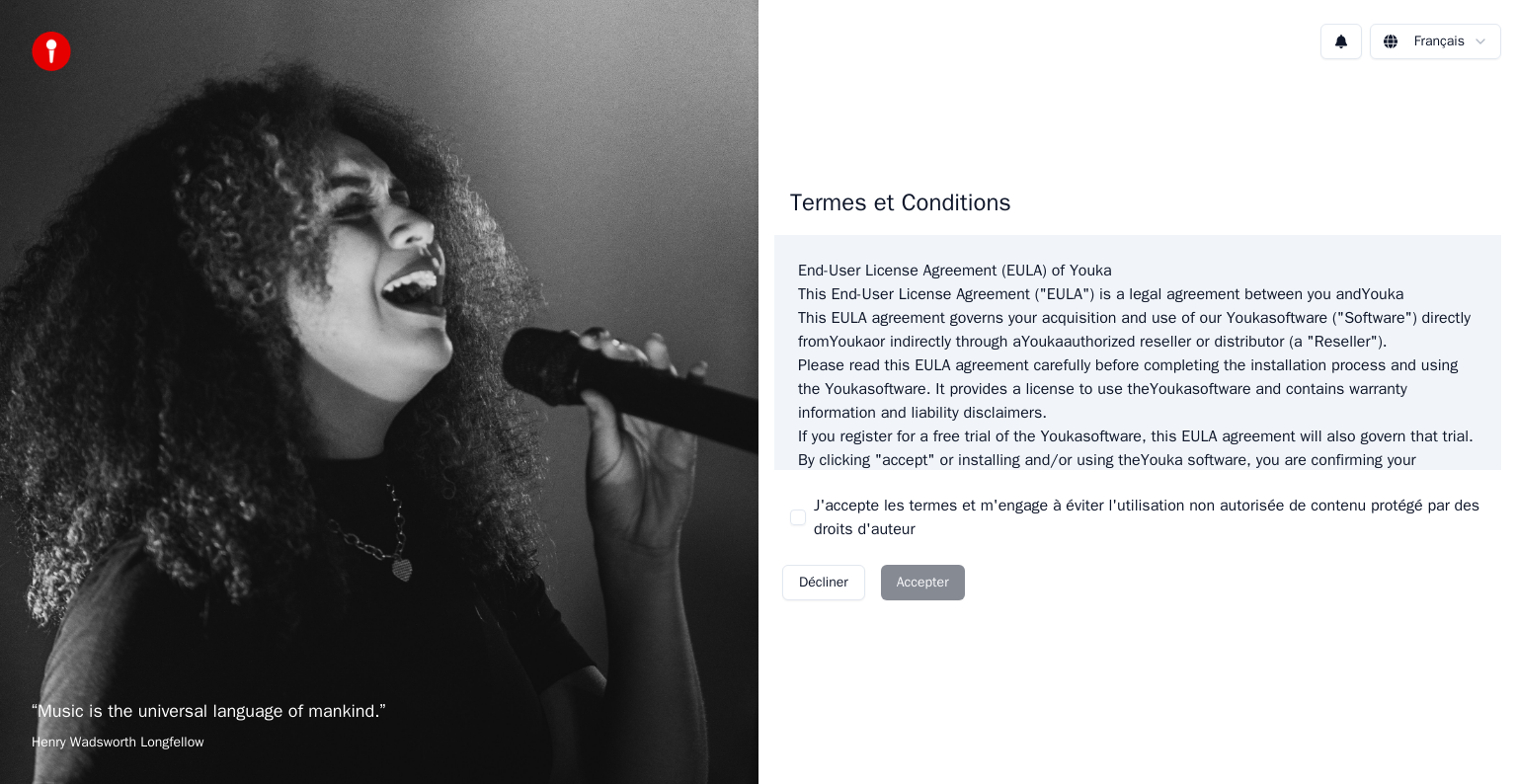 scroll, scrollTop: 0, scrollLeft: 0, axis: both 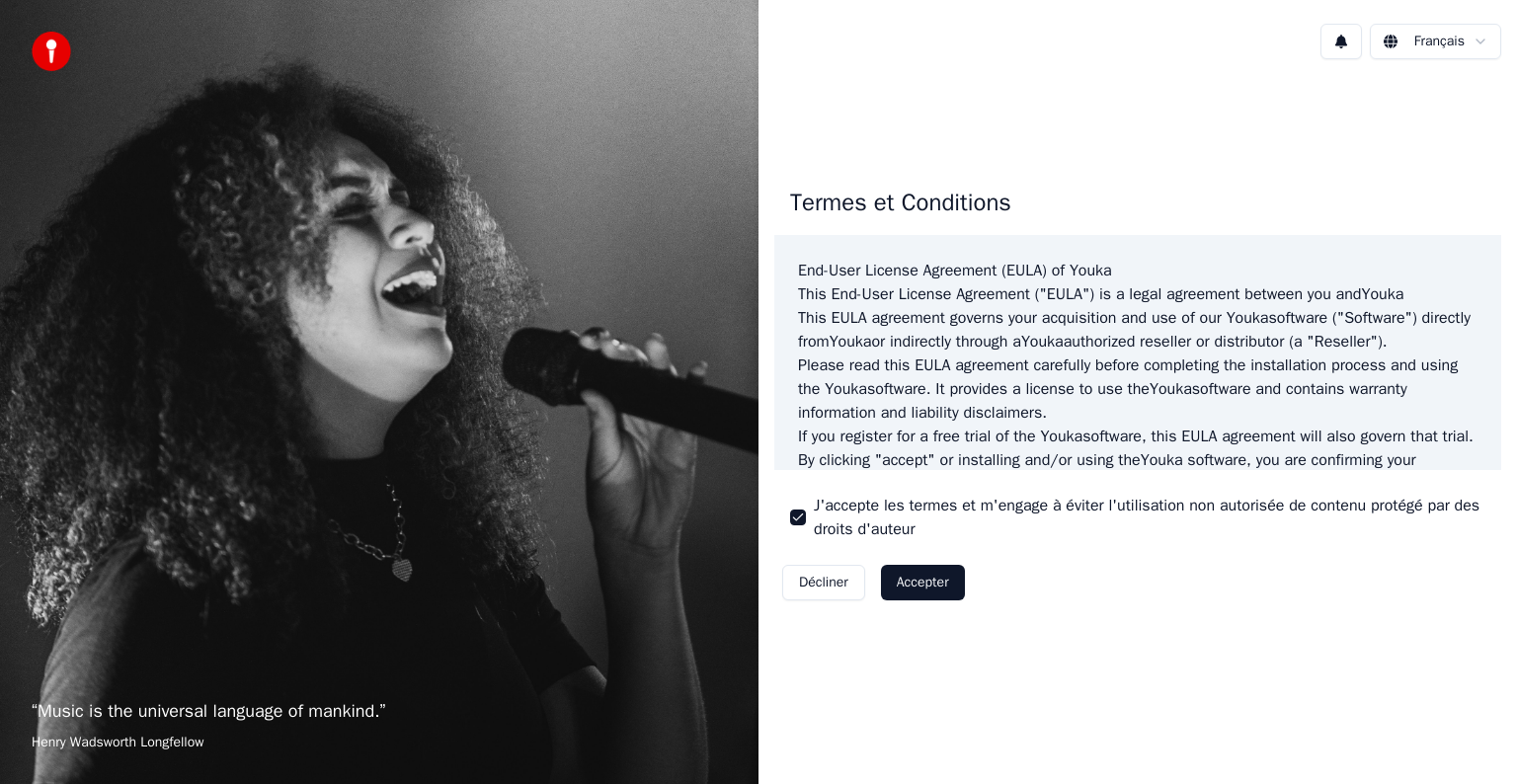 click on "Accepter" at bounding box center (922, 583) 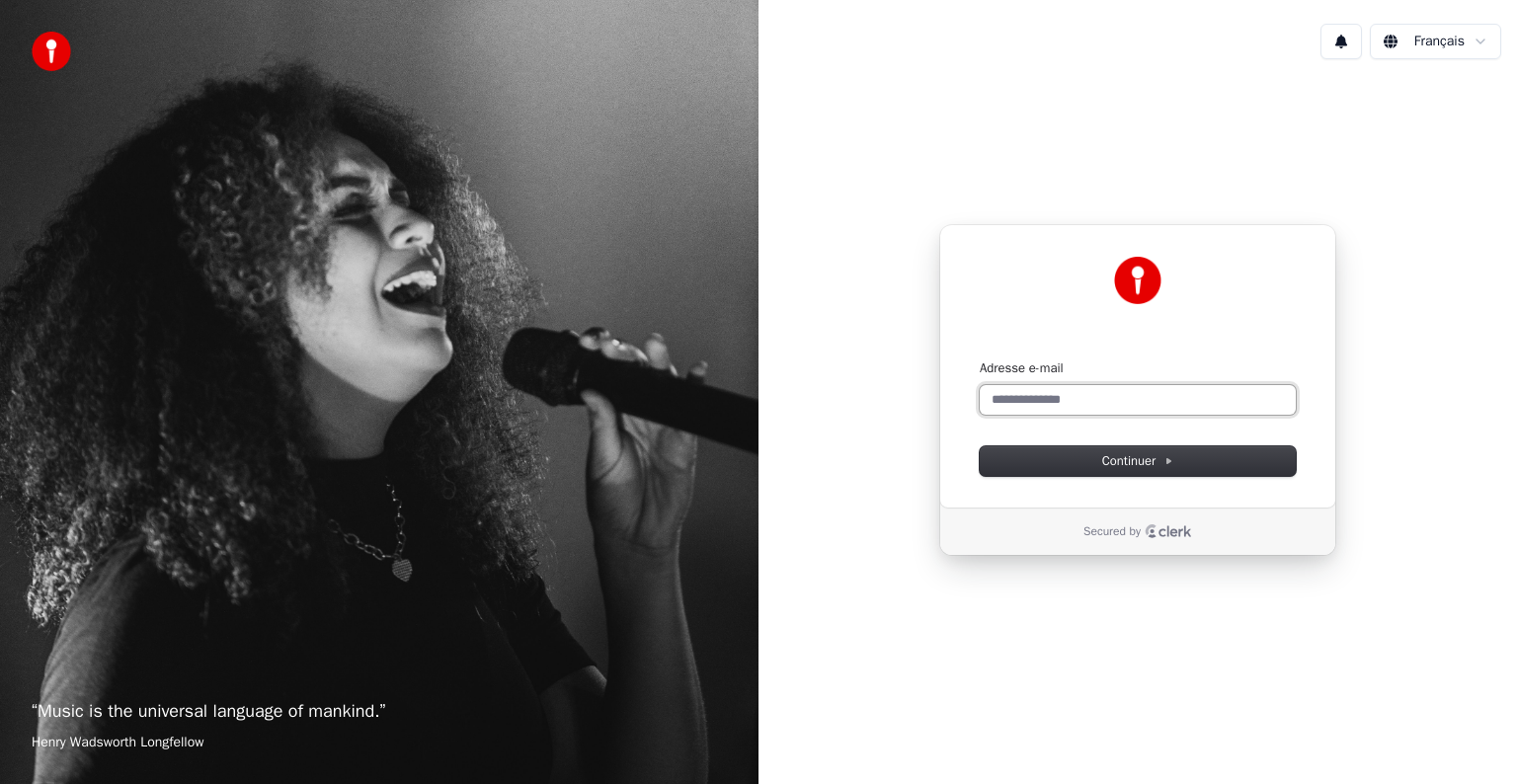 click on "Adresse e-mail" at bounding box center (1138, 400) 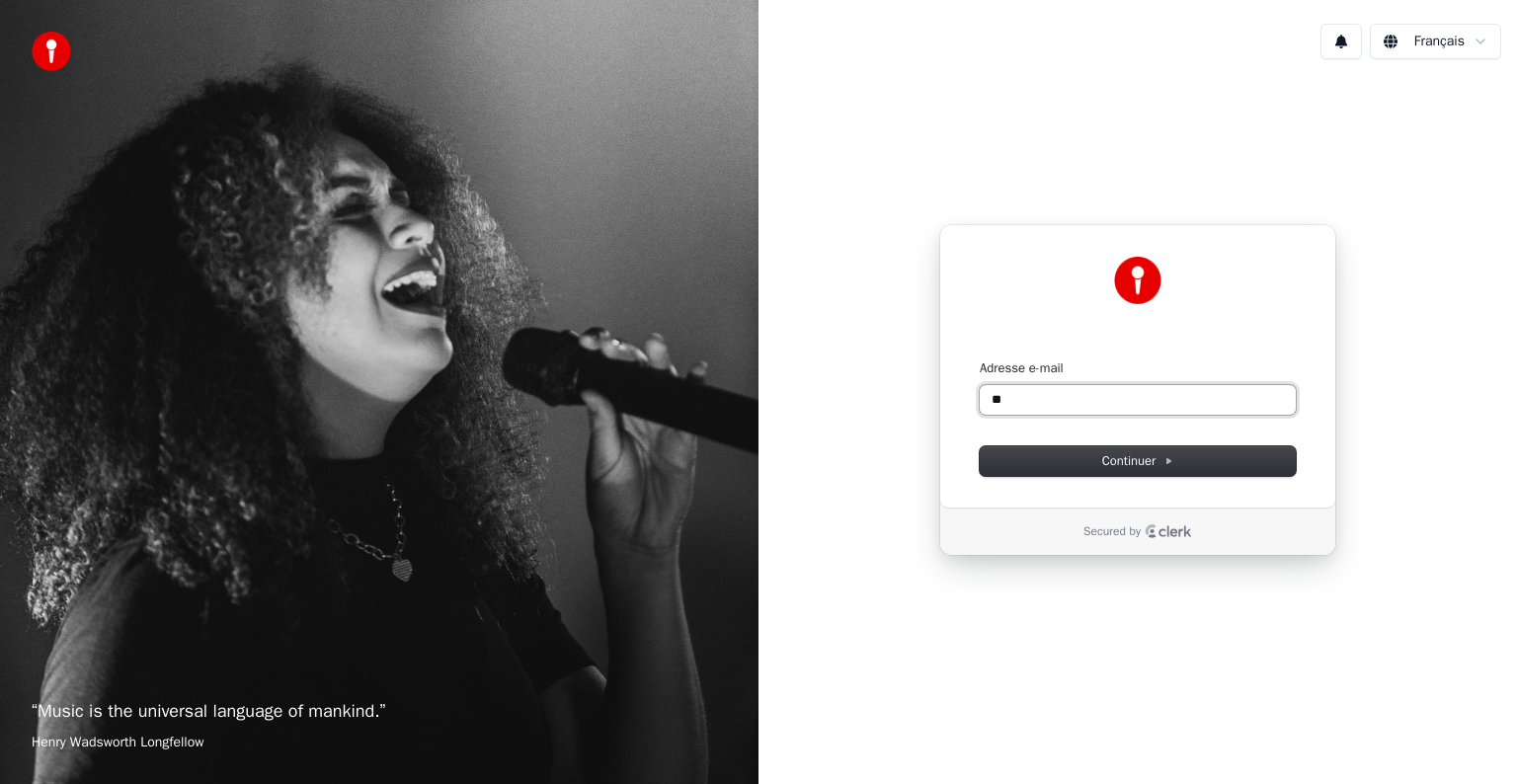type on "*" 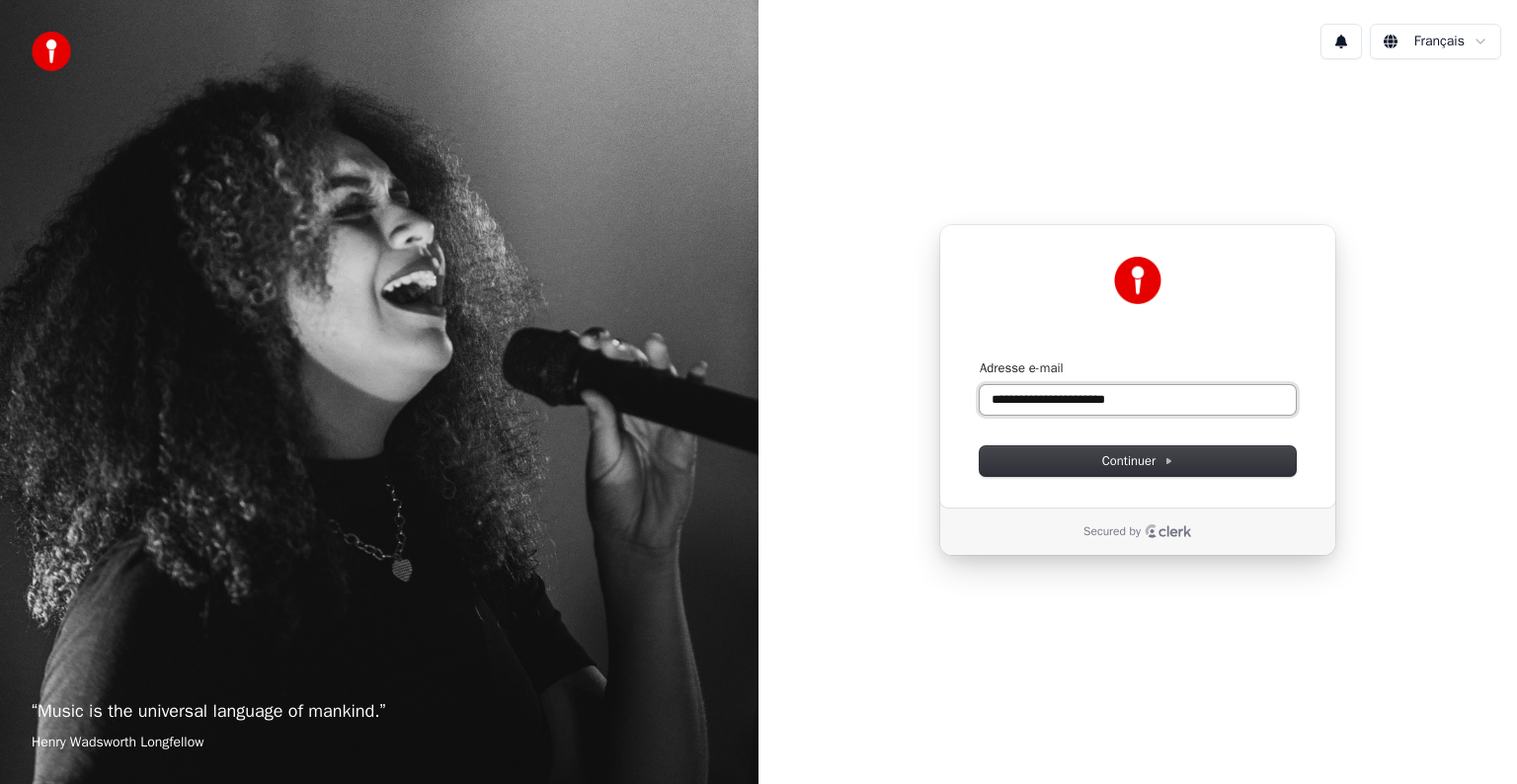 click at bounding box center (980, 359) 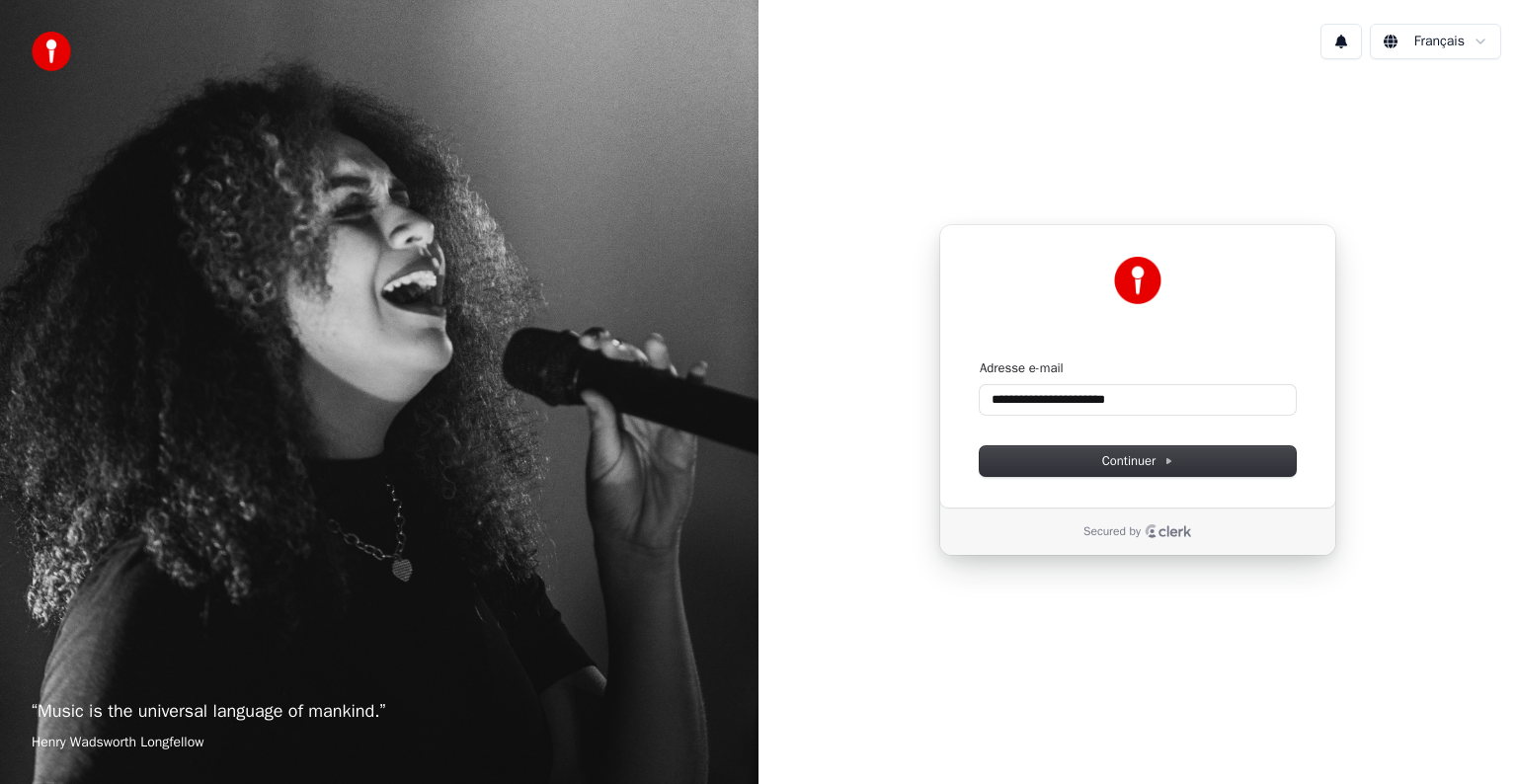 type on "**********" 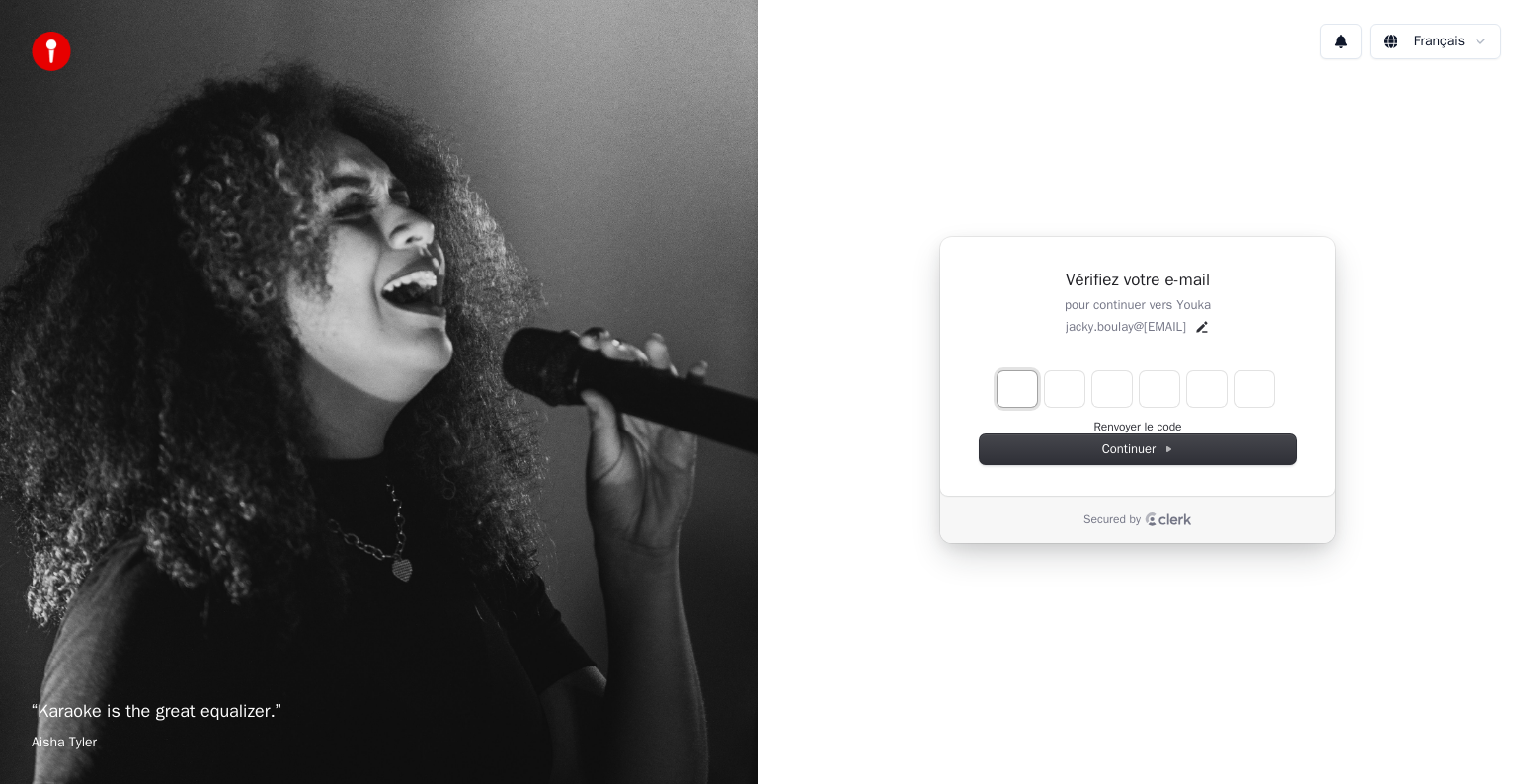 click at bounding box center [1017, 389] 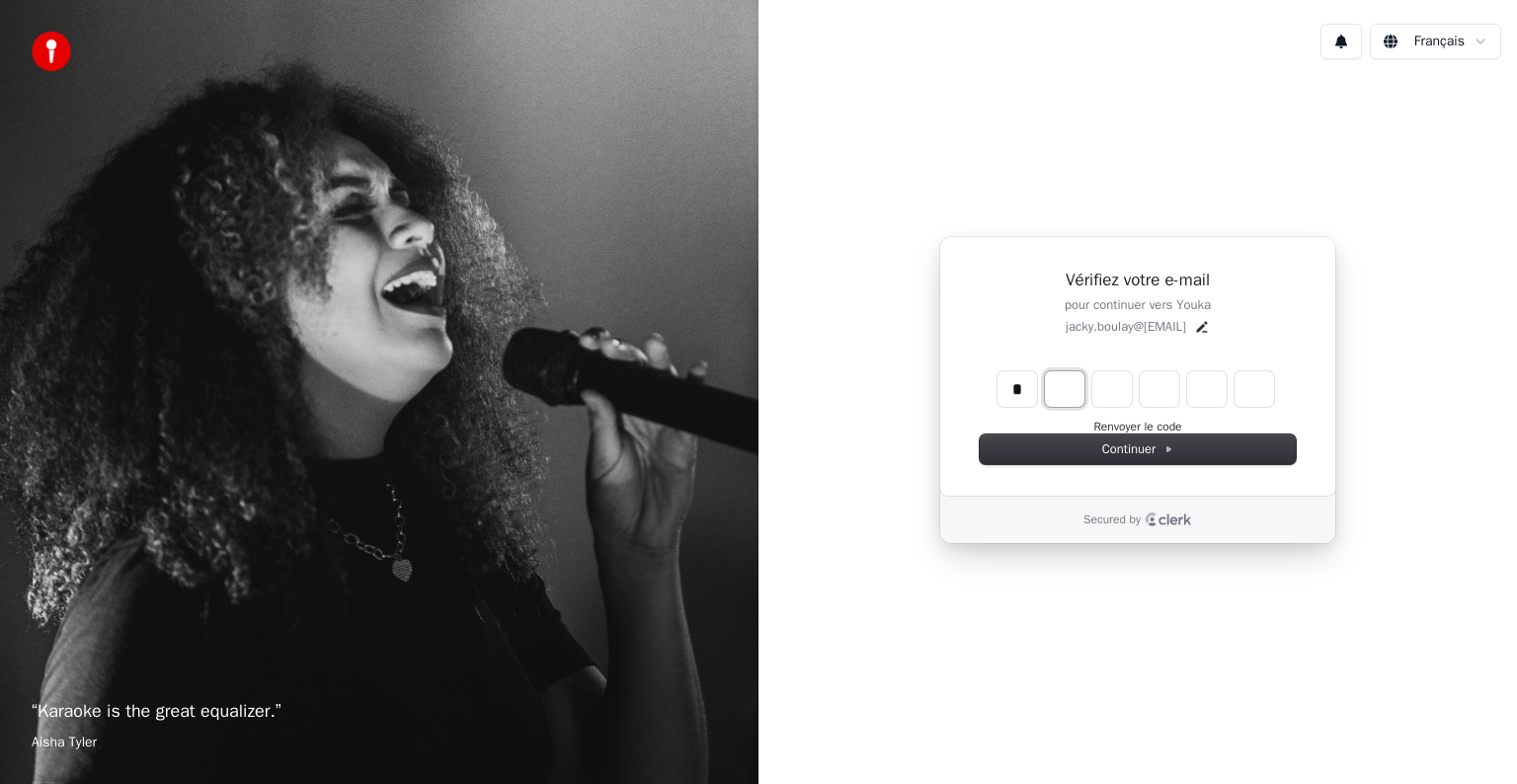 type on "*" 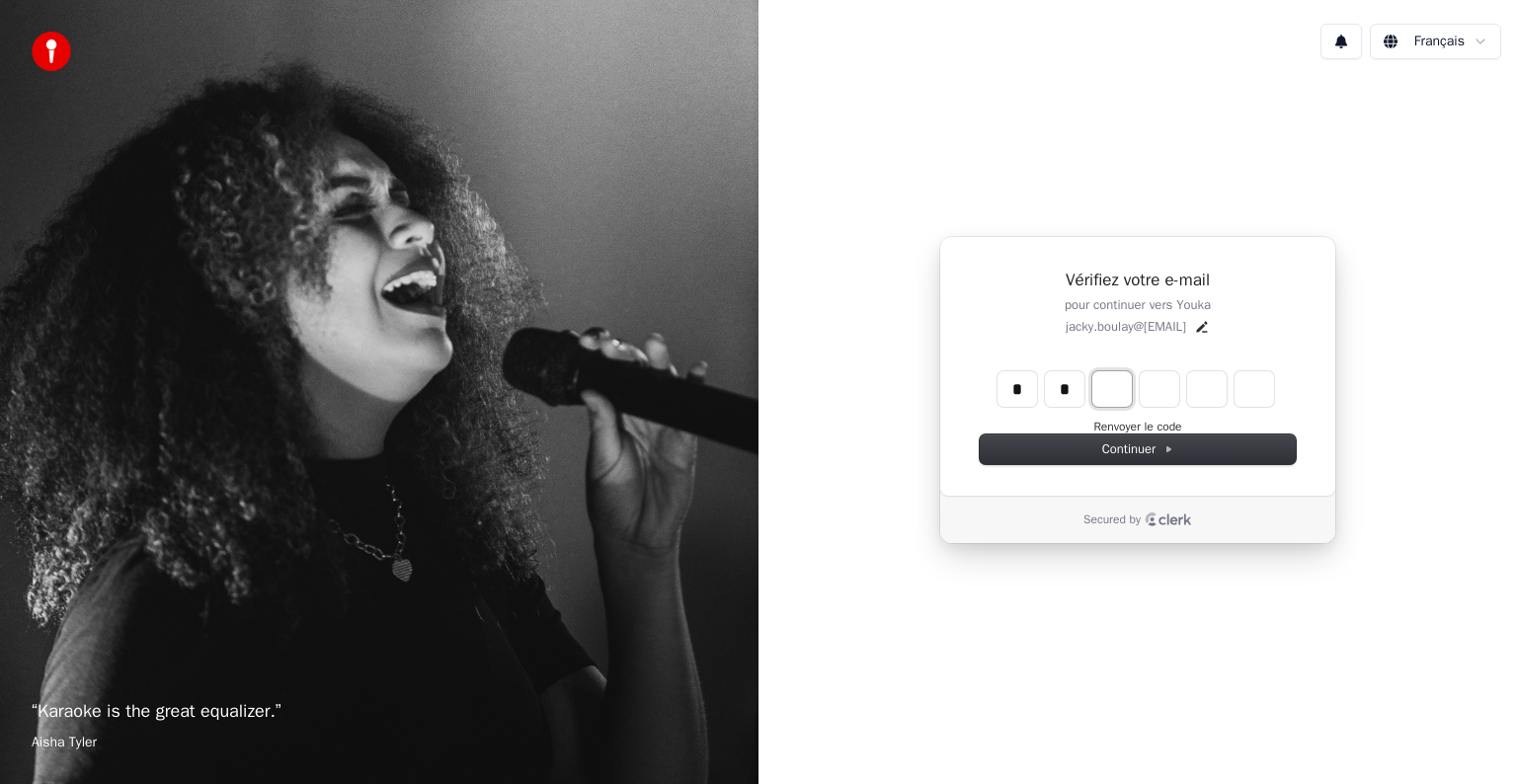 type on "**" 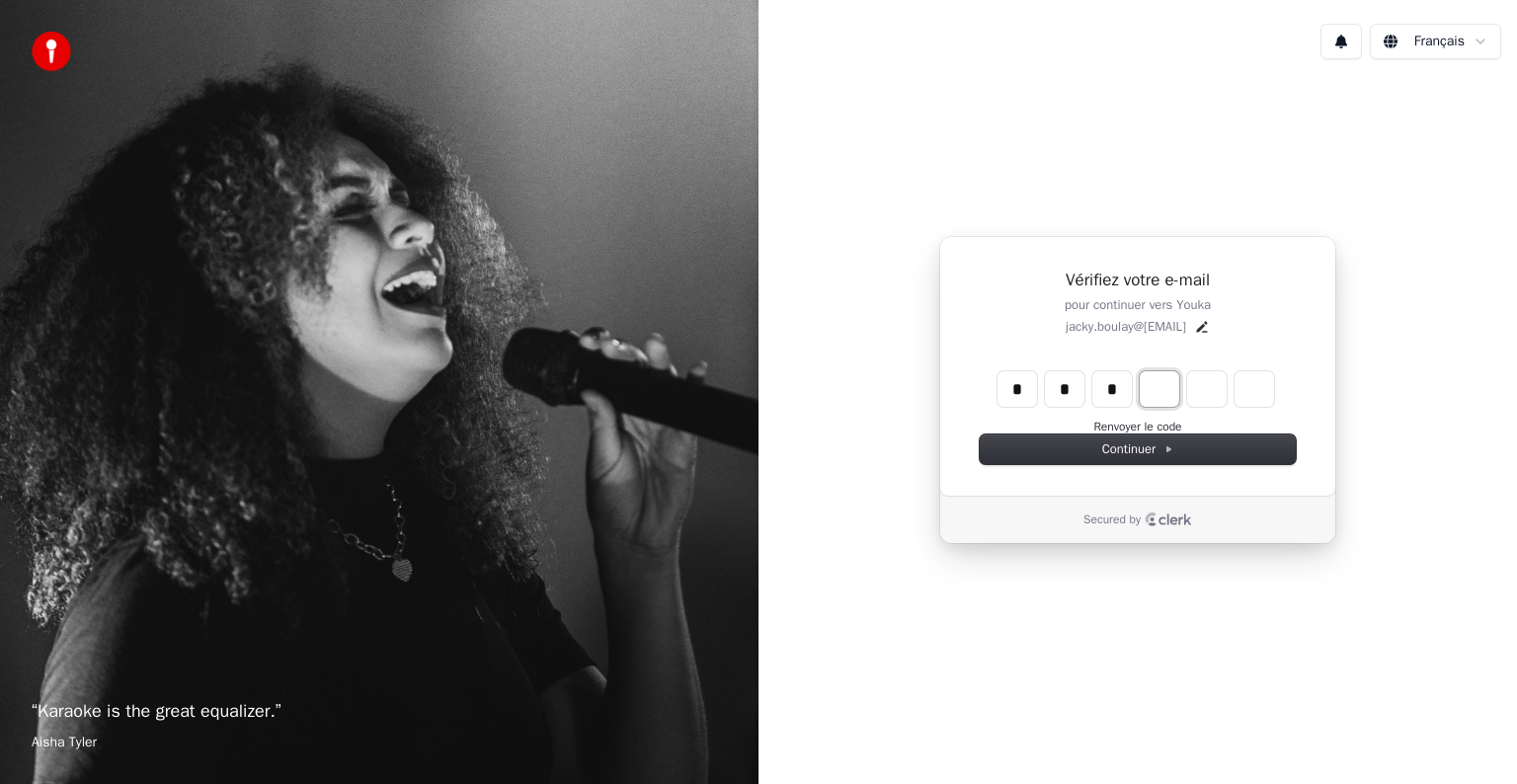 type on "***" 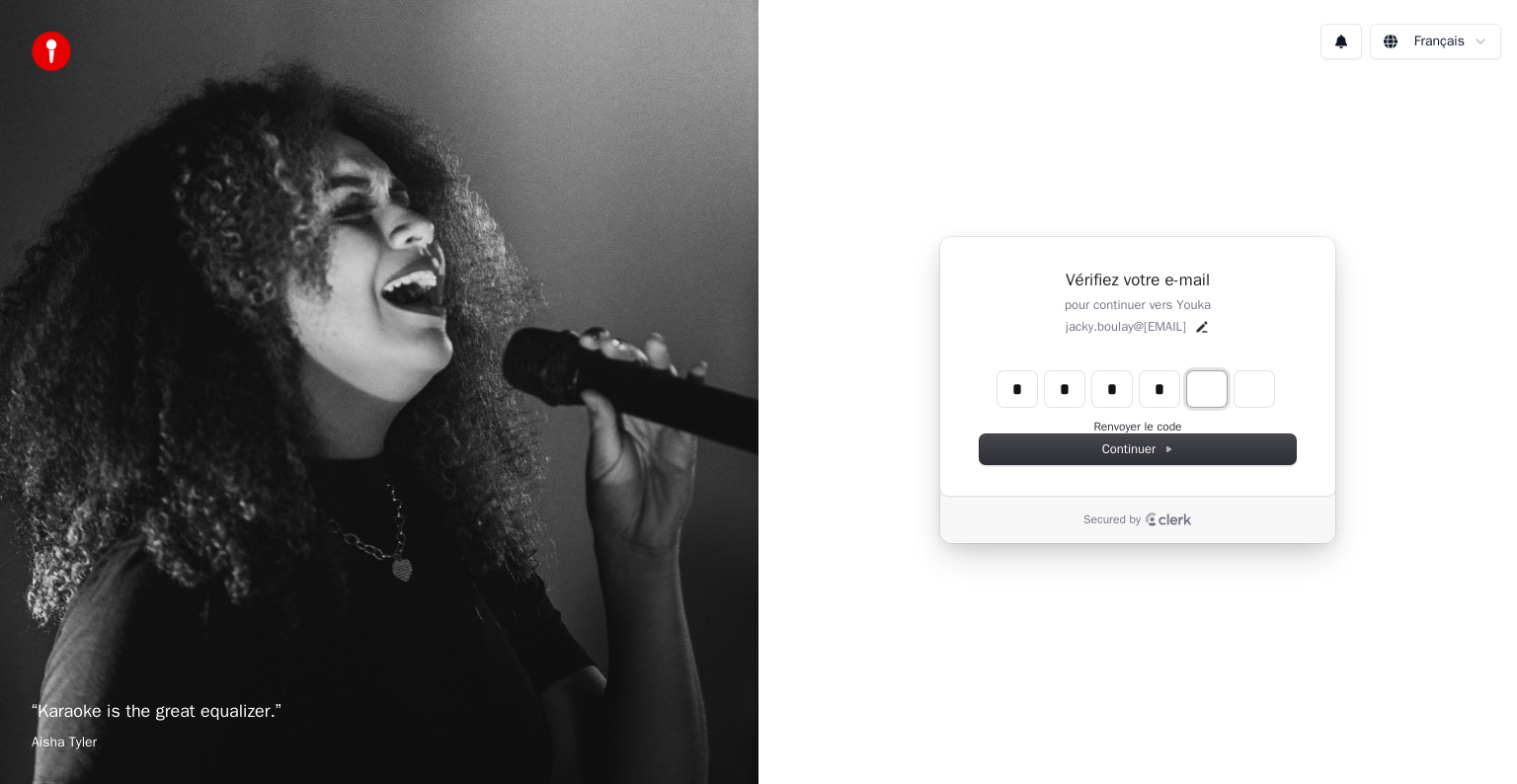 type on "****" 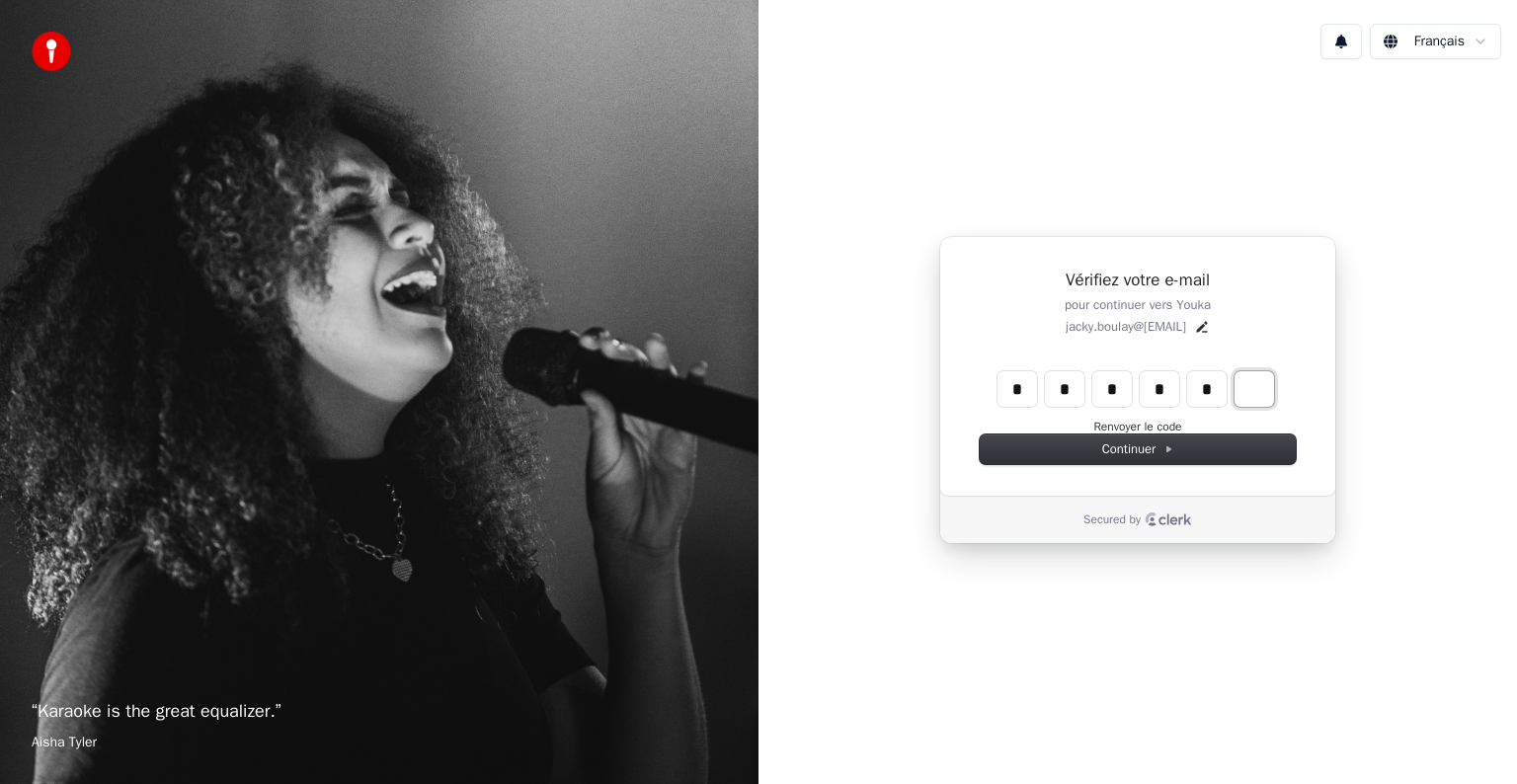 type on "******" 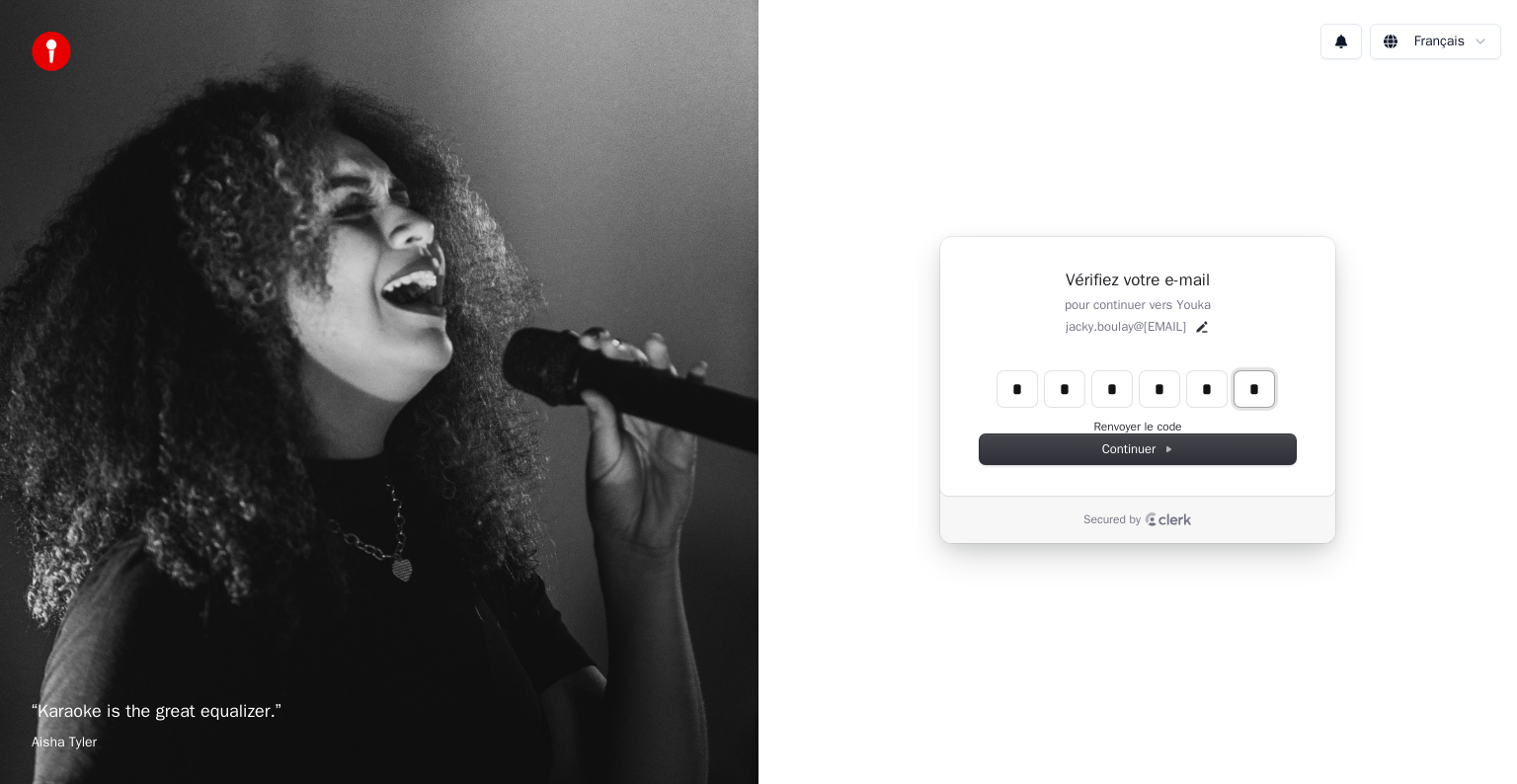type on "*" 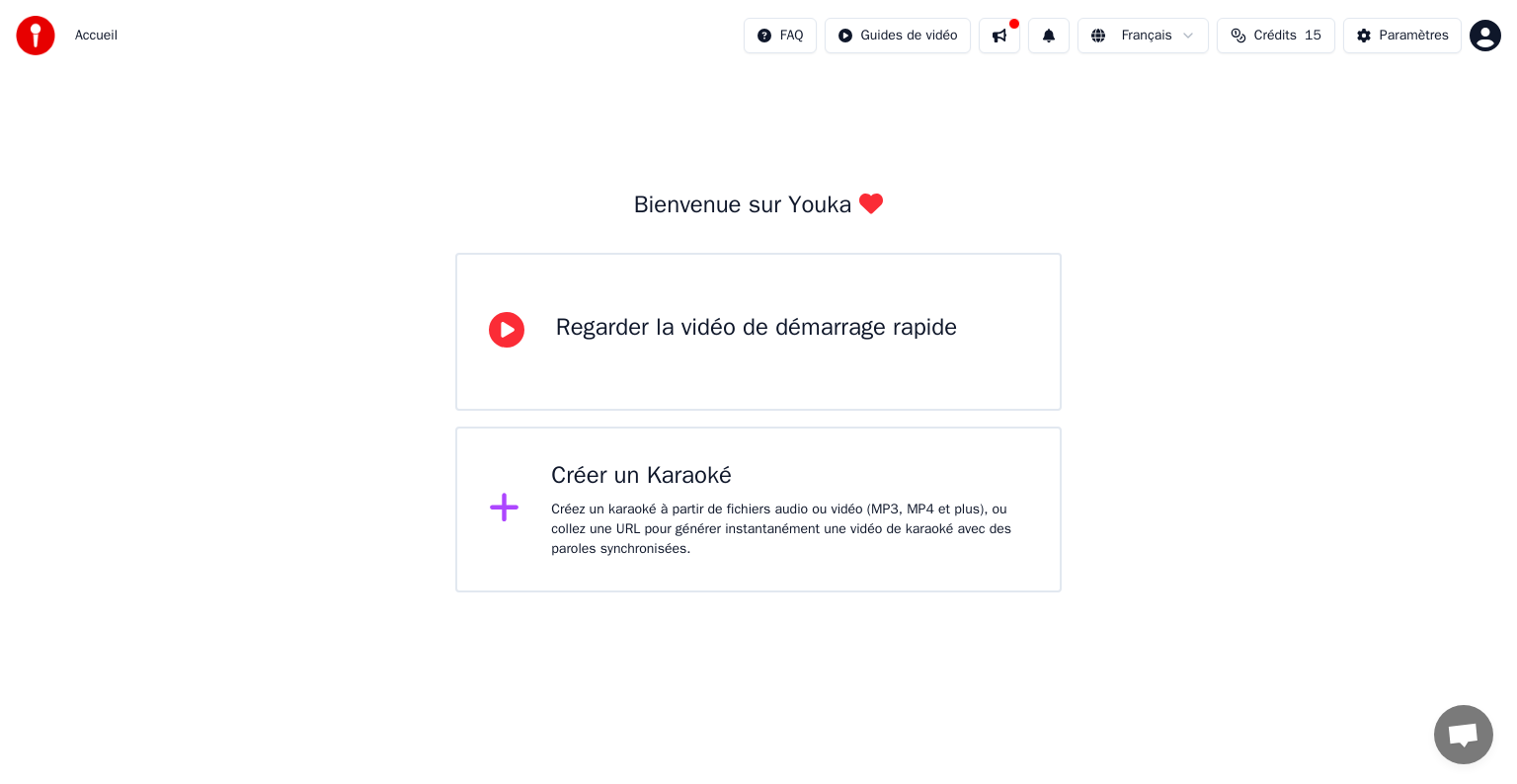 click on "Regarder la vidéo de démarrage rapide" at bounding box center [758, 332] 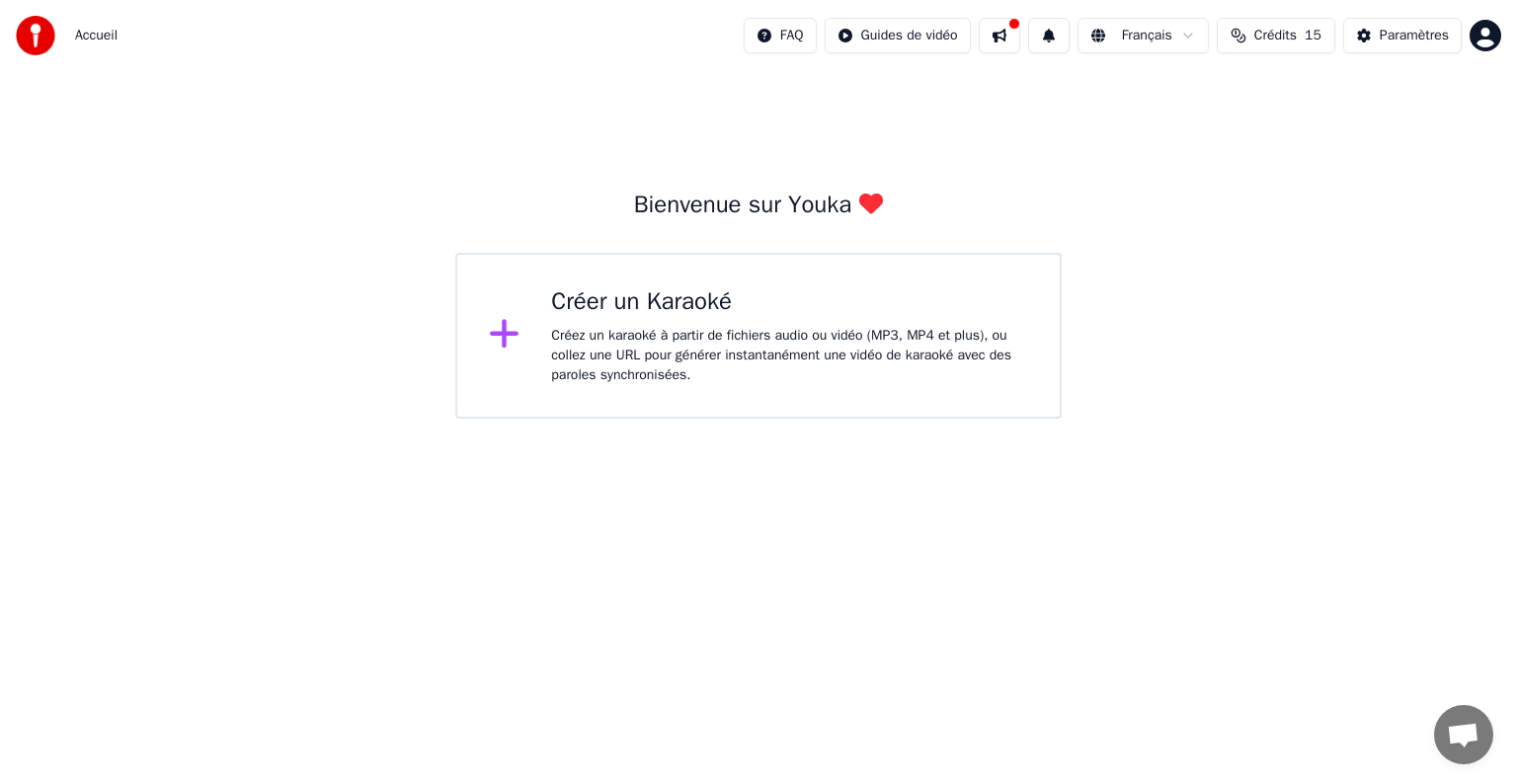 click on "Créer un Karaoké Créez un karaoké à partir de fichiers audio ou vidéo (MP3, MP4 et plus), ou collez une URL pour générer instantanément une vidéo de karaoké avec des paroles synchronisées." at bounding box center (789, 336) 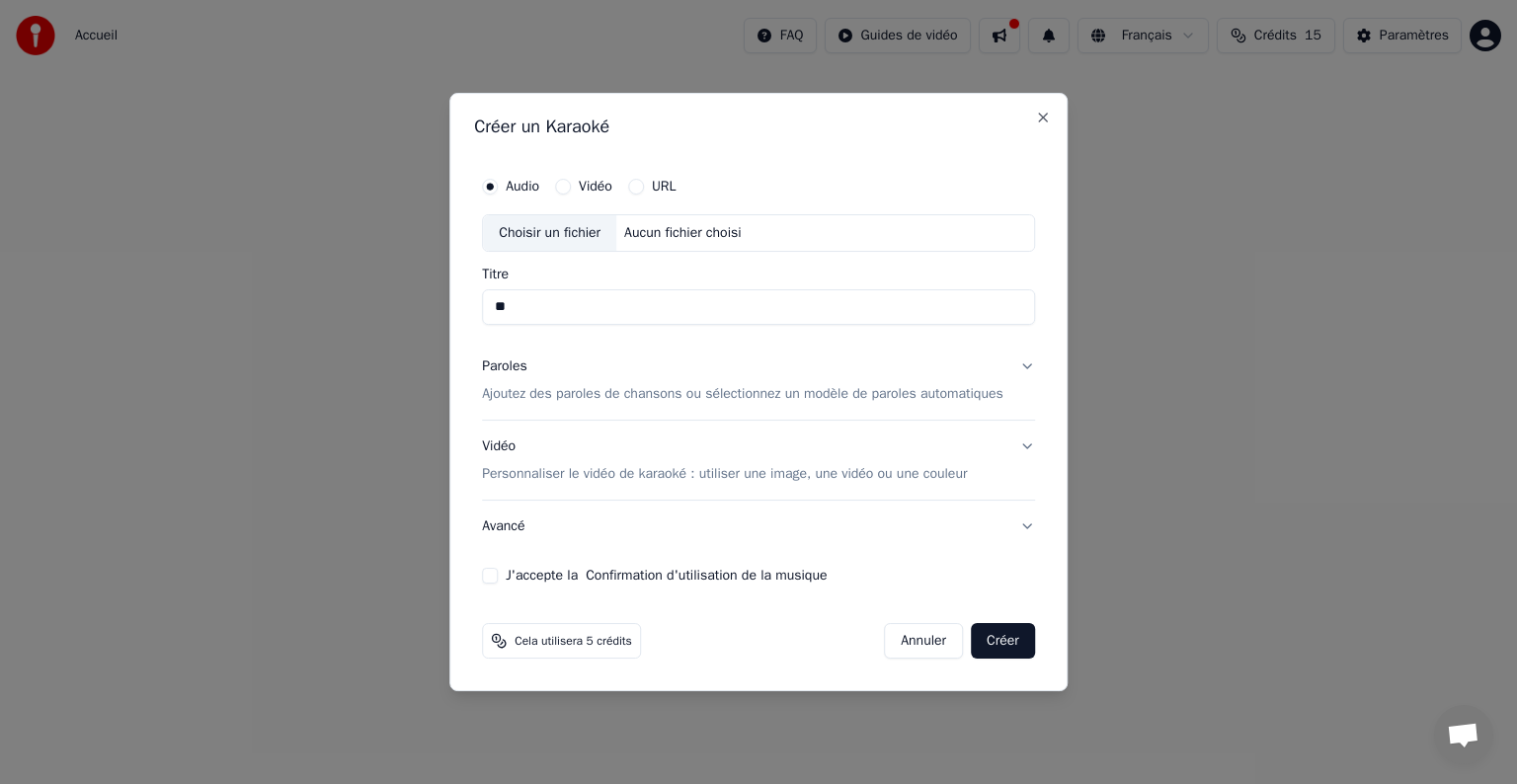 type on "*" 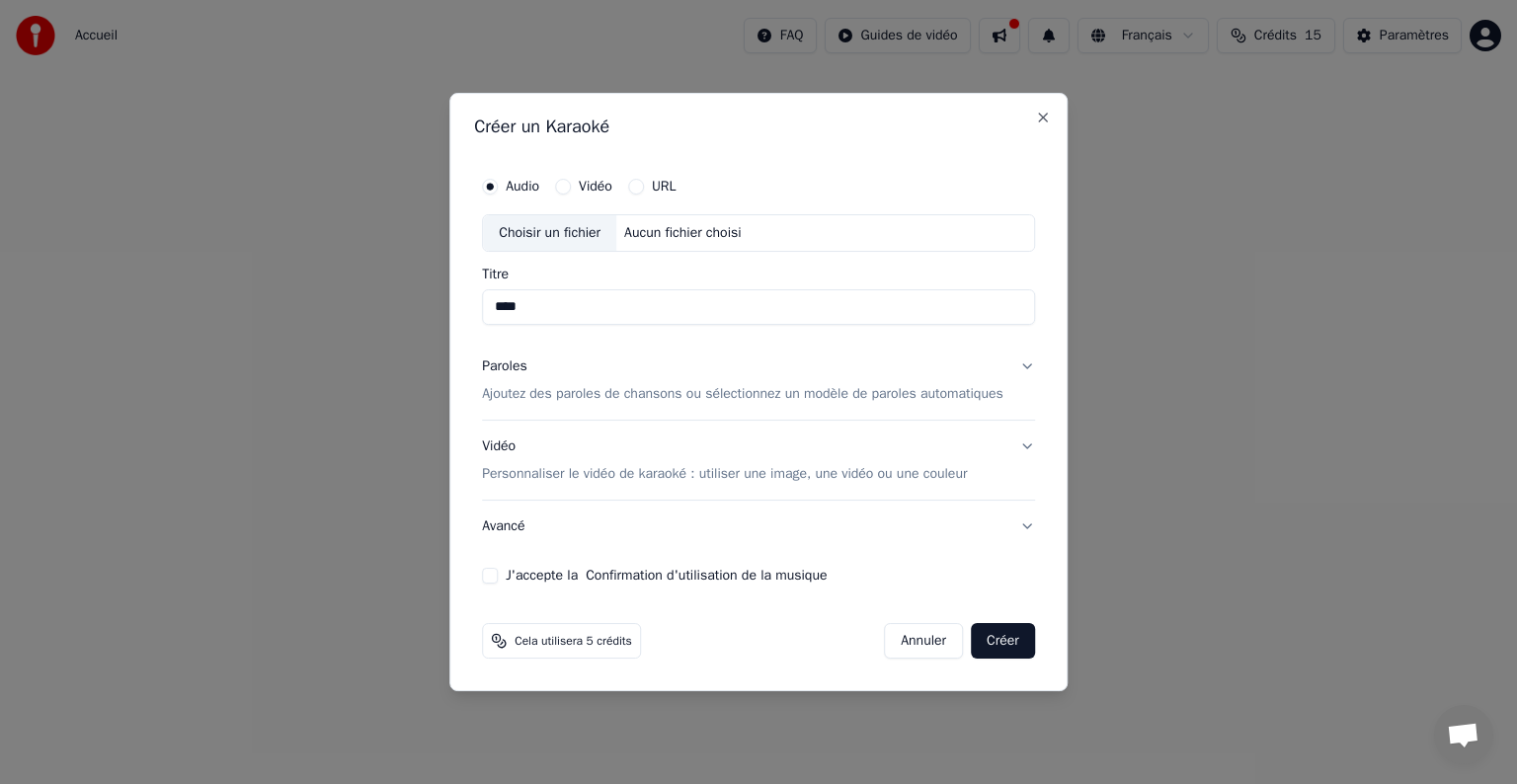 click on "Aucun fichier choisi" at bounding box center (682, 233) 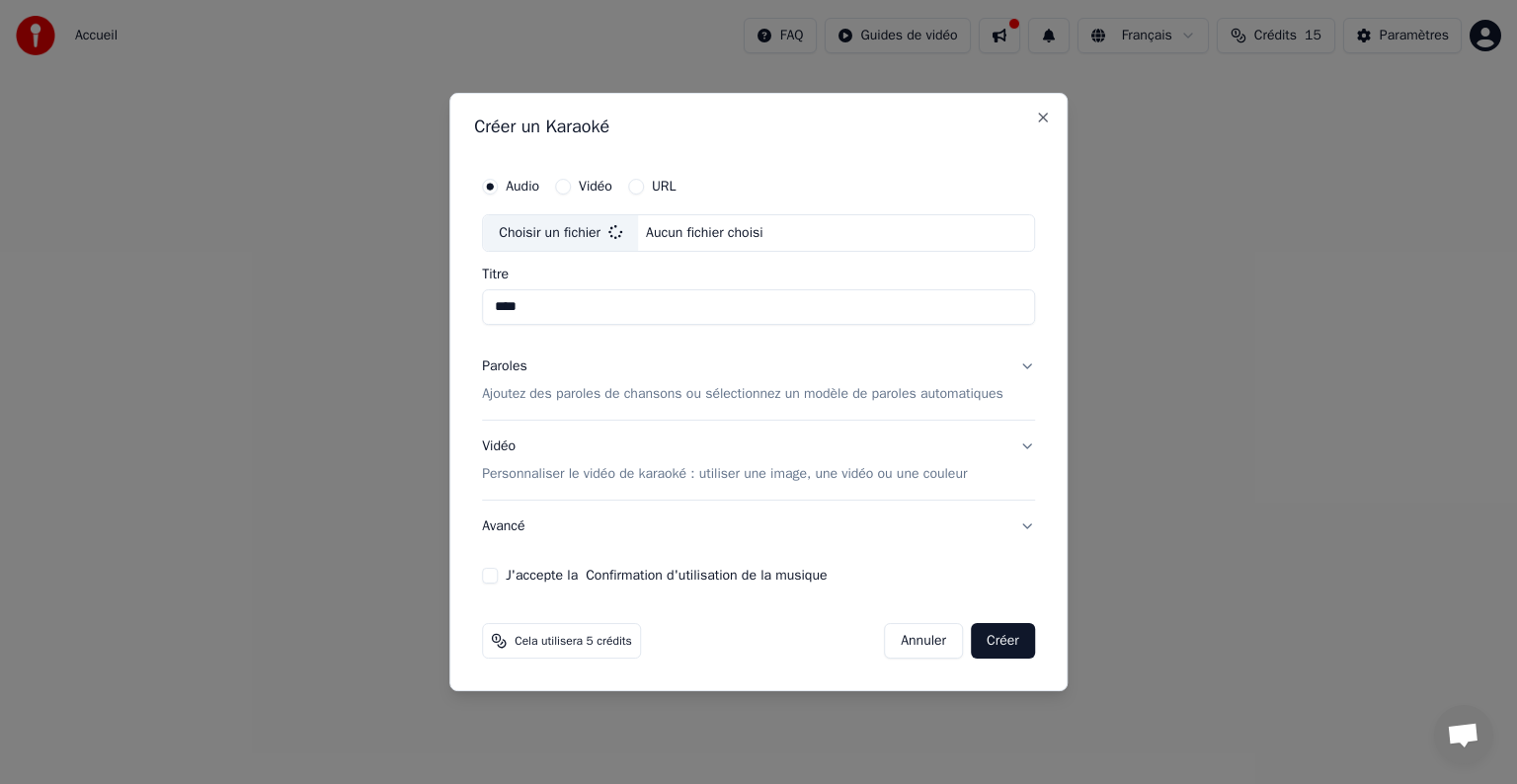 type on "**********" 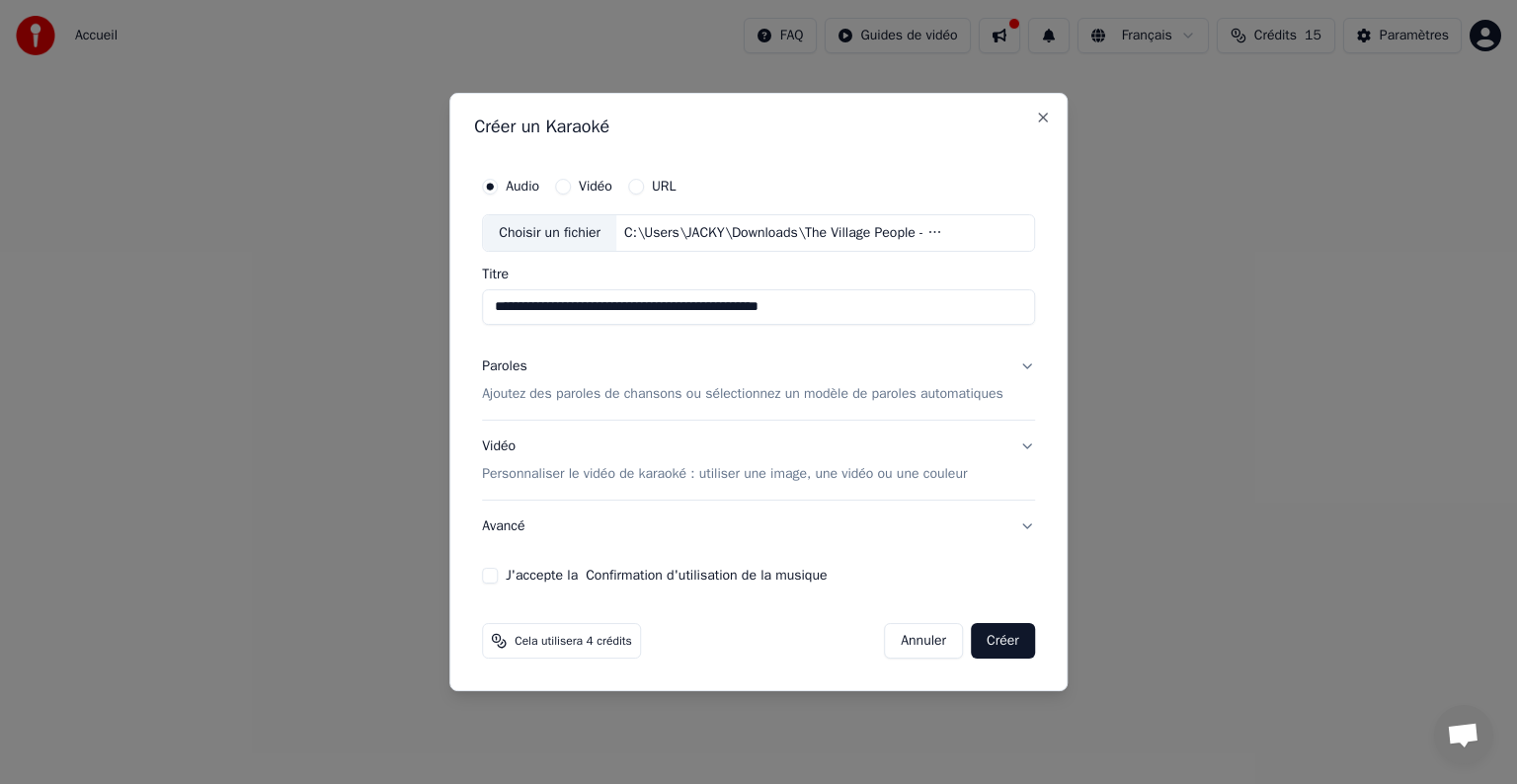 click on "Ajoutez des paroles de chansons ou sélectionnez un modèle de paroles automatiques" at bounding box center (743, 394) 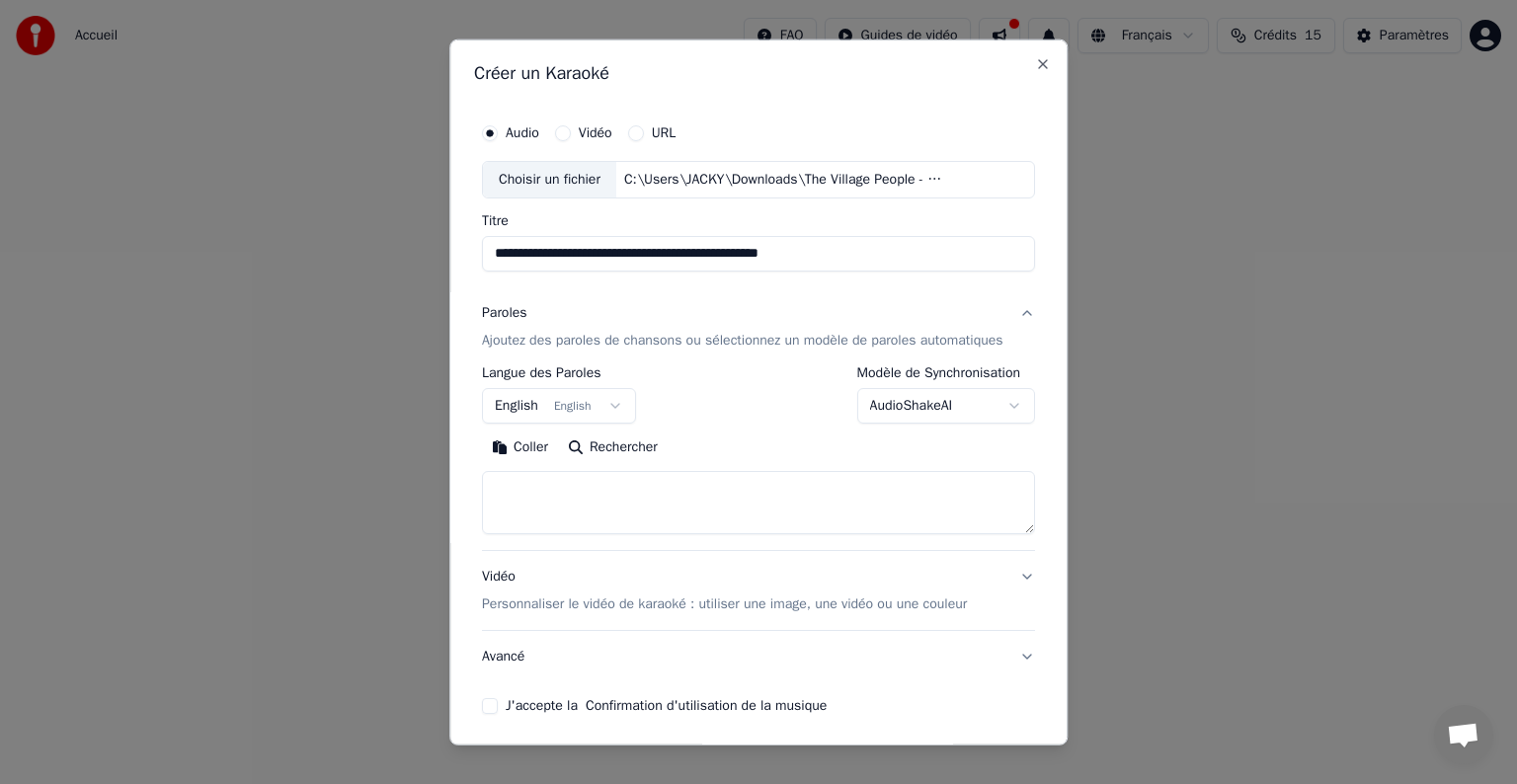 click on "English English" at bounding box center (559, 406) 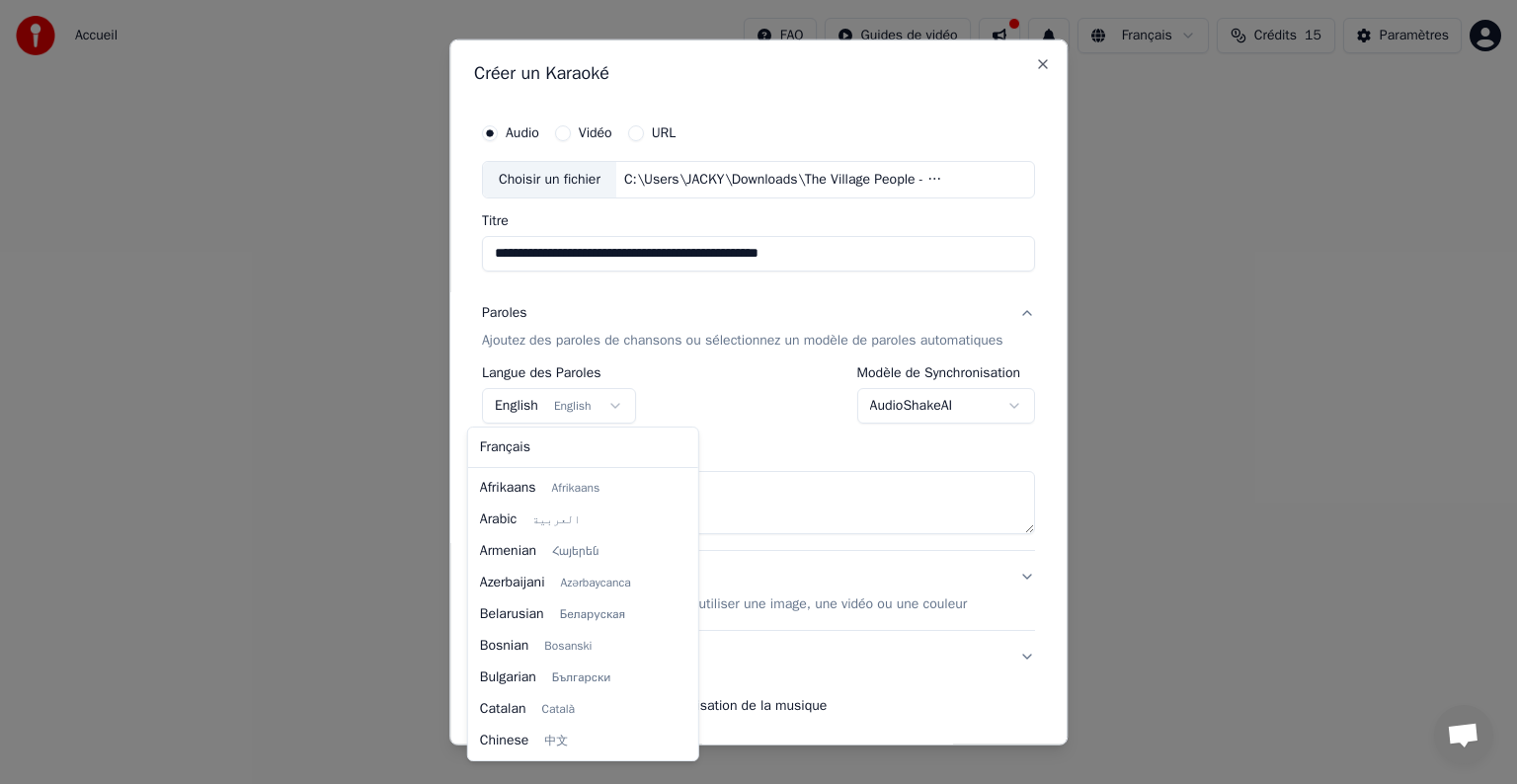 scroll, scrollTop: 158, scrollLeft: 0, axis: vertical 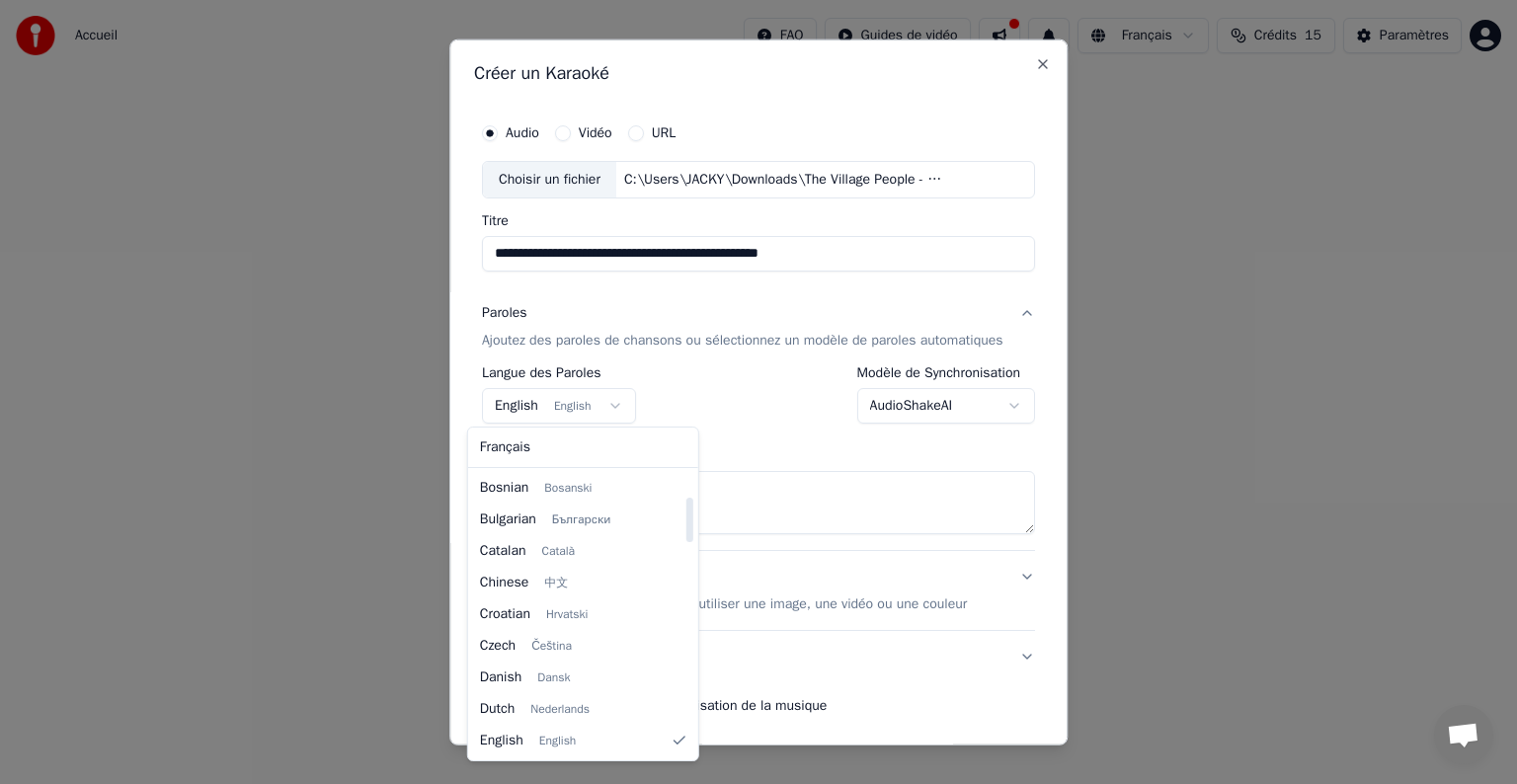select on "**" 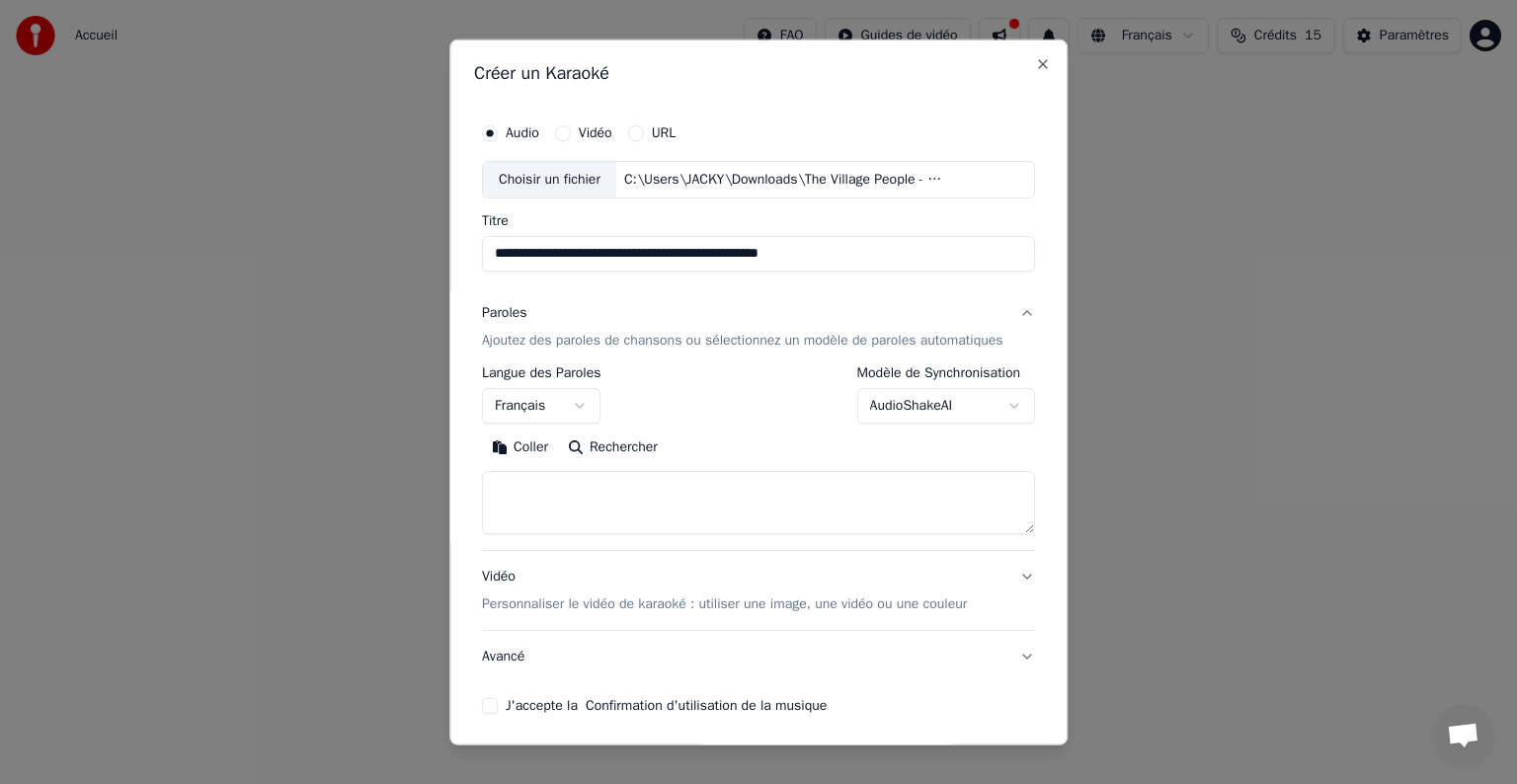 click at bounding box center (758, 503) 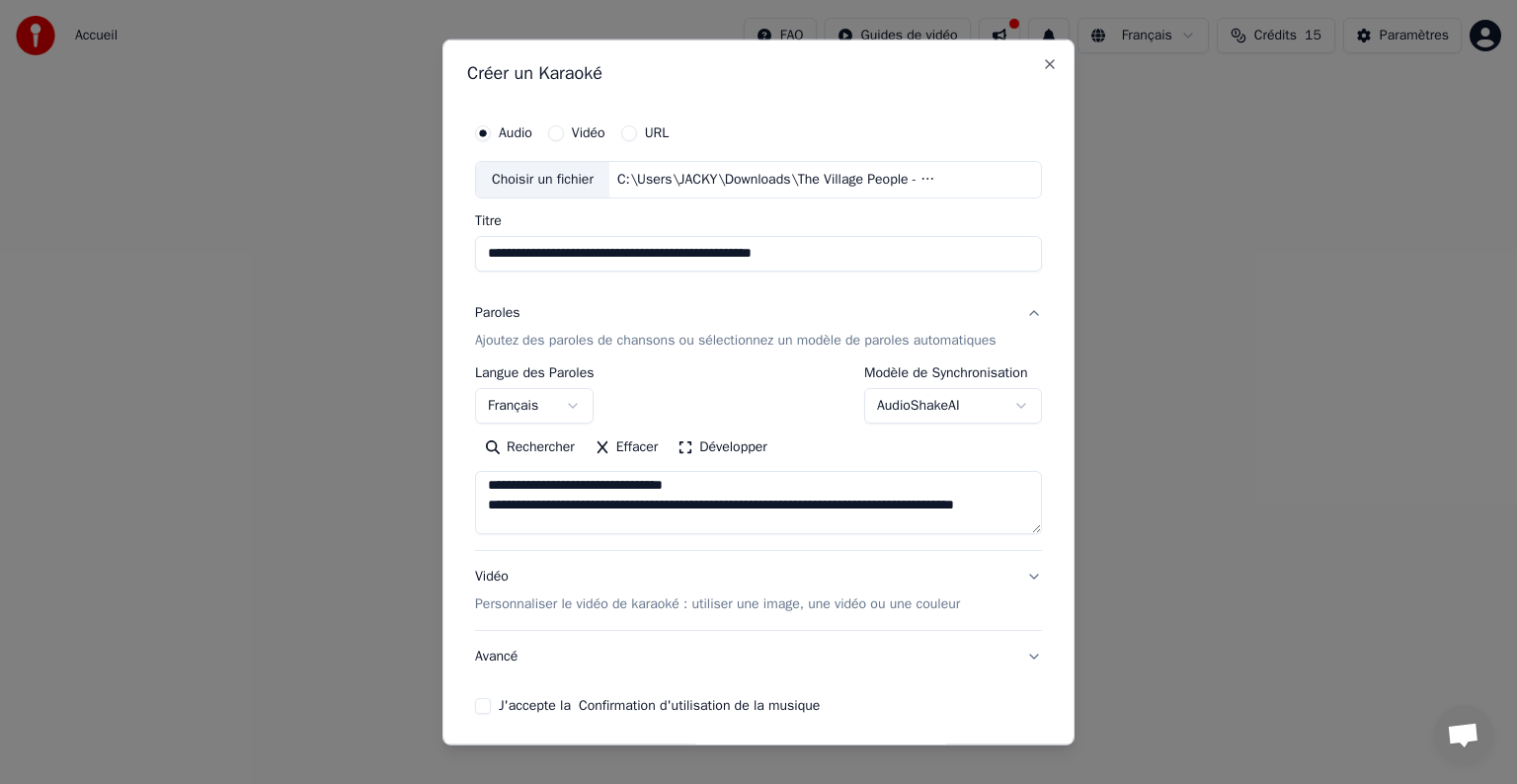 scroll, scrollTop: 6, scrollLeft: 0, axis: vertical 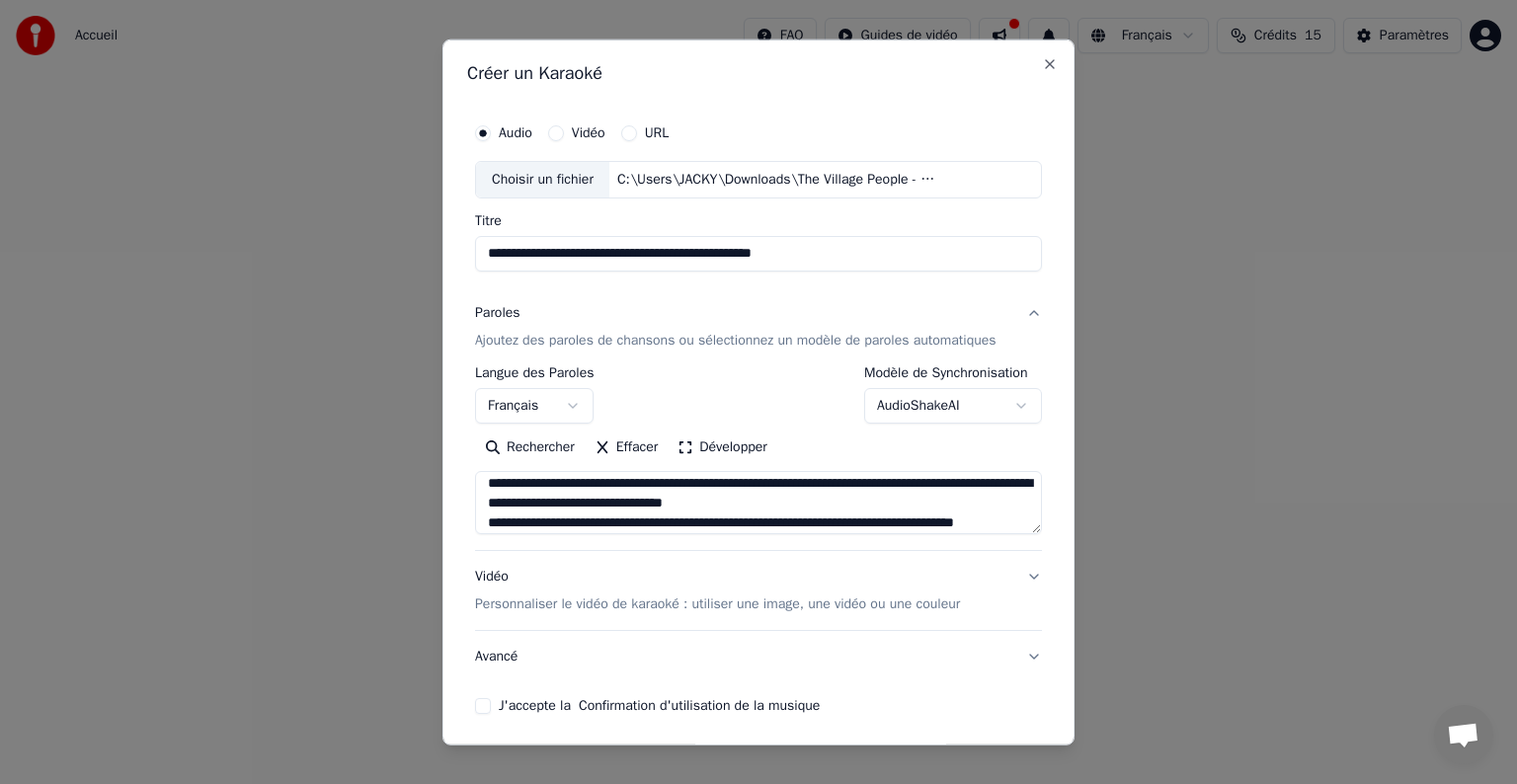 drag, startPoint x: 490, startPoint y: 492, endPoint x: 707, endPoint y: 502, distance: 217.23029 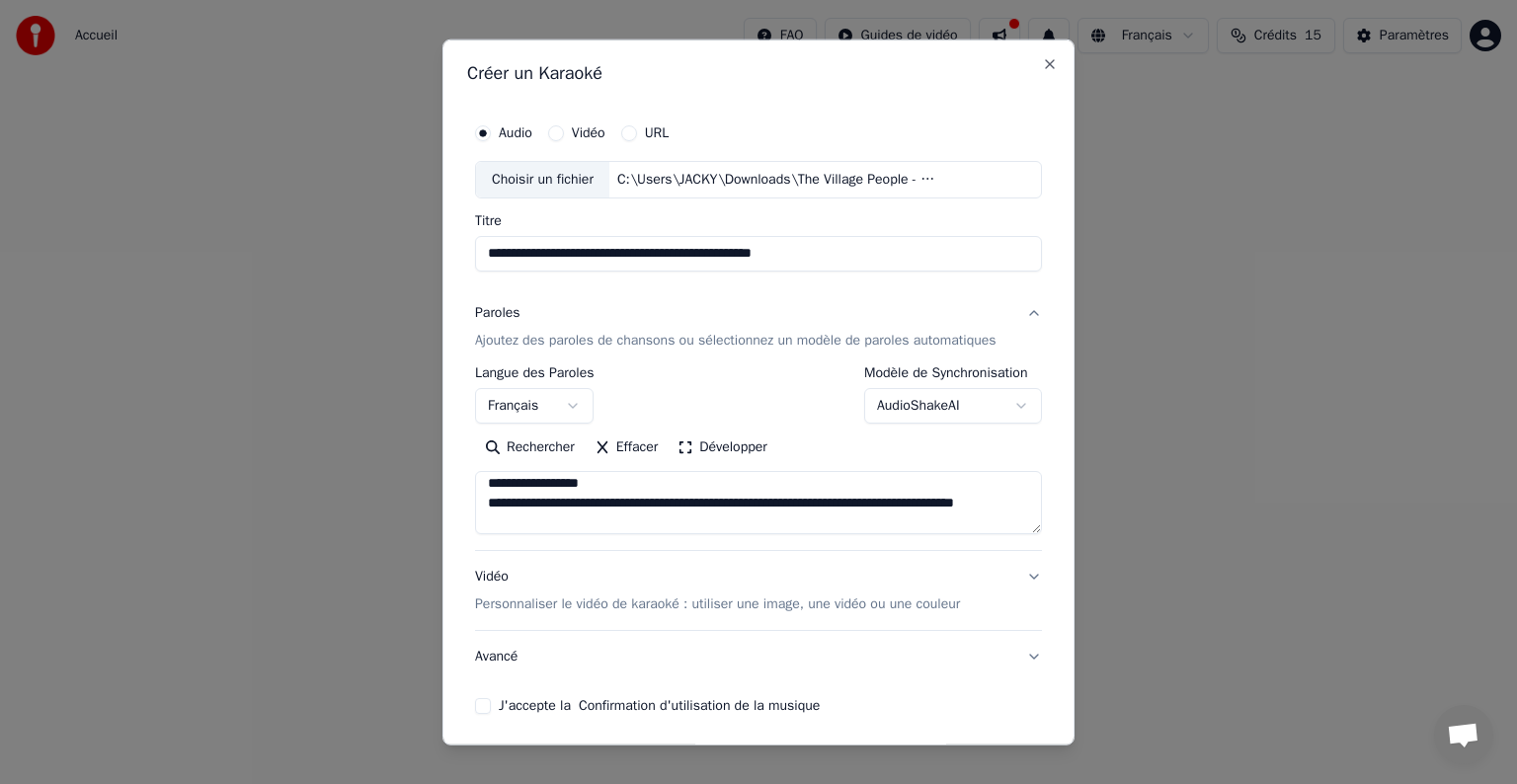 scroll, scrollTop: 0, scrollLeft: 0, axis: both 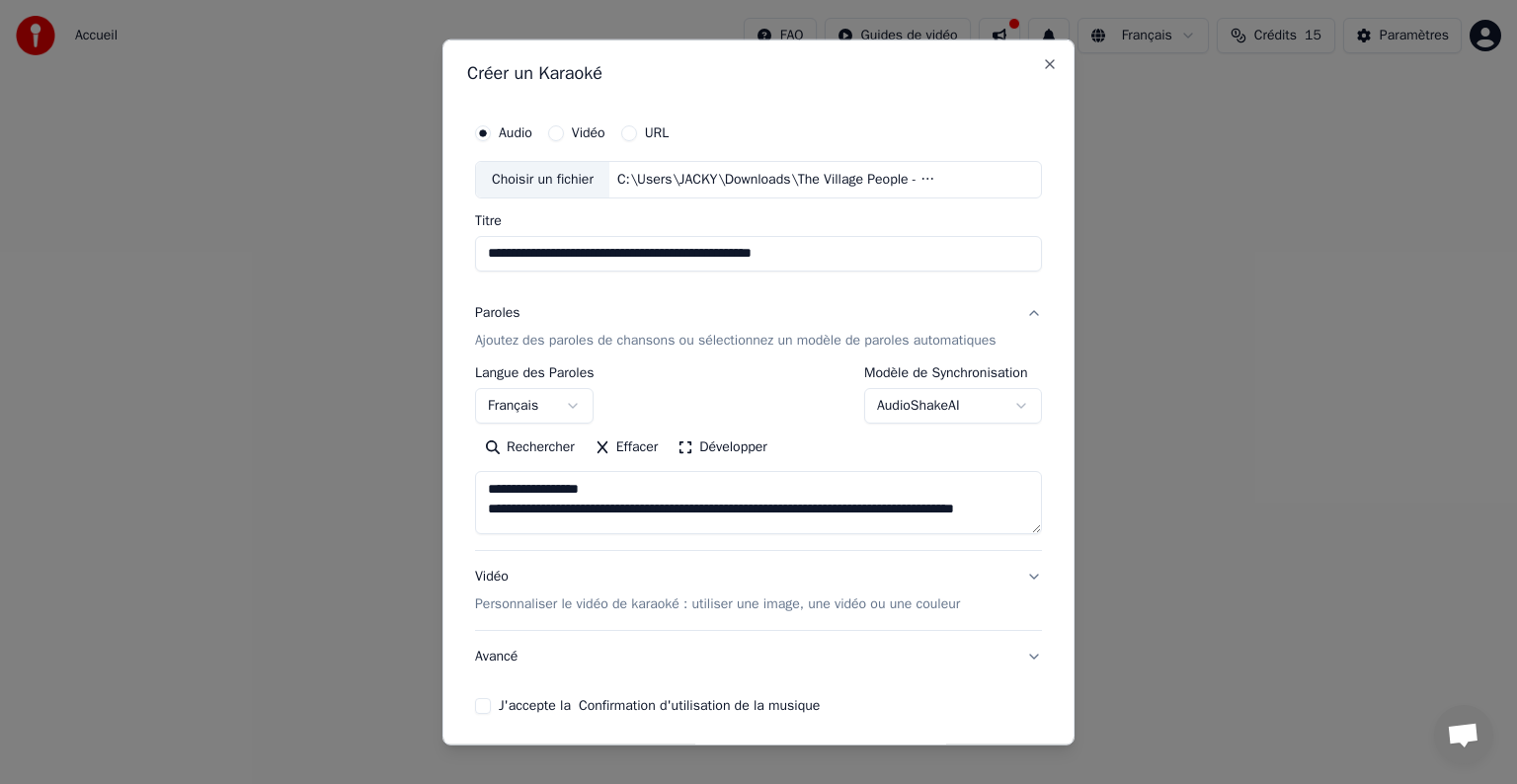 drag, startPoint x: 504, startPoint y: 485, endPoint x: 591, endPoint y: 509, distance: 90.249654 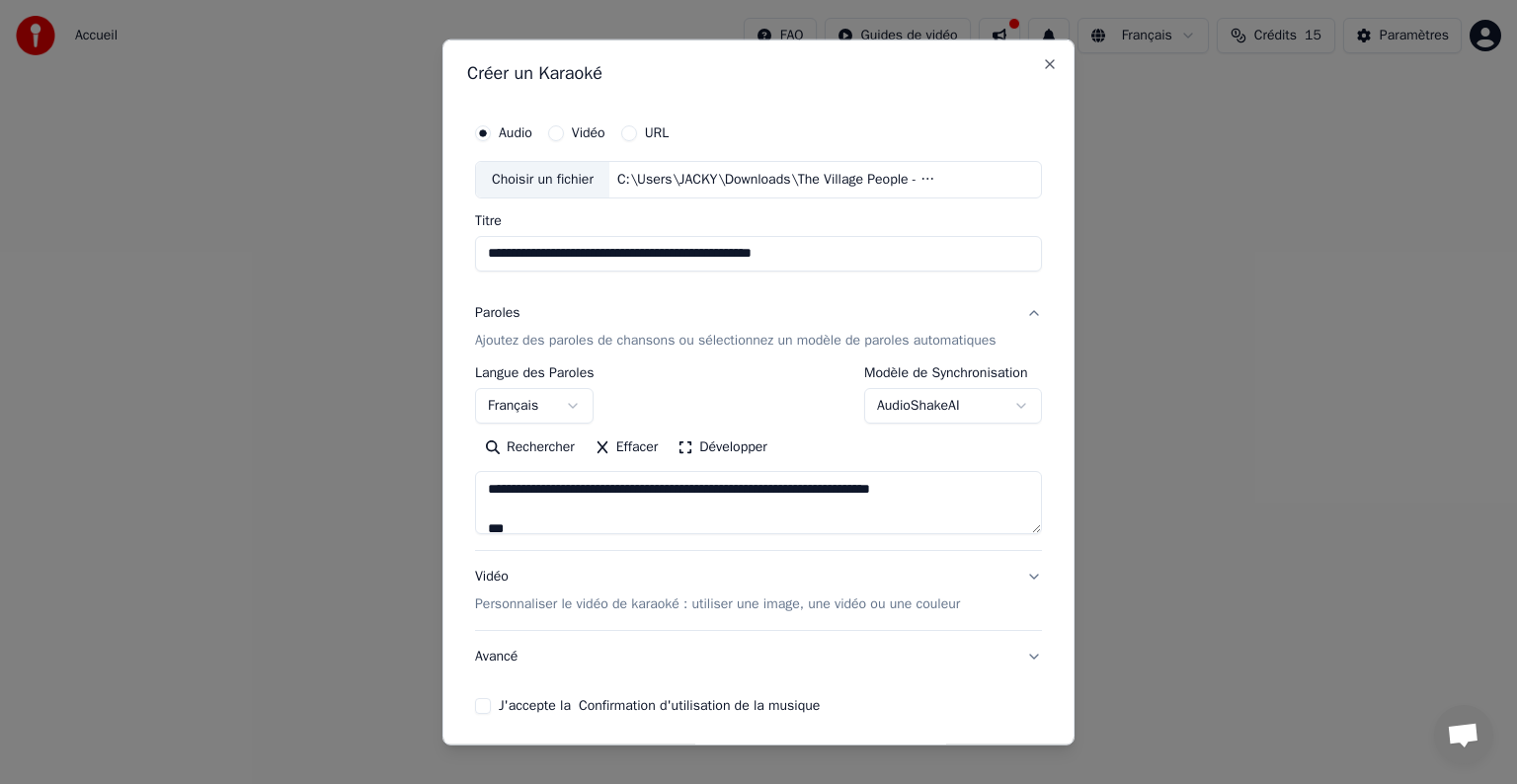 drag, startPoint x: 491, startPoint y: 489, endPoint x: 886, endPoint y: 509, distance: 395.506 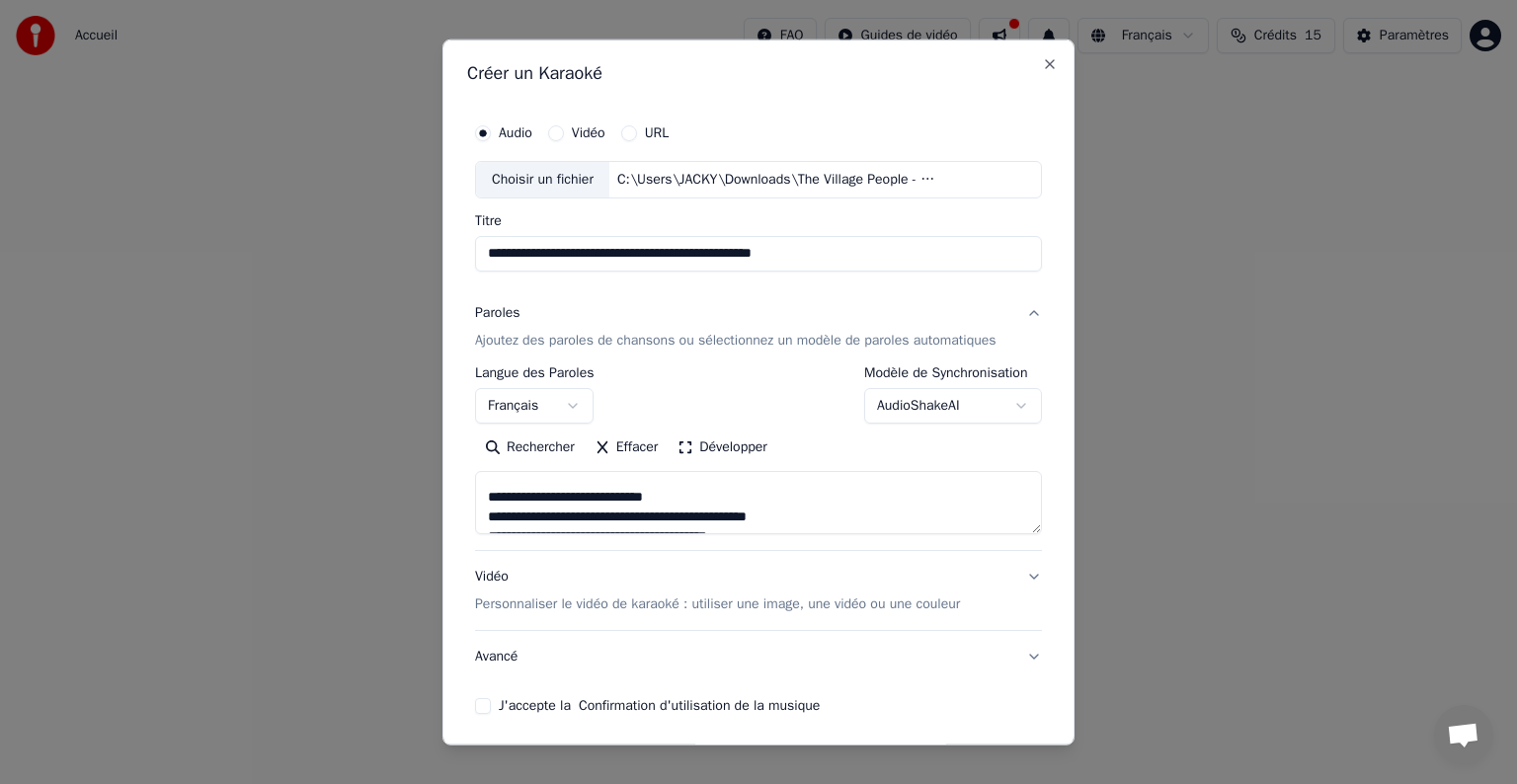 scroll, scrollTop: 0, scrollLeft: 0, axis: both 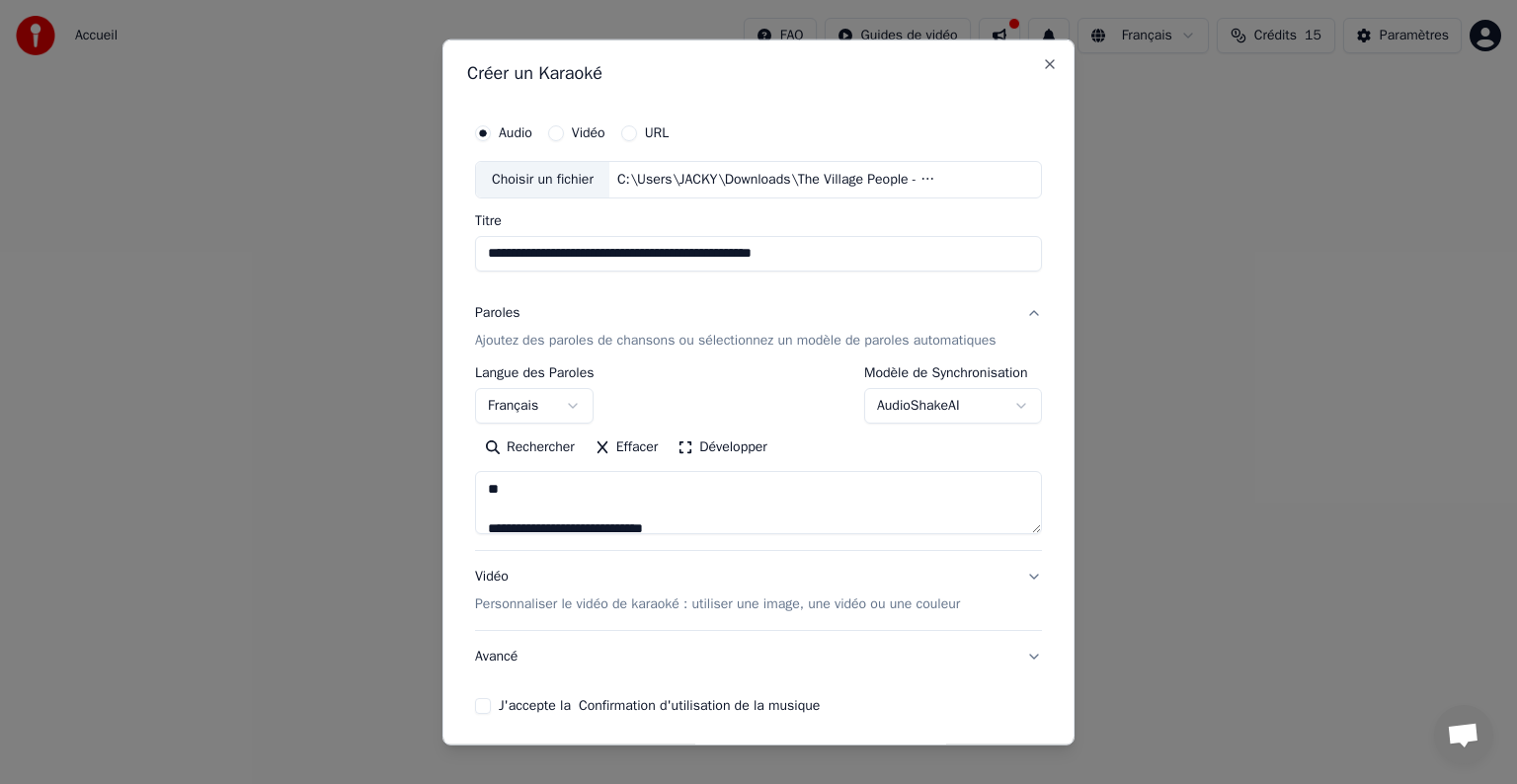 drag, startPoint x: 511, startPoint y: 494, endPoint x: 635, endPoint y: 513, distance: 125.4472 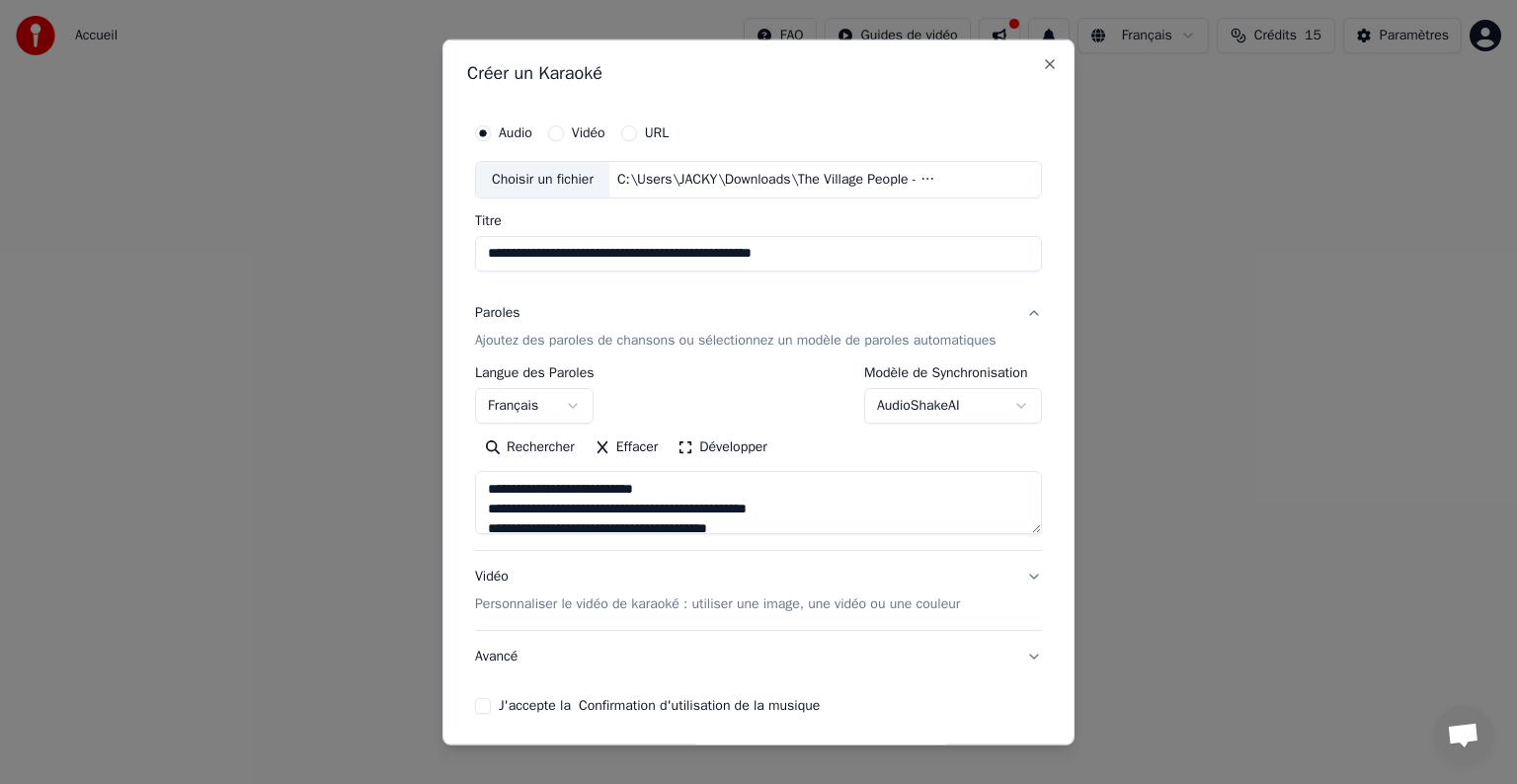 drag, startPoint x: 487, startPoint y: 489, endPoint x: 794, endPoint y: 502, distance: 307.27512 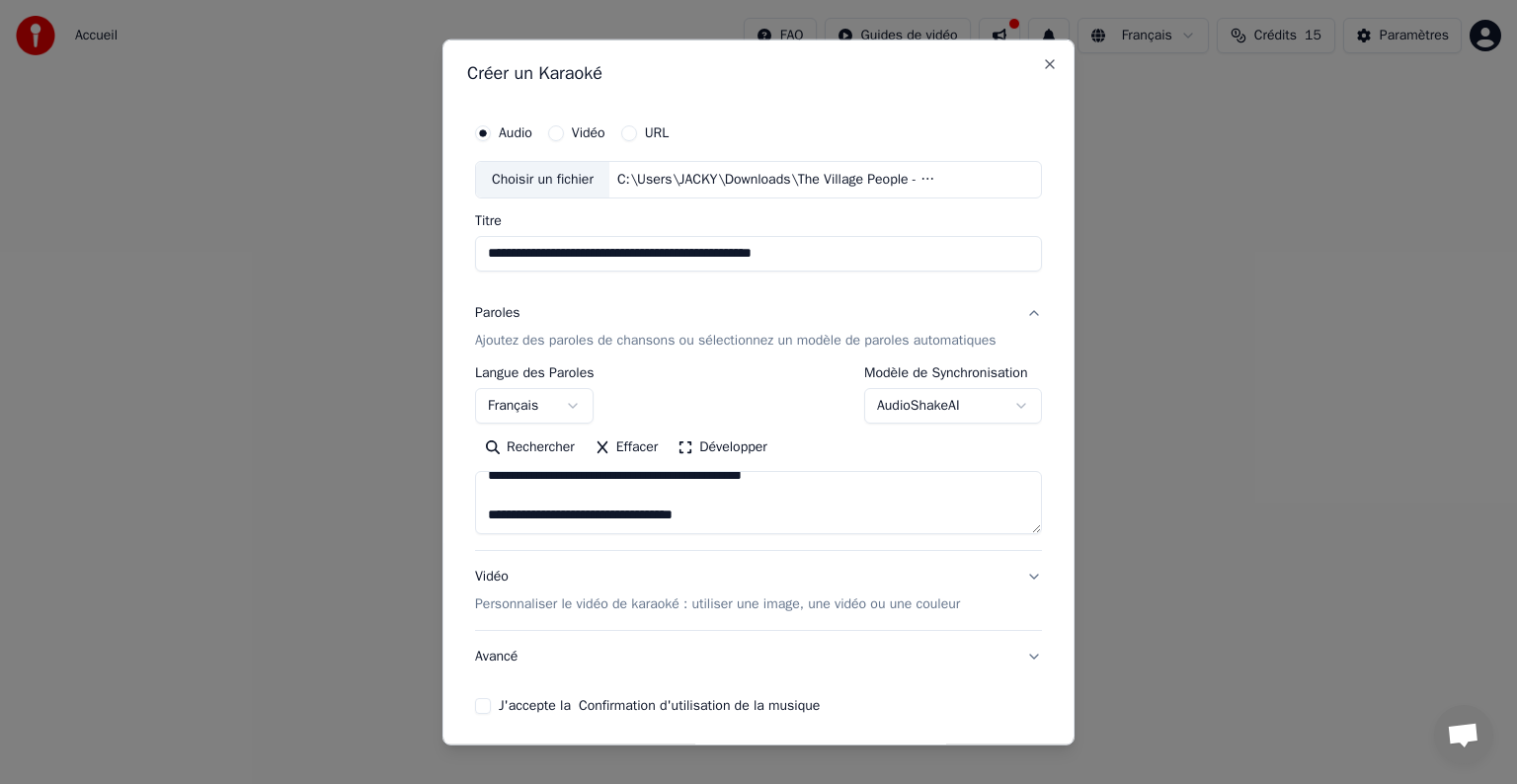 scroll, scrollTop: 2145, scrollLeft: 0, axis: vertical 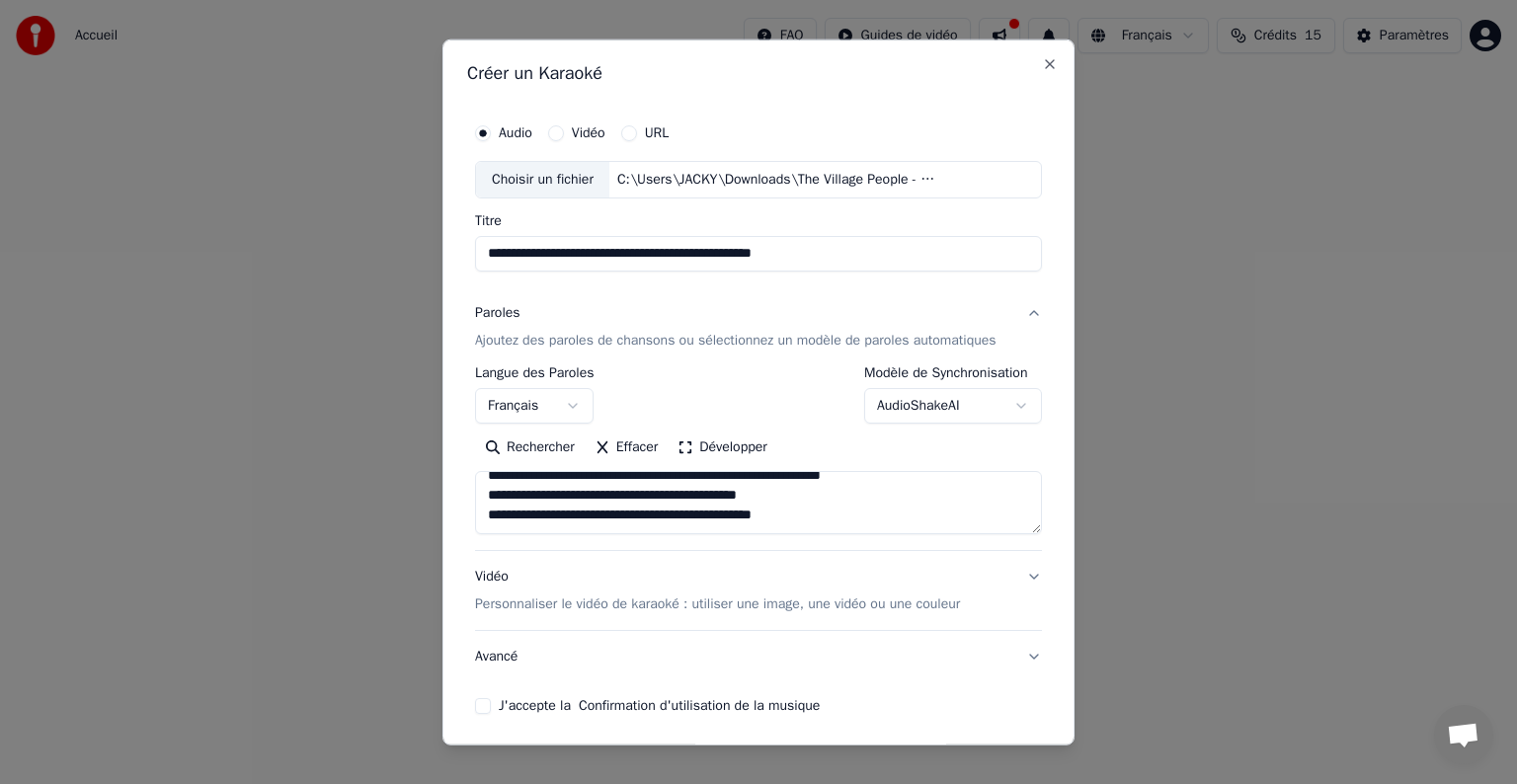 drag, startPoint x: 565, startPoint y: 506, endPoint x: 719, endPoint y: 529, distance: 155.70806 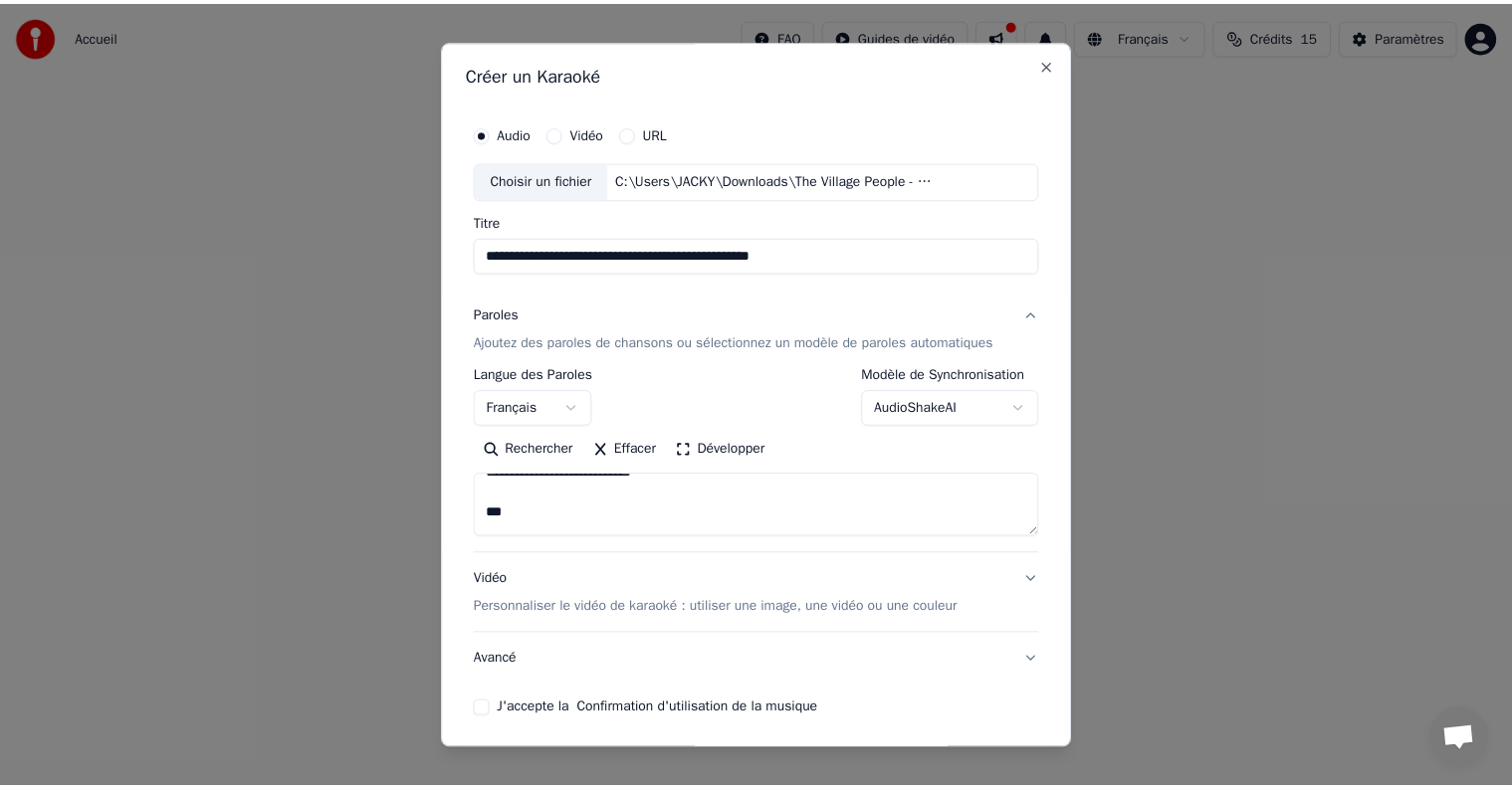 scroll, scrollTop: 2022, scrollLeft: 0, axis: vertical 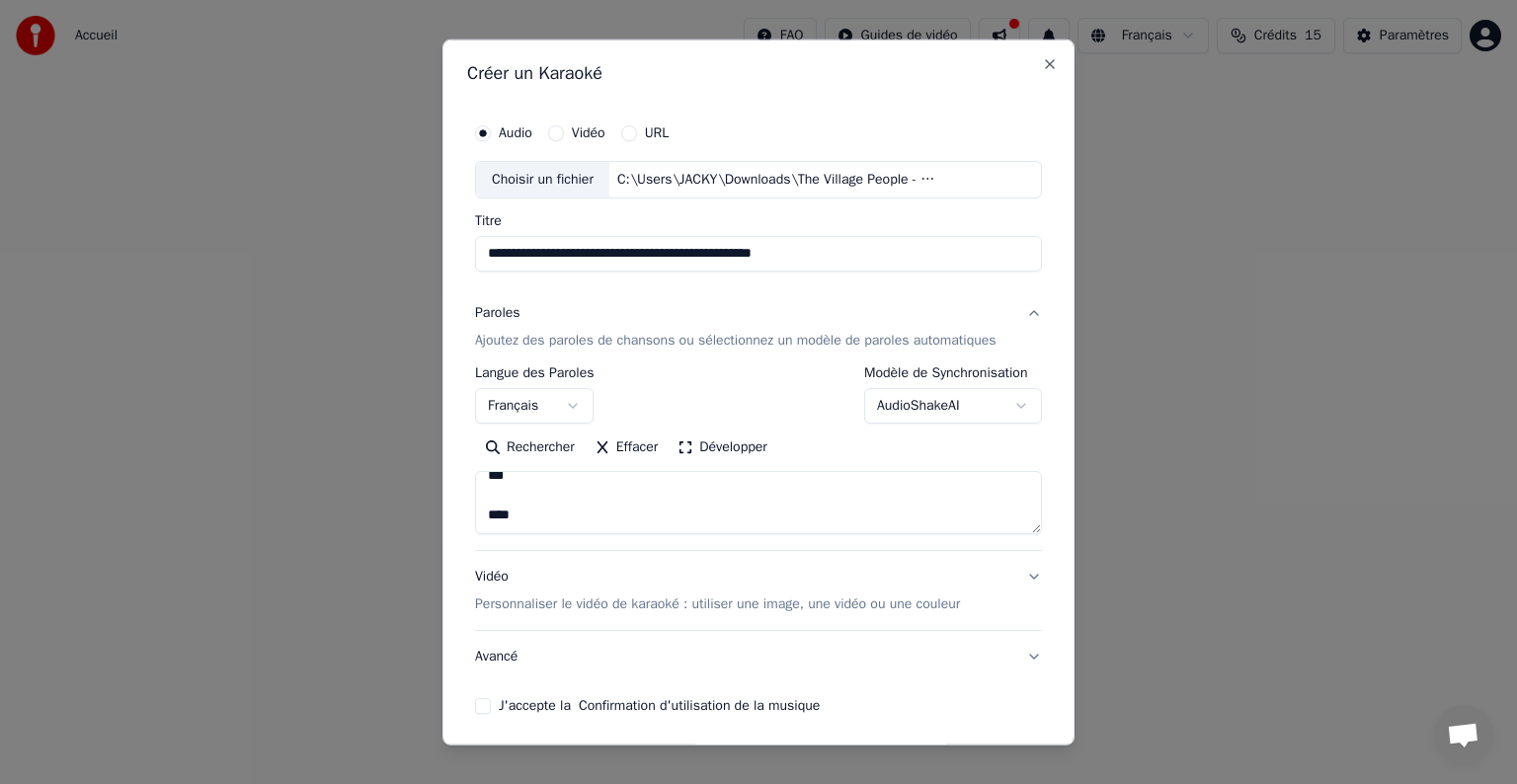 drag, startPoint x: 537, startPoint y: 520, endPoint x: 473, endPoint y: 513, distance: 64.38167 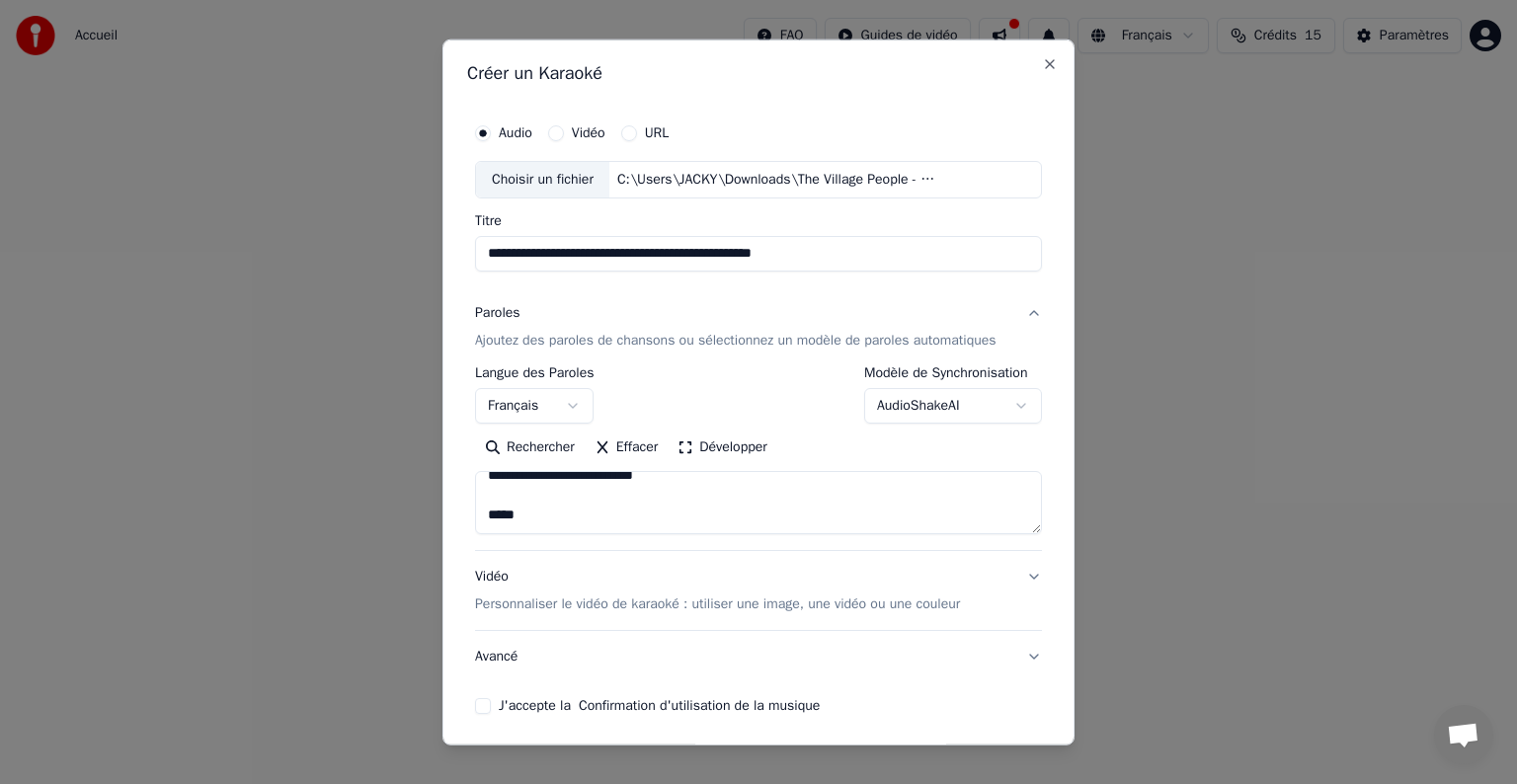type on "**********" 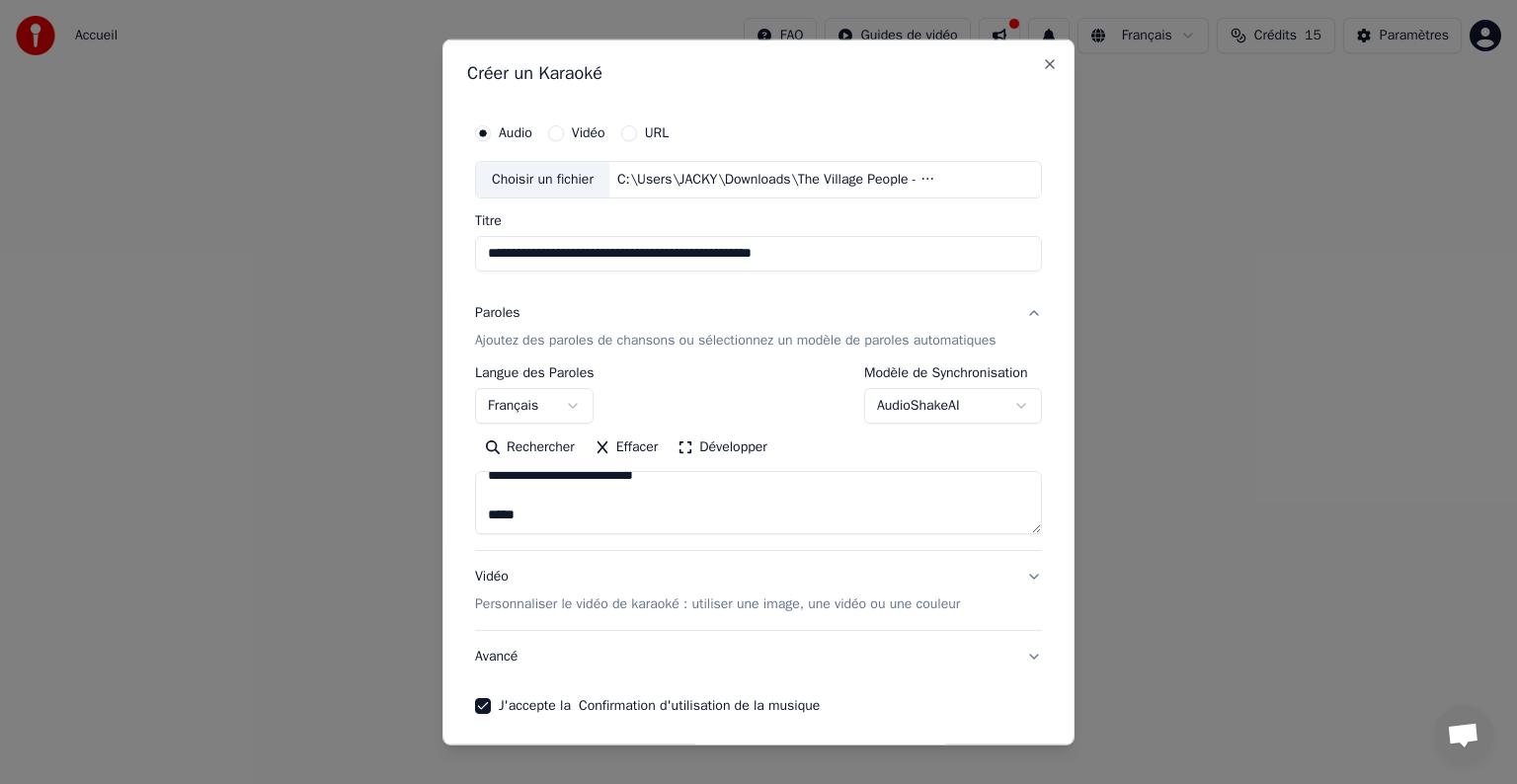 click on "Personnaliser le vidéo de karaoké : utiliser une image, une vidéo ou une couleur" at bounding box center (717, 604) 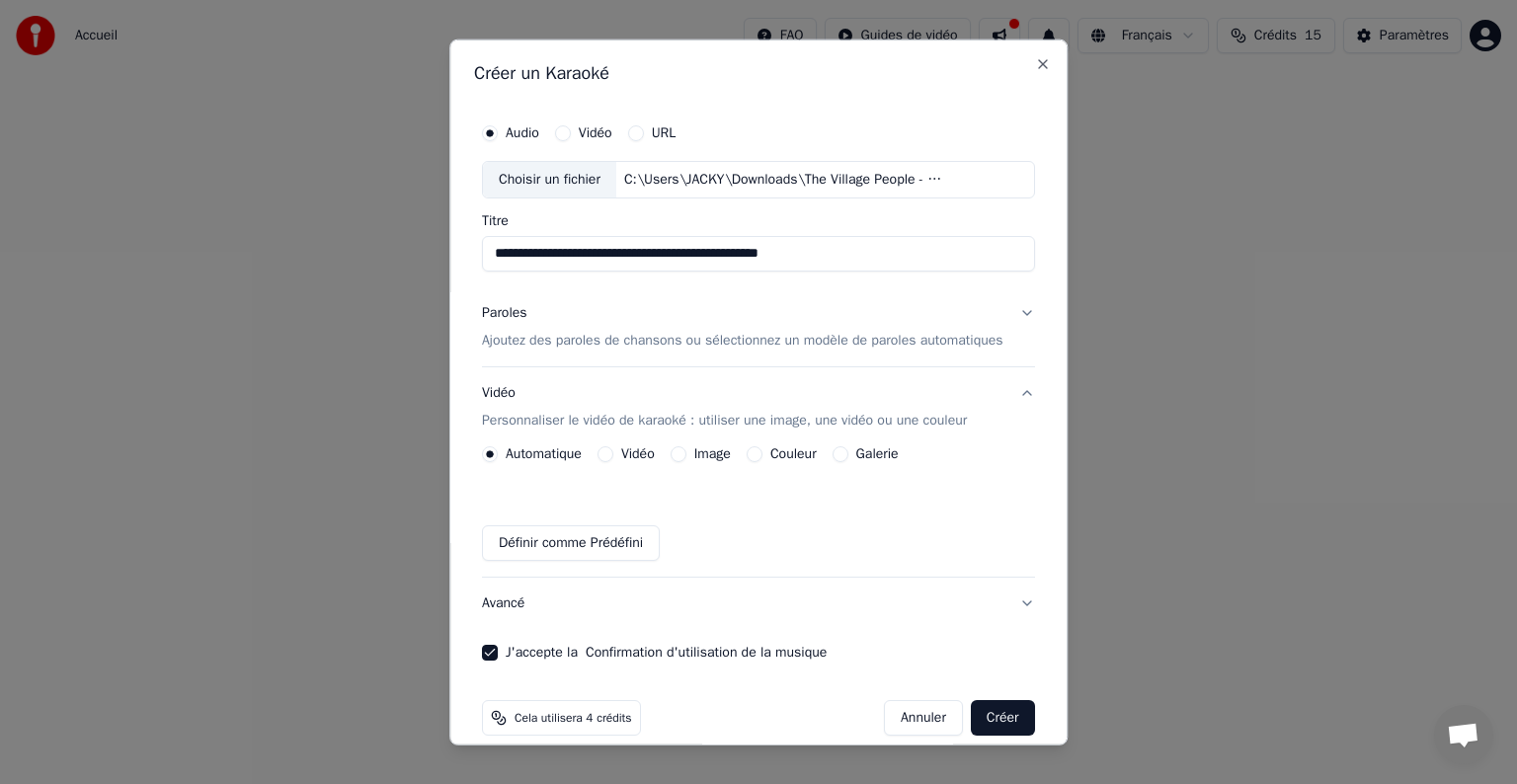 click on "Créer" at bounding box center [1002, 718] 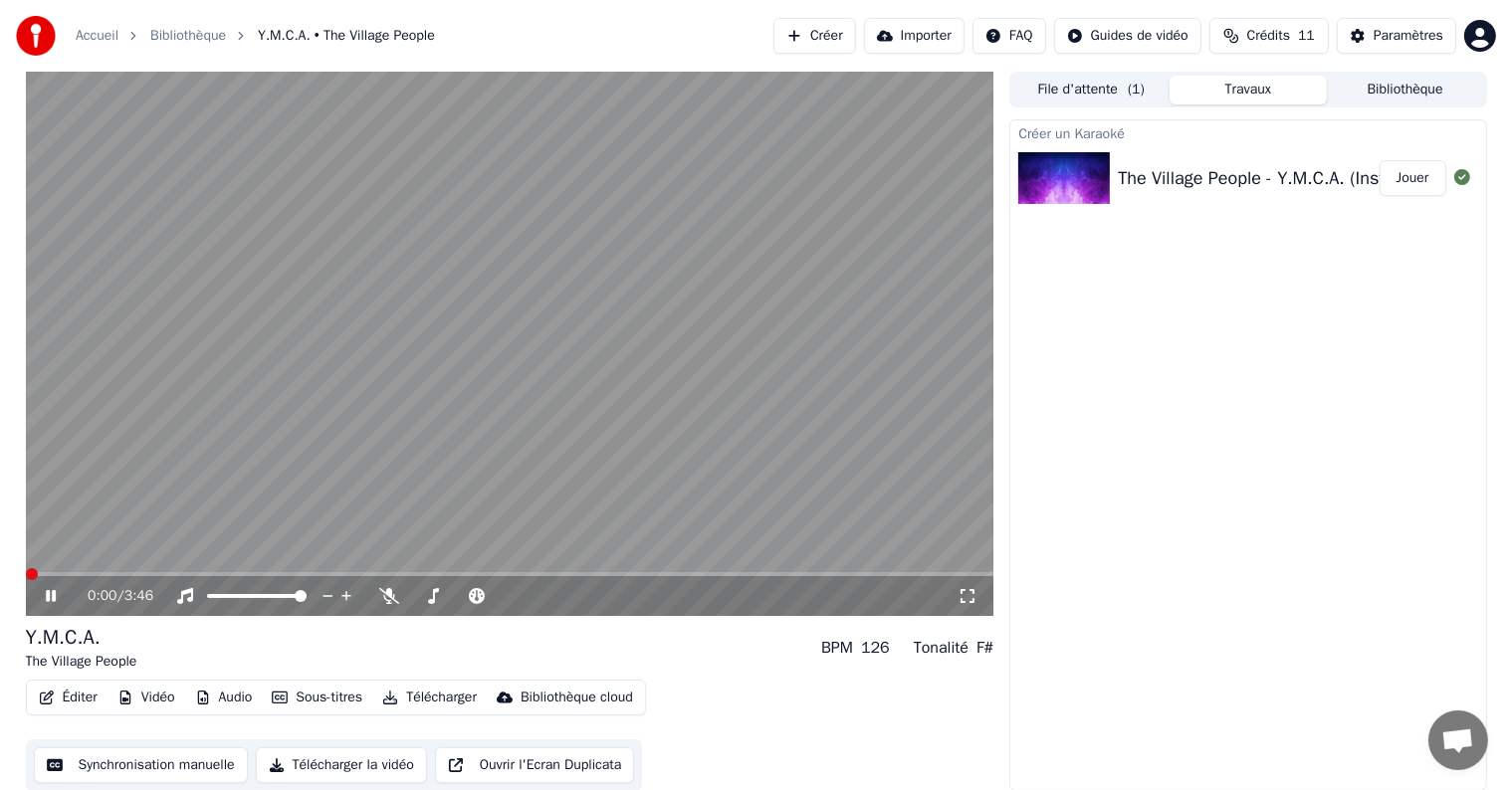 click at bounding box center [32, 574] 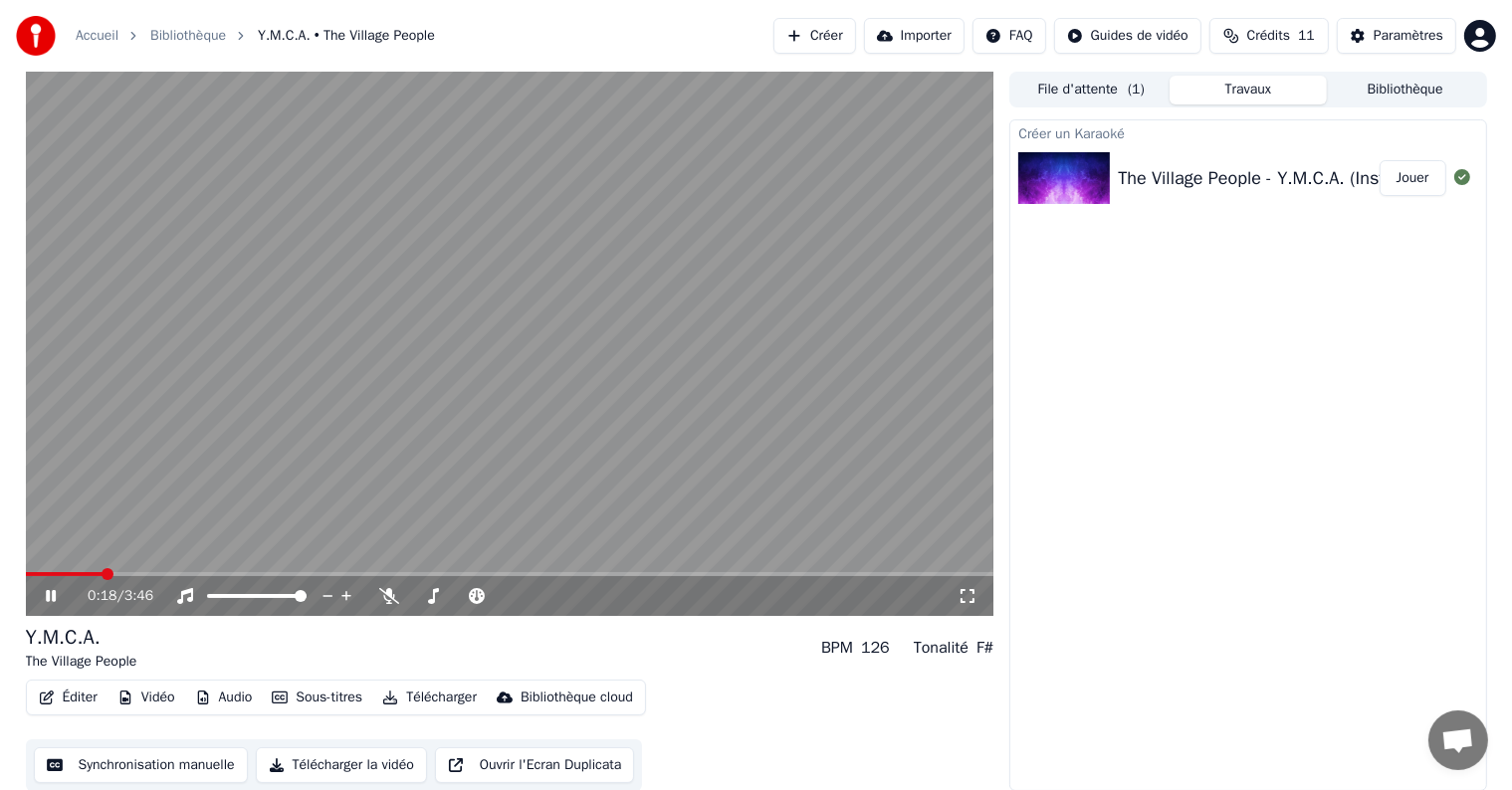 click 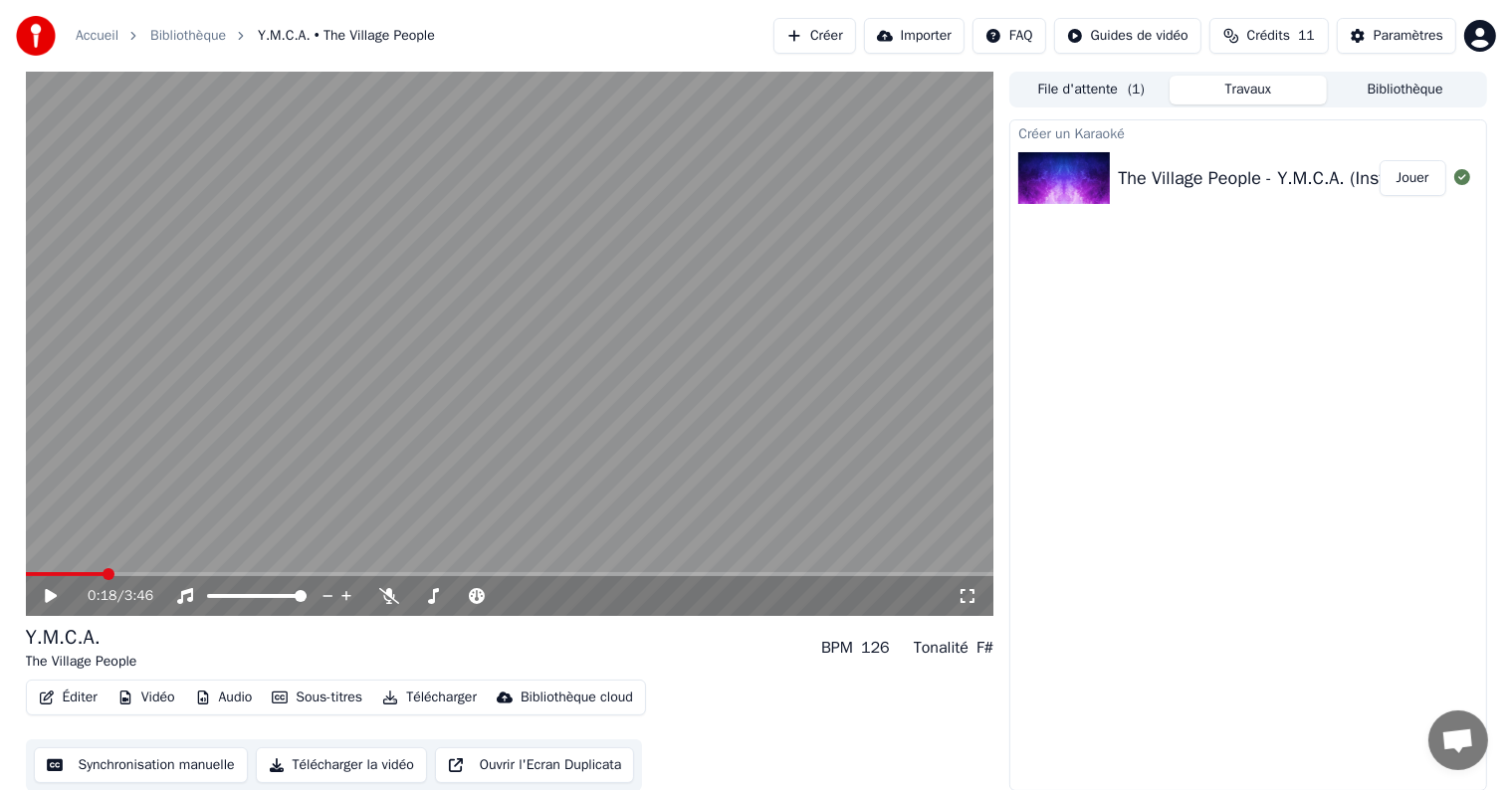 scroll, scrollTop: 1, scrollLeft: 0, axis: vertical 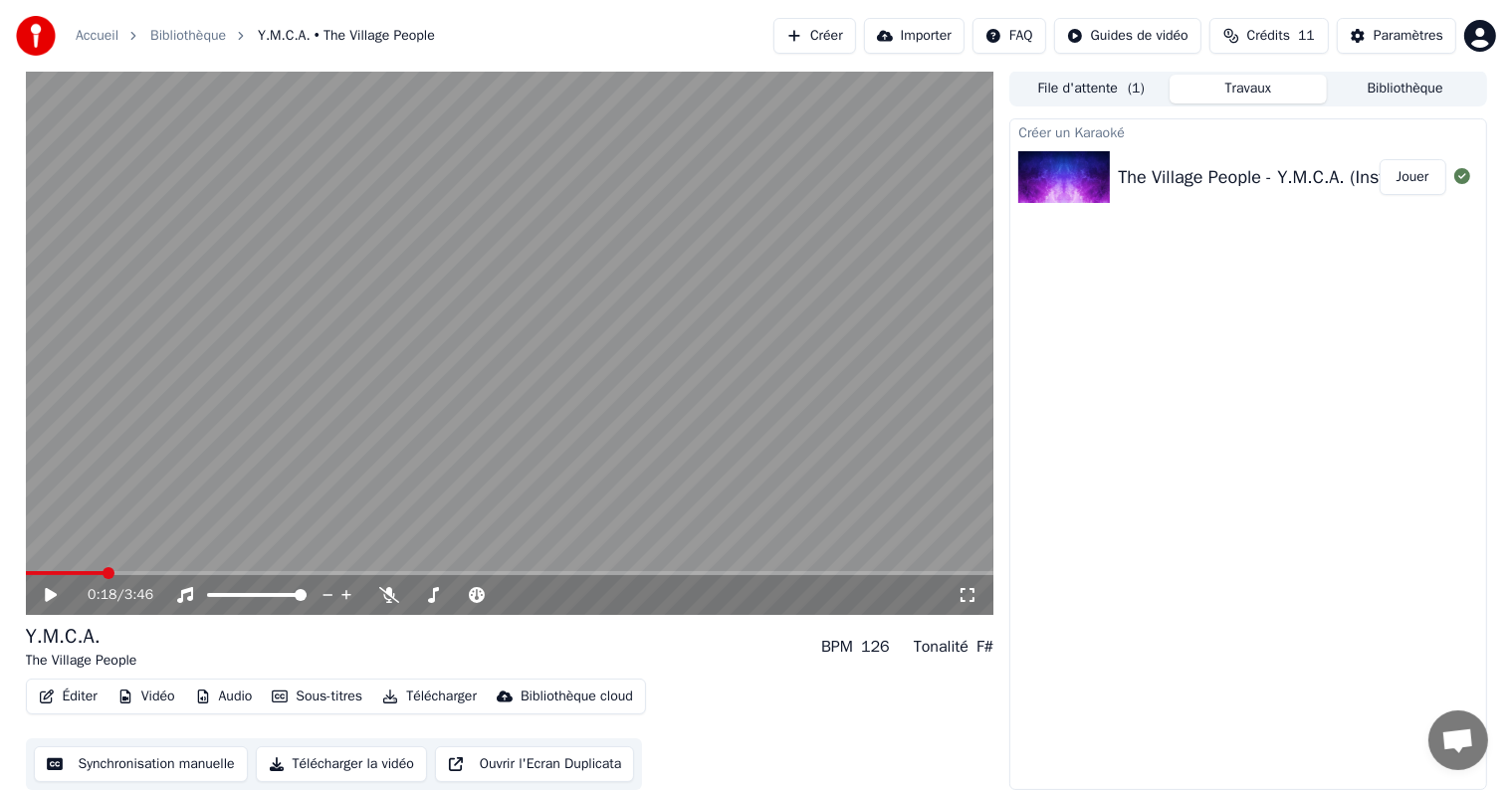 click on "Synchronisation manuelle" at bounding box center [140, 764] 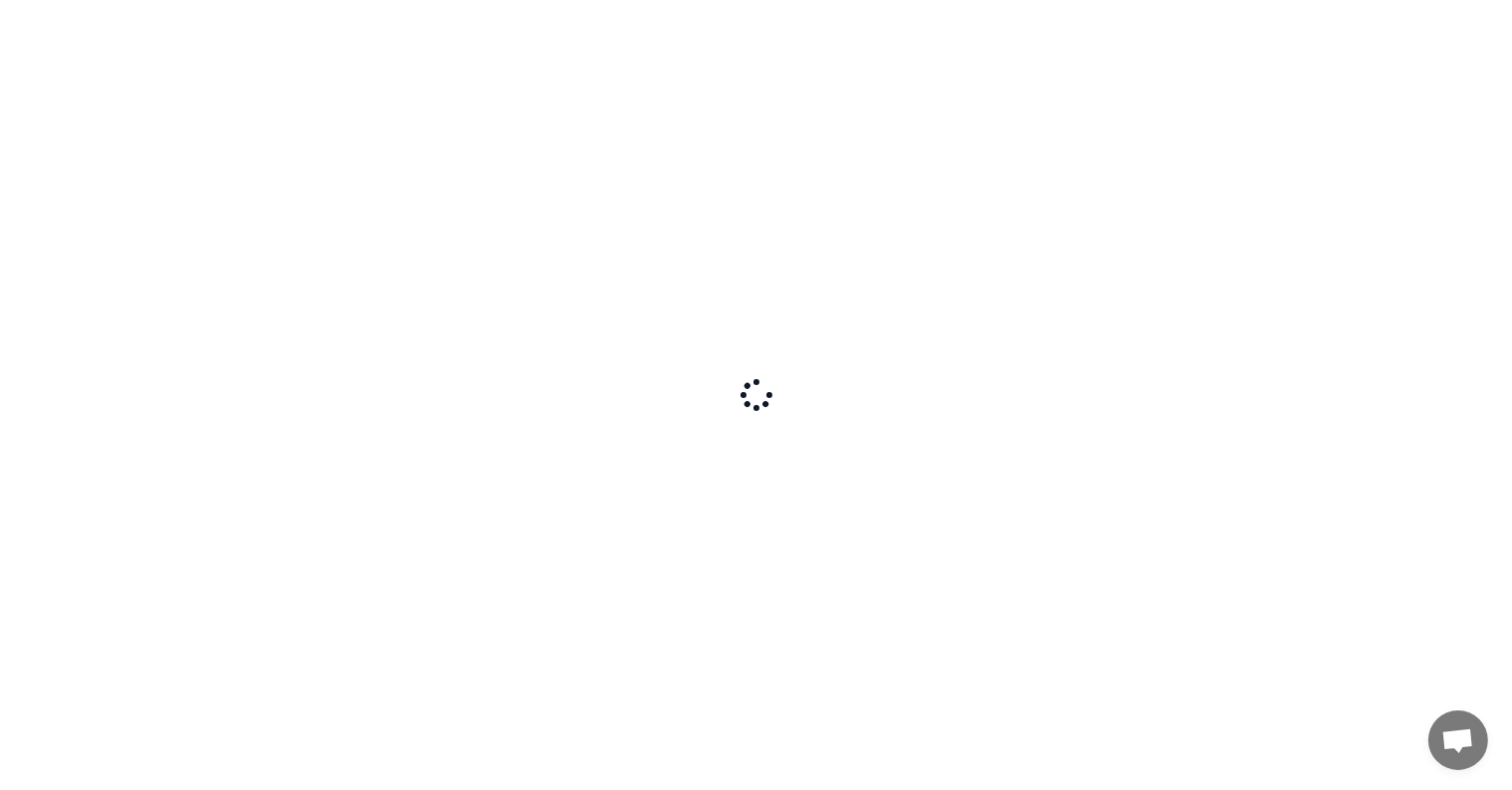 scroll, scrollTop: 0, scrollLeft: 0, axis: both 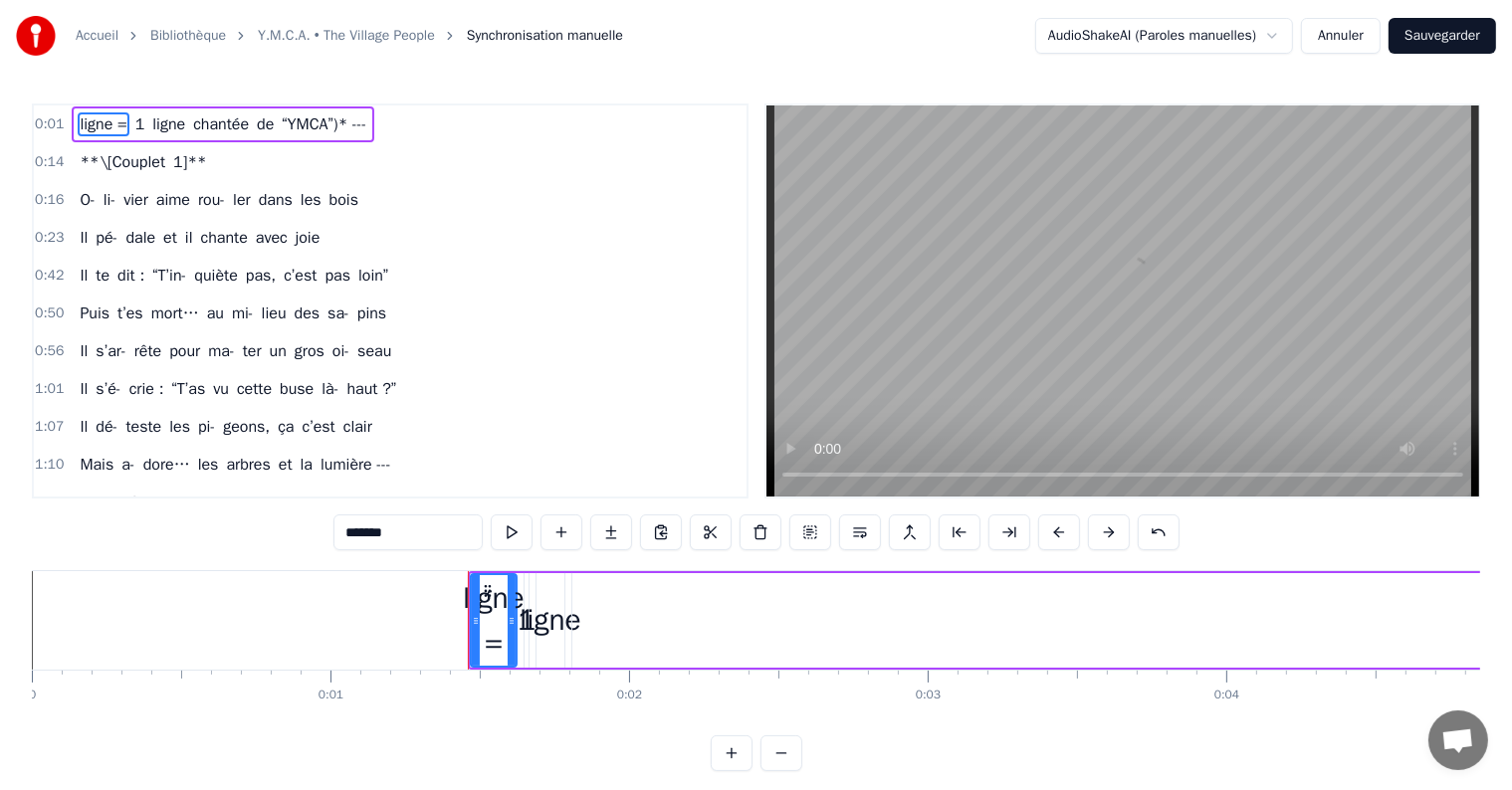 type on "*" 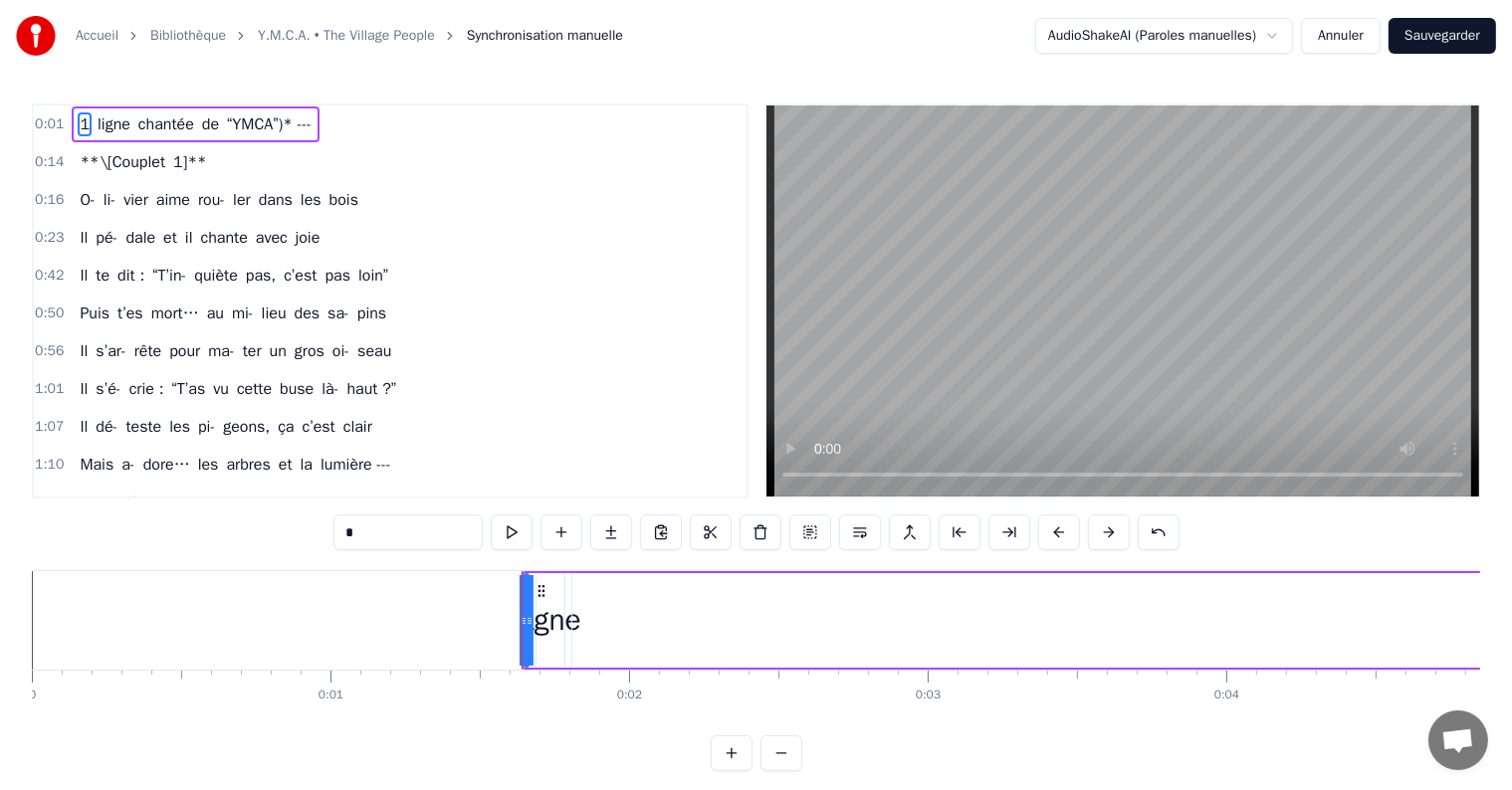 drag, startPoint x: 323, startPoint y: 116, endPoint x: 208, endPoint y: 133, distance: 116.24973 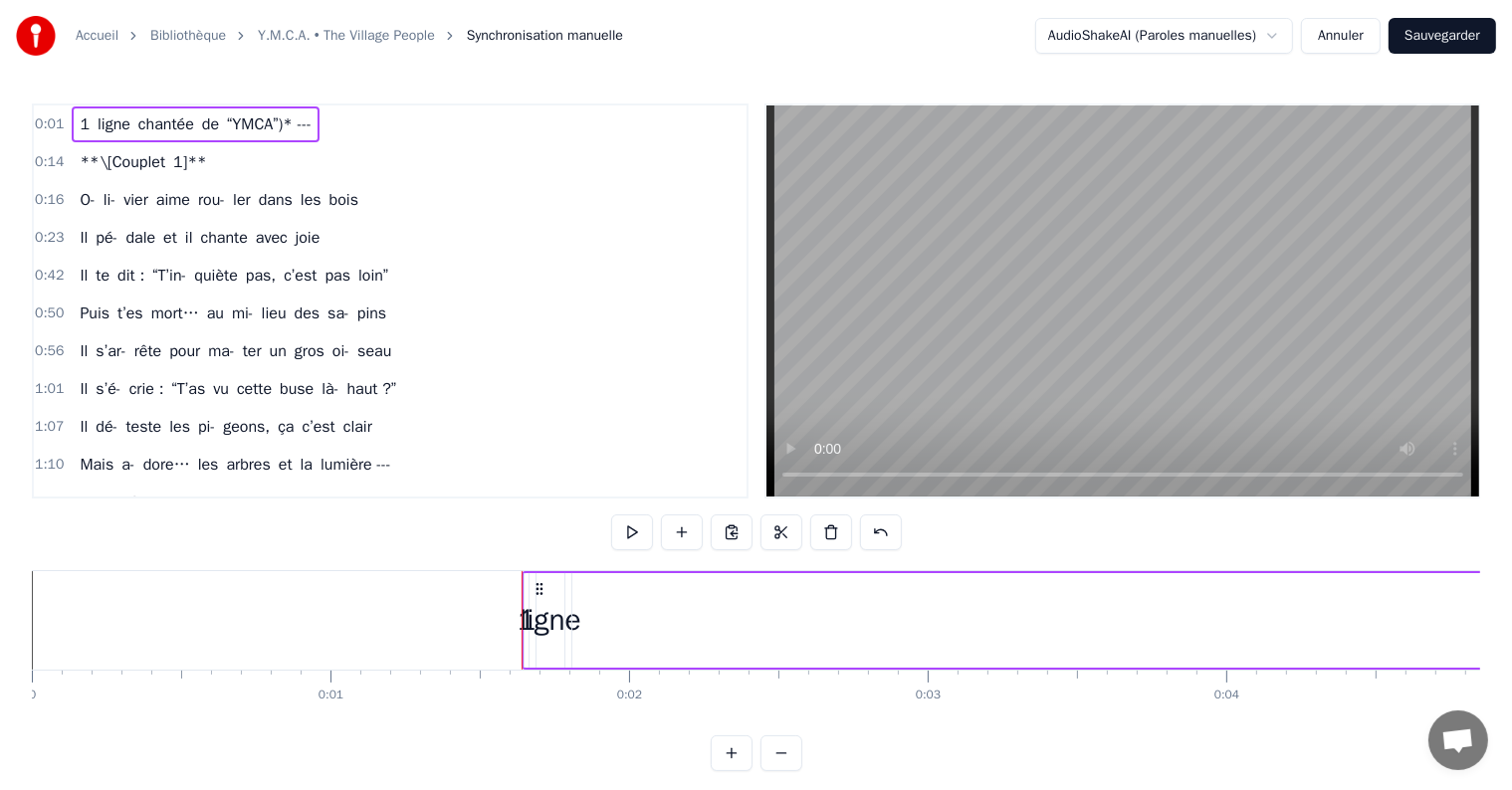 click on "1 ligne chantée de “YMCA”)*
---" at bounding box center (195, 124) 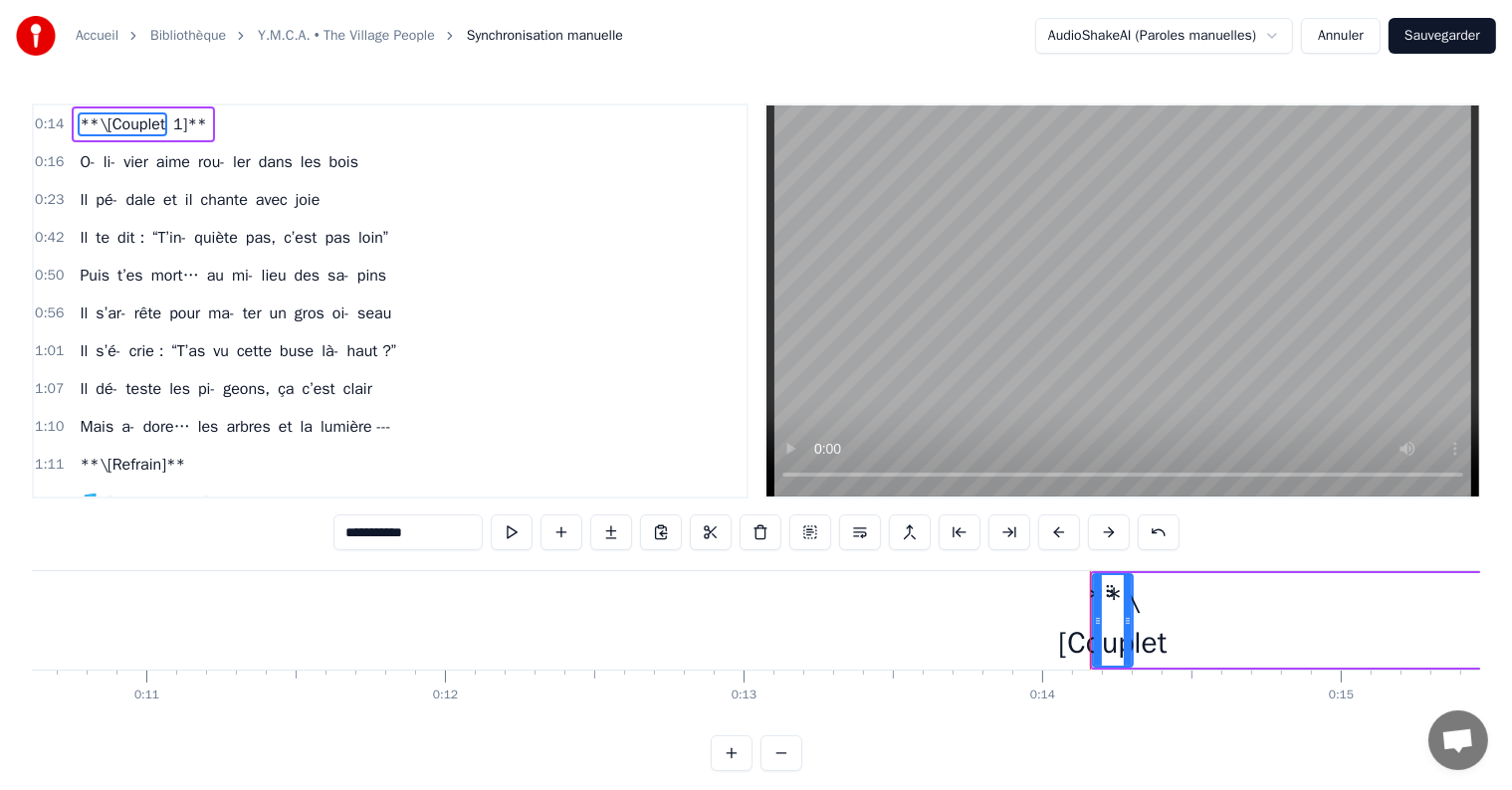 scroll, scrollTop: 0, scrollLeft: 4128, axis: horizontal 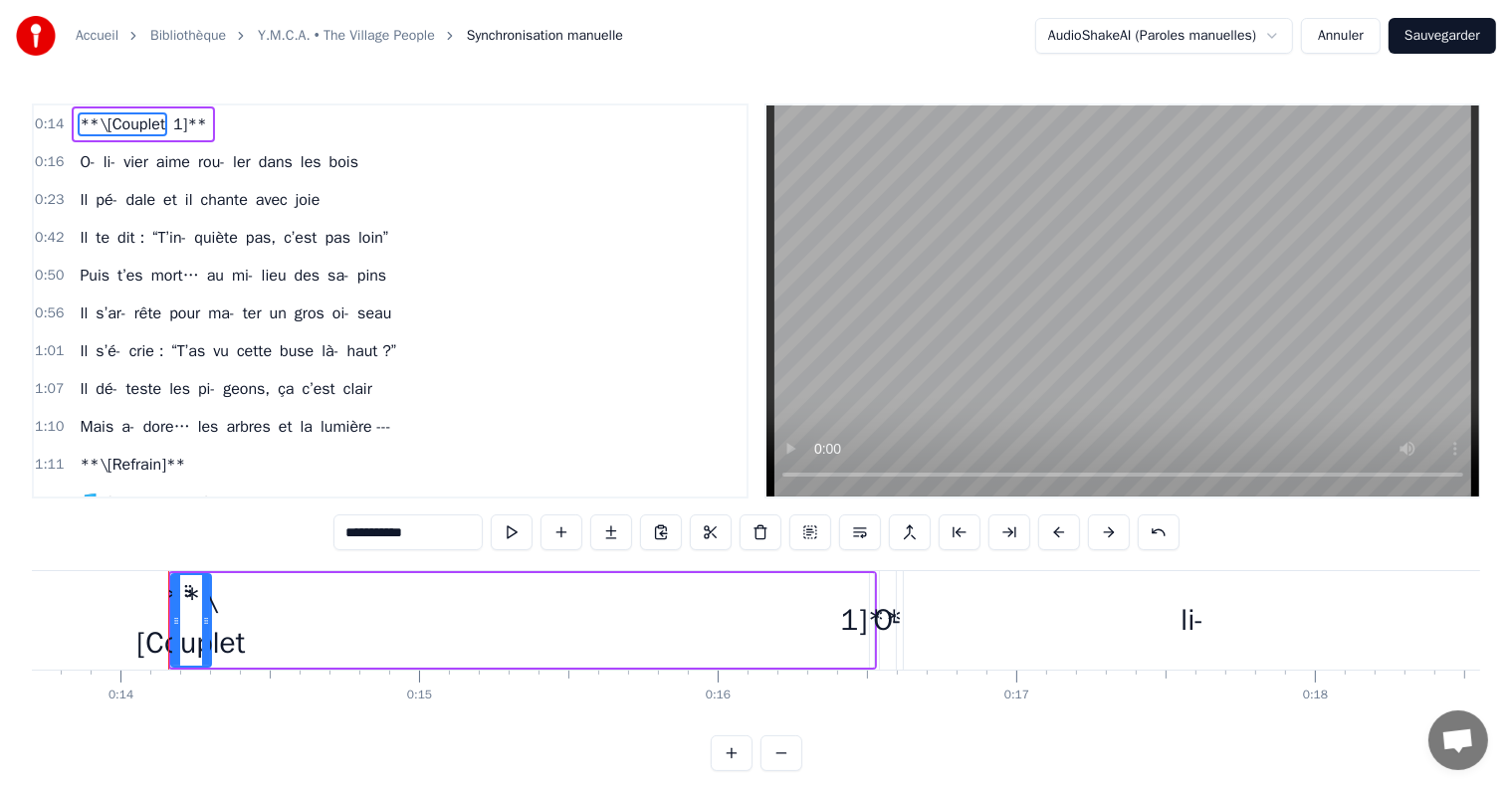 click on "0:14 **\[Couplet 1]**" at bounding box center [390, 124] 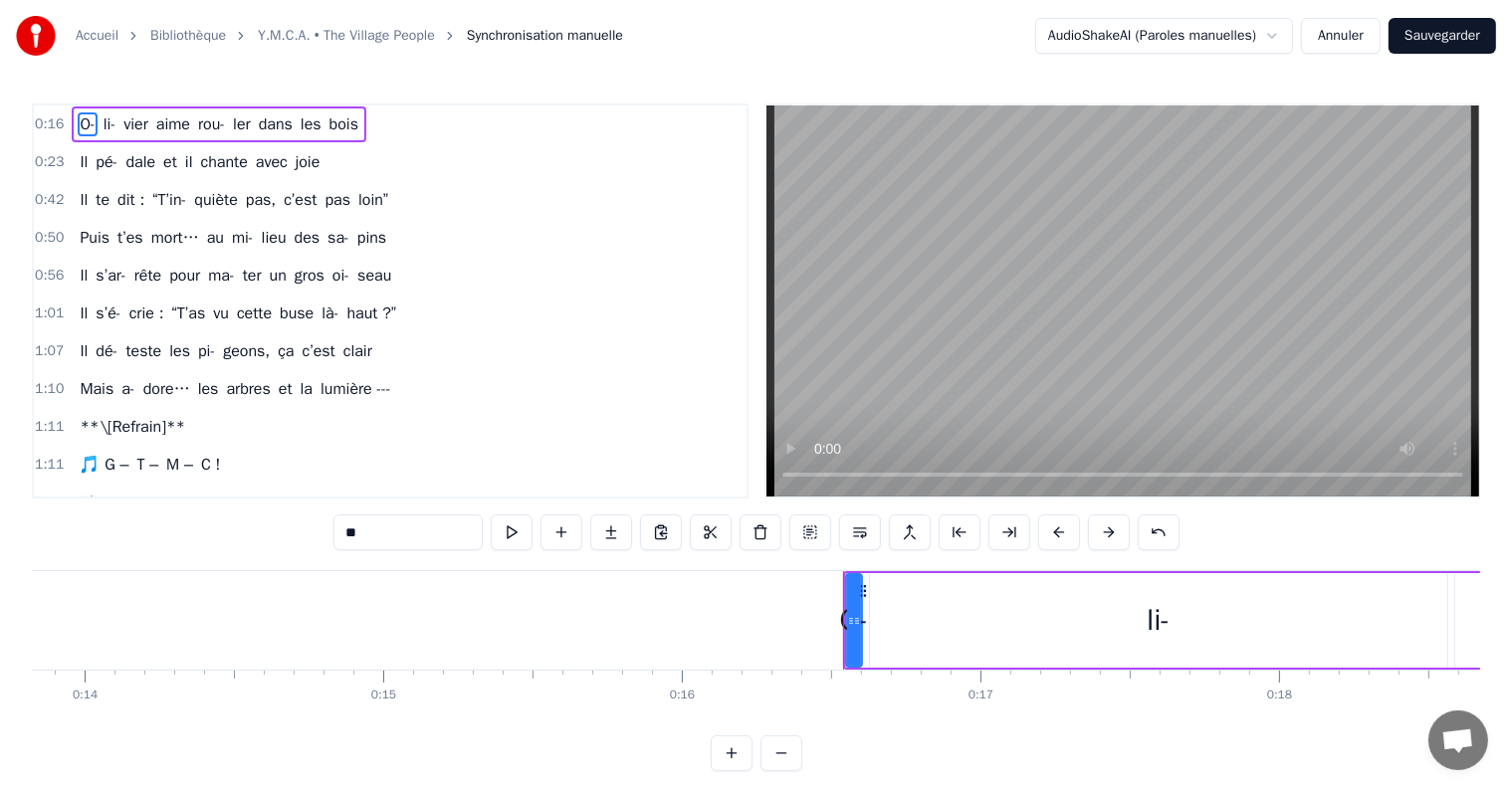click on "**\[Refrain]**" at bounding box center (132, 427) 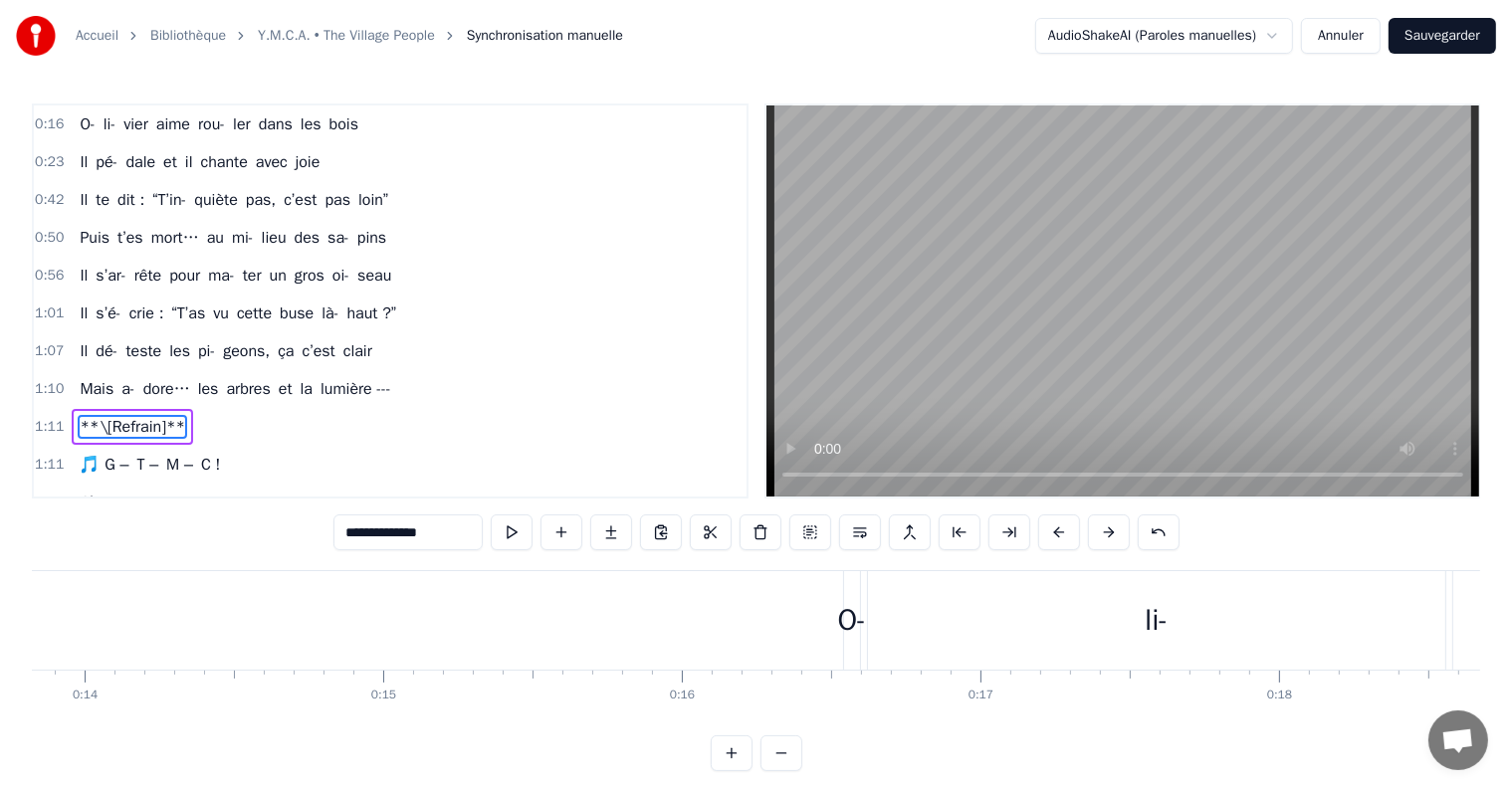 scroll, scrollTop: 73, scrollLeft: 0, axis: vertical 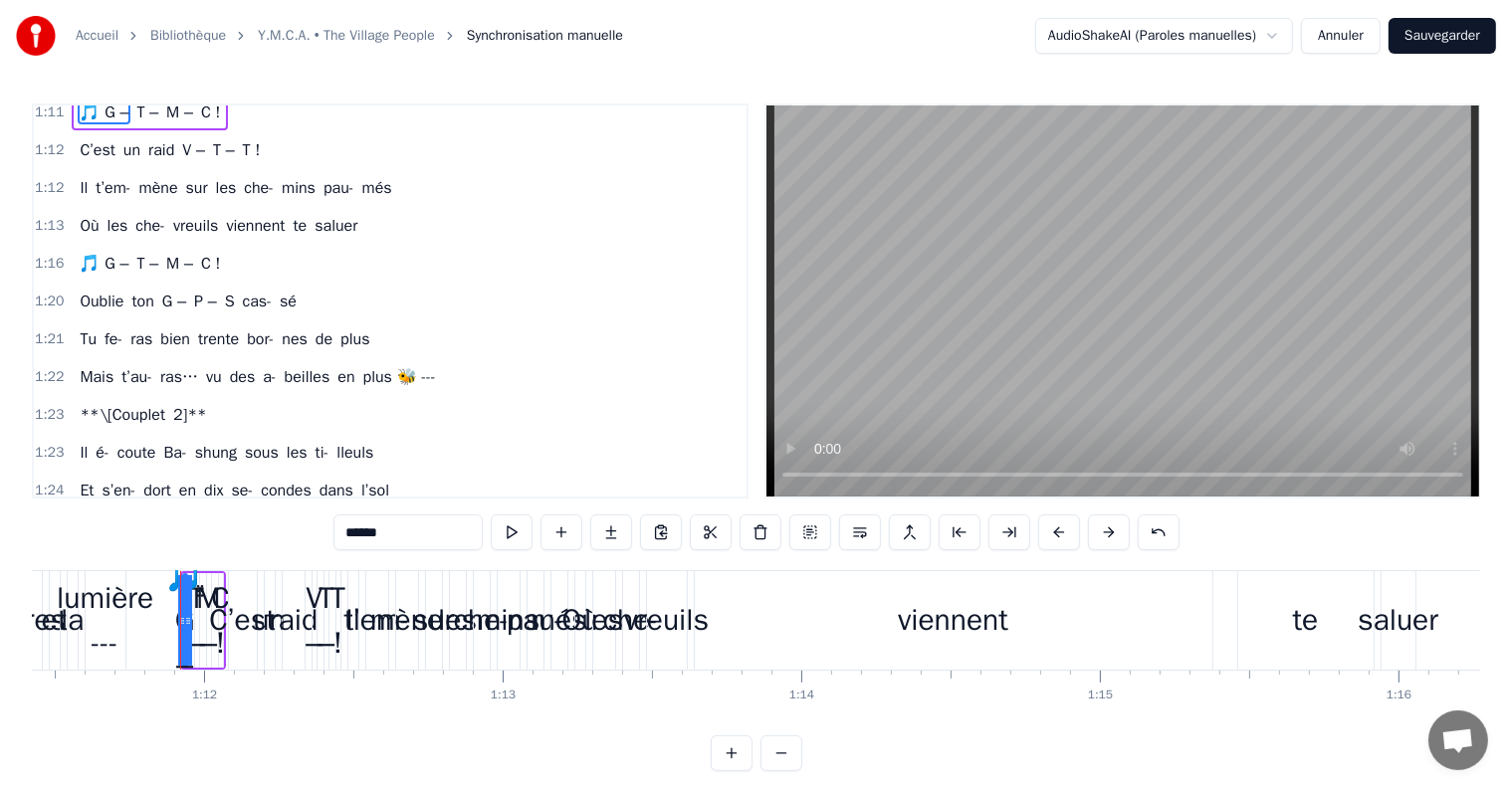 click on "2]**" at bounding box center (190, 415) 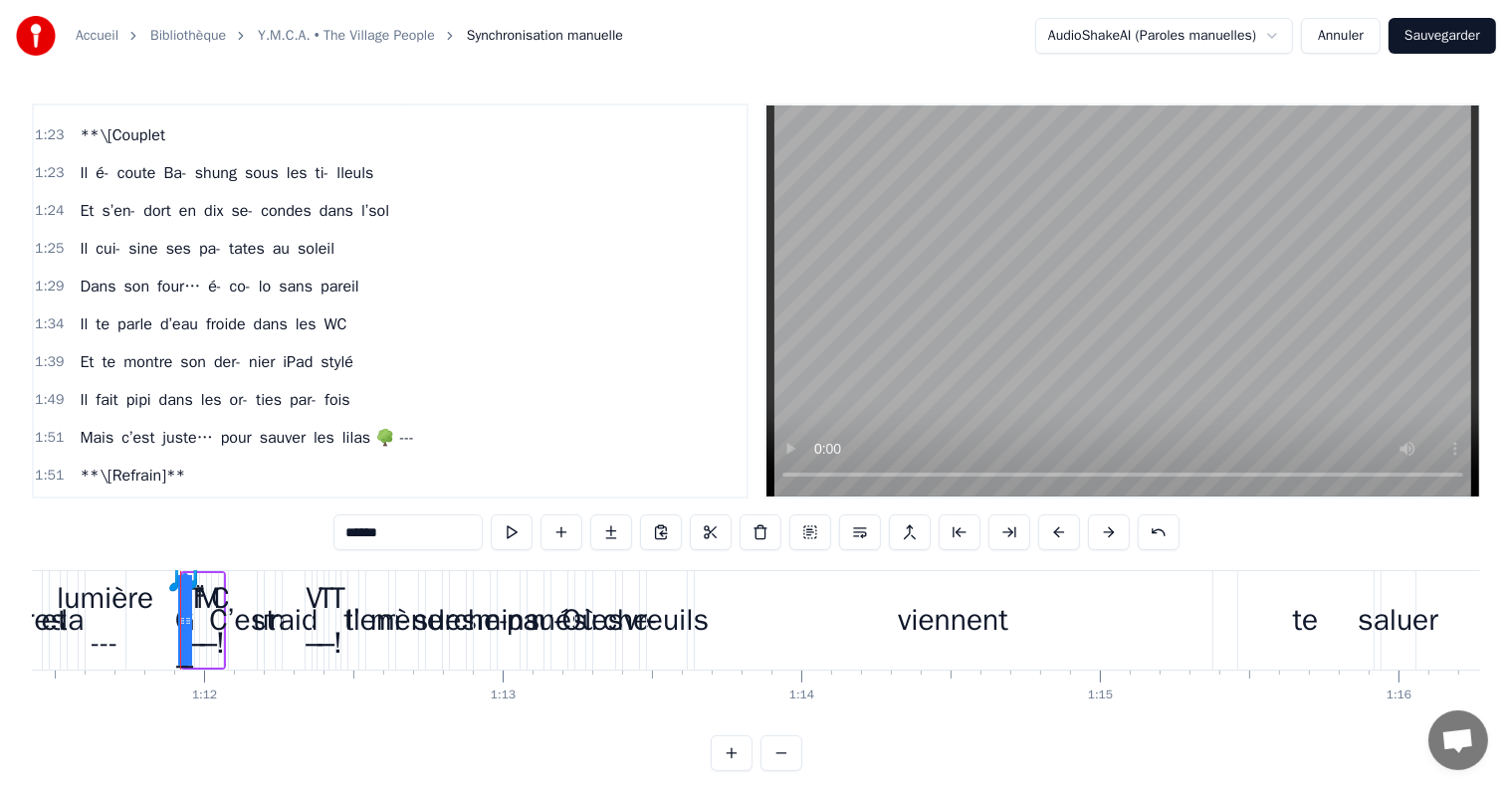 scroll, scrollTop: 712, scrollLeft: 0, axis: vertical 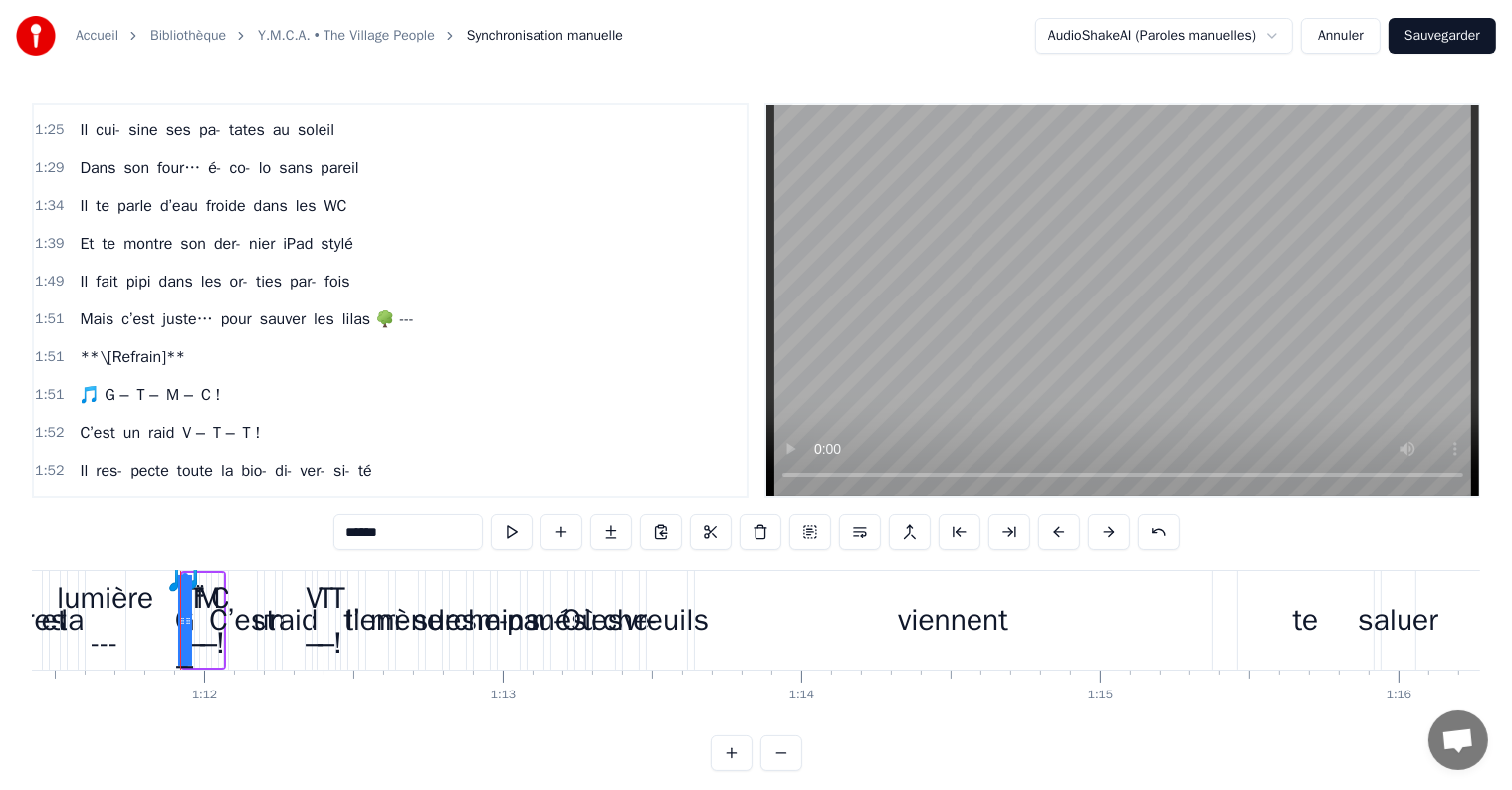 click on "**\[Refrain]**" at bounding box center (132, 357) 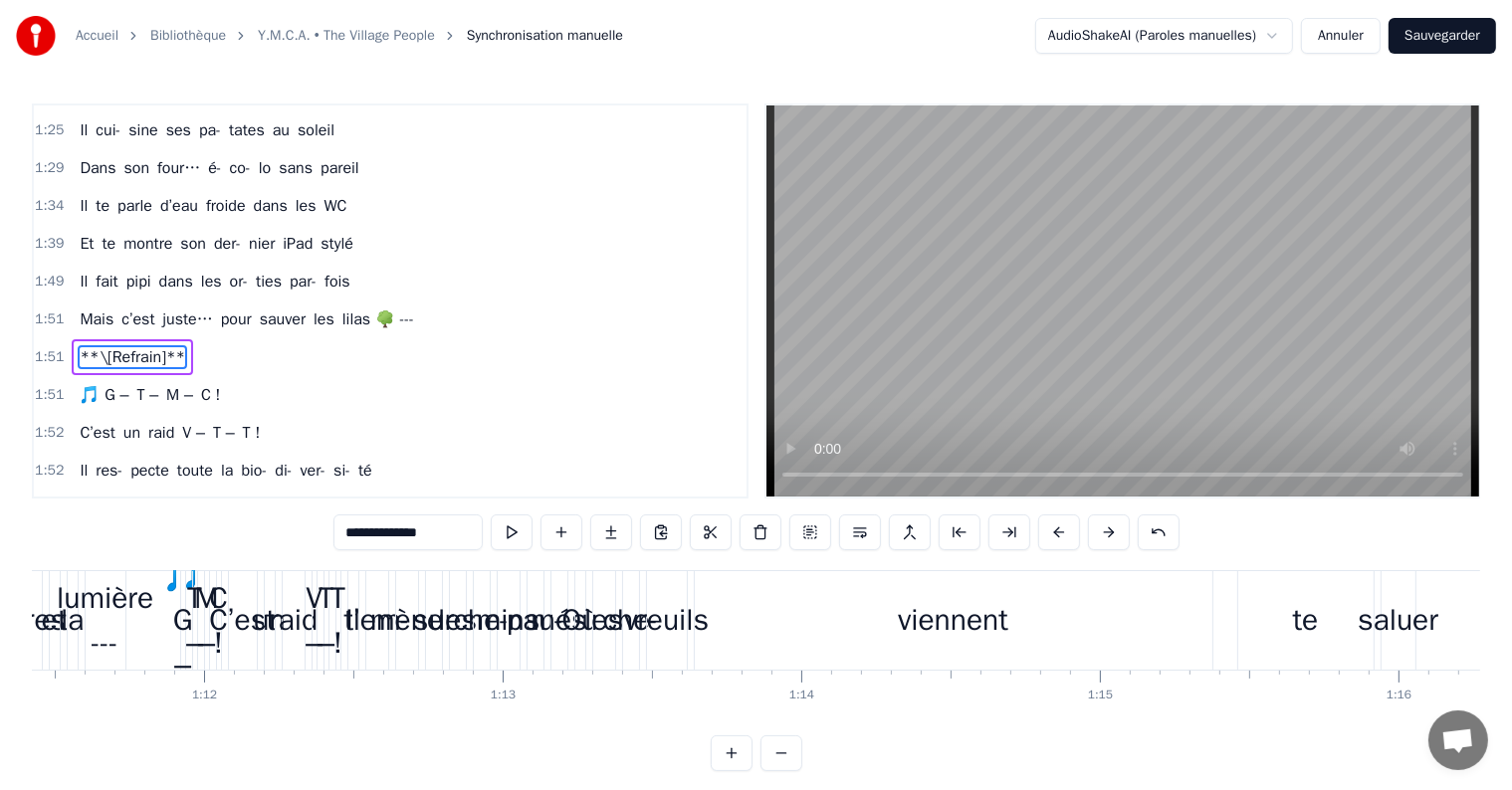 scroll, scrollTop: 737, scrollLeft: 0, axis: vertical 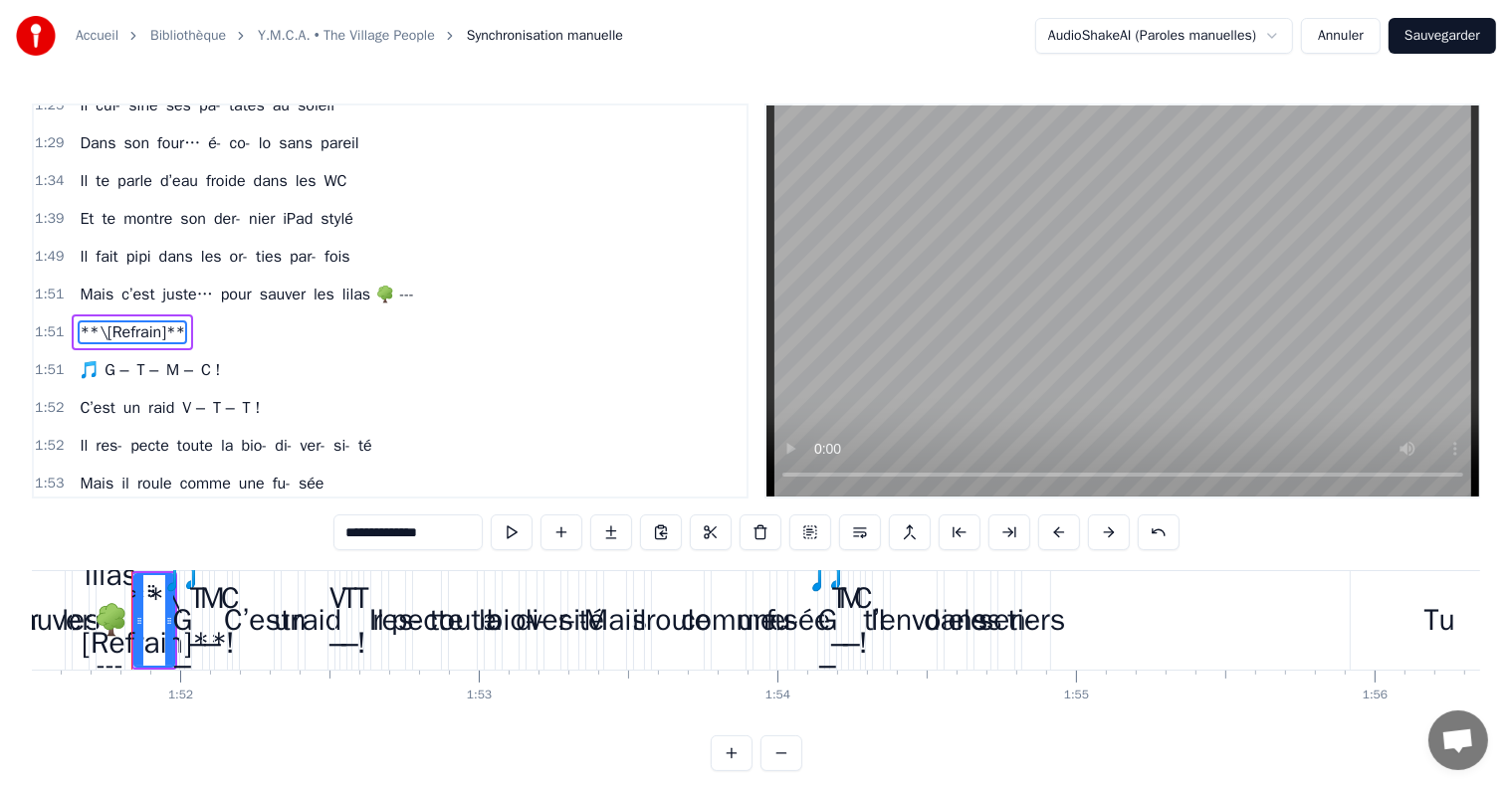 click on "**\[Refrain]**" at bounding box center [132, 332] 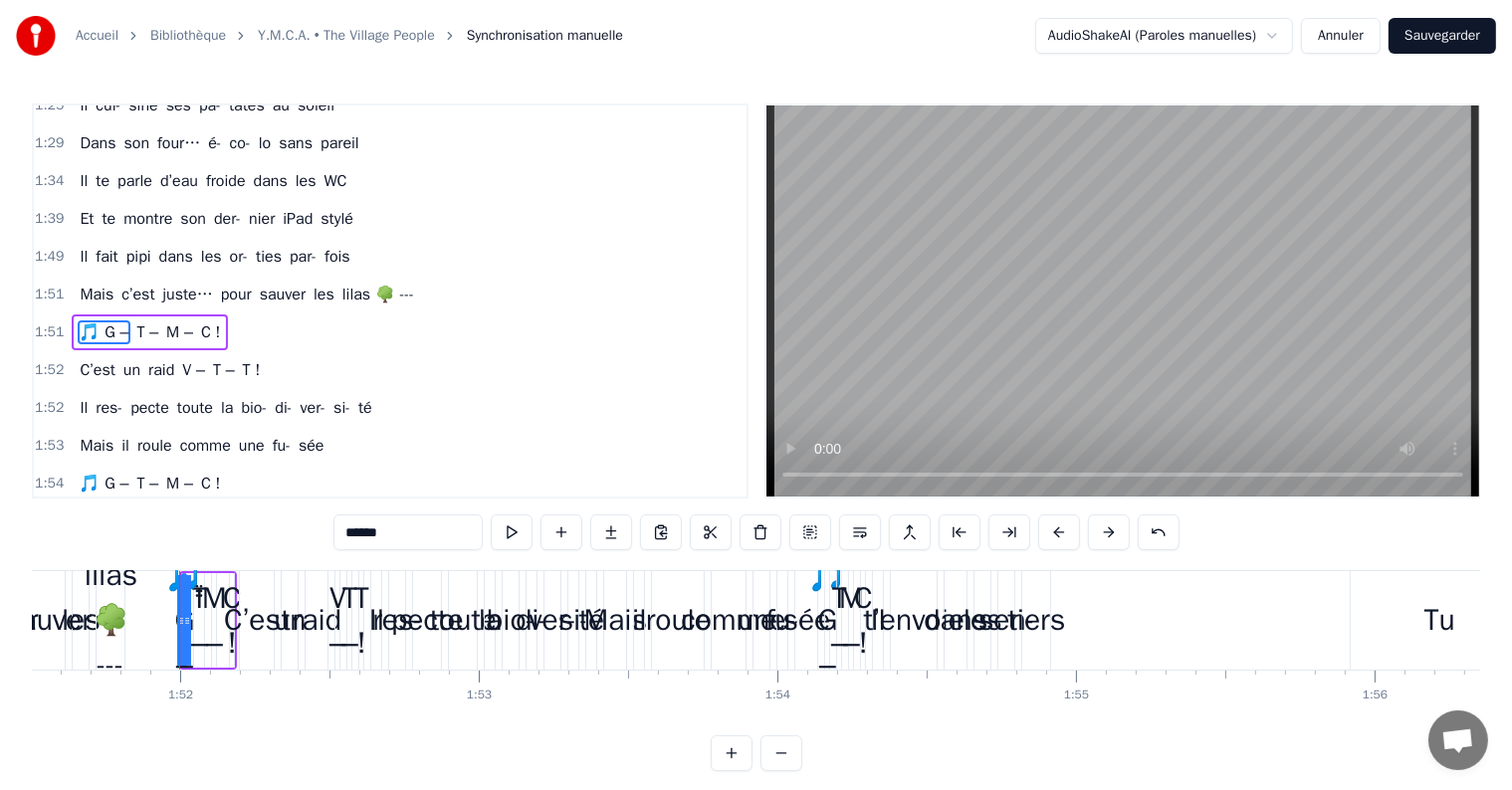 scroll, scrollTop: 936, scrollLeft: 0, axis: vertical 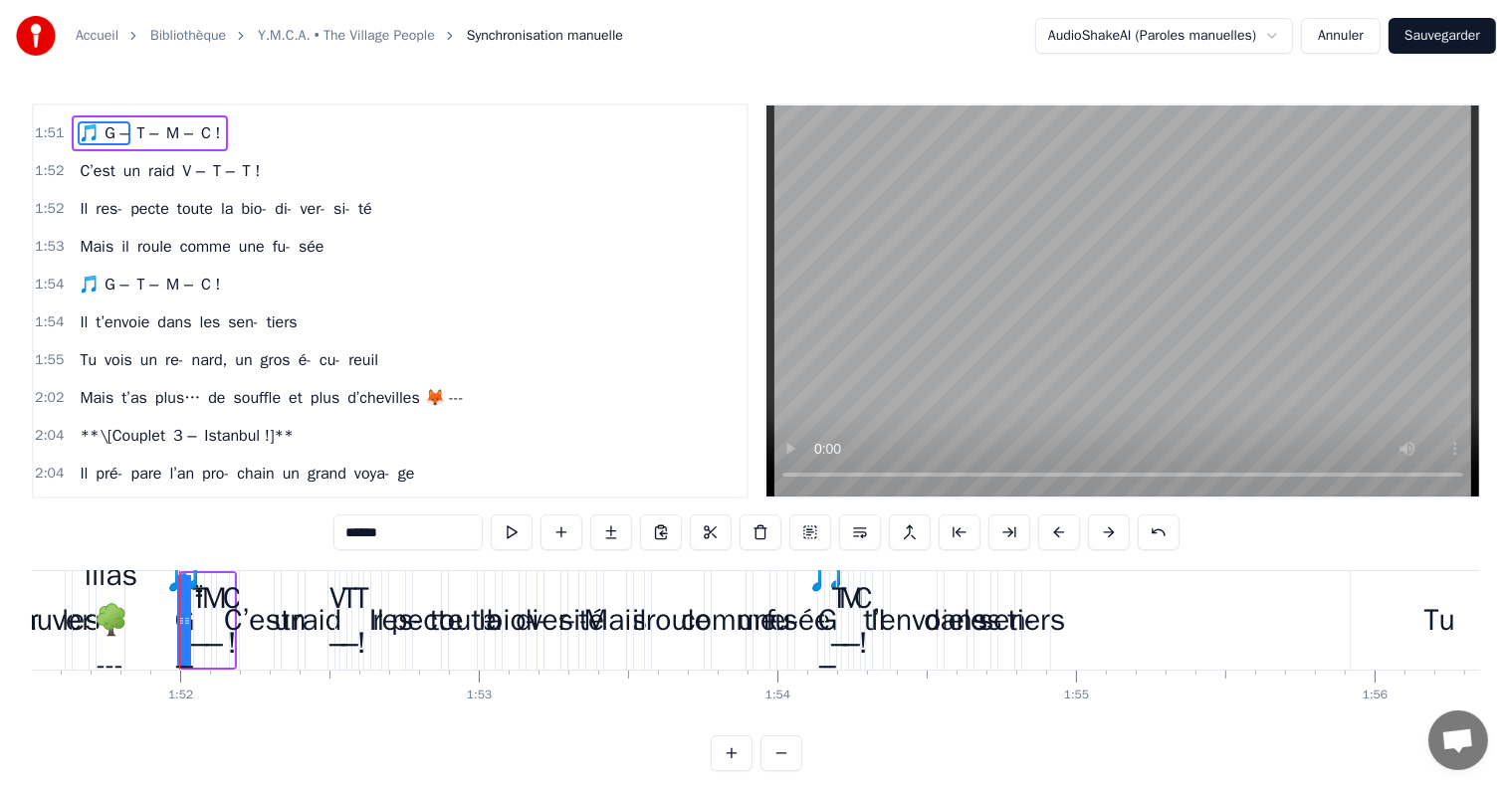 click on "3 –" at bounding box center [184, 436] 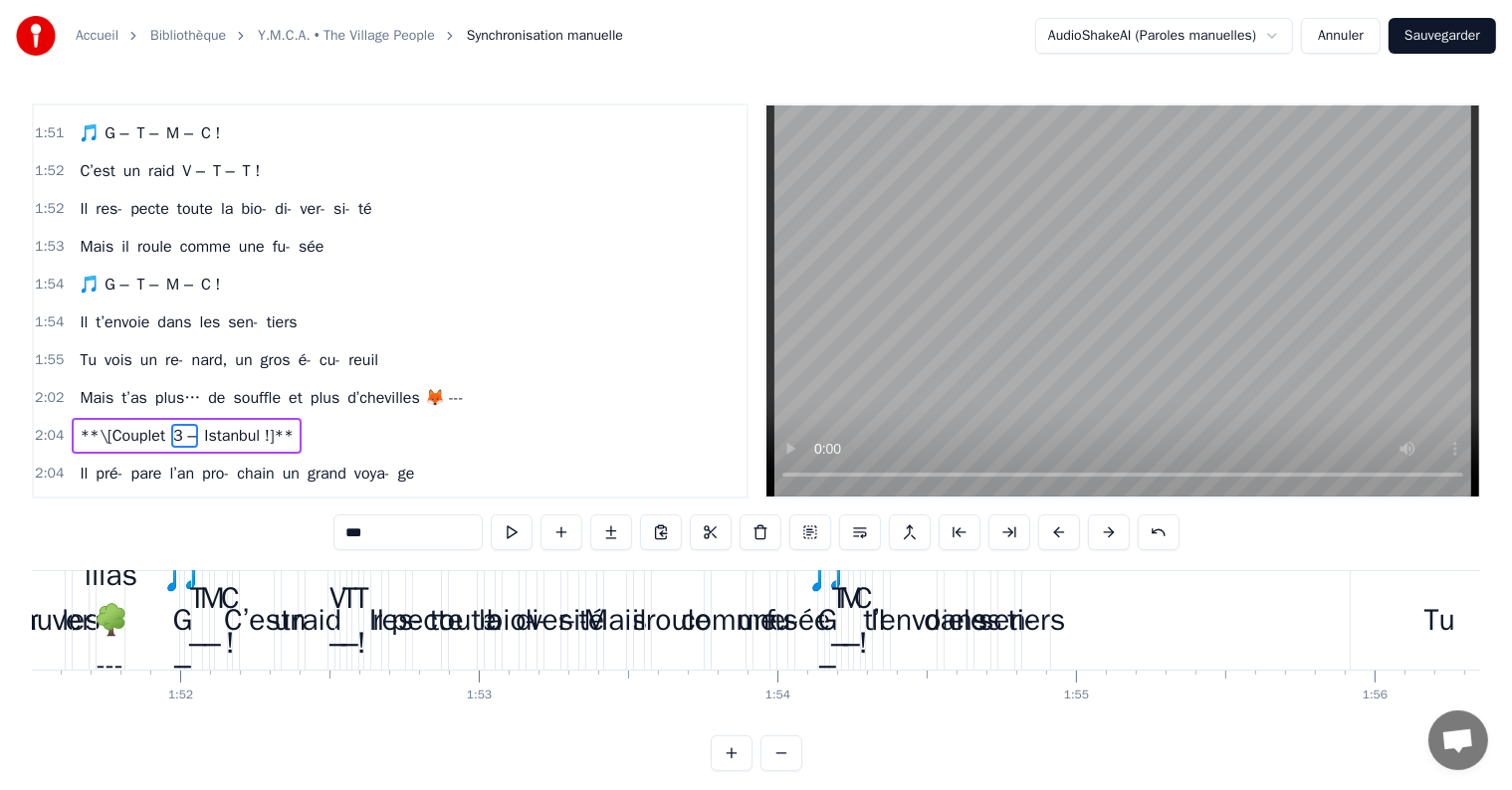 scroll, scrollTop: 1031, scrollLeft: 0, axis: vertical 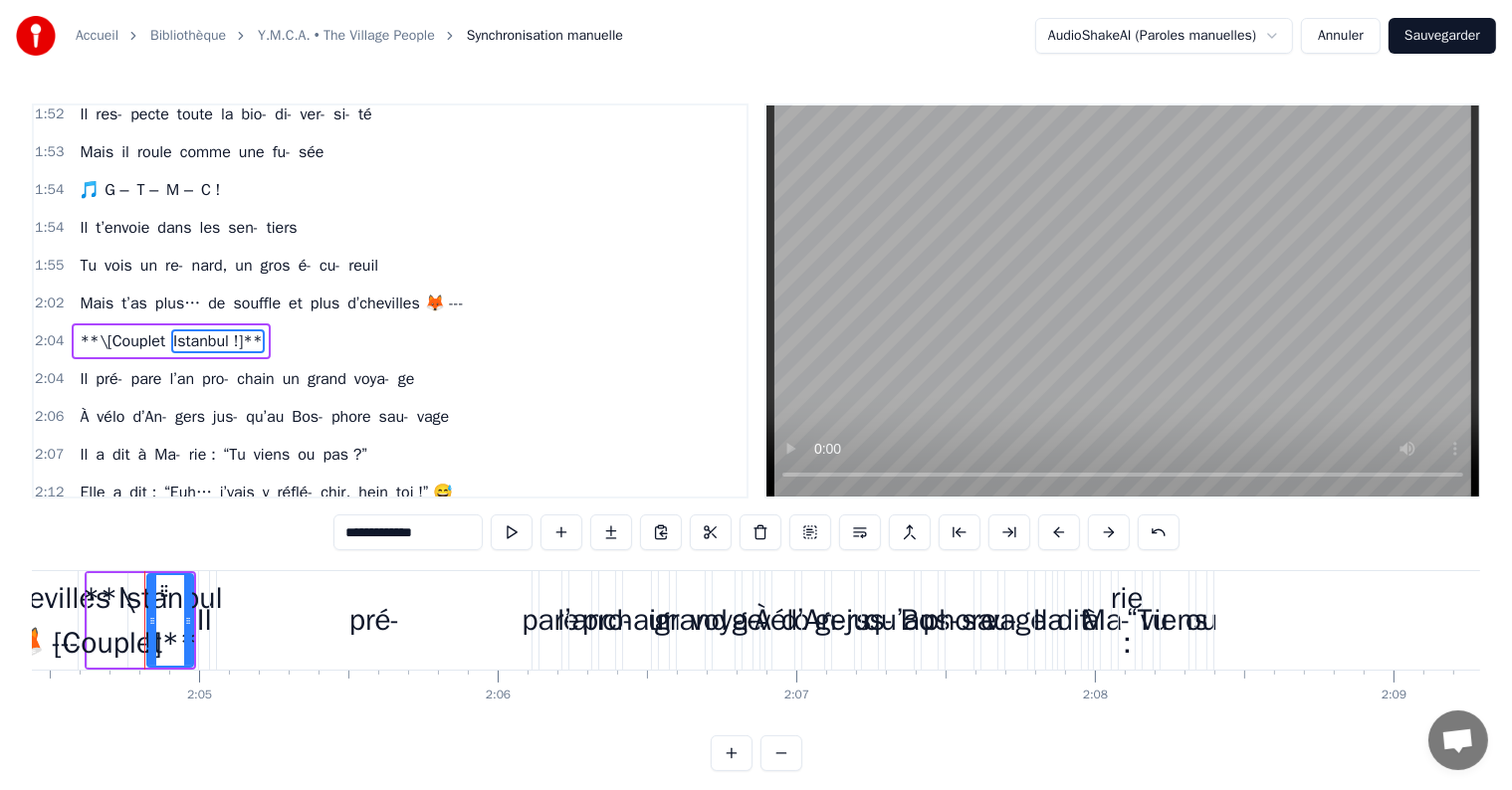 click on "**\[Couplet" at bounding box center [122, 341] 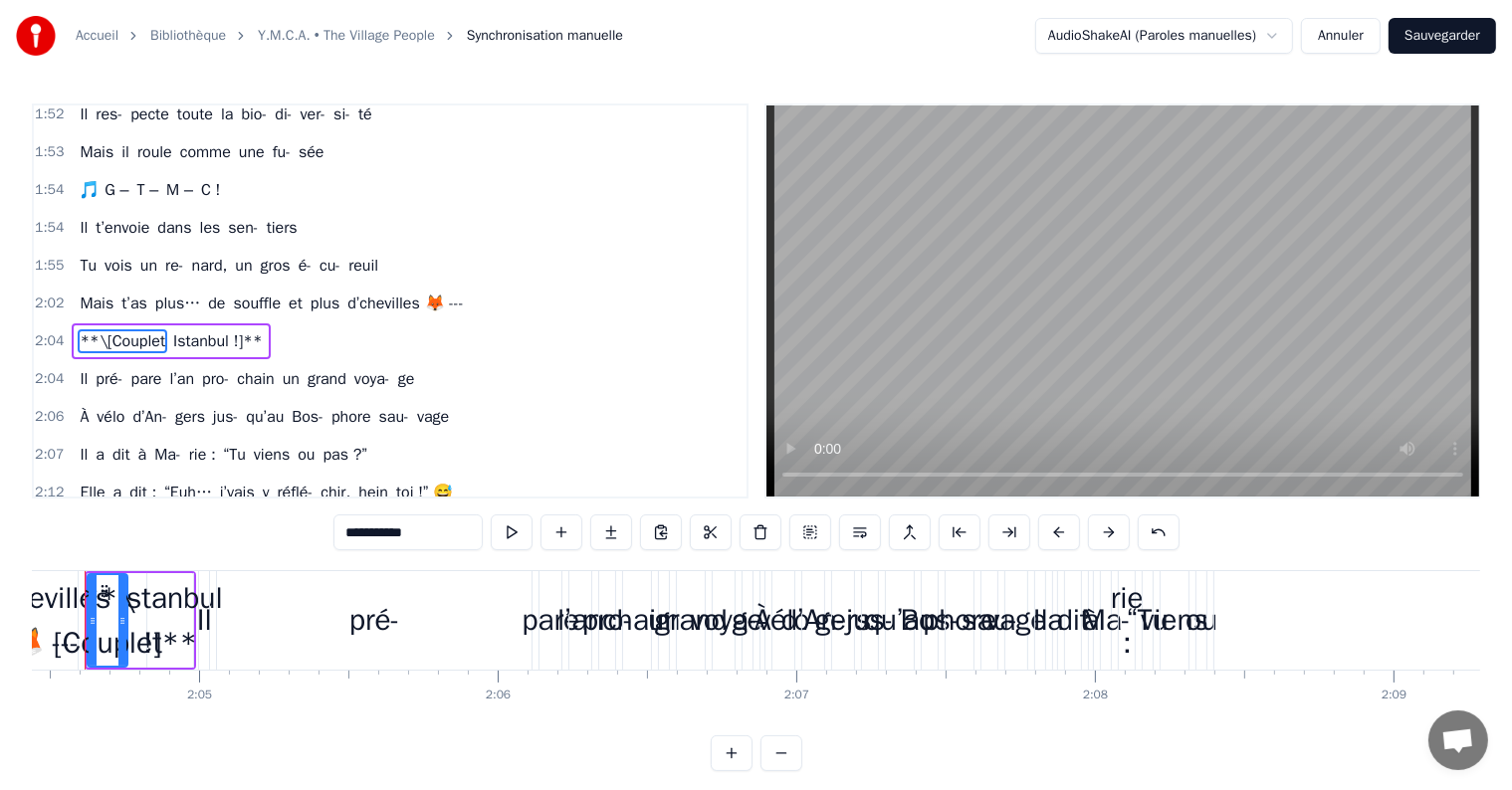 type on "**********" 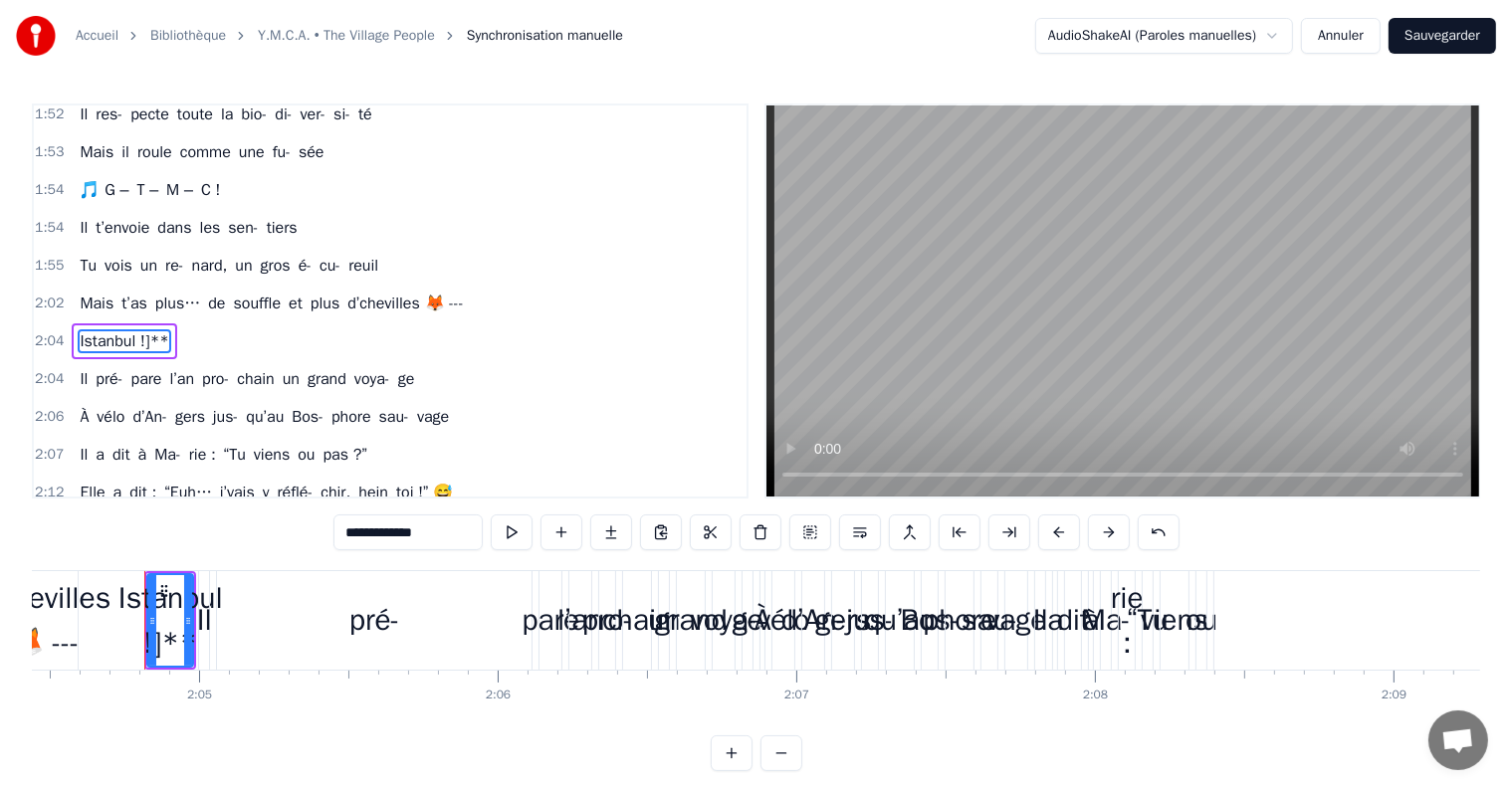 drag, startPoint x: 193, startPoint y: 299, endPoint x: 170, endPoint y: 301, distance: 23.086793 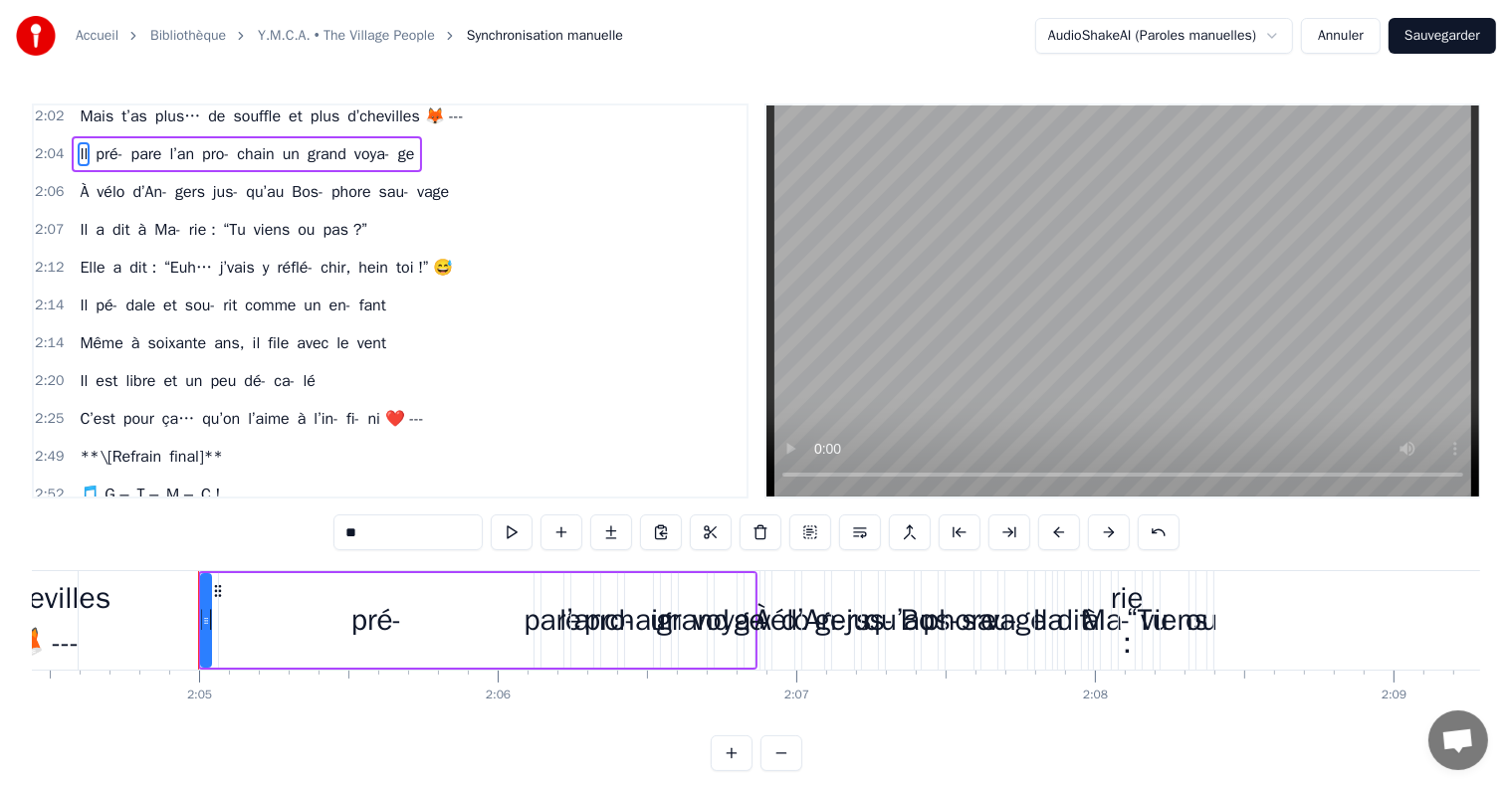 scroll, scrollTop: 1329, scrollLeft: 0, axis: vertical 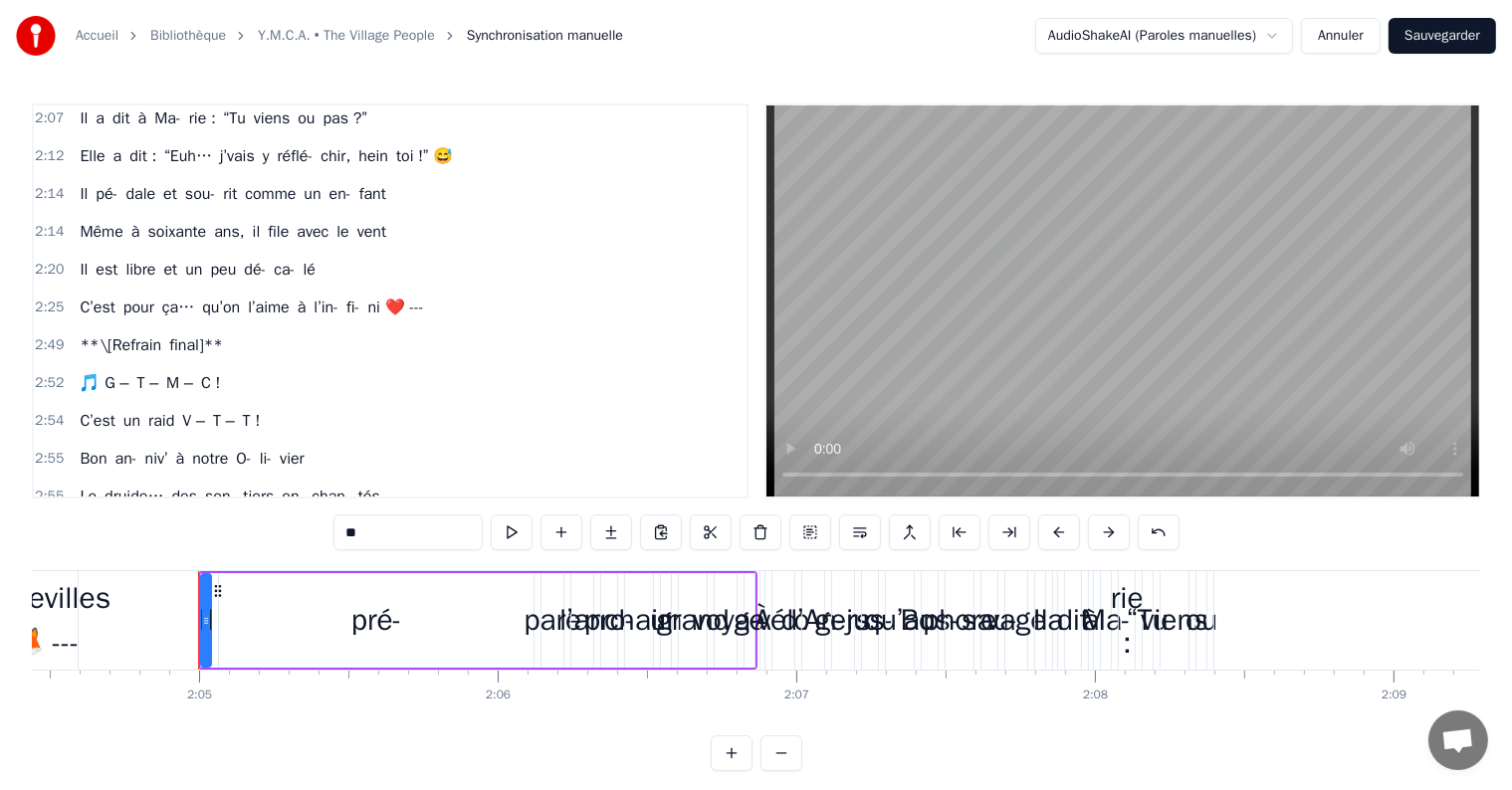click on "final]**" at bounding box center (196, 345) 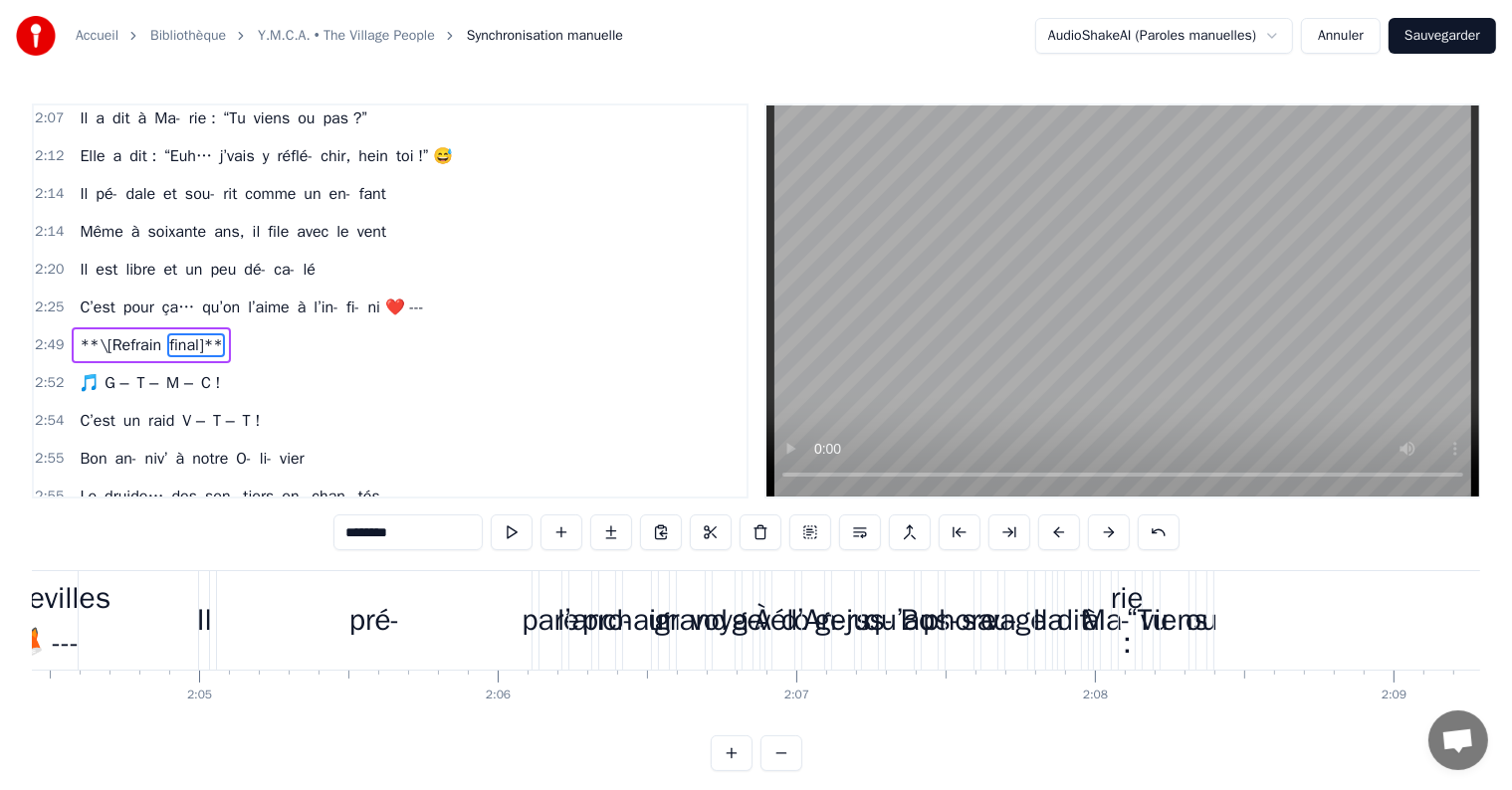 scroll, scrollTop: 1323, scrollLeft: 0, axis: vertical 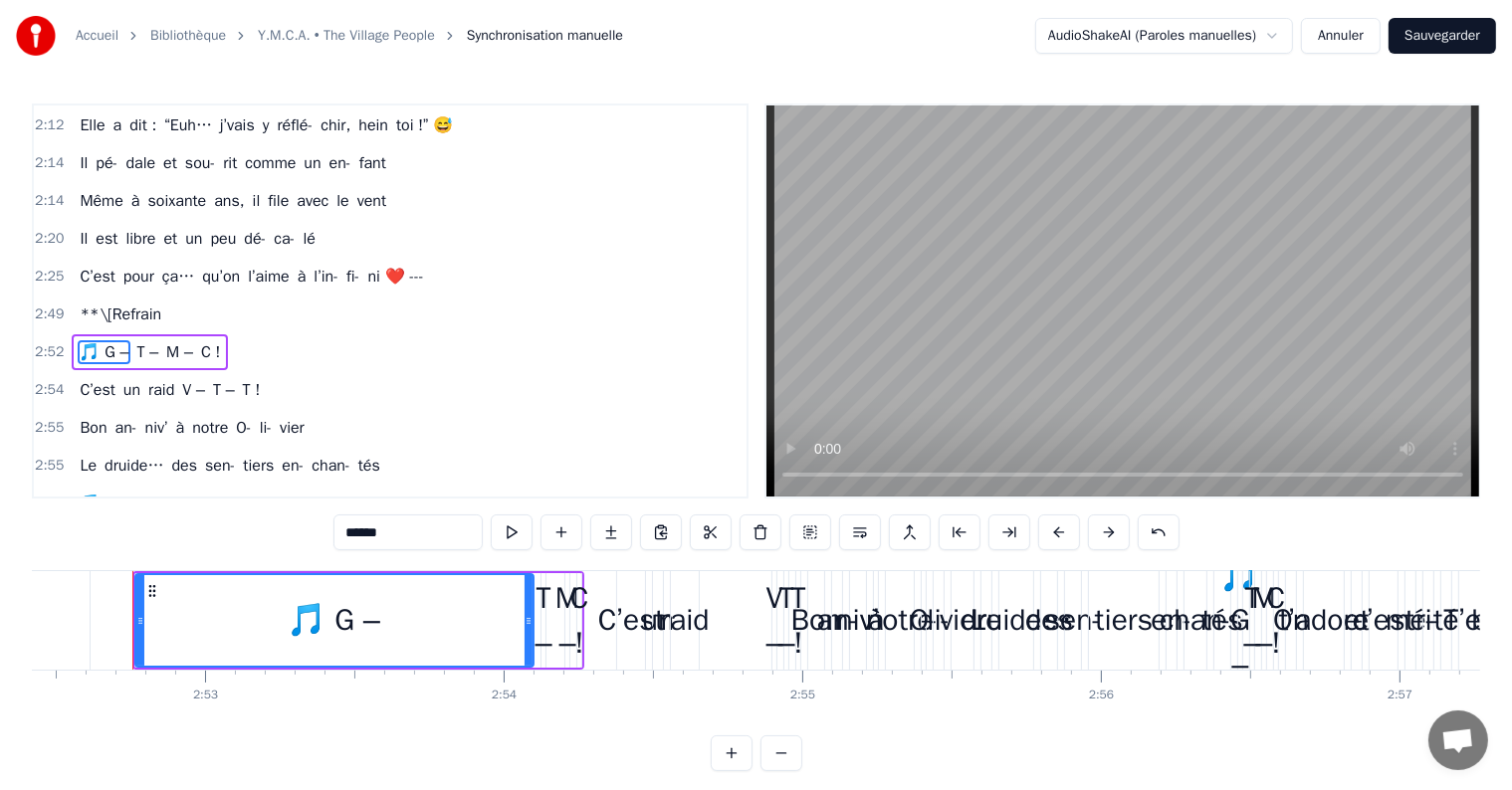 click on "**\[Refrain" at bounding box center (120, 314) 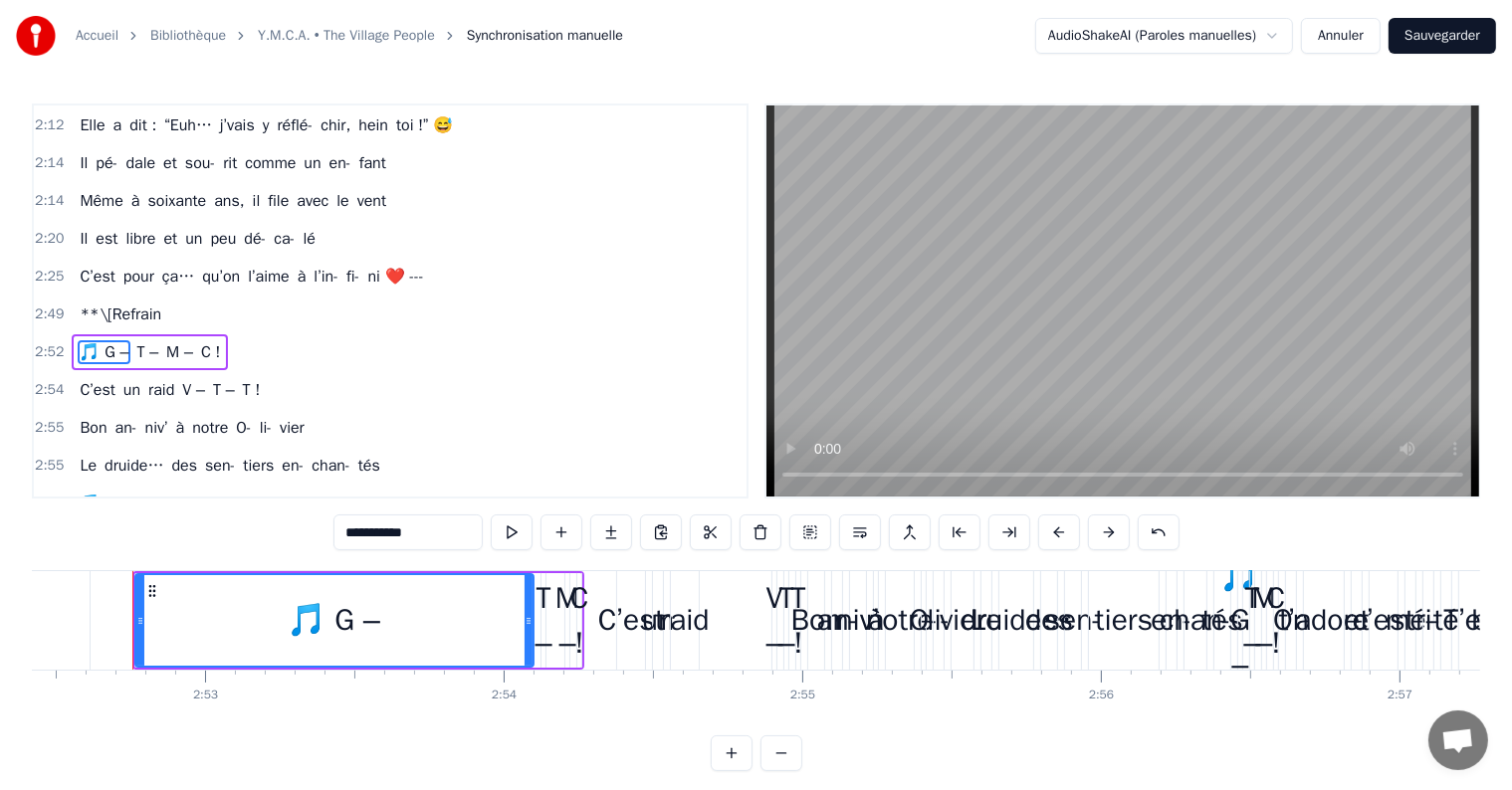 scroll, scrollTop: 1323, scrollLeft: 0, axis: vertical 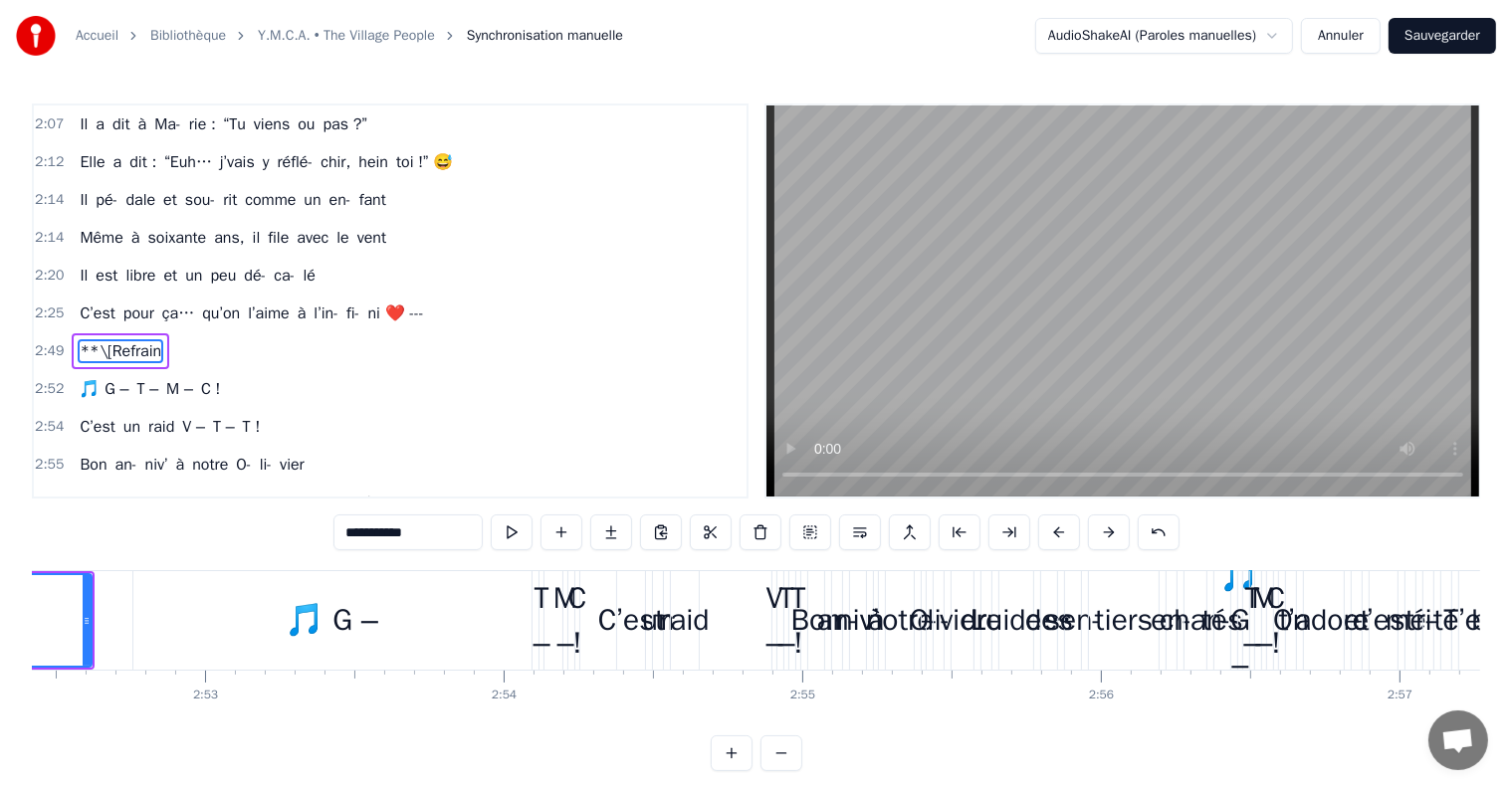 type on "******" 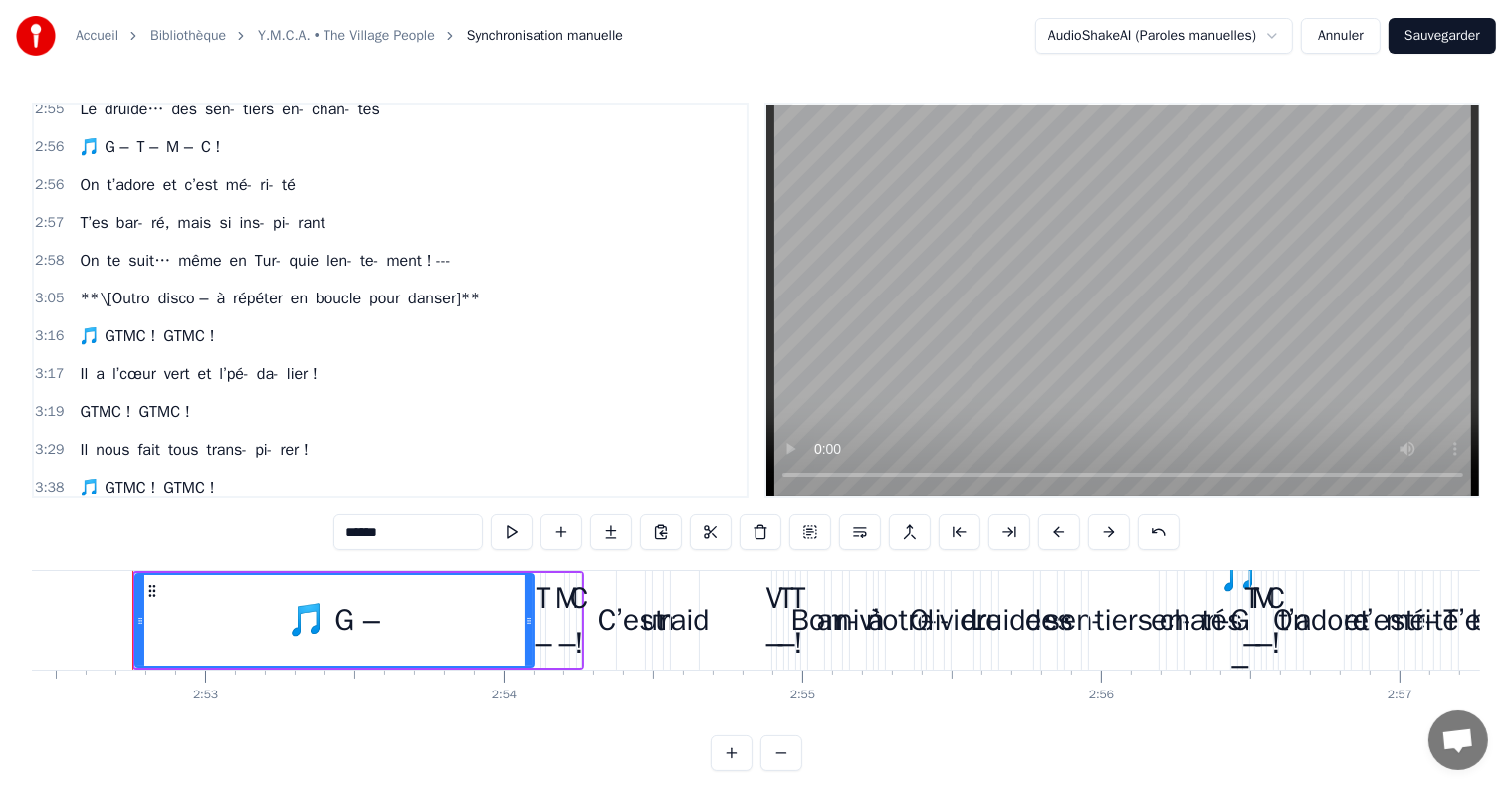 scroll, scrollTop: 1731, scrollLeft: 0, axis: vertical 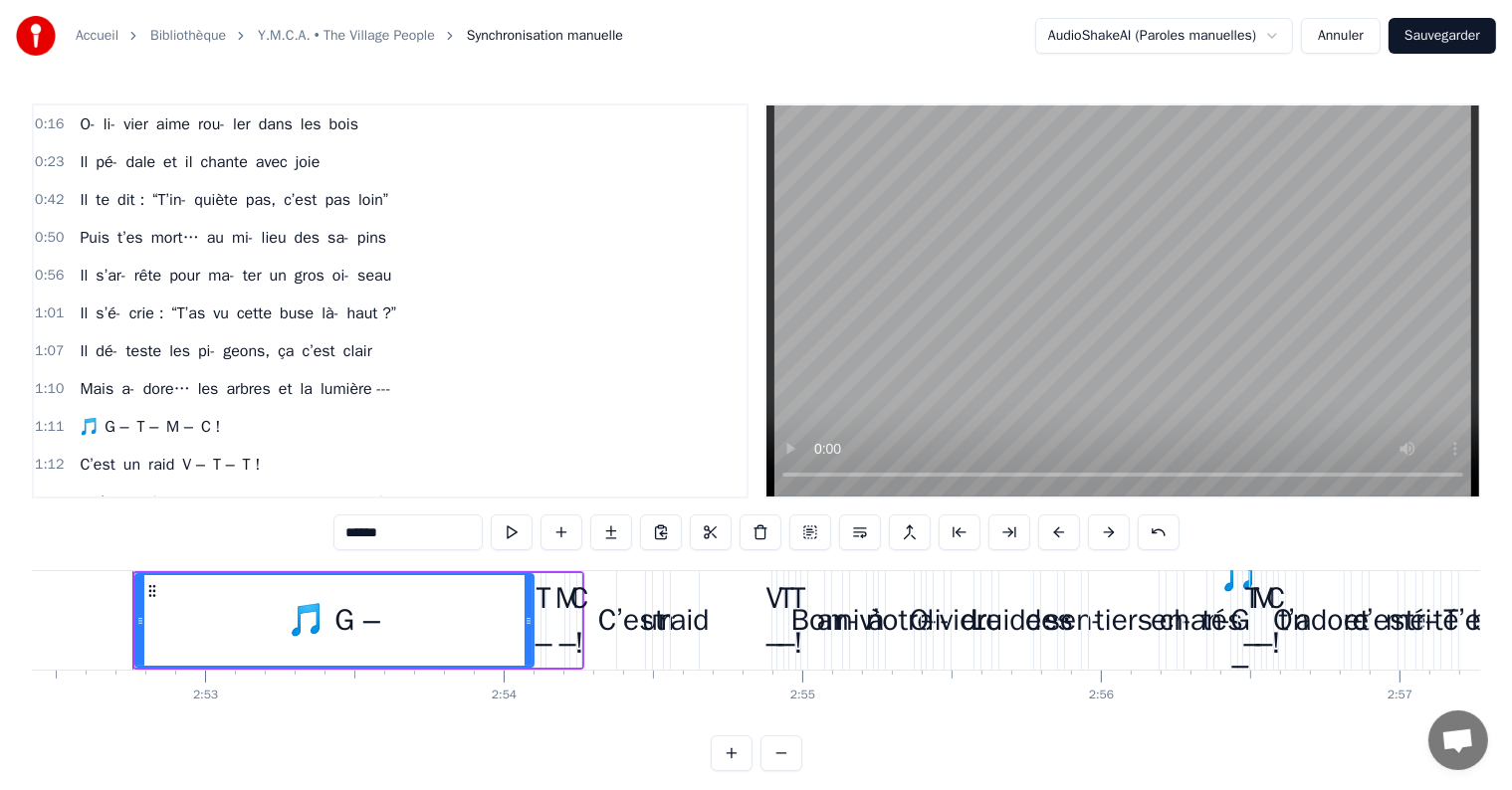 click on "Sauvegarder" at bounding box center (1442, 36) 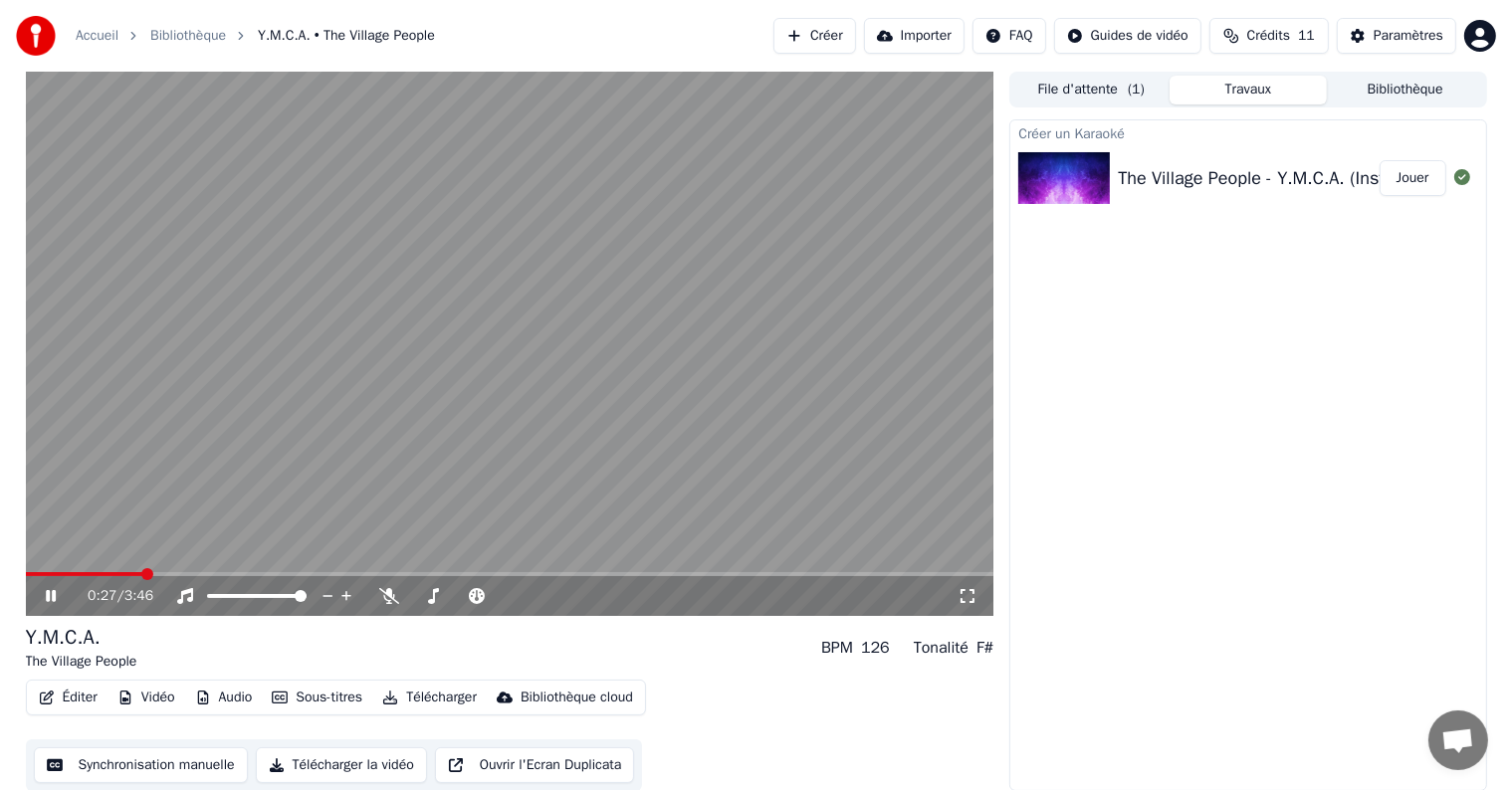click 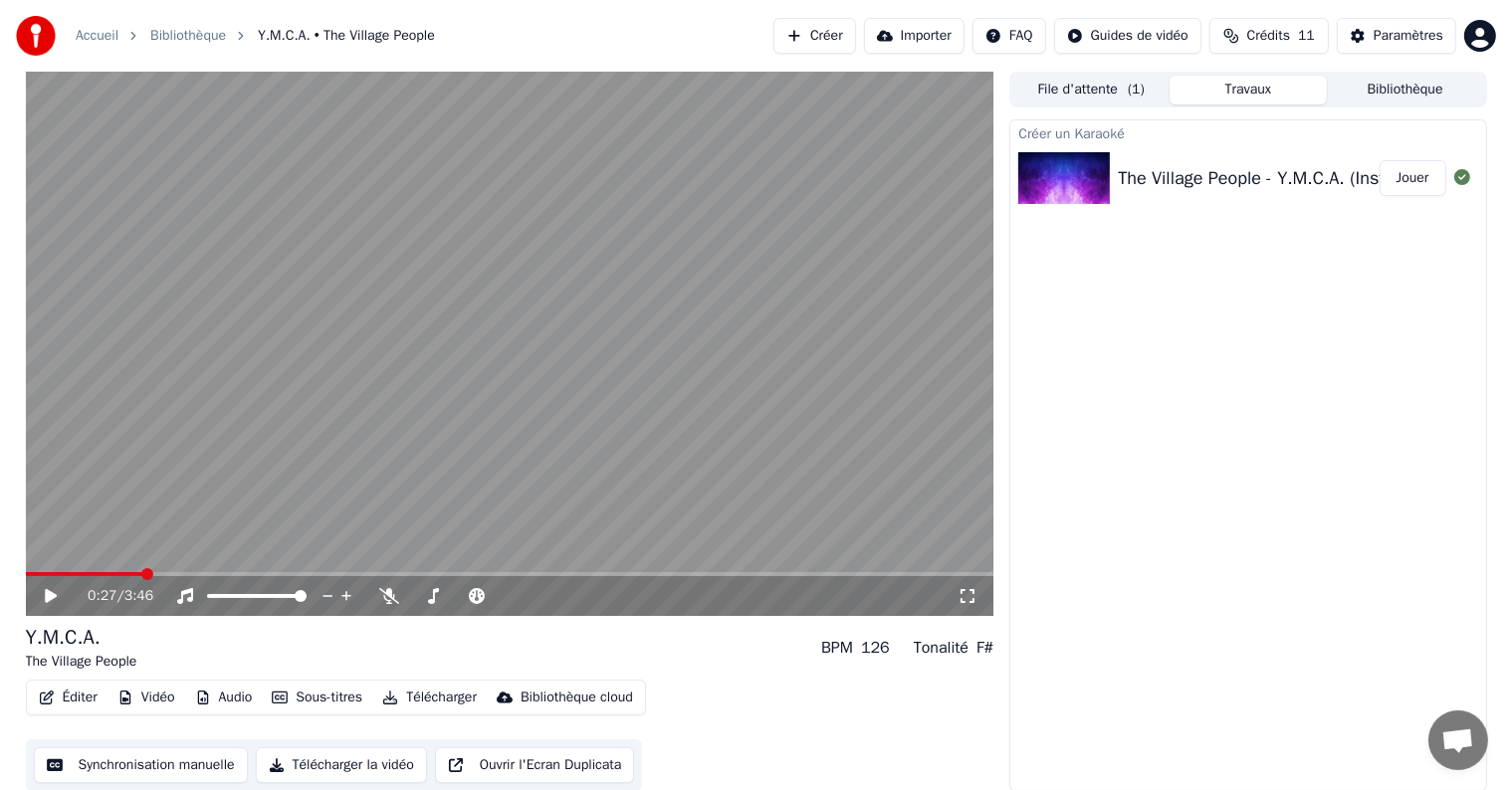 scroll, scrollTop: 1, scrollLeft: 0, axis: vertical 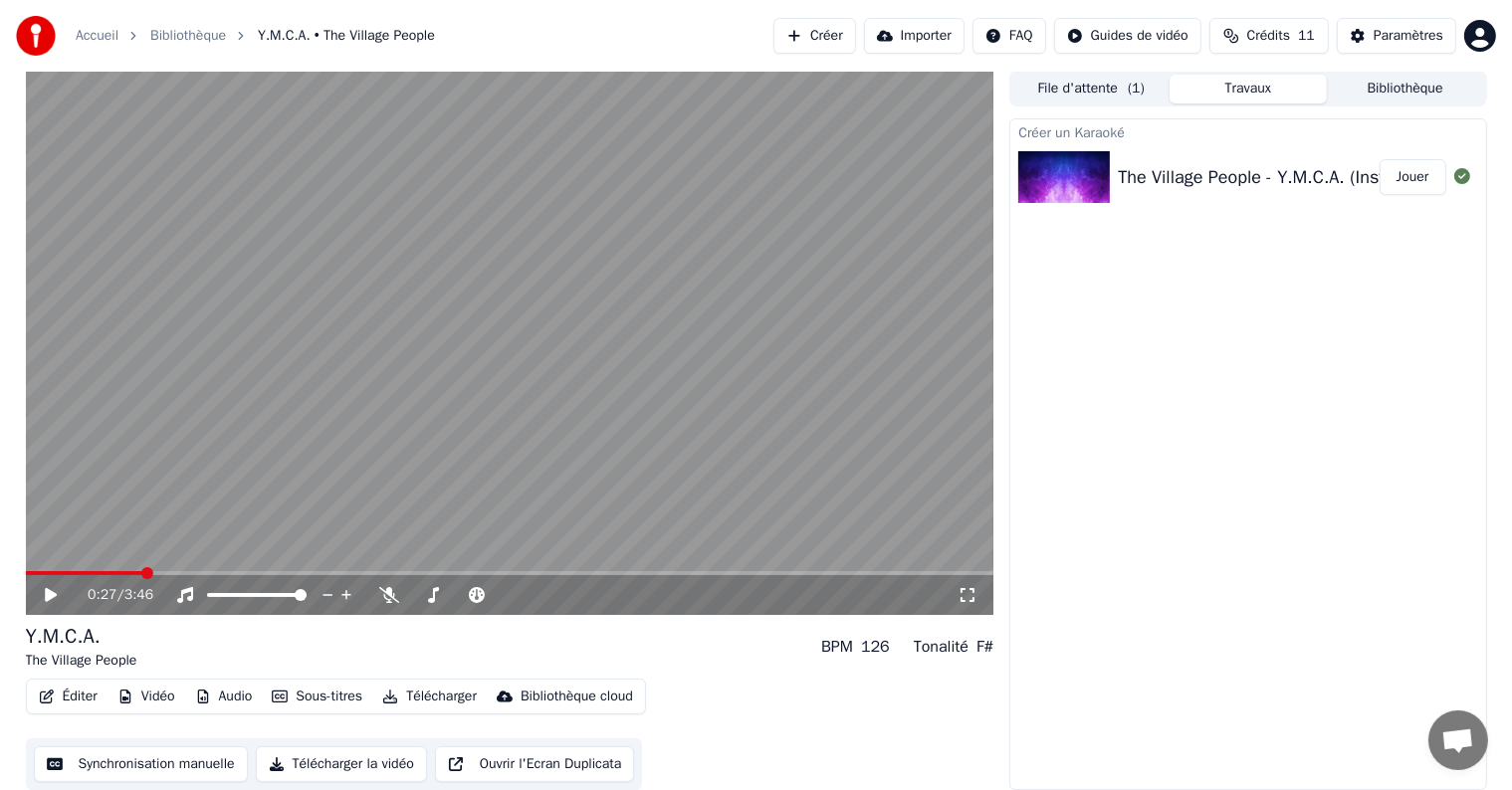 click on "Synchronisation manuelle" at bounding box center (140, 764) 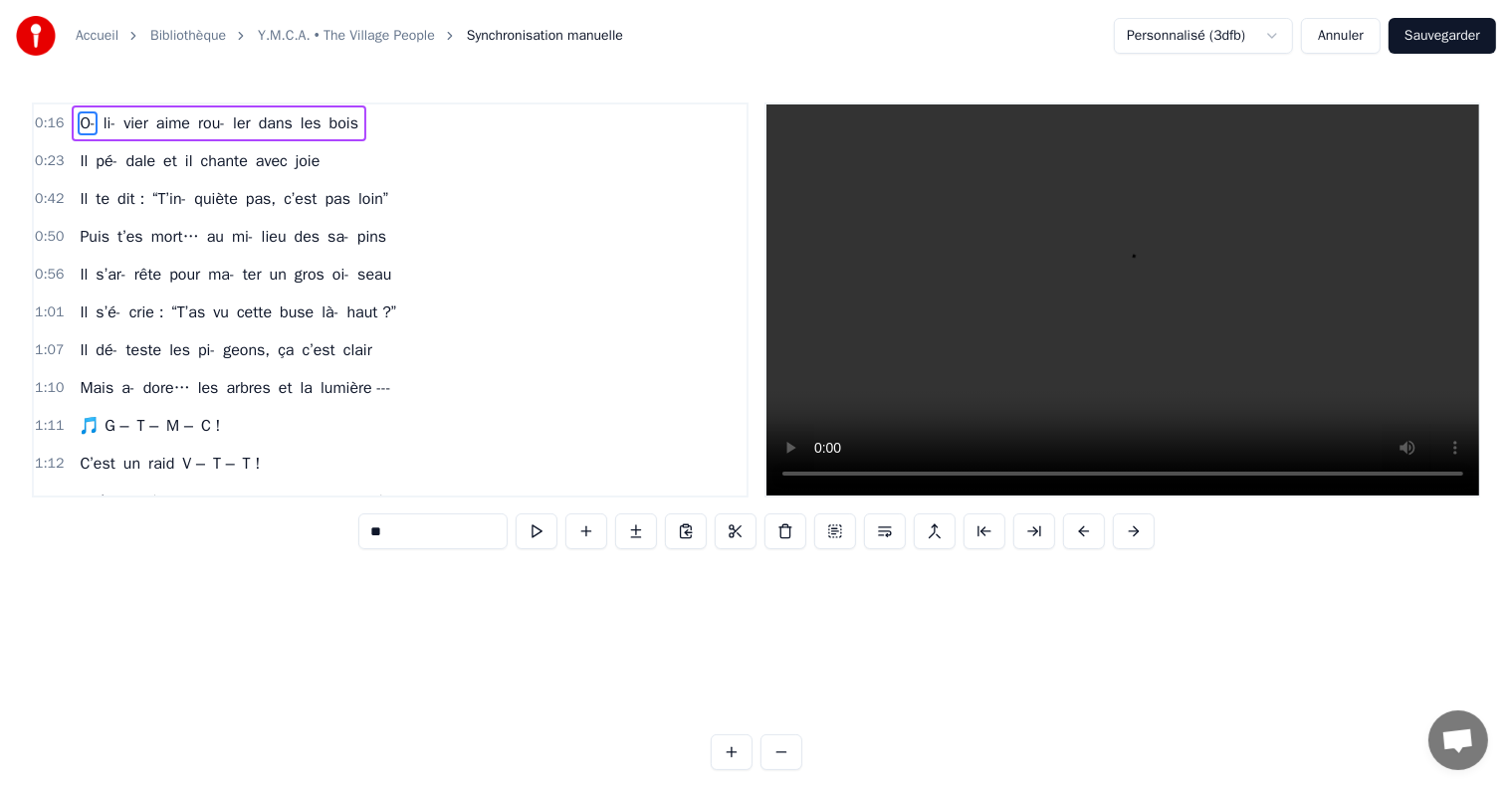 scroll, scrollTop: 0, scrollLeft: 0, axis: both 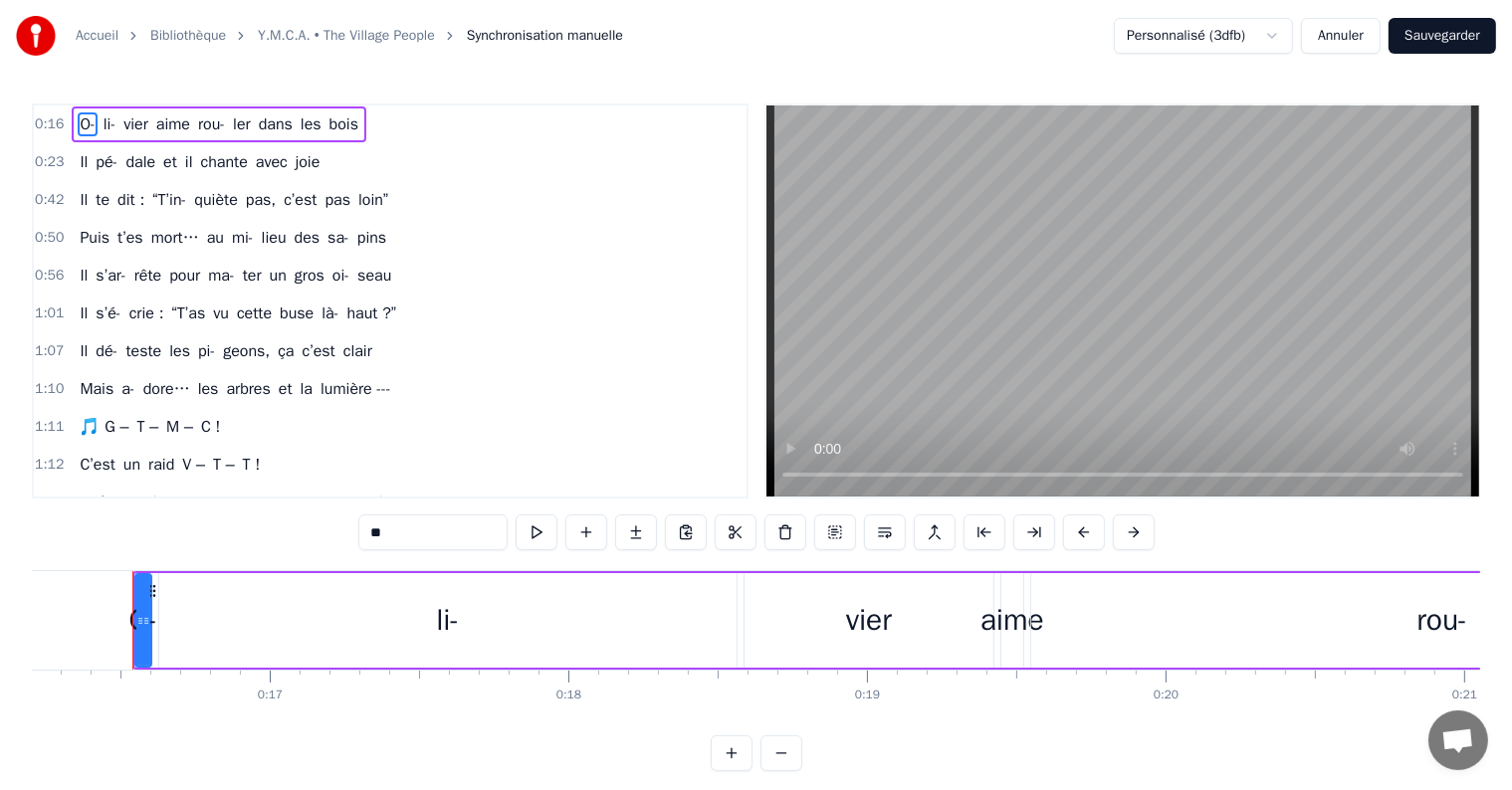 click at bounding box center [132, 620] 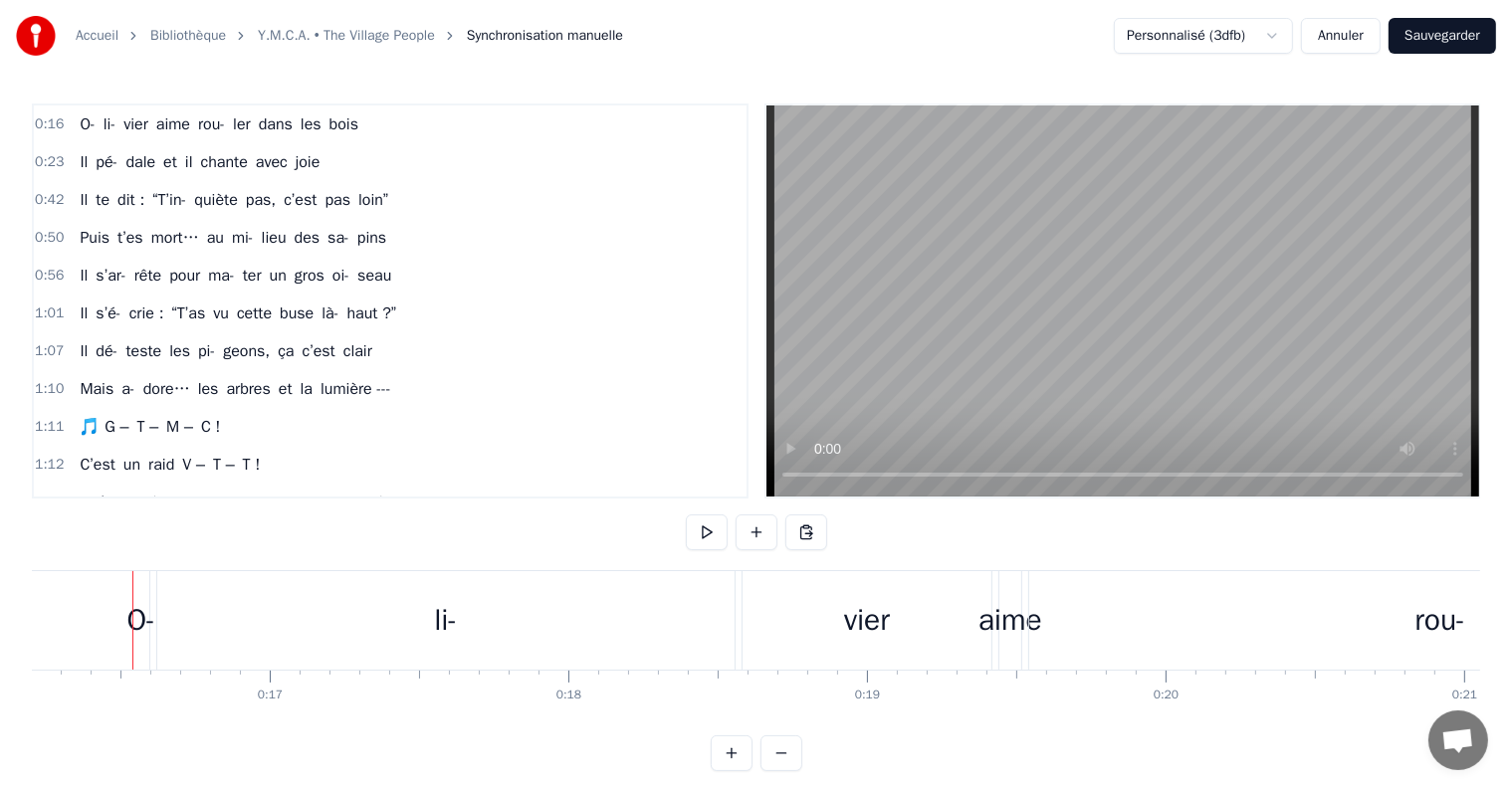 scroll, scrollTop: 0, scrollLeft: 4838, axis: horizontal 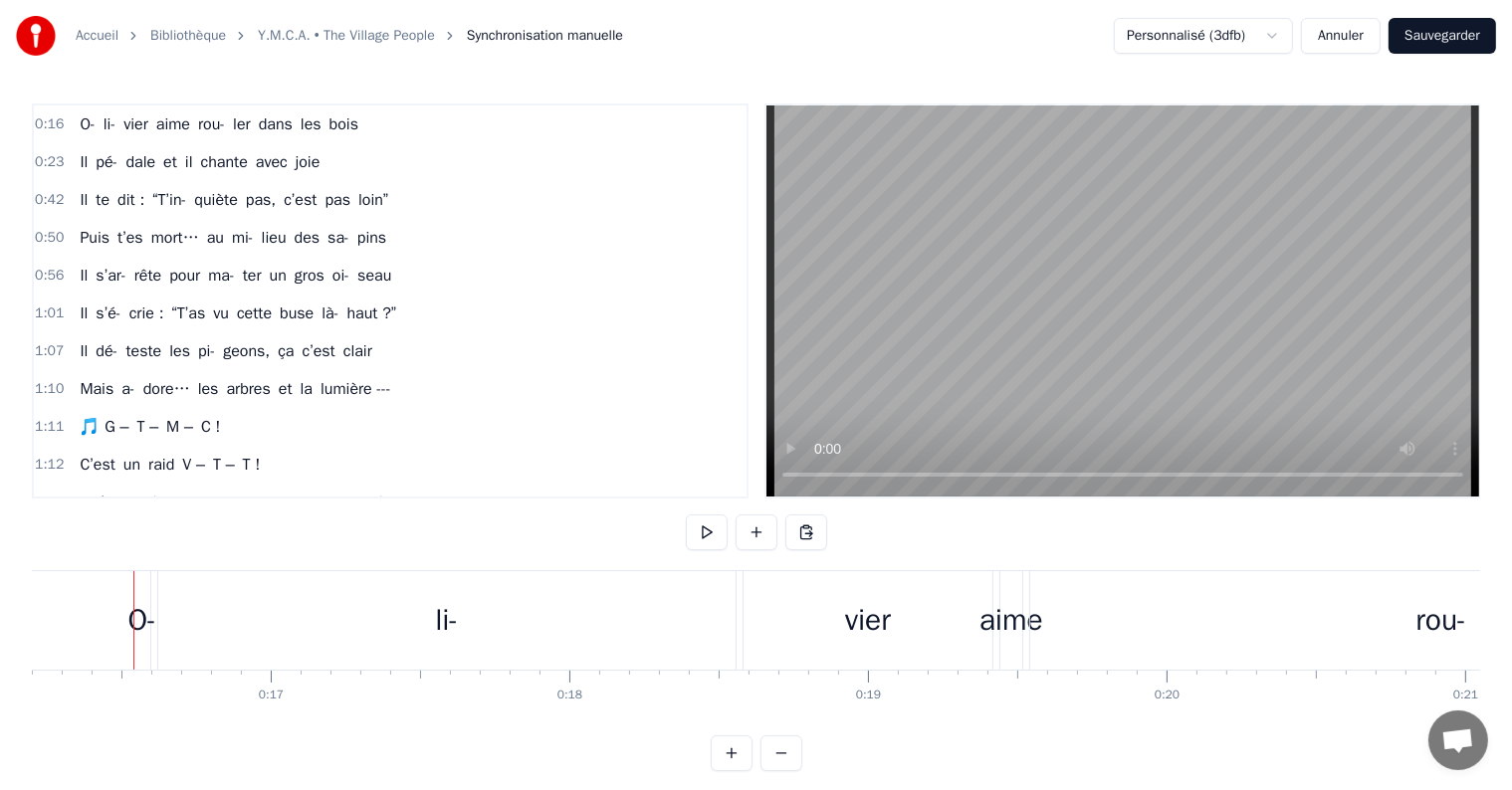 click on "O- [FIRST] aime rou- ler dans les bois Il pé- dale et il chante avec joie Il te dit : “T’in- quiète pas, c’est pas loin” Puis t’es mort… au mi- lieu des sa- pins Il s’ar- rête pour ma- ter un gros oi- seau Il s’é- crie : “T’as vu cette buse là- haut ?” Il dé- teste les pi- geons, ça c’est clair Mais a- dore… les arbres et la lumière
--- 🎵 G – T – M – C ! C’est un raid V – T – T ! Il t’em- mène sur les che- mins pau- més Où les che- vreuils viennent te saluer 🎵 G – T – M – C ! Oublie ton G – P – S cas- sé Tu fe- ras bien trente bor- nes de plus Mais t’au- ras… vu des a- beilles en plus 🐝
--- **\[Couplet Il é- coute Ba- shung sous les ti- lleuls Et s’en- dort en dix se- condes dans l’sol Il cui- sine ses pa- tates au soleil Dans son four… é- co- lo sans pareil Il te parle d’eau froide dans les WC Et te montre son der- nier iPad stylé Il fait pipi dans les or- ties par-fois Mais c’est juste… pour sauver les 🎵 G – a" at bounding box center [28955, 620] 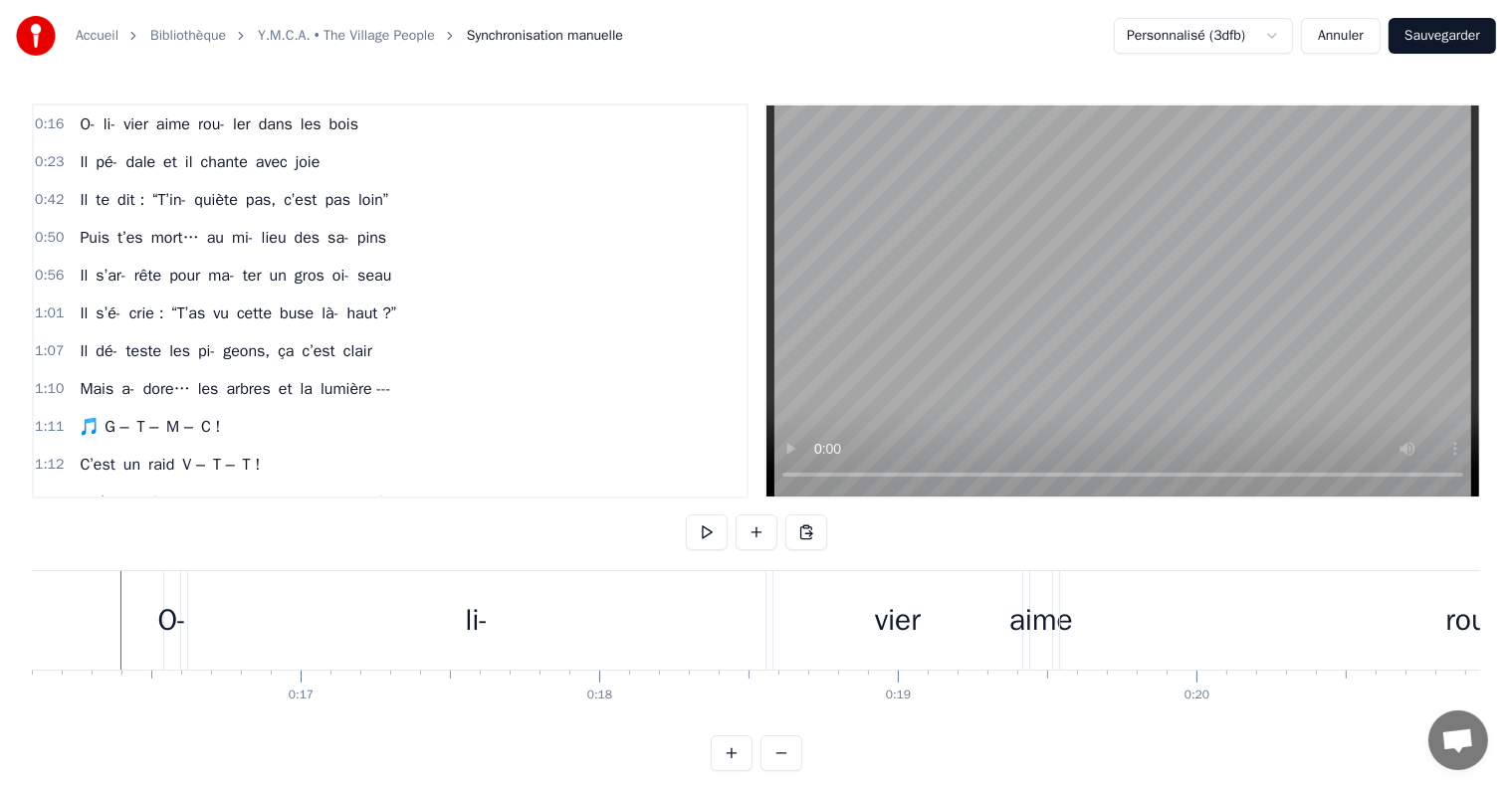 scroll, scrollTop: 0, scrollLeft: 4796, axis: horizontal 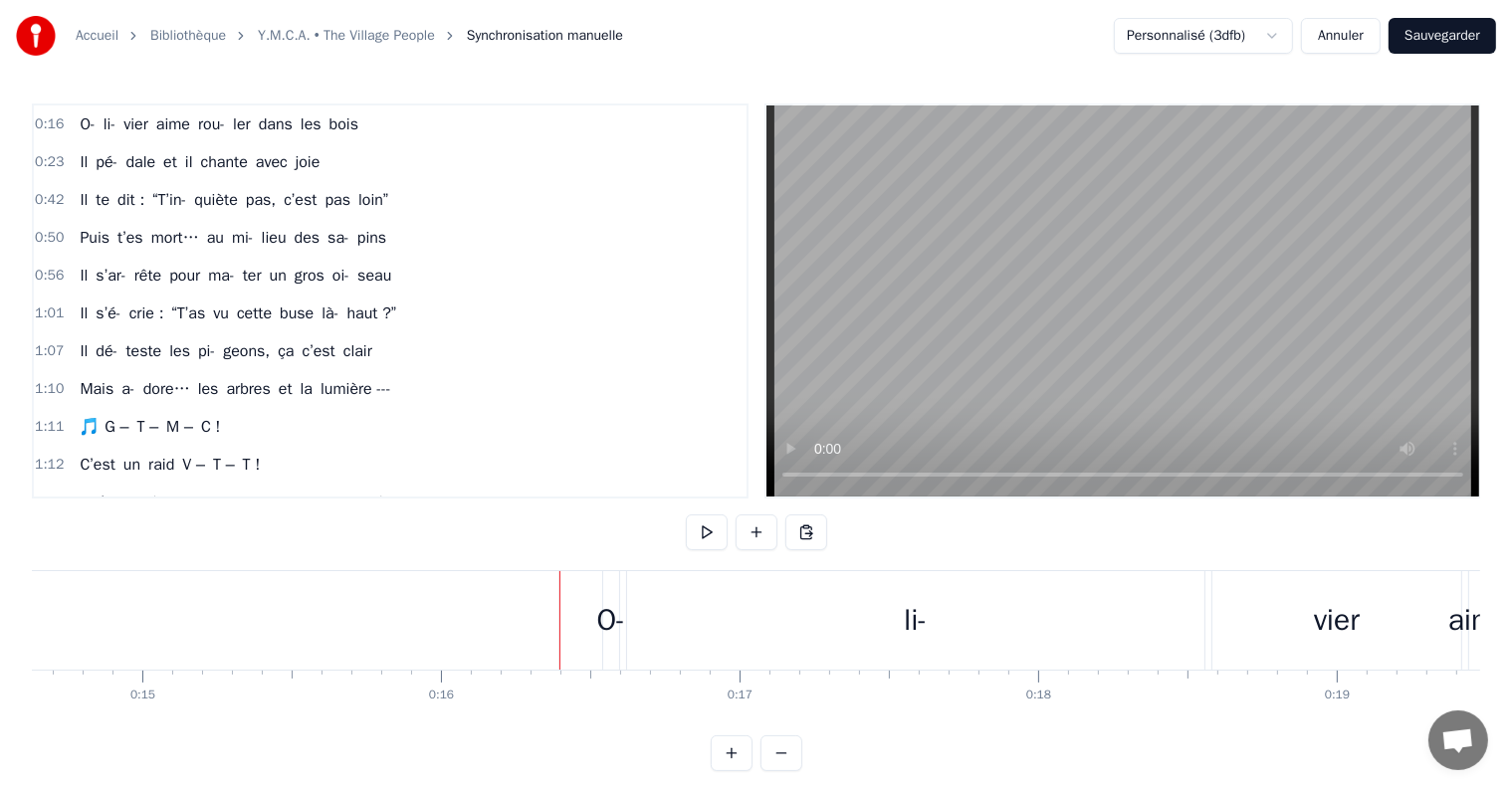 click at bounding box center [29424, 620] 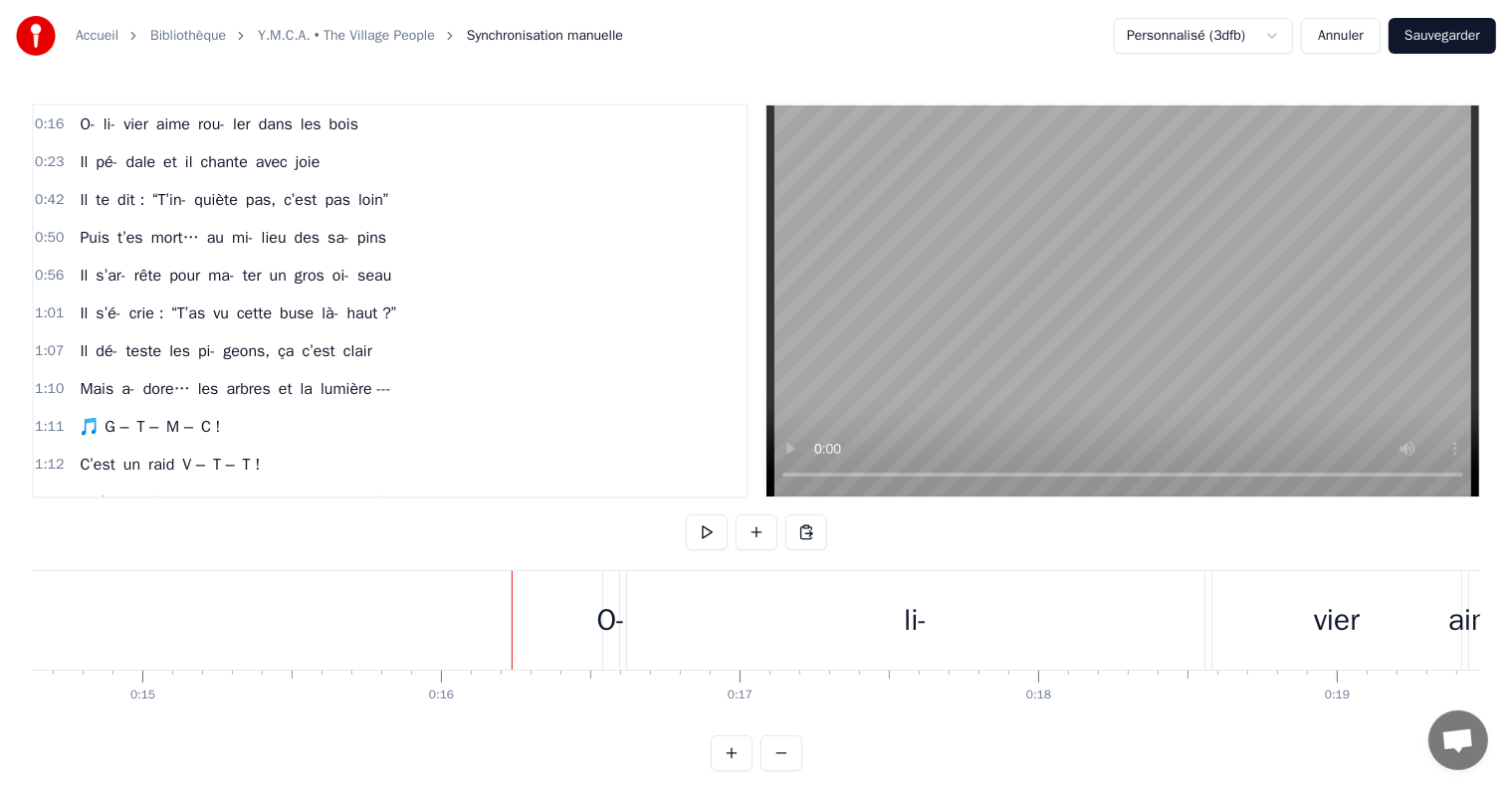 click on "O- [FIRST] aime rou- ler dans les bois Il pé- dale et il chante avec joie Il te dit : “T’in- quiète pas, c’est pas loin” Puis t’es mort… au mi- lieu des sa- pins Il s’ar- rête pour ma- ter un gros oi- seau Il s’é- crie : “T’as vu cette buse là- haut ?” Il dé- teste les pi- geons, ça c’est clair Mais a- dore… les arbres et la lumière
--- 🎵 G – T – M – C ! C’est un raid V – T – T ! Il t’em- mène sur les che- mins pau- més Où les che- vreuils viennent te saluer 🎵 G – T – M – C ! Oublie ton G – P – S cas- sé Tu fe- ras bien trente bor- nes de plus Mais t’au- ras… vu des a- beilles en plus 🐝
--- **\[Couplet Il é- coute Ba- shung sous les ti- lleuls Et s’en- dort en dix se- condes dans l’sol Il cui- sine ses pa- tates au soleil Dans son four… é- co- lo sans pareil Il te parle d’eau froide dans les WC Et te montre son der- nier iPad stylé Il fait pipi dans les or- ties par-fois Mais c’est juste… pour sauver les 🎵 G – a" at bounding box center (29424, 620) 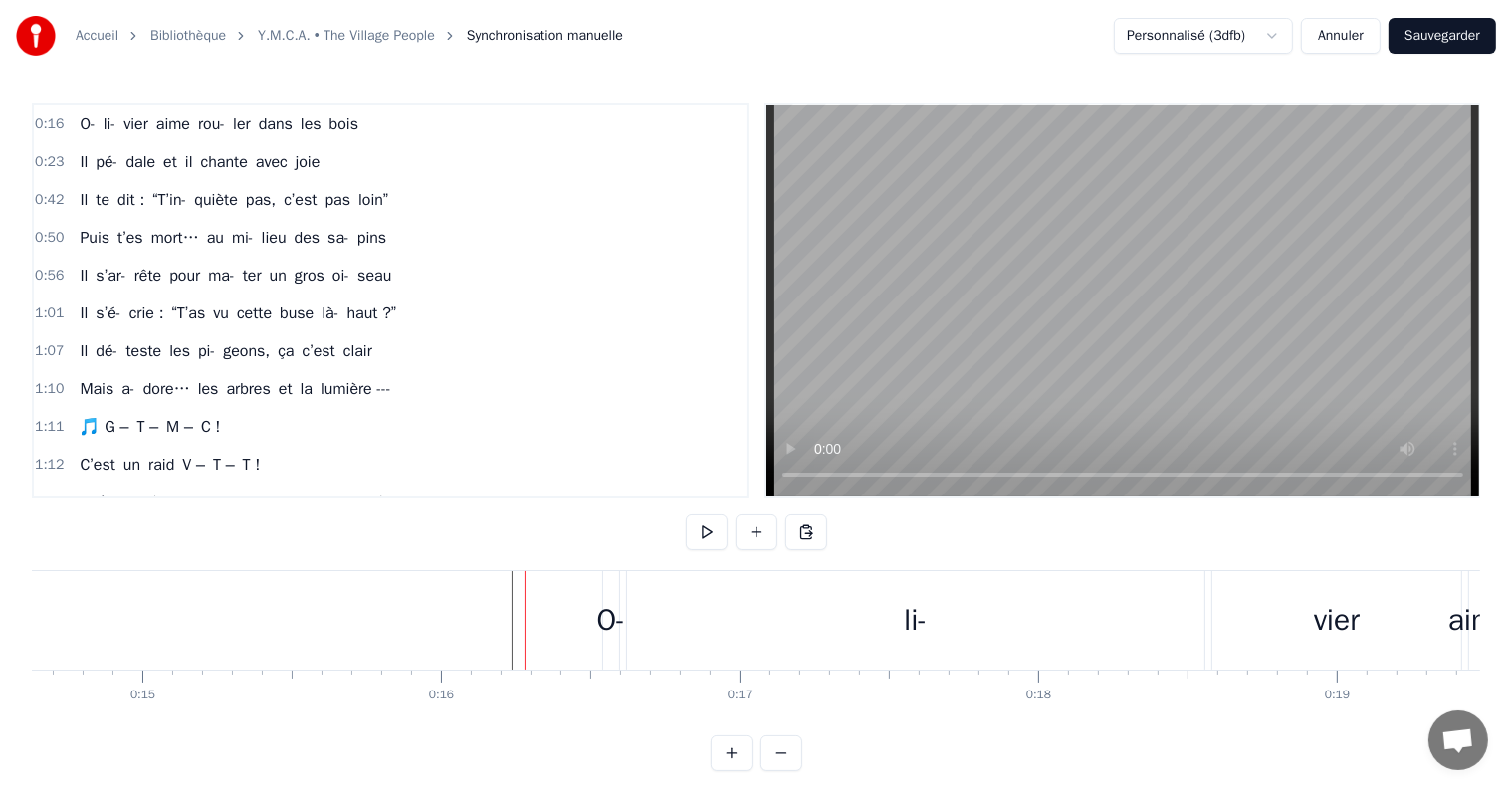 drag, startPoint x: 607, startPoint y: 623, endPoint x: 506, endPoint y: 635, distance: 101.71037 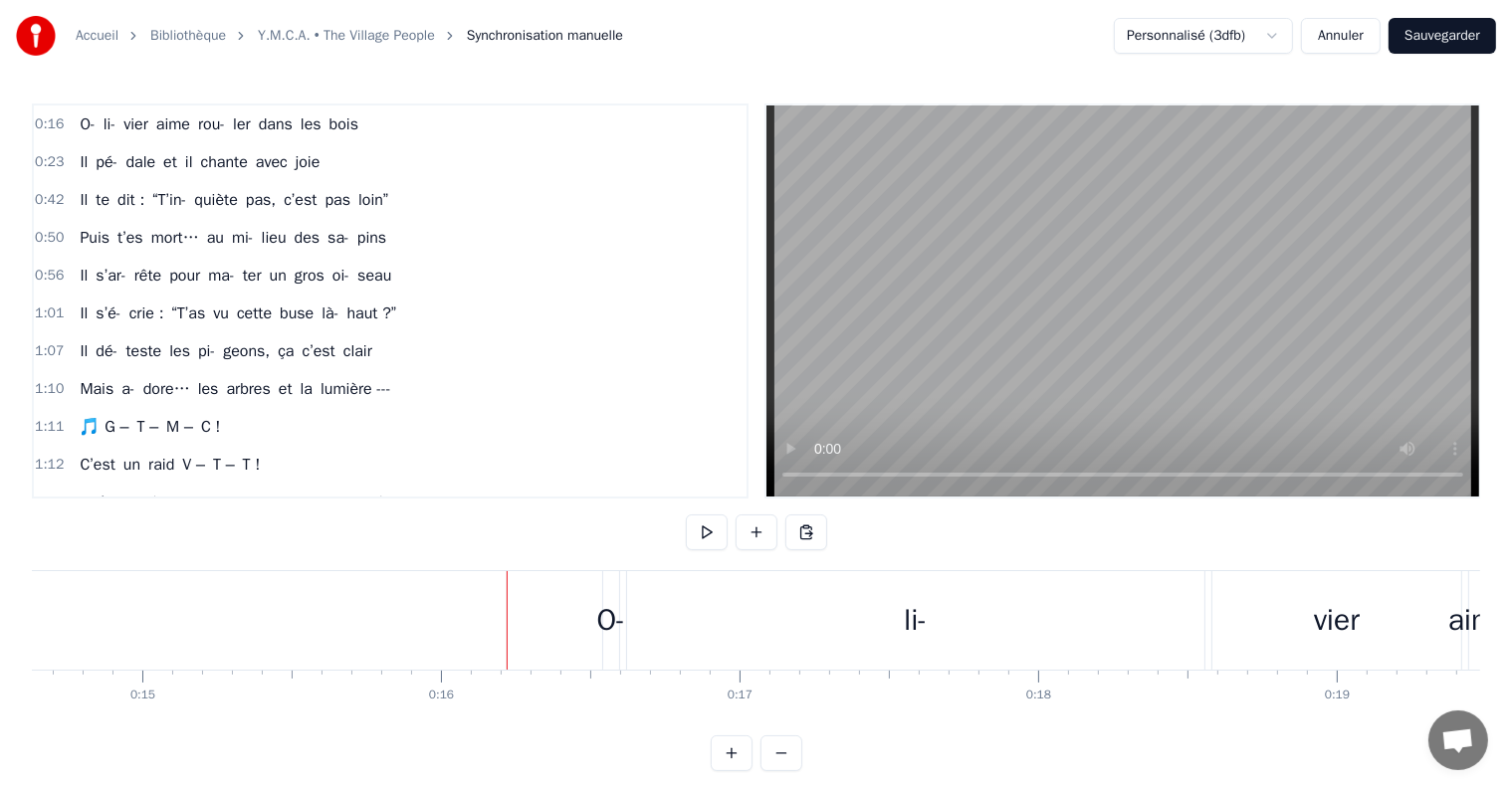 click on "O-" at bounding box center [611, 620] 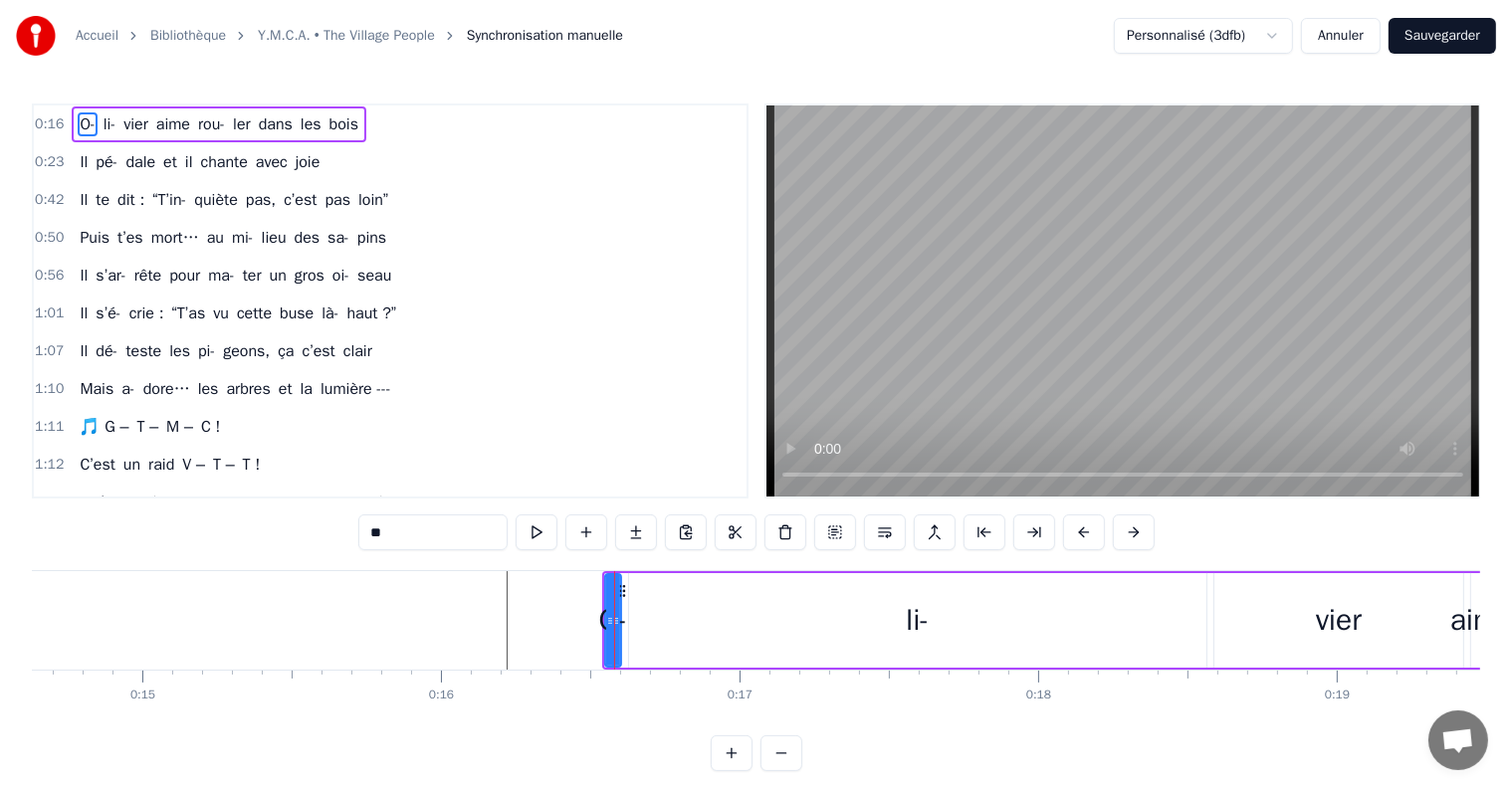 click on "O- [FIRST] aime rou- ler dans les bois Il pé- dale et il chante avec joie Il te dit : “T’in- quiète pas, c’est pas loin” Puis t’es mort… au mi- lieu des sa- pins Il s’ar- rête pour ma- ter un gros oi- seau Il s’é- crie : “T’as vu cette buse là- haut ?” Il dé- teste les pi- geons, ça c’est clair Mais a- dore… les arbres et la lumière
--- 🎵 G – T – M – C ! C’est un raid V – T – T ! Il t’em- mène sur les che- mins pau- més Où les che- vreuils viennent te saluer 🎵 G – T – M – C ! Oublie ton G – P – S cas- sé Tu fe- ras bien trente bor- nes de plus Mais t’au- ras… vu des a- beilles en plus 🐝
--- **\[Couplet Il é- coute Ba- shung sous les ti- lleuls Et s’en- dort en dix se- condes dans l’sol Il cui- sine ses pa- tates au soleil Dans son four… é- co- lo sans pareil Il te parle d’eau froide dans les WC Et te montre son der- nier iPad stylé Il fait pipi dans les or- ties par-fois Mais c’est juste… pour sauver les 🎵 G – a" at bounding box center (29424, 620) 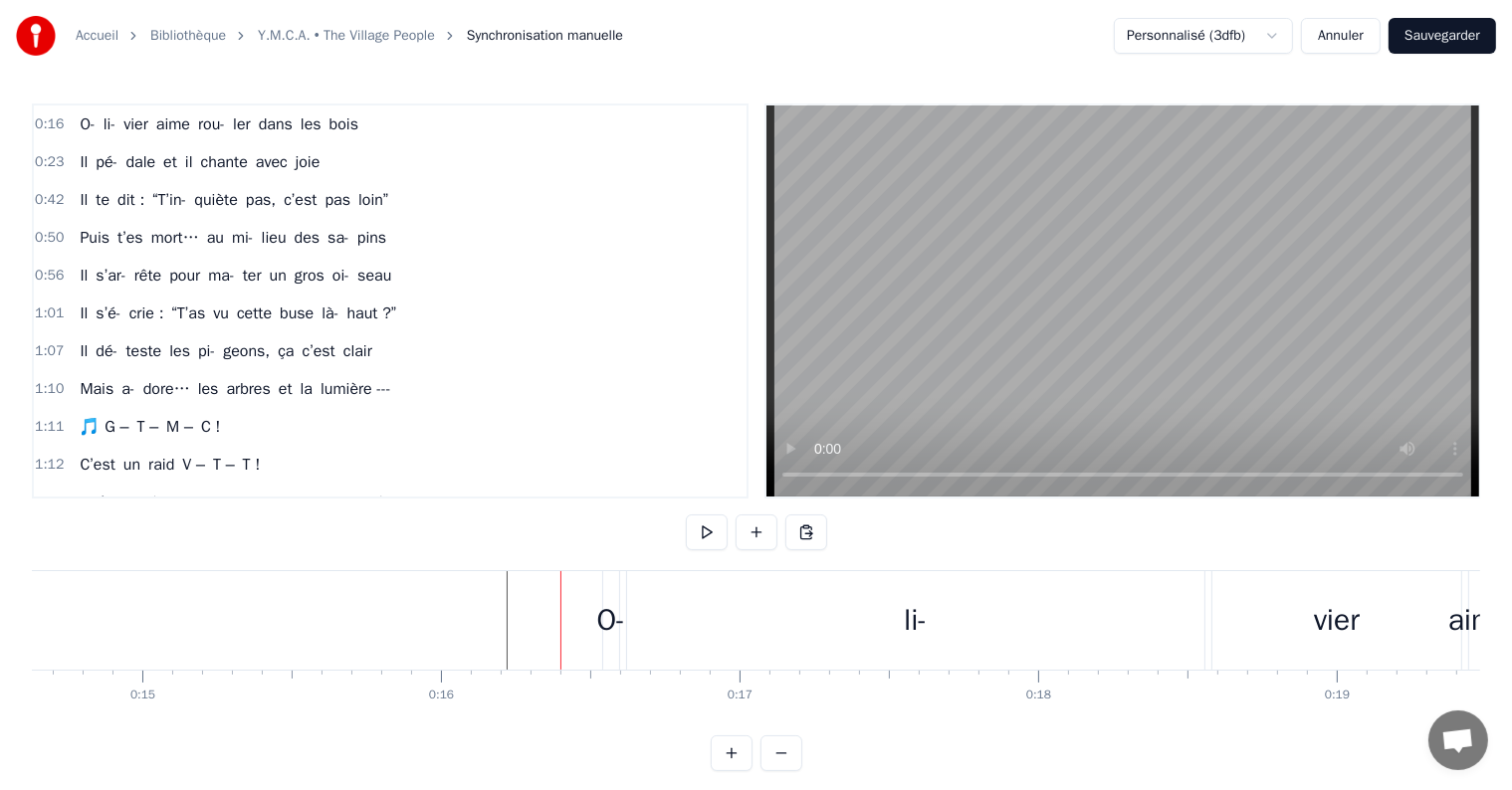click on "O-" at bounding box center [611, 620] 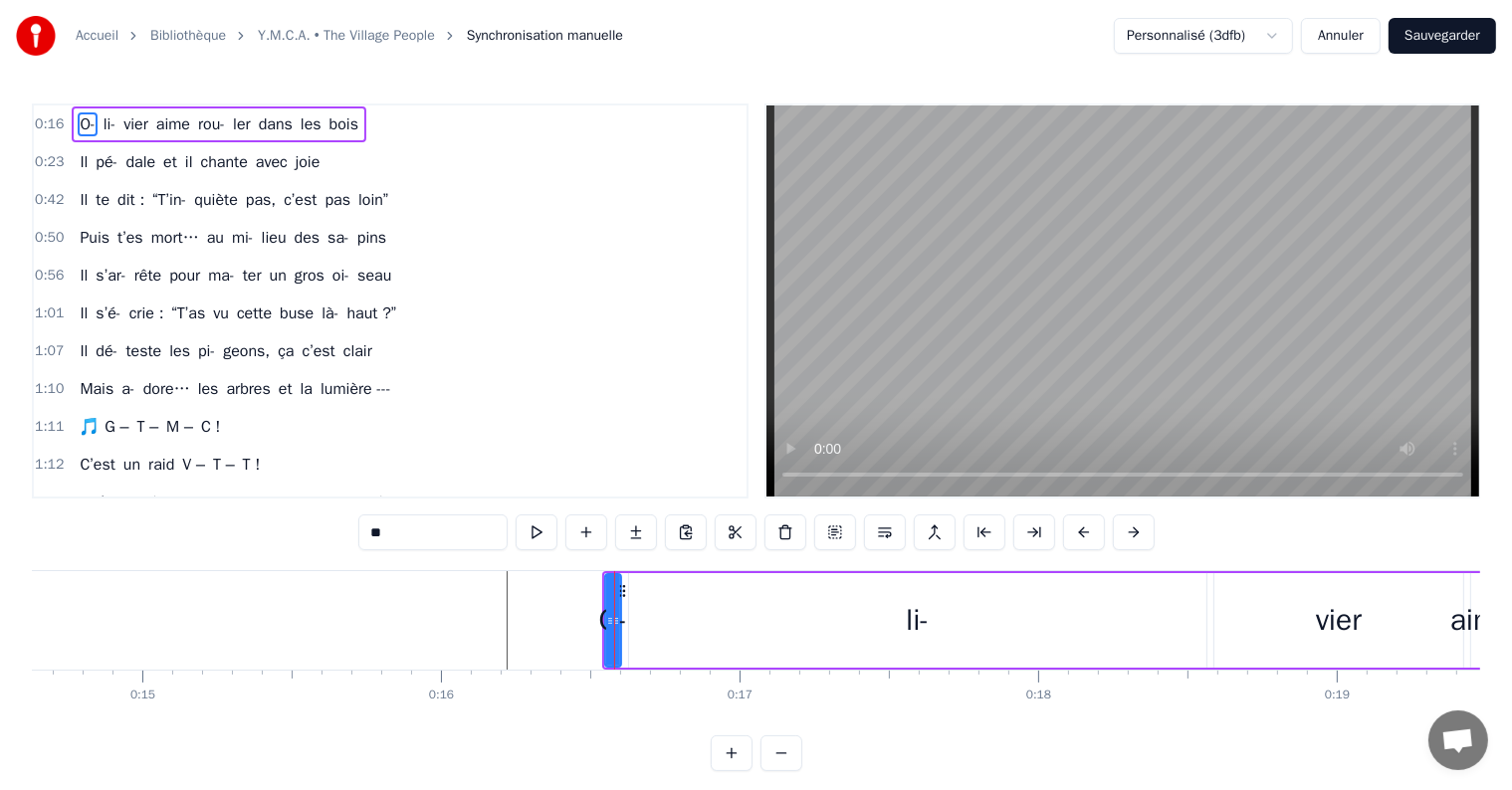 click on "O- [FIRST] aime rou- ler dans les bois Il pé- dale et il chante avec joie Il te dit : “T’in- quiète pas, c’est pas loin” Puis t’es mort… au mi- lieu des sa- pins Il s’ar- rête pour ma- ter un gros oi- seau Il s’é- crie : “T’as vu cette buse là- haut ?” Il dé- teste les pi- geons, ça c’est clair Mais a- dore… les arbres et la lumière
--- 🎵 G – T – M – C ! C’est un raid V – T – T ! Il t’em- mène sur les che- mins pau- més Où les che- vreuils viennent te saluer 🎵 G – T – M – C ! Oublie ton G – P – S cas- sé Tu fe- ras bien trente bor- nes de plus Mais t’au- ras… vu des a- beilles en plus 🐝
--- **\[Couplet Il é- coute Ba- shung sous les ti- lleuls Et s’en- dort en dix se- condes dans l’sol Il cui- sine ses pa- tates au soleil Dans son four… é- co- lo sans pareil Il te parle d’eau froide dans les WC Et te montre son der- nier iPad stylé Il fait pipi dans les or- ties par-fois Mais c’est juste… pour sauver les 🎵 G – a" at bounding box center [29424, 620] 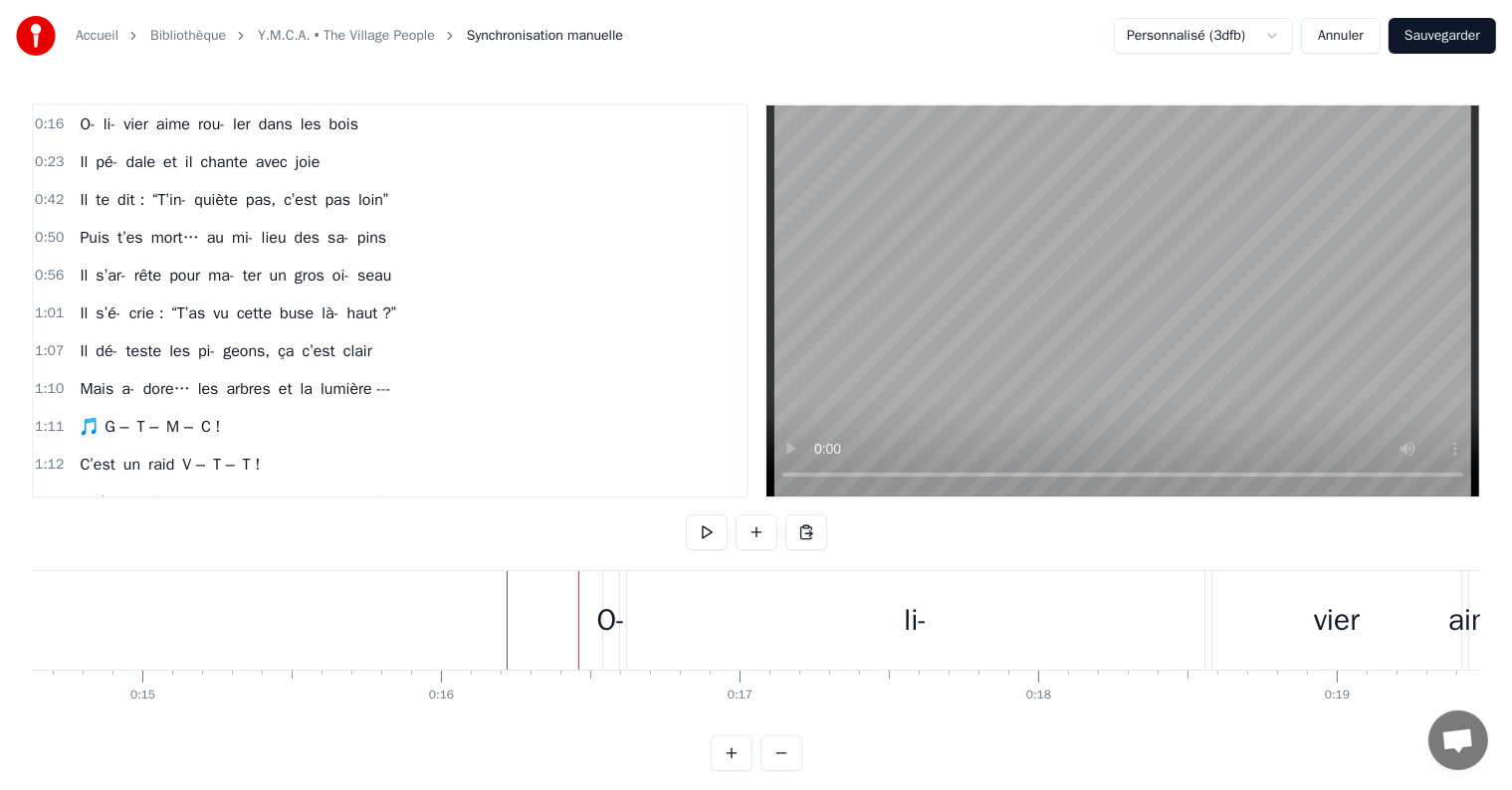 click on "O-" at bounding box center [611, 620] 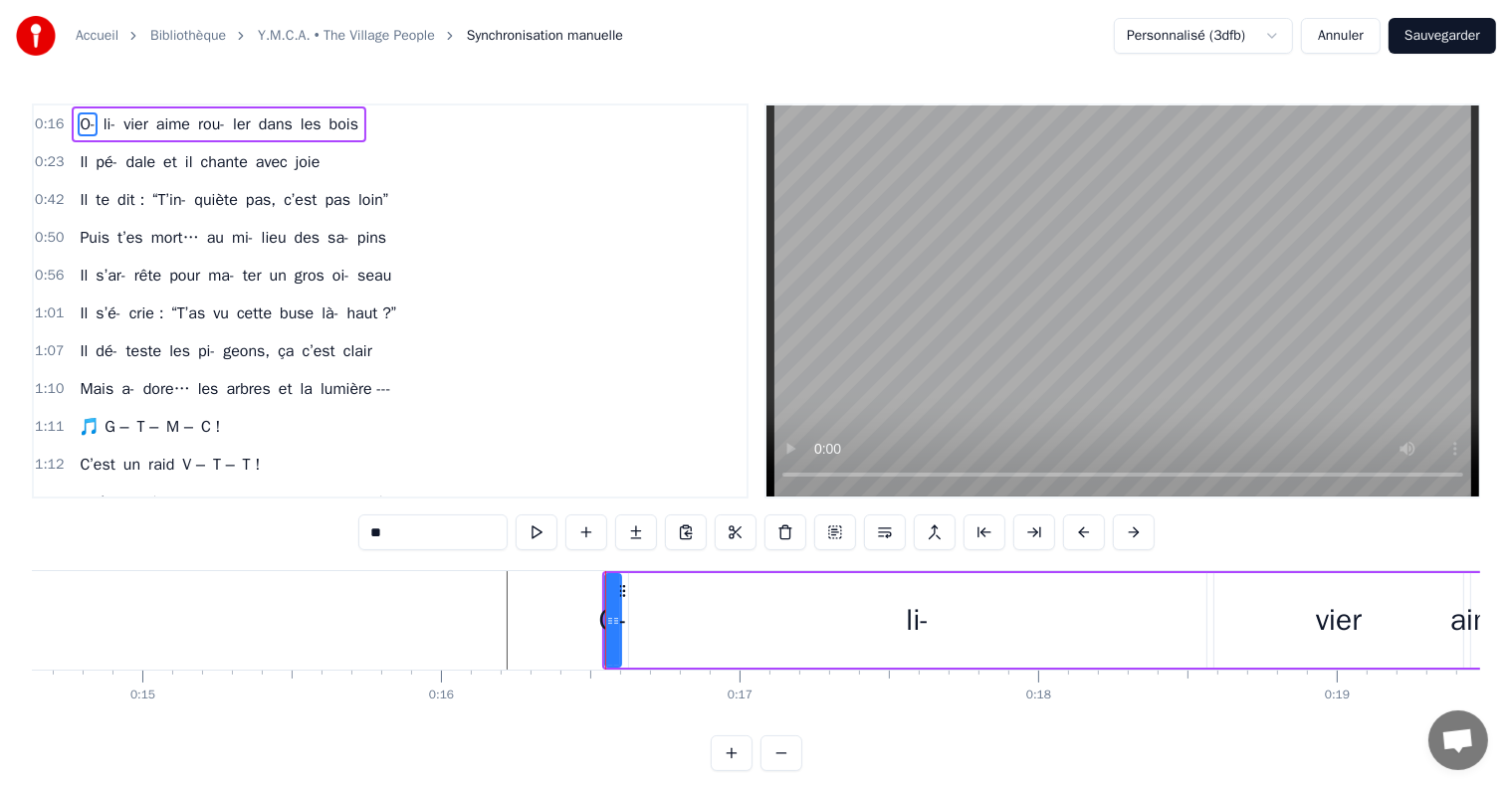 click on "Annuler" at bounding box center (1341, 36) 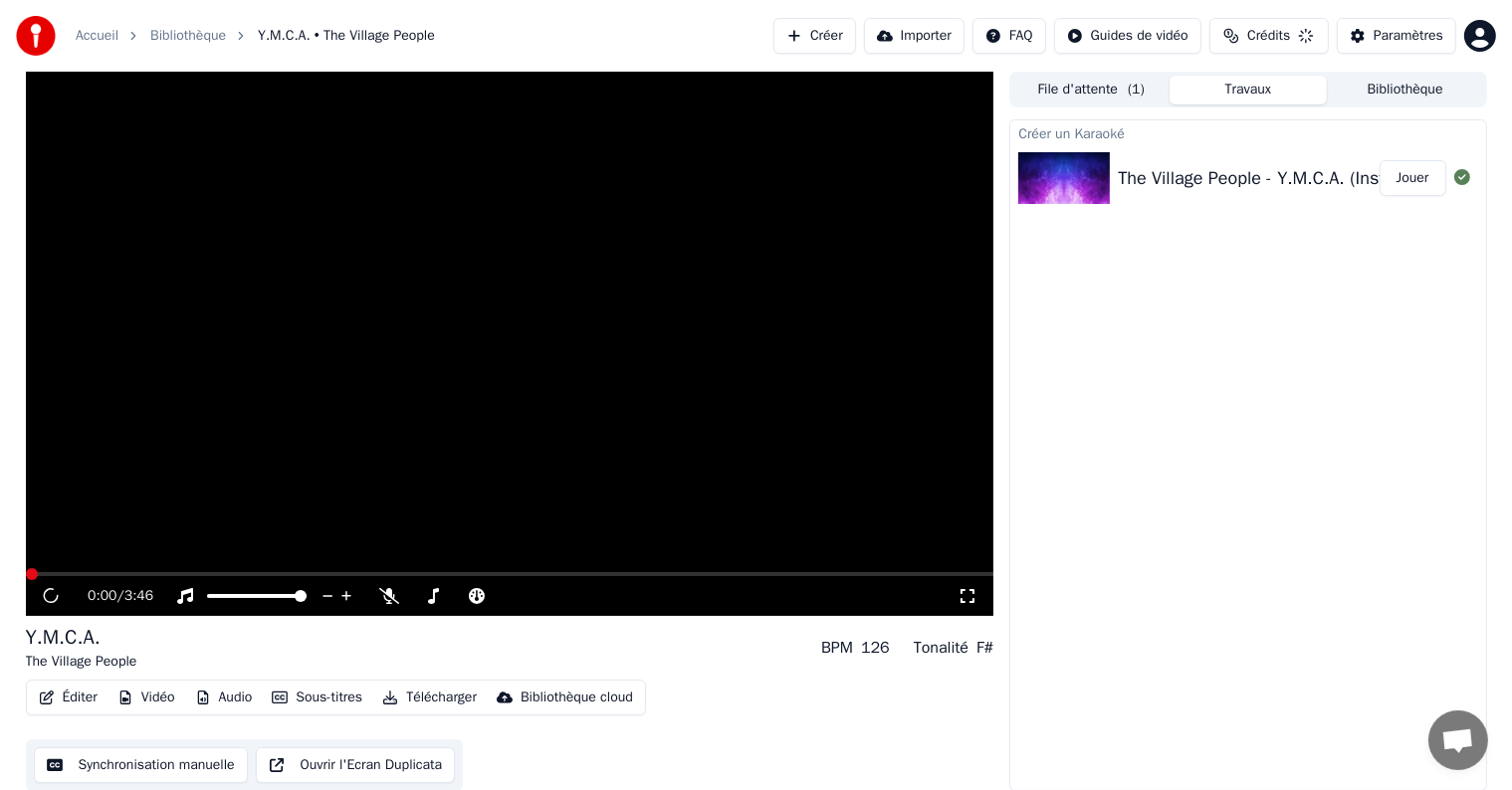 scroll, scrollTop: 0, scrollLeft: 0, axis: both 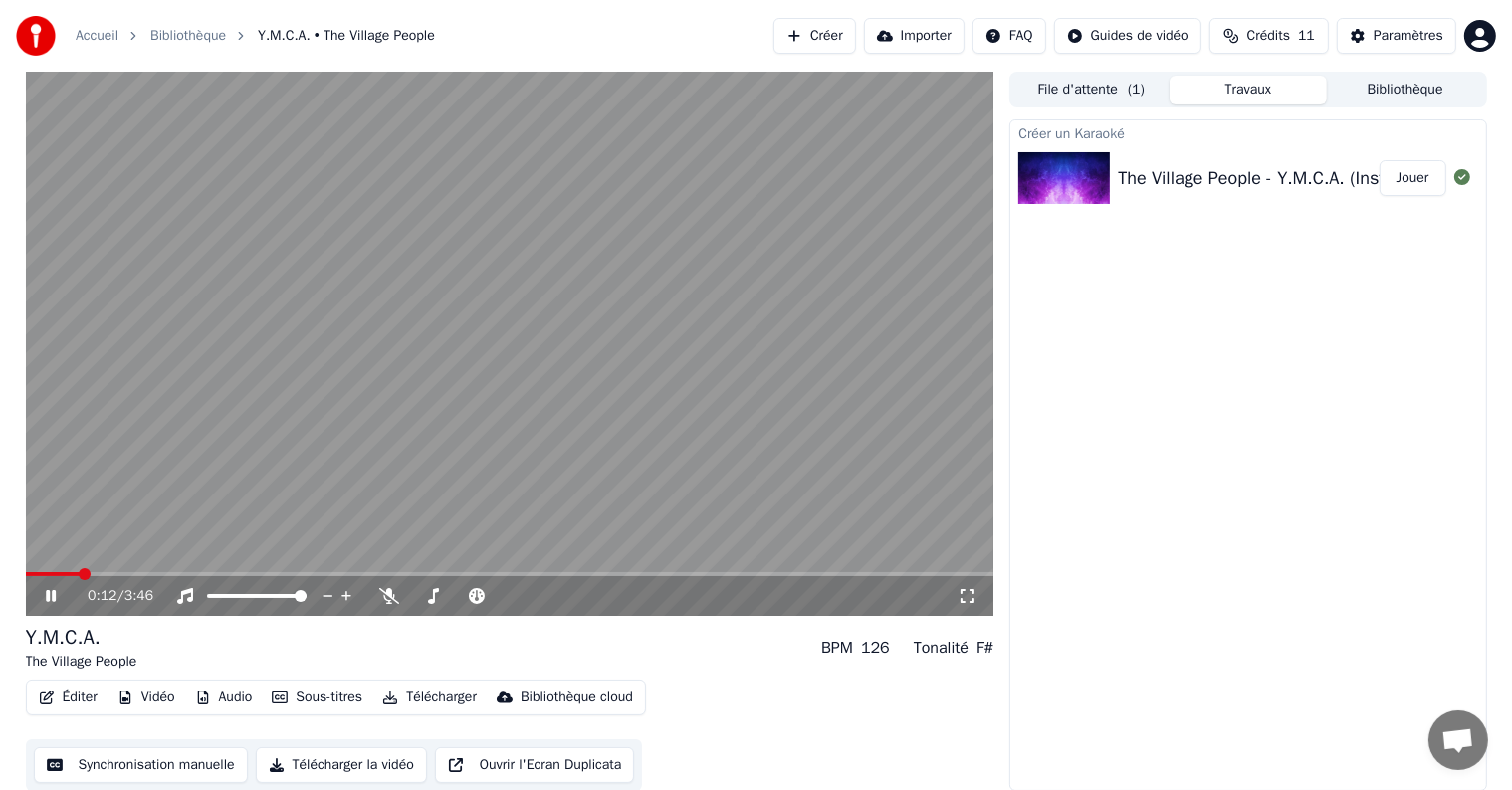 click 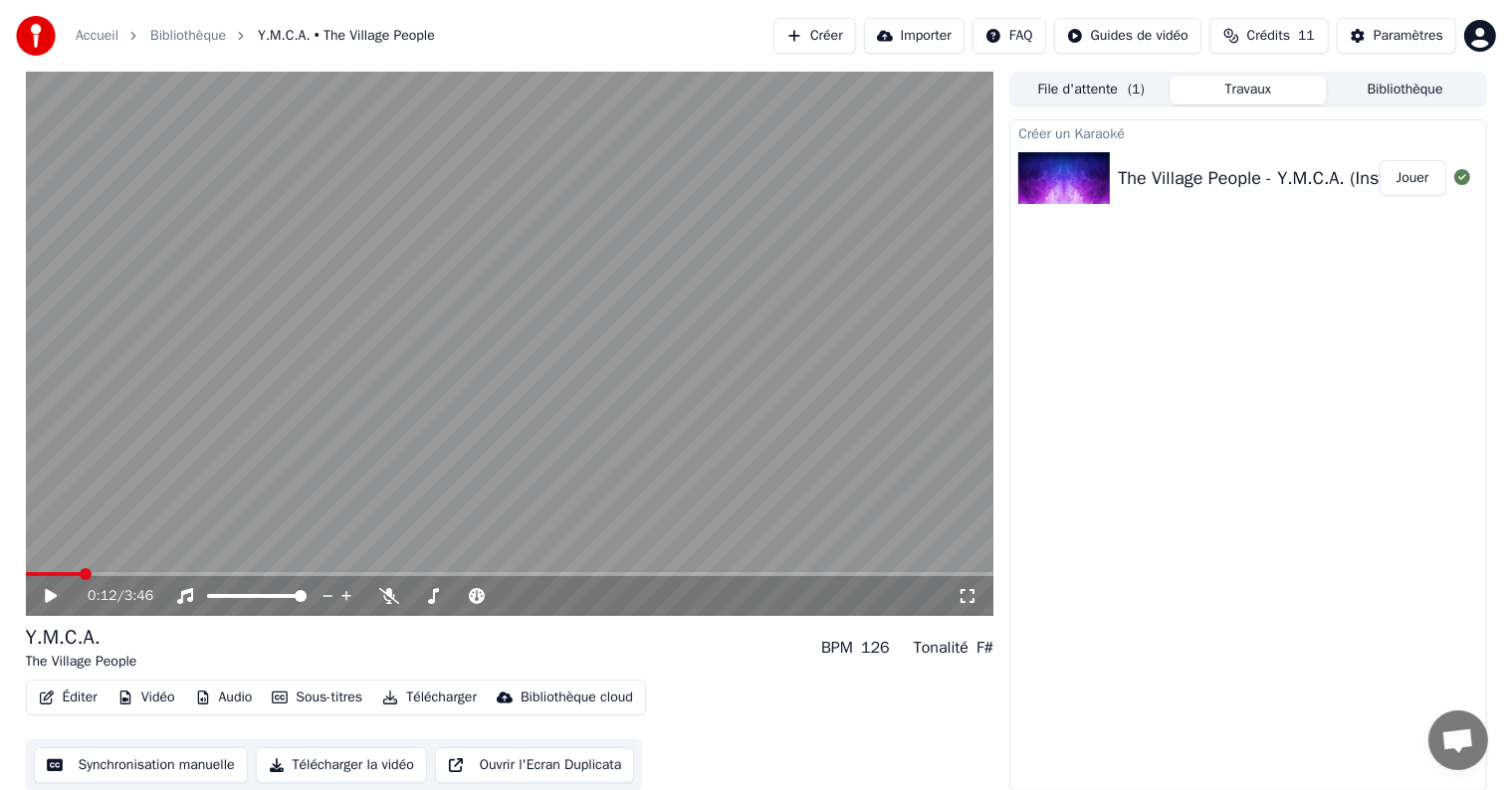 click on "Synchronisation manuelle" at bounding box center [140, 765] 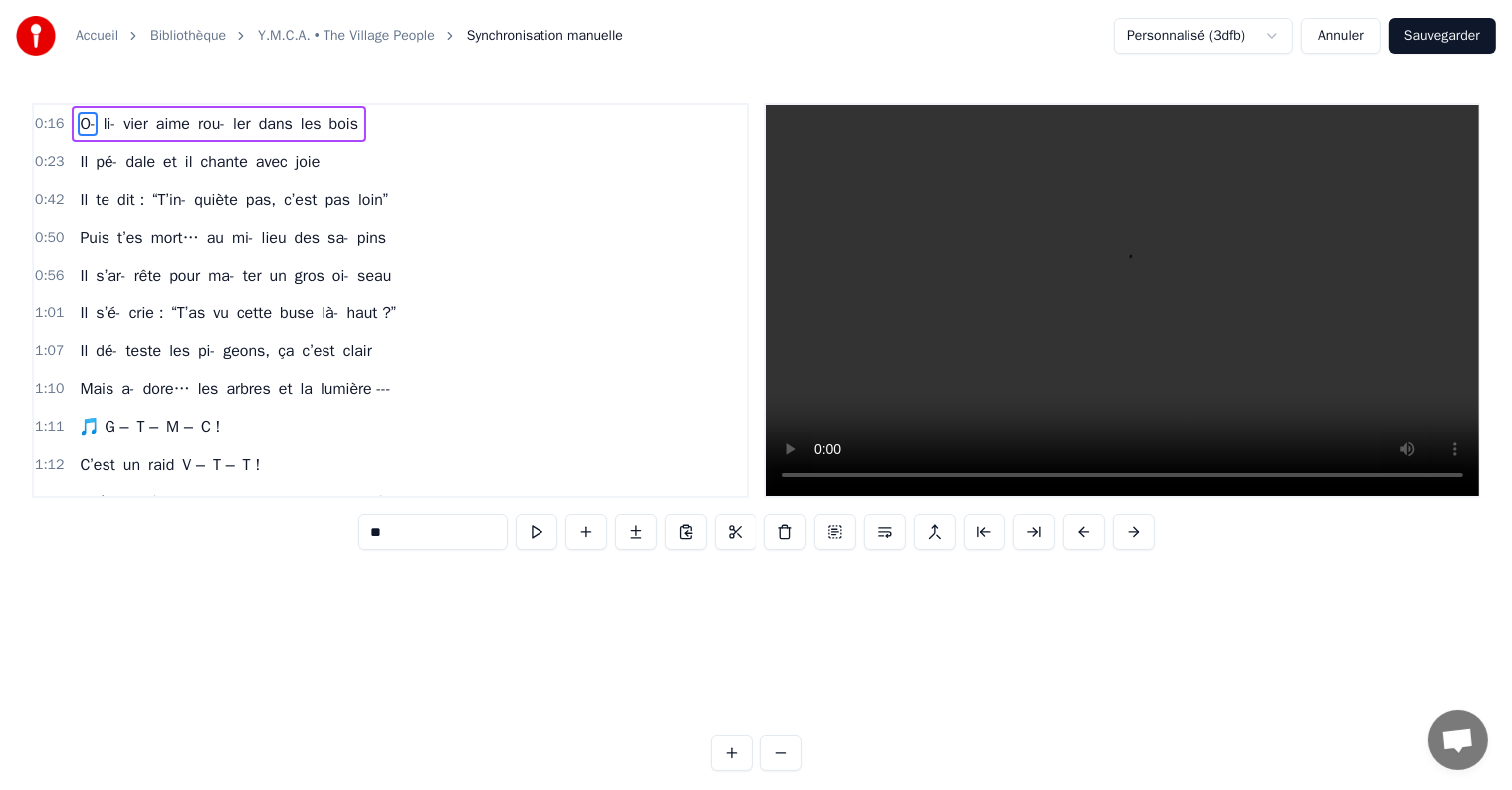 scroll, scrollTop: 0, scrollLeft: 0, axis: both 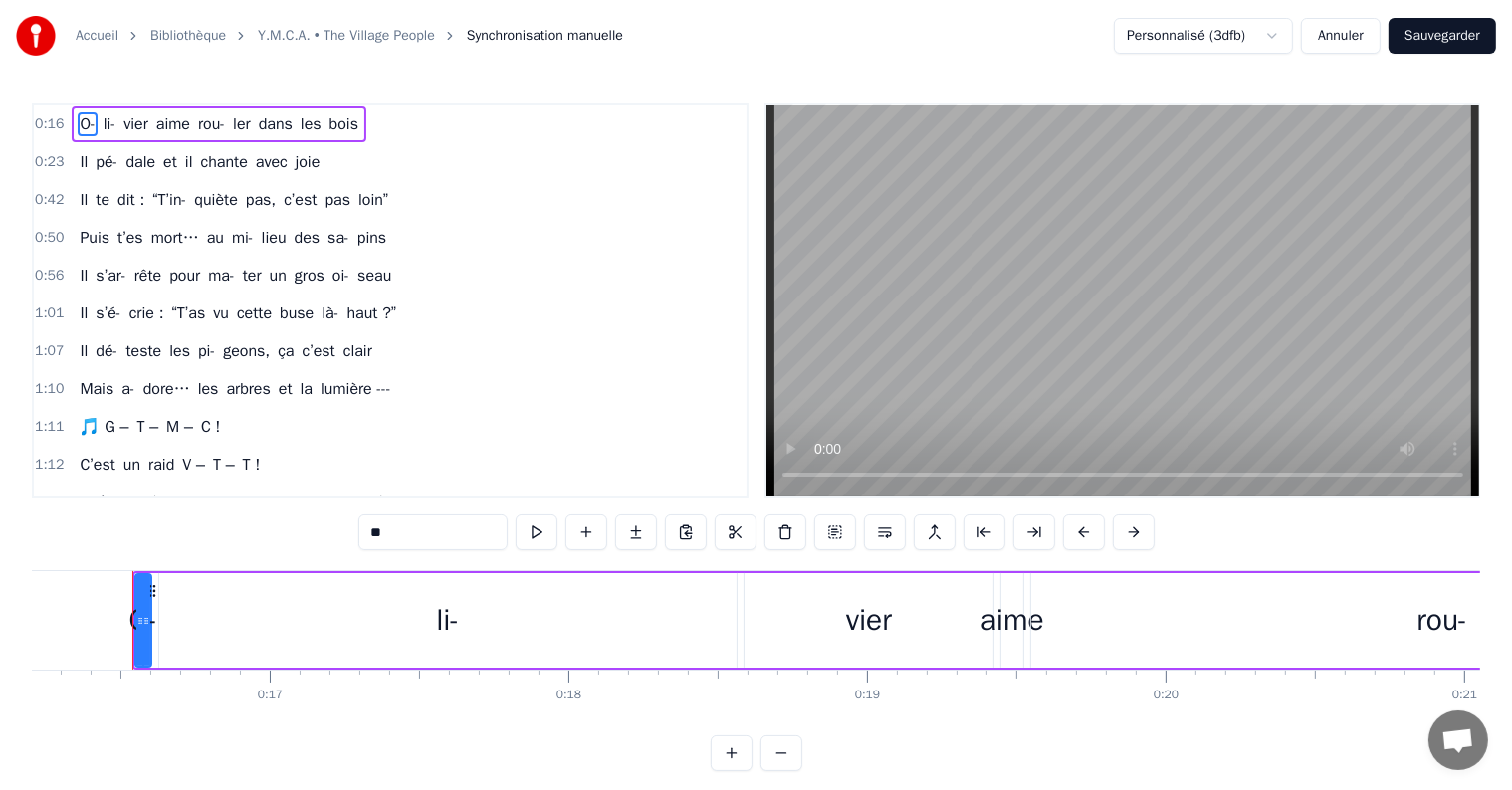 click on "0:16" at bounding box center (49, 124) 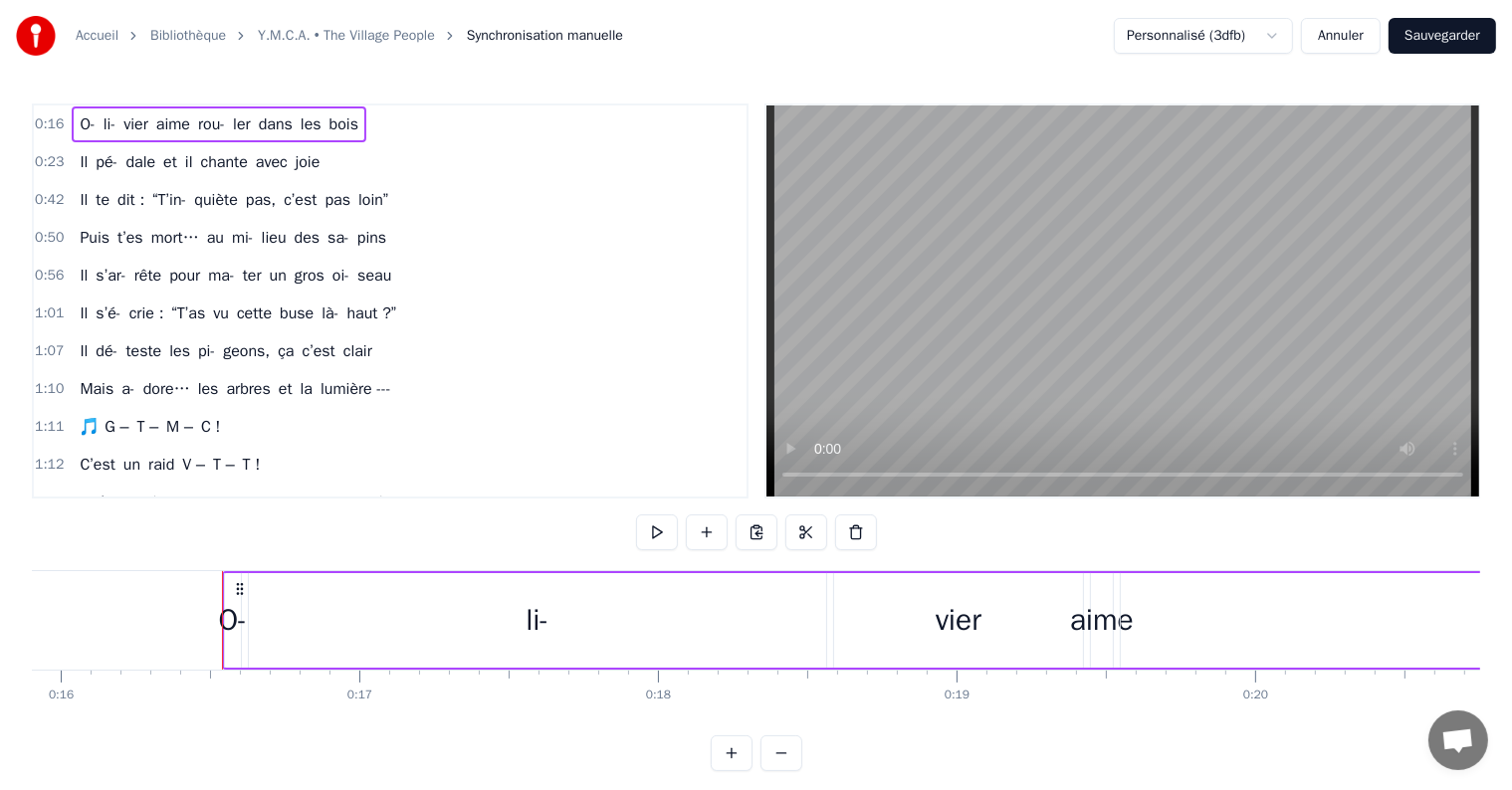 scroll, scrollTop: 0, scrollLeft: 4673, axis: horizontal 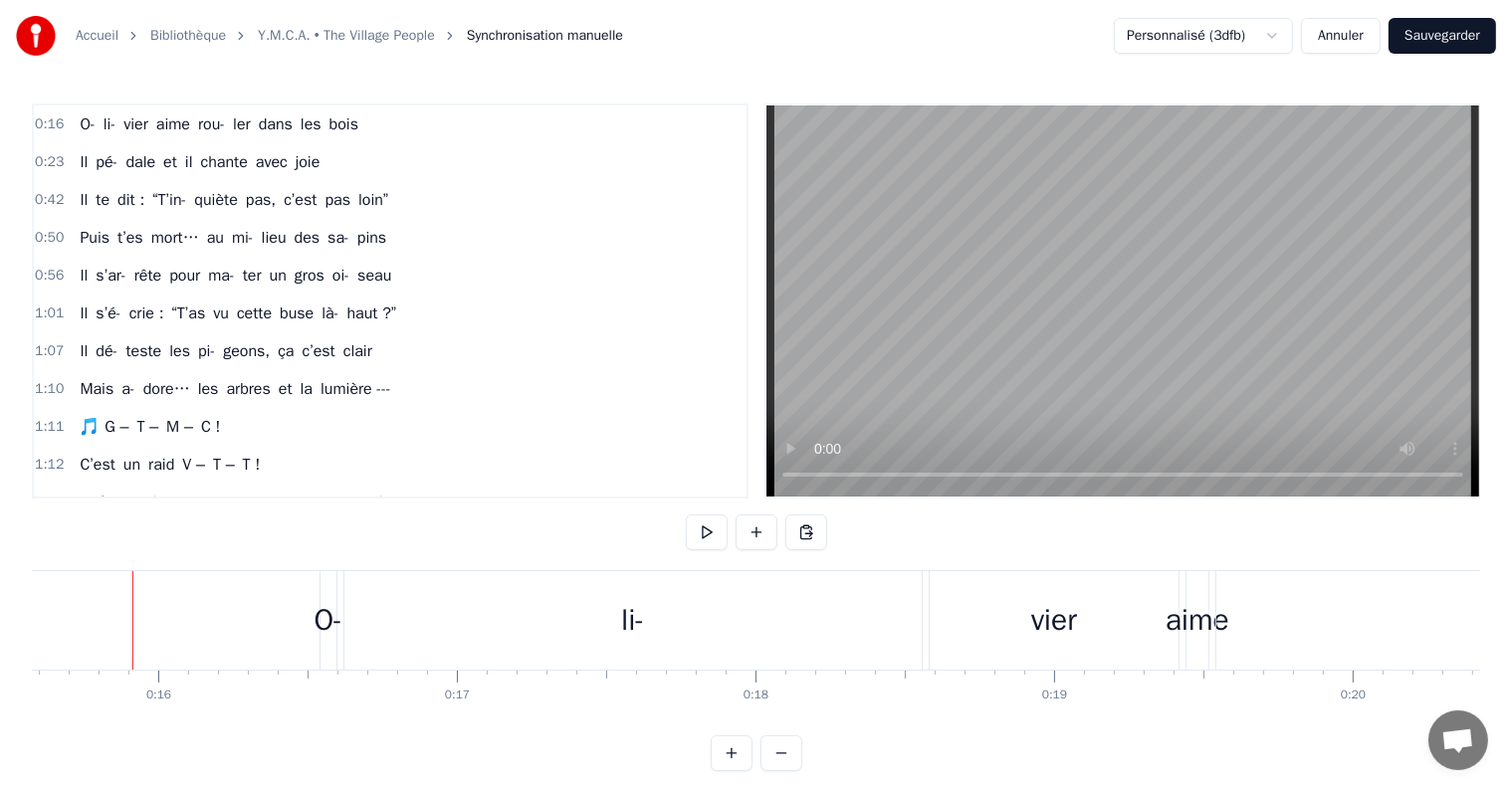 type 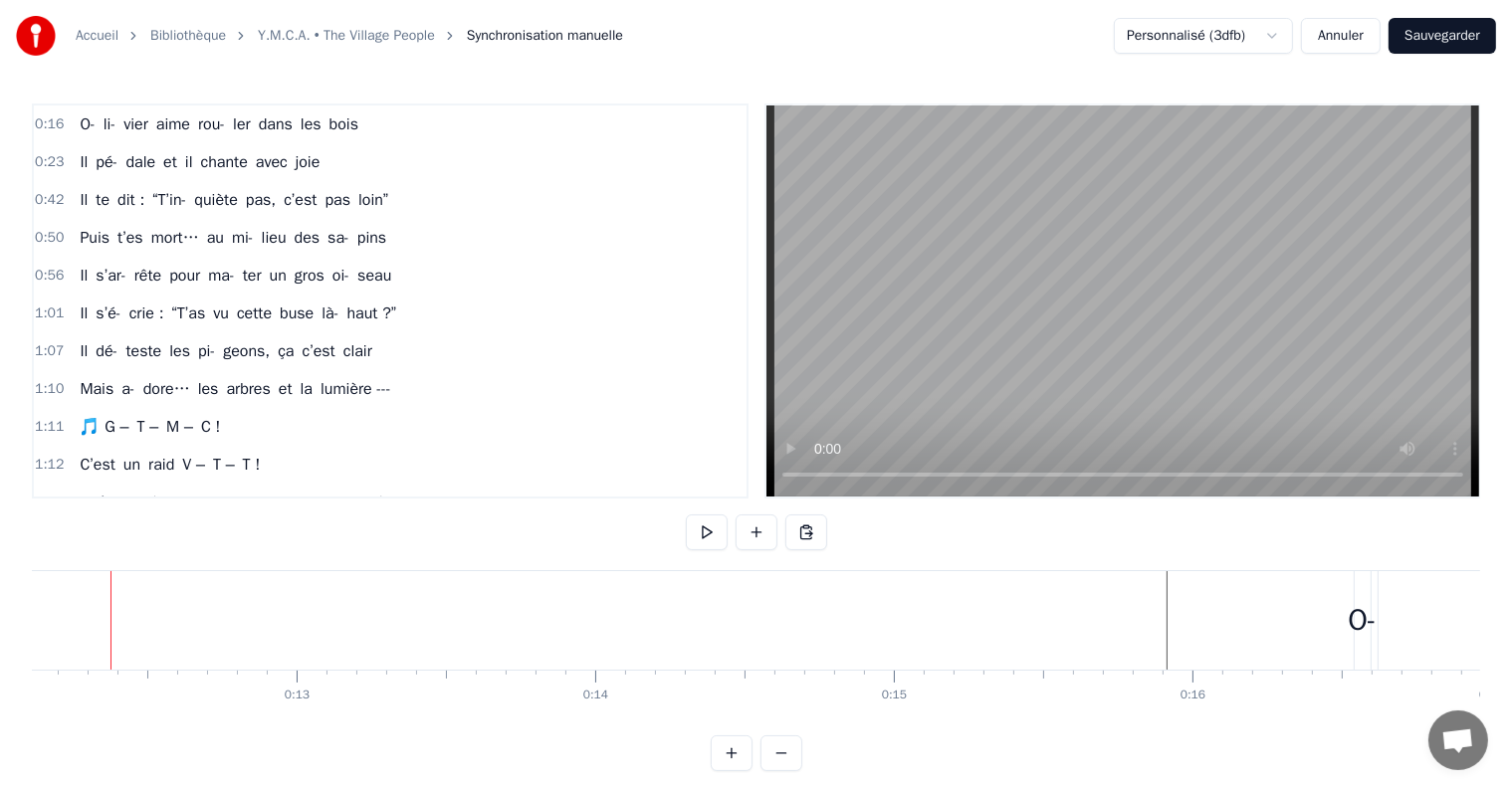 scroll, scrollTop: 0, scrollLeft: 3595, axis: horizontal 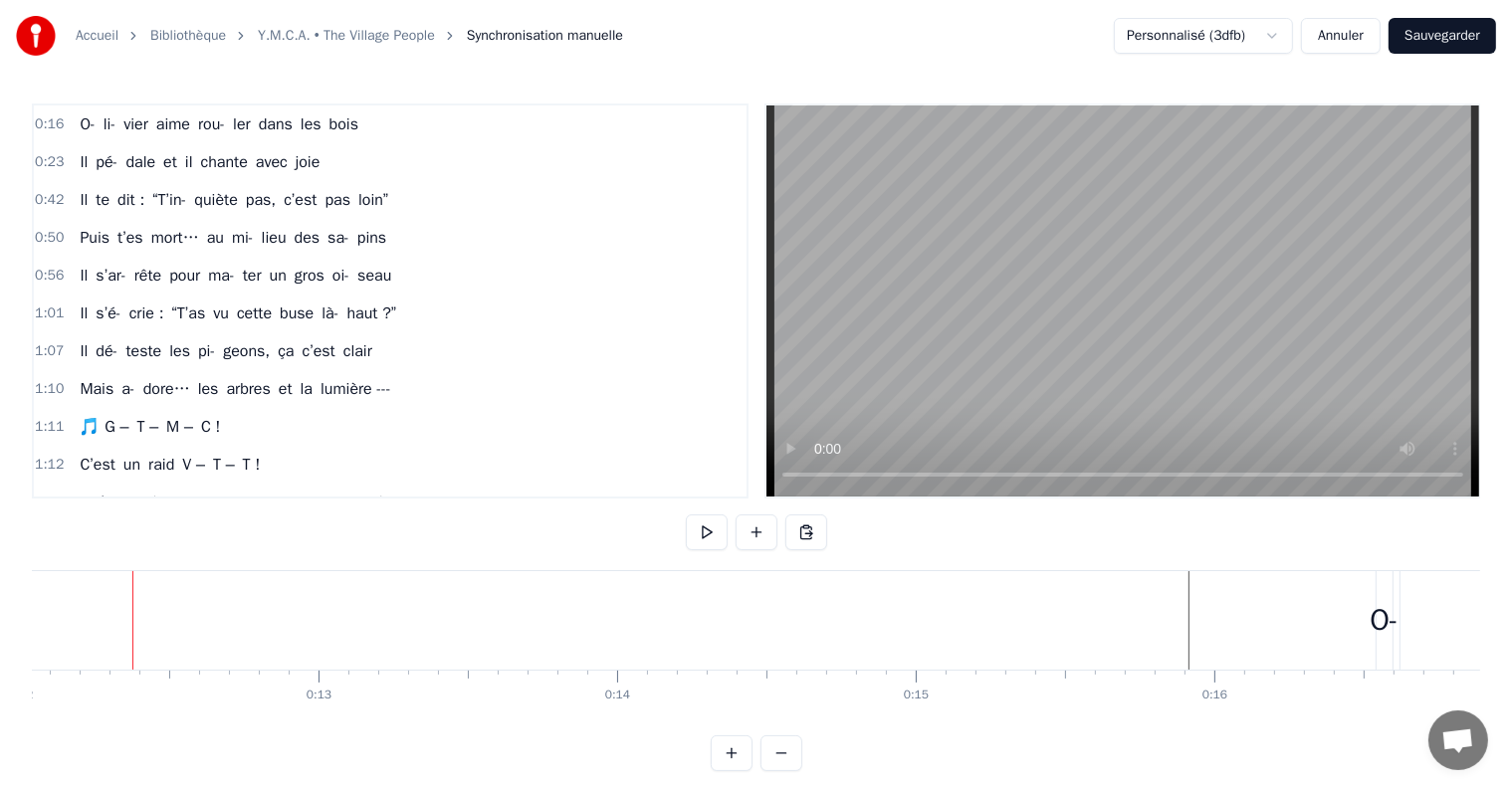 click at bounding box center [30197, 620] 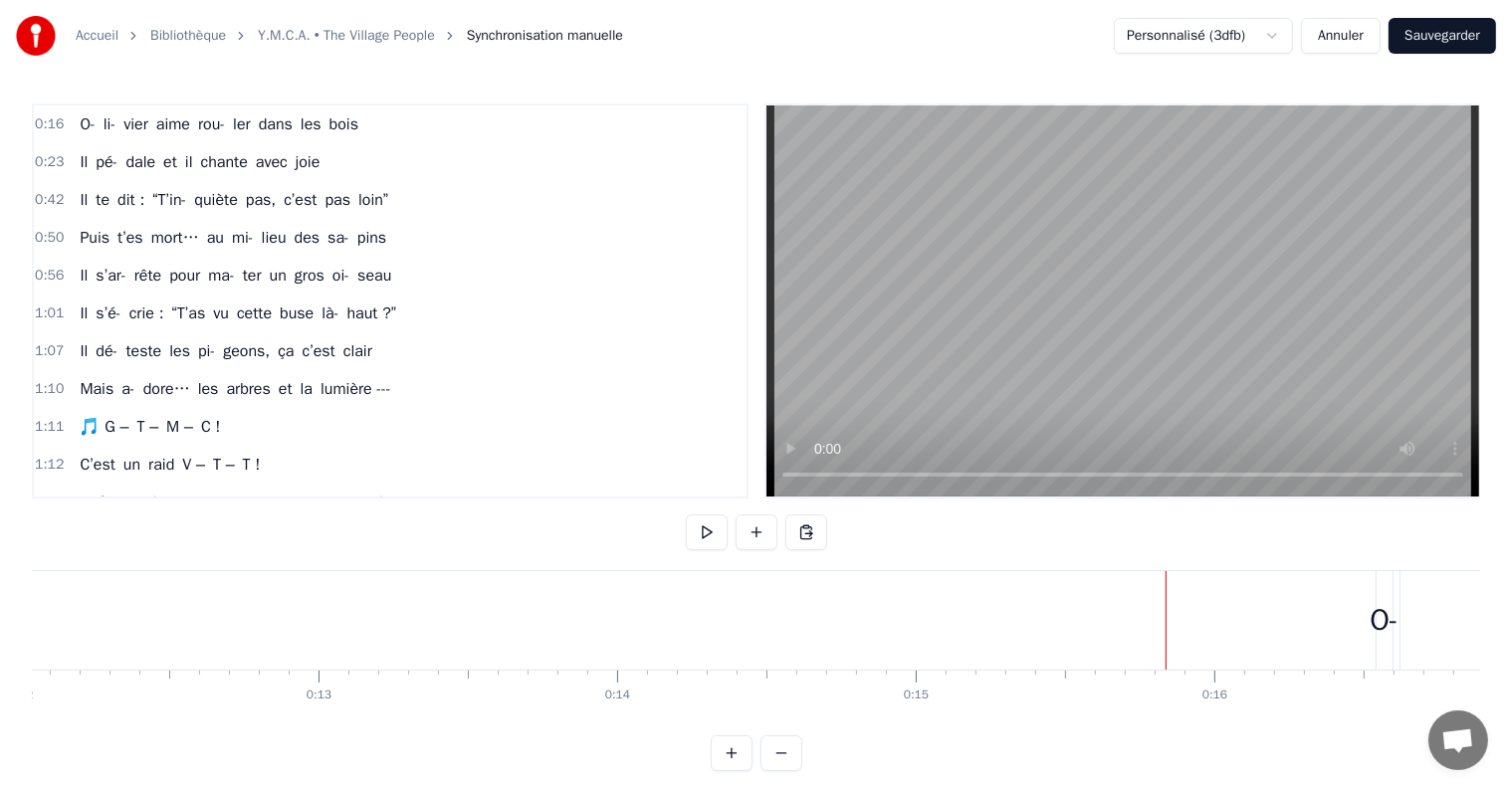 click at bounding box center [30197, 620] 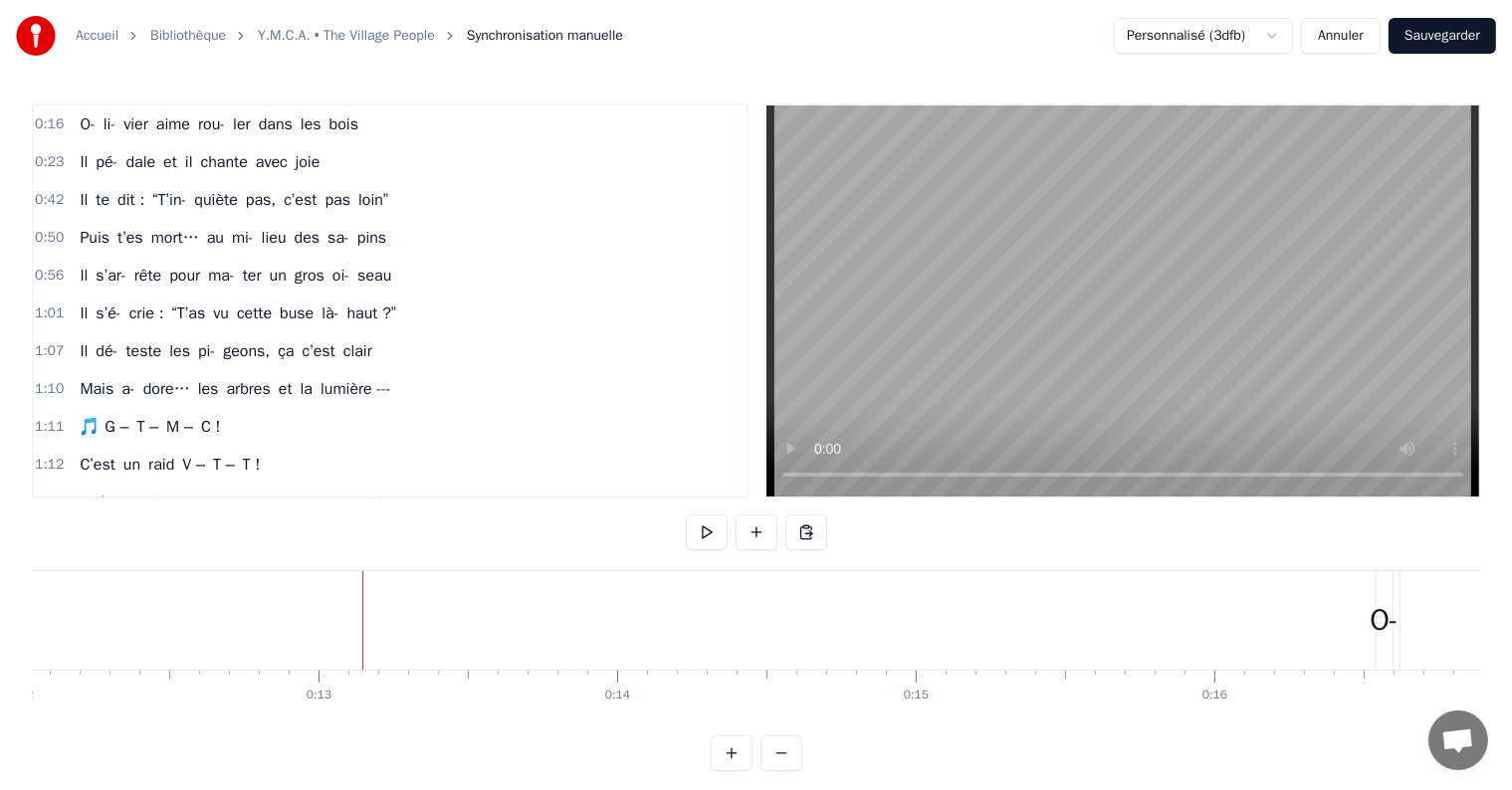 click on "O- [FIRST] aime rou- ler dans les bois Il pé- dale et il chante avec joie Il te dit : “T’in- quiète pas, c’est pas loin” Puis t’es mort… au mi- lieu des sa- pins Il s’ar- rête pour ma- ter un gros oi- seau Il s’é- crie : “T’as vu cette buse là- haut ?” Il dé- teste les pi- geons, ça c’est clair Mais a- dore… les arbres et la lumière
--- 🎵 G – T – M – C ! C’est un raid V – T – T ! Il t’em- mène sur les che- mins pau- més Où les che- vreuils viennent te saluer 🎵 G – T – M – C ! Oublie ton G – P – S cas- sé Tu fe- ras bien trente bor- nes de plus Mais t’au- ras… vu des a- beilles en plus 🐝
--- **\[Couplet Il é- coute Ba- shung sous les ti- lleuls Et s’en- dort en dix se- condes dans l’sol Il cui- sine ses pa- tates au soleil Dans son four… é- co- lo sans pareil Il te parle d’eau froide dans les WC Et te montre son der- nier iPad stylé Il fait pipi dans les or- ties par-fois Mais c’est juste… pour sauver les 🎵 G – a" at bounding box center [30197, 620] 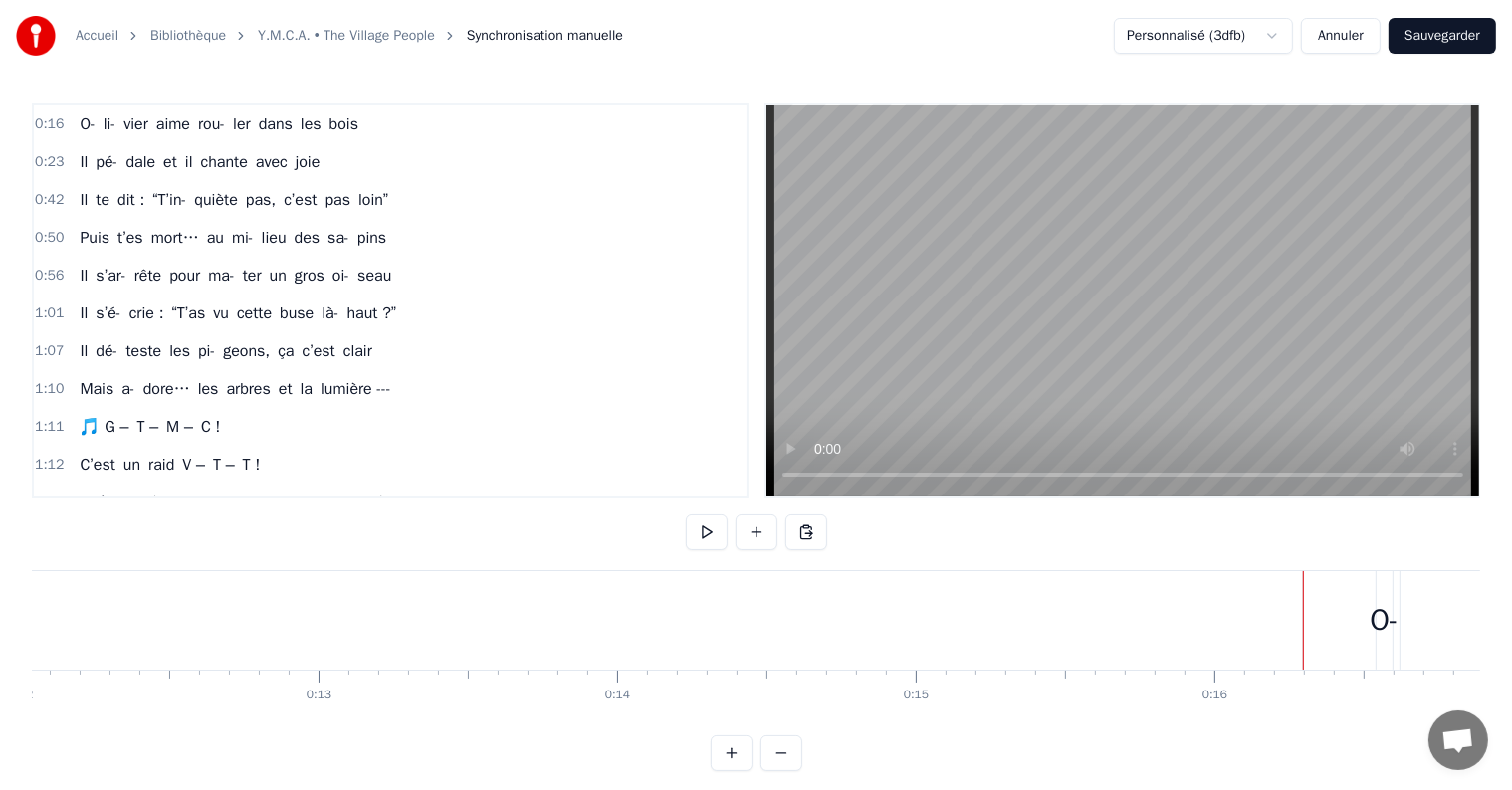 click at bounding box center (30197, 620) 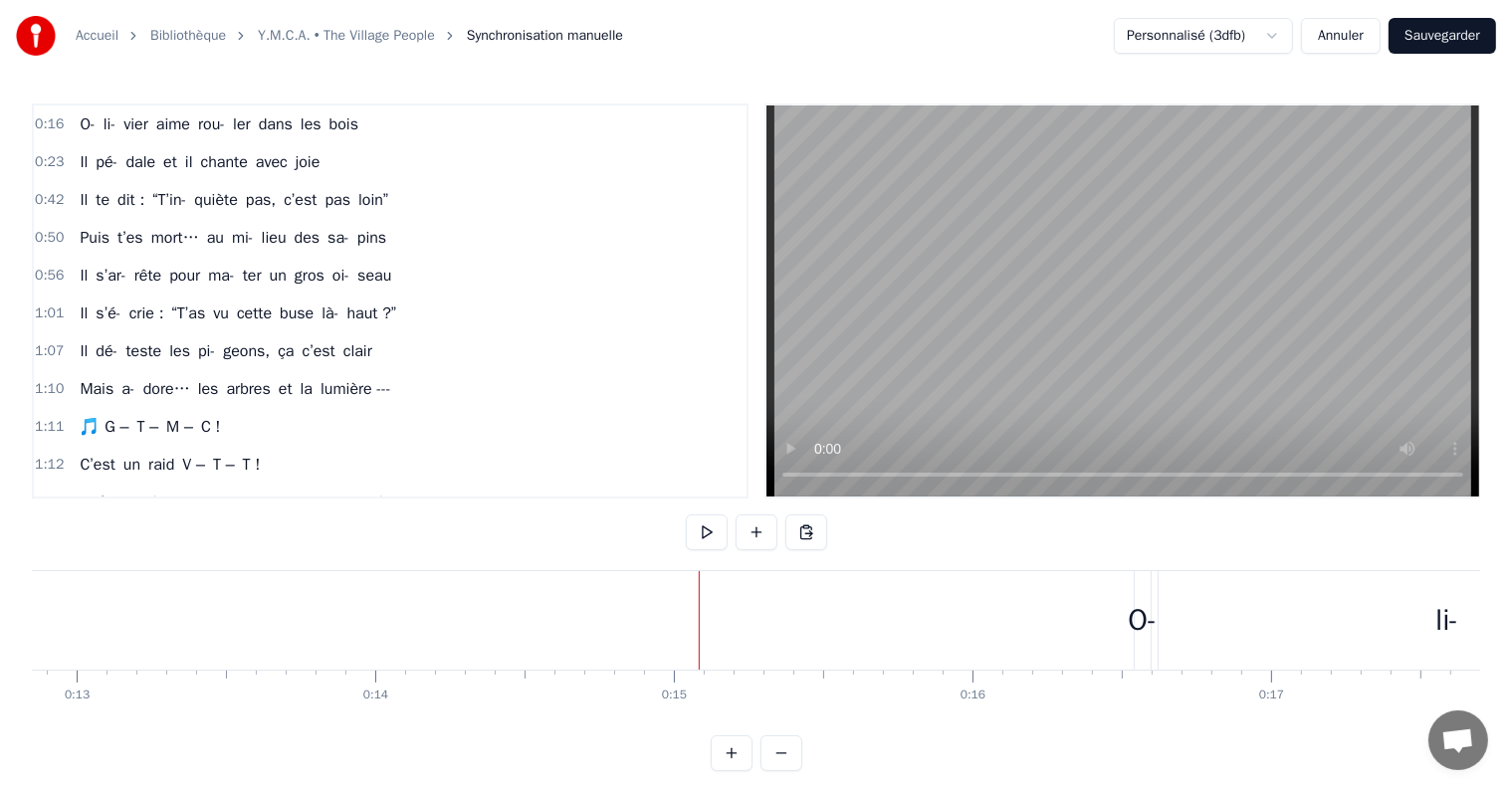 scroll, scrollTop: 0, scrollLeft: 3723, axis: horizontal 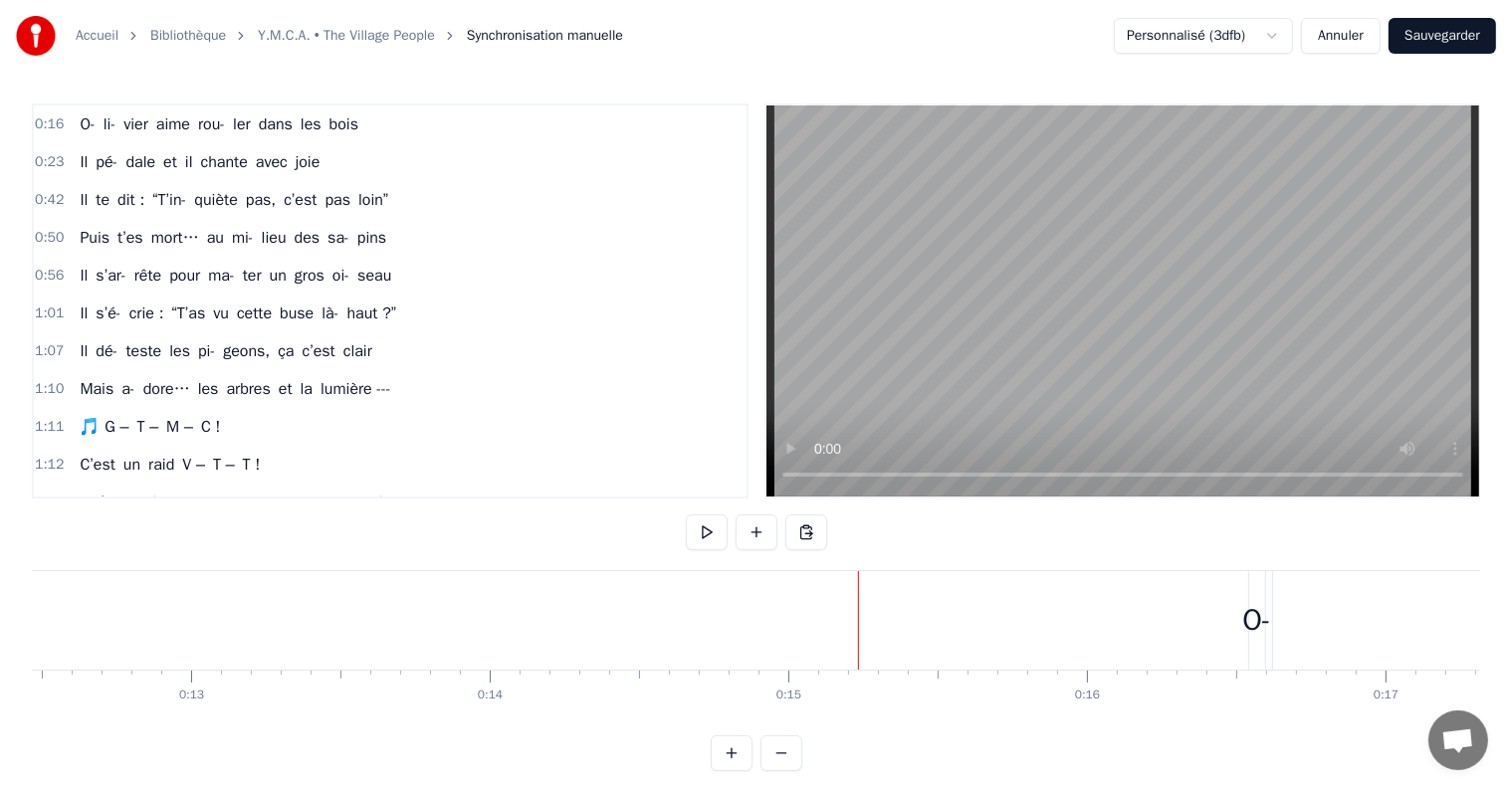 click at bounding box center (30070, 620) 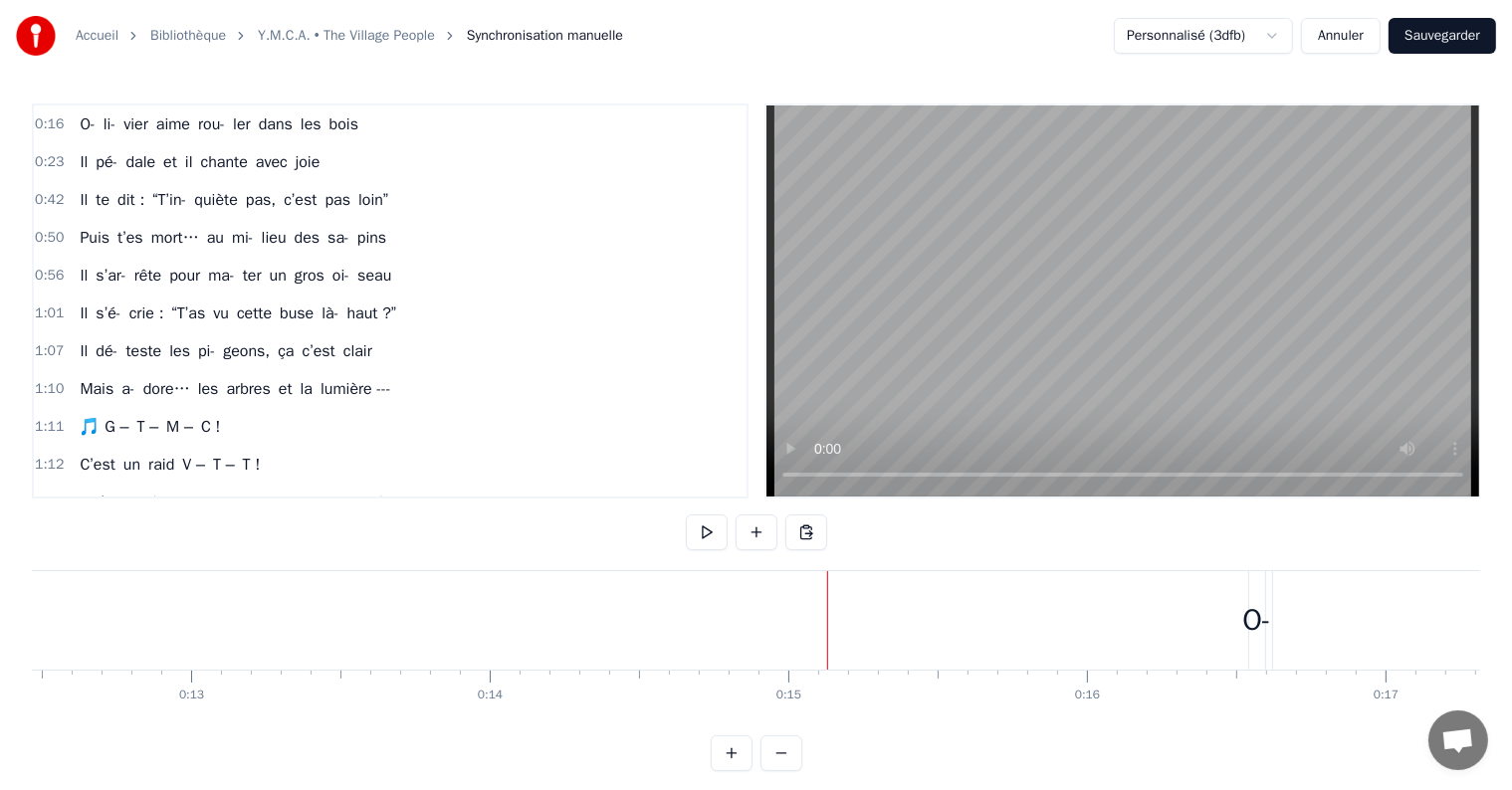 click on "0:16" at bounding box center (49, 124) 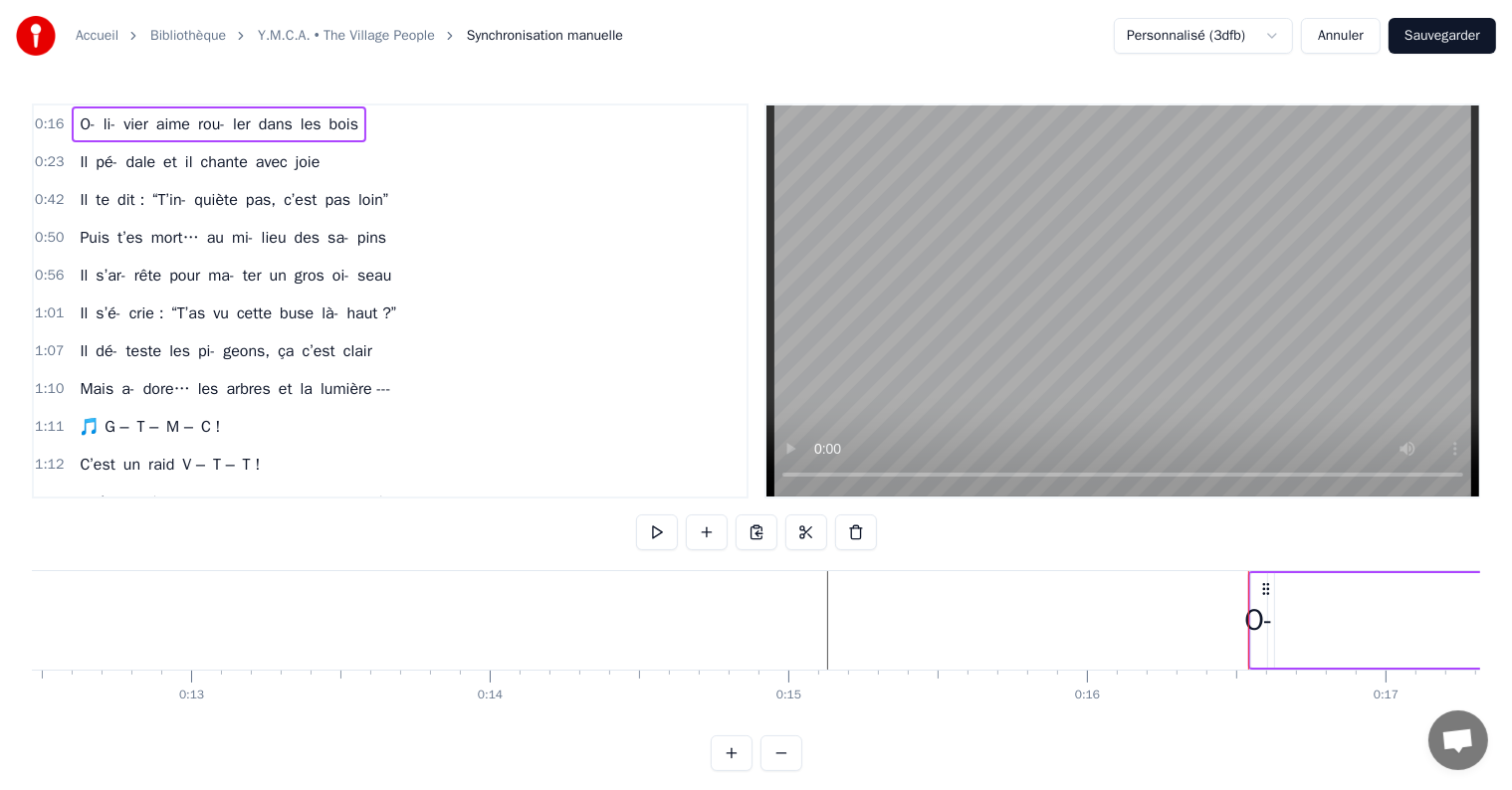 click 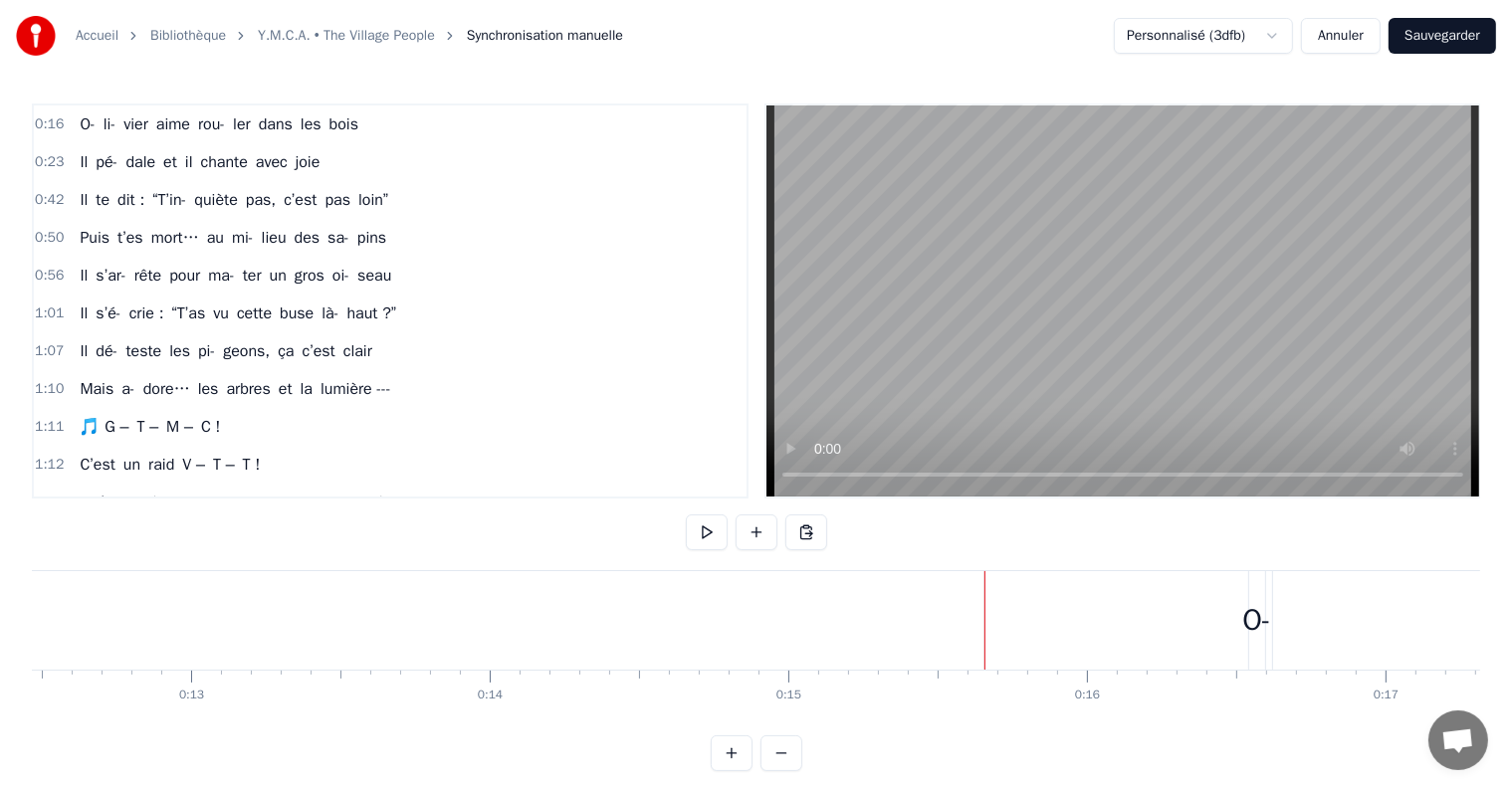 click at bounding box center [30070, 620] 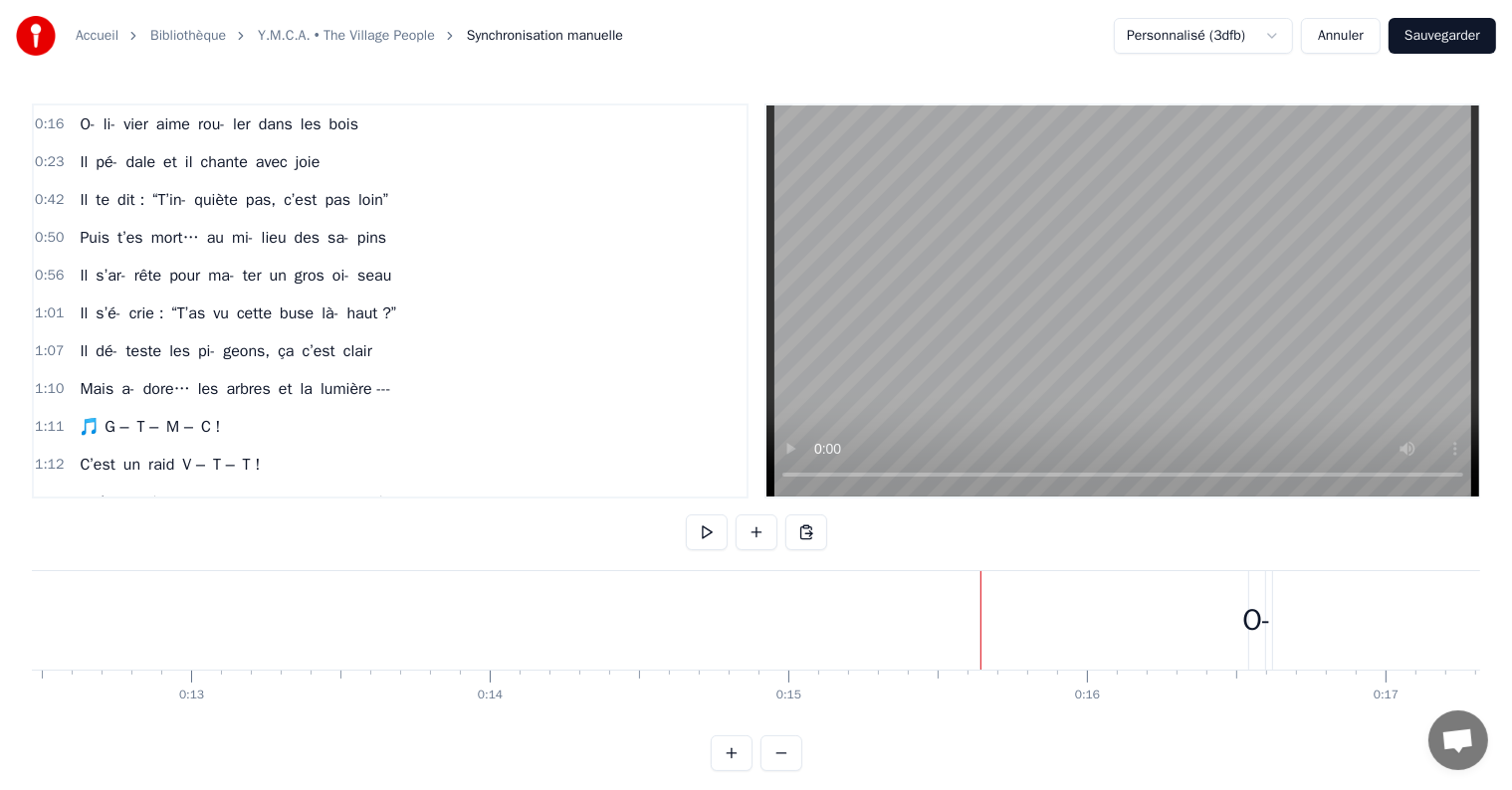 click on "O- [FIRST] aime rou- ler dans les bois Il pé- dale et il chante avec joie Il te dit : “T’in- quiète pas, c’est pas loin” Puis t’es mort… au mi- lieu des sa- pins Il s’ar- rête pour ma- ter un gros oi- seau Il s’é- crie : “T’as vu cette buse là- haut ?” Il dé- teste les pi- geons, ça c’est clair Mais a- dore… les arbres et la lumière
--- 🎵 G – T – M – C ! C’est un raid V – T – T ! Il t’em- mène sur les che- mins pau- més Où les che- vreuils viennent te saluer 🎵 G – T – M – C ! Oublie ton G – P – S cas- sé Tu fe- ras bien trente bor- nes de plus Mais t’au- ras… vu des a- beilles en plus 🐝
--- **\[Couplet Il é- coute Ba- shung sous les ti- lleuls Et s’en- dort en dix se- condes dans l’sol Il cui- sine ses pa- tates au soleil Dans son four… é- co- lo sans pareil Il te parle d’eau froide dans les WC Et te montre son der- nier iPad stylé Il fait pipi dans les or- ties par-fois Mais c’est juste… pour sauver les 🎵 G – a" at bounding box center [30070, 620] 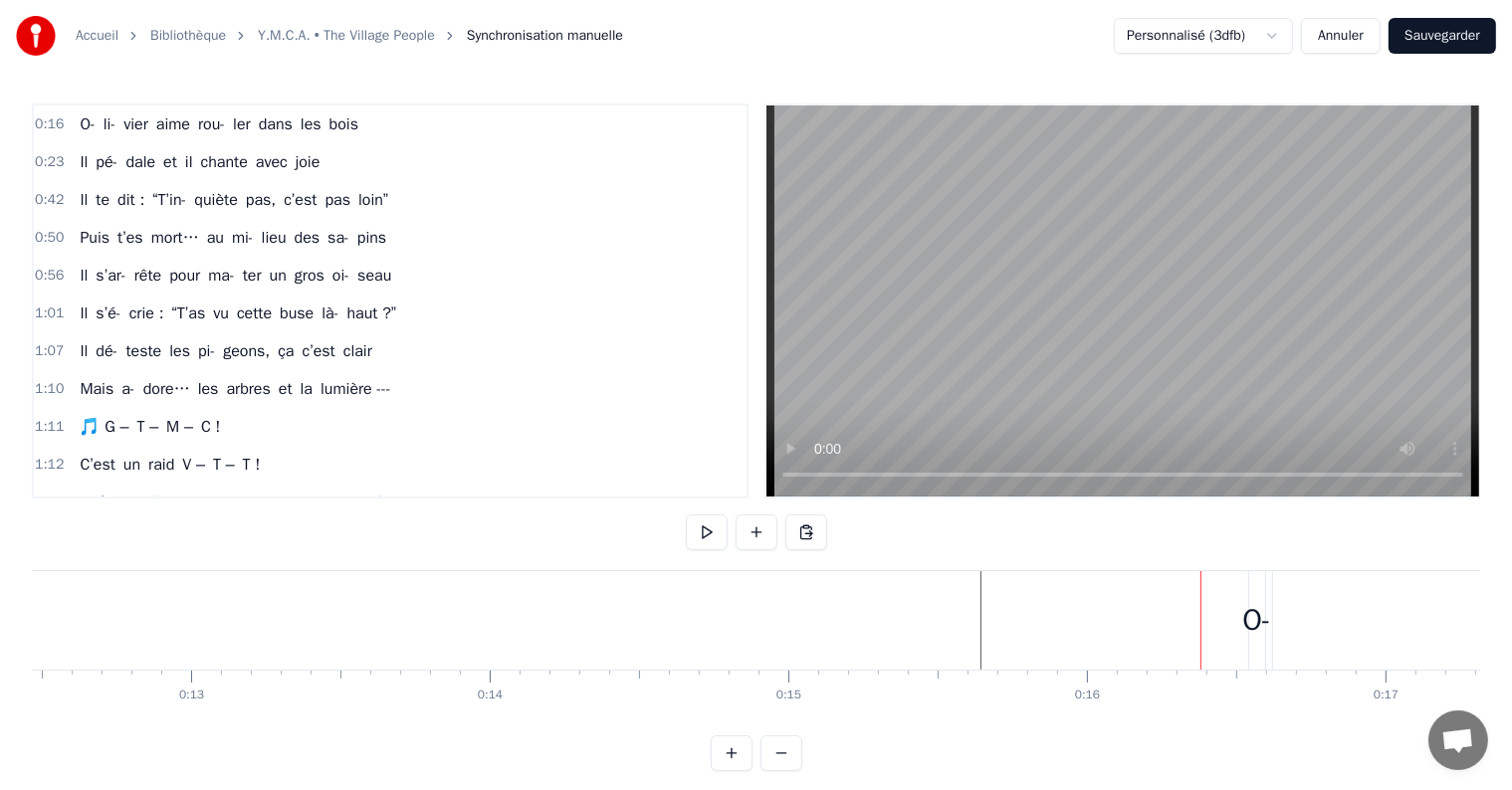 click on "O-" at bounding box center (1257, 620) 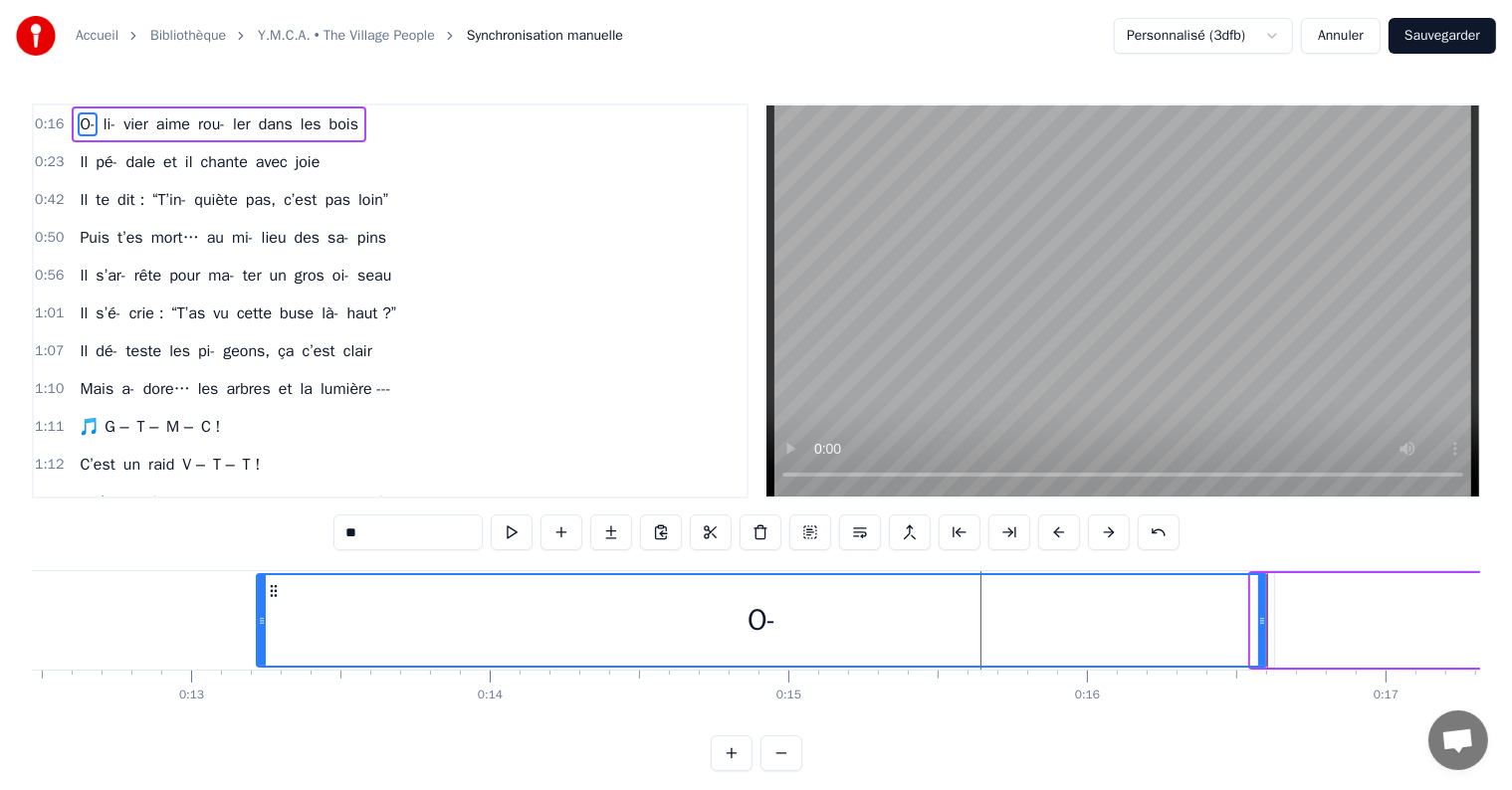 drag, startPoint x: 1253, startPoint y: 617, endPoint x: 259, endPoint y: 654, distance: 994.68839 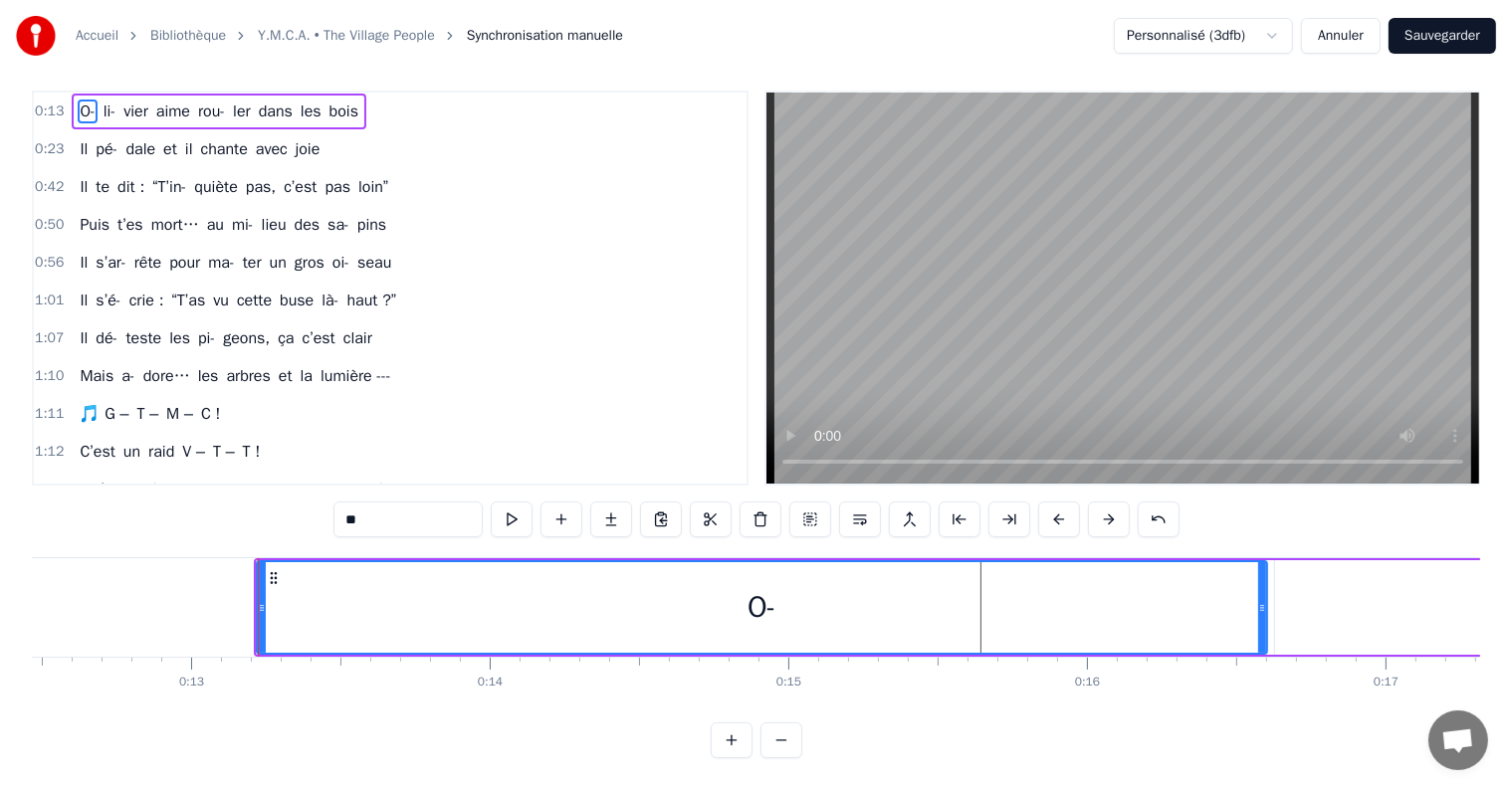 scroll, scrollTop: 0, scrollLeft: 0, axis: both 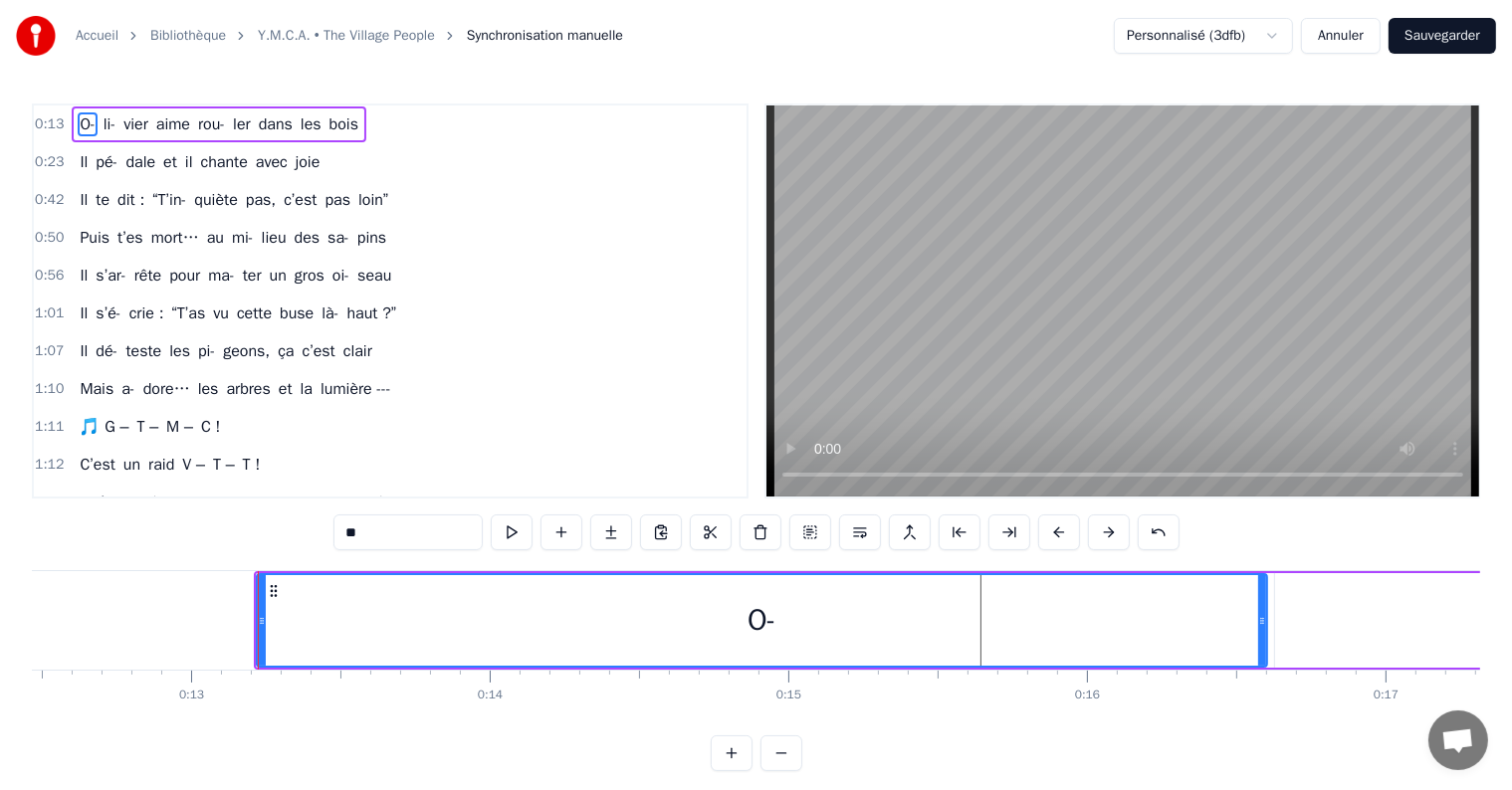 drag, startPoint x: 258, startPoint y: 618, endPoint x: 203, endPoint y: 620, distance: 55.03635 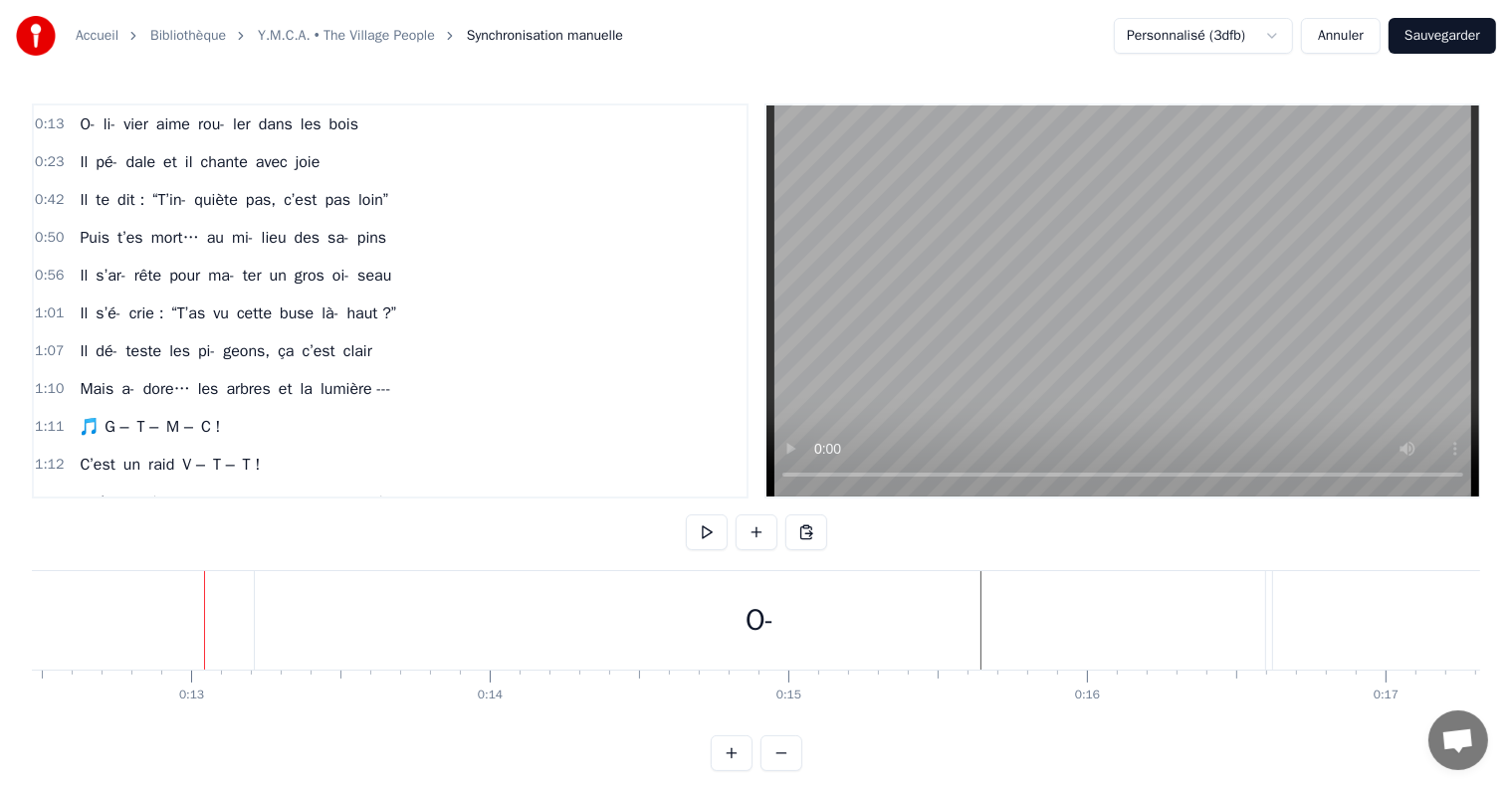 click on "O-" at bounding box center (759, 620) 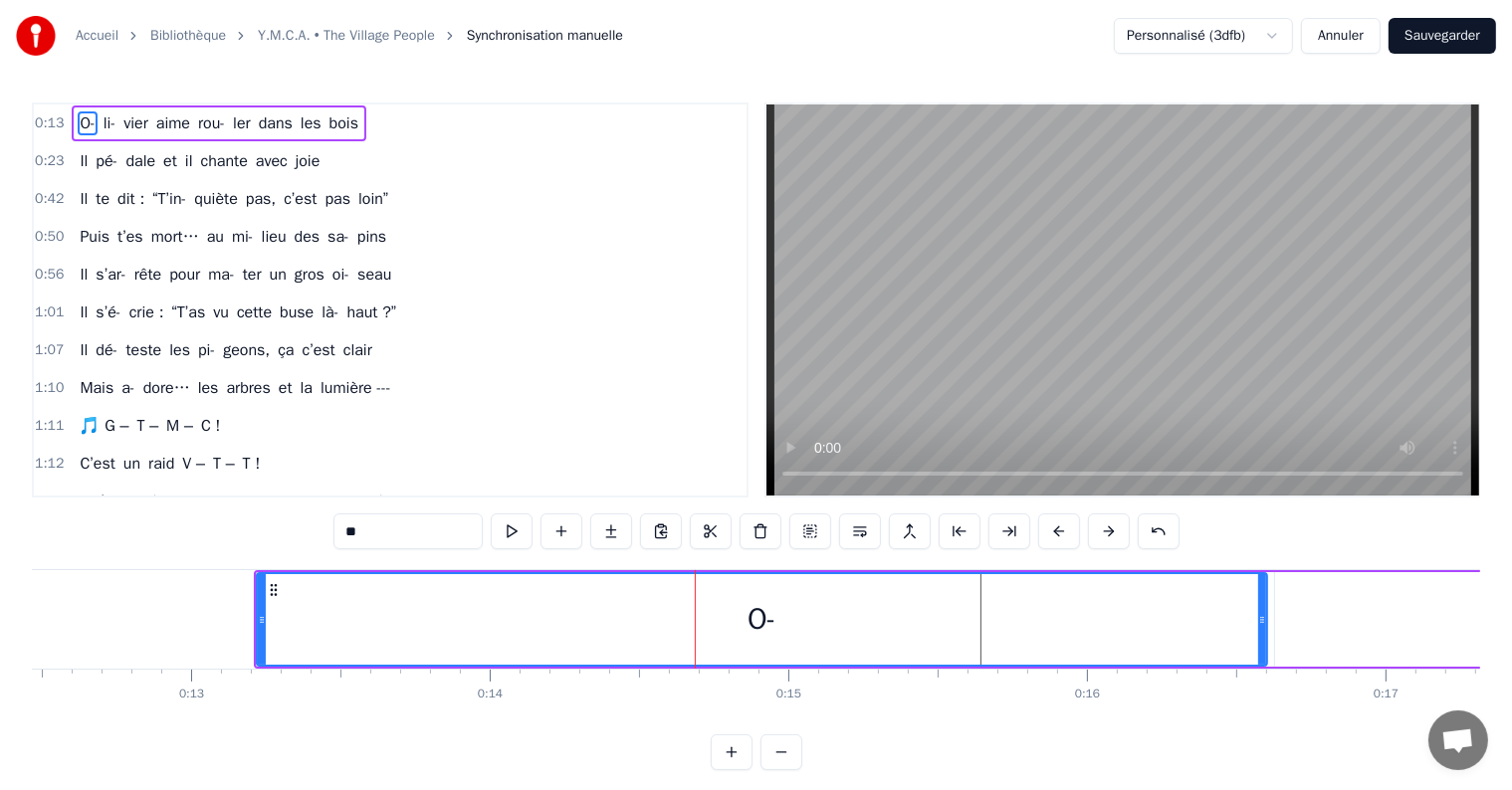 scroll, scrollTop: 30, scrollLeft: 0, axis: vertical 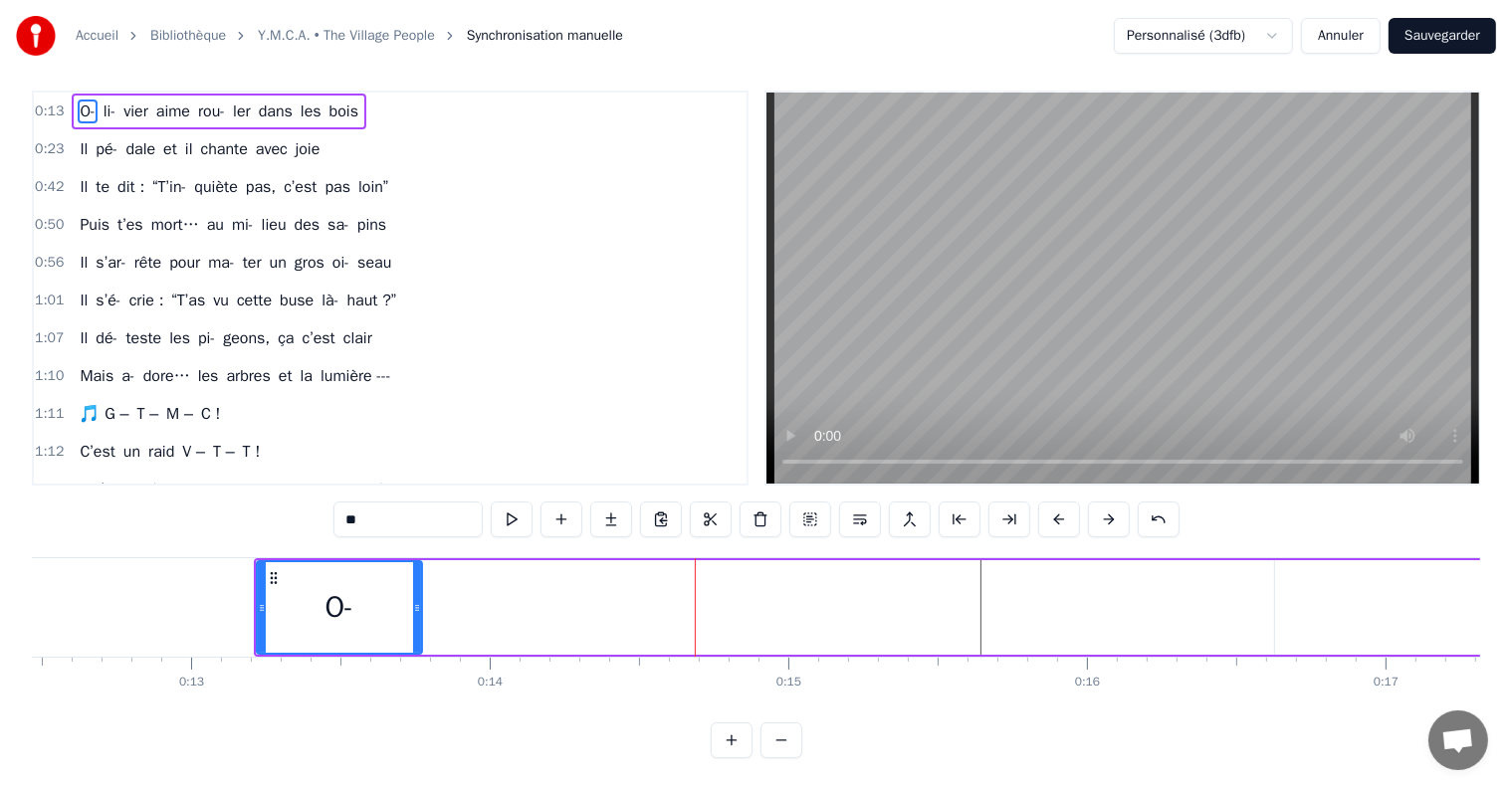 drag, startPoint x: 1260, startPoint y: 592, endPoint x: 414, endPoint y: 604, distance: 846.0851 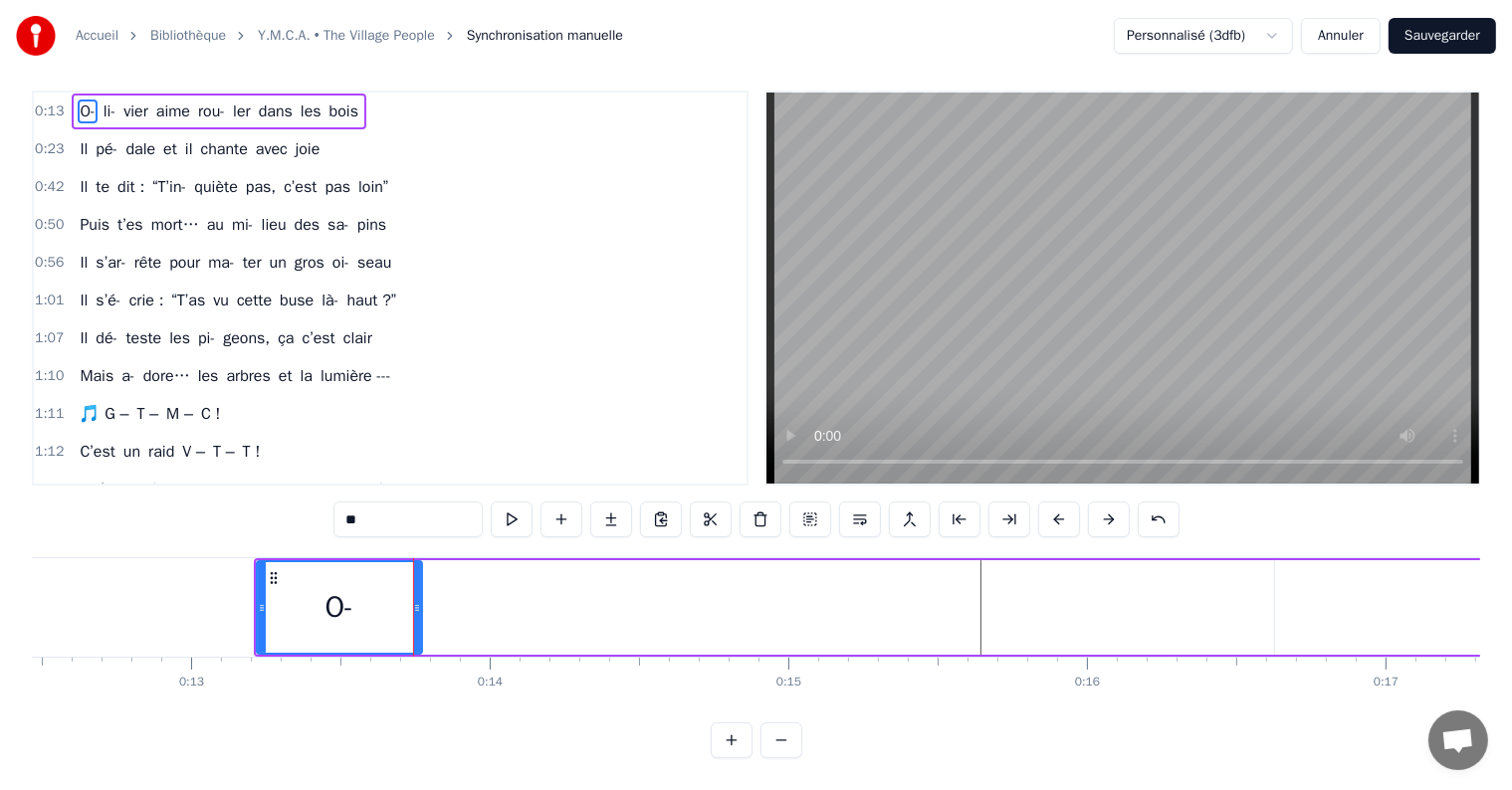 scroll, scrollTop: 0, scrollLeft: 0, axis: both 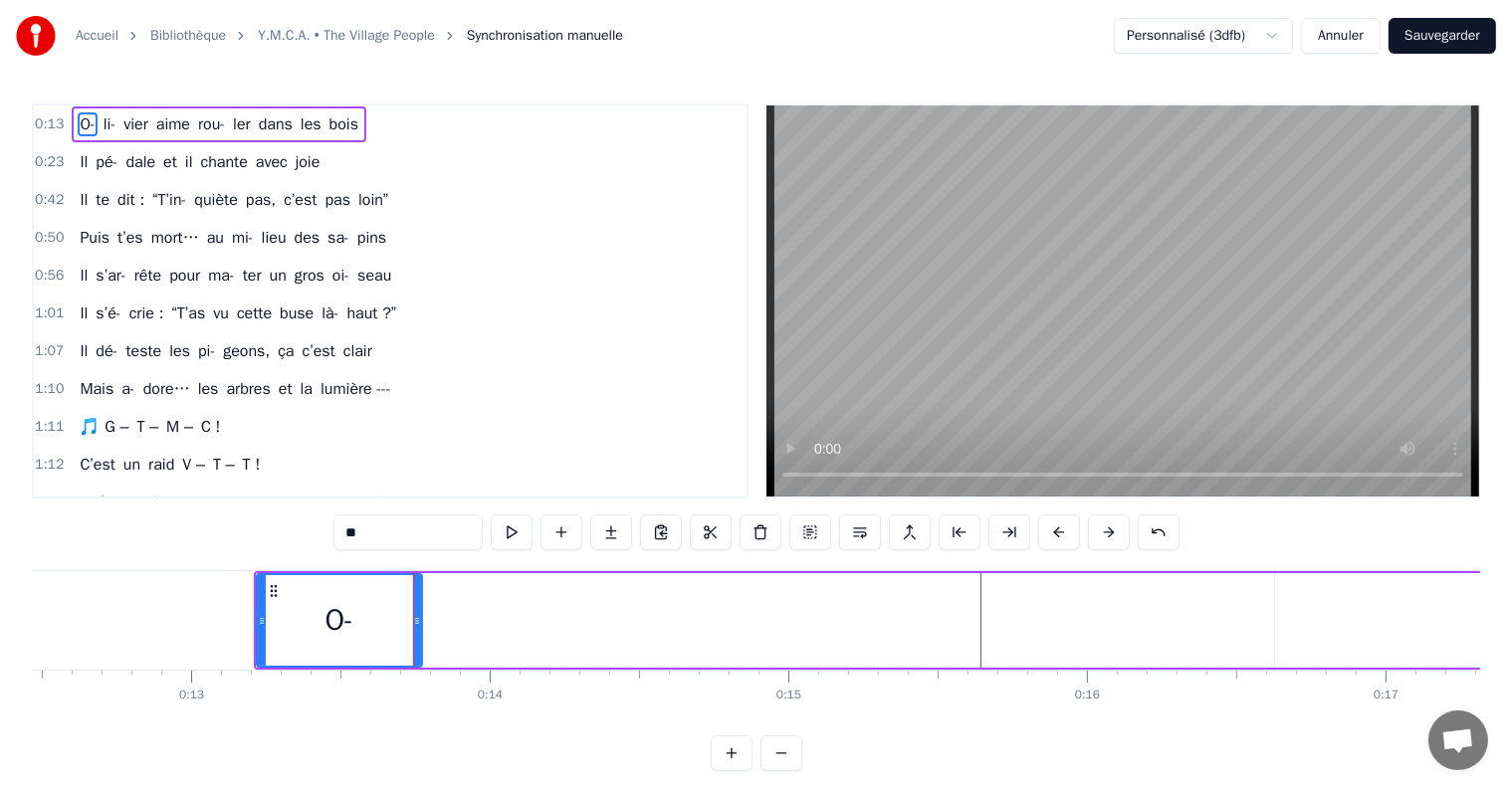 click on "Annuler" at bounding box center (1341, 36) 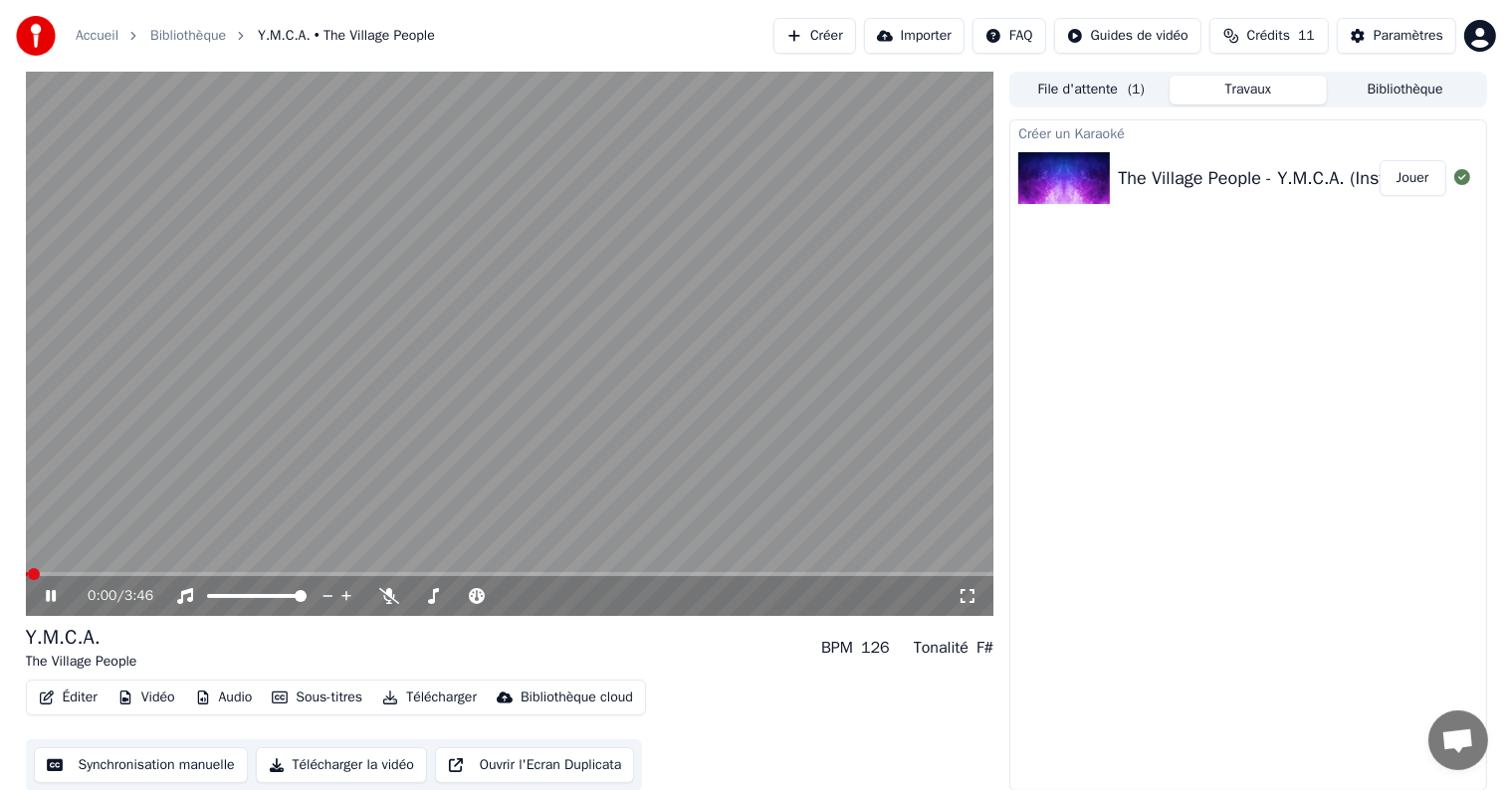 scroll, scrollTop: 1, scrollLeft: 0, axis: vertical 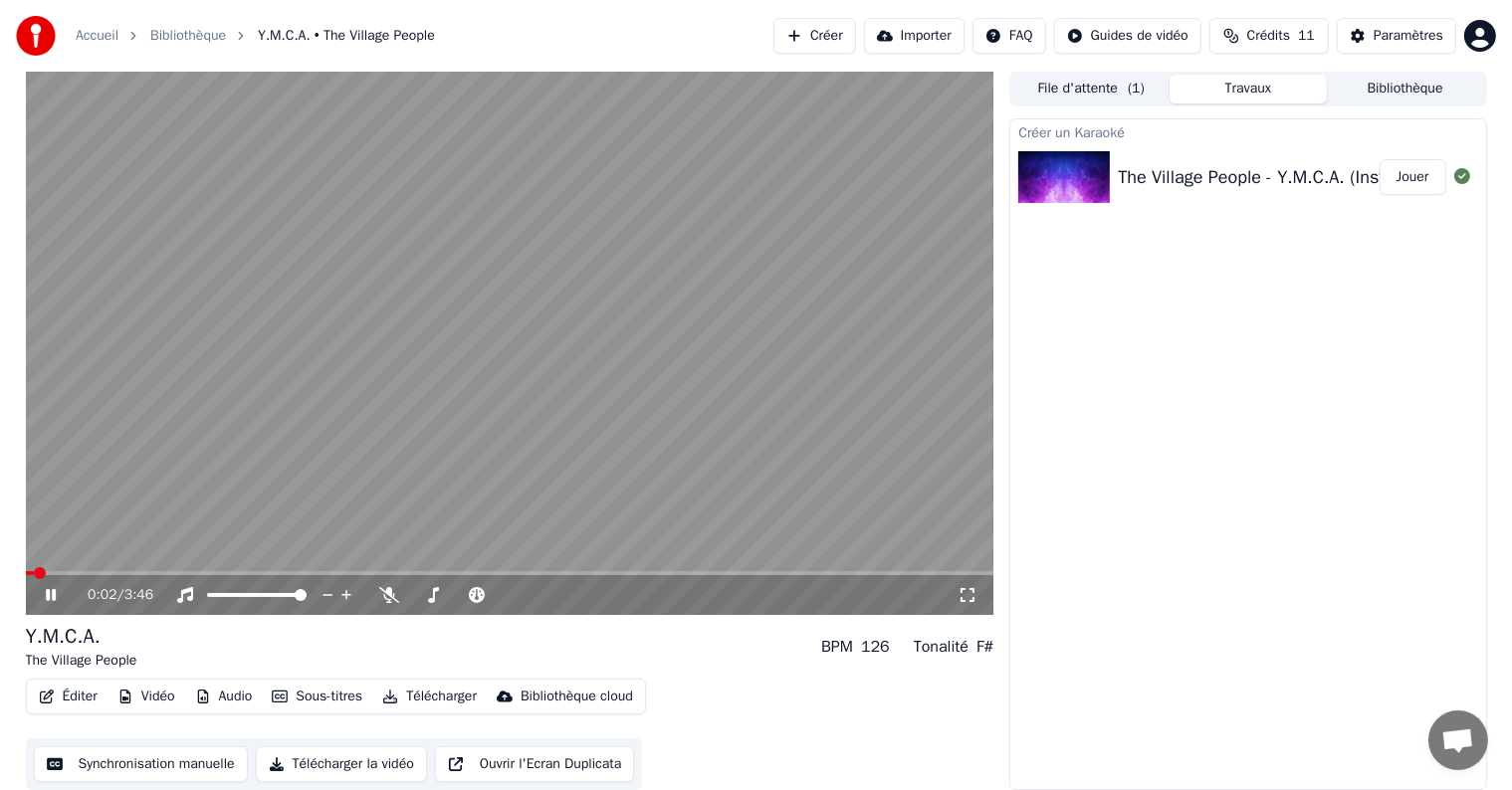 click 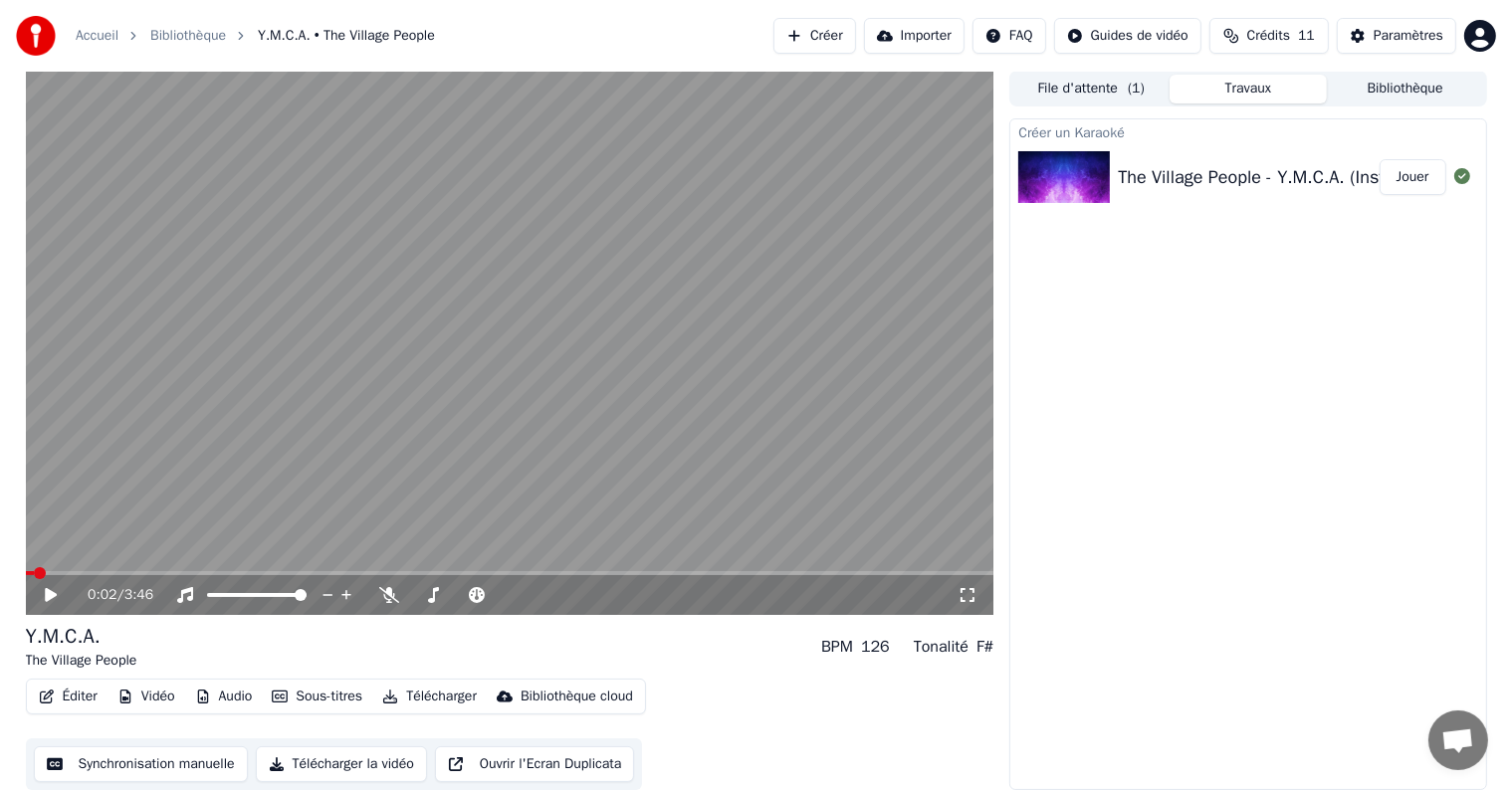 click on "Synchronisation manuelle" at bounding box center [140, 764] 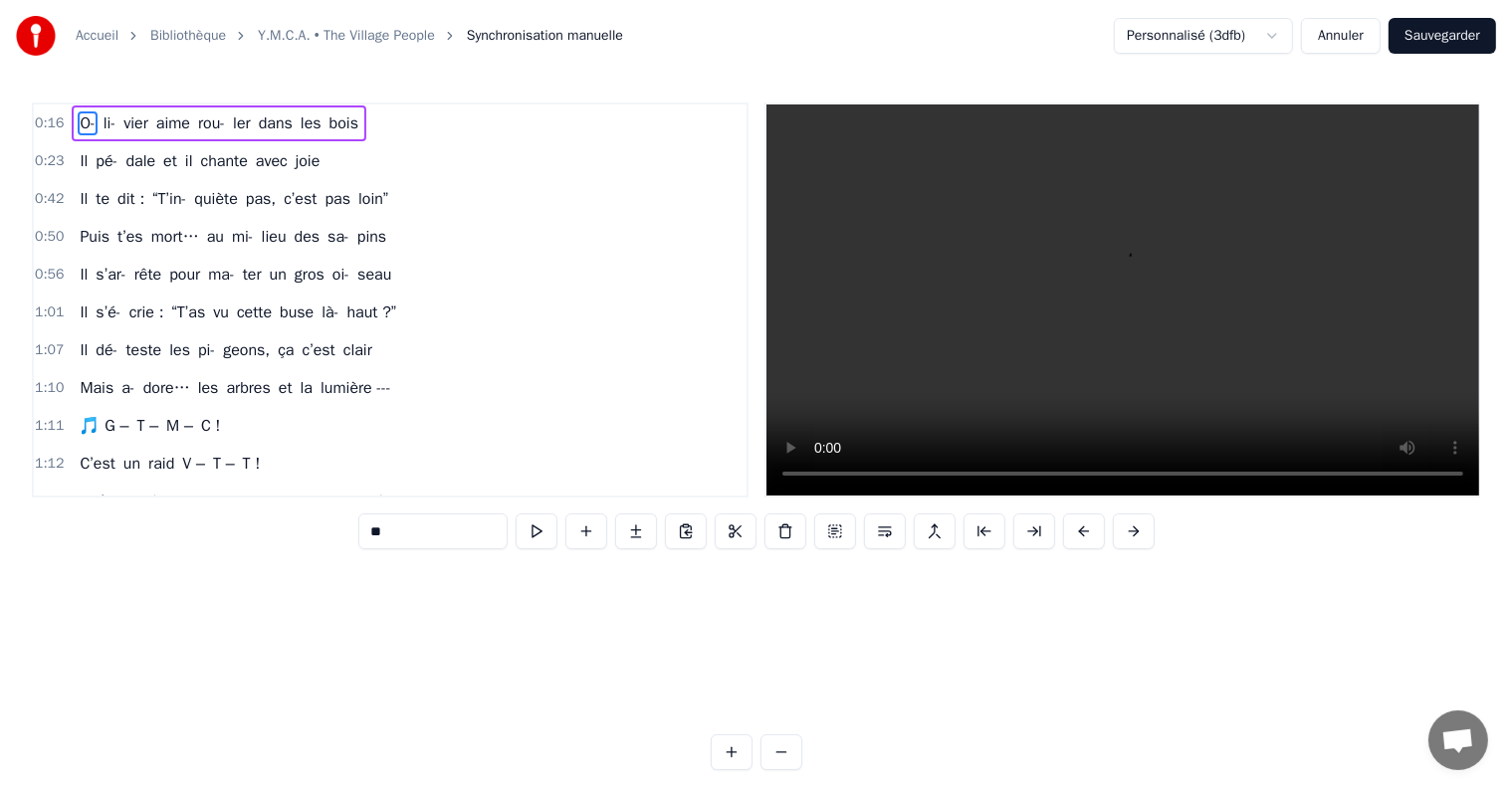 scroll, scrollTop: 0, scrollLeft: 0, axis: both 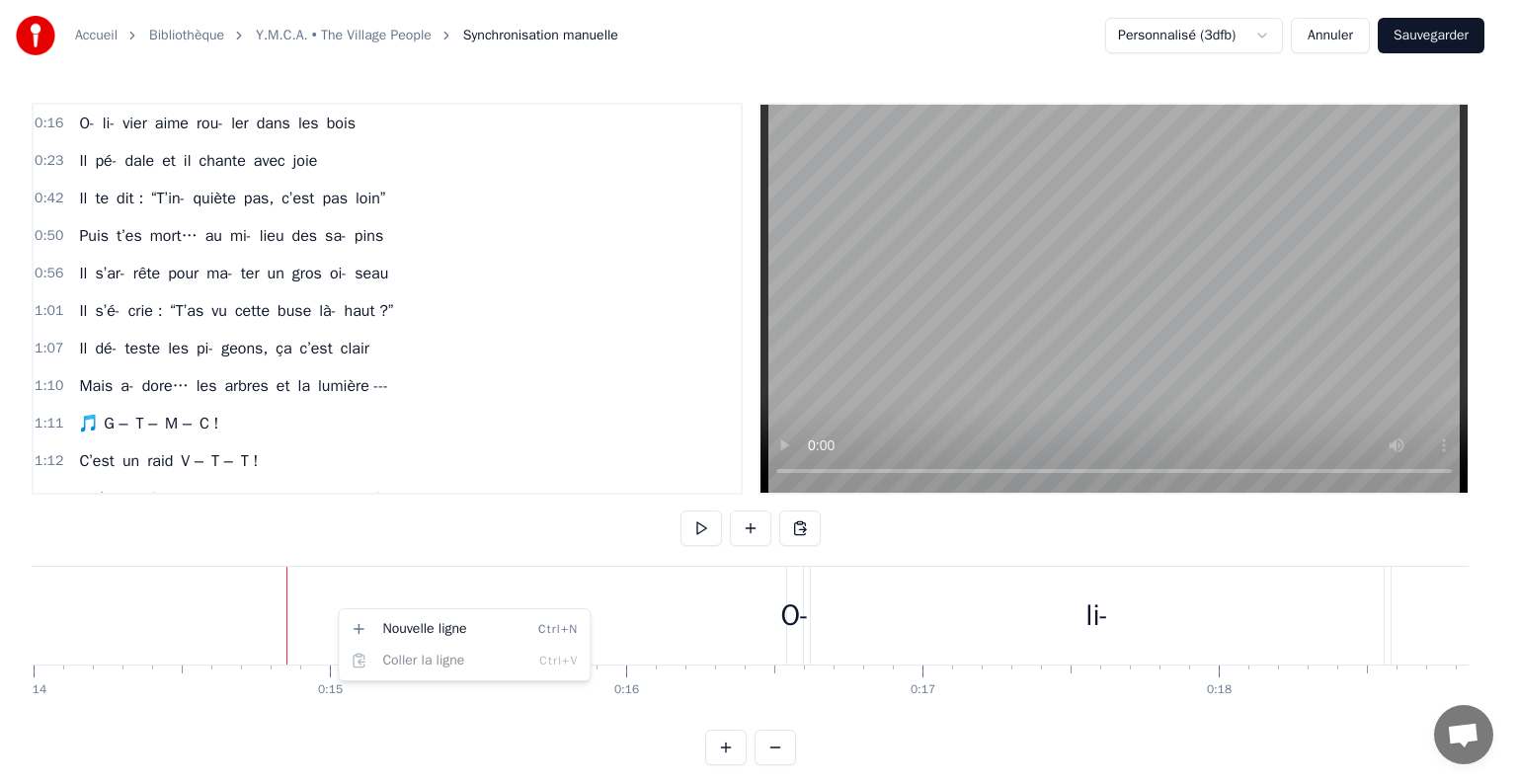 click on "Accueil Bibliothèque Y.M.C.A. • The Village People Synchronisation manuelle Personnalisé (3dfb) Annuler Sauvegarder 0:16 O- [FIRST] aime rou- ler dans les bois 0:23 Il pé- dale et il chante avec joie 0:42 Il te dit : “T’in- quiète pas, c’est pas loin” 0:50 Puis t’es mort… au mi- lieu des sa- pins 0:56 Il s’ar- rête pour ma- ter un gros oi- seau 1:01 Il s’é- crie : “T’as vu cette buse là- haut ?” 1:07 Il dé- teste les pi- geons, ça c’est clair 1:10 Mais a- dore… les arbres et la lumière
--- 1:11 🎵 G – T – M – C ! 1:12 C’est un raid V – T – T ! 1:12 Il t’em- mène sur les che- mins pau- més 1:13 Où les che- vreuils viennent te saluer 1:16 🎵 G – T – M – C ! 1:20 Oublie ton G – P – S cas- sé 1:21 Tu fe- ras bien trente bor- nes de plus 1:22 Mais t’au- ras… vu des a- beilles en plus 🐝
--- 1:23 **\[Couplet 1:23 Il é- coute Ba- shung sous les ti- lleuls 1:24 Et s’en- dort en dix se- condes dans l’sol 1:25 Il cui- sine ses pa- tates" at bounding box center [758, 398] 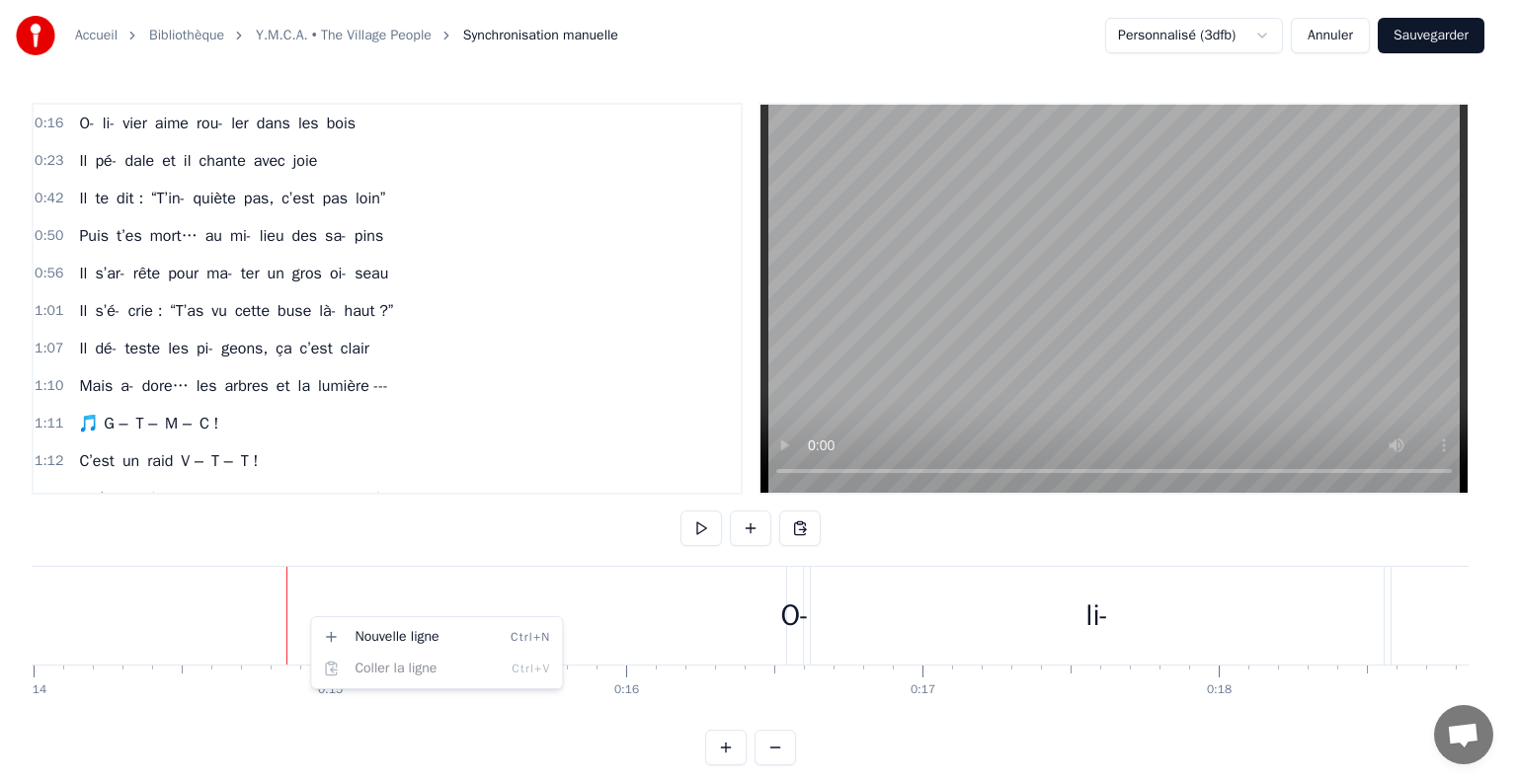click on "Accueil Bibliothèque Y.M.C.A. • The Village People Synchronisation manuelle Personnalisé (3dfb) Annuler Sauvegarder 0:16 O- [FIRST] aime rou- ler dans les bois 0:23 Il pé- dale et il chante avec joie 0:42 Il te dit : “T’in- quiète pas, c’est pas loin” 0:50 Puis t’es mort… au mi- lieu des sa- pins 0:56 Il s’ar- rête pour ma- ter un gros oi- seau 1:01 Il s’é- crie : “T’as vu cette buse là- haut ?” 1:07 Il dé- teste les pi- geons, ça c’est clair 1:10 Mais a- dore… les arbres et la lumière
--- 1:11 🎵 G – T – M – C ! 1:12 C’est un raid V – T – T ! 1:12 Il t’em- mène sur les che- mins pau- més 1:13 Où les che- vreuils viennent te saluer 1:16 🎵 G – T – M – C ! 1:20 Oublie ton G – P – S cas- sé 1:21 Tu fe- ras bien trente bor- nes de plus 1:22 Mais t’au- ras… vu des a- beilles en plus 🐝
--- 1:23 **\[Couplet 1:23 Il é- coute Ba- shung sous les ti- lleuls 1:24 Et s’en- dort en dix se- condes dans l’sol 1:25 Il cui- sine ses pa- tates" at bounding box center [758, 398] 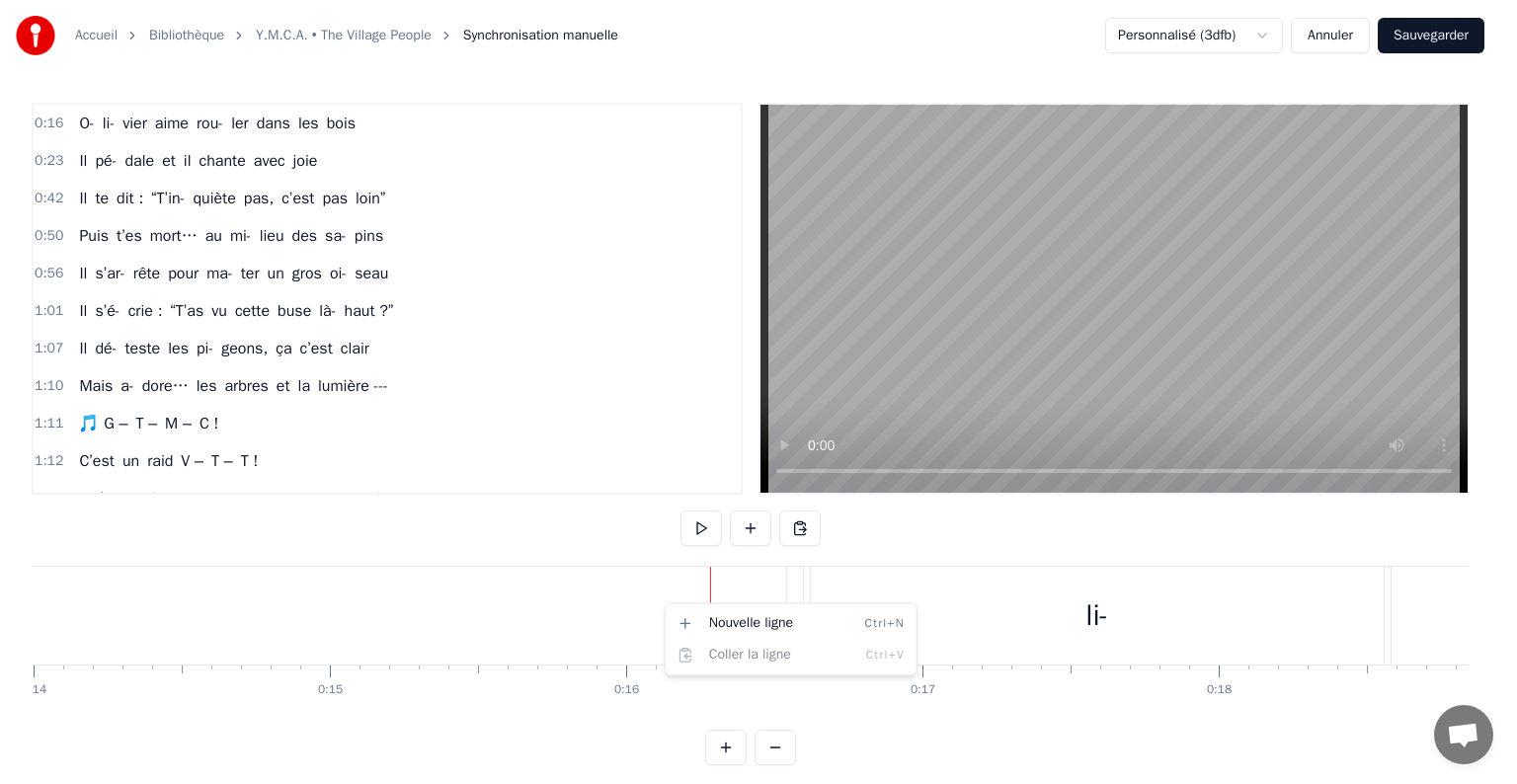 click on "Accueil Bibliothèque Y.M.C.A. • The Village People Synchronisation manuelle Personnalisé (3dfb) Annuler Sauvegarder 0:16 O- [FIRST] aime rou- ler dans les bois 0:23 Il pé- dale et il chante avec joie 0:42 Il te dit : “T’in- quiète pas, c’est pas loin” 0:50 Puis t’es mort… au mi- lieu des sa- pins 0:56 Il s’ar- rête pour ma- ter un gros oi- seau 1:01 Il s’é- crie : “T’as vu cette buse là- haut ?” 1:07 Il dé- teste les pi- geons, ça c’est clair 1:10 Mais a- dore… les arbres et la lumière
--- 1:11 🎵 G – T – M – C ! 1:12 C’est un raid V – T – T ! 1:12 Il t’em- mène sur les che- mins pau- més 1:13 Où les che- vreuils viennent te saluer 1:16 🎵 G – T – M – C ! 1:20 Oublie ton G – P – S cas- sé 1:21 Tu fe- ras bien trente bor- nes de plus 1:22 Mais t’au- ras… vu des a- beilles en plus 🐝
--- 1:23 **\[Couplet 1:23 Il é- coute Ba- shung sous les ti- lleuls 1:24 Et s’en- dort en dix se- condes dans l’sol 1:25 Il cui- sine ses pa- tates" at bounding box center [758, 398] 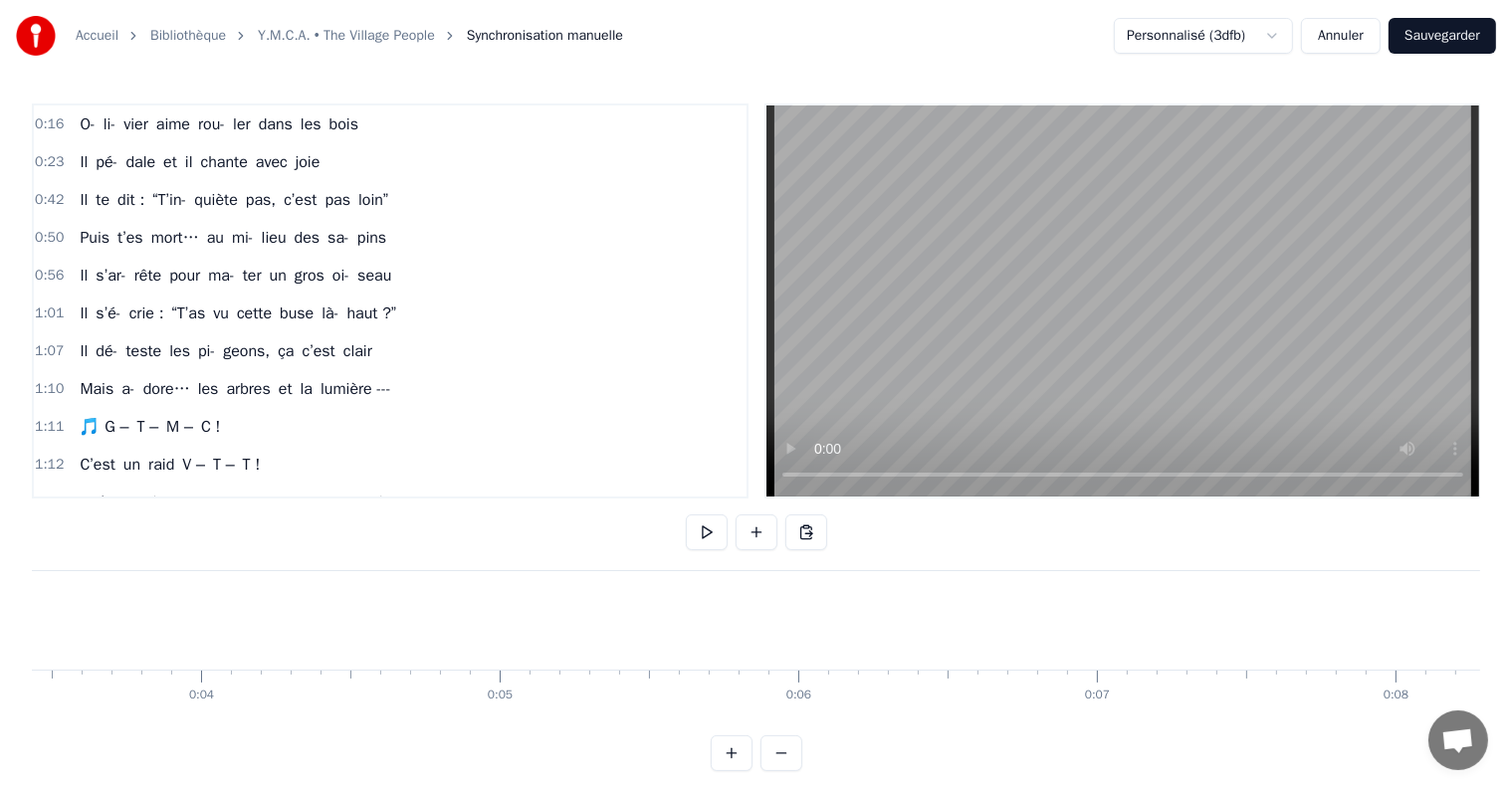 scroll, scrollTop: 0, scrollLeft: 0, axis: both 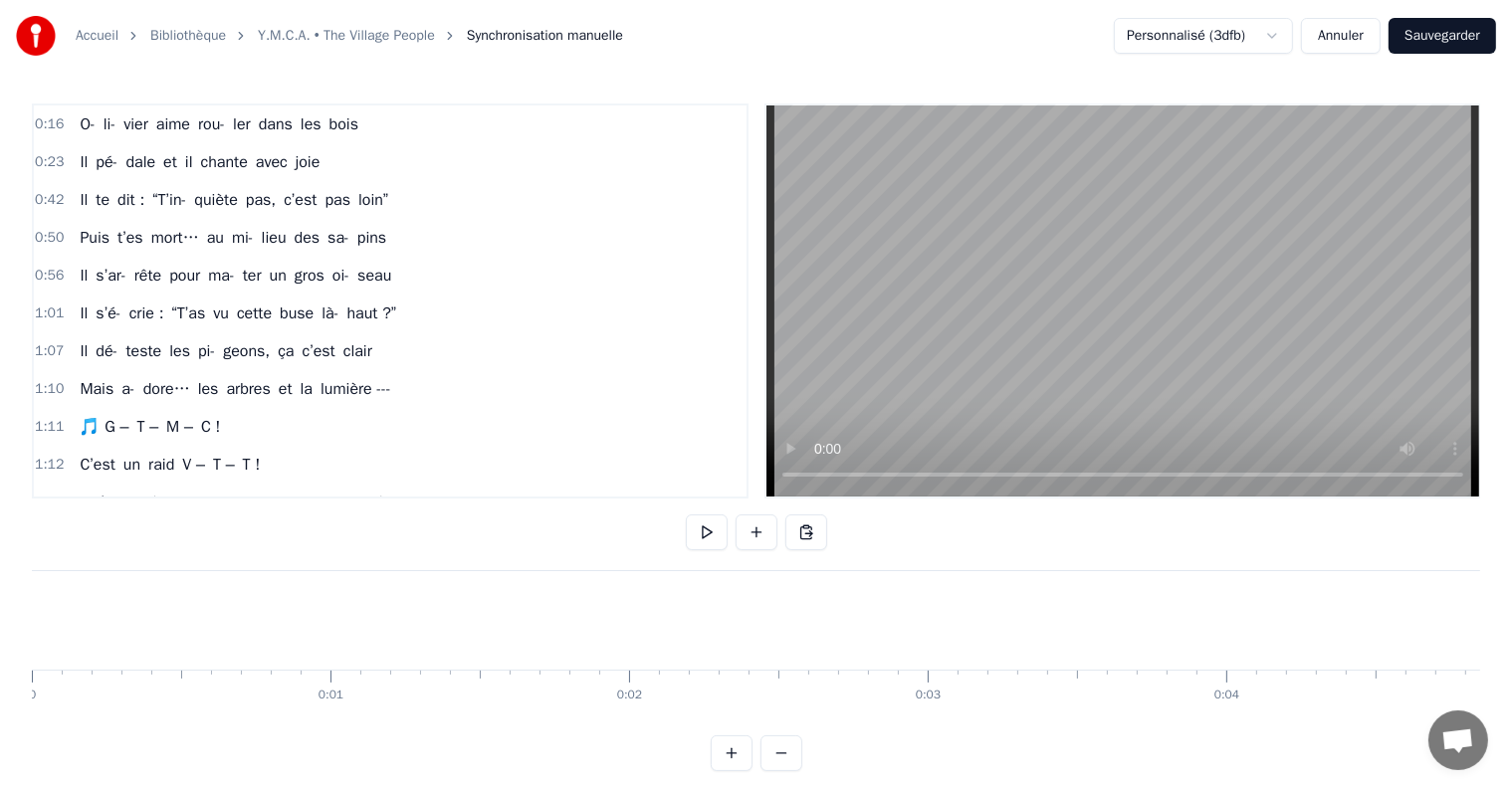 click at bounding box center [33793, 620] 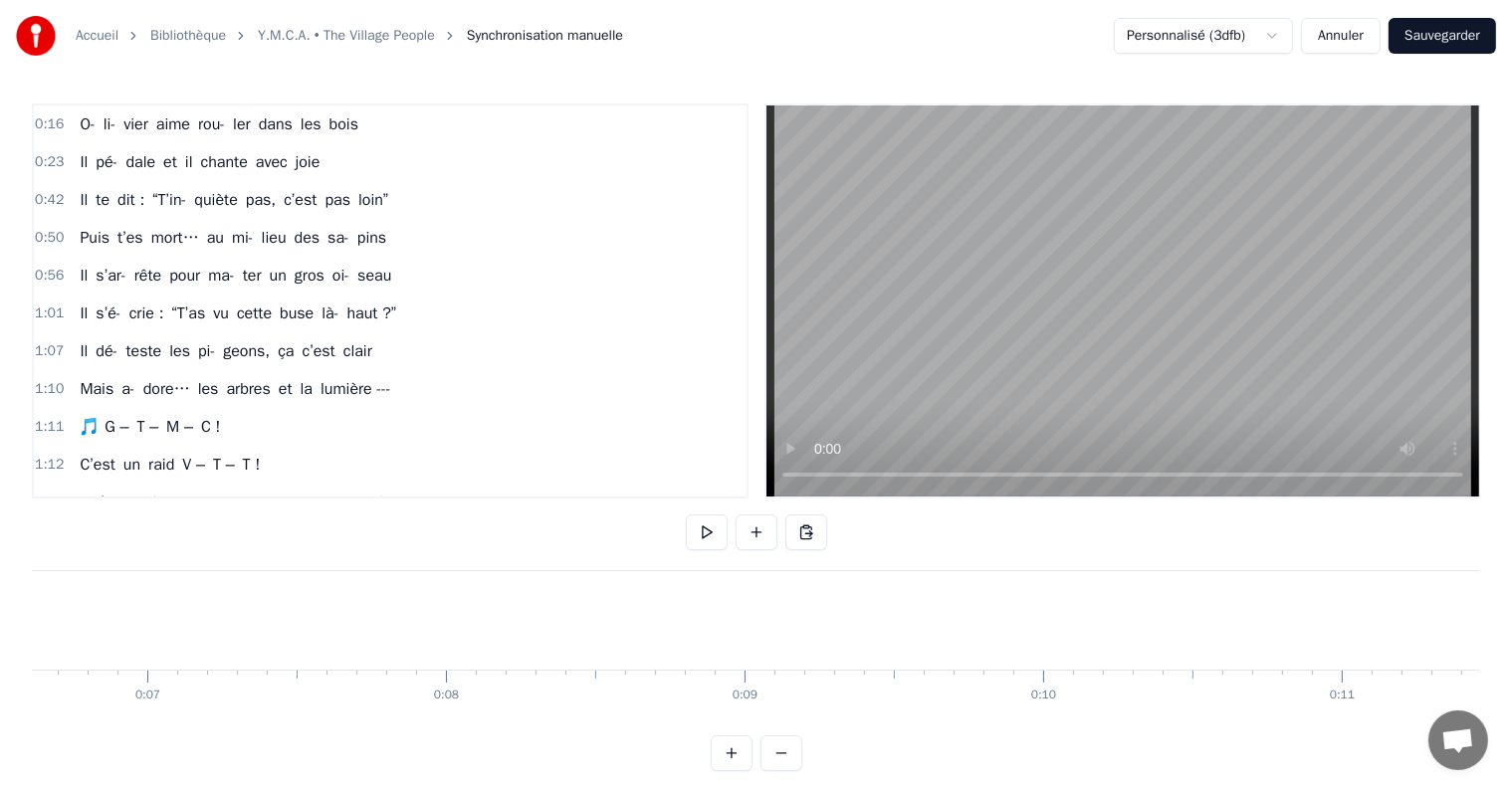 scroll, scrollTop: 0, scrollLeft: 0, axis: both 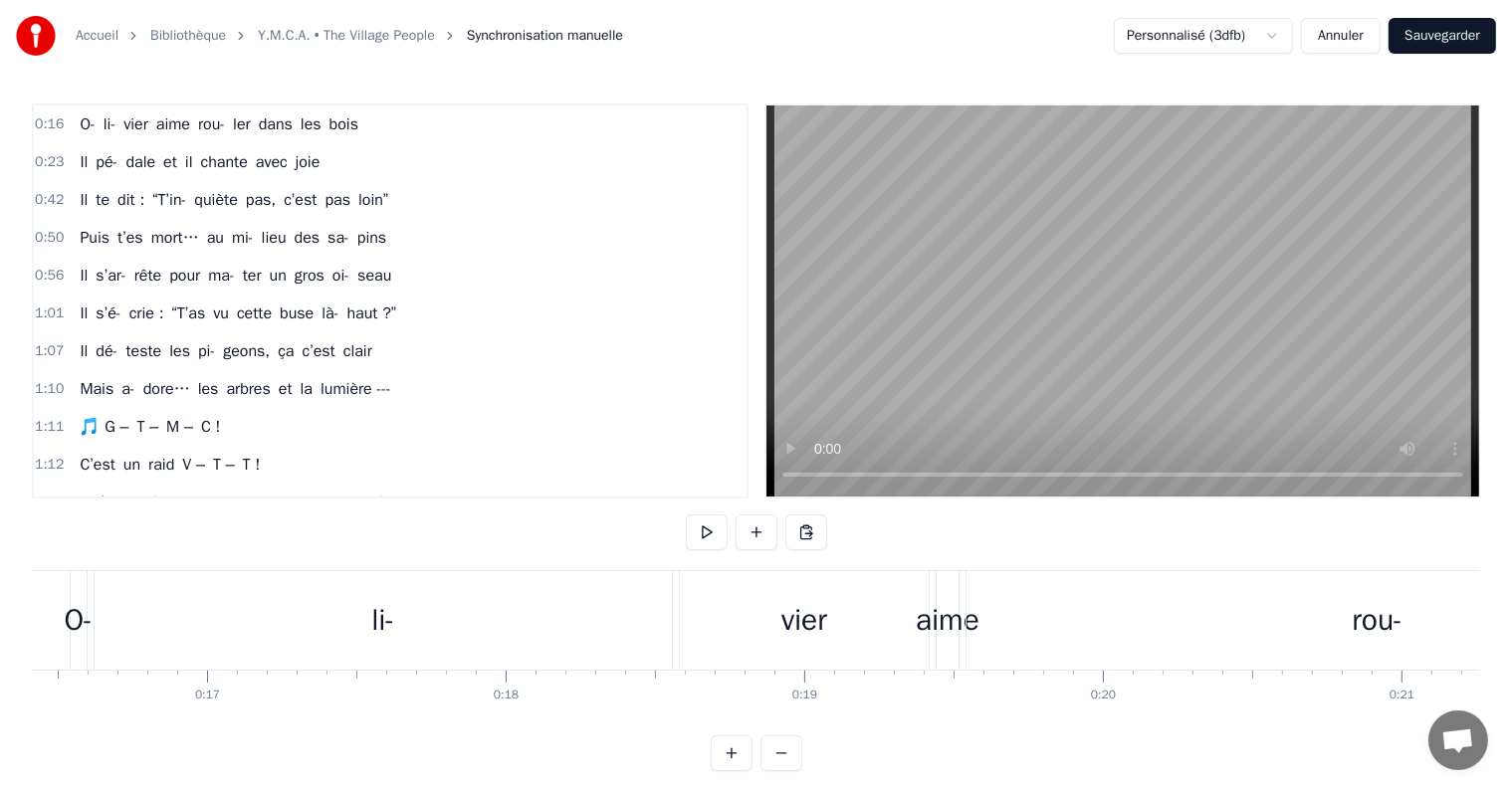 drag, startPoint x: 154, startPoint y: 580, endPoint x: 583, endPoint y: 636, distance: 432.63957 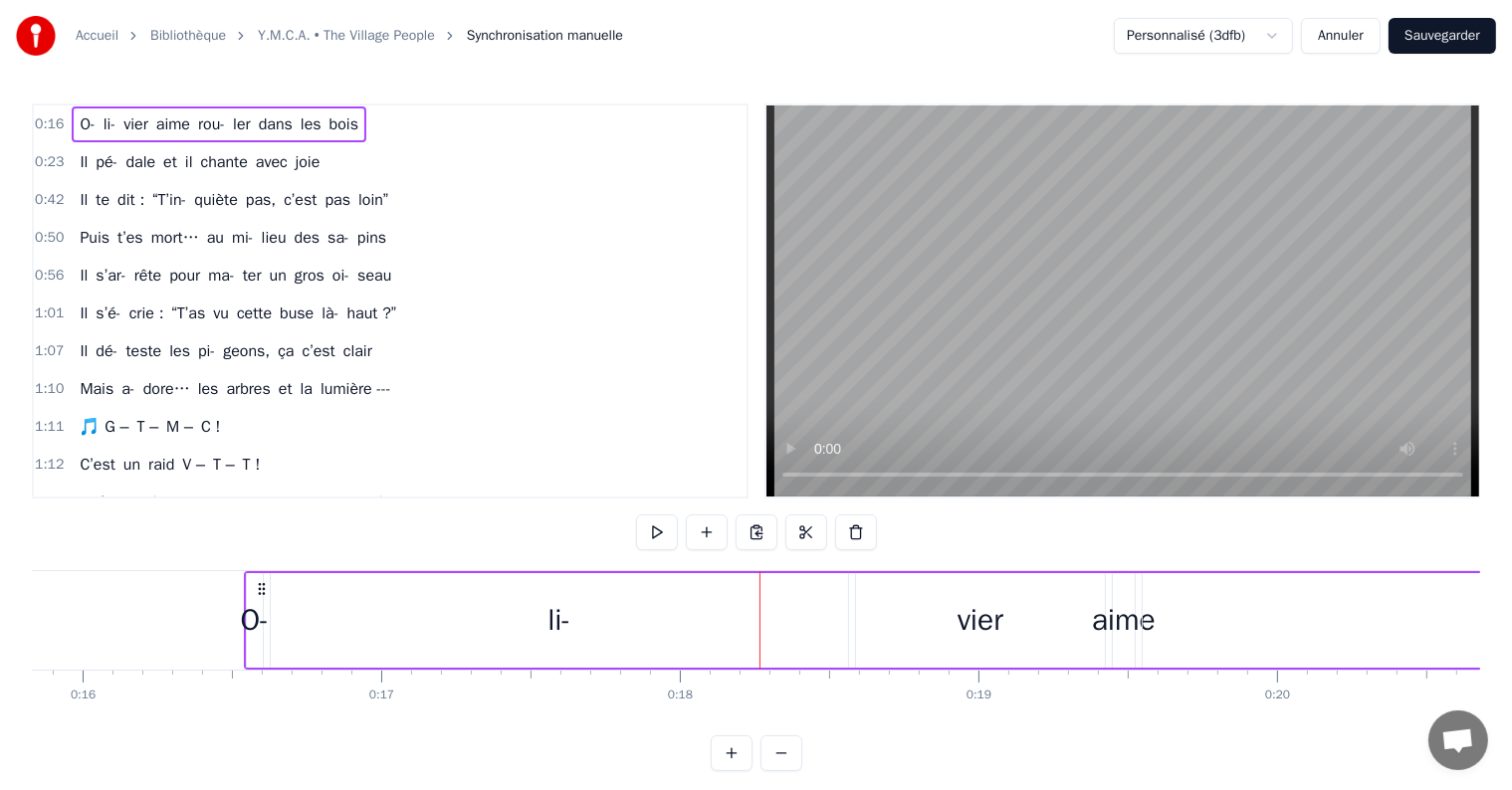 click on "O- [FIRST] aime rou- ler dans les bois Il pé- dale et il chante avec joie Il te dit : “T’in- quiète pas, c’est pas loin” Puis t’es mort… au mi- lieu des sa- pins Il s’ar- rête pour ma- ter un gros oi- seau Il s’é- crie : “T’as vu cette buse là- haut ?” Il dé- teste les pi- geons, ça c’est clair Mais a- dore… les arbres et la lumière
--- 🎵 G – T – M – C ! C’est un raid V – T – T ! Il t’em- mène sur les che- mins pau- més Où les che- vreuils viennent te saluer 🎵 G – T – M – C ! Oublie ton G – P – S cas- sé Tu fe- ras bien trente bor- nes de plus Mais t’au- ras… vu des a- beilles en plus 🐝
--- **\[Couplet Il é- coute Ba- shung sous les ti- lleuls Et s’en- dort en dix se- condes dans l’sol Il cui- sine ses pa- tates au soleil Dans son four… é- co- lo sans pareil Il te parle d’eau froide dans les WC Et te montre son der- nier iPad stylé Il fait pipi dans les or- ties par-fois Mais c’est juste… pour sauver les 🎵 G – a" at bounding box center (29065, 620) 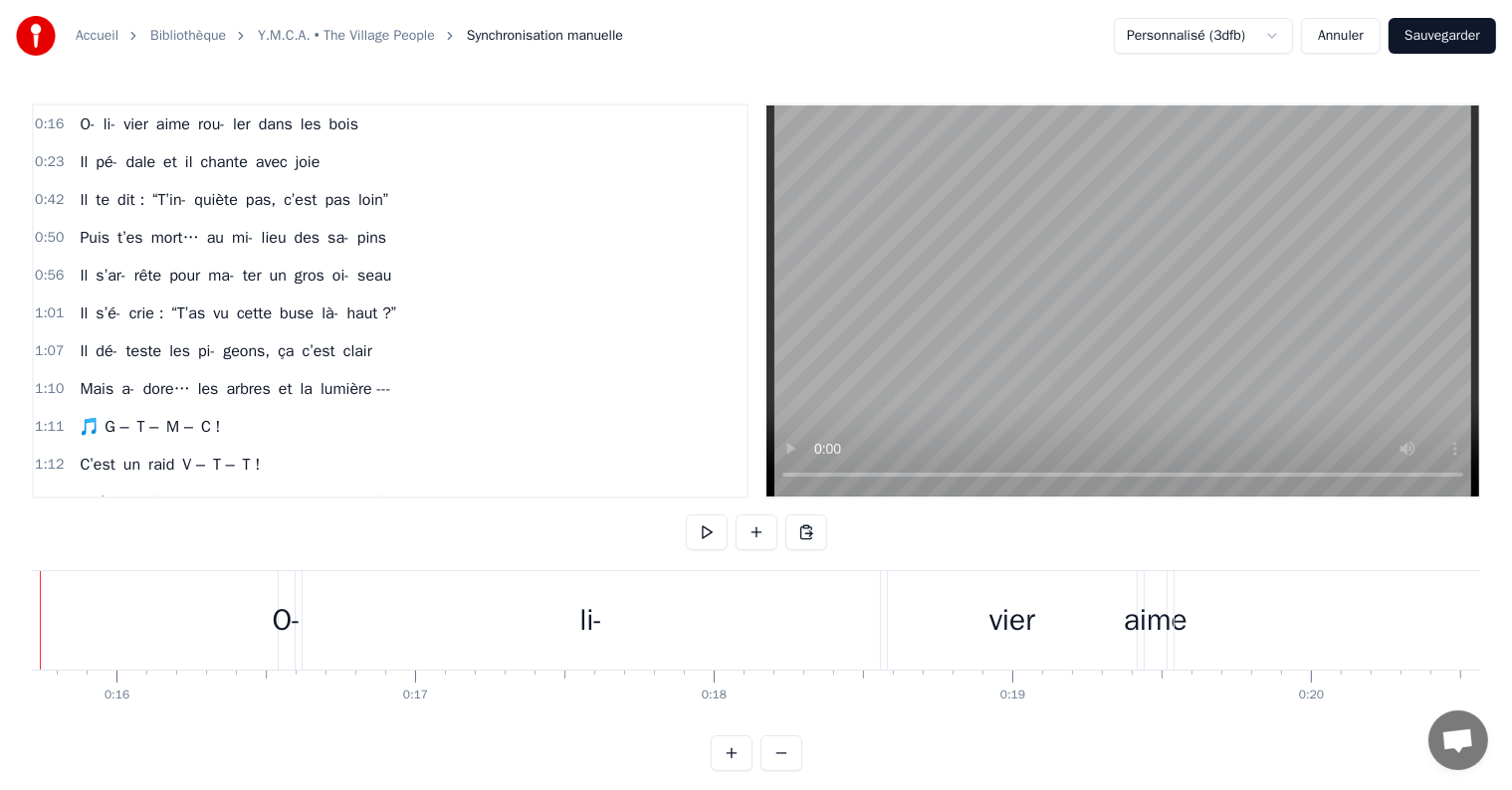 scroll, scrollTop: 0, scrollLeft: 4602, axis: horizontal 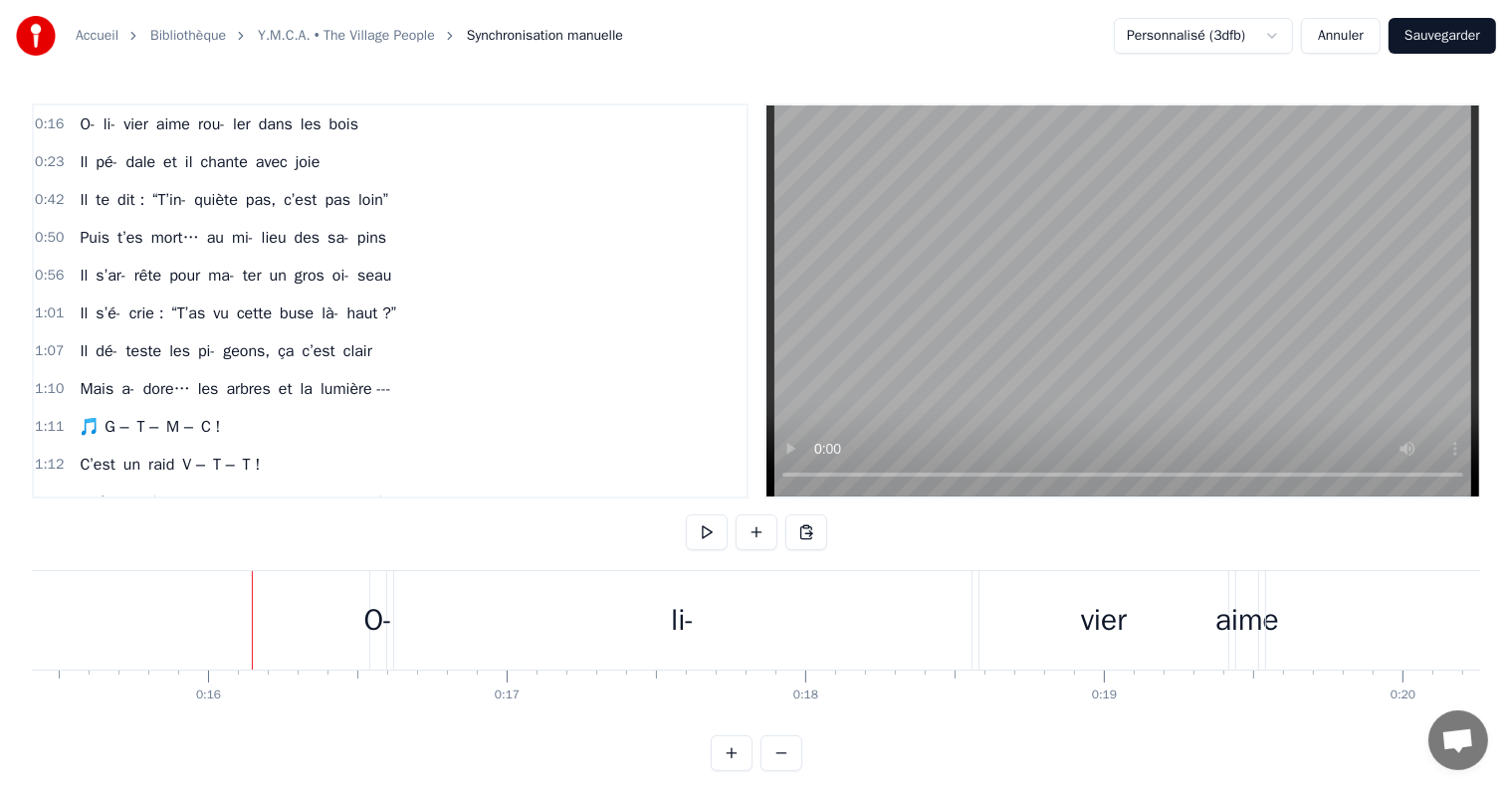 click on "0:16 O- li- vier aime rou- ler dans les bois 0:23 Il pé- dale et il chante avec joie 0:42 Il te dit : “T’in- quiète pas, c’est pas loin” 0:50 Puis t’es mort… au mi- lieu des sa- pins 0:56 Il s’ar- rête pour ma- ter un gros oi- seau 1:01 Il s’é- crie : “T’as vu cette buse là- haut ?” 1:07 Il dé- teste les pi- geons, ça c’est clair 1:10 Mais a- dore… les arbres et la lumière
--- 1:11 🎵 G – T – M – C ! 1:12 C’est un raid V – T – T ! 1:12 Il t’em- mène sur les che- mins pau- més 1:13 Où les che- vreuils viennent te saluer 1:16 🎵 G – T – M – C ! 1:20 Oublie ton G – P – S cas- sé 1:21 Tu fe- ras bien trente bor- nes de plus 1:22 Mais t’au- ras… vu des a- beilles en plus 🐝
--- 1:23 **\[Couplet 1:23 Il é- coute Ba- shung sous les ti- lleuls 1:24 Et s’en- dort en dix se- condes dans l’sol 1:25 Il cui- sine ses pa- tates au soleil 1:29 Dans son four… é- co- lo sans pareil 1:34 Il te parle d’eau froide dans les WC 1:39 Et te montre Il" at bounding box center (756, 437) 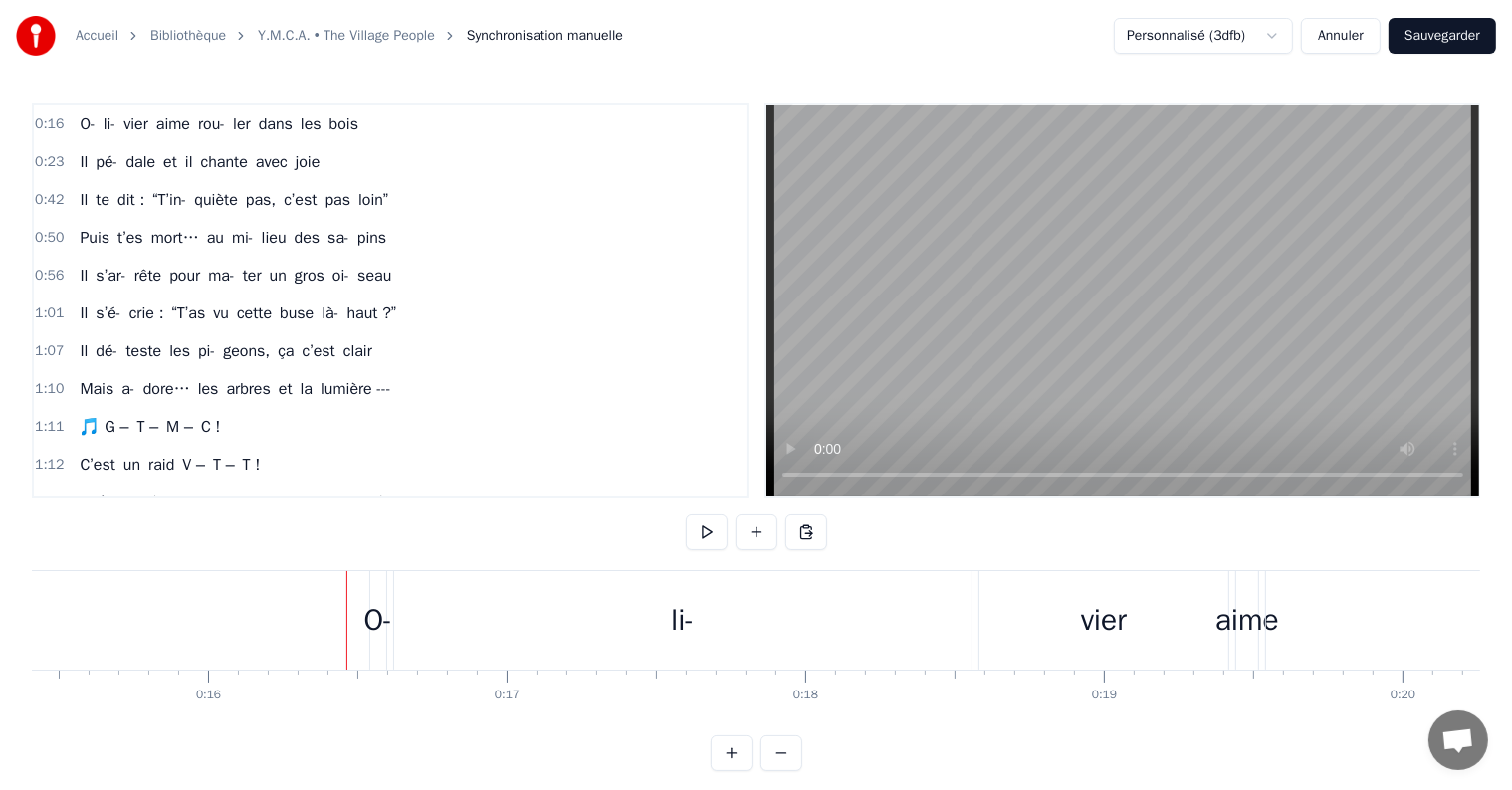 click on "li-" at bounding box center [683, 620] 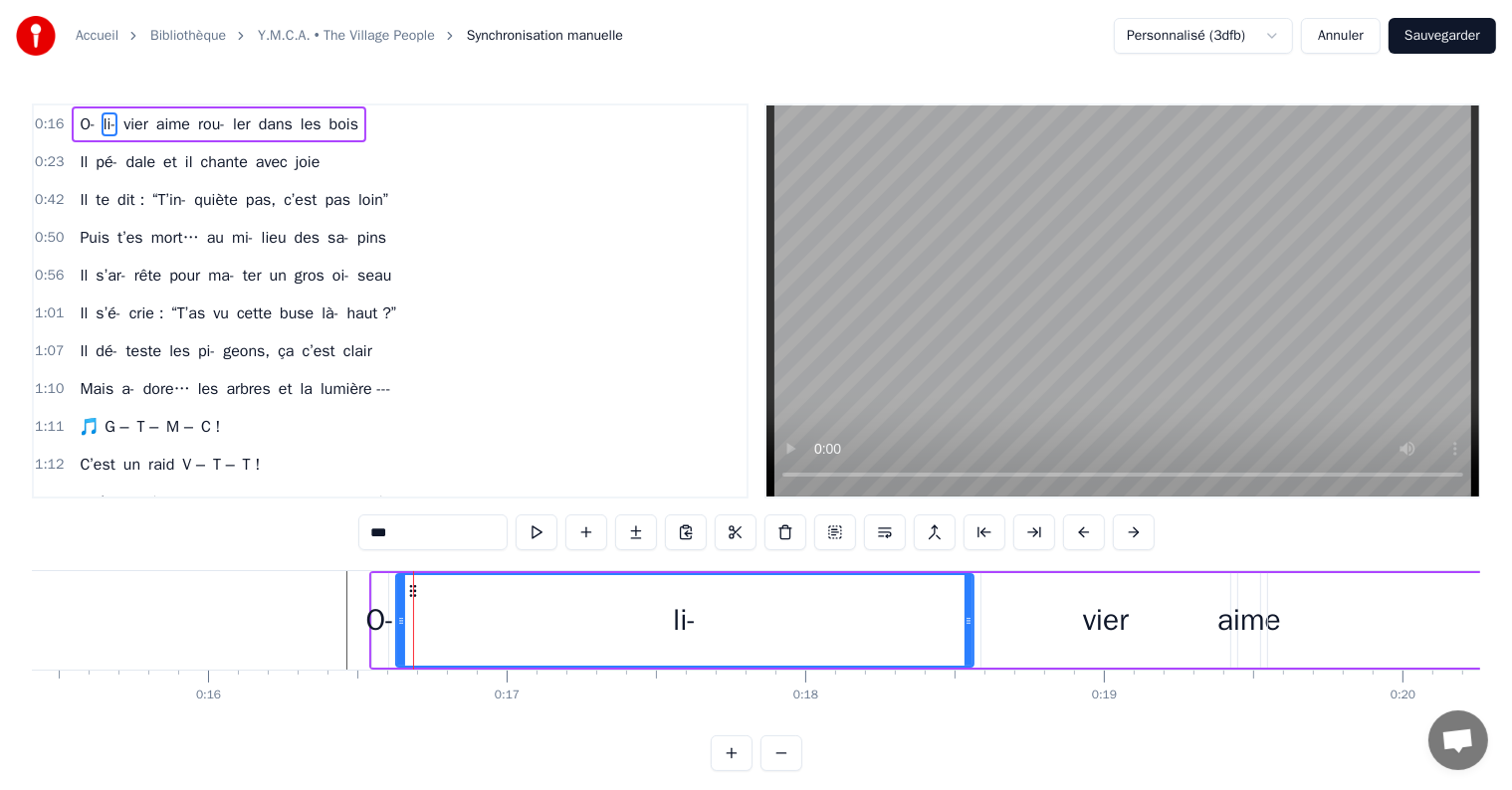 click on "O- li- vier aime rou- ler dans les bois" at bounding box center [1384, 620] 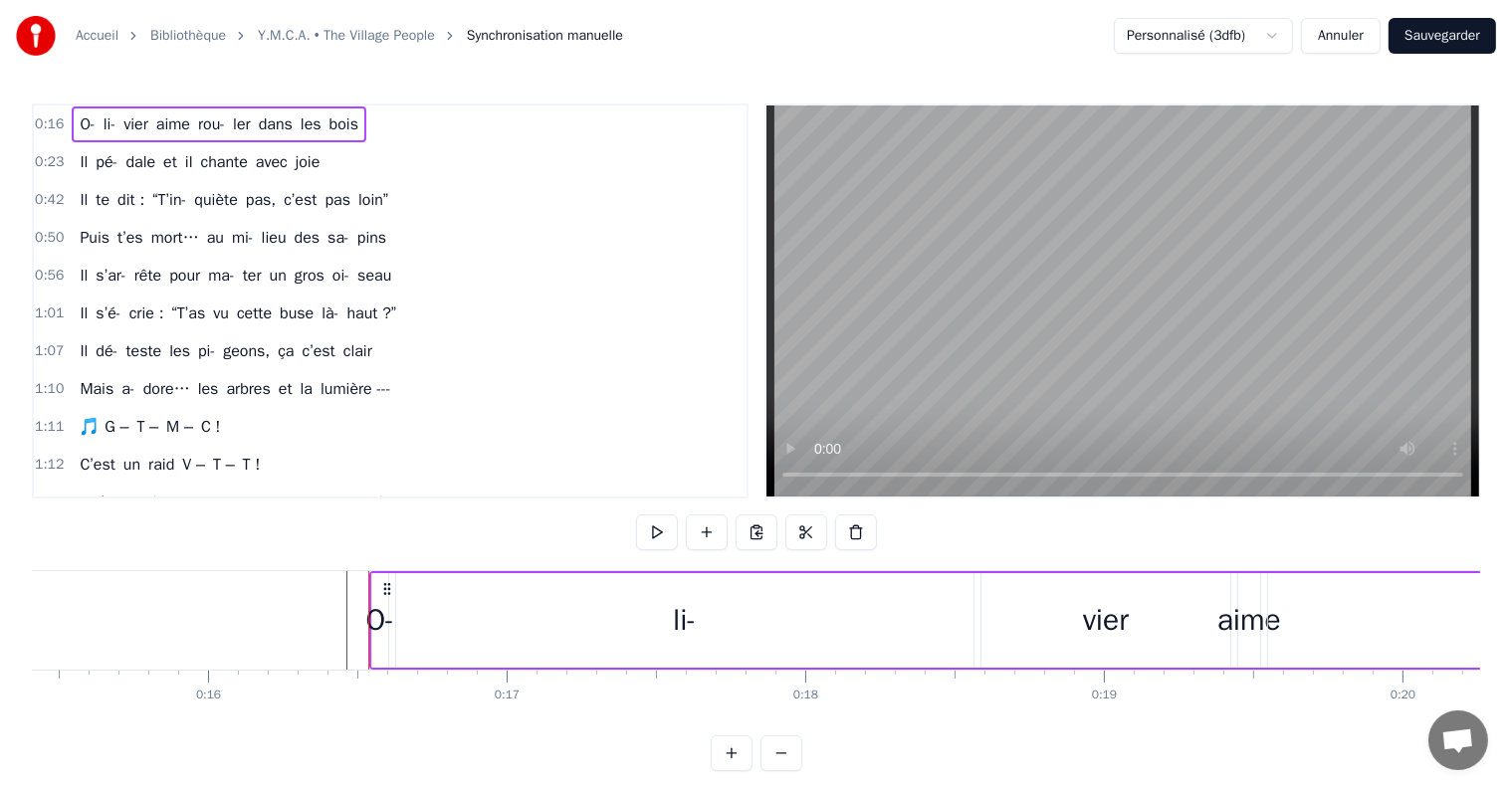 click on "li-" at bounding box center (685, 620) 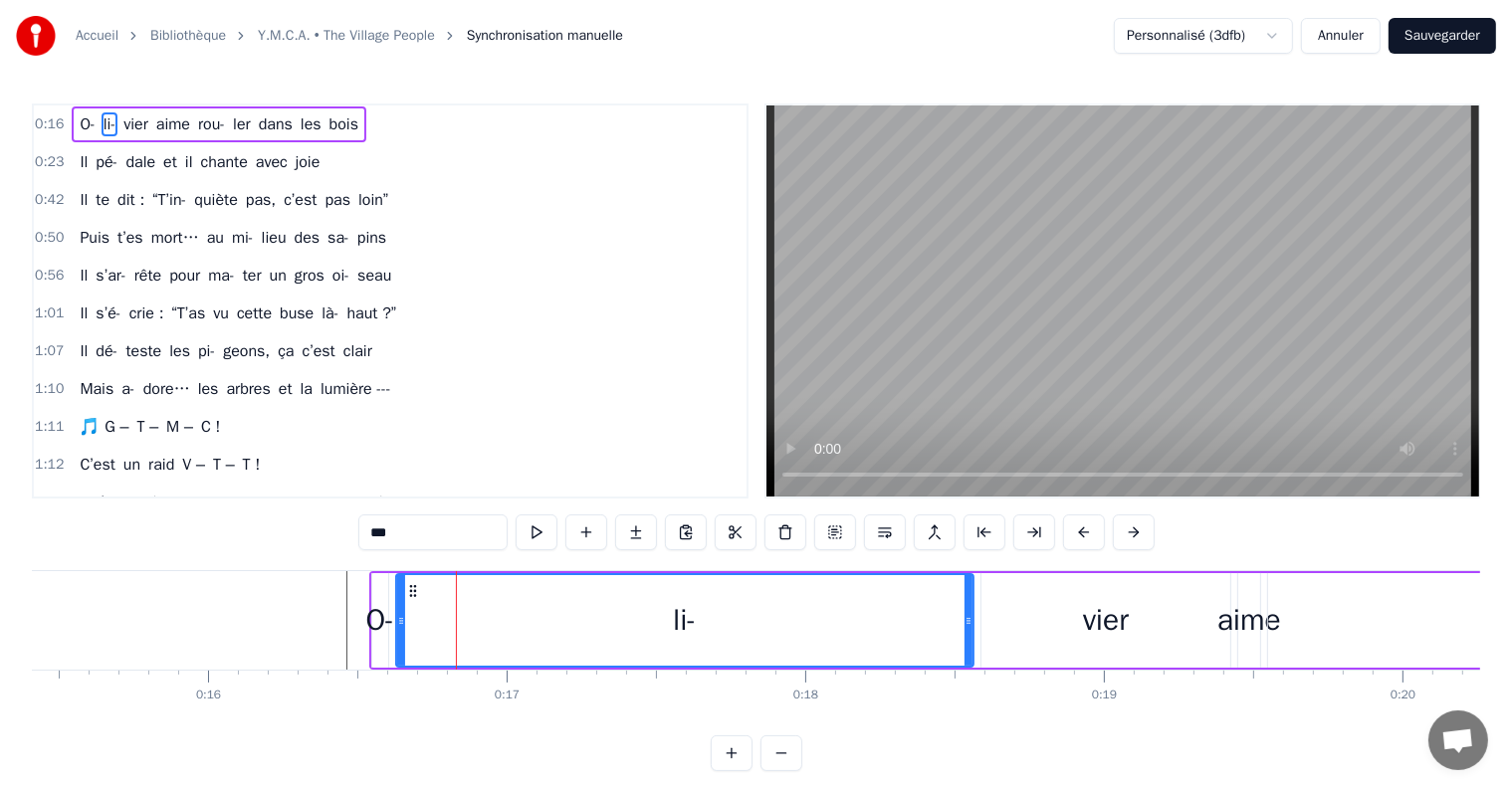 click at bounding box center [781, 753] 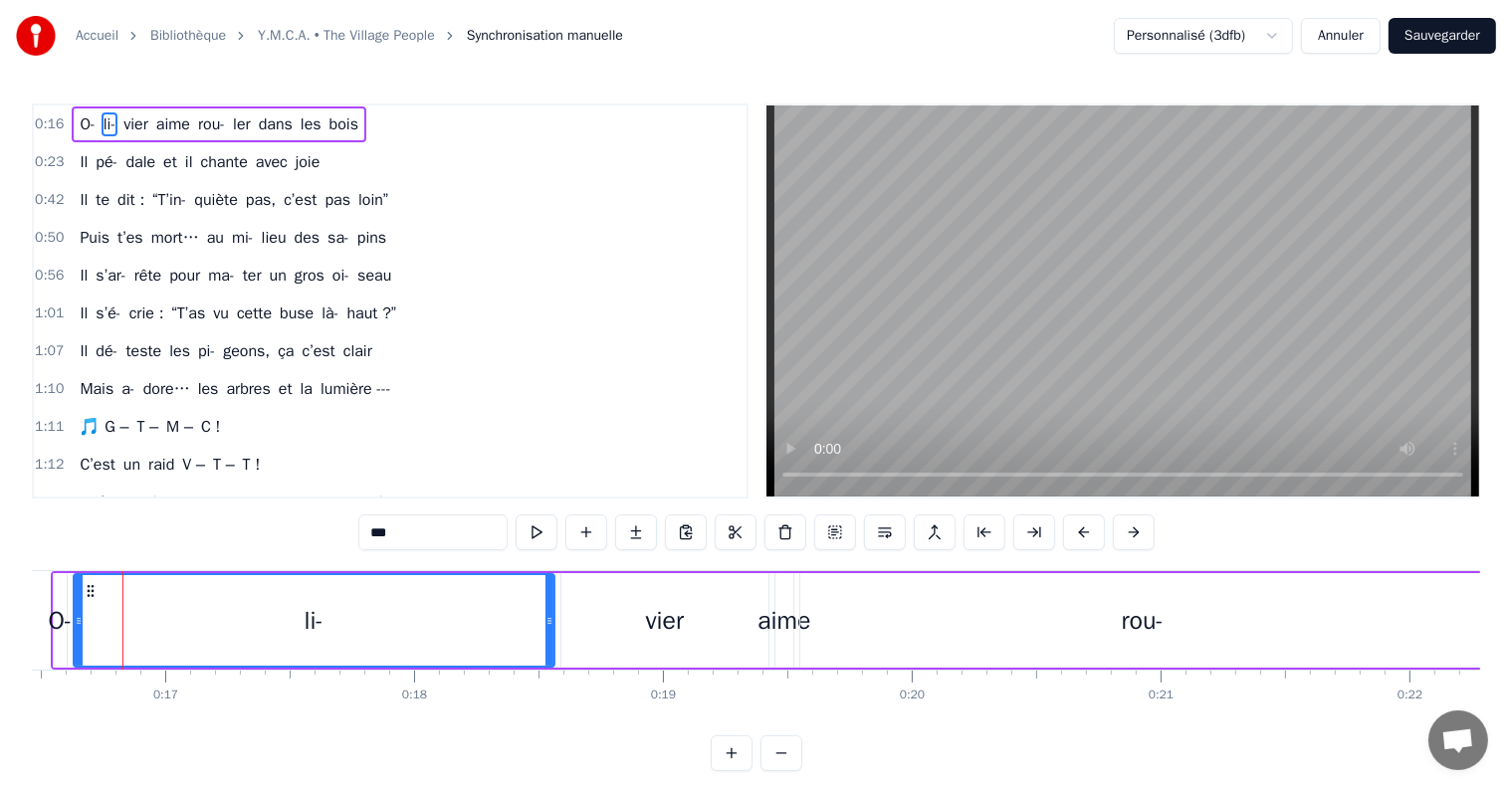 scroll, scrollTop: 0, scrollLeft: 4087, axis: horizontal 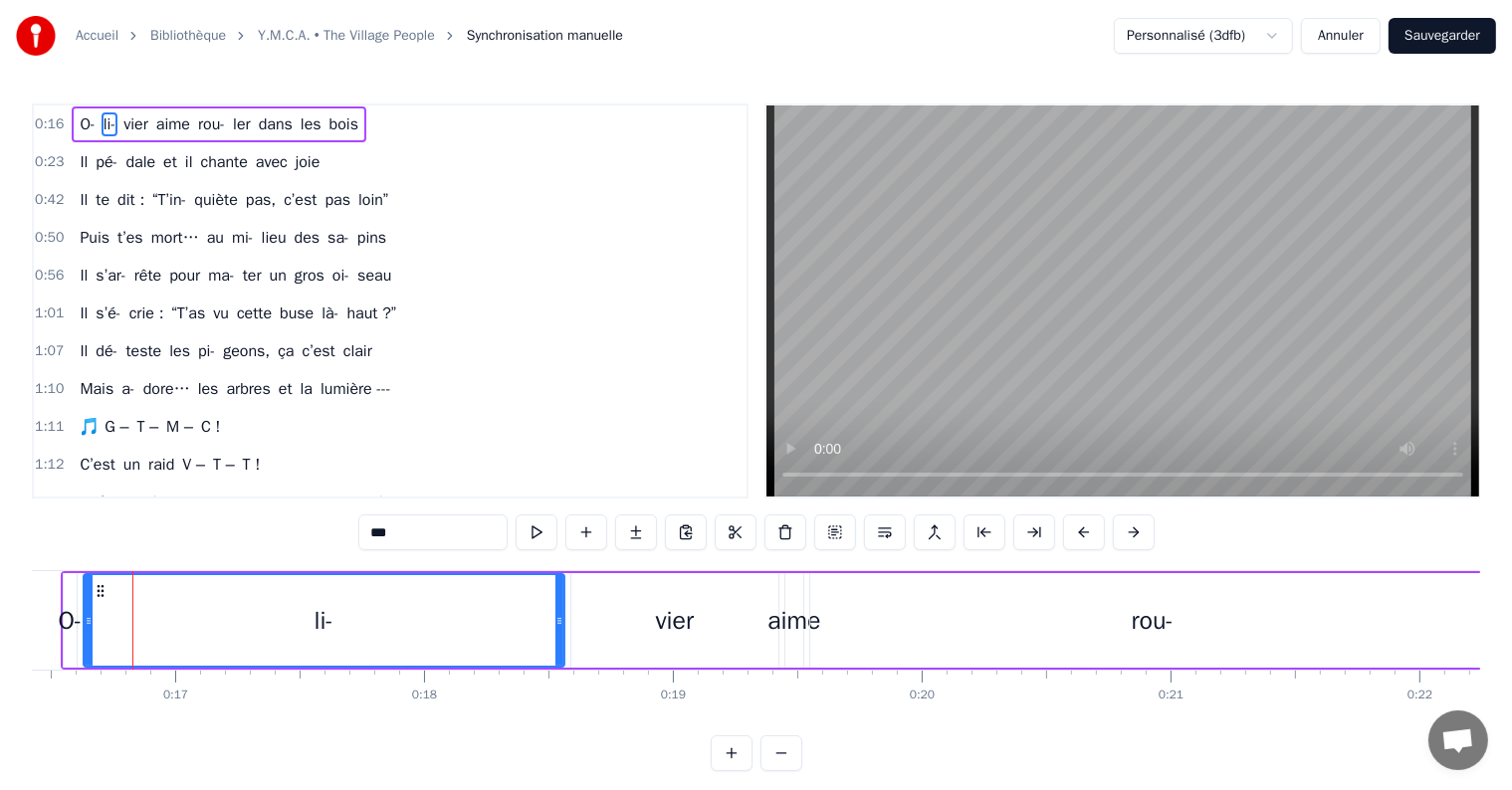 click at bounding box center (781, 753) 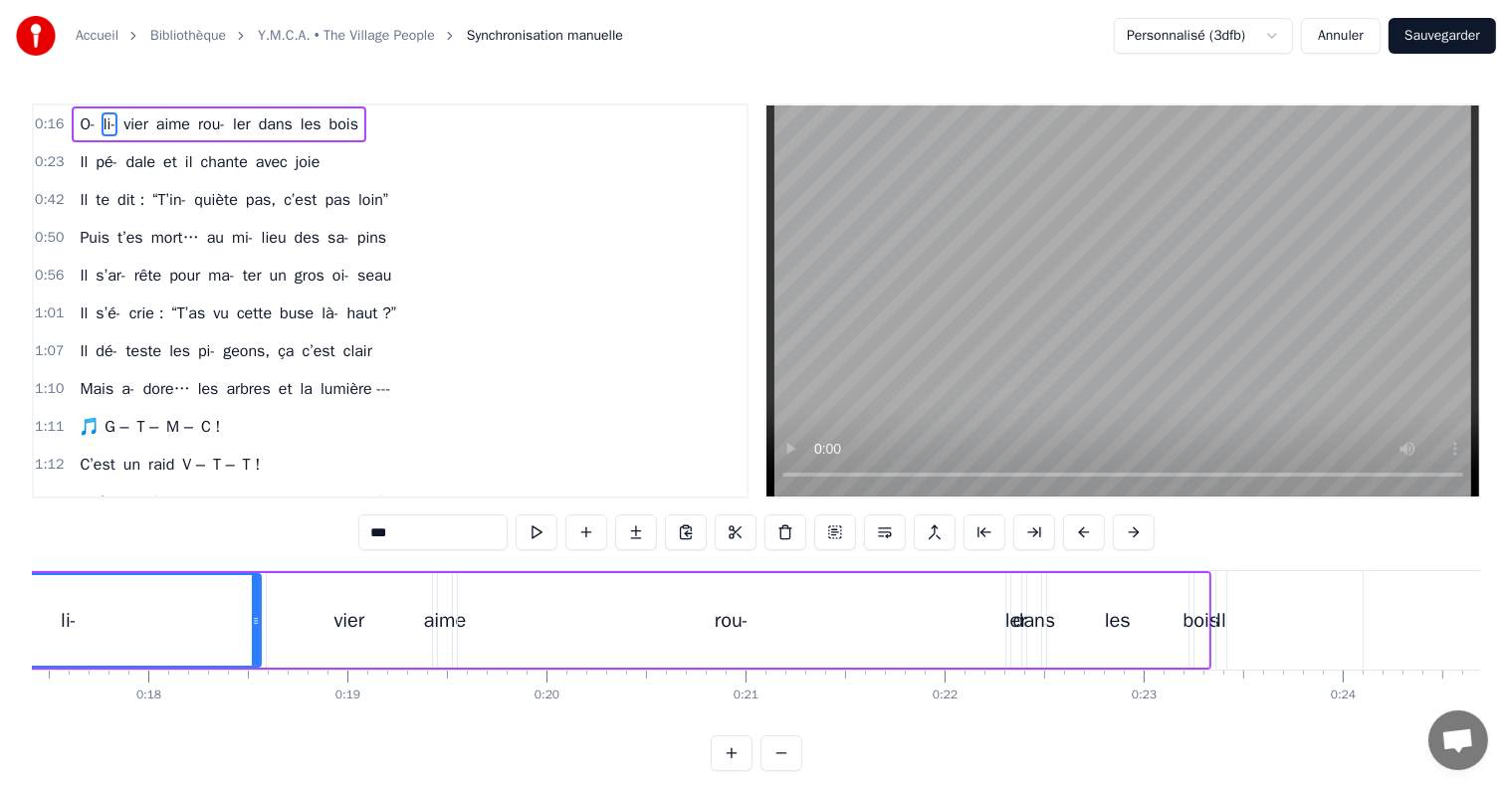 scroll, scrollTop: 0, scrollLeft: 3250, axis: horizontal 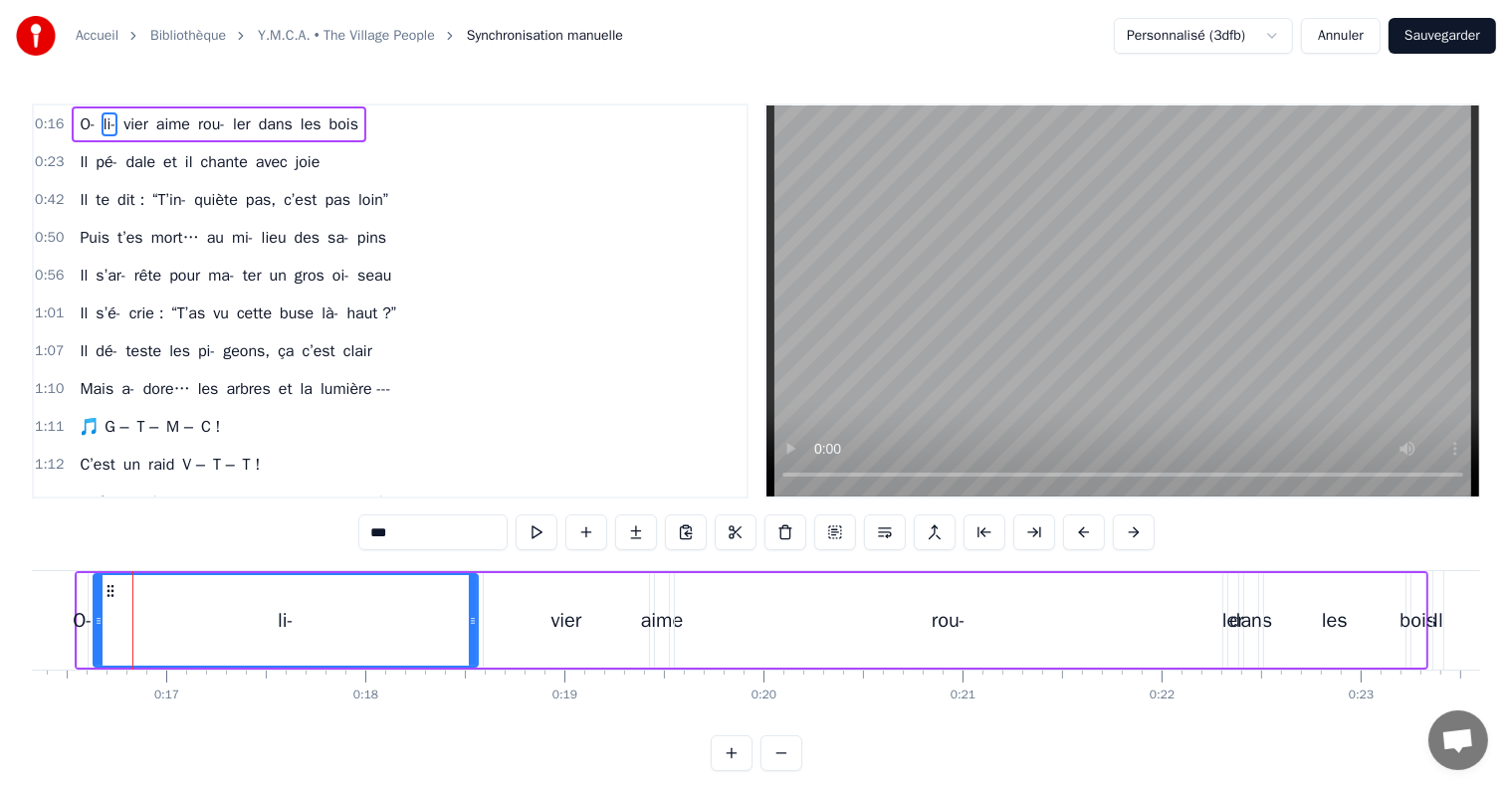 click at bounding box center (781, 753) 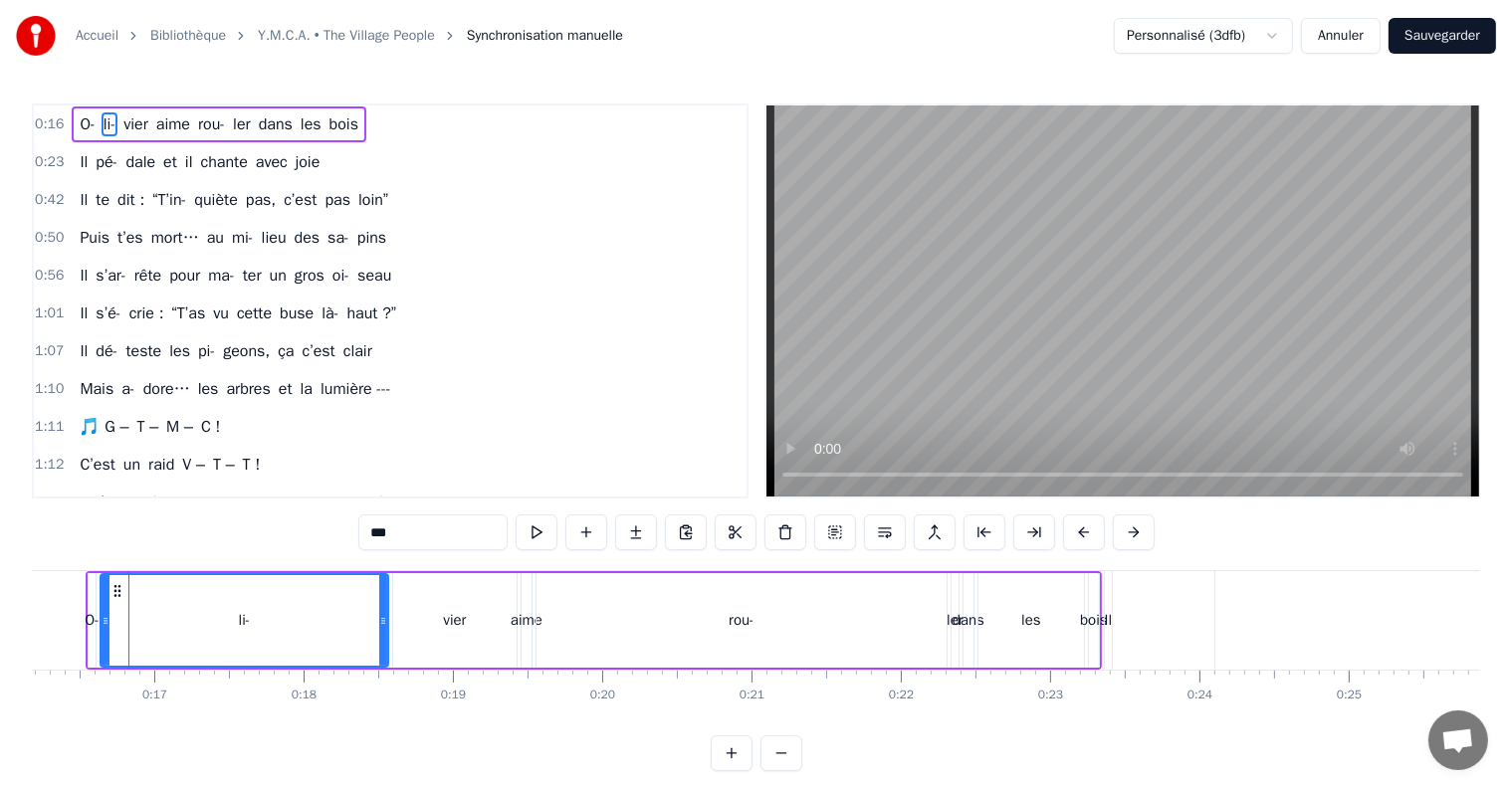 scroll, scrollTop: 0, scrollLeft: 2413, axis: horizontal 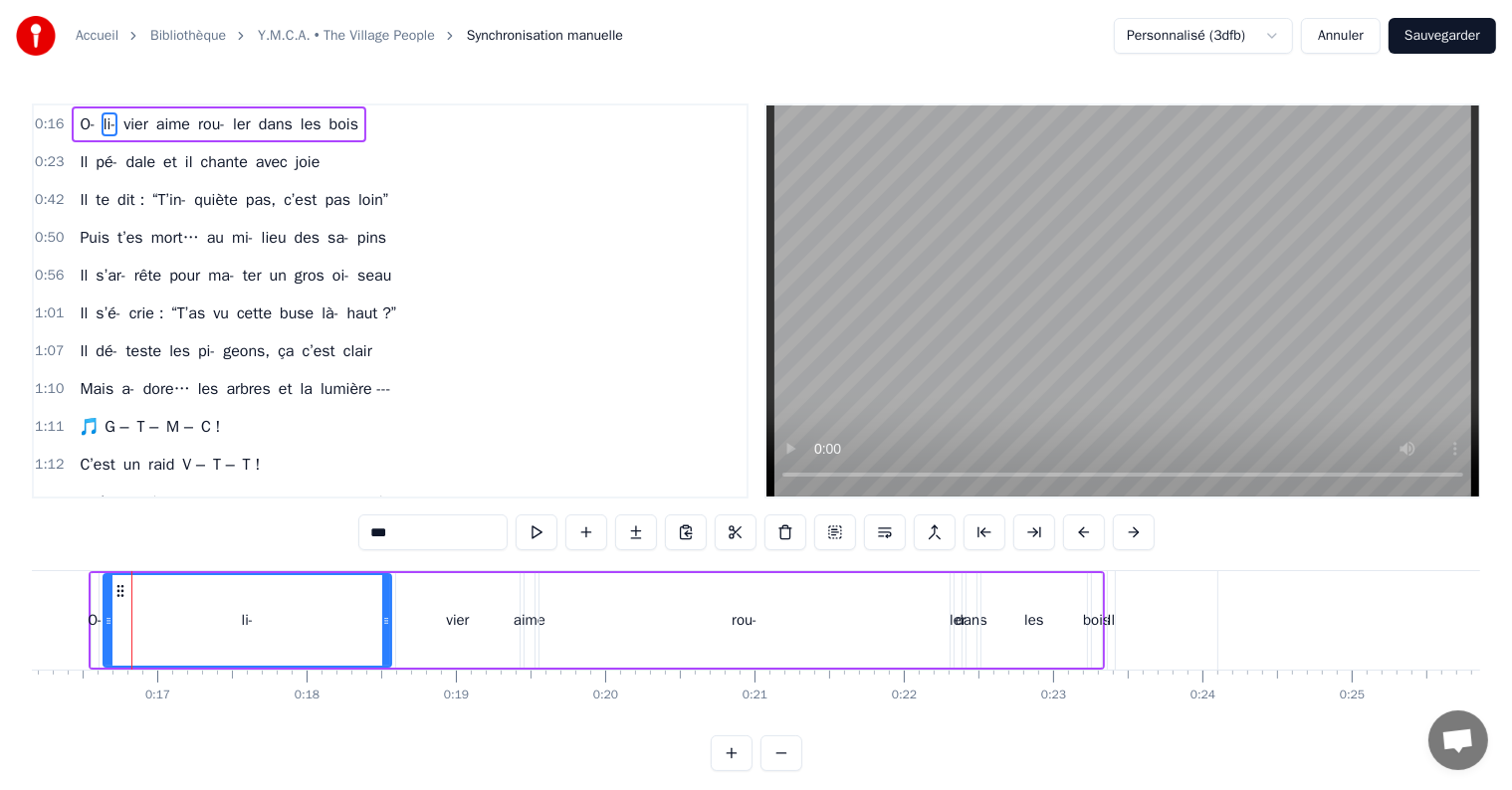click at bounding box center [781, 753] 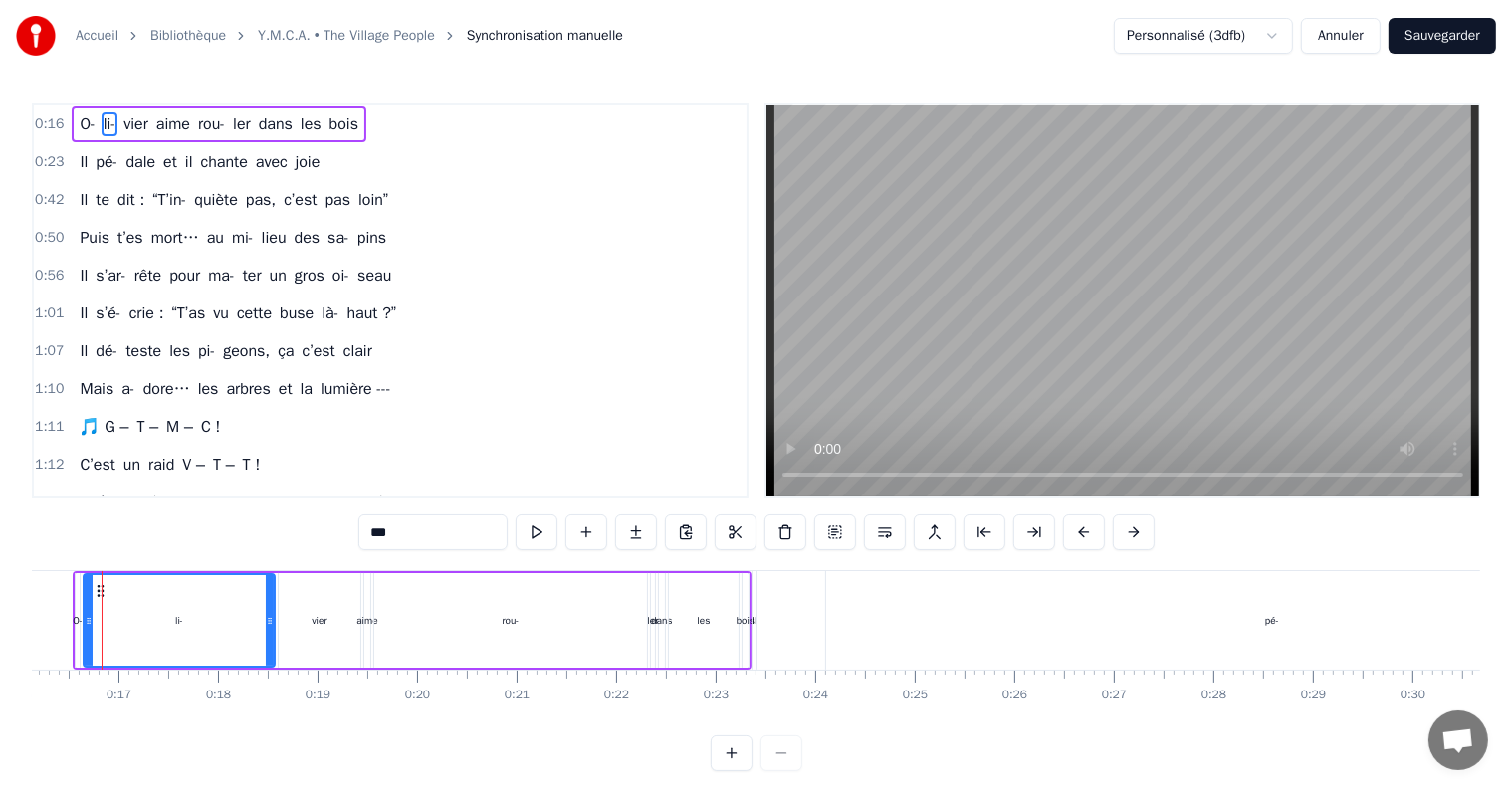 scroll, scrollTop: 0, scrollLeft: 1575, axis: horizontal 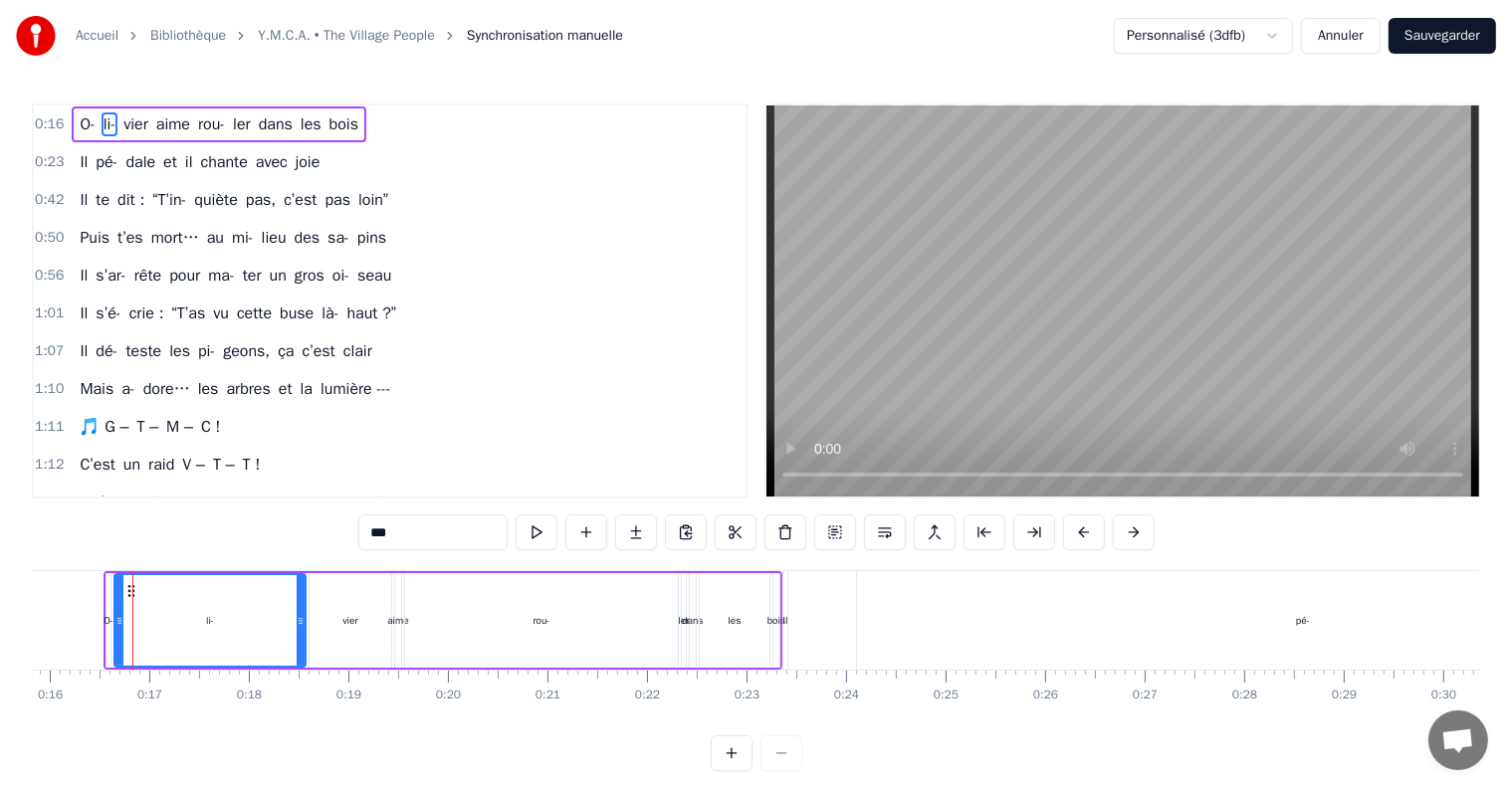 click at bounding box center (756, 753) 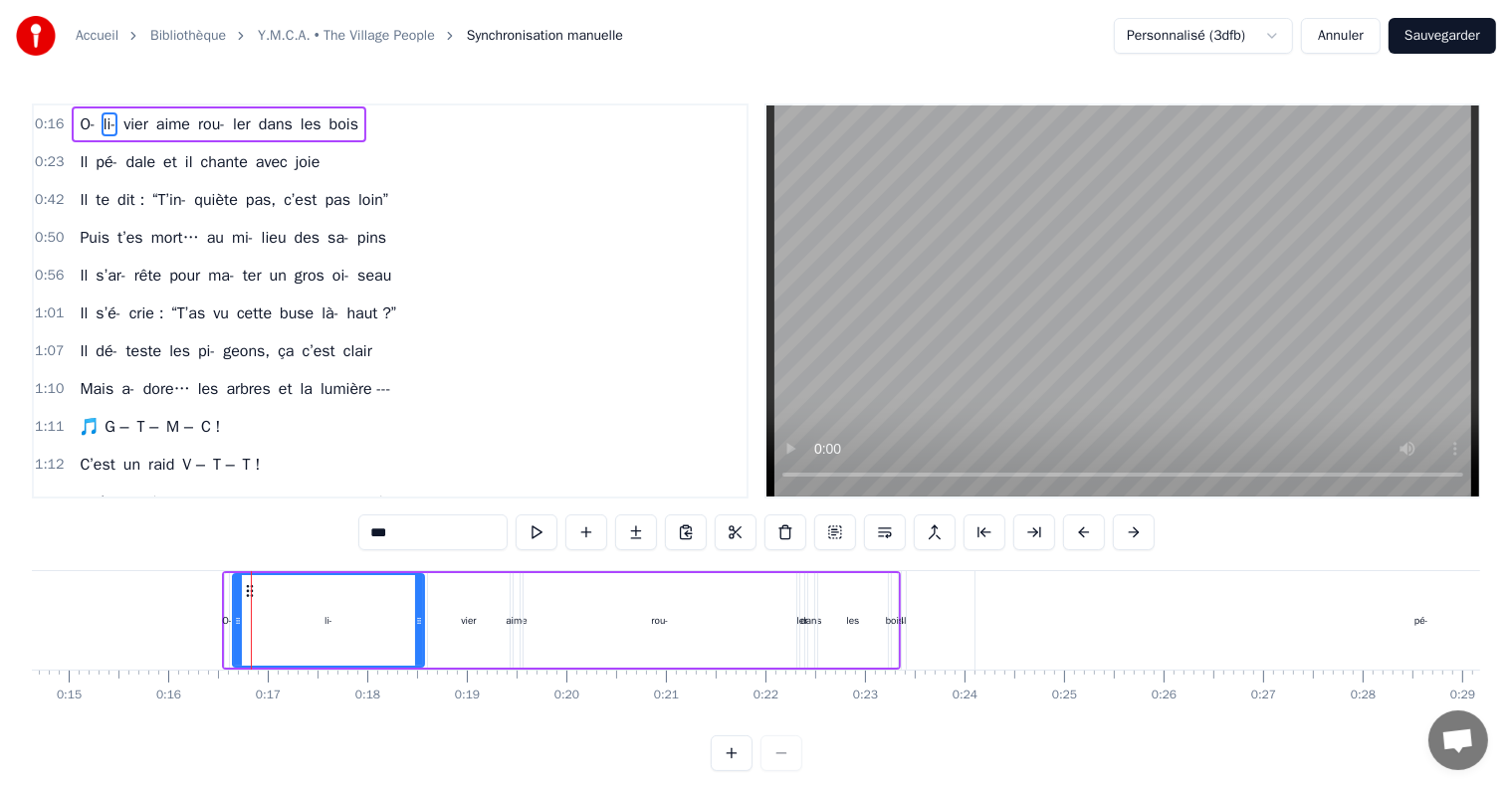 scroll, scrollTop: 0, scrollLeft: 1443, axis: horizontal 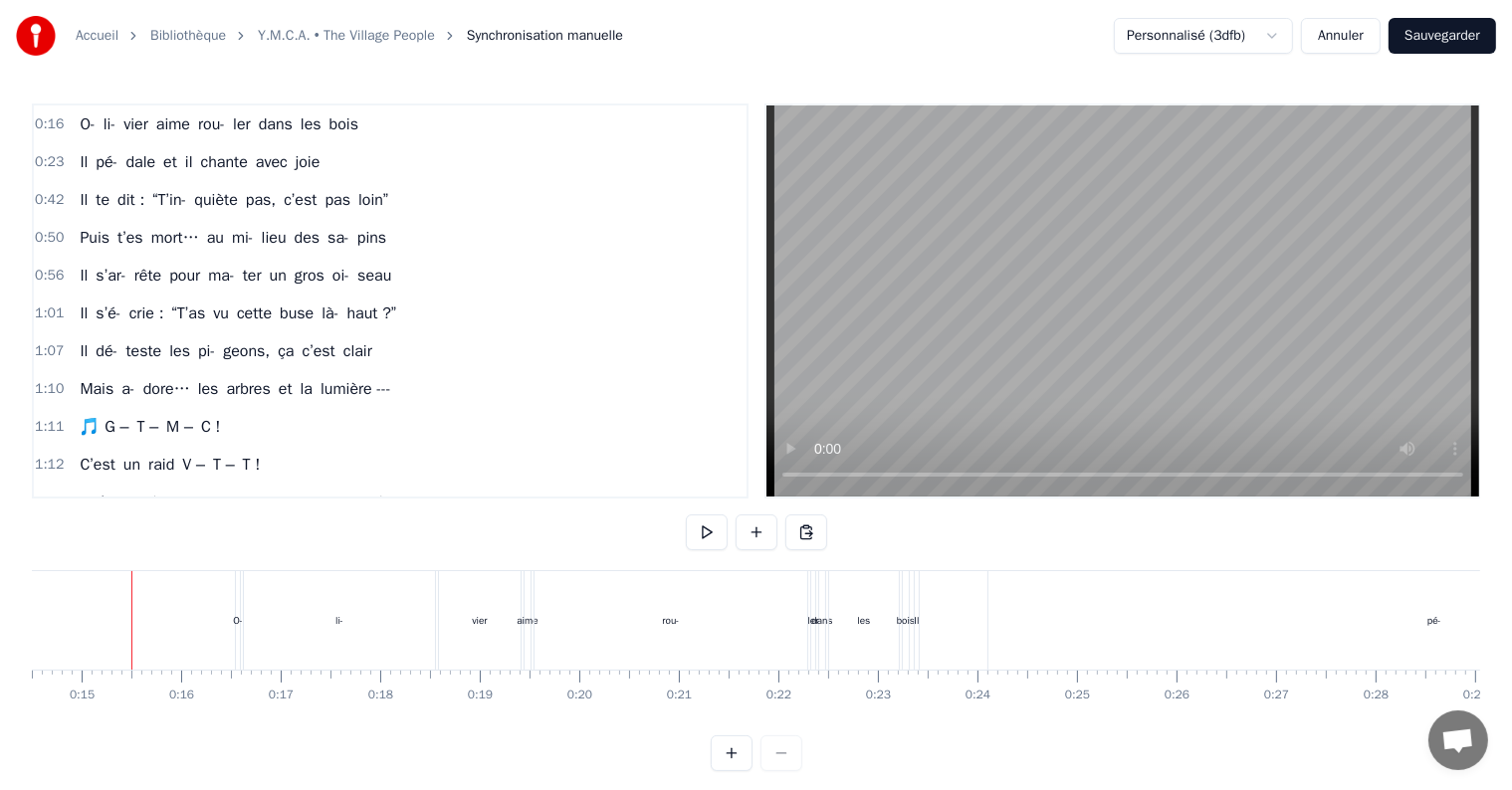 click on "li-" at bounding box center (339, 620) 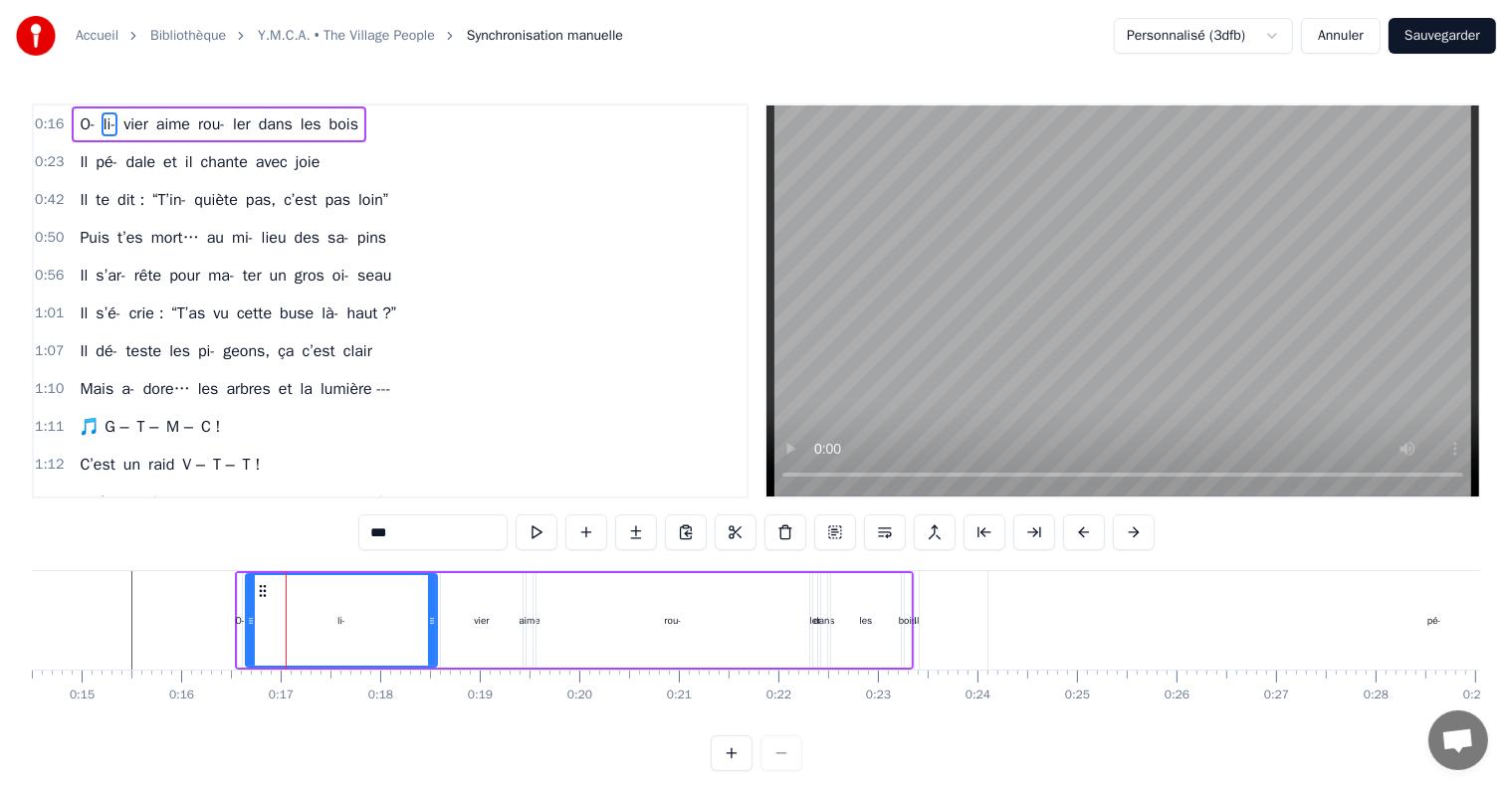 click on "O-" at bounding box center (240, 620) 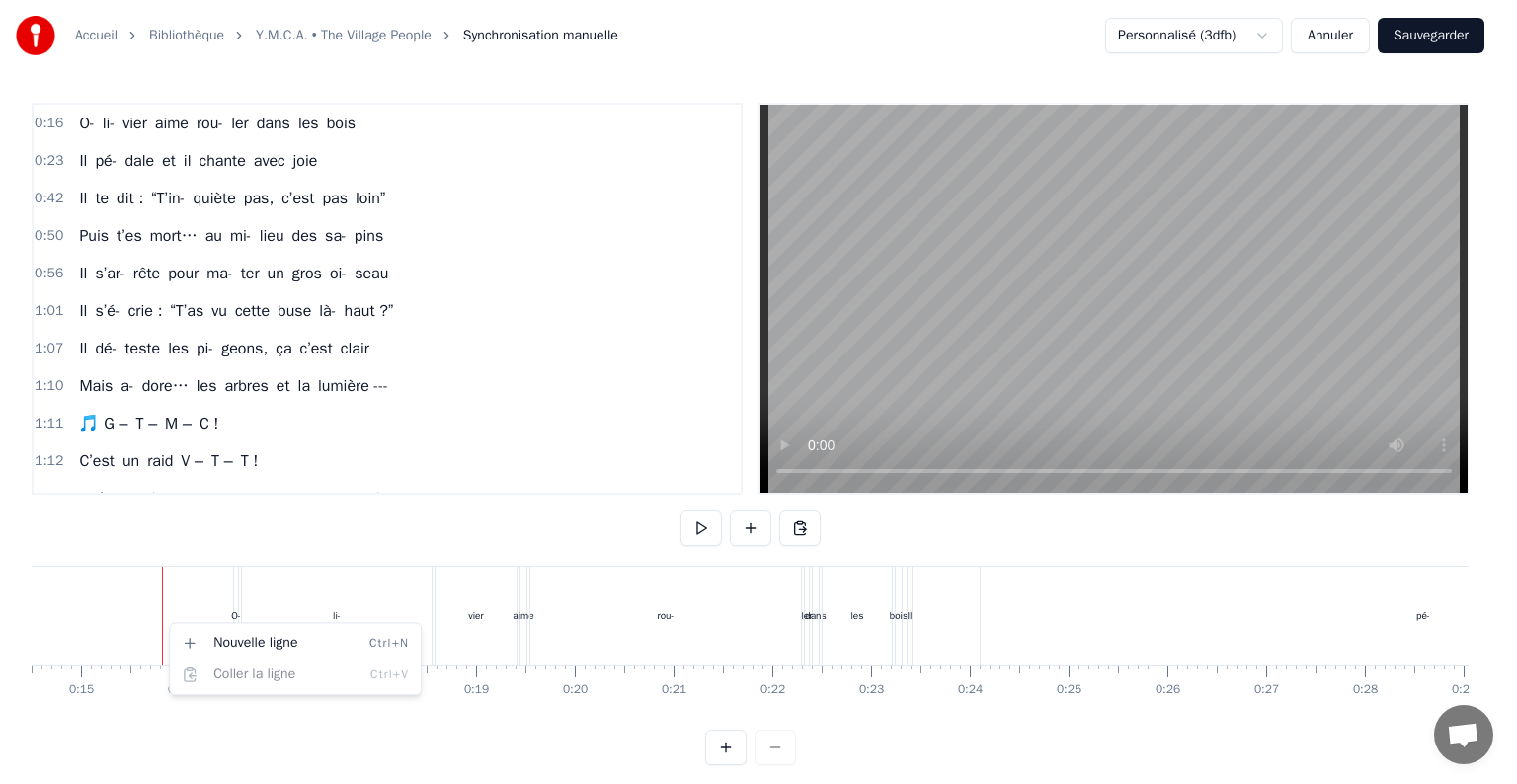 click on "Accueil Bibliothèque Y.M.C.A. • The Village People Synchronisation manuelle Personnalisé (3dfb) Annuler Sauvegarder 0:16 O- [FIRST] aime rou- ler dans les bois 0:23 Il pé- dale et il chante avec joie 0:42 Il te dit : “T’in- quiète pas, c’est pas loin” 0:50 Puis t’es mort… au mi- lieu des sa- pins 0:56 Il s’ar- rête pour ma- ter un gros oi- seau 1:01 Il s’é- crie : “T’as vu cette buse là- haut ?” 1:07 Il dé- teste les pi- geons, ça c’est clair 1:10 Mais a- dore… les arbres et la lumière
--- 1:11 🎵 G – T – M – C ! 1:12 C’est un raid V – T – T ! 1:12 Il t’em- mène sur les che- mins pau- més 1:13 Où les che- vreuils viennent te saluer 1:16 🎵 G – T – M – C ! 1:20 Oublie ton G – P – S cas- sé 1:21 Tu fe- ras bien trente bor- nes de plus 1:22 Mais t’au- ras… vu des a- beilles en plus 🐝
--- 1:23 **\[Couplet 1:23 Il é- coute Ba- shung sous les ti- lleuls 1:24 Et s’en- dort en dix se- condes dans l’sol 1:25 Il cui- sine ses pa- tates" at bounding box center (758, 398) 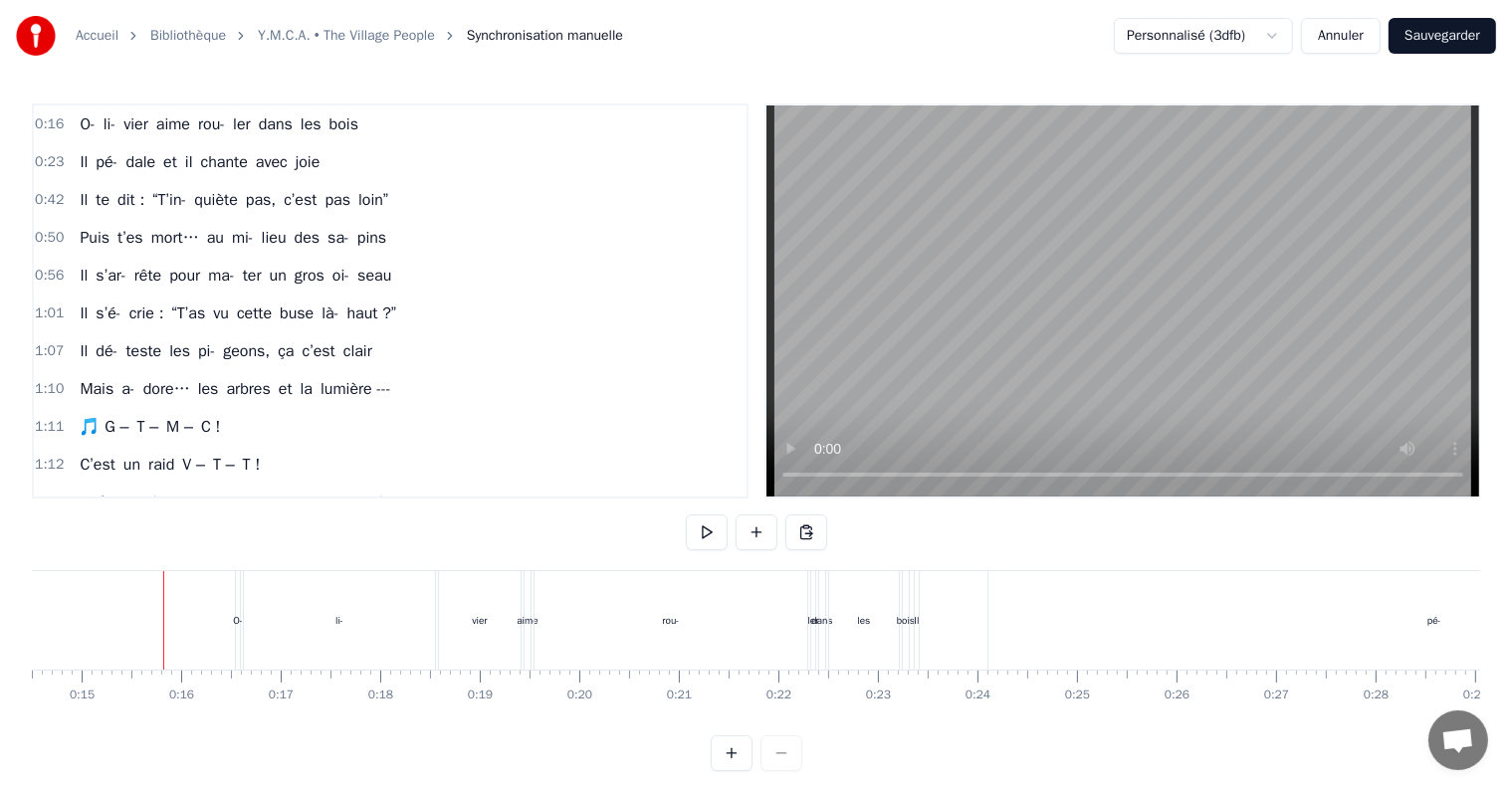 click at bounding box center [9842, 620] 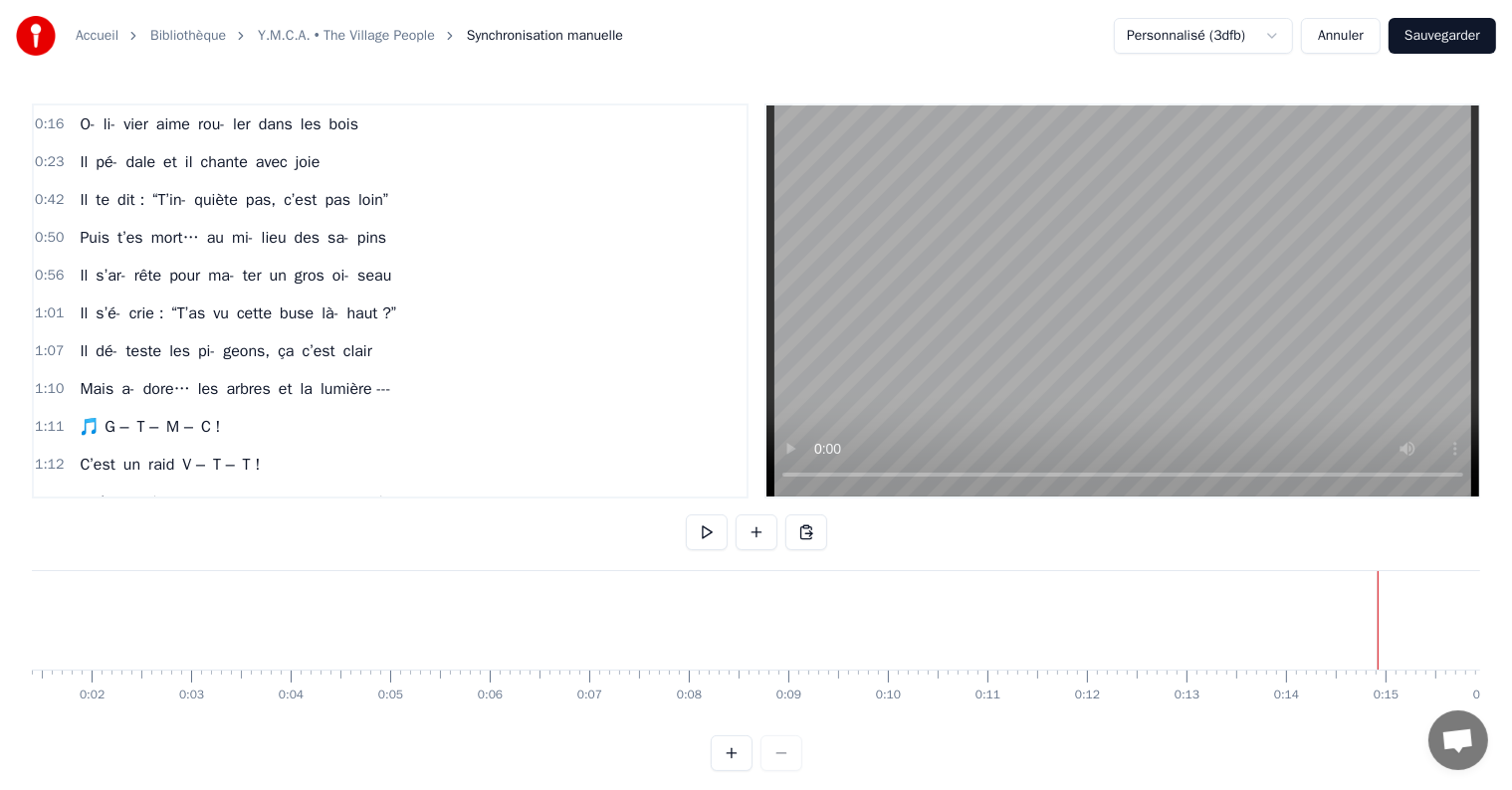 scroll, scrollTop: 0, scrollLeft: 0, axis: both 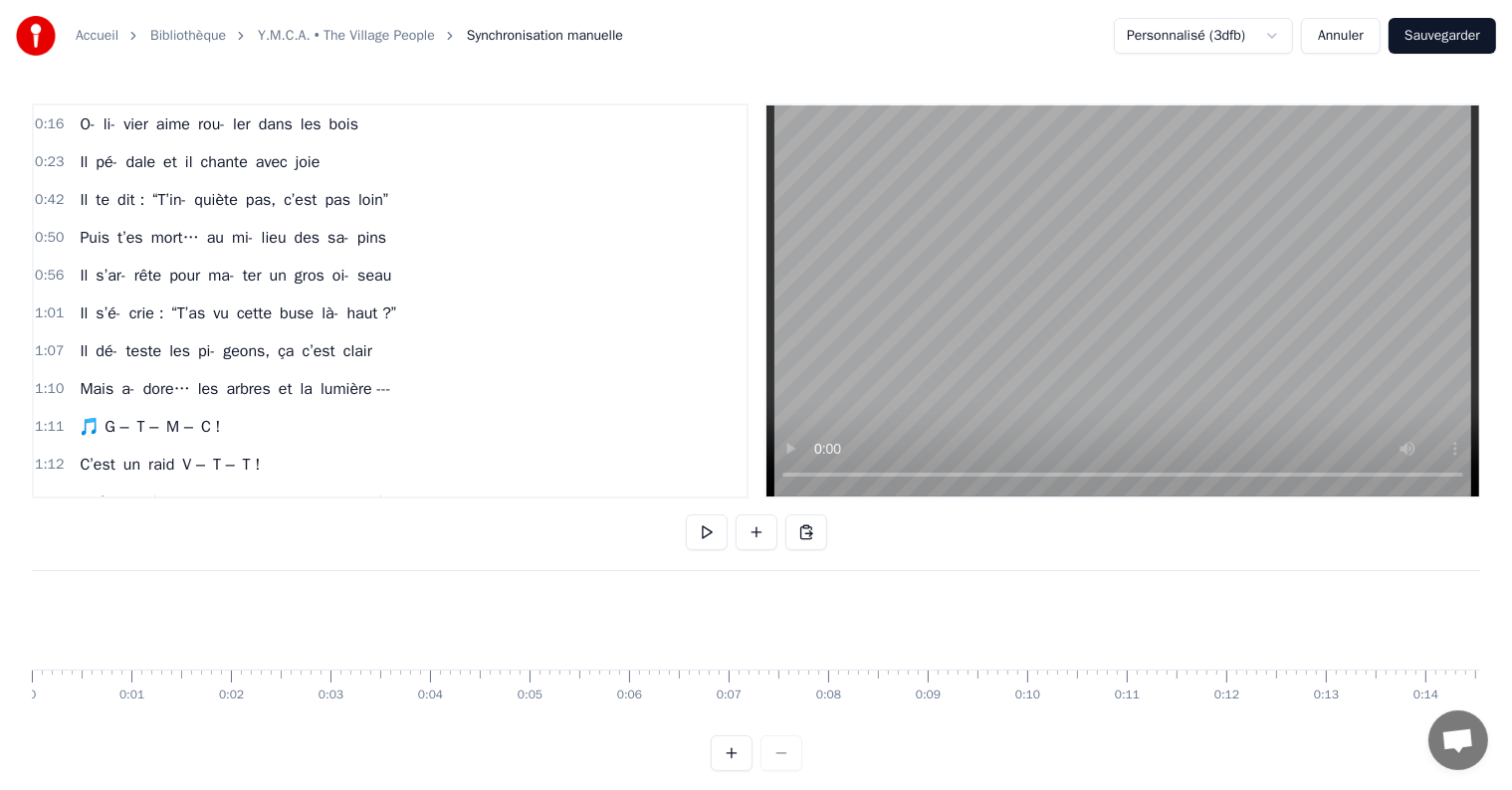 click at bounding box center (11286, 620) 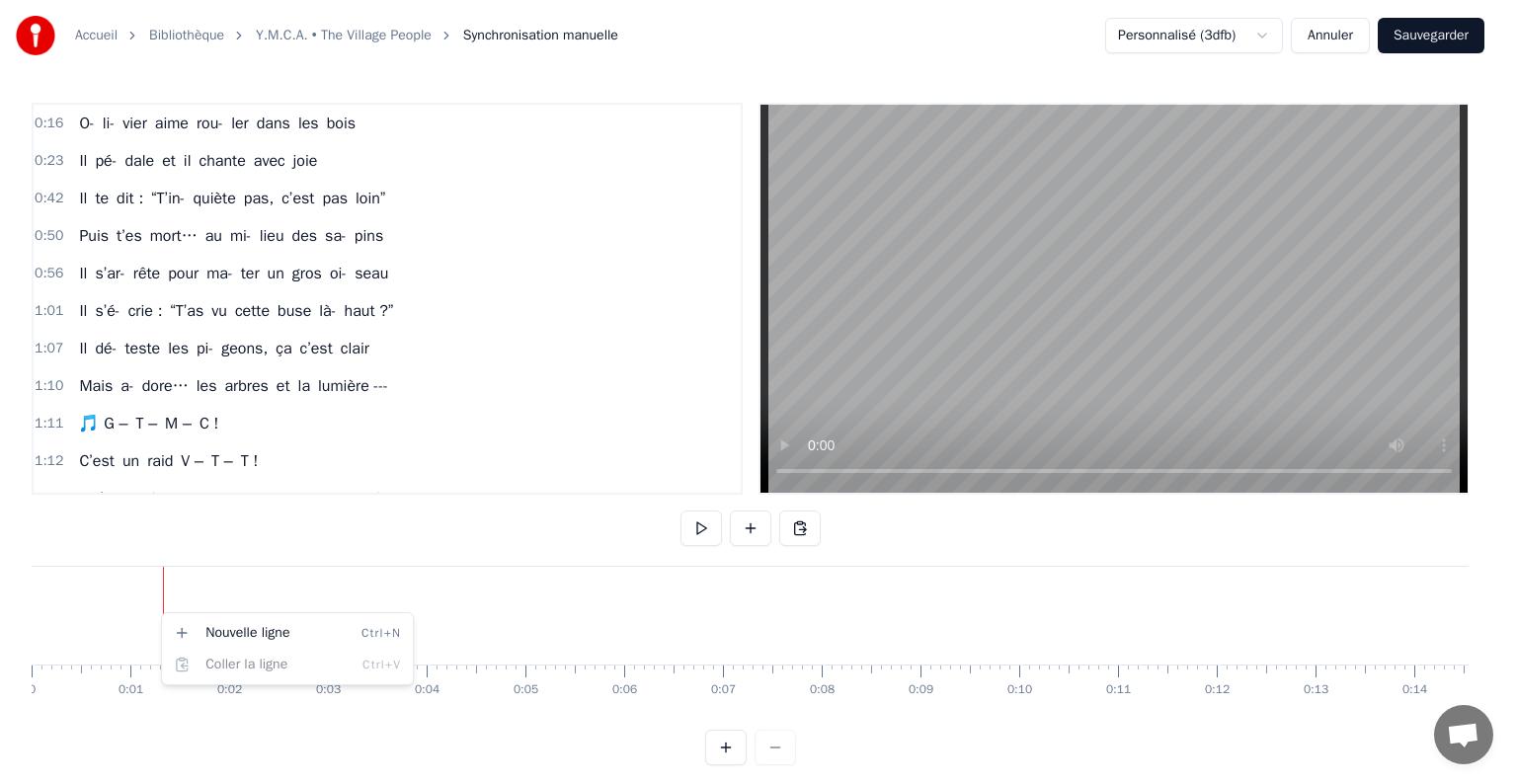 click on "Accueil Bibliothèque Y.M.C.A. • The Village People Synchronisation manuelle Personnalisé (3dfb) Annuler Sauvegarder 0:16 O- [FIRST] aime rou- ler dans les bois 0:23 Il pé- dale et il chante avec joie 0:42 Il te dit : “T’in- quiète pas, c’est pas loin” 0:50 Puis t’es mort… au mi- lieu des sa- pins 0:56 Il s’ar- rête pour ma- ter un gros oi- seau 1:01 Il s’é- crie : “T’as vu cette buse là- haut ?” 1:07 Il dé- teste les pi- geons, ça c’est clair 1:10 Mais a- dore… les arbres et la lumière
--- 1:11 🎵 G – T – M – C ! 1:12 C’est un raid V – T – T ! 1:12 Il t’em- mène sur les che- mins pau- més 1:13 Où les che- vreuils viennent te saluer 1:16 🎵 G – T – M – C ! 1:20 Oublie ton G – P – S cas- sé 1:21 Tu fe- ras bien trente bor- nes de plus 1:22 Mais t’au- ras… vu des a- beilles en plus 🐝
--- 1:23 **\[Couplet 1:23 Il é- coute Ba- shung sous les ti- lleuls 1:24 Et s’en- dort en dix se- condes dans l’sol 1:25 Il cui- sine ses pa- tates" at bounding box center [758, 398] 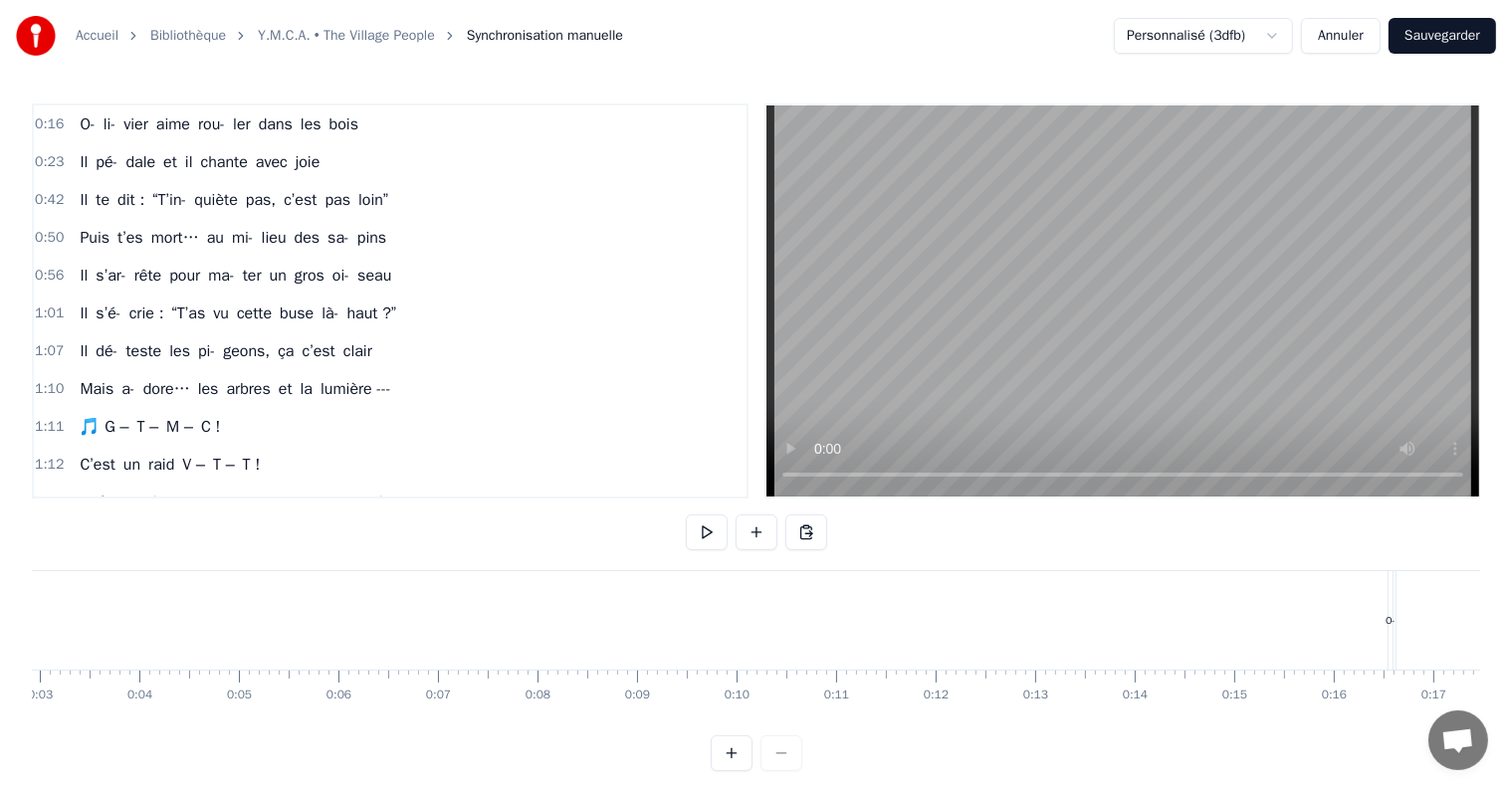 scroll, scrollTop: 0, scrollLeft: 0, axis: both 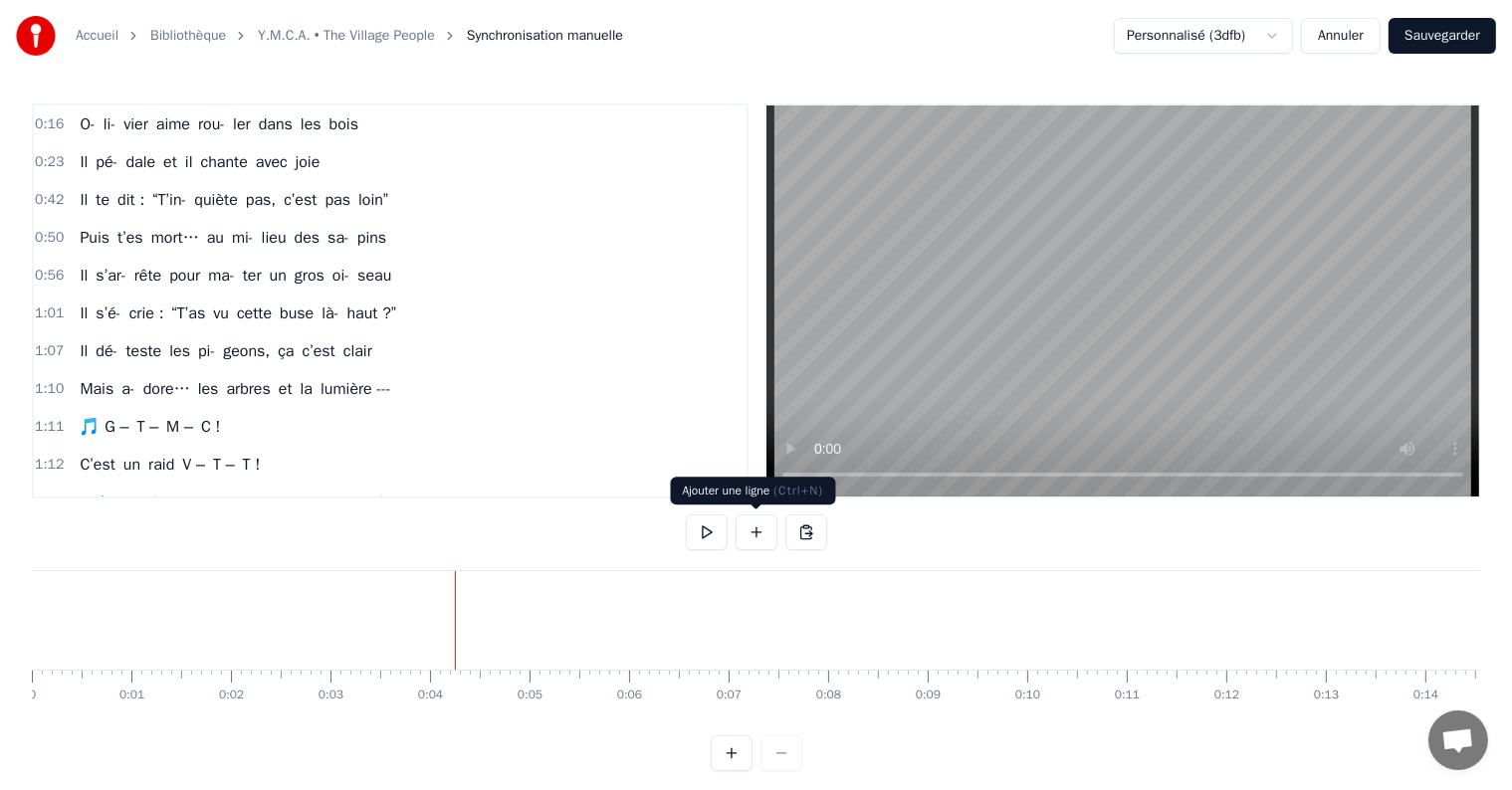 click at bounding box center (756, 532) 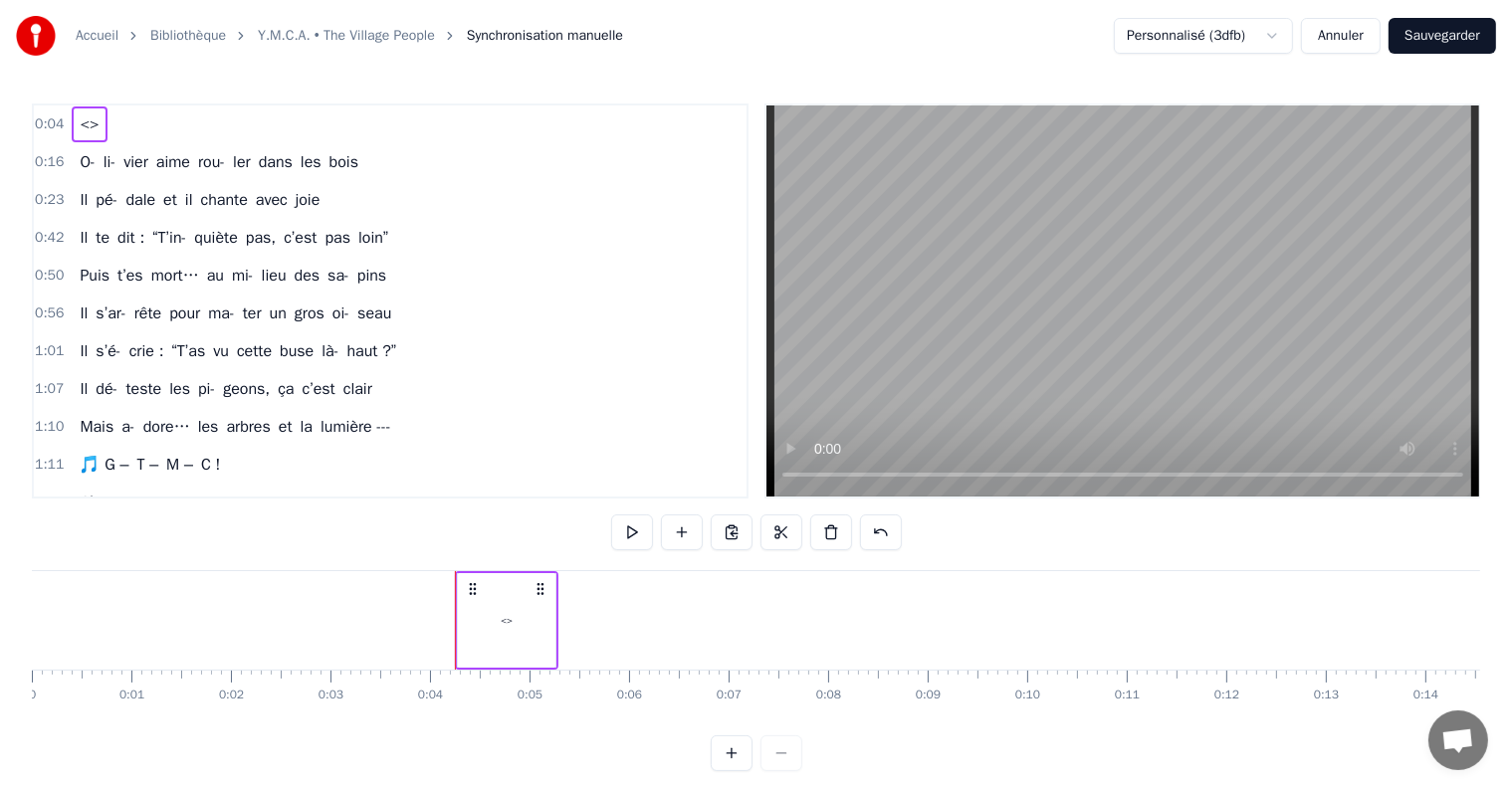 click 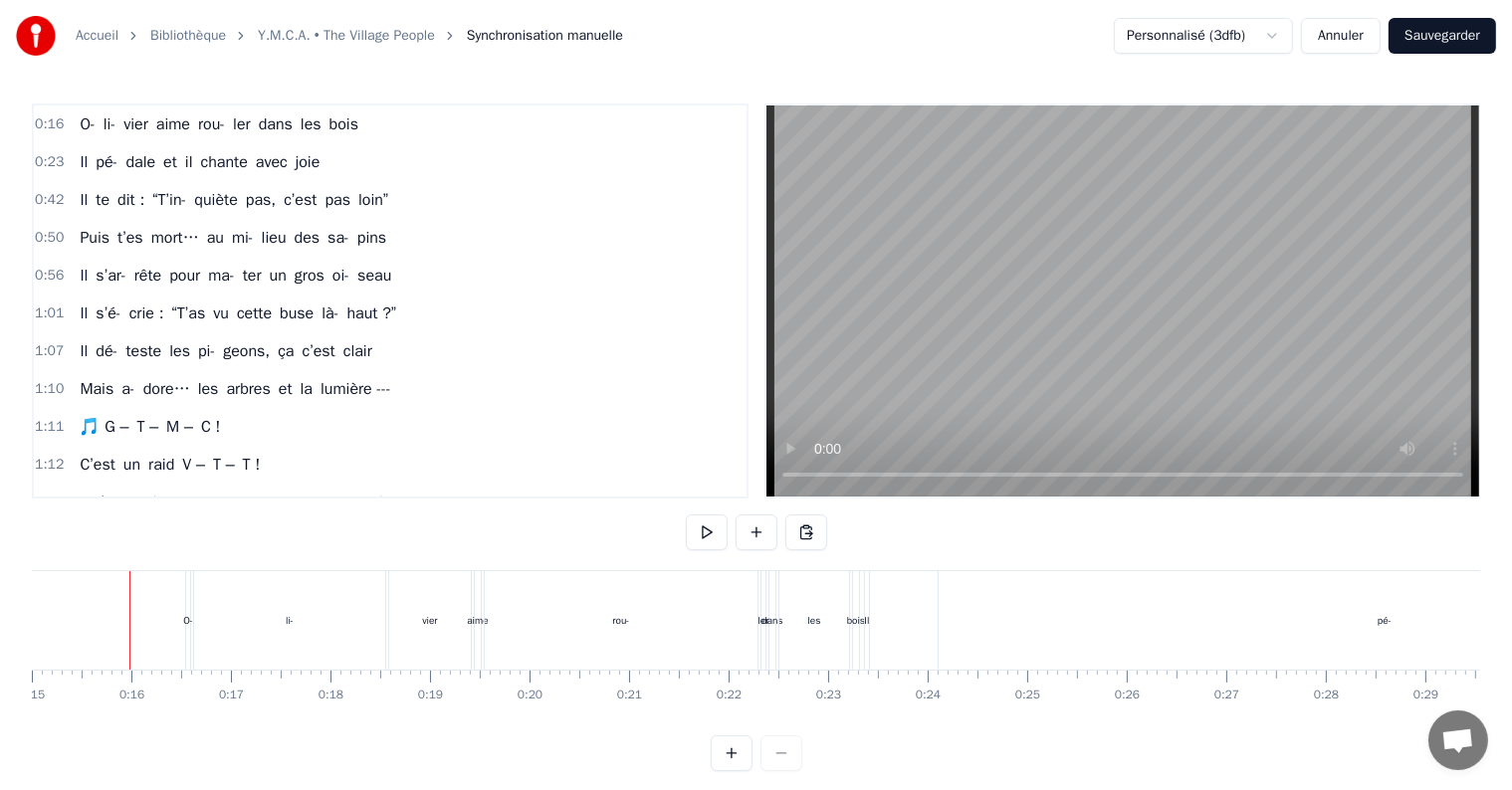 scroll, scrollTop: 0, scrollLeft: 1489, axis: horizontal 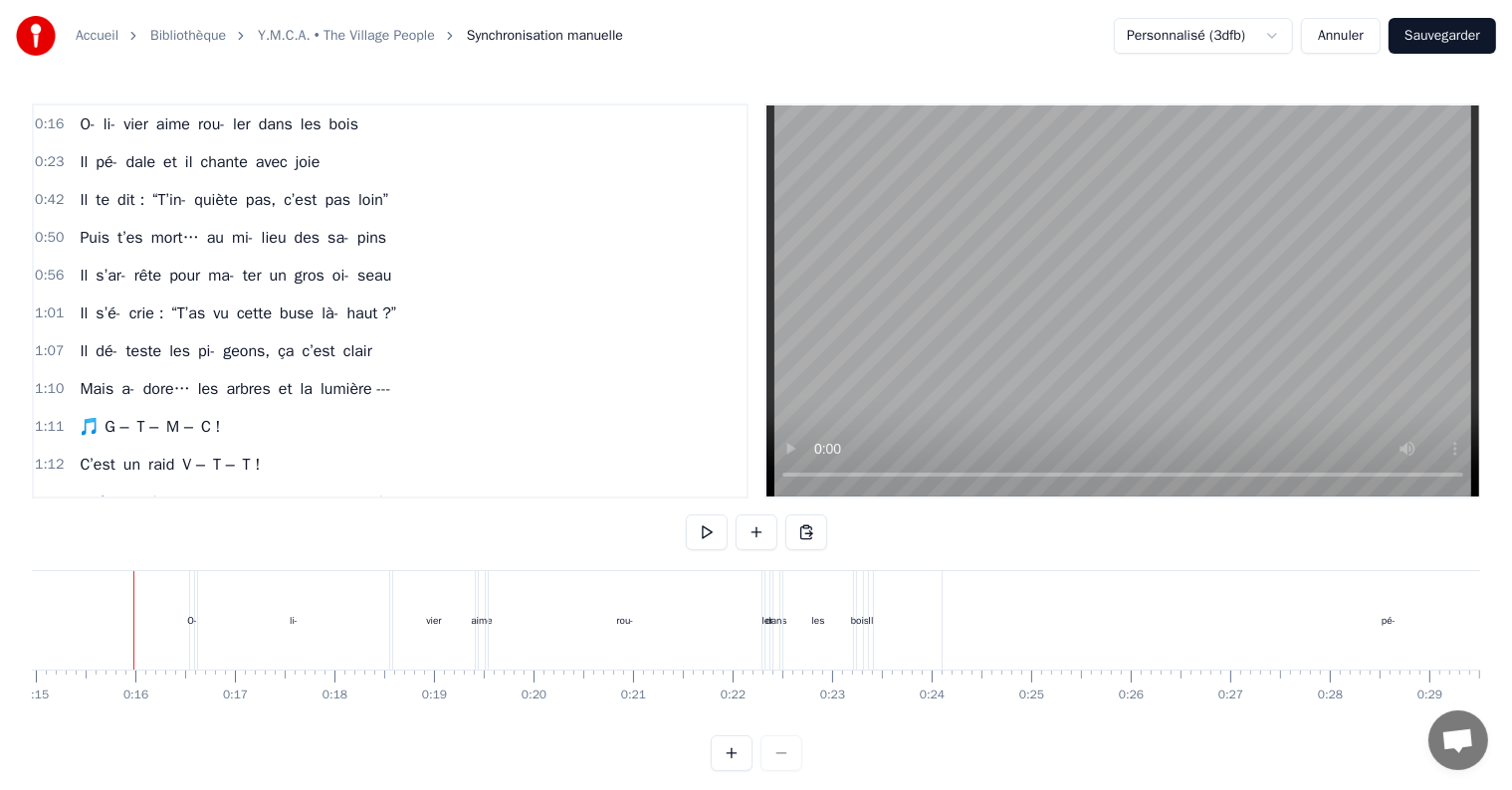 click at bounding box center (9797, 620) 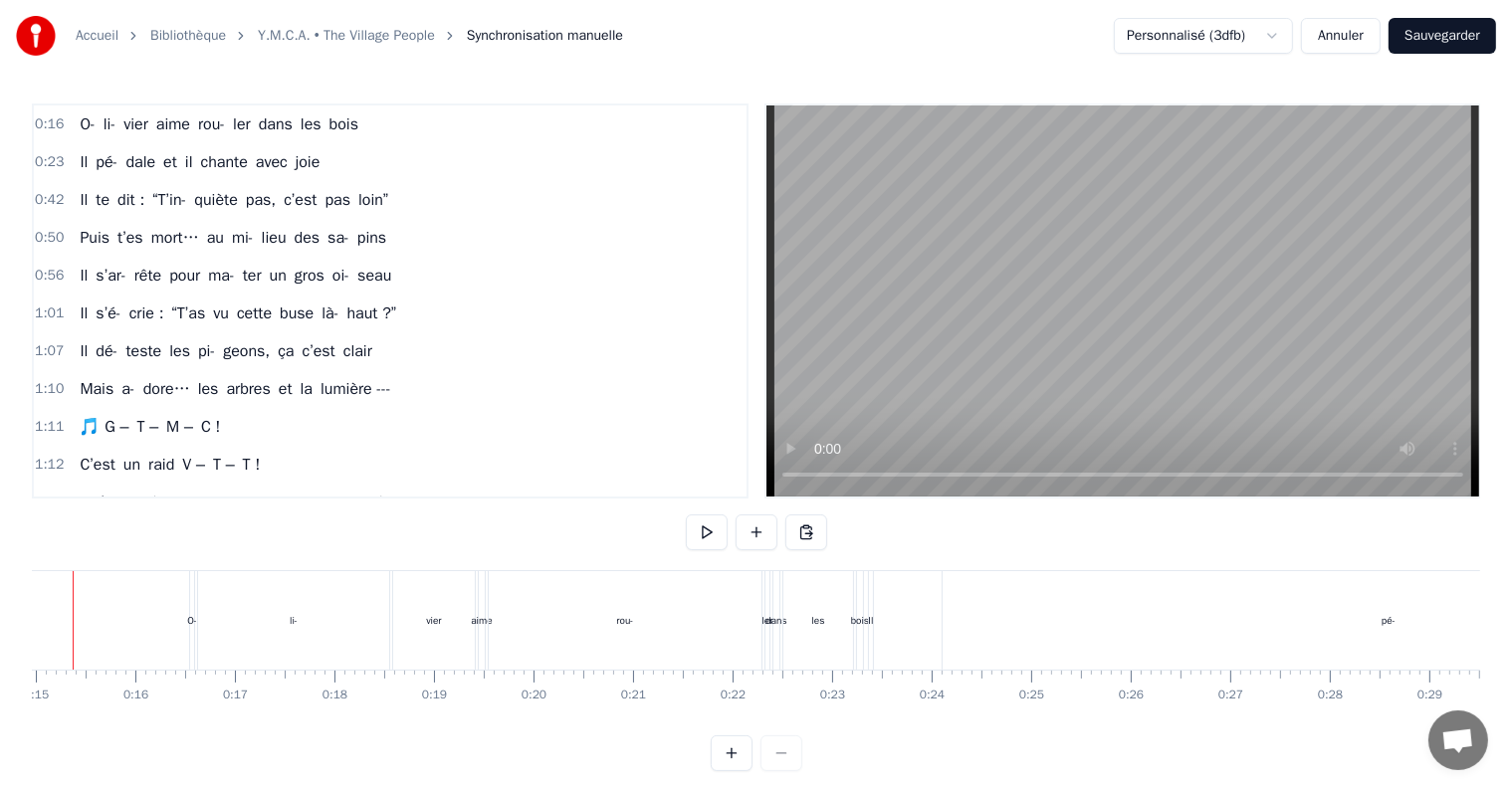 scroll, scrollTop: 0, scrollLeft: 1429, axis: horizontal 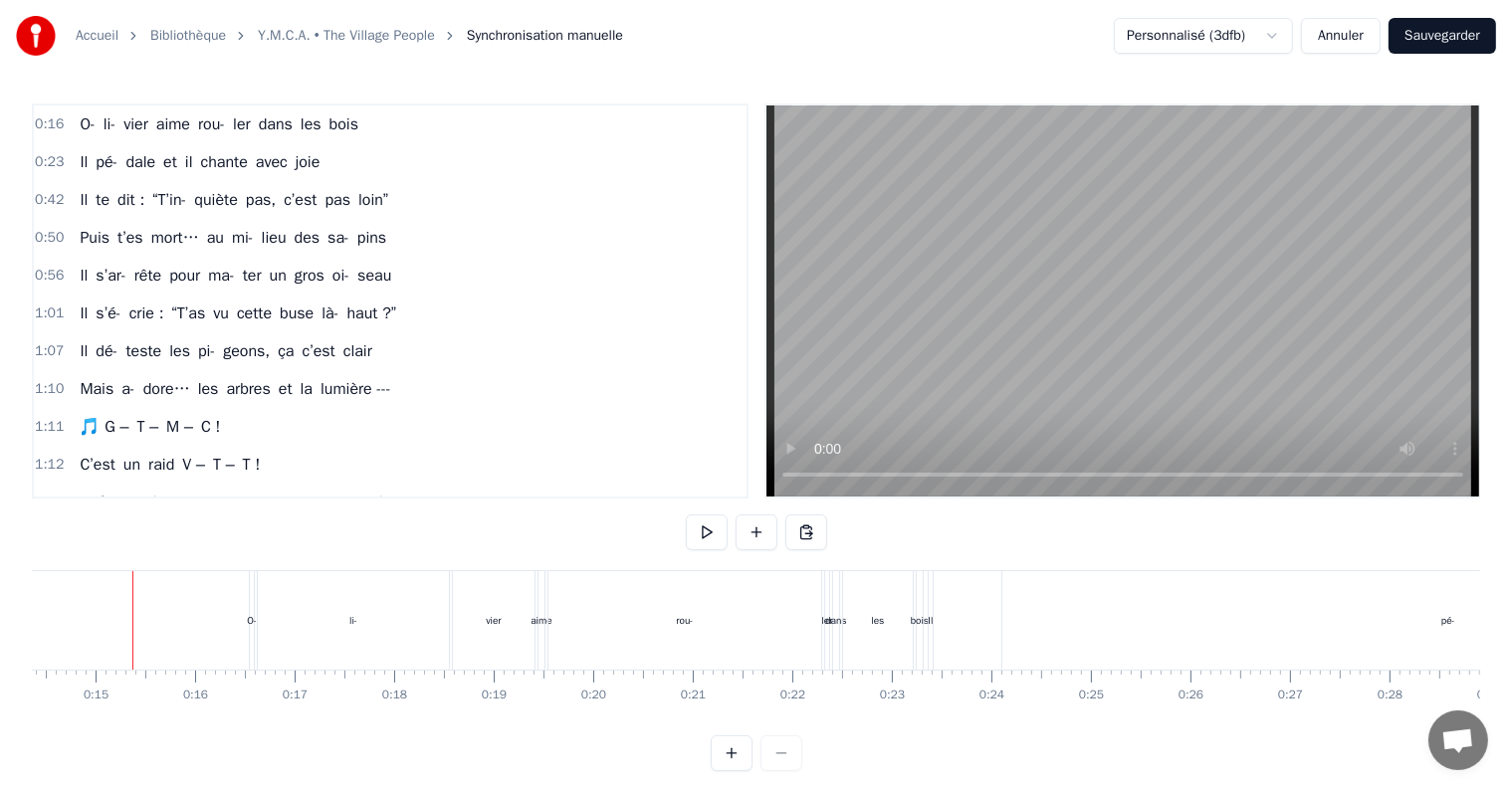 click on "li-" at bounding box center [353, 620] 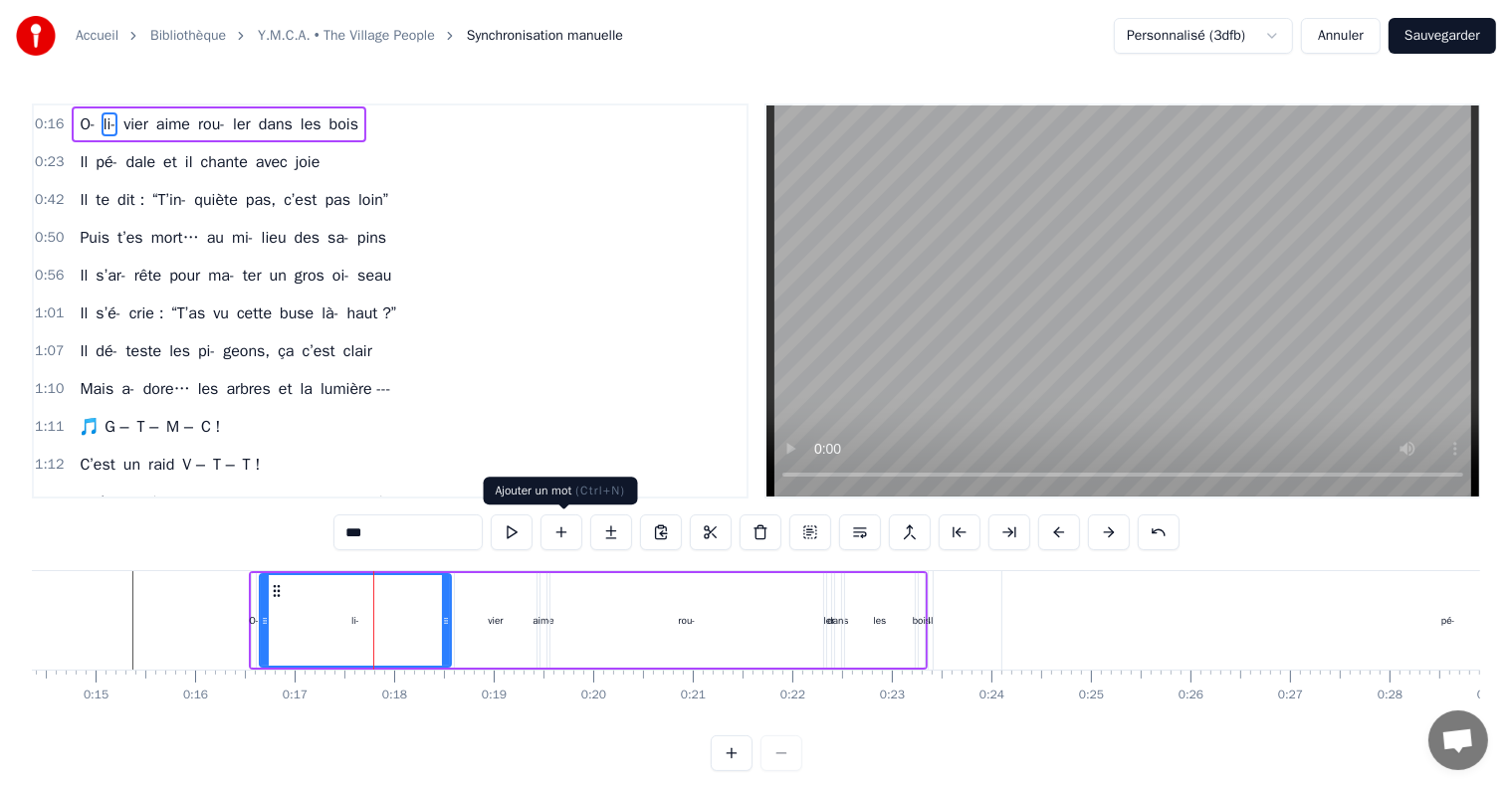 click at bounding box center [561, 532] 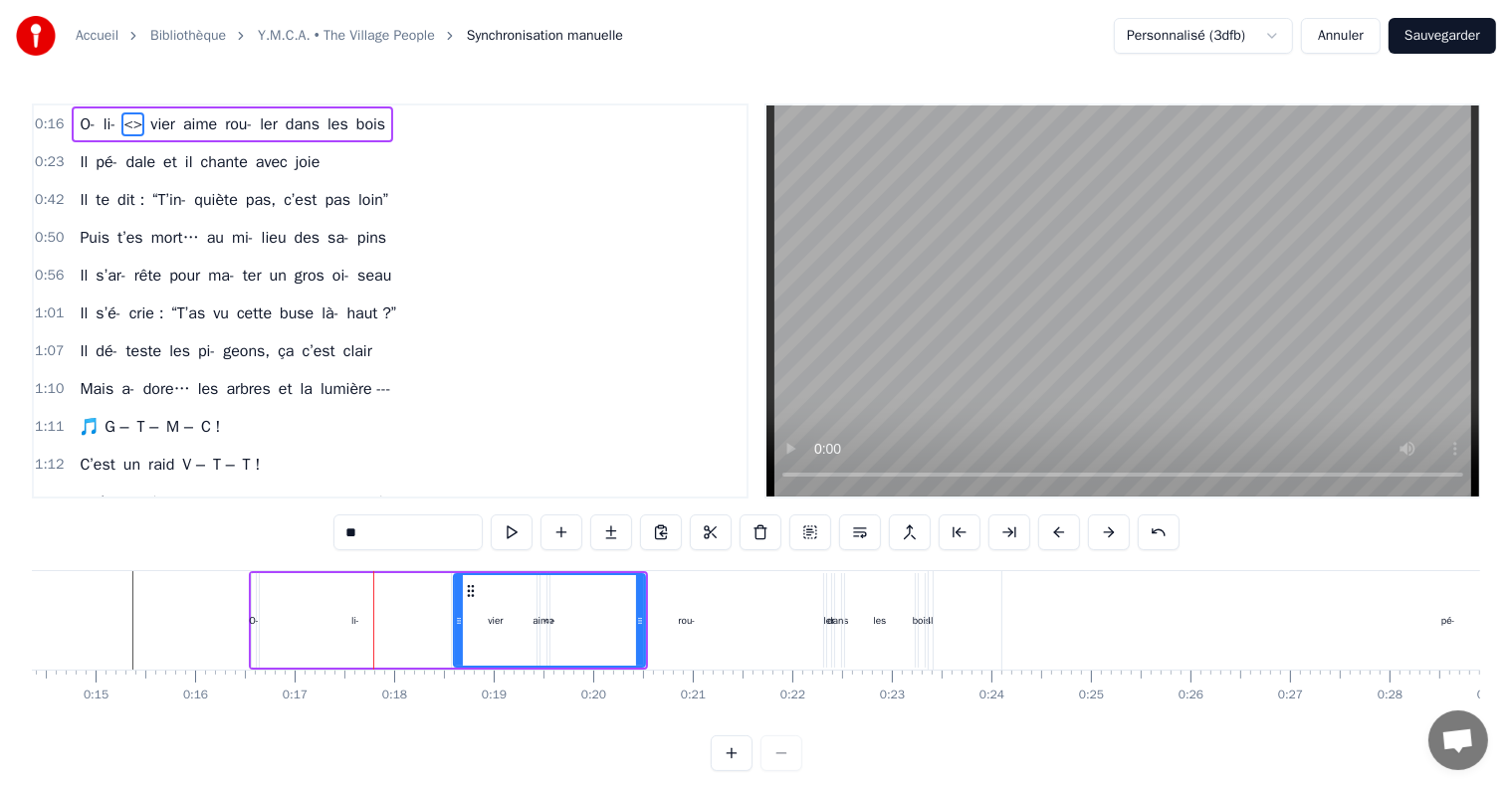 click on "li-" at bounding box center (355, 620) 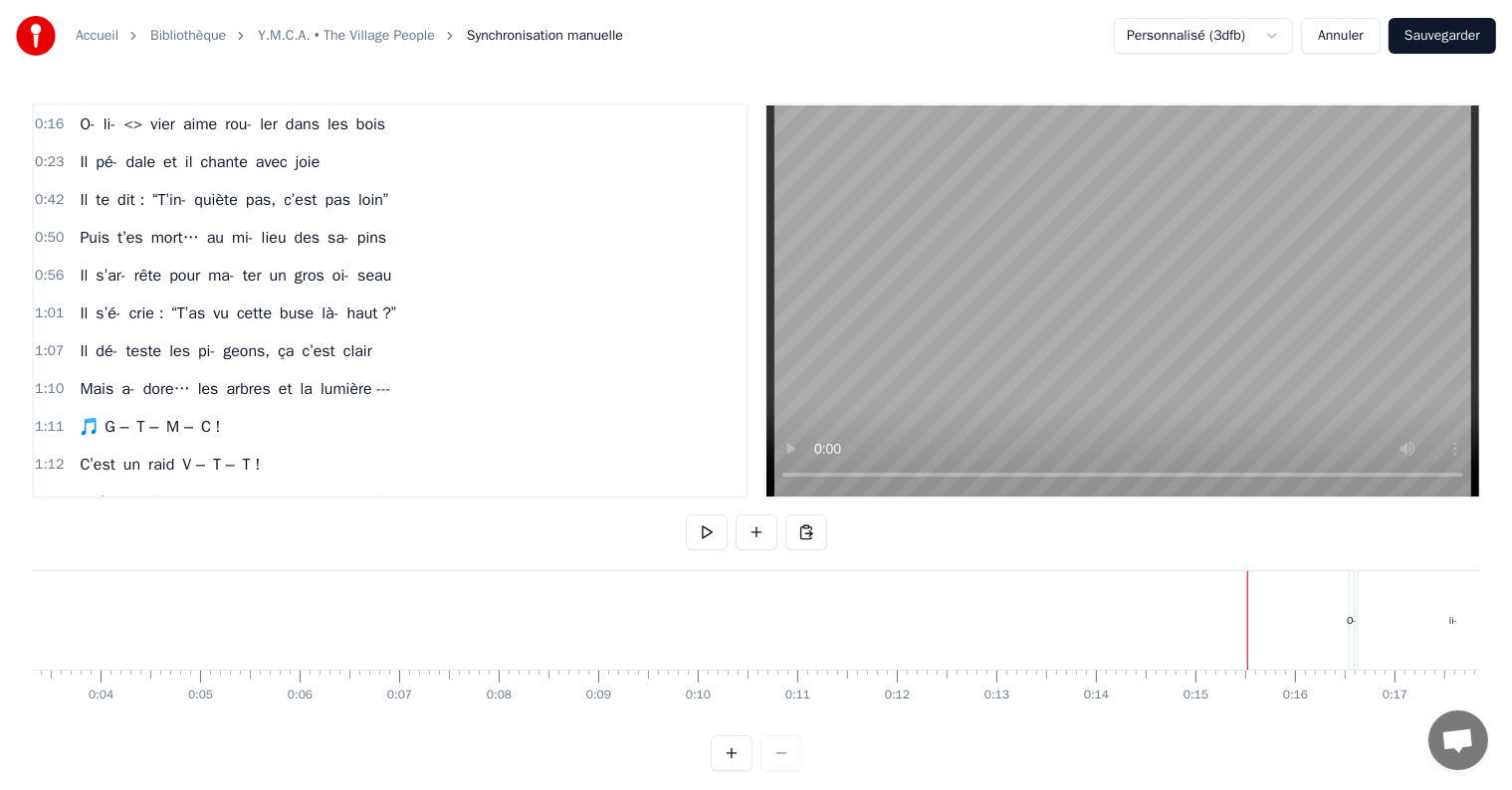 scroll, scrollTop: 0, scrollLeft: 317, axis: horizontal 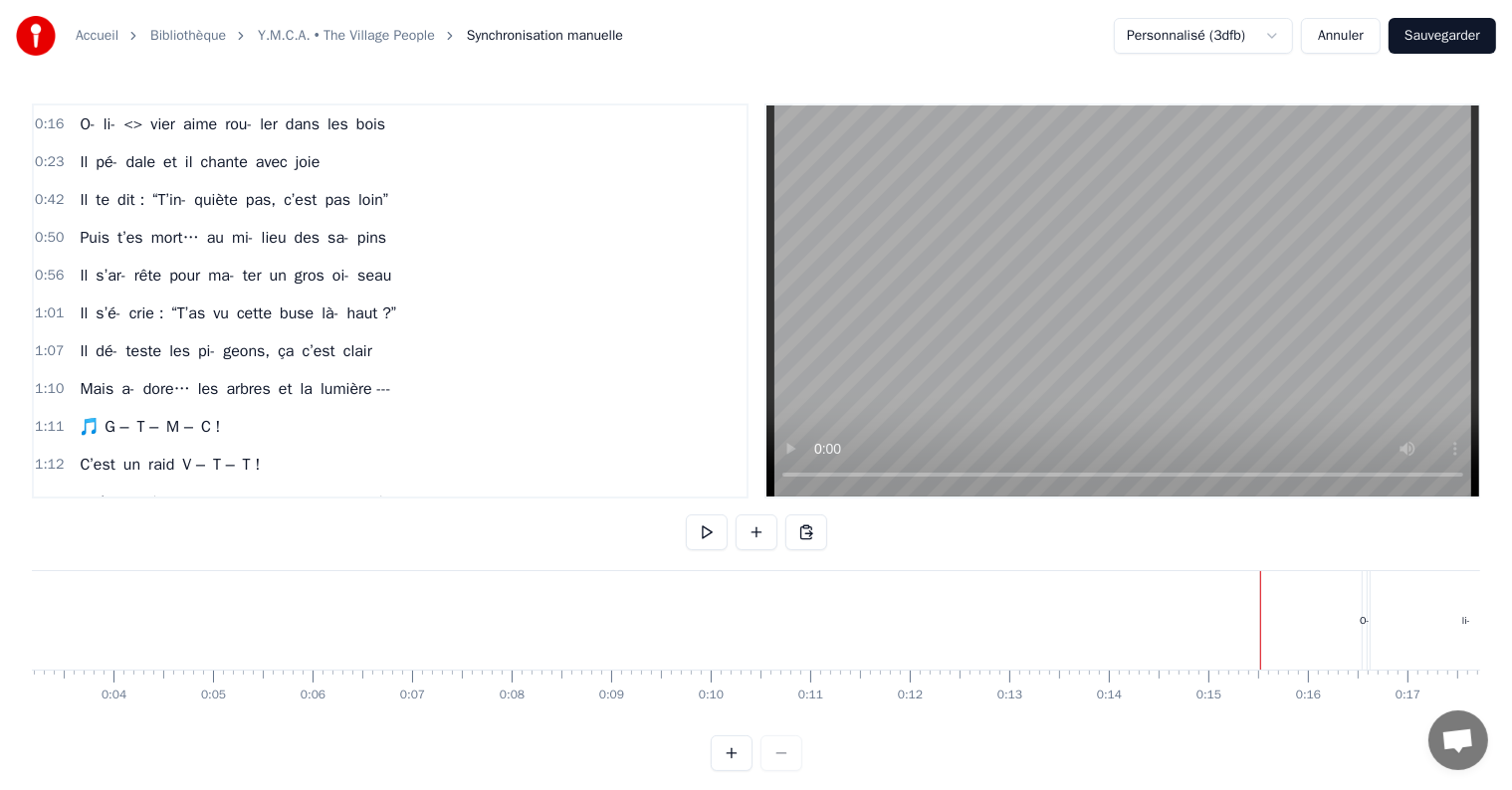 click at bounding box center [10969, 620] 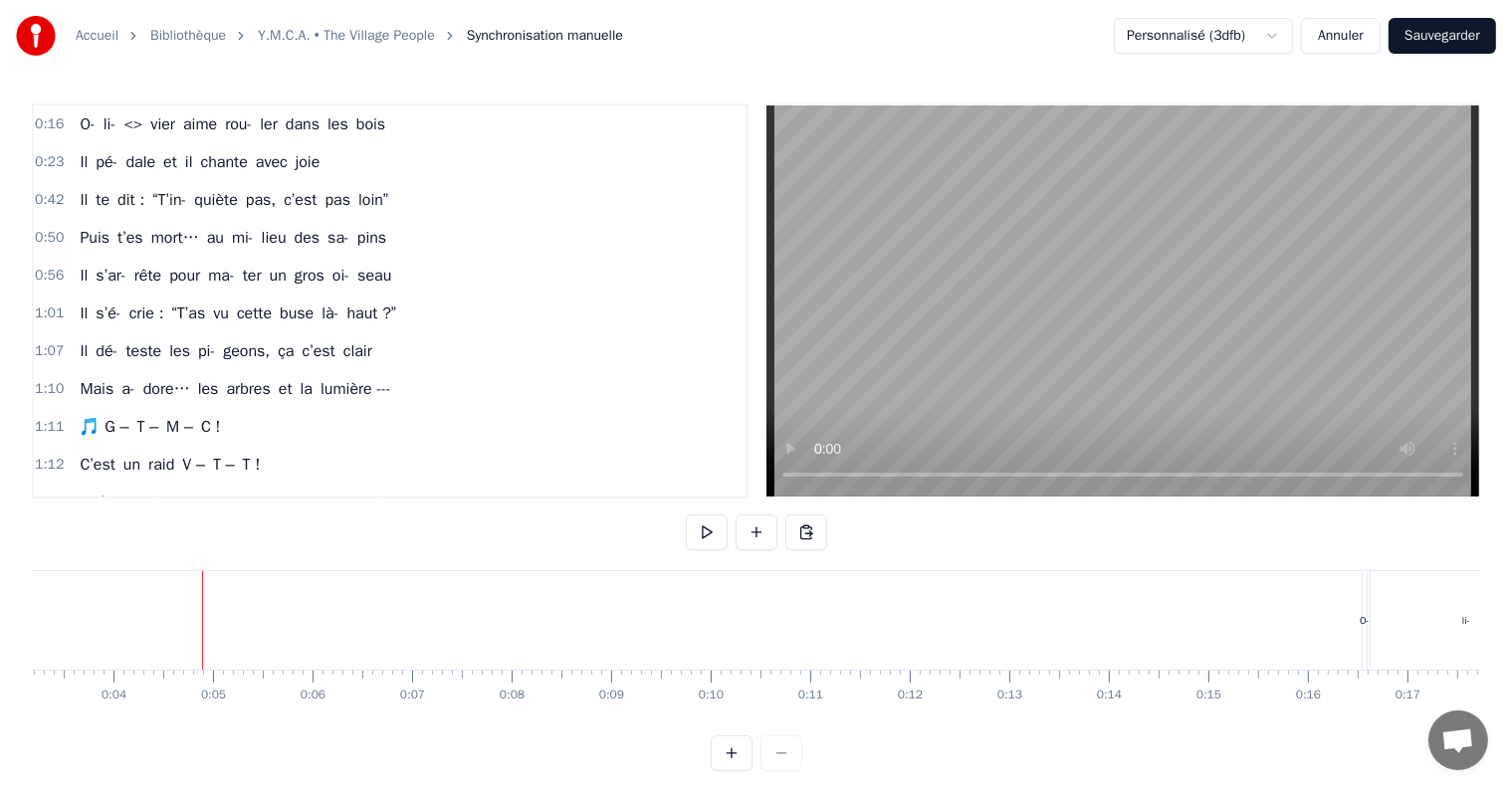 click on "0 0:01 0:02 0:03 0:04 0:05 0:06 0:07 0:08 0:09 0:10 0:11 0:12 0:13 0:14 0:15 0:16 0:17 0:18 0:19 0:20 0:21 0:22 0:23 0:24 0:25 0:26 0:27 0:28 0:29 0:30 0:31 0:32 0:33 0:34 0:35 0:36 0:37 0:38 0:39 0:40 0:41 0:42 0:43 0:44 0:45 0:46 0:47 0:48 0:49 0:50 0:51 0:52 0:53 0:54 0:55 0:56 0:57 0:58 0:59 1:00 1:01 1:02 1:03 1:04 1:05 1:06 1:07 1:08 1:09 1:10 1:11 1:12 1:13 1:14 1:15 1:16 1:17 1:18 1:19 1:20 1:21 1:22 1:23 1:24 1:25 1:26 1:27 1:28 1:29 1:30 1:31 1:32 1:33 1:34 1:35 1:36 1:37 1:38 1:39 1:40 1:41 1:42 1:43 1:44 1:45 1:46 1:47 1:48 1:49 1:50 1:51 1:52 1:53 1:54 1:55 1:56 1:57 1:58 1:59 2:00 2:01 2:02 2:03 2:04 2:05 2:06 2:07 2:08 2:09 2:10 2:11 2:12 2:13 2:14 2:15 2:16 2:17 2:18 2:19 2:20 2:21 2:22 2:23 2:24 2:25 2:26 2:27 2:28 2:29 2:30 2:31 2:32 2:33 2:34 2:35 2:36 2:37 2:38 2:39 2:40 2:41 2:42 2:43 2:44 2:45 2:46 2:47 2:48 2:49 2:50 2:51 2:52 2:53 2:54 2:55 2:56 2:57 2:58 2:59 3:00 3:01 3:02 3:03 3:04 3:05 3:06 3:07 3:08 3:09 3:10 3:11 3:12 3:13 3:14 3:15 3:16 3:17 3:18 3:19 3:20 3:21 3:22 3:23 3:24" at bounding box center [10969, 686] 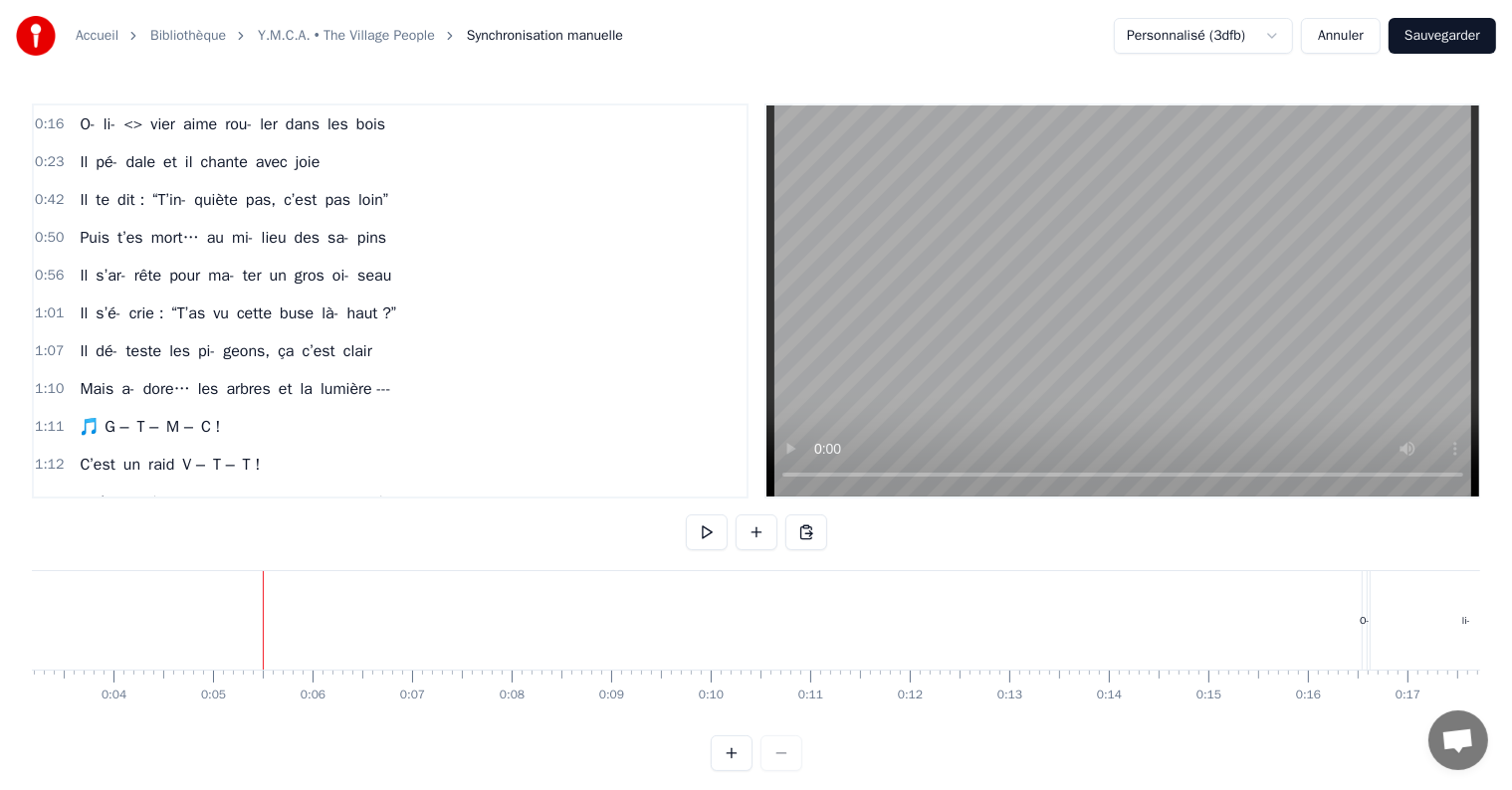 click at bounding box center (263, 620) 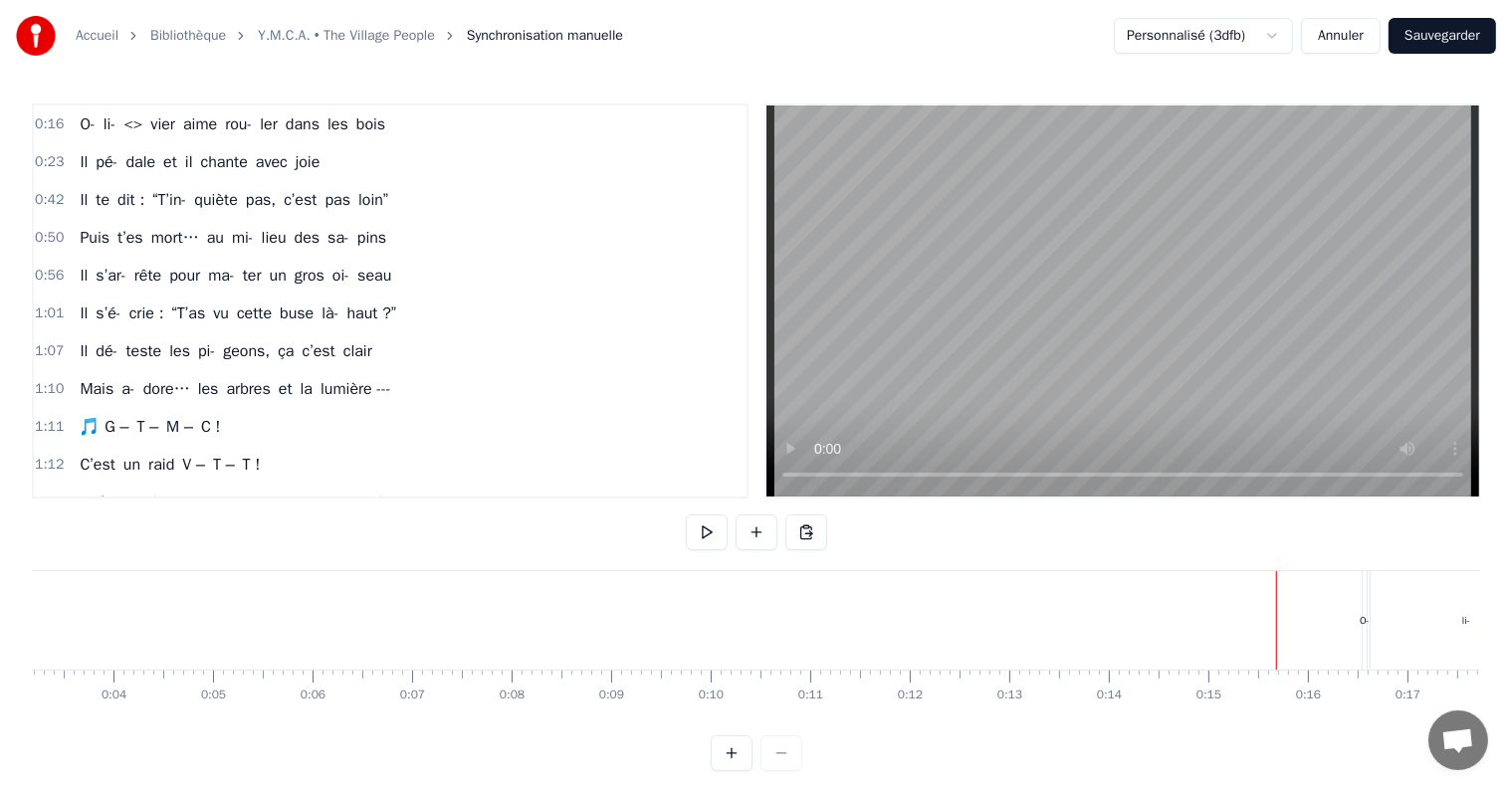click at bounding box center [10969, 620] 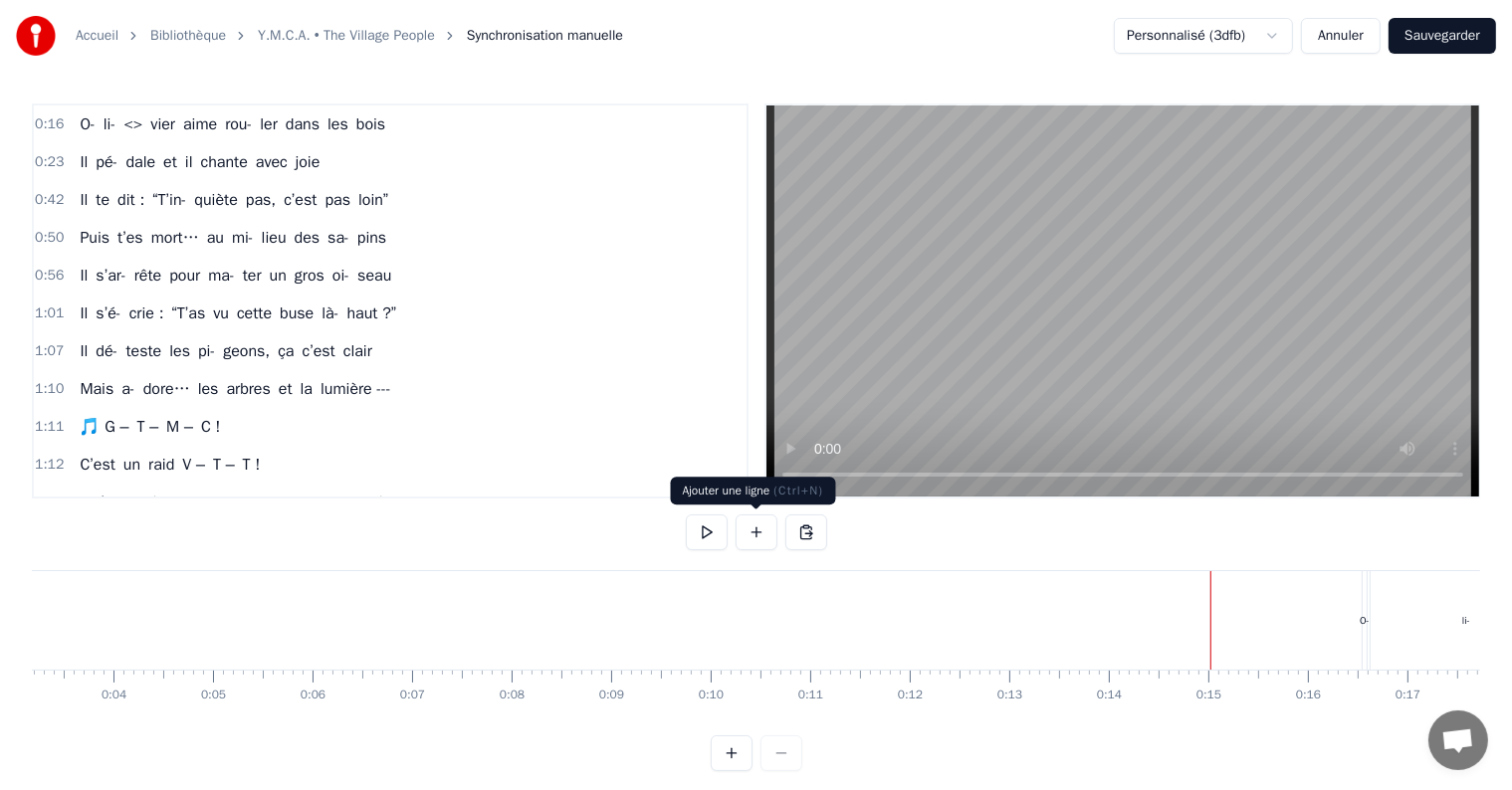click at bounding box center [756, 532] 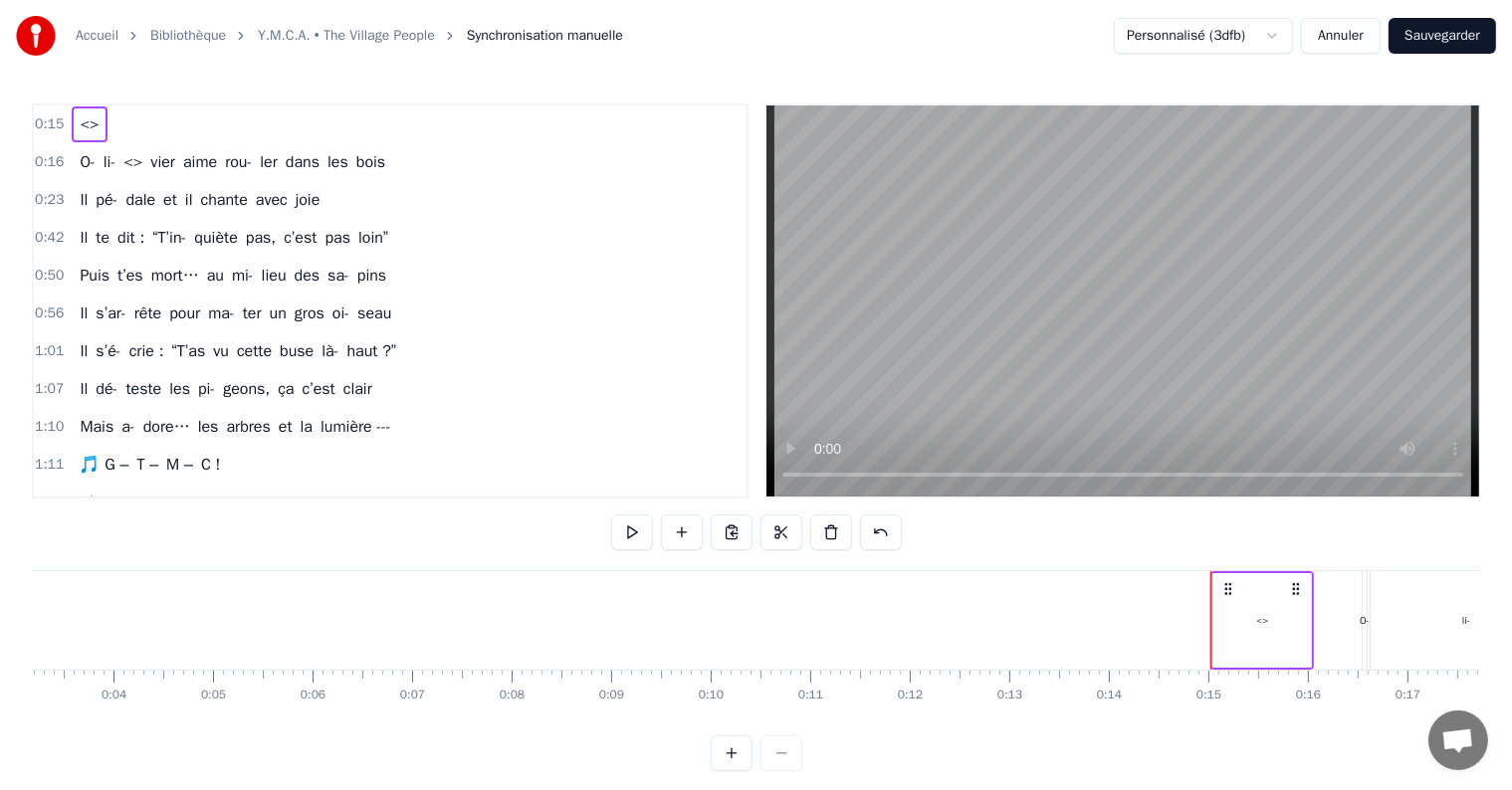 click on "li-" at bounding box center (1466, 620) 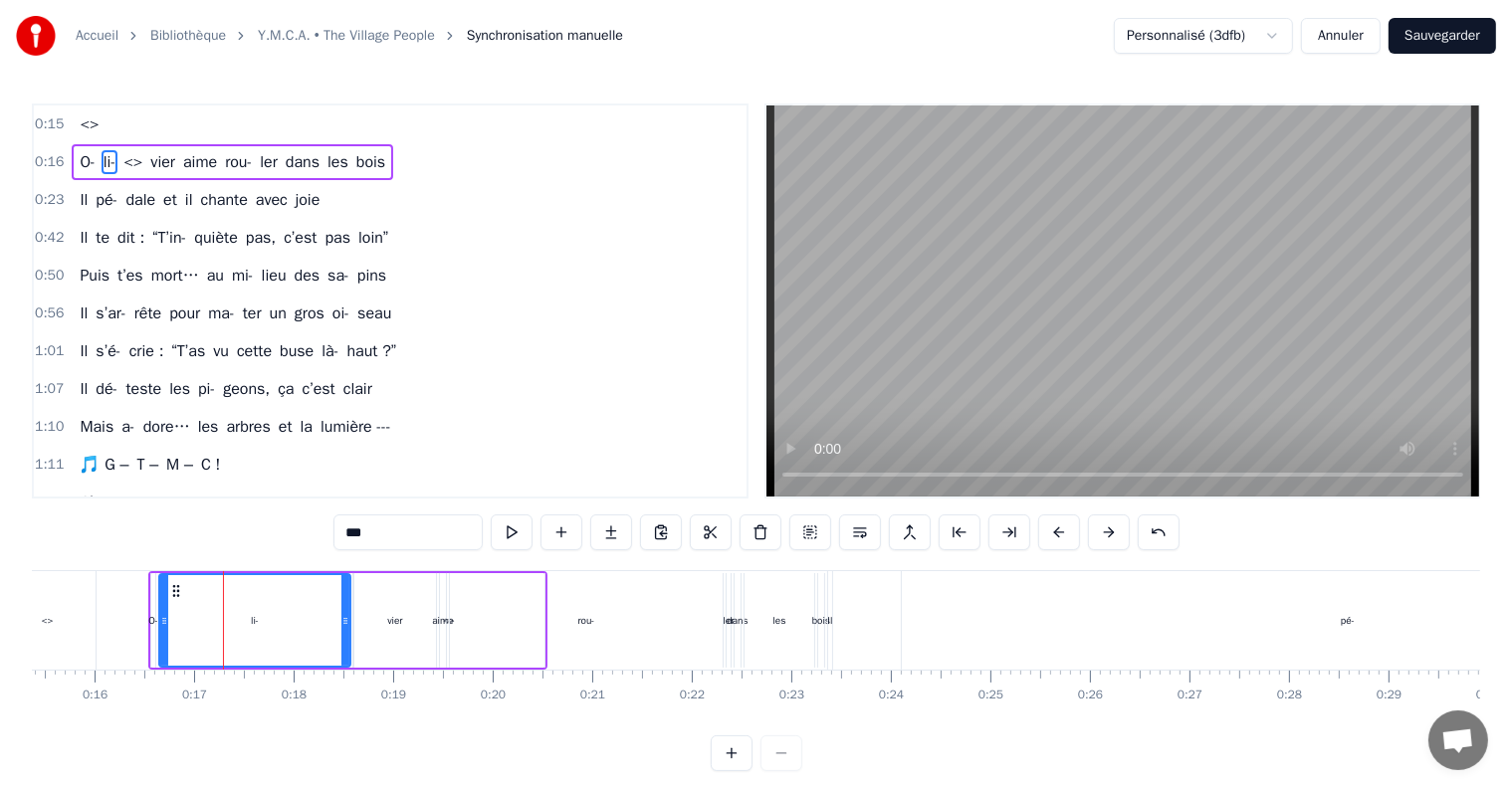 scroll, scrollTop: 0, scrollLeft: 1620, axis: horizontal 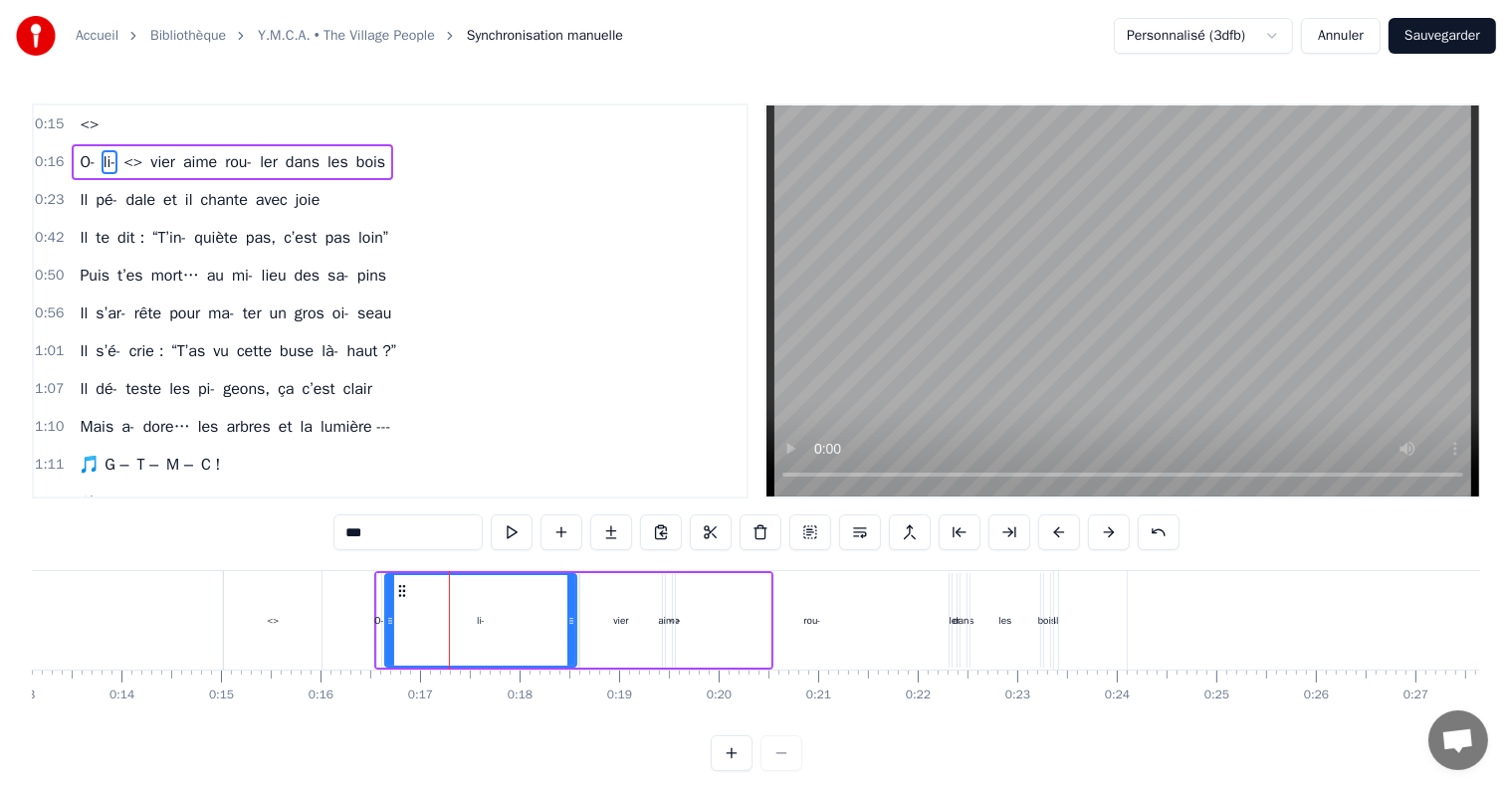 drag, startPoint x: 266, startPoint y: 623, endPoint x: 254, endPoint y: 621, distance: 12.165525 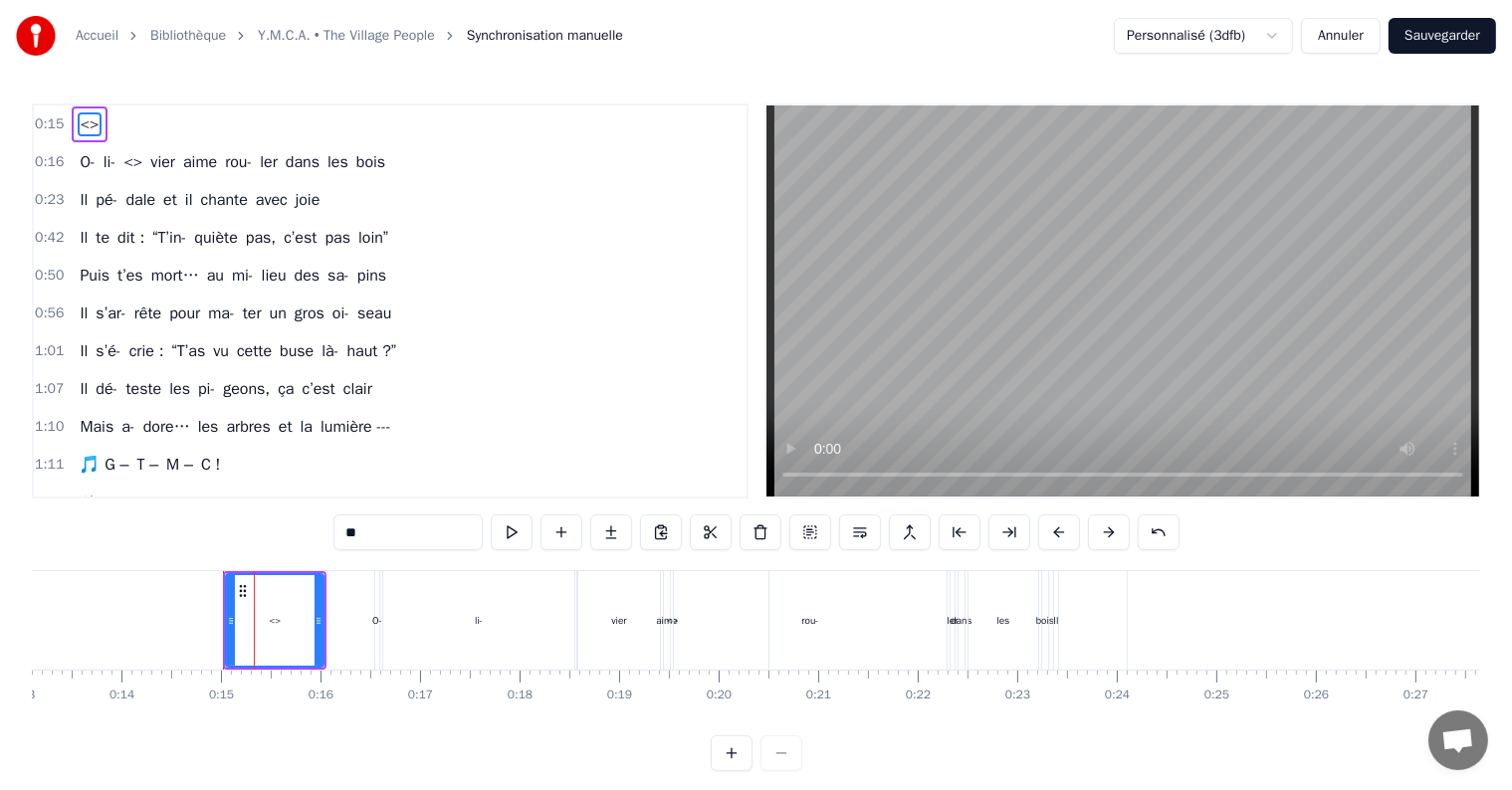 click 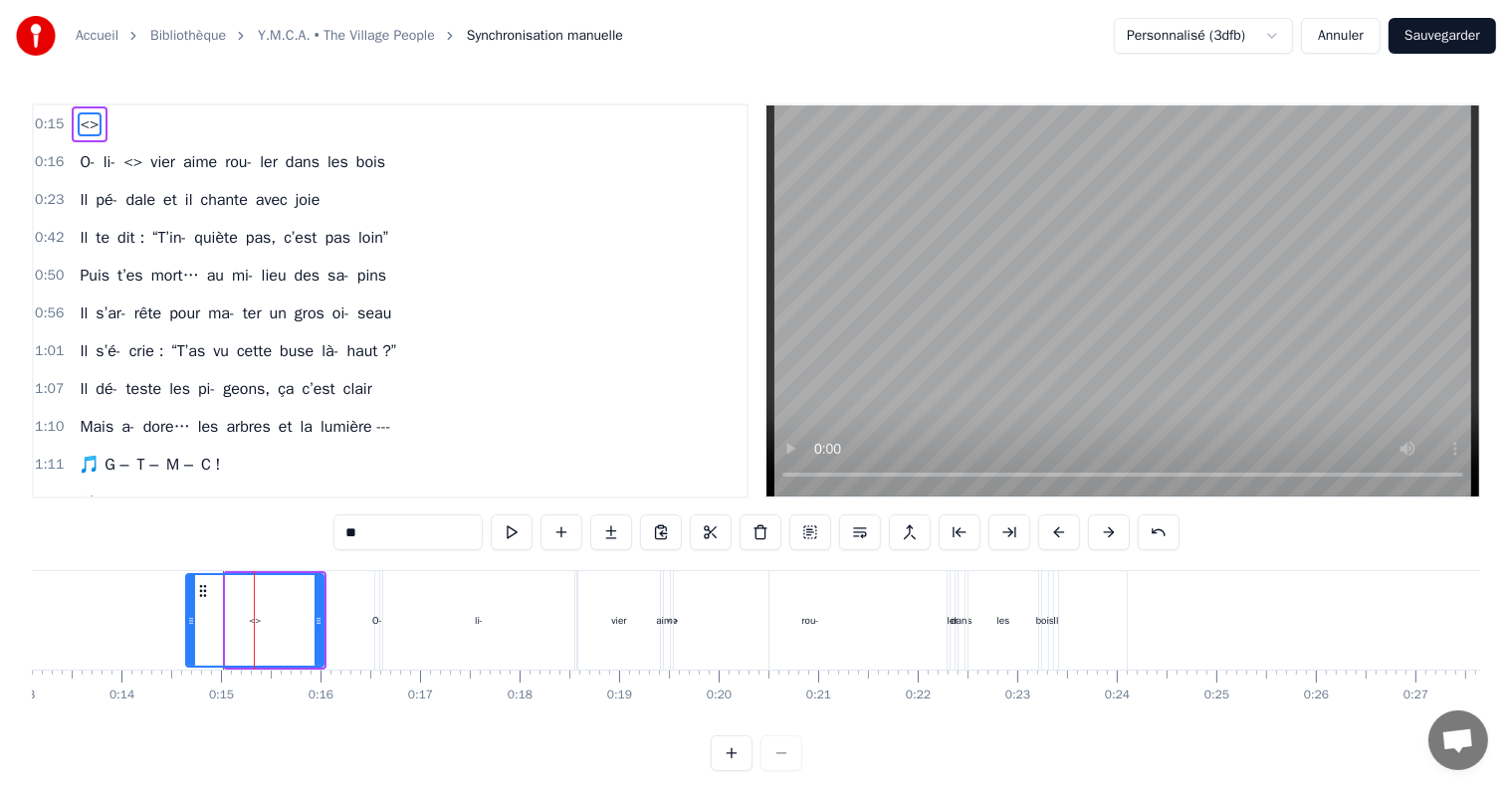 drag, startPoint x: 227, startPoint y: 616, endPoint x: 187, endPoint y: 609, distance: 40.60788 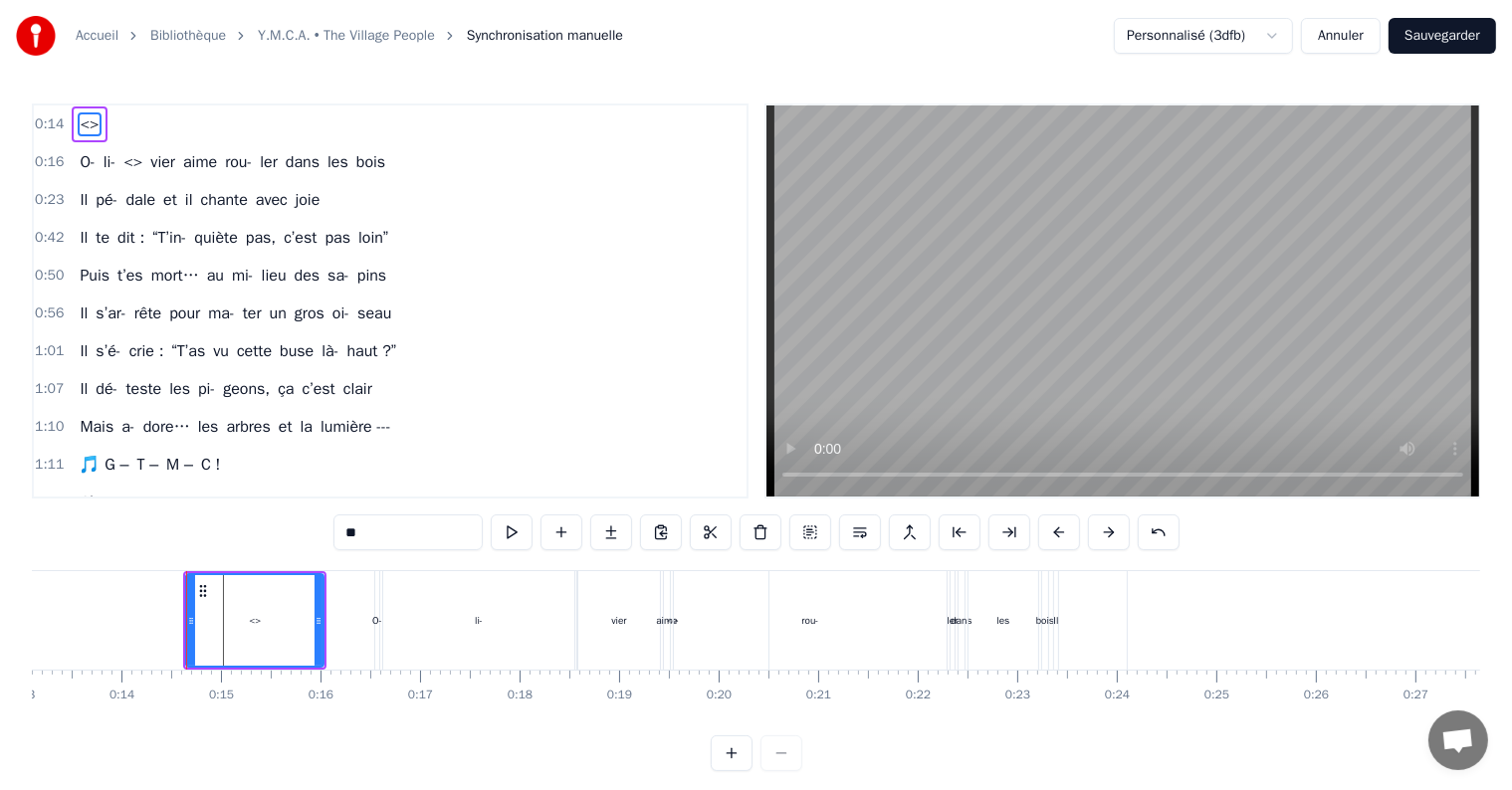 type on "**" 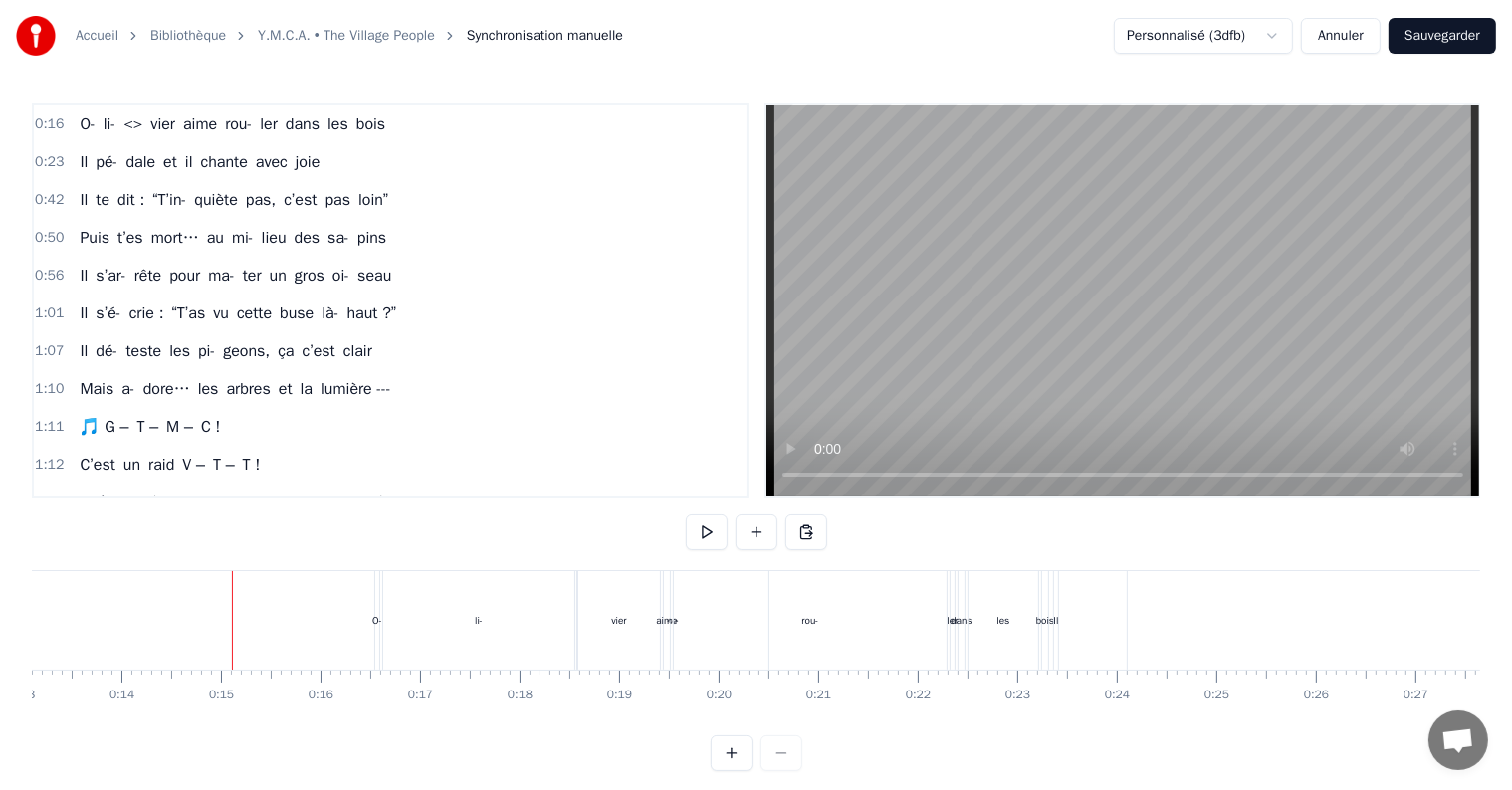 click on "0:15" at bounding box center [221, 694] 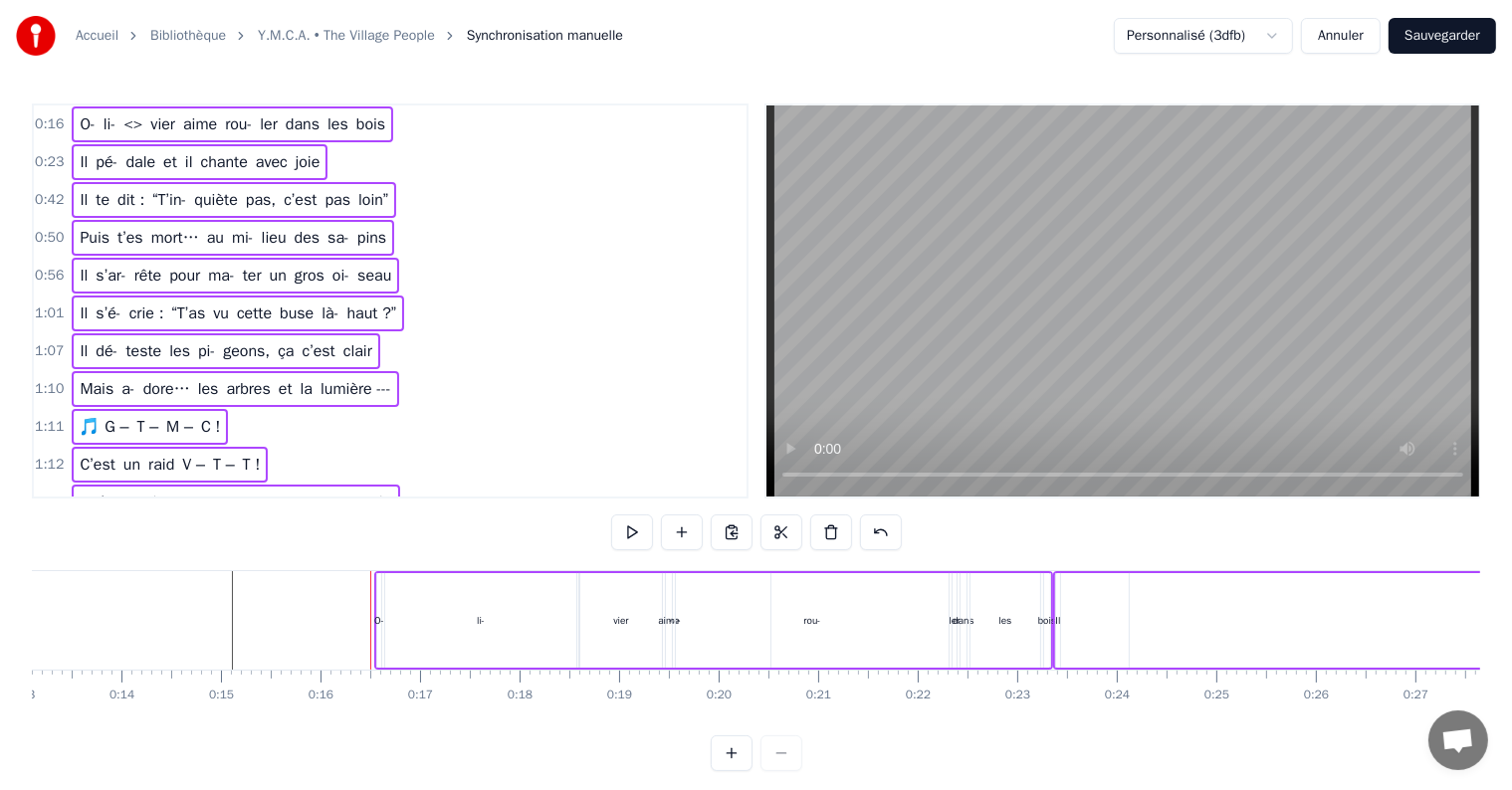 click on "1:10 Mais a- dore… les arbres et la lumière
---" at bounding box center [390, 389] 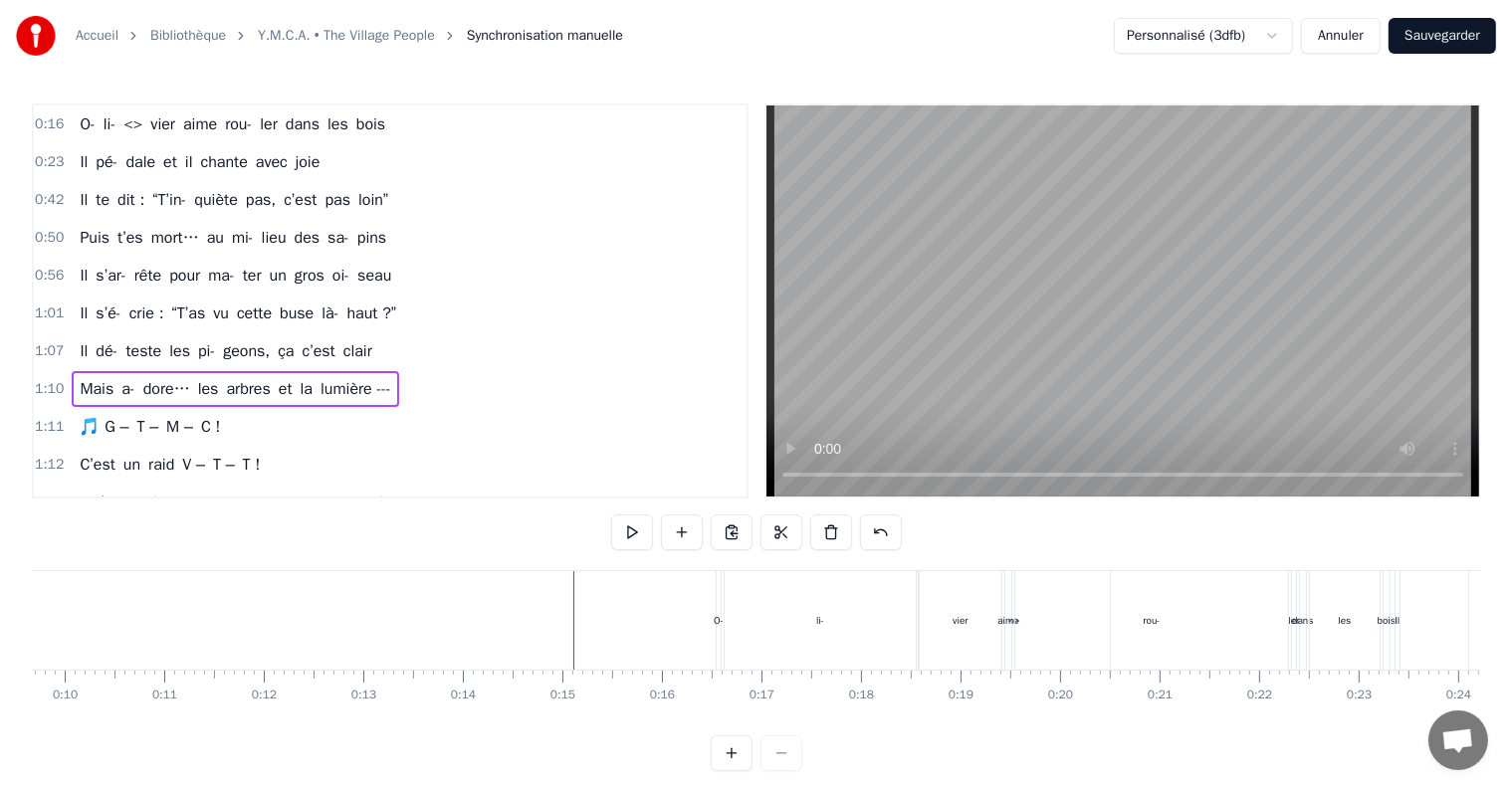 scroll, scrollTop: 0, scrollLeft: 950, axis: horizontal 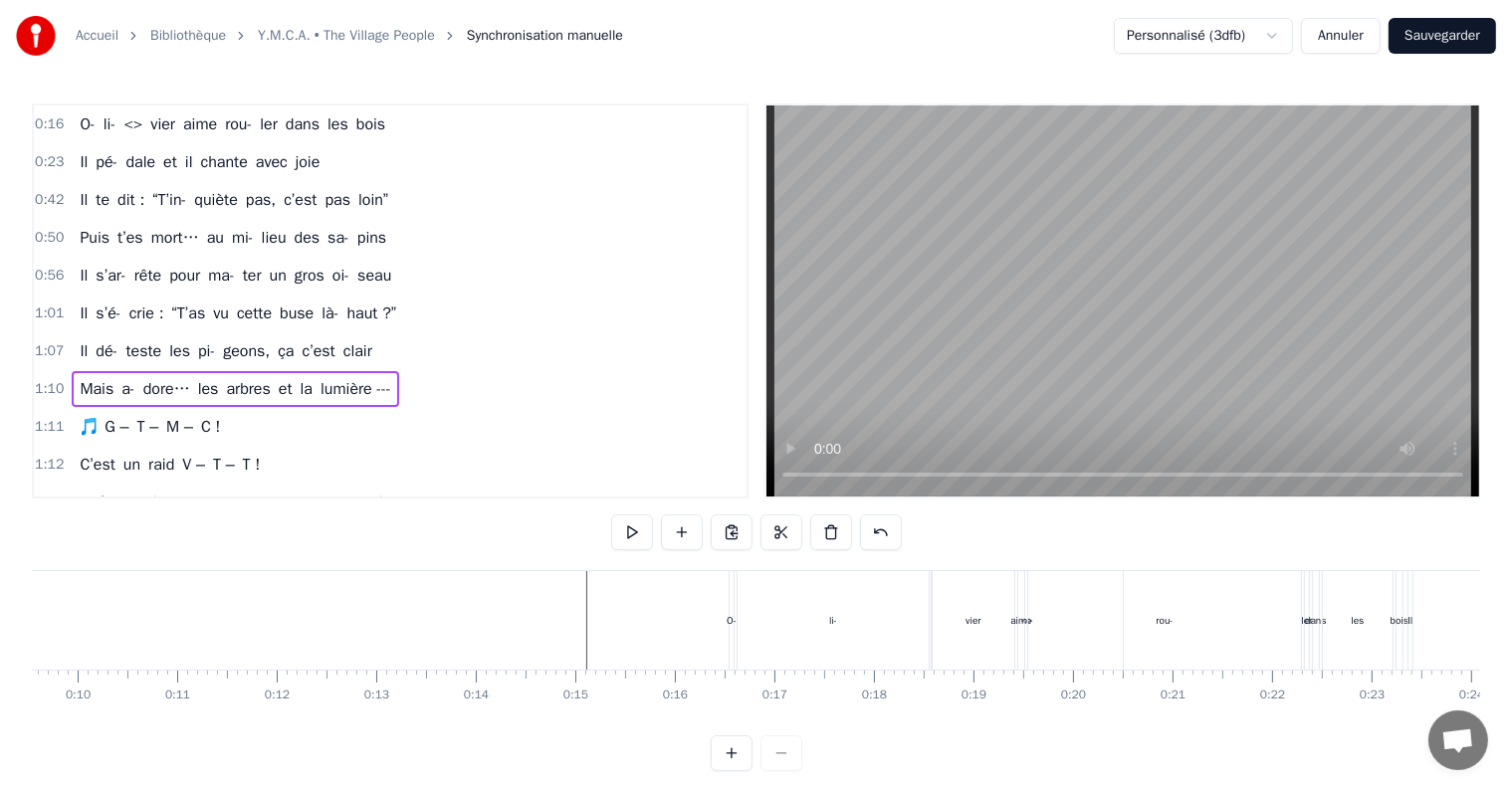 click on "0:16" at bounding box center (49, 124) 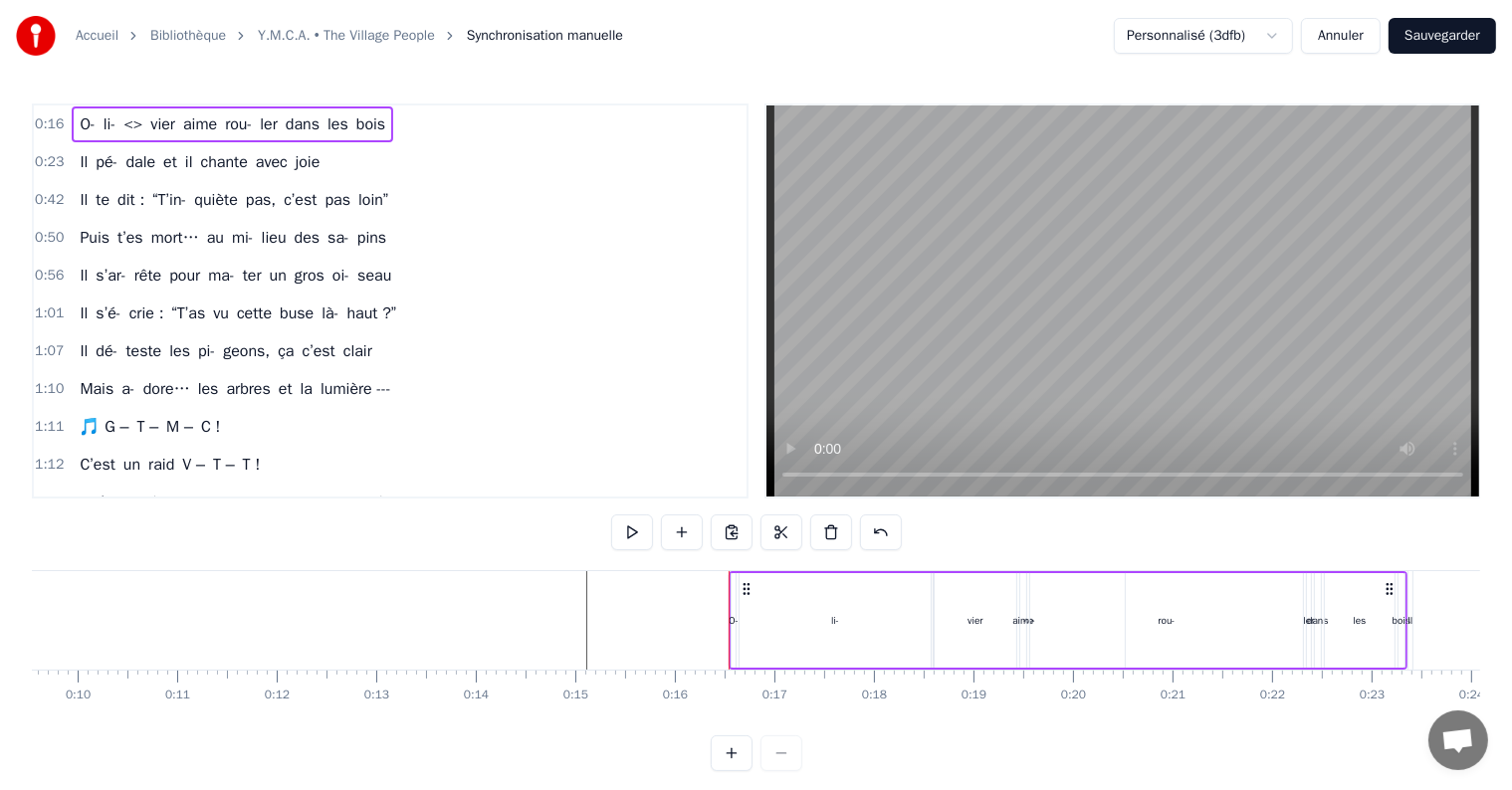 click on "0:16" at bounding box center [49, 124] 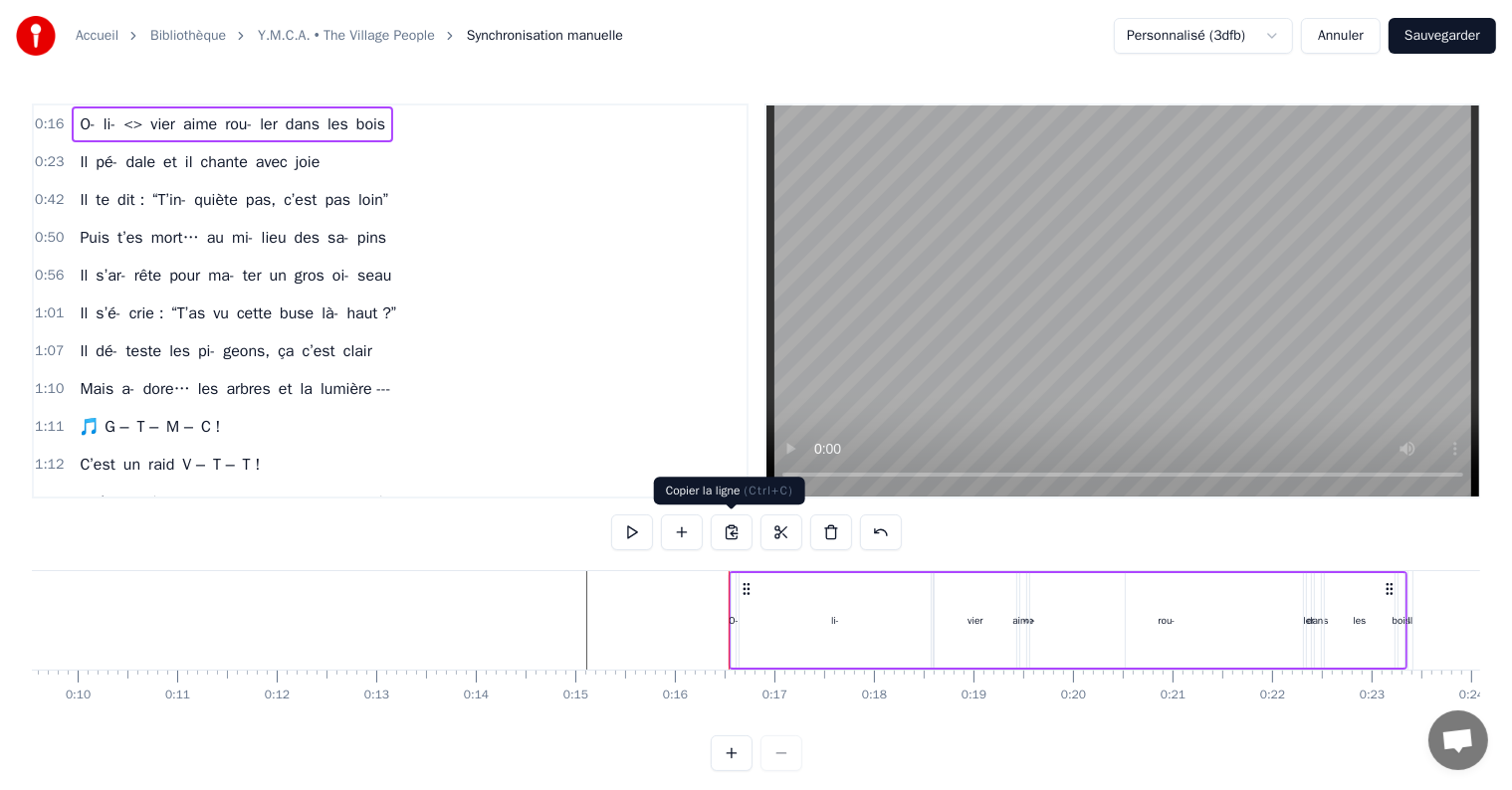 click at bounding box center (10336, 620) 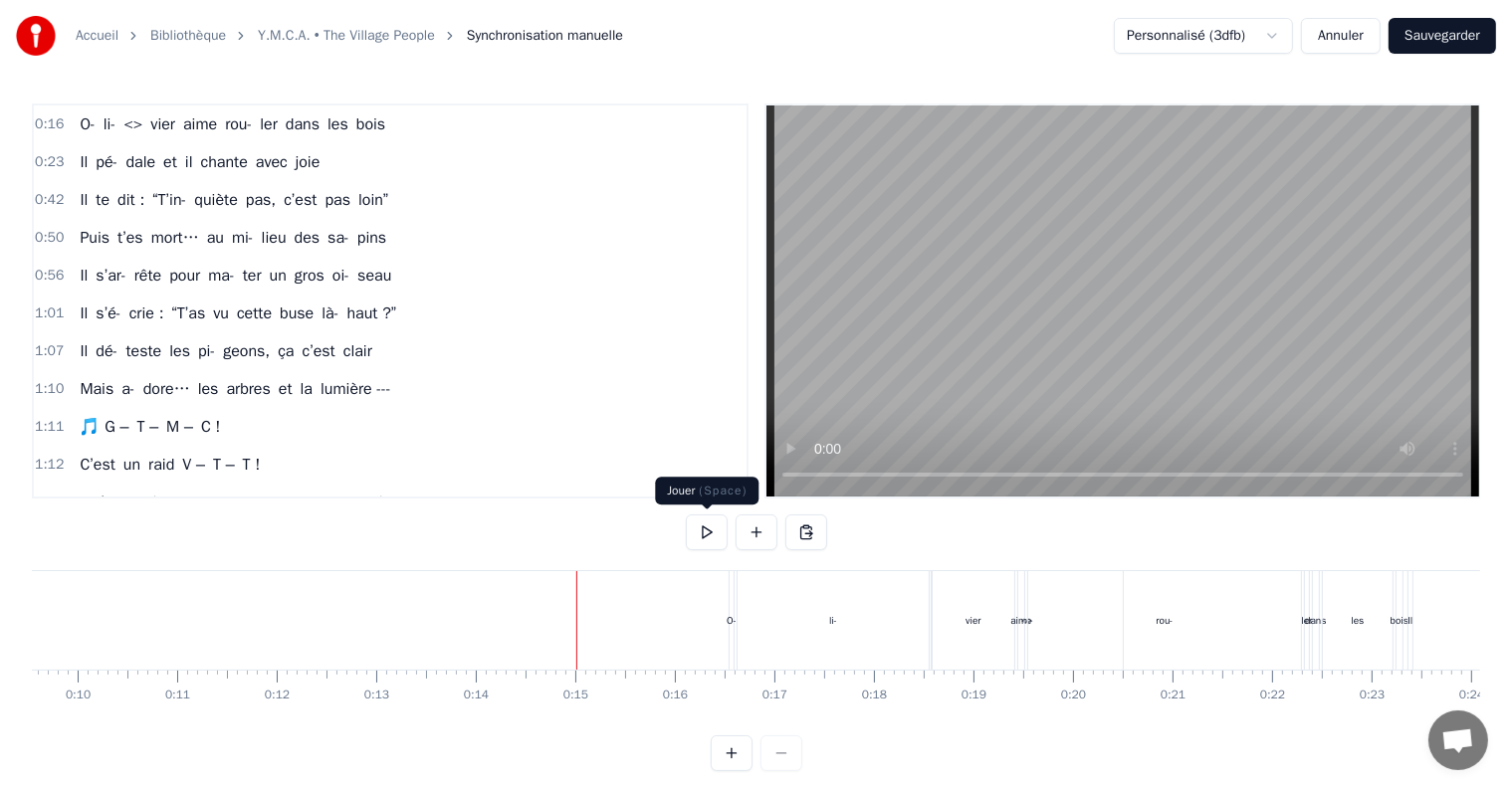 click at bounding box center [707, 532] 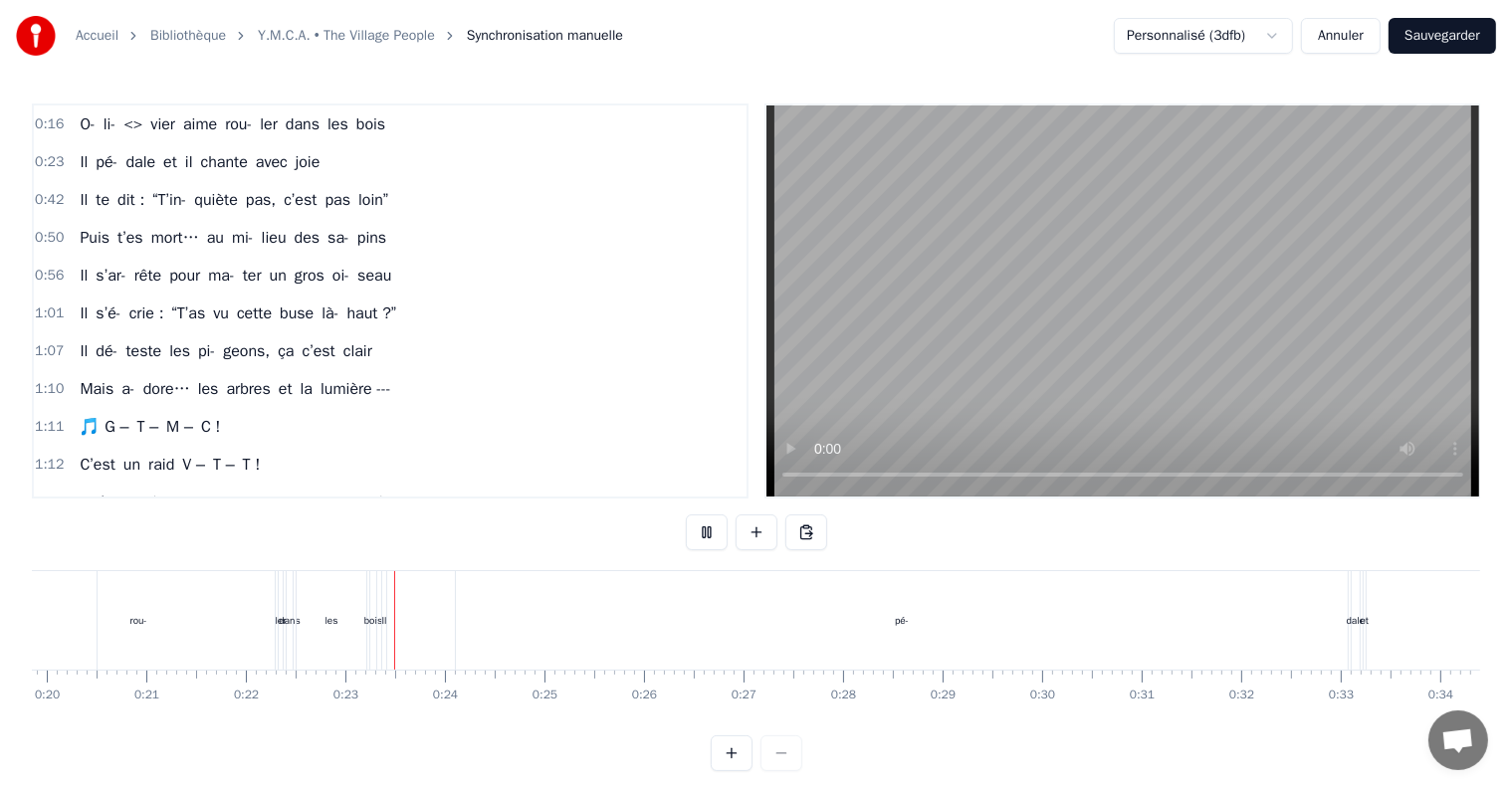 click on "1:11 🎵 G – T – M – C !" at bounding box center [390, 427] 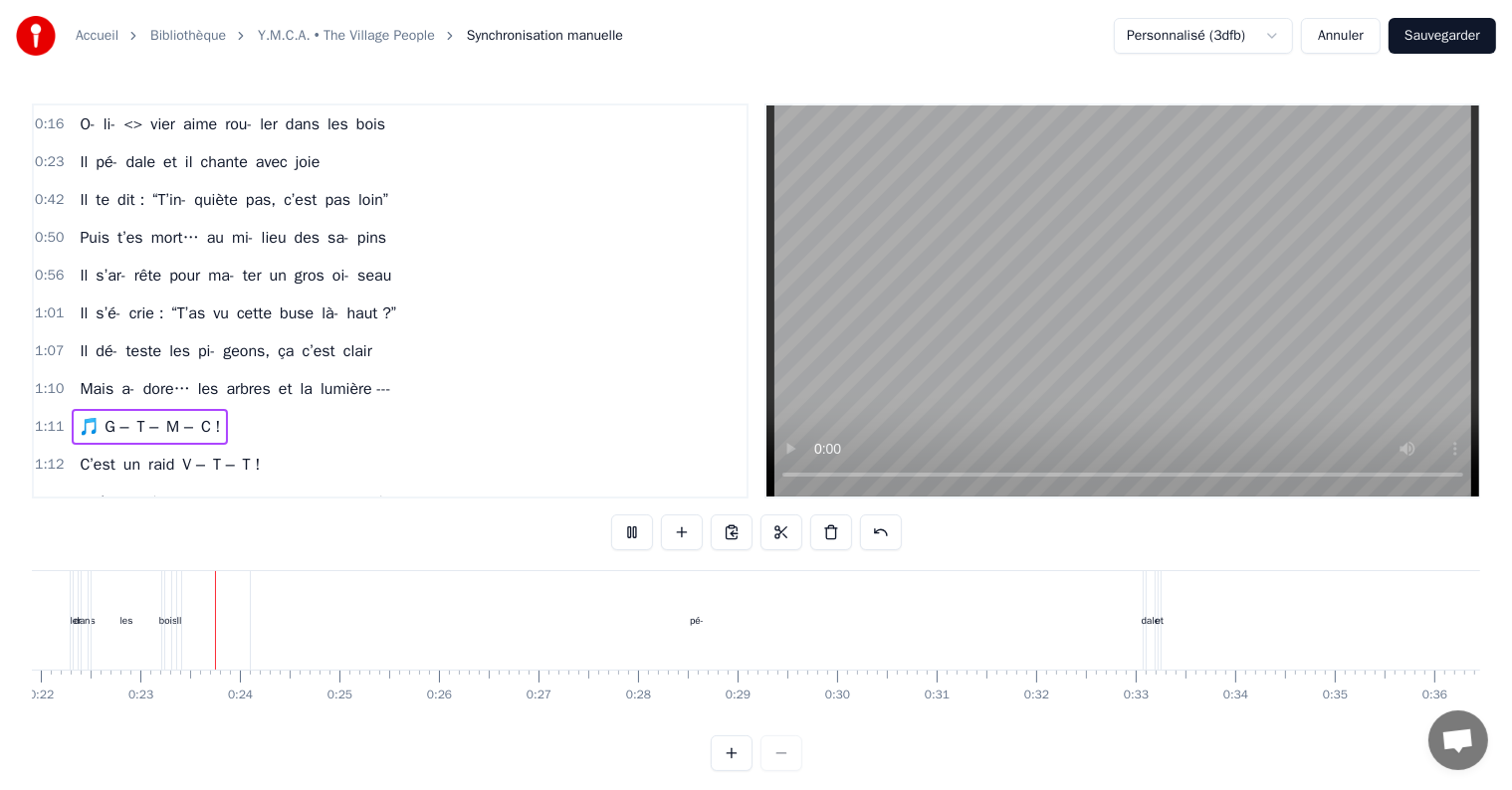 scroll, scrollTop: 0, scrollLeft: 2202, axis: horizontal 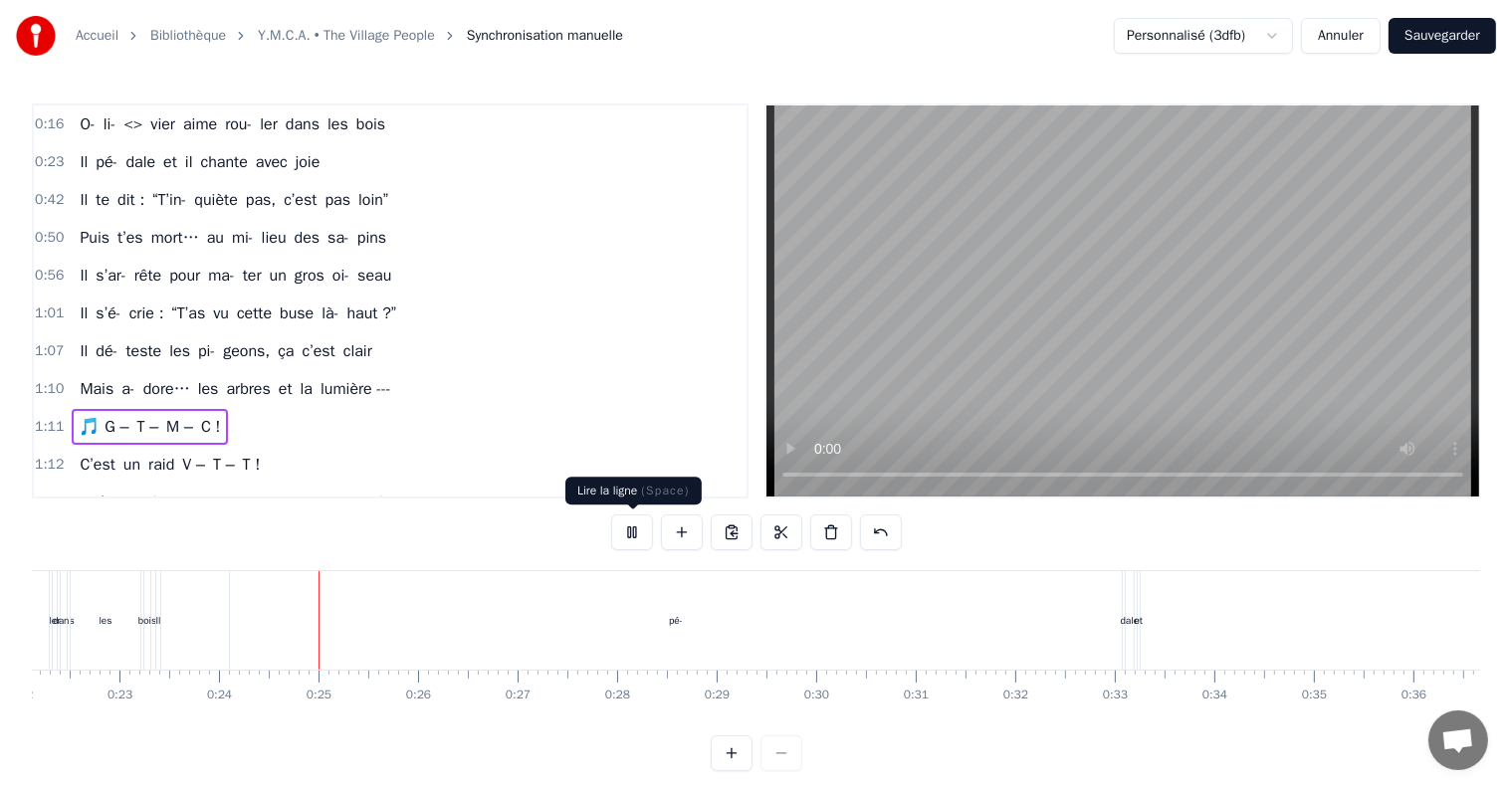 click at bounding box center [632, 532] 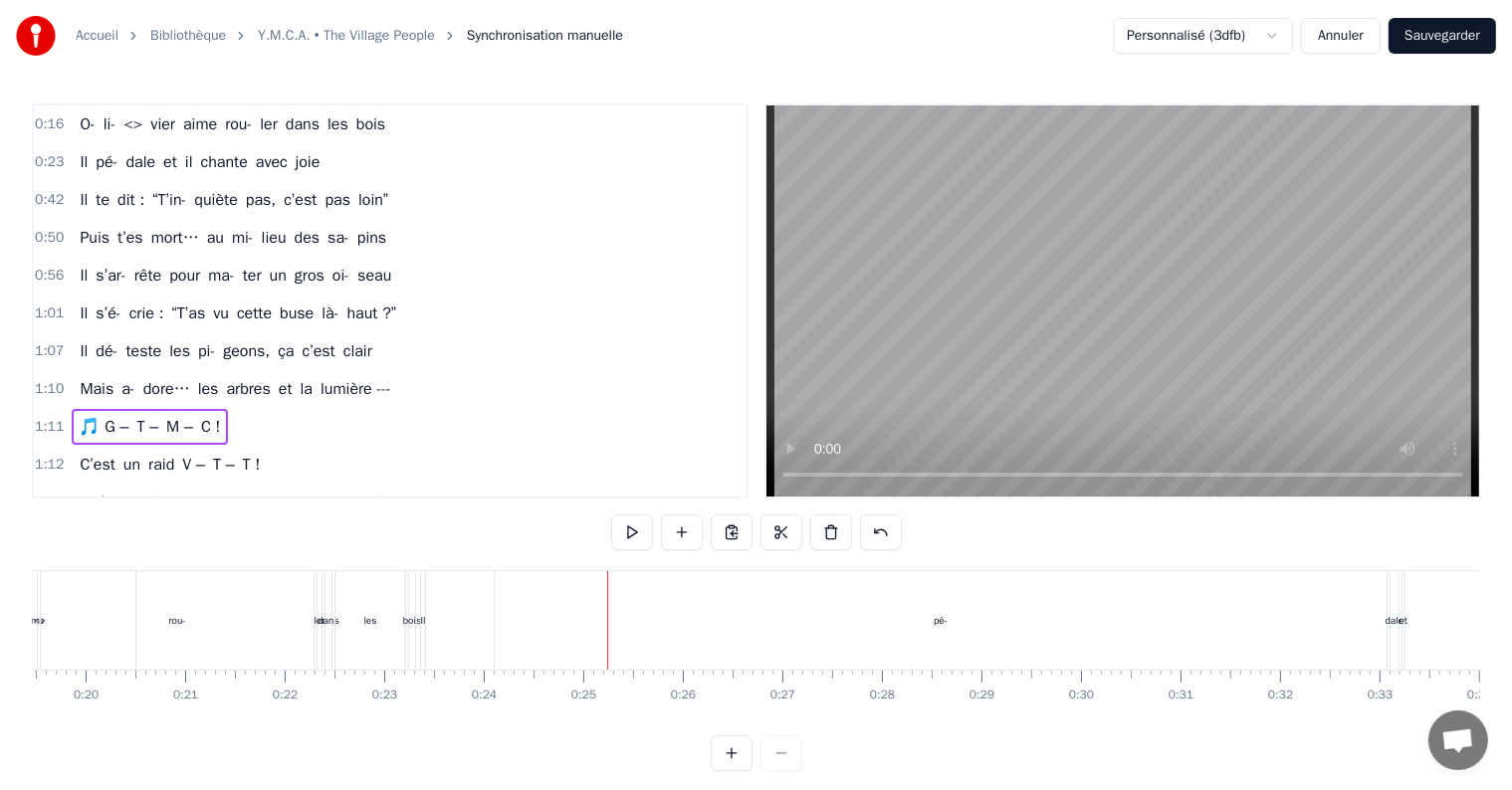 scroll, scrollTop: 0, scrollLeft: 0, axis: both 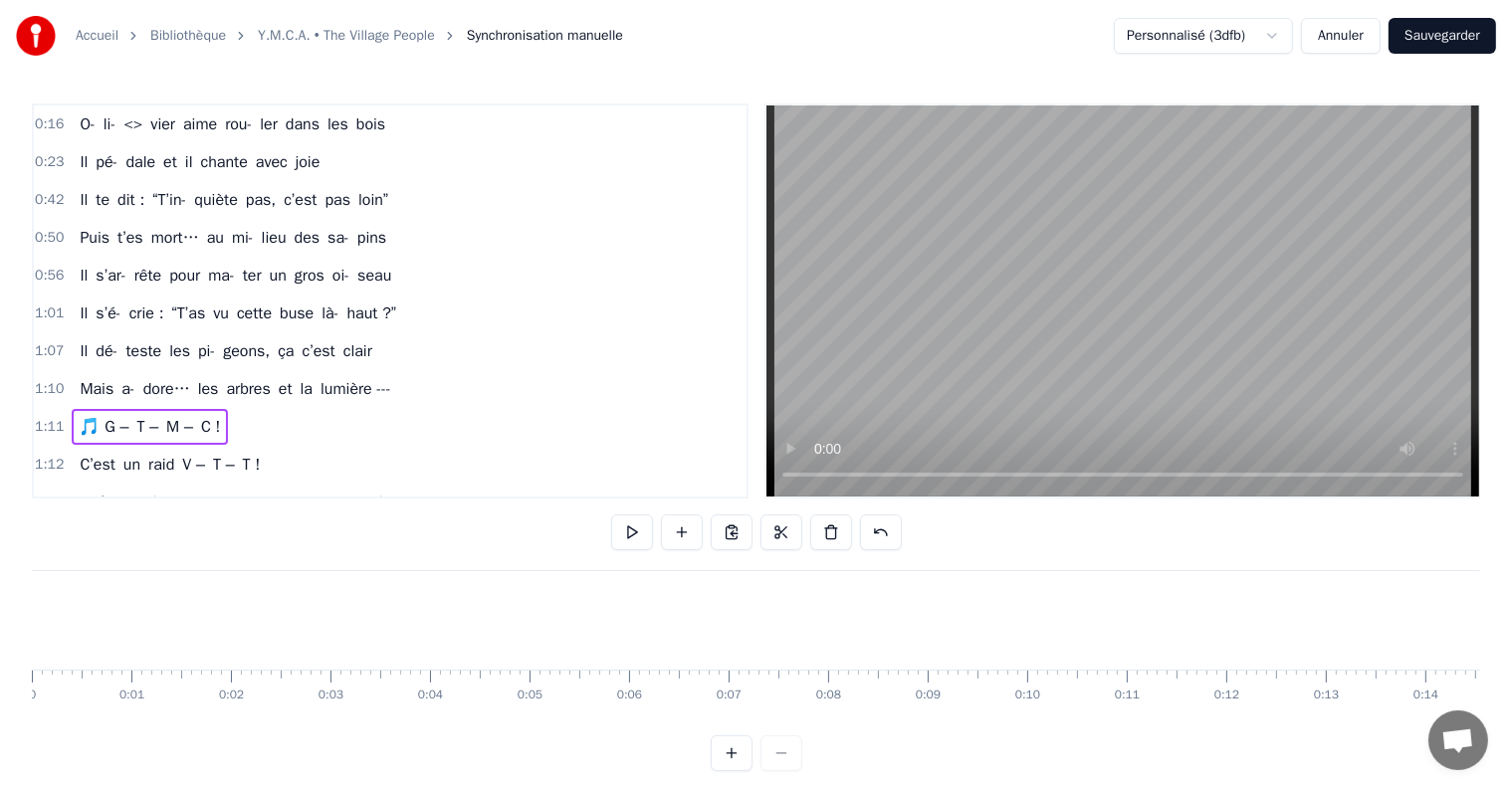 click at bounding box center (11286, 620) 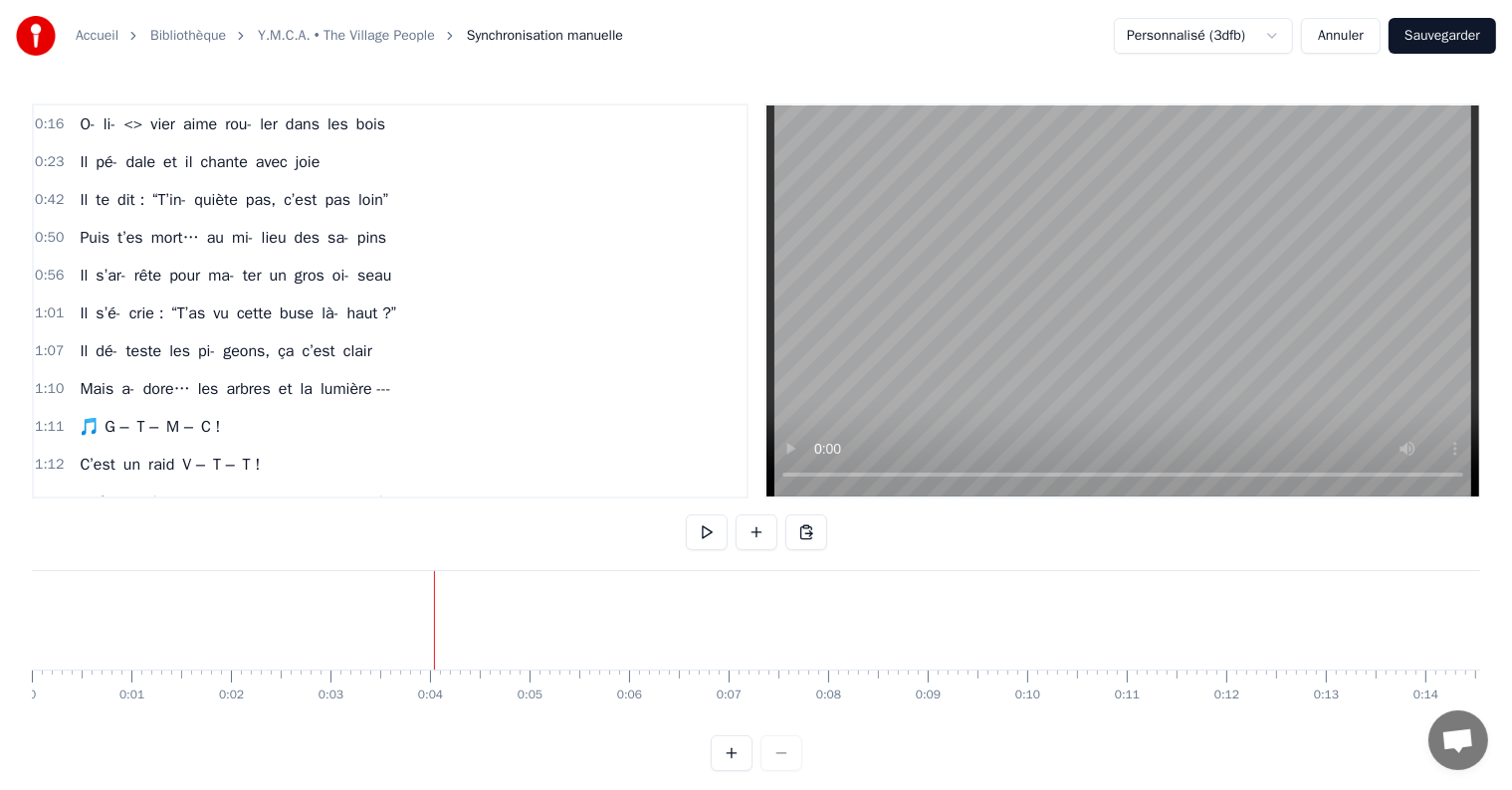 click at bounding box center (806, 532) 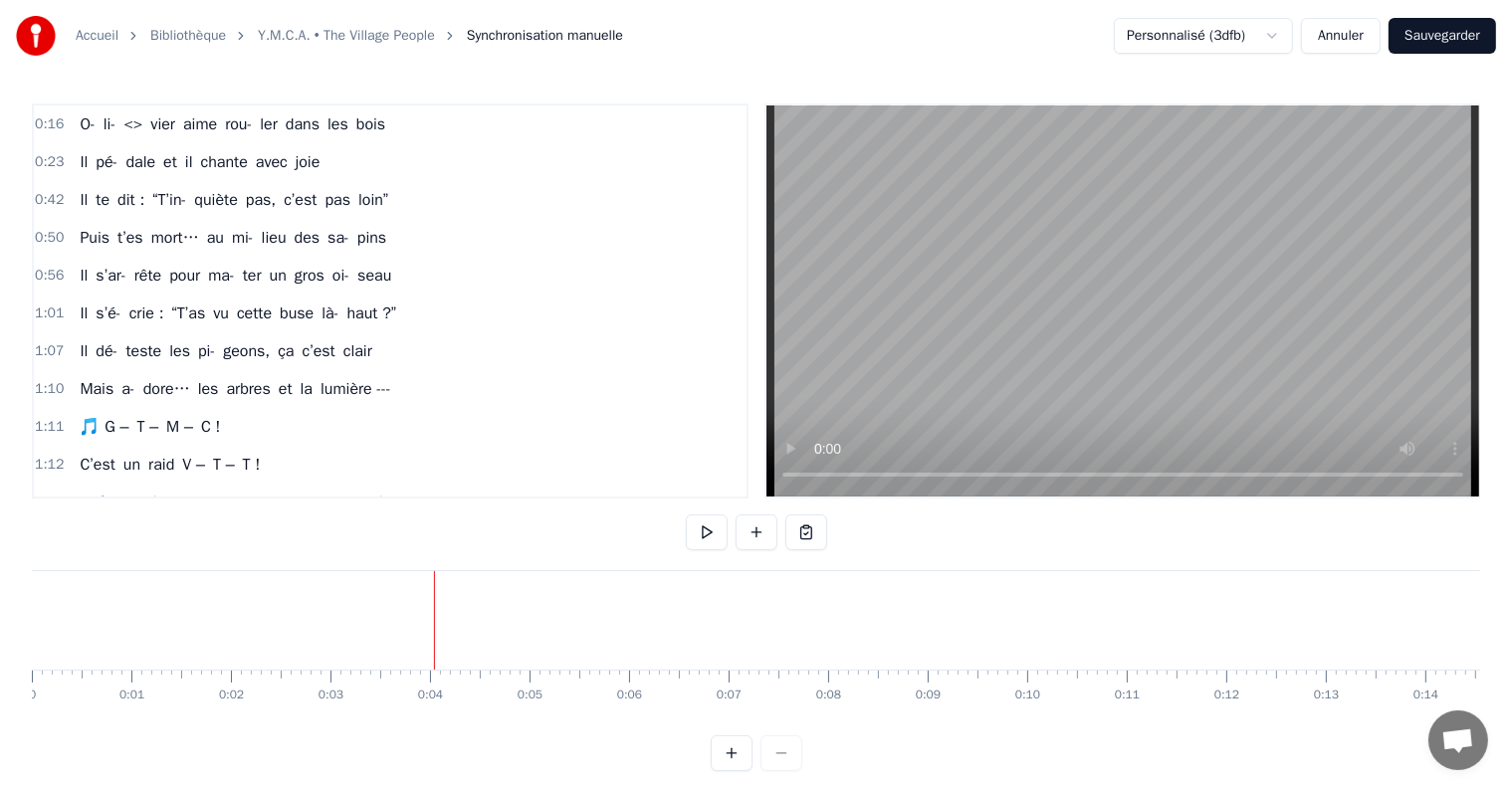 click at bounding box center [806, 532] 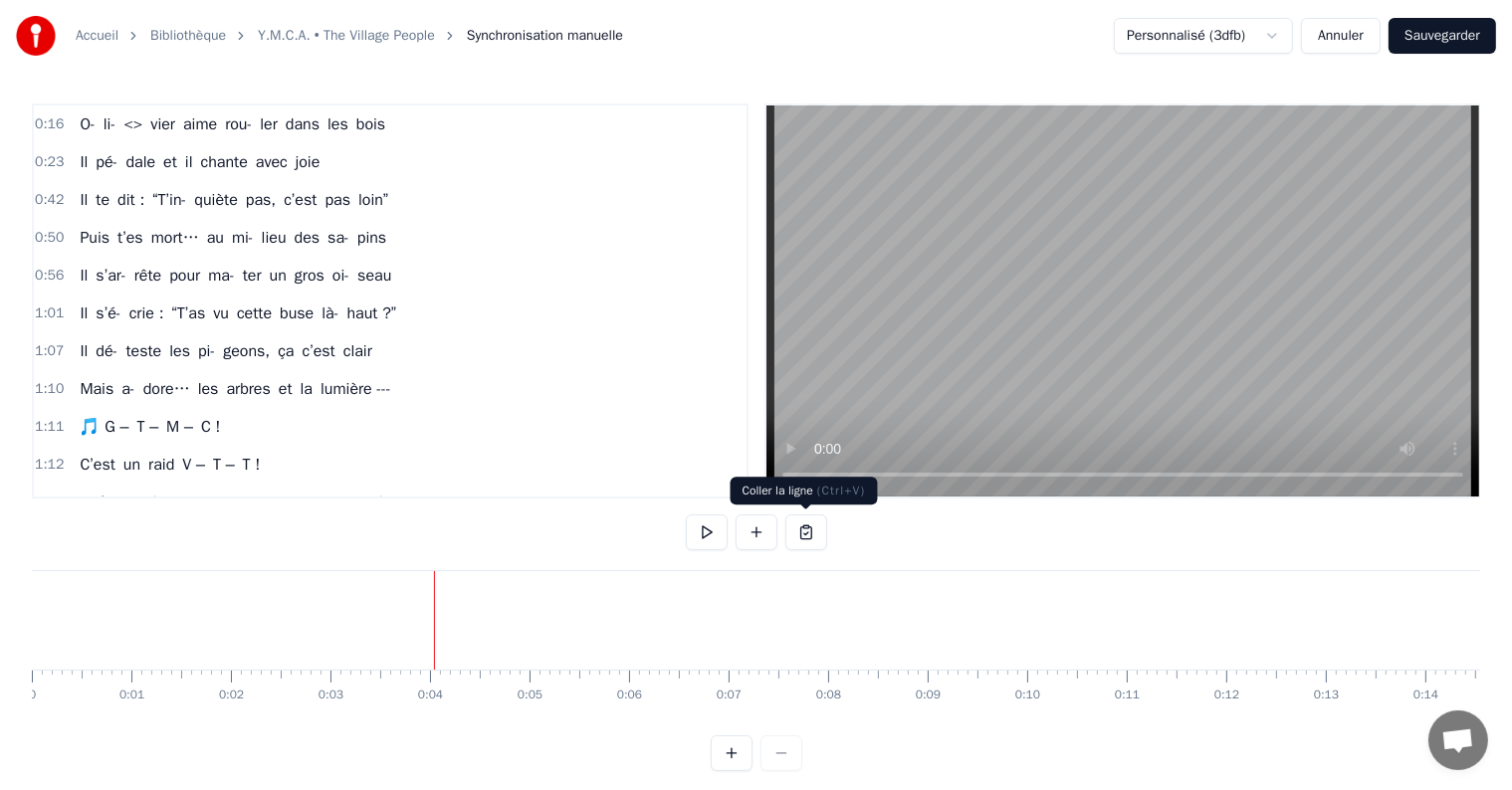 click at bounding box center [806, 532] 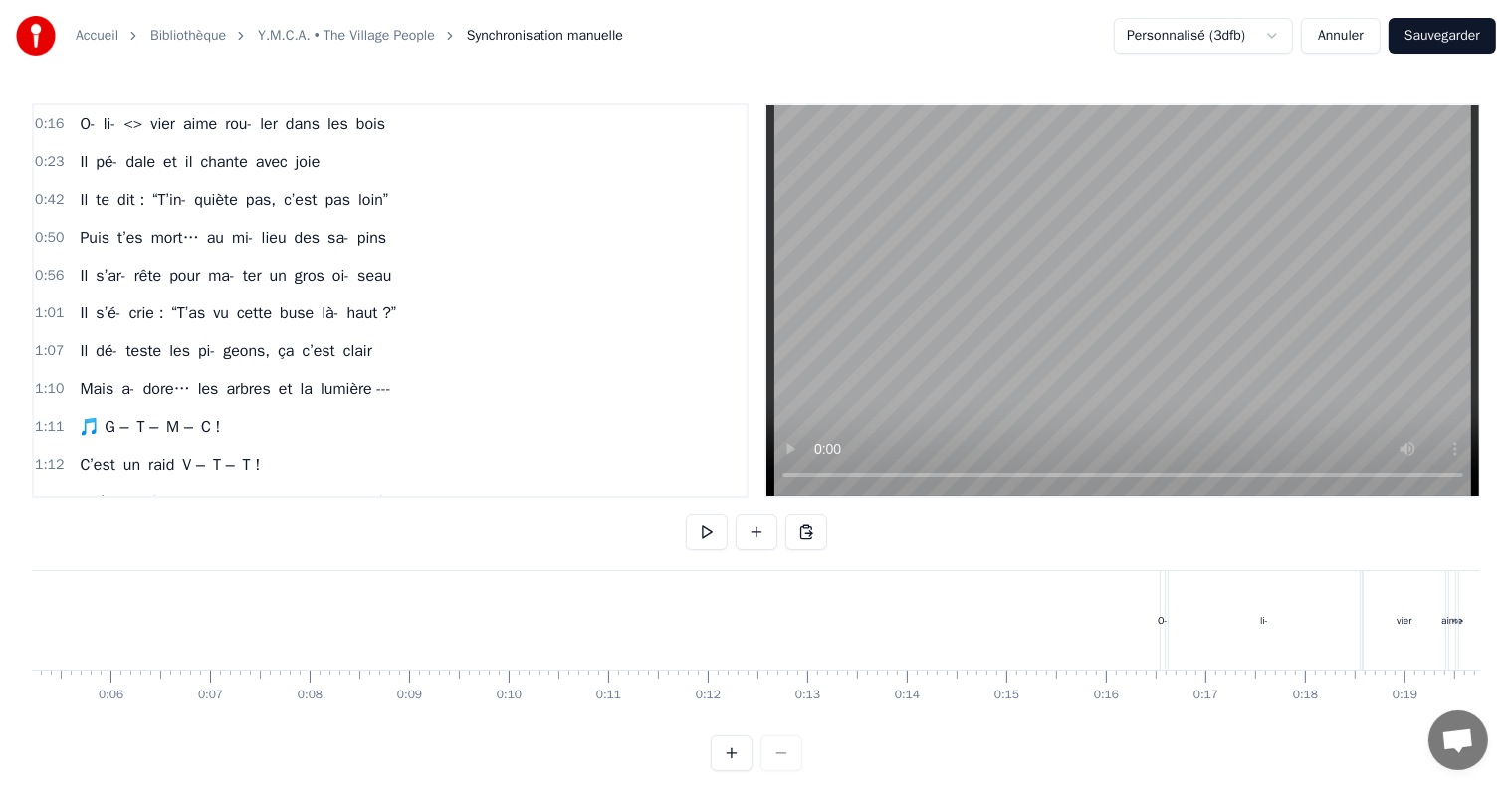 scroll, scrollTop: 0, scrollLeft: 0, axis: both 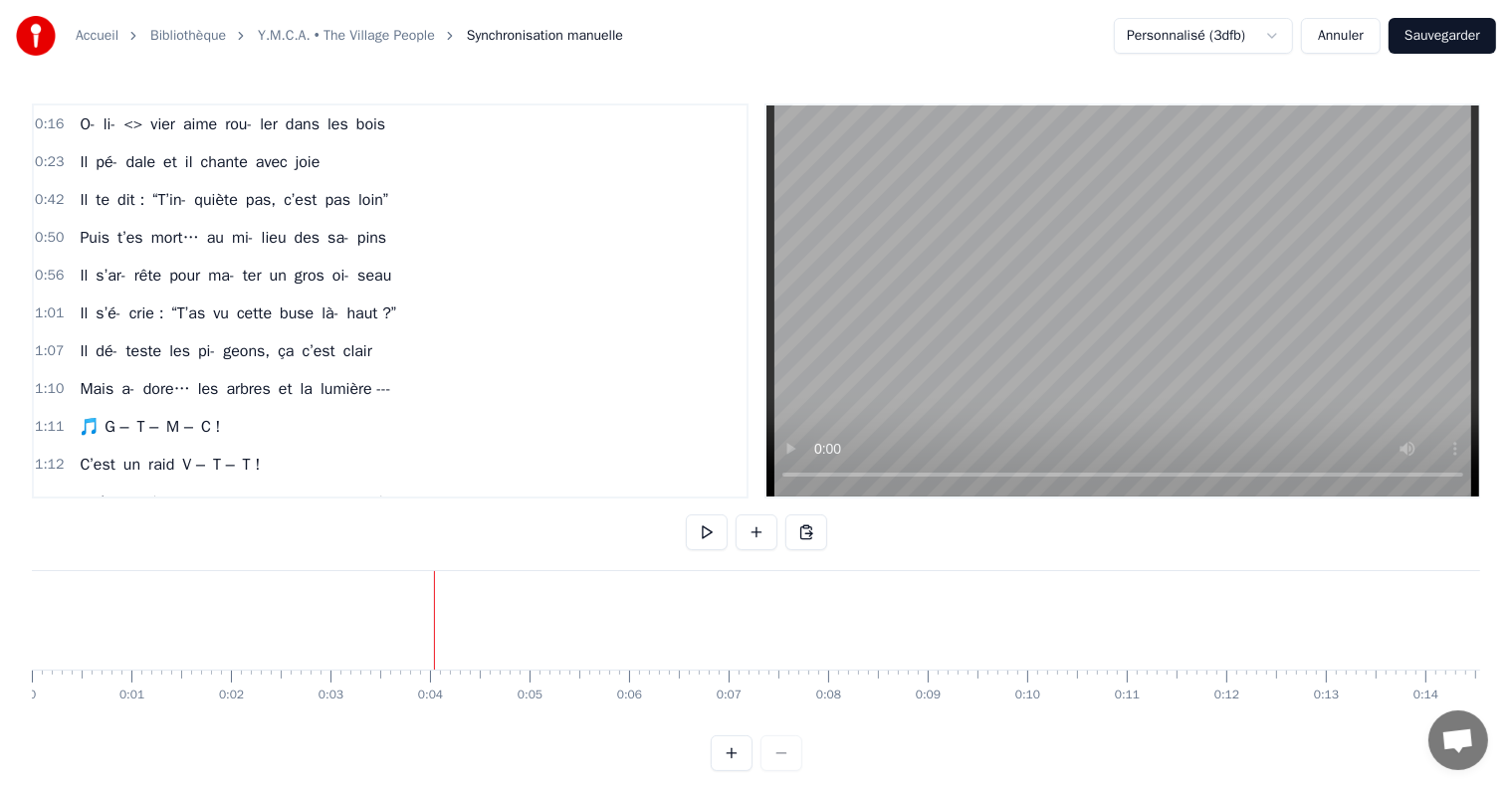 click on "0:16" at bounding box center (49, 124) 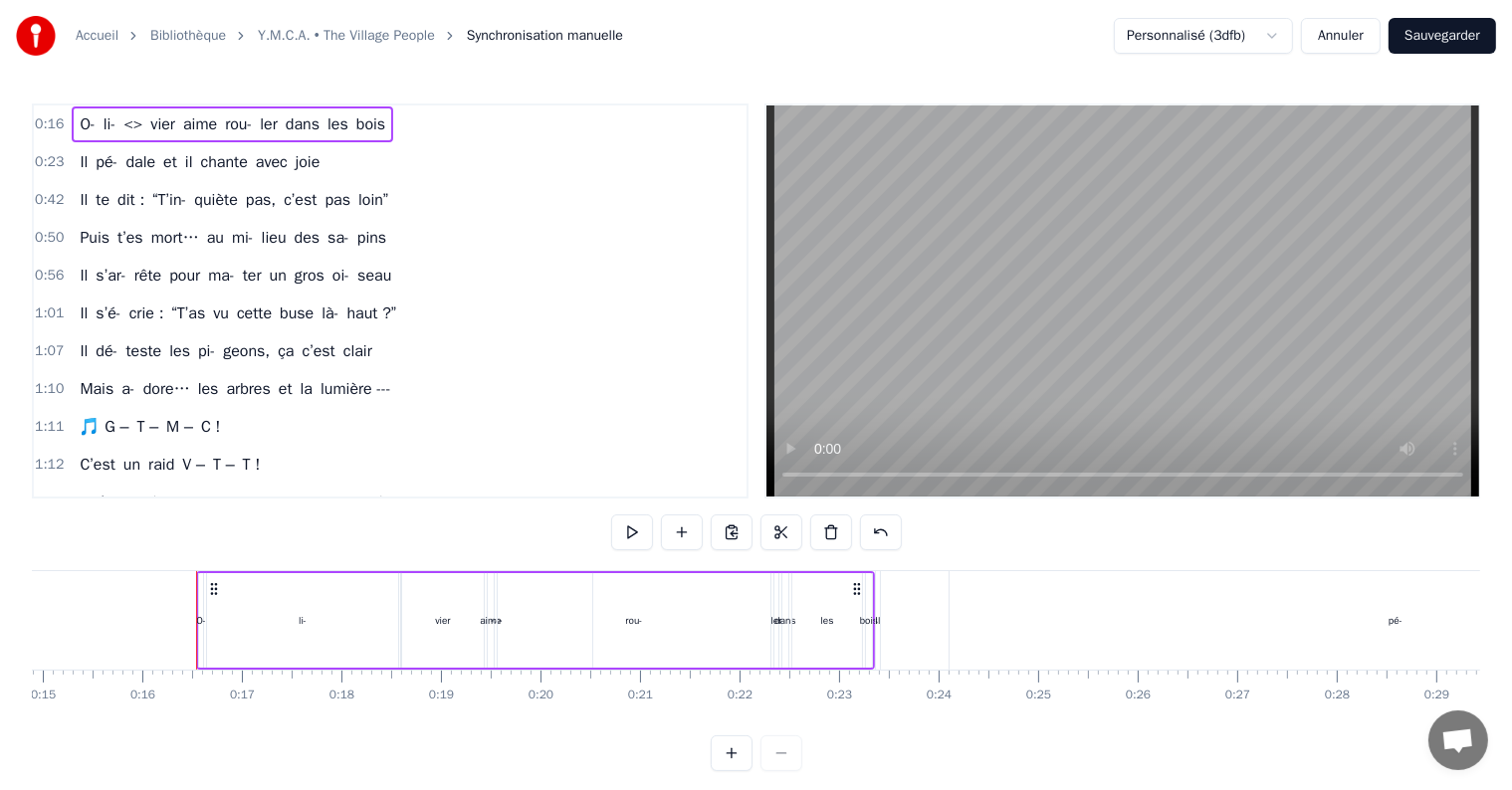 scroll, scrollTop: 0, scrollLeft: 1546, axis: horizontal 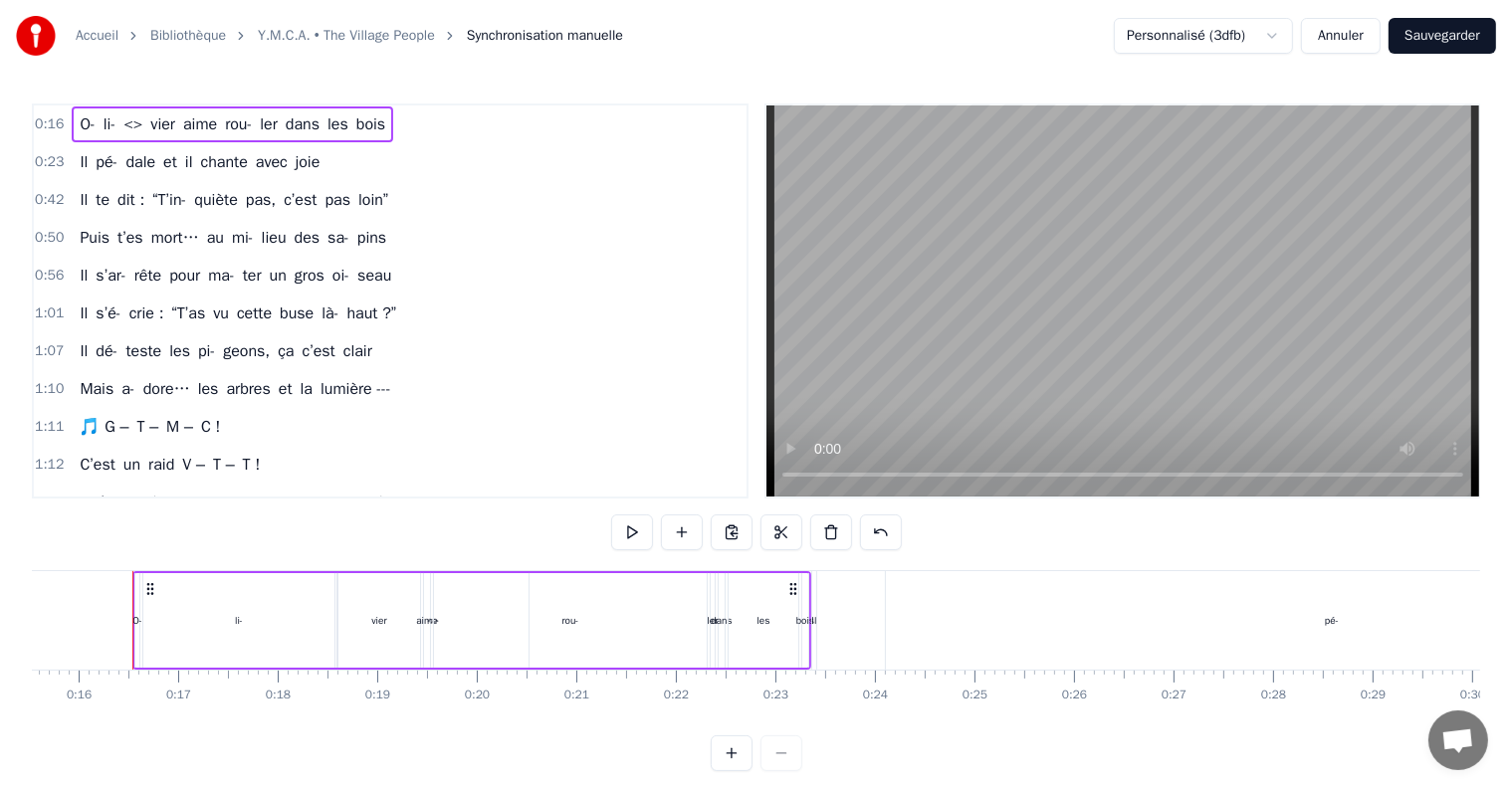 click on "0:16 O- [FIRST] aime rou- ler dans les bois 0:23 Il pé- dale et il chante avec joie 0:42 Il te dit : “T’in- quiète pas, c’est pas loin” 0:50 Puis t’es mort… au mi- lieu des sa- pins 0:56 Il s’ar- rête pour ma- ter un gros oi- seau 1:01 Il s’é- crie : “T’as vu cette buse là- haut ?” 1:07 Il dé- teste les pi- geons, ça c’est clair 1:10 Mais a- dore… les arbres et la lumière
--- 1:11 🎵 G – T – M – C ! 1:12 C’est un raid V – T – T ! 1:12 Il t’em- mène sur les che- mins pau- més 1:13 Où les che- vreuils viennent te saluer 1:16 🎵 G – T – M – C ! 1:20 Oublie ton G – P – S cas- sé 1:21 Tu fe- ras bien trente bor- nes de plus 1:22 Mais t’au- ras… vu des a- beilles en plus 🐝
--- 1:23 **\[Couplet 1:23 Il é- coute Ba- shung sous les ti- lleuls 1:24 Et s’en- dort en dix se- condes dans l’sol 1:25 Il cui- sine ses pa- tates au soleil 1:29 Dans son four… é- co- lo sans pareil 1:34 Il te parle d’eau froide dans les WC 1:39 Et te montre" at bounding box center (756, 437) 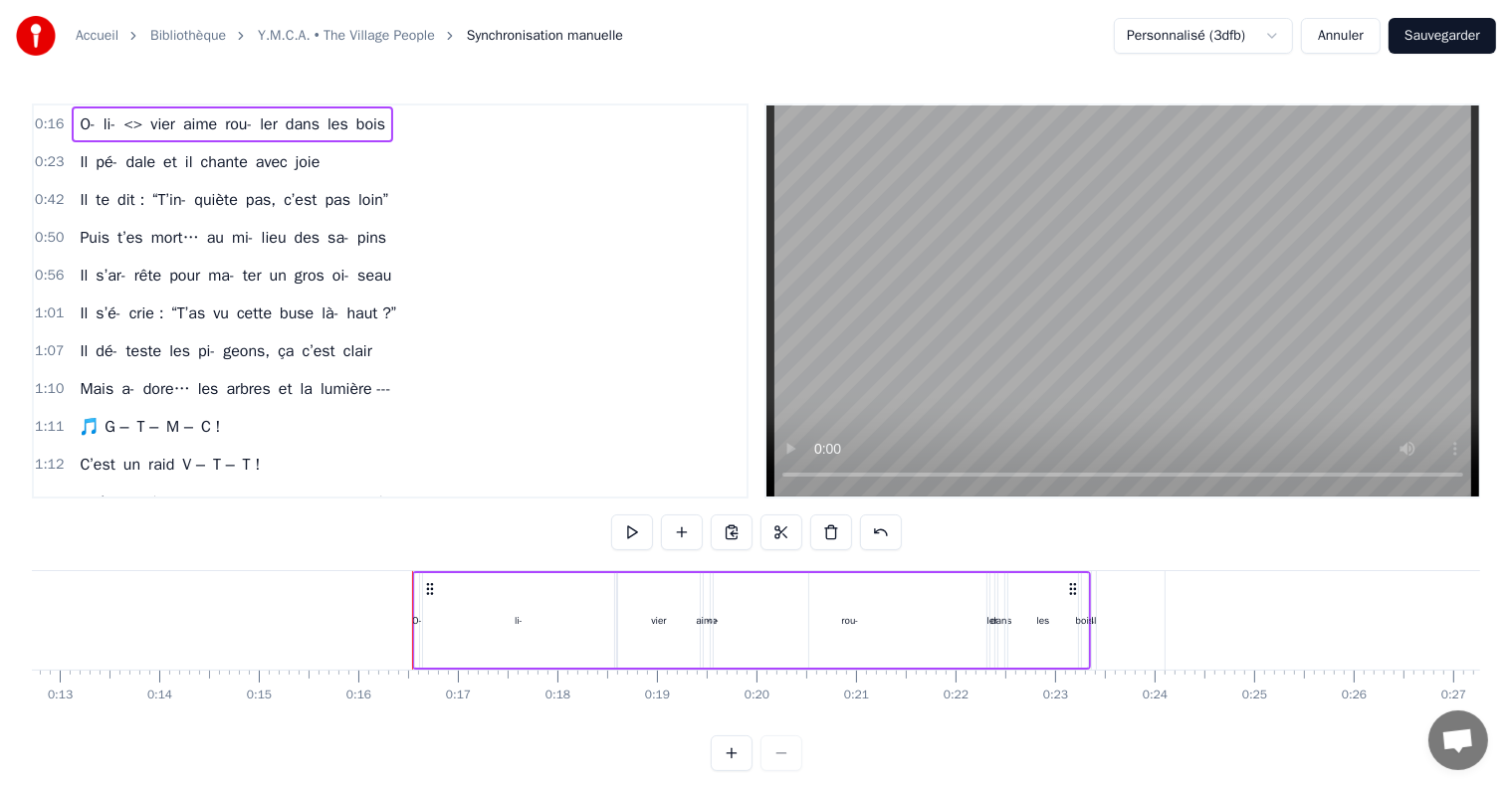 click at bounding box center [412, 620] 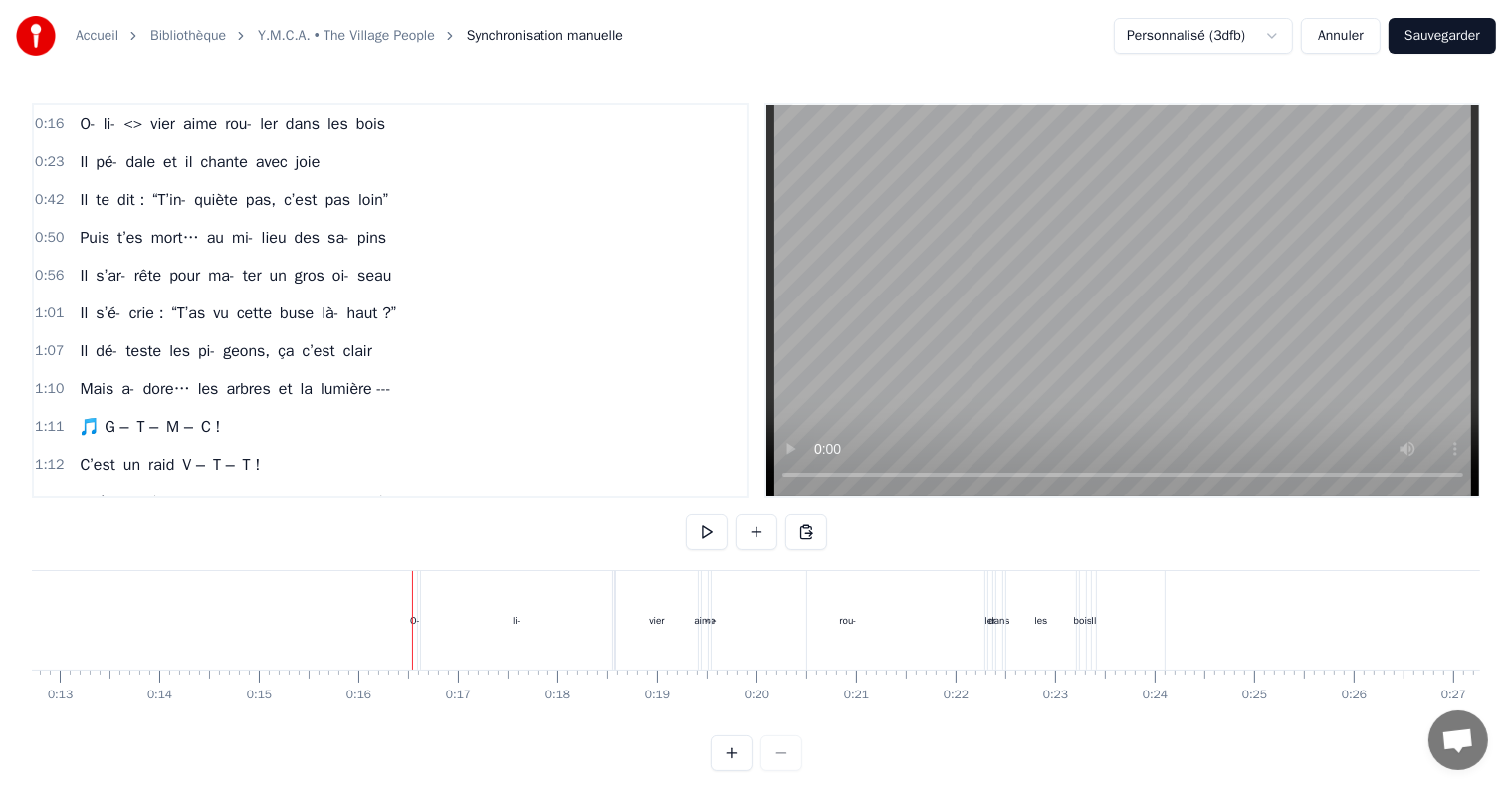 click on "li-" at bounding box center [517, 620] 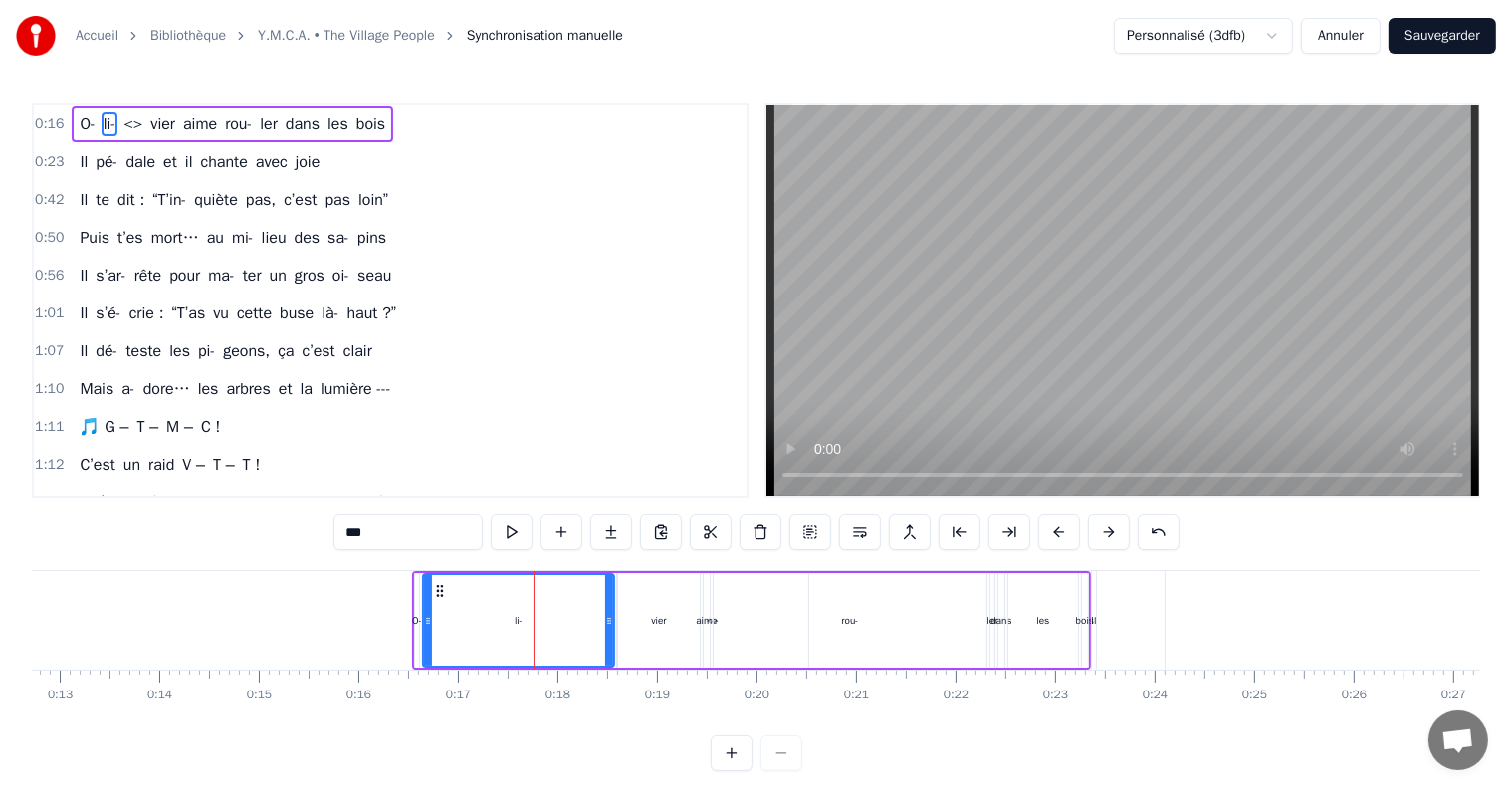click on "rou-" at bounding box center [850, 620] 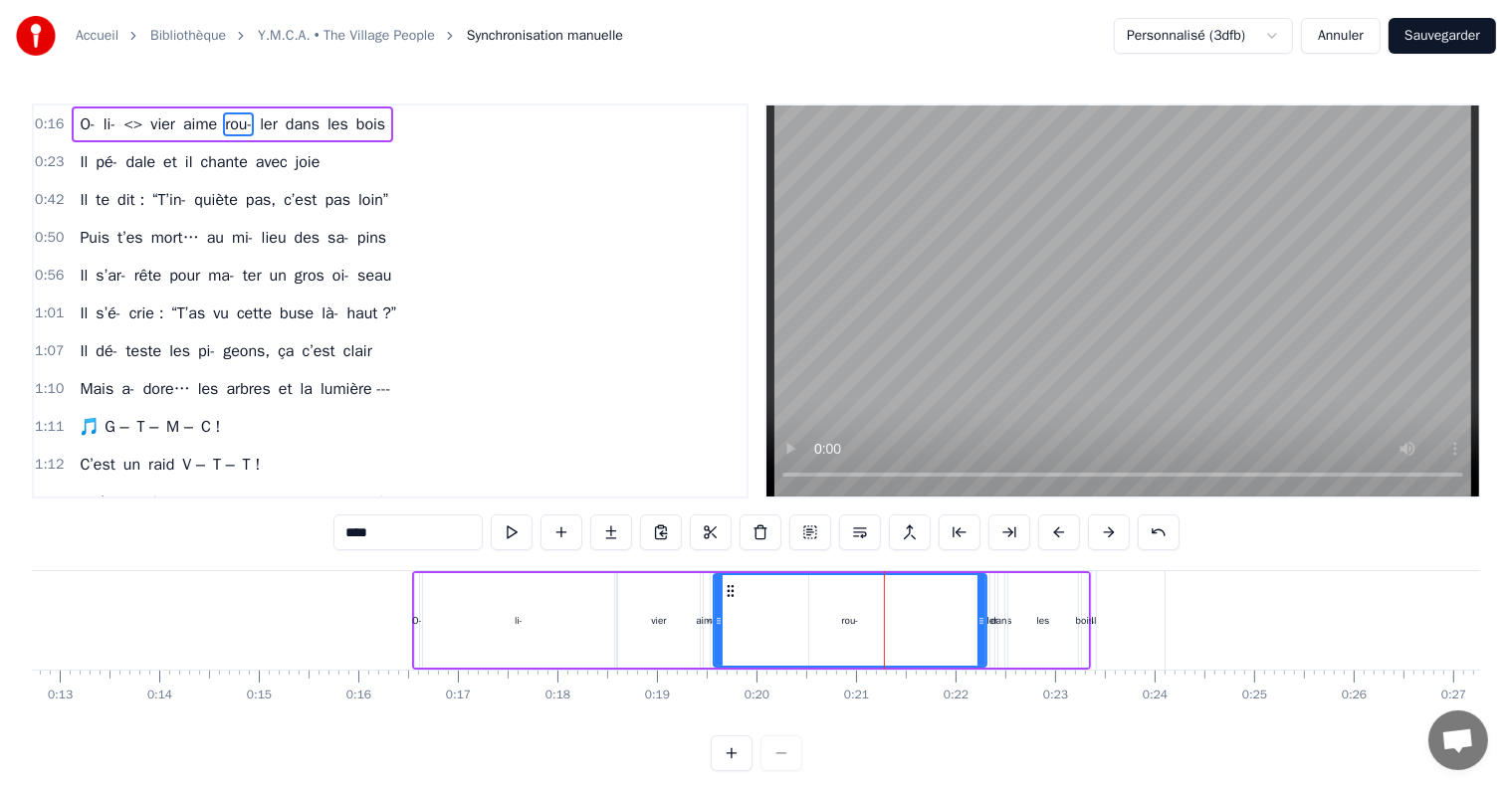 click on "Il pé- dale et il chante avec joie" at bounding box center (1929, 620) 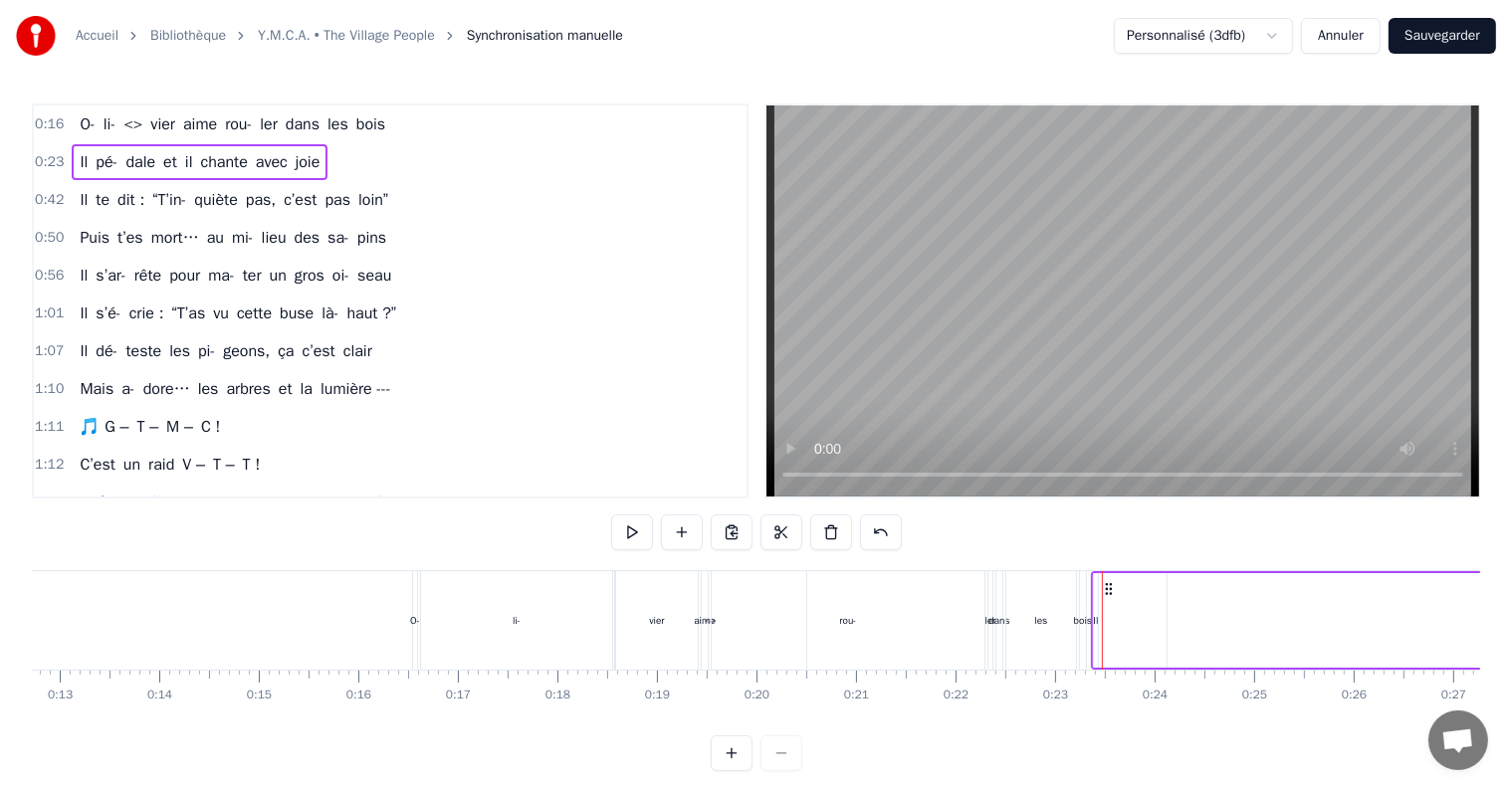 click on "li-" at bounding box center (517, 620) 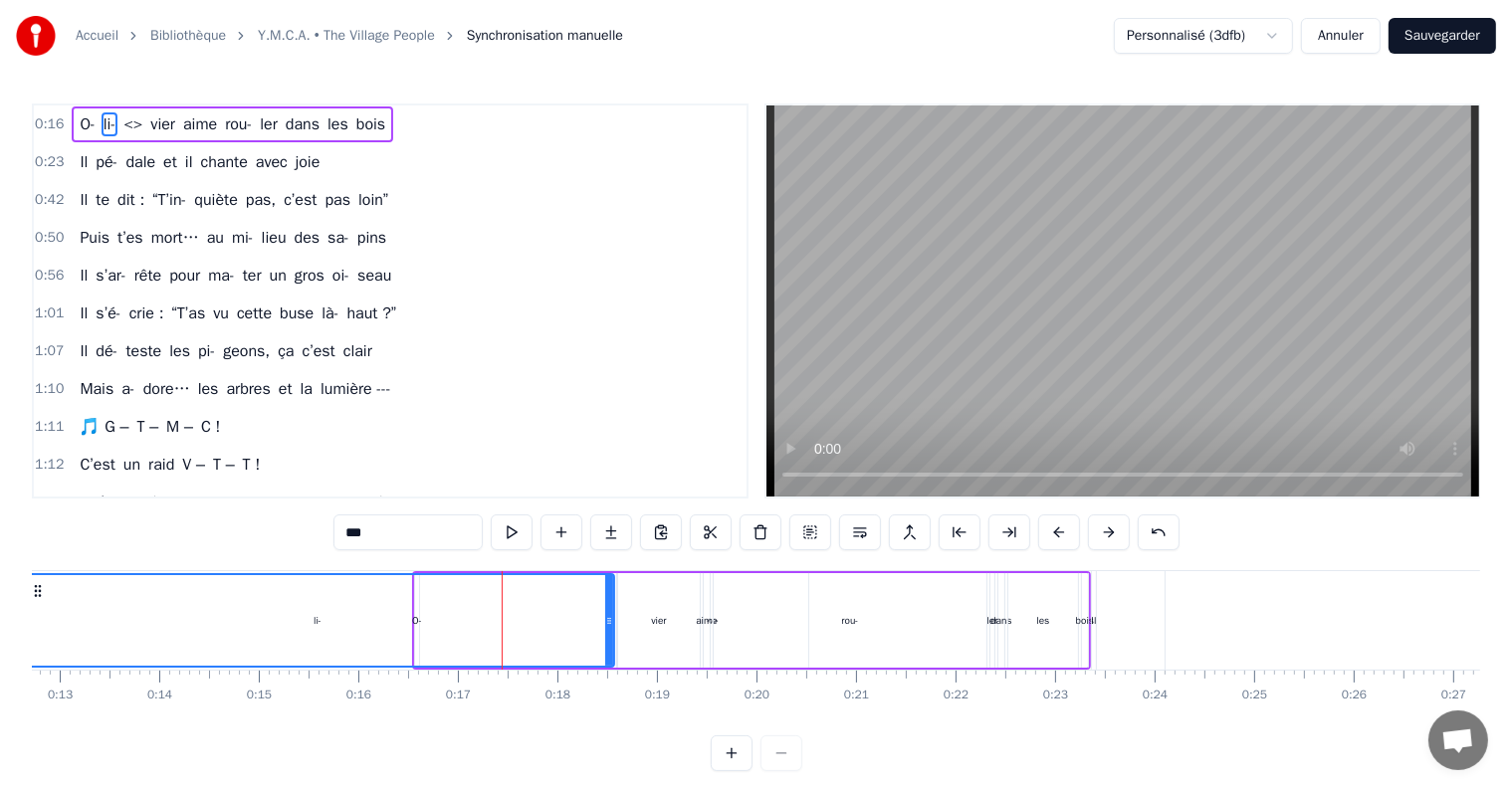 drag, startPoint x: 426, startPoint y: 621, endPoint x: 24, endPoint y: 593, distance: 402.97394 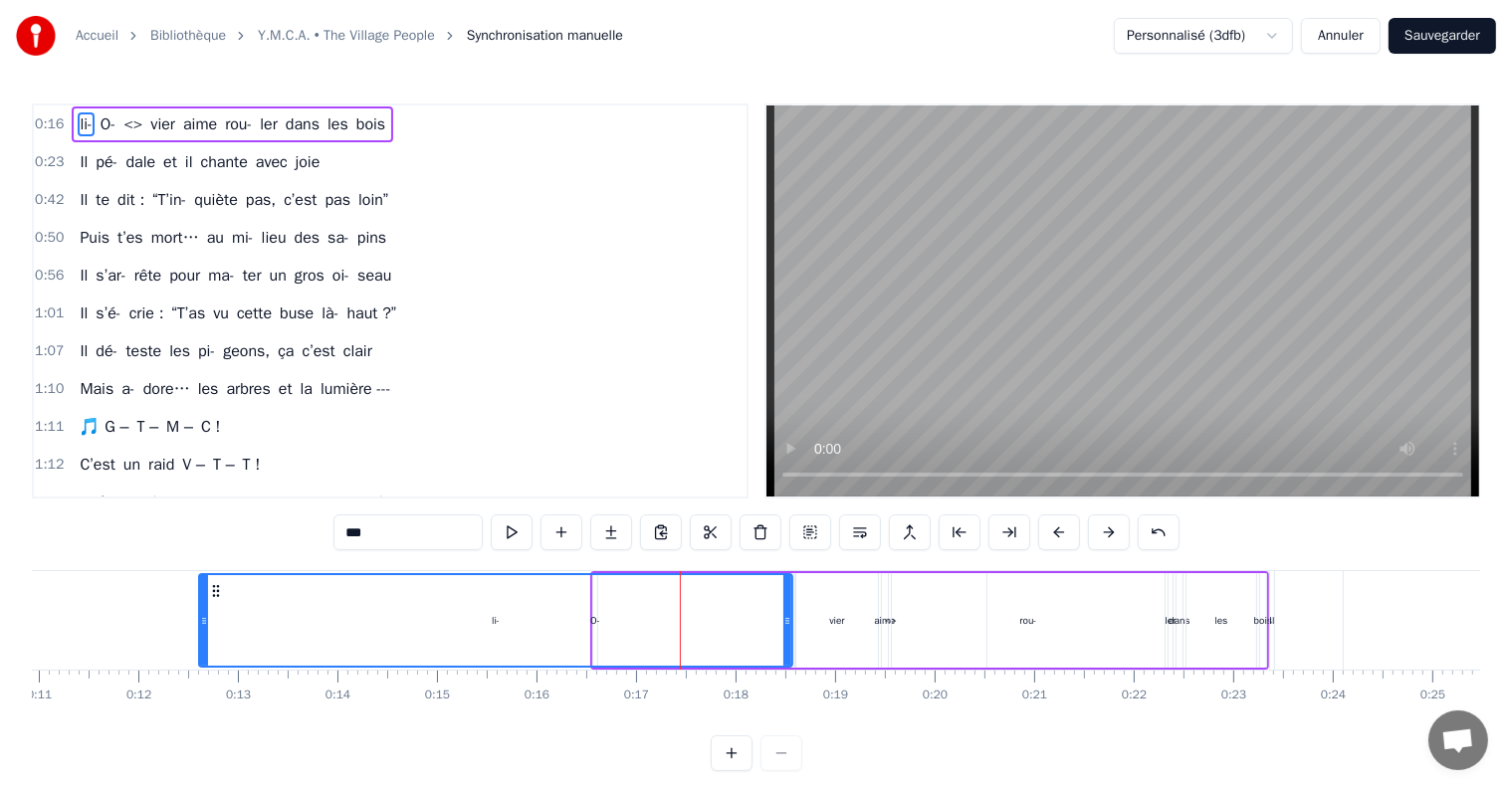 scroll, scrollTop: 0, scrollLeft: 1038, axis: horizontal 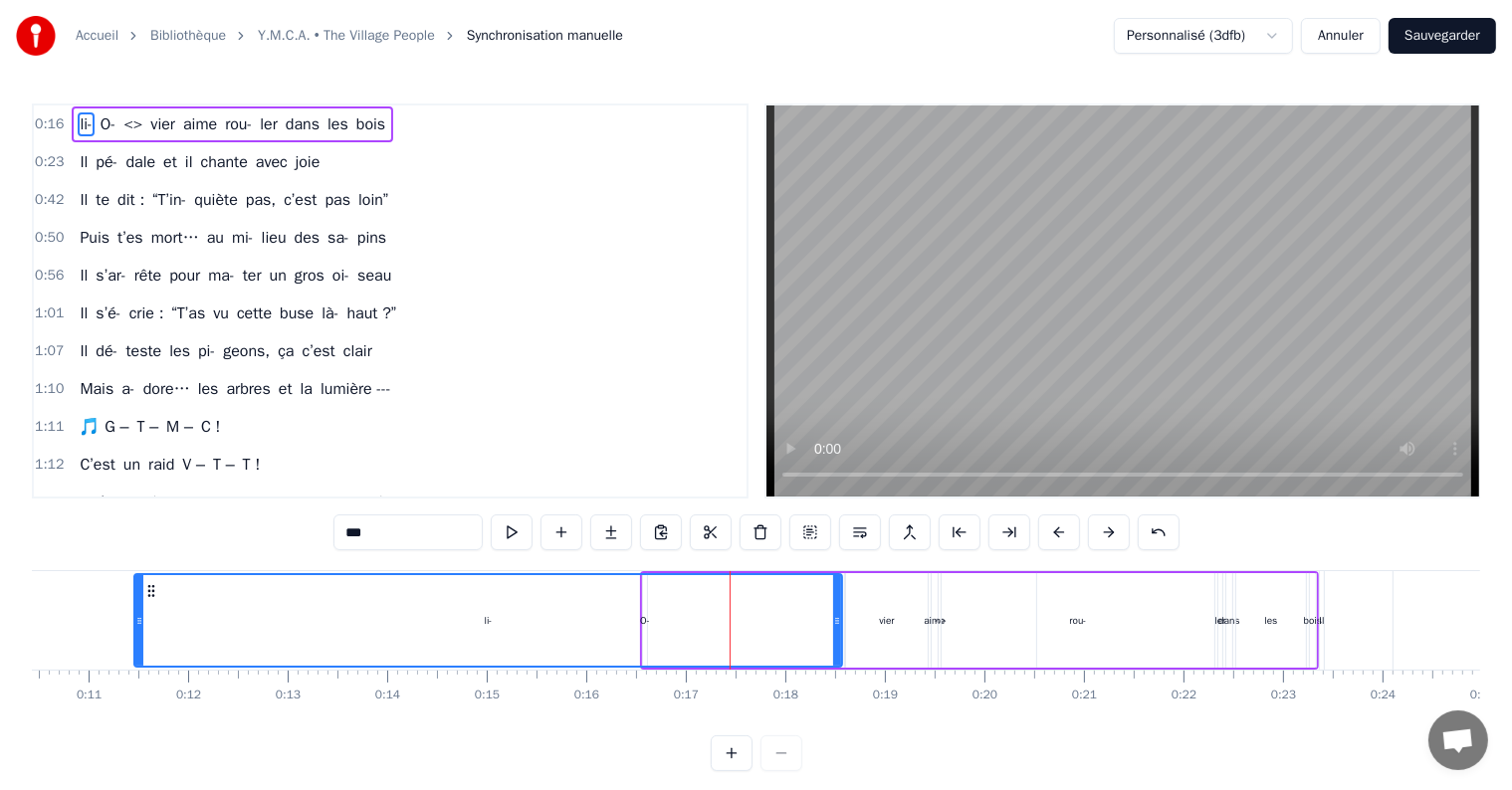 drag, startPoint x: 252, startPoint y: 620, endPoint x: 137, endPoint y: 611, distance: 115.35164 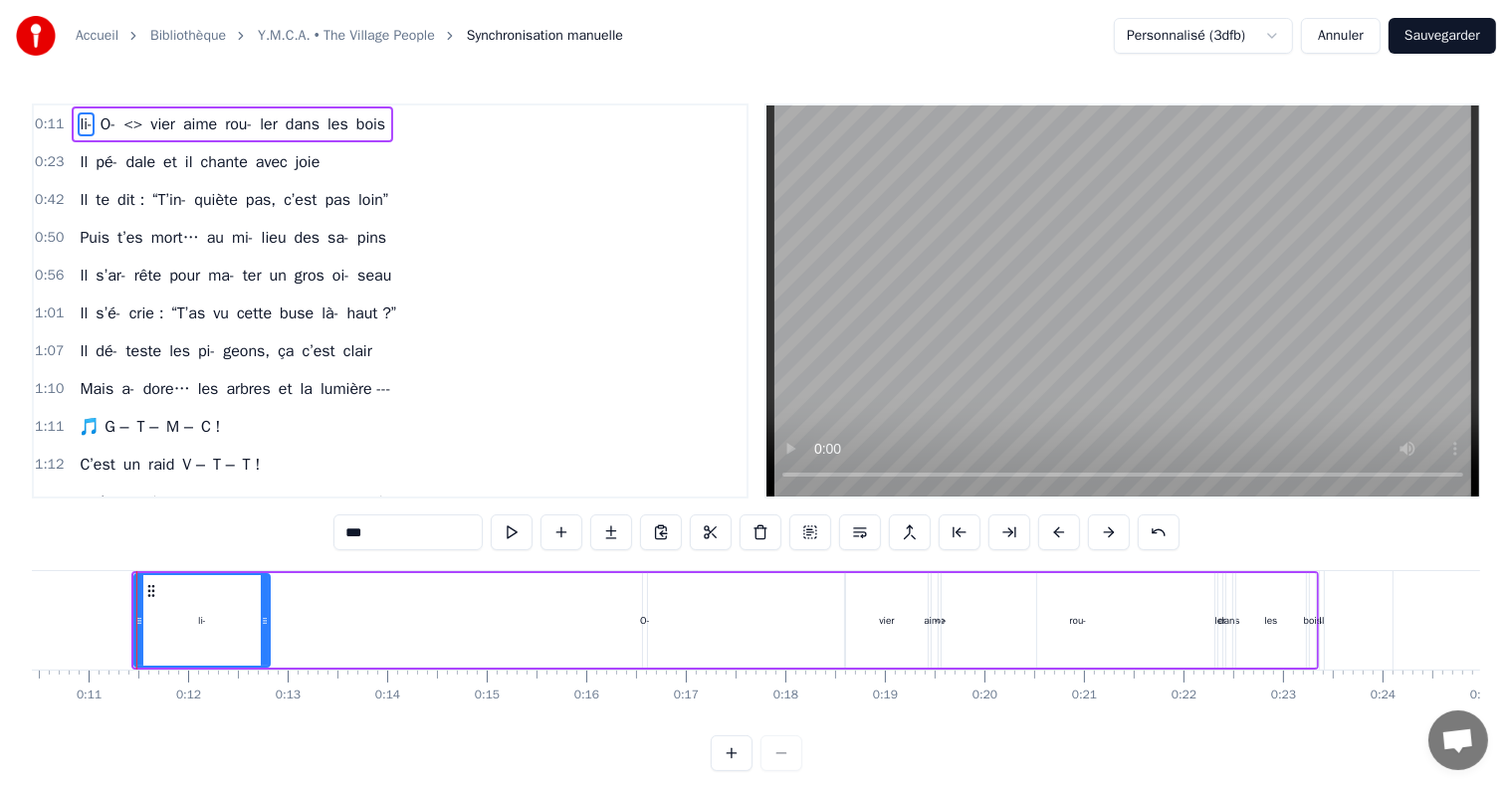 drag, startPoint x: 836, startPoint y: 617, endPoint x: 264, endPoint y: 629, distance: 572.1259 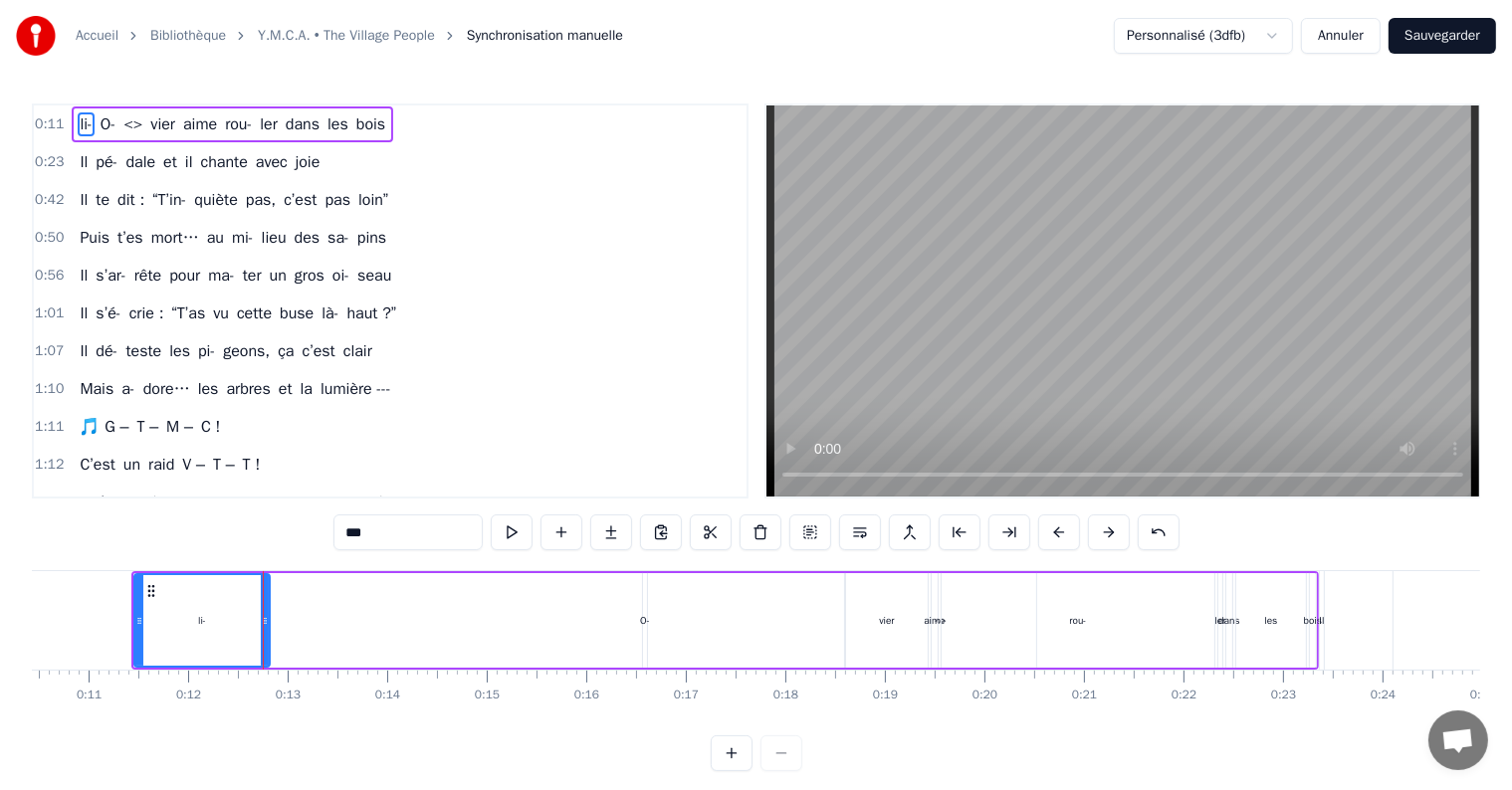 scroll, scrollTop: 0, scrollLeft: 2305, axis: horizontal 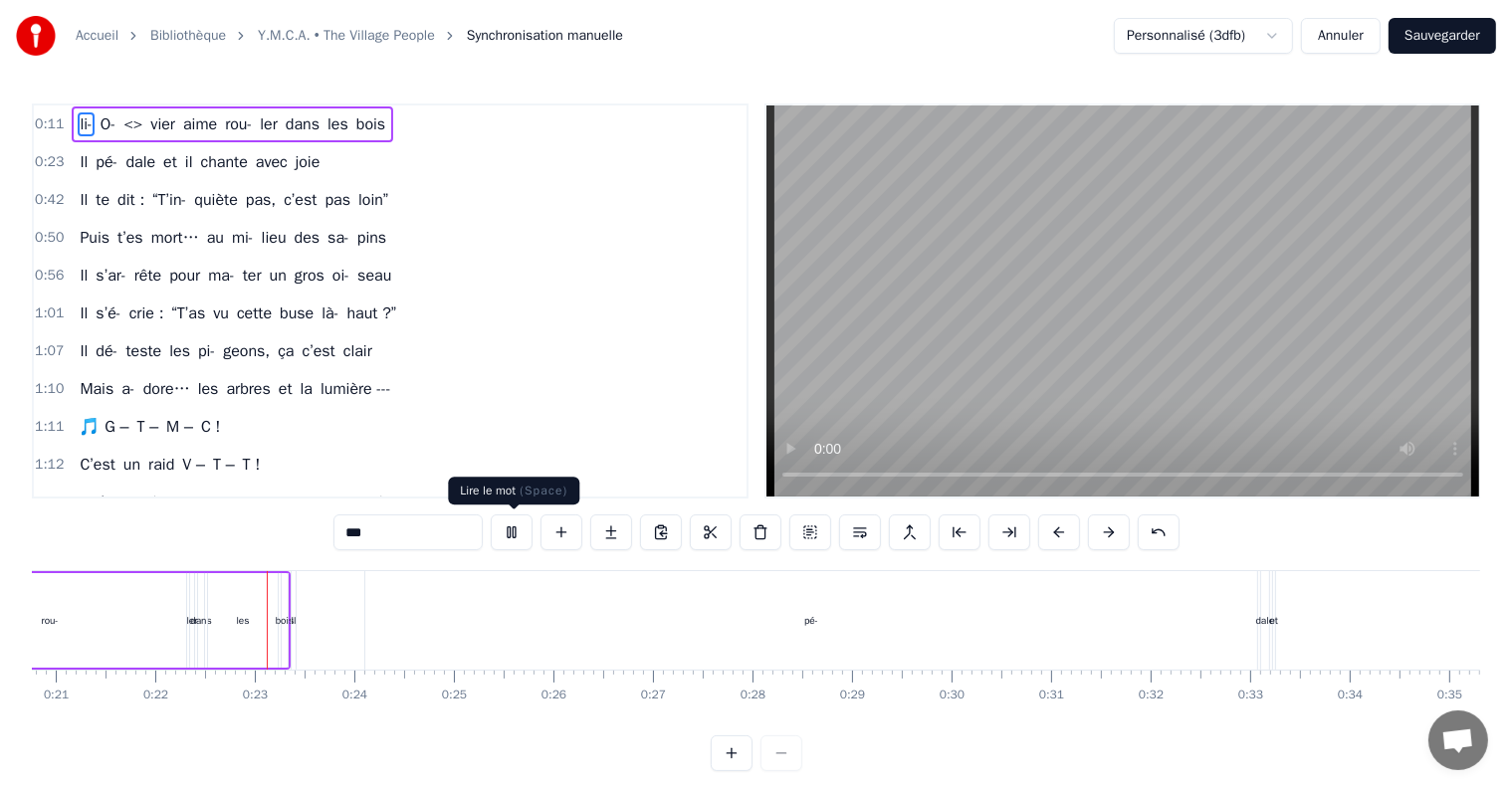 click at bounding box center (512, 532) 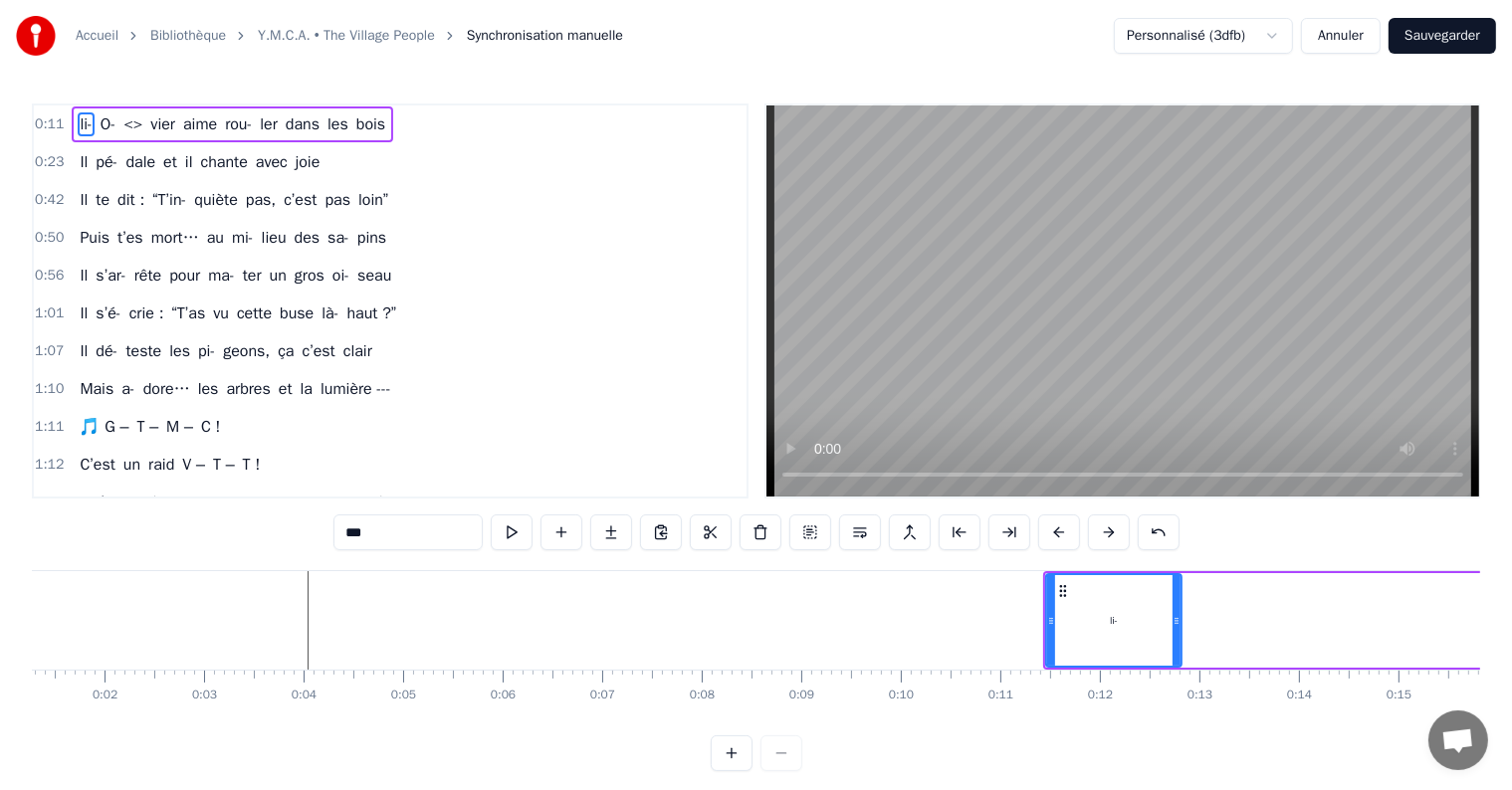 scroll, scrollTop: 0, scrollLeft: 0, axis: both 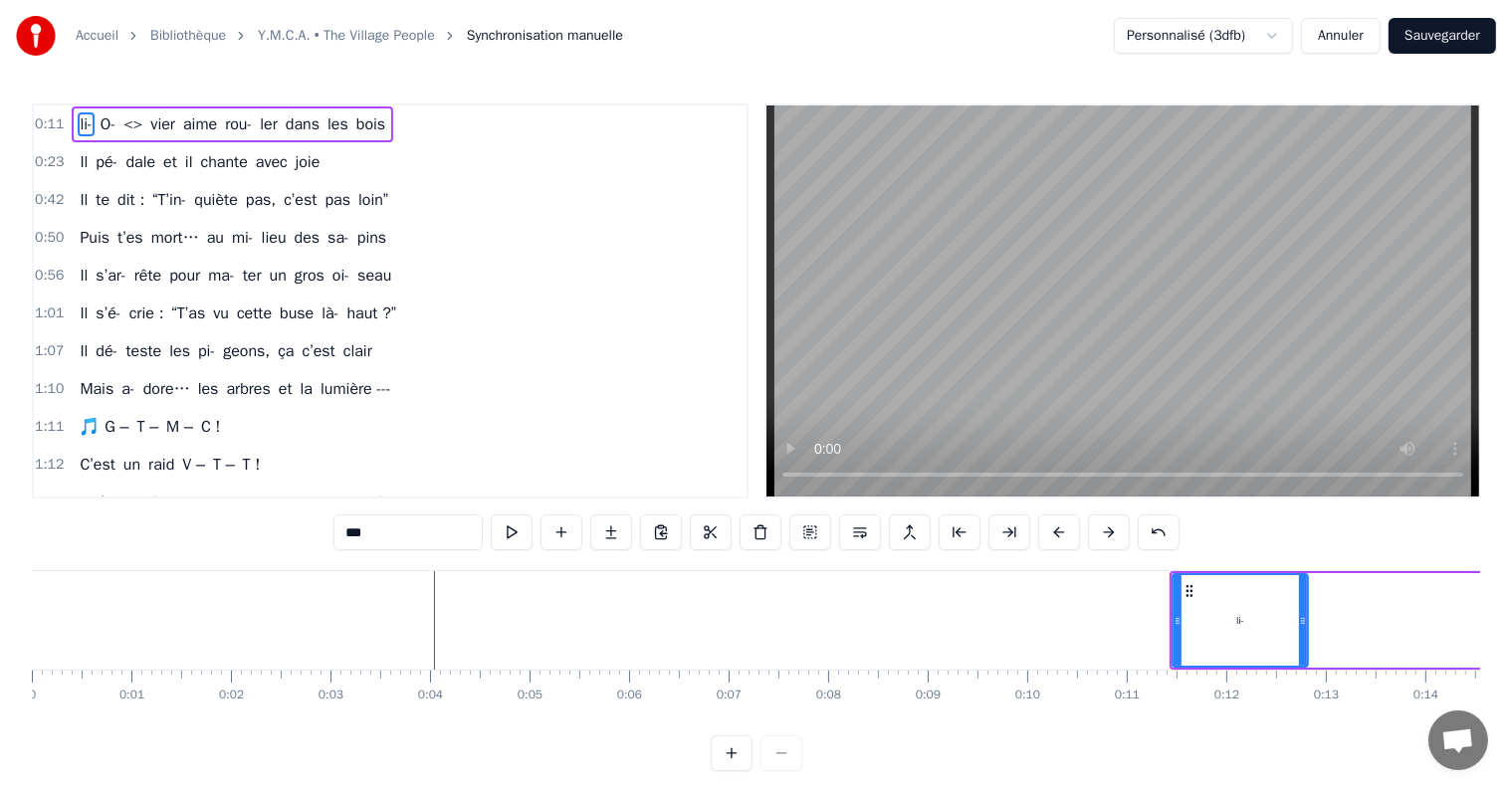 click at bounding box center [11286, 620] 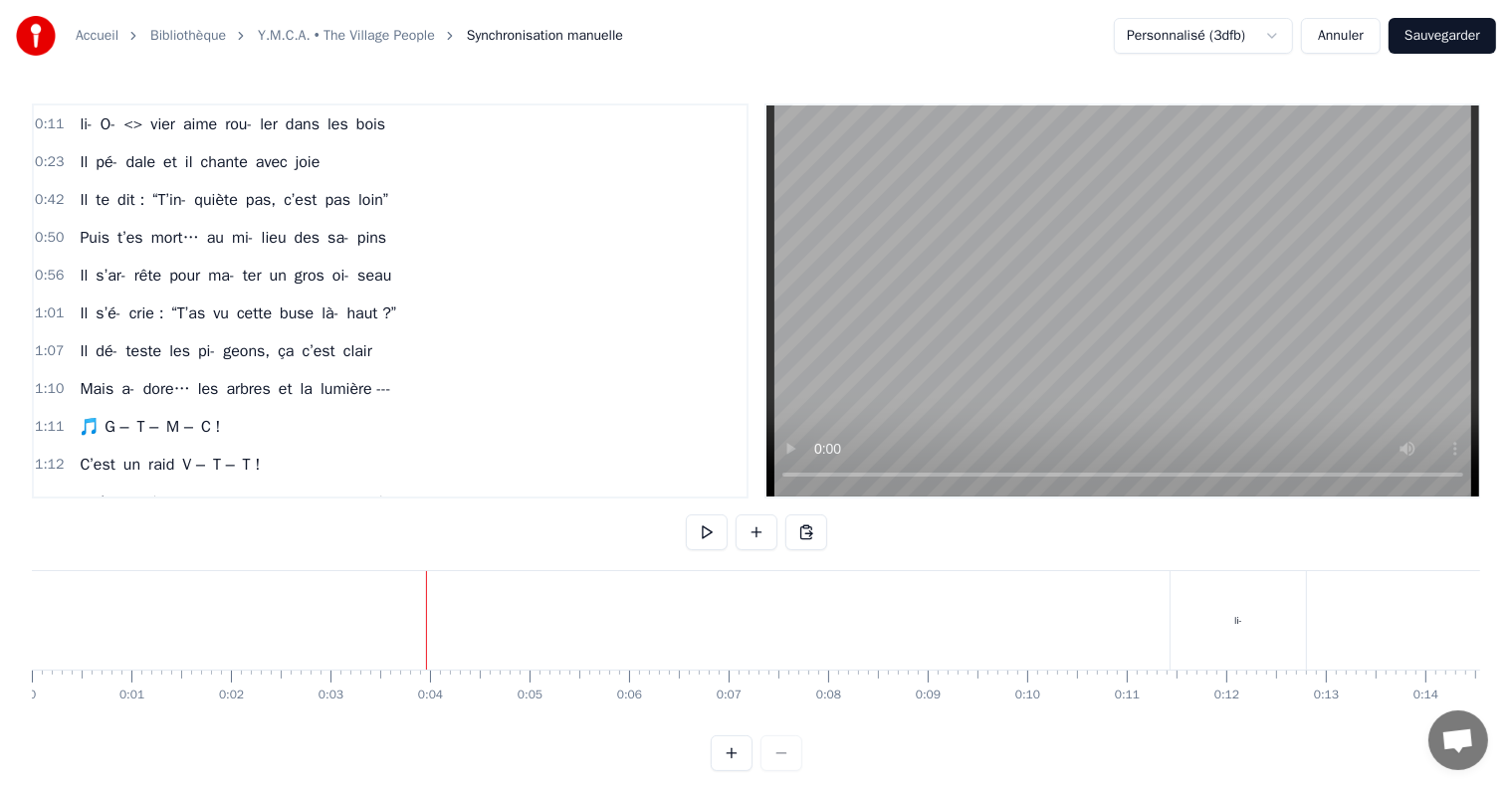drag, startPoint x: 211, startPoint y: 621, endPoint x: 151, endPoint y: 633, distance: 61.188234 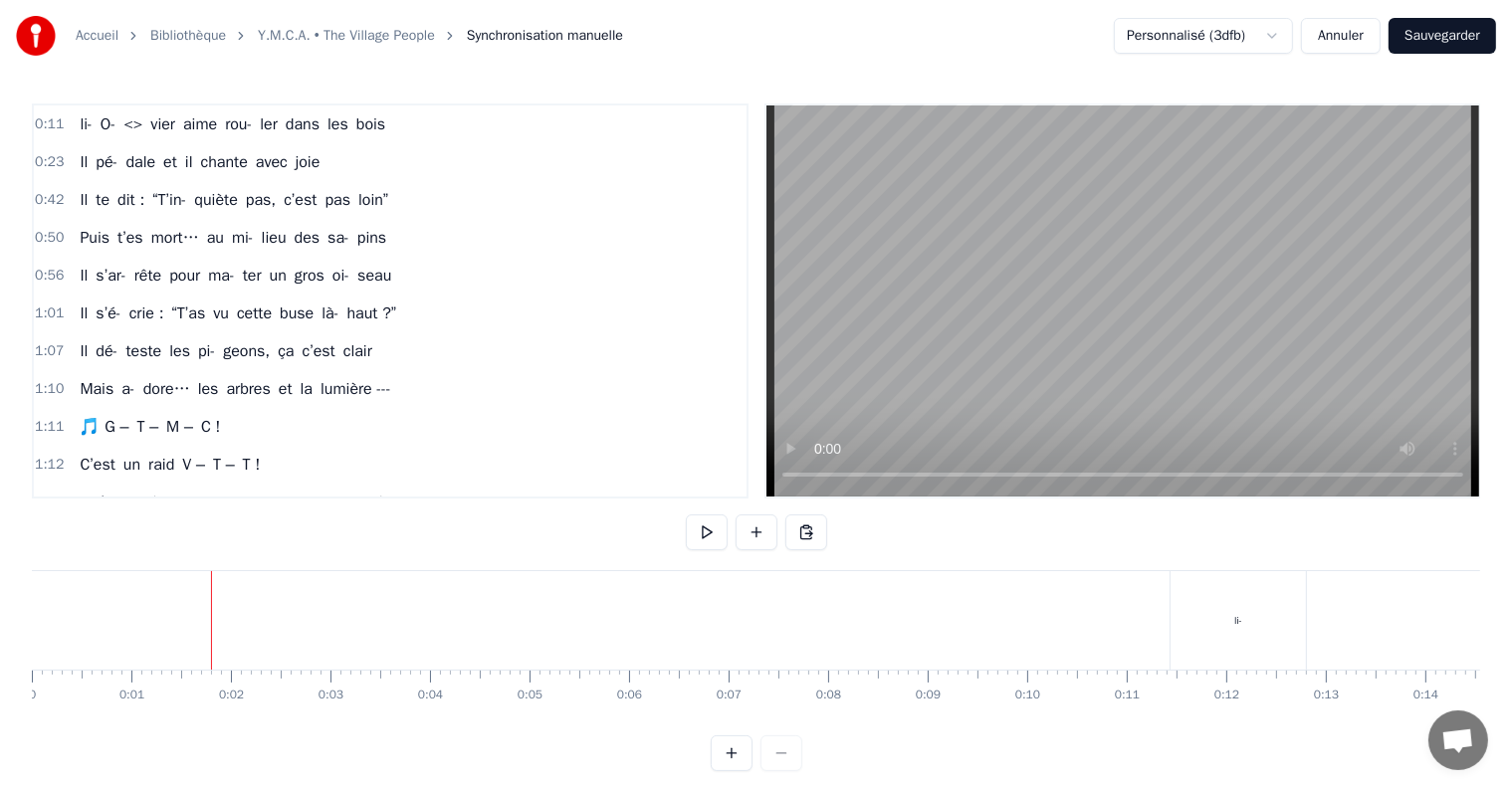 click at bounding box center [11286, 620] 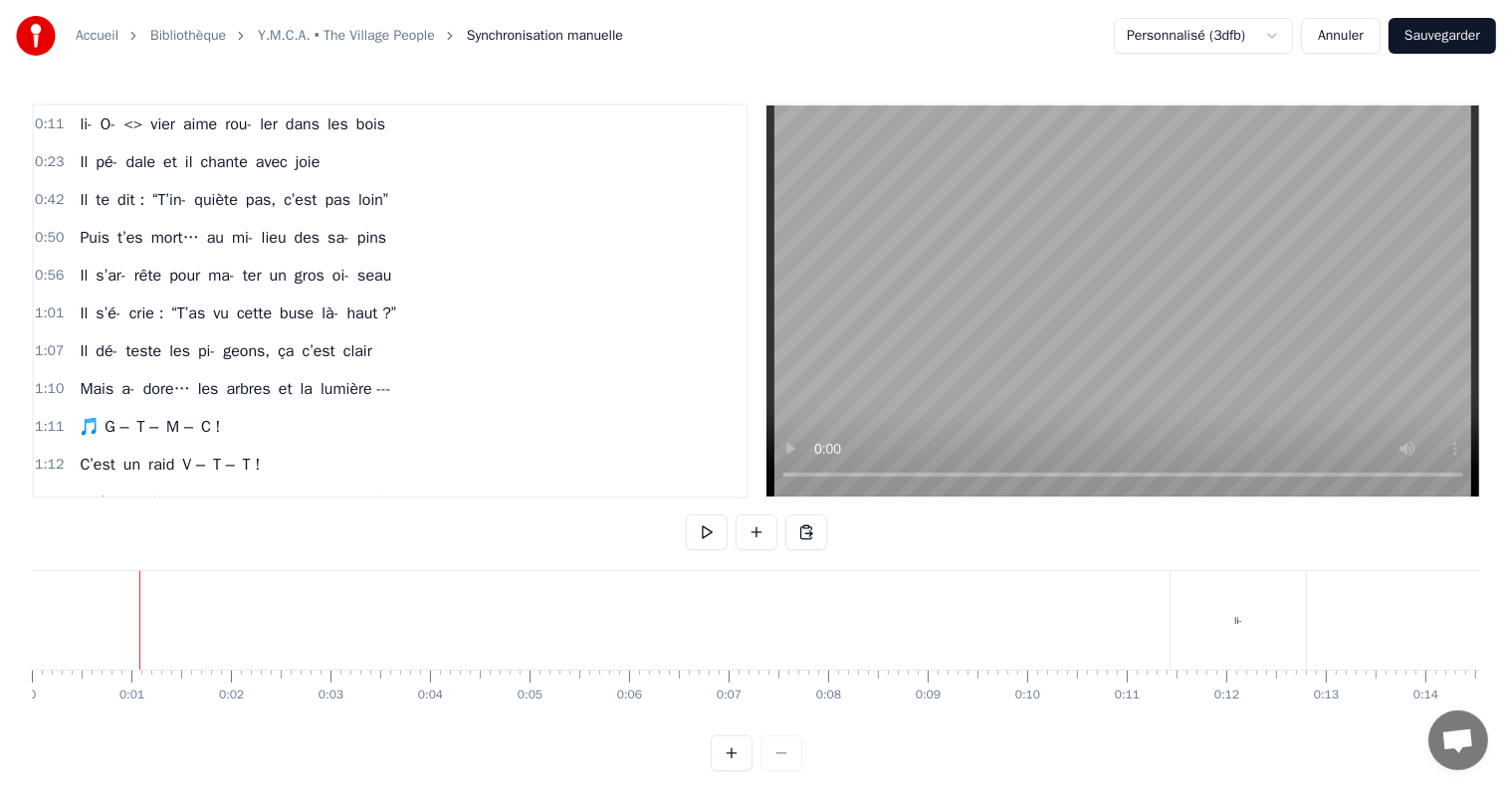 click at bounding box center [11286, 620] 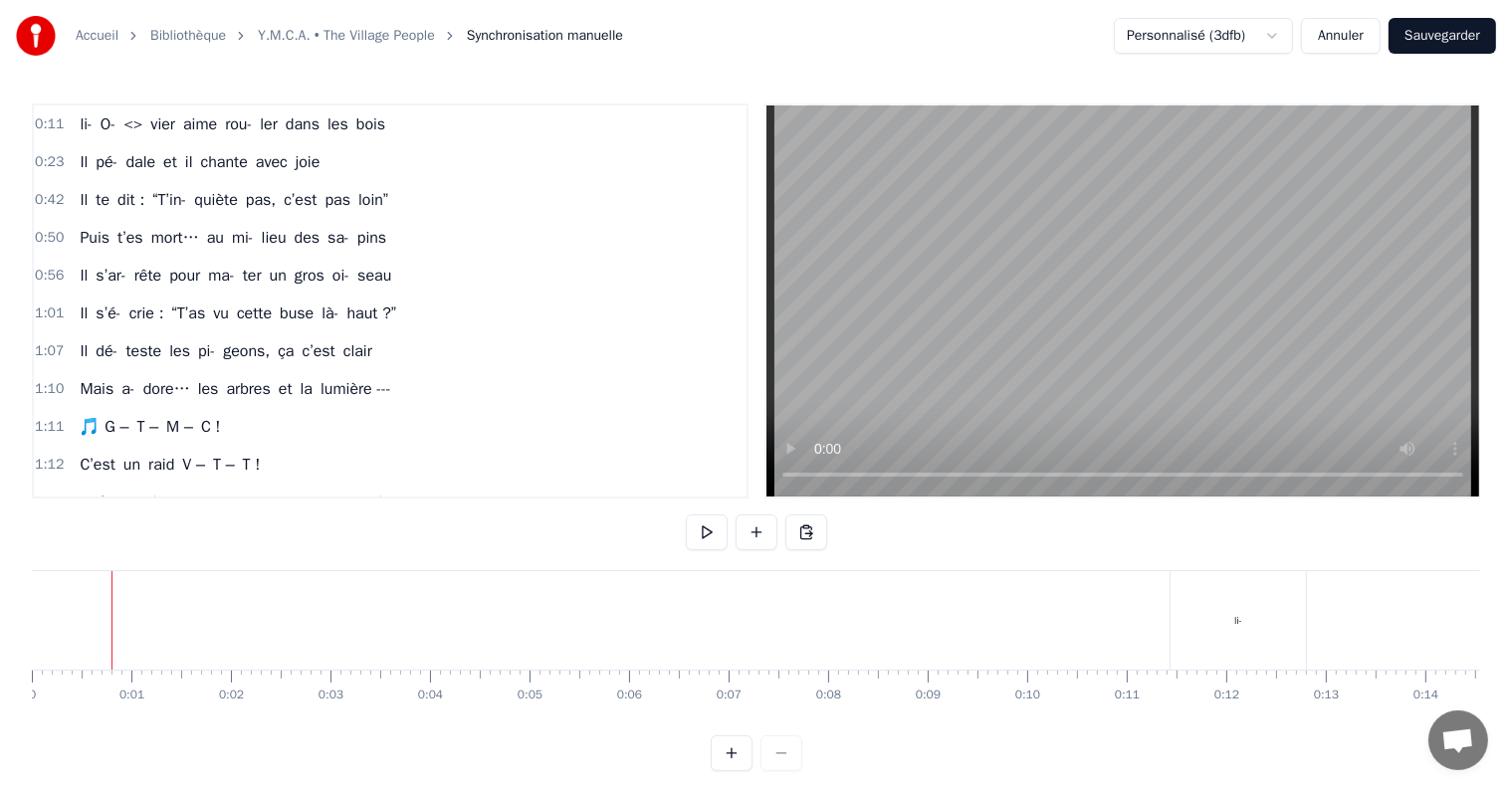 click at bounding box center (11286, 620) 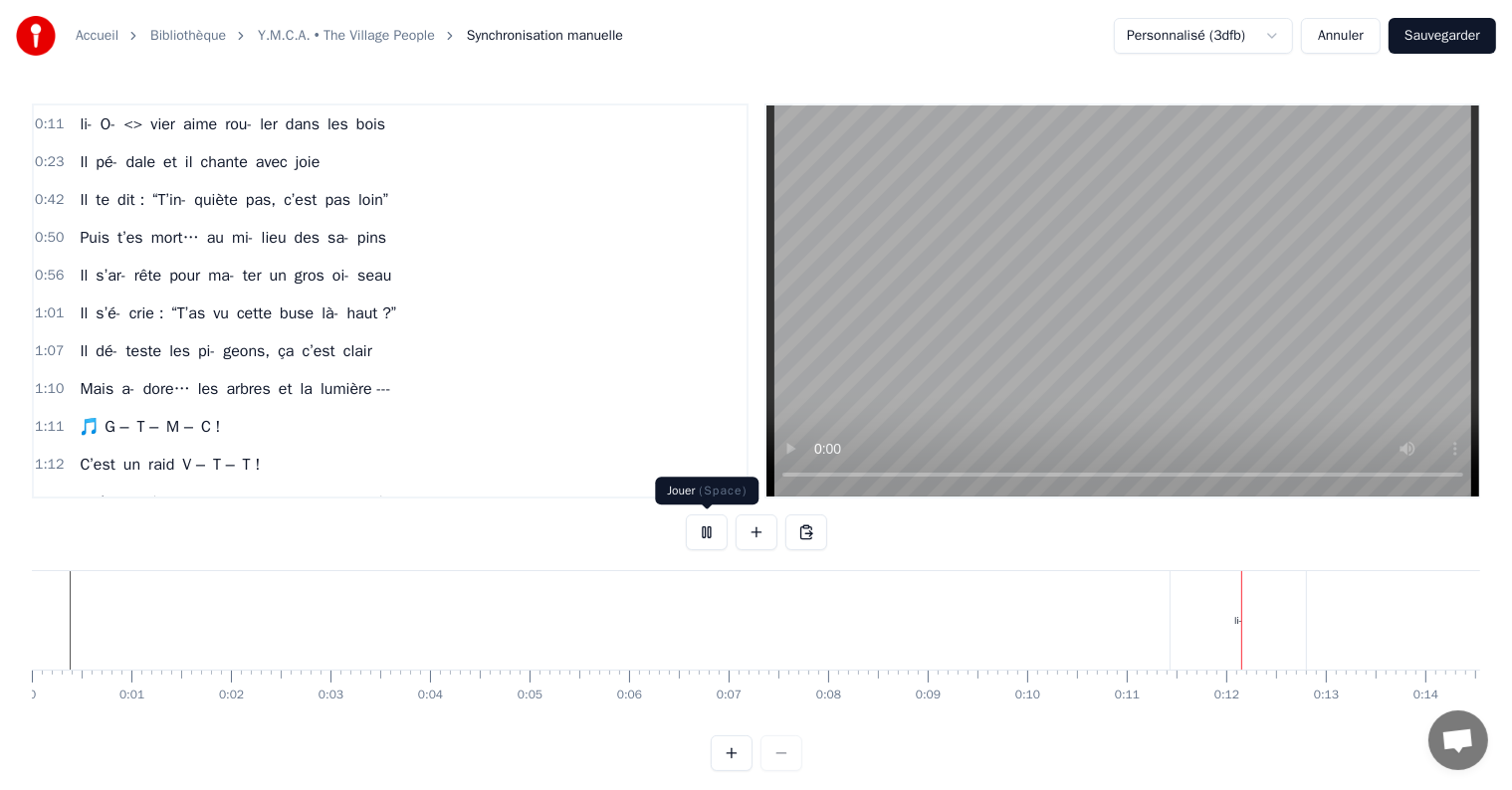 click at bounding box center (707, 532) 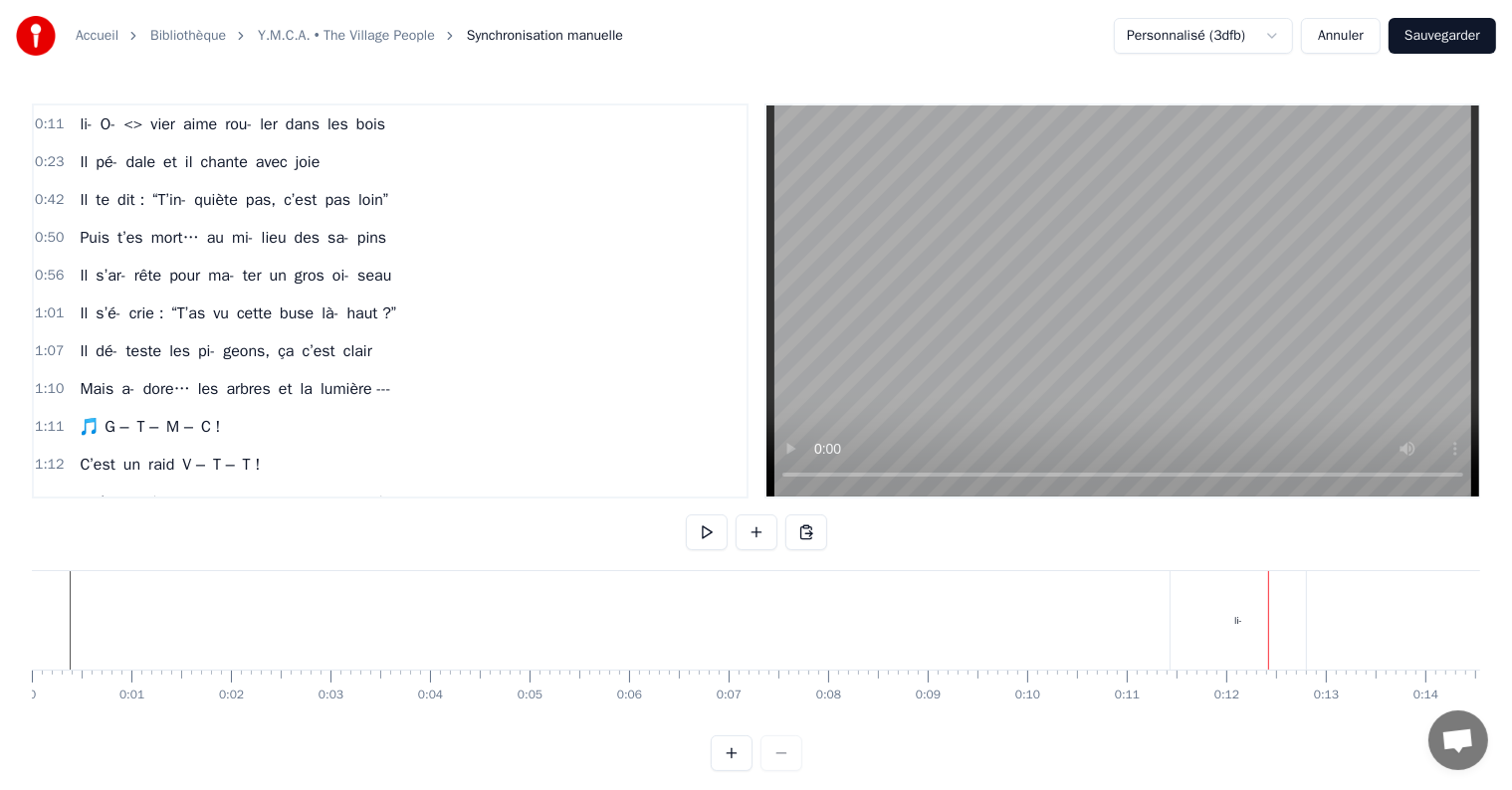 click at bounding box center (707, 532) 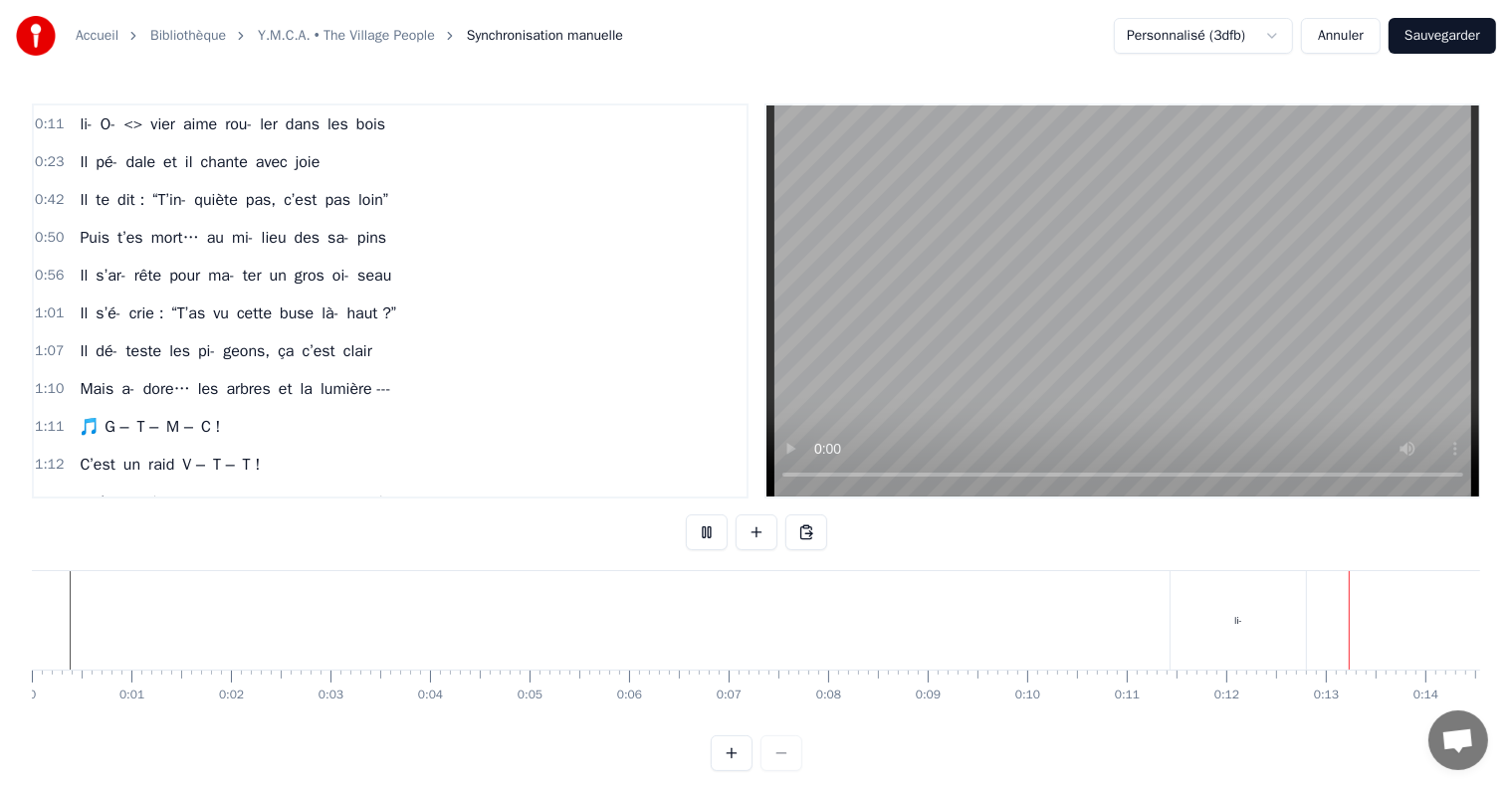 click at bounding box center [707, 532] 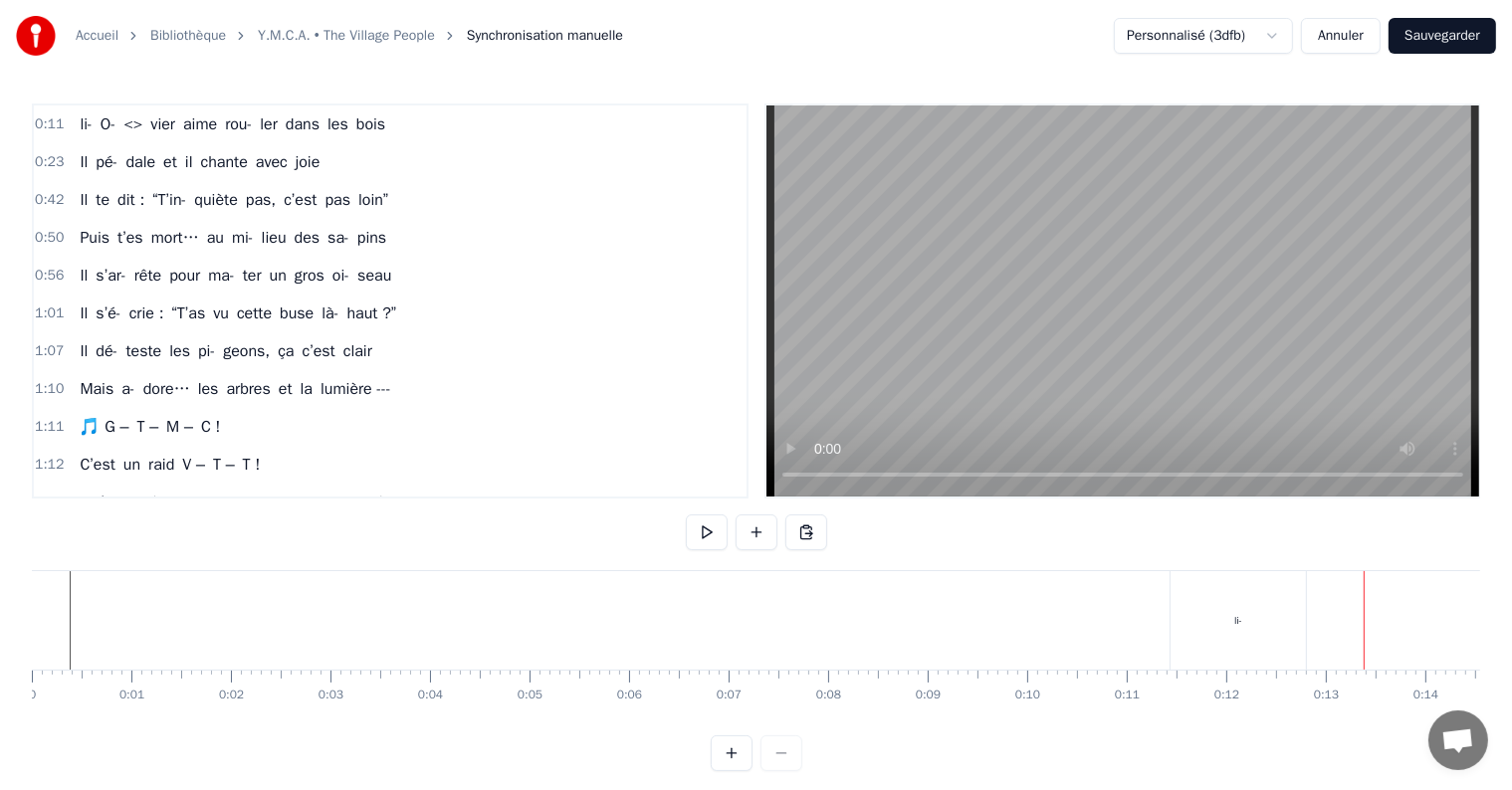 click on "Annuler" at bounding box center [1341, 36] 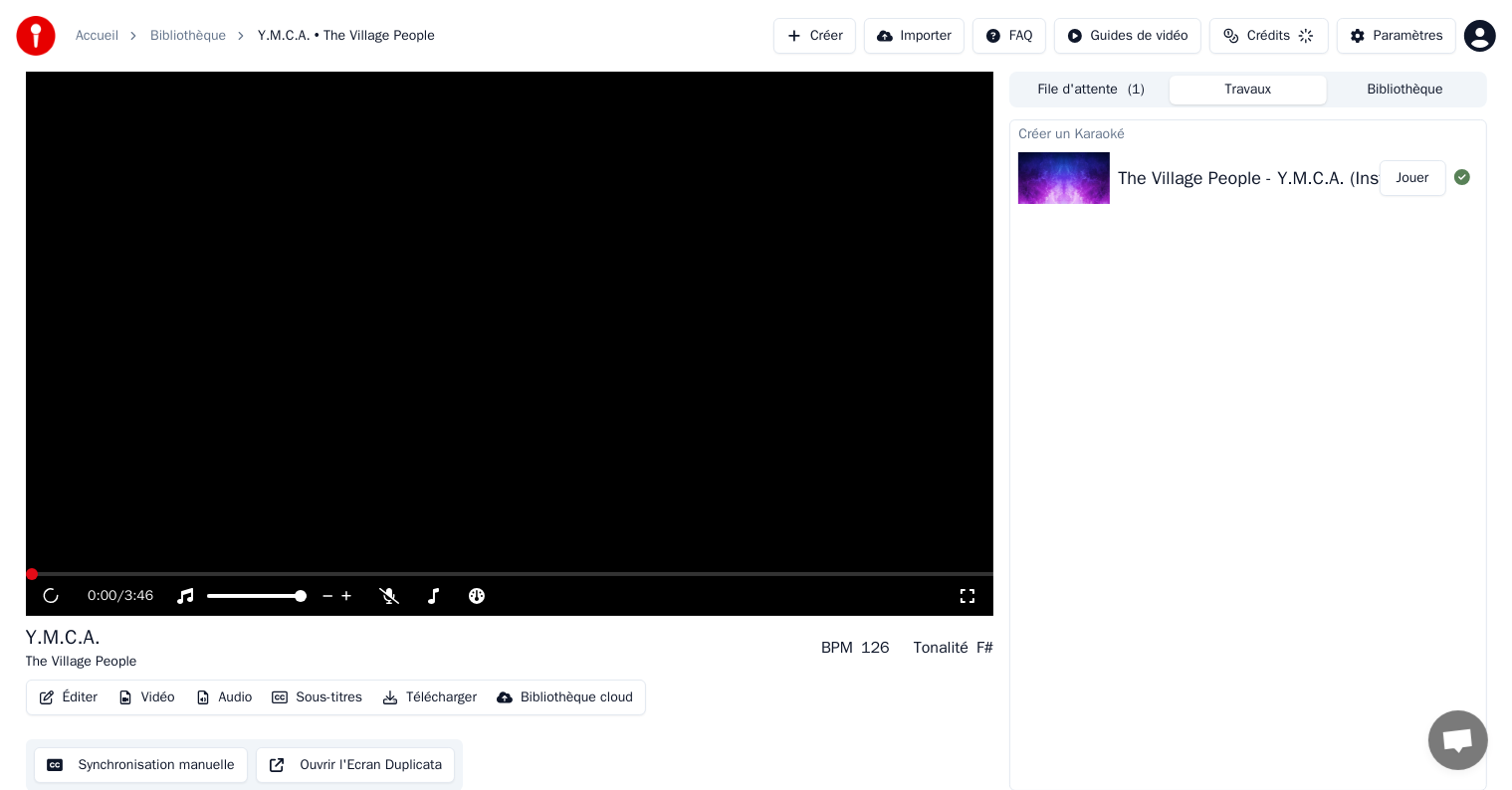 scroll, scrollTop: 1, scrollLeft: 0, axis: vertical 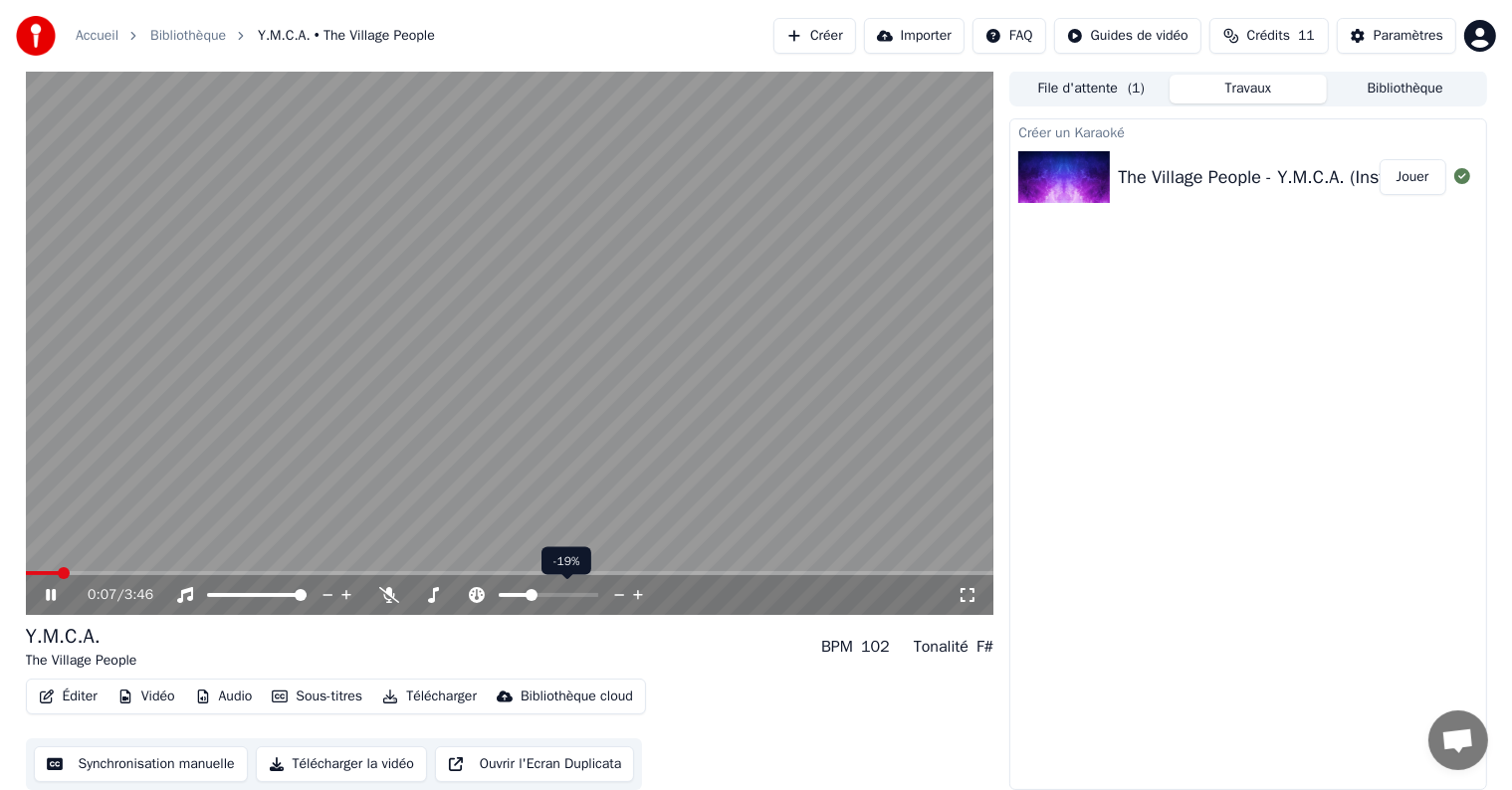 click at bounding box center [532, 595] 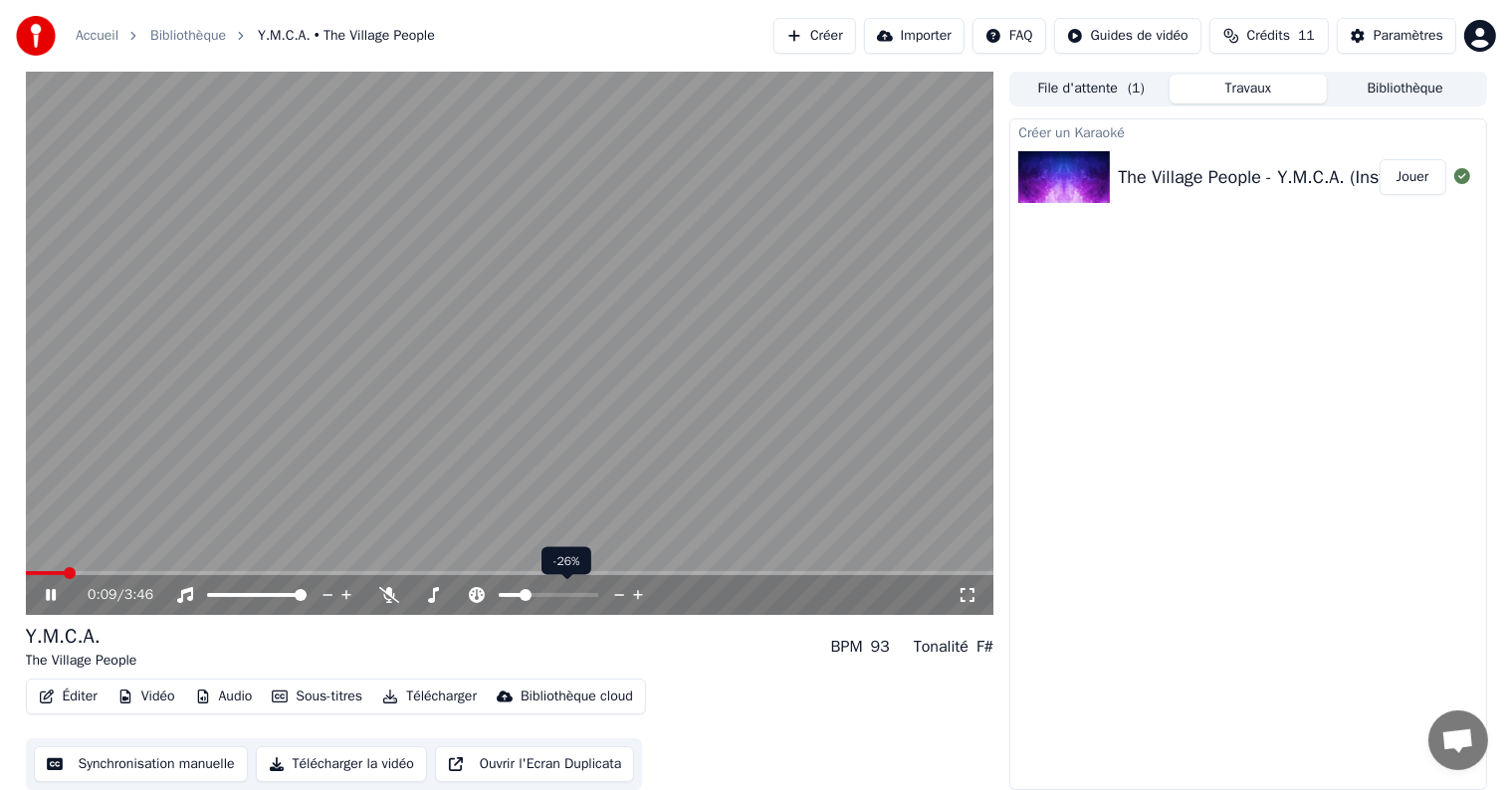 click at bounding box center (526, 595) 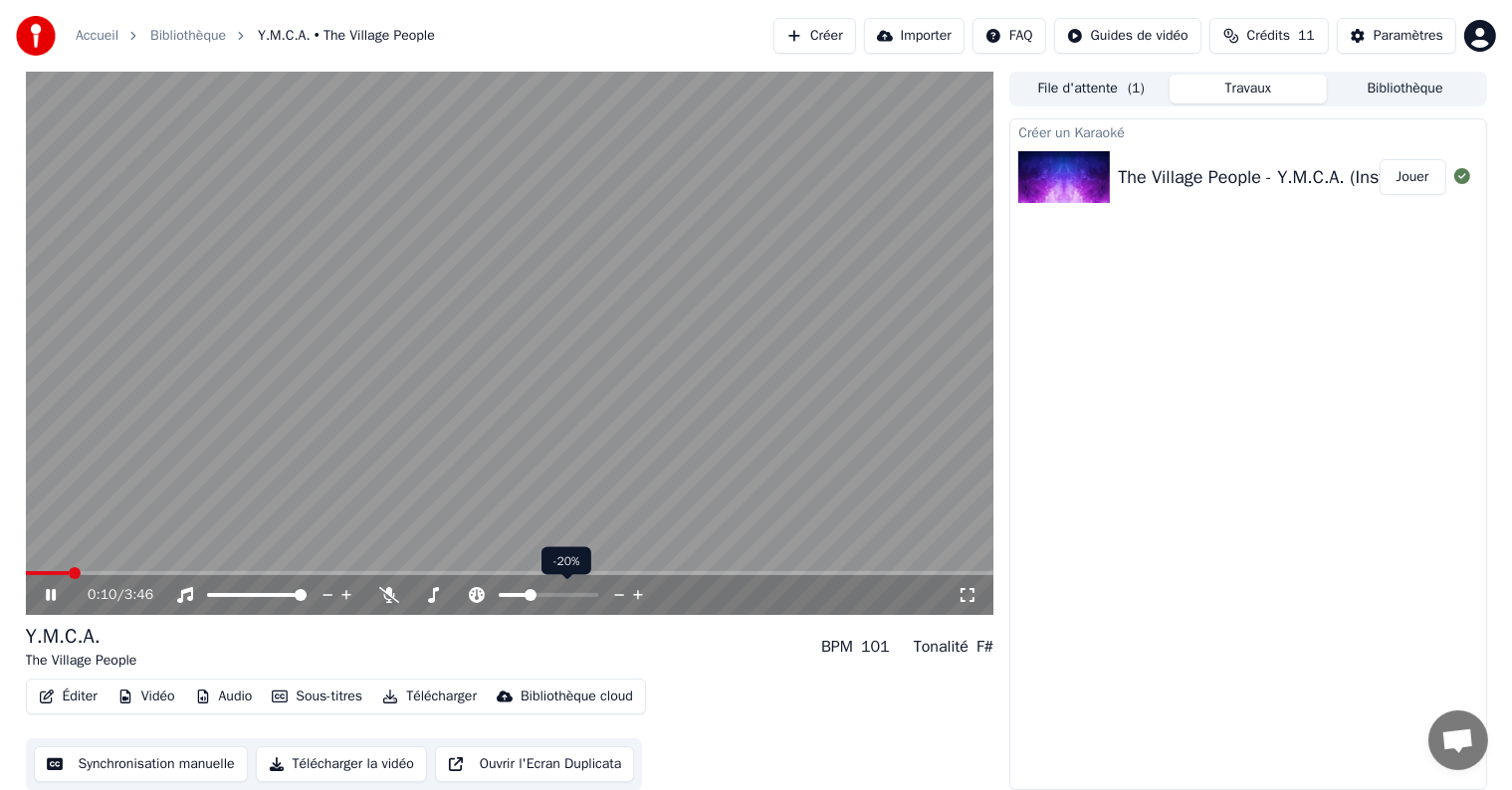 click at bounding box center [531, 595] 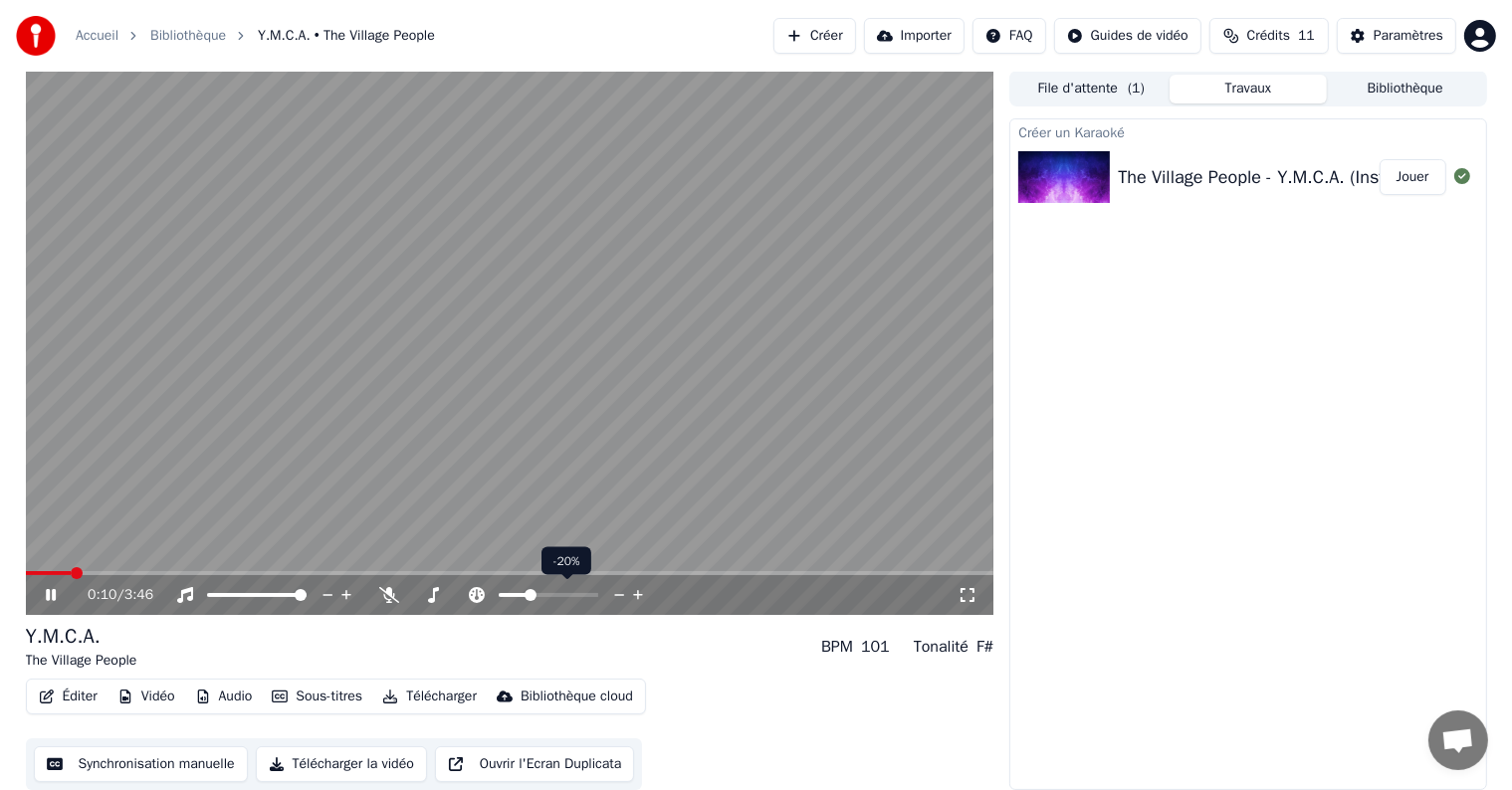 click at bounding box center (531, 595) 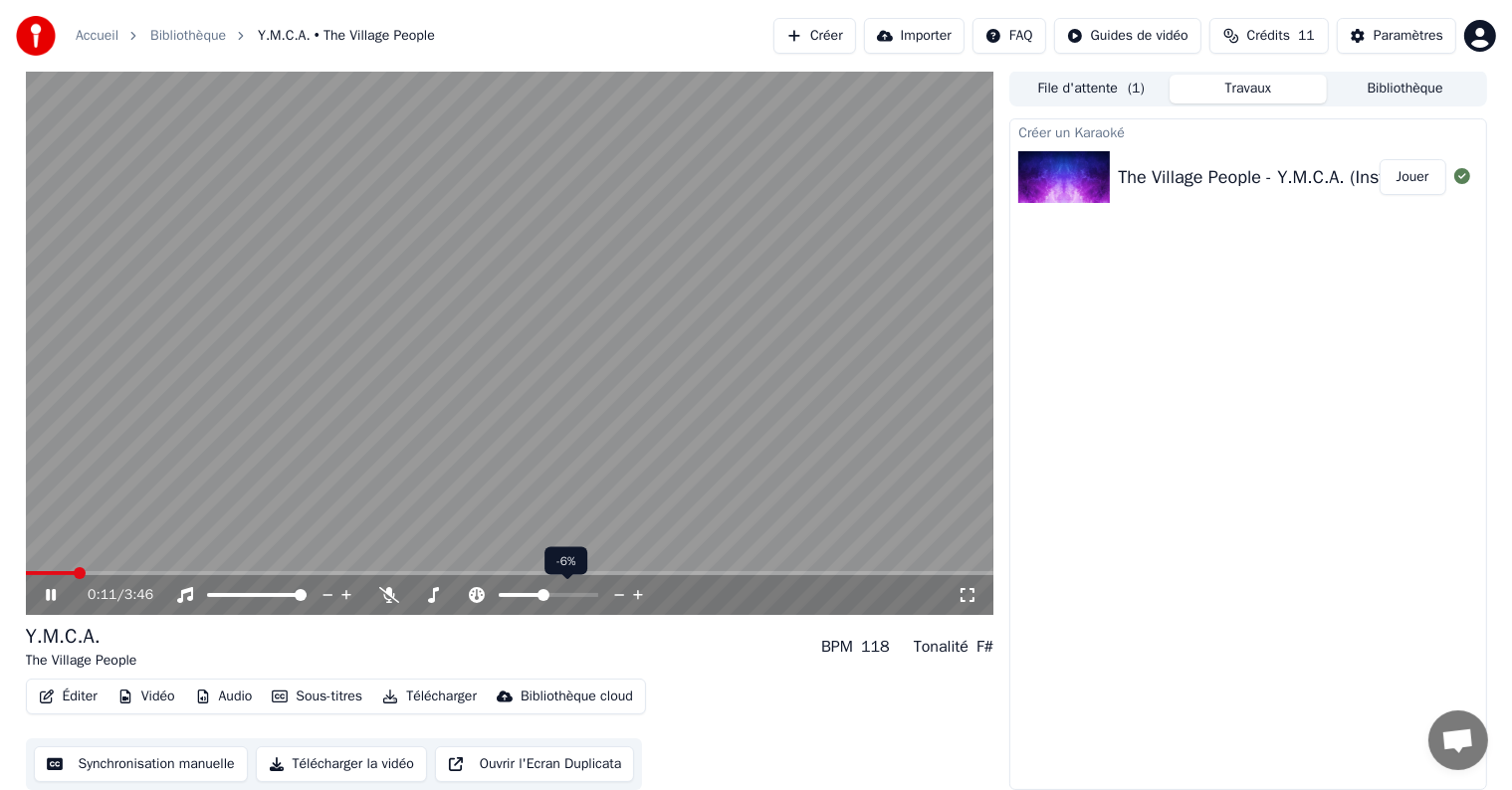 click at bounding box center (543, 595) 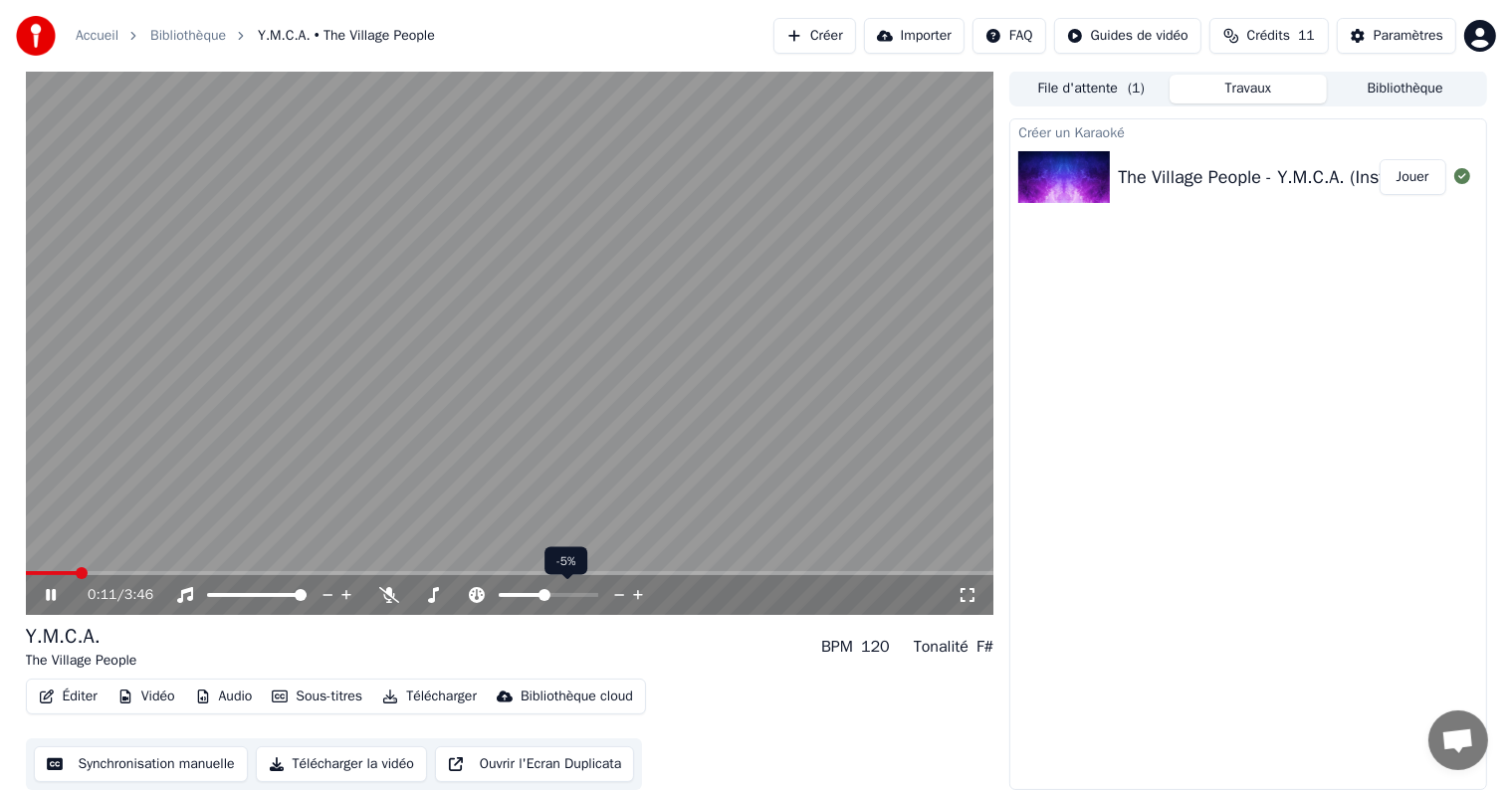 click at bounding box center [544, 595] 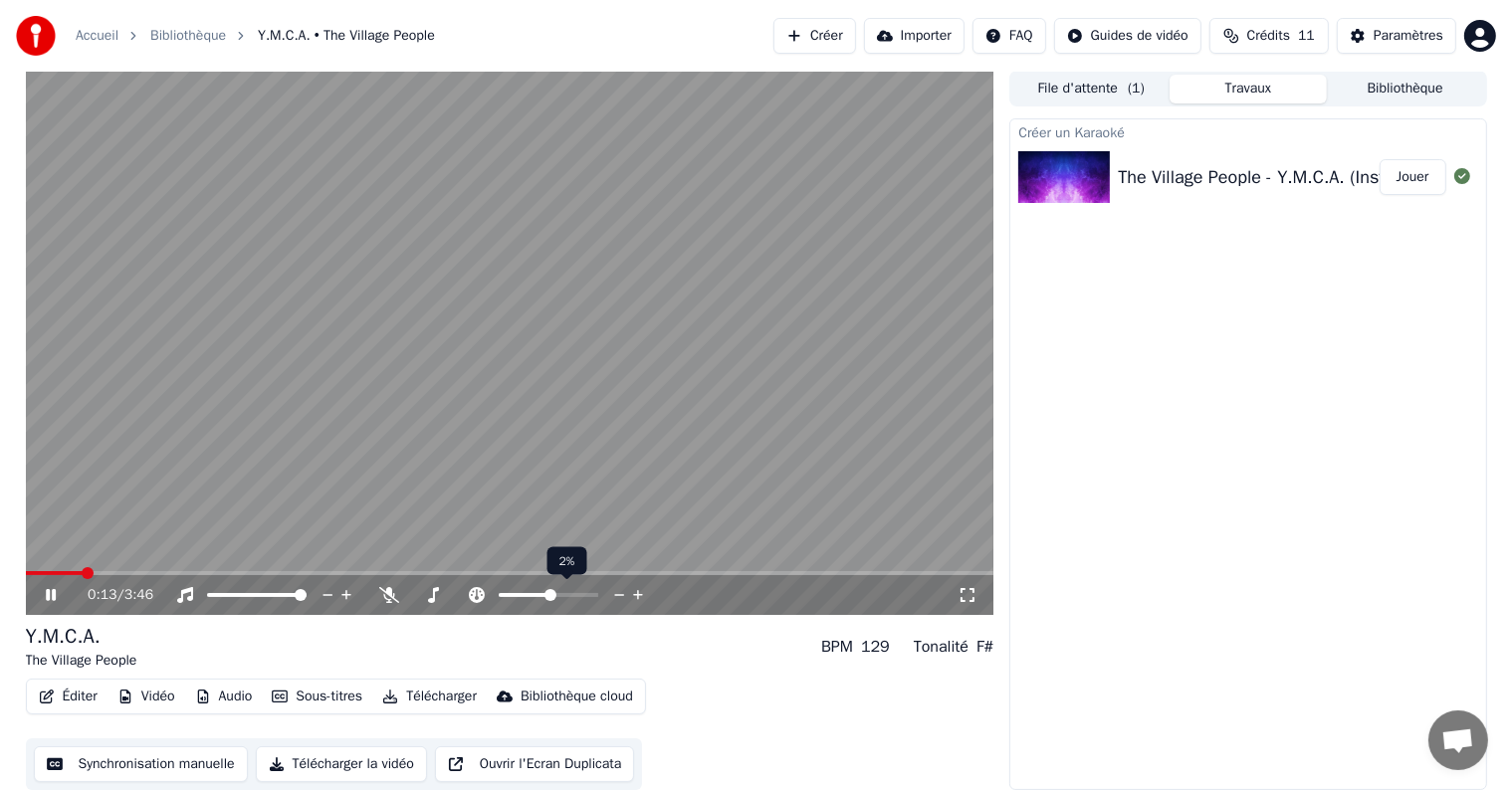 click at bounding box center (566, 595) 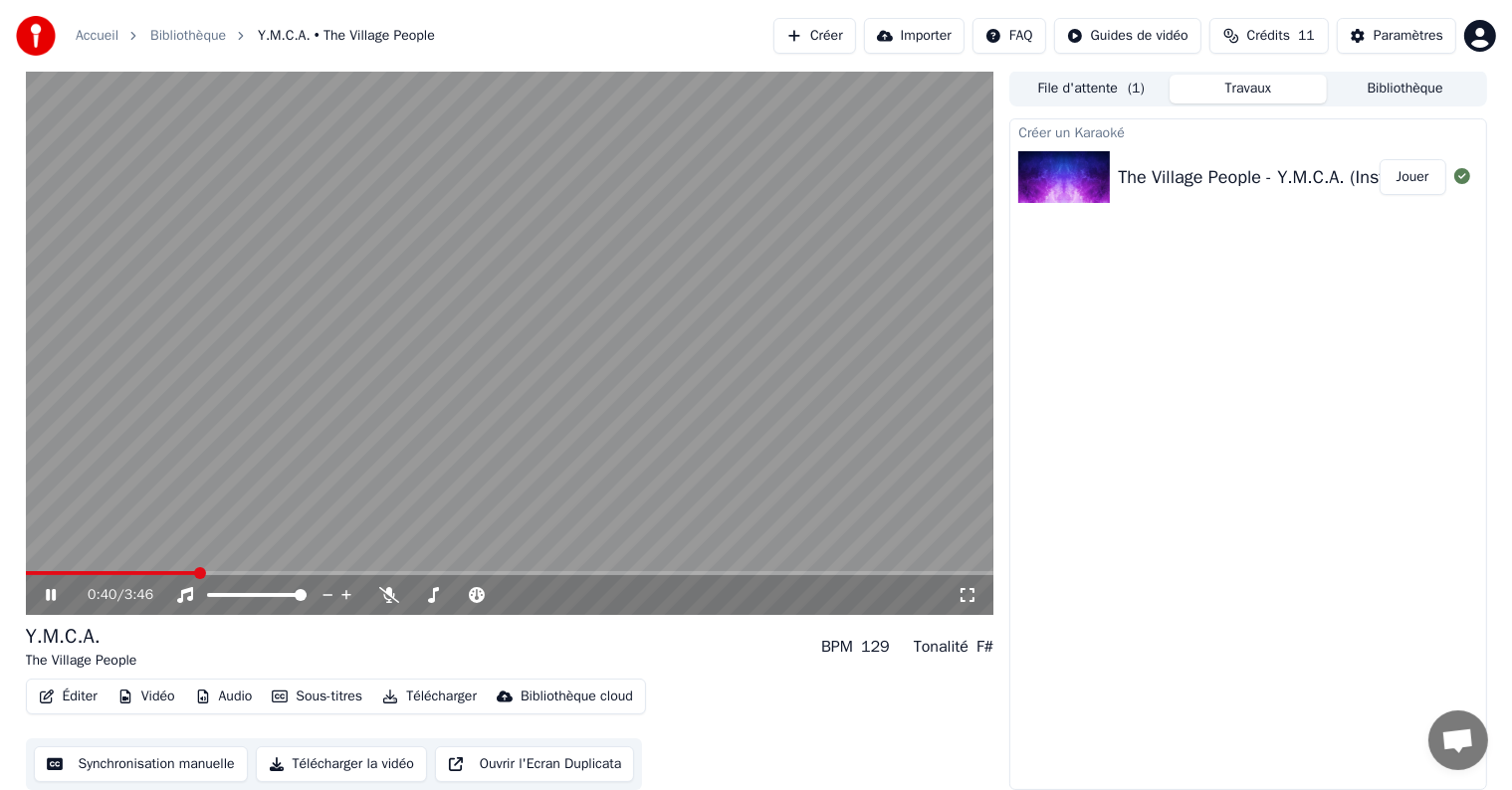 click on "Synchronisation manuelle" at bounding box center [140, 764] 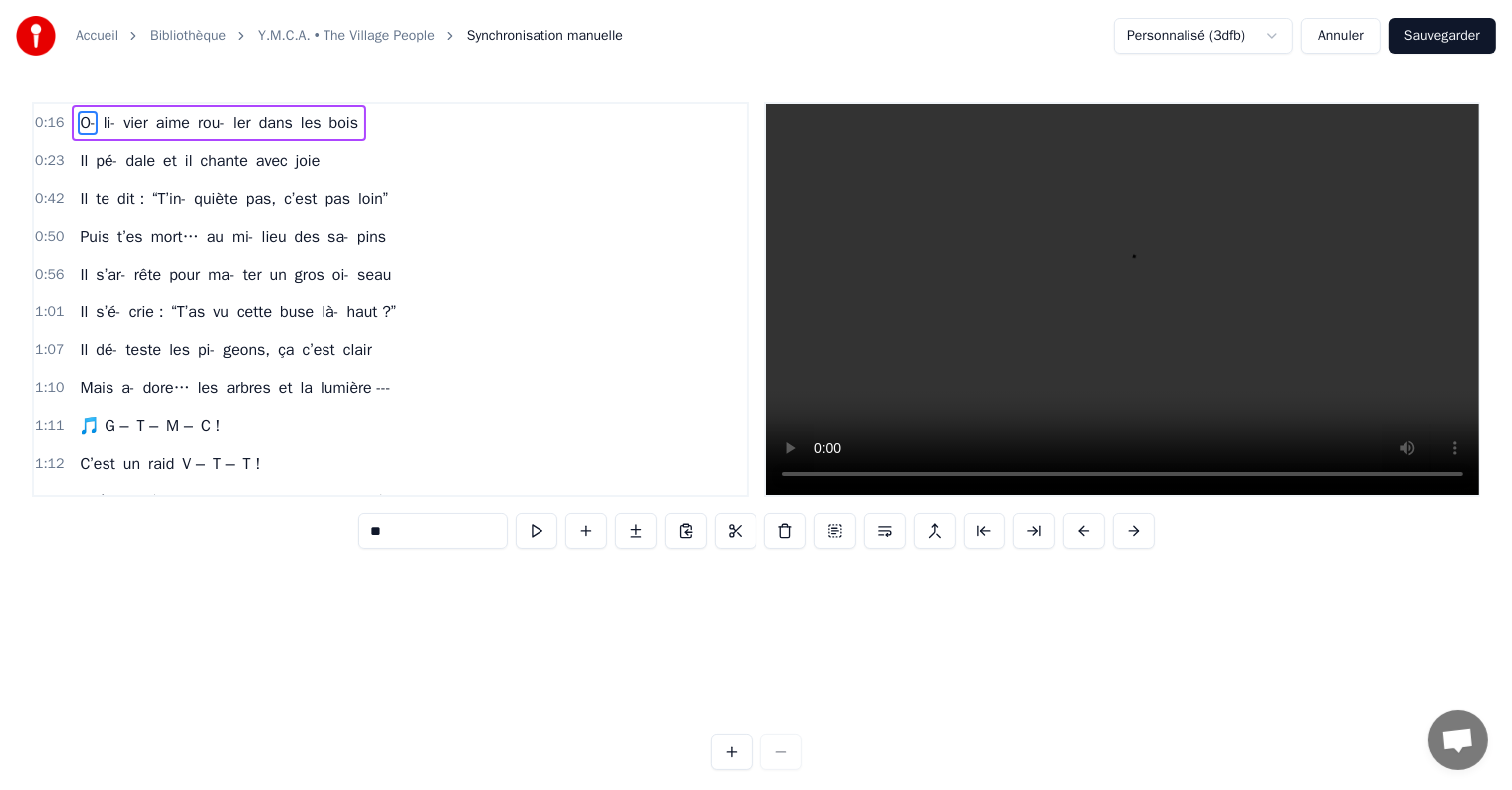 scroll, scrollTop: 0, scrollLeft: 0, axis: both 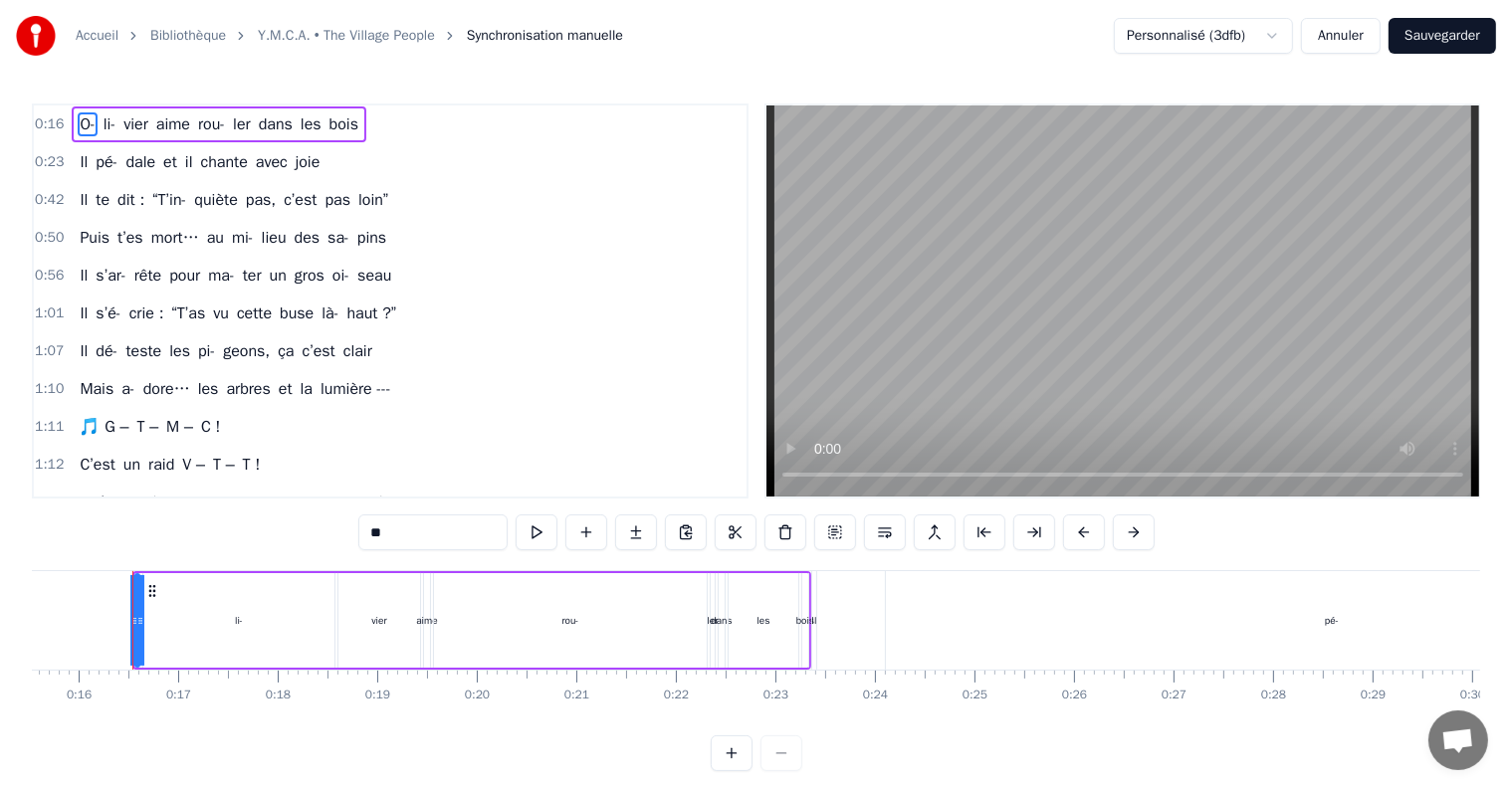 click on "Annuler" at bounding box center [1341, 36] 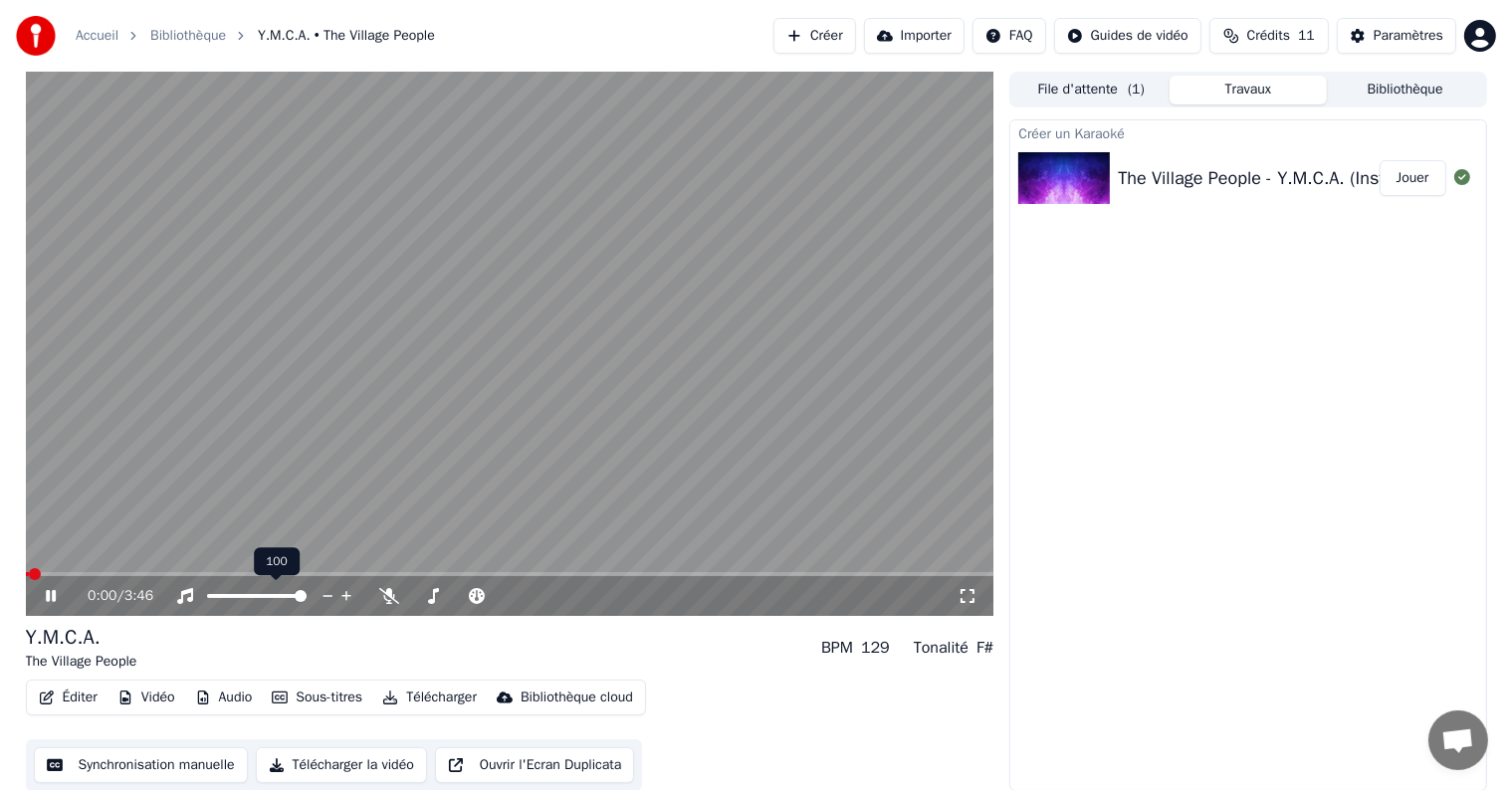 scroll, scrollTop: 1, scrollLeft: 0, axis: vertical 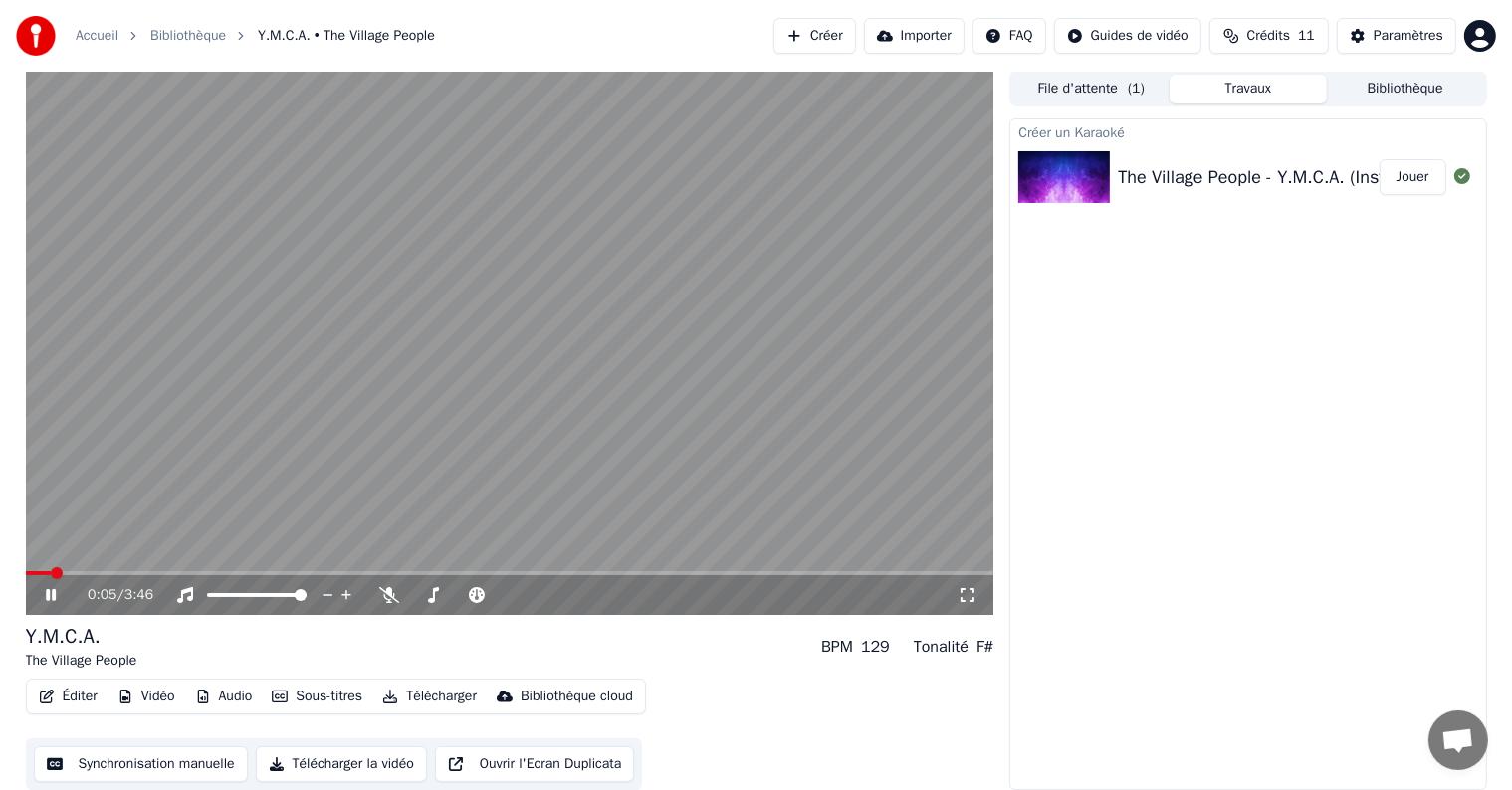 click 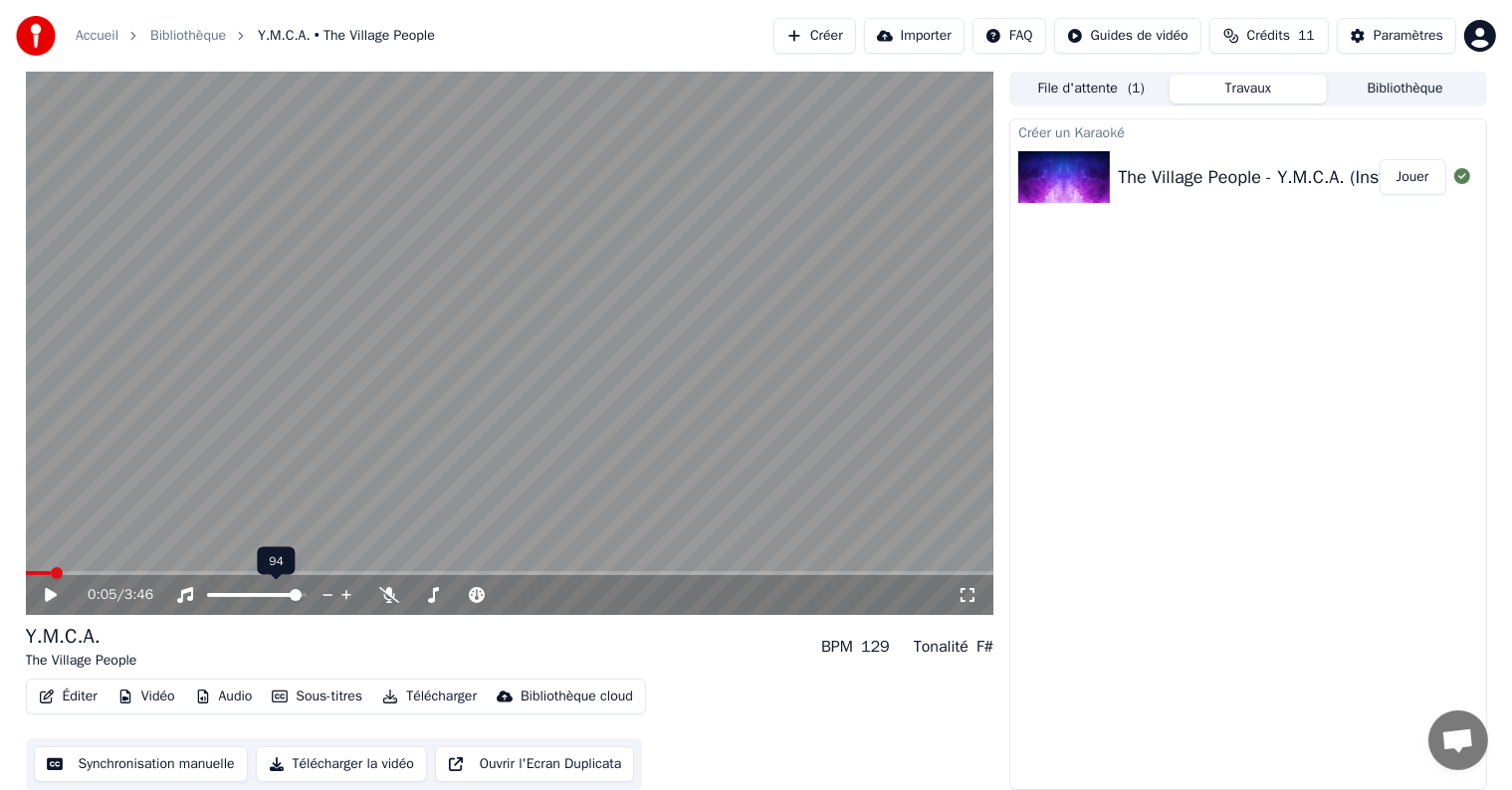 click at bounding box center (296, 595) 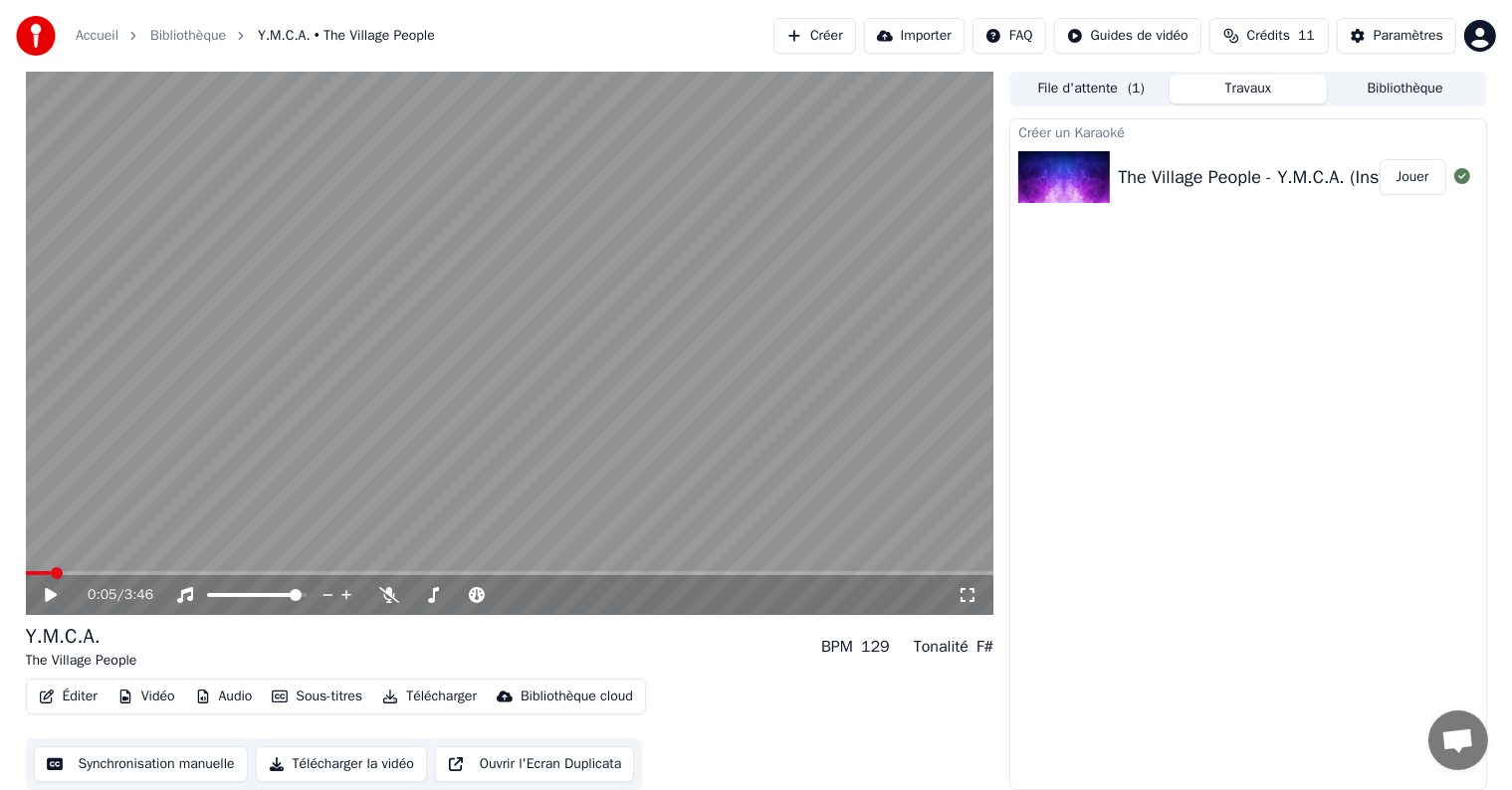 click 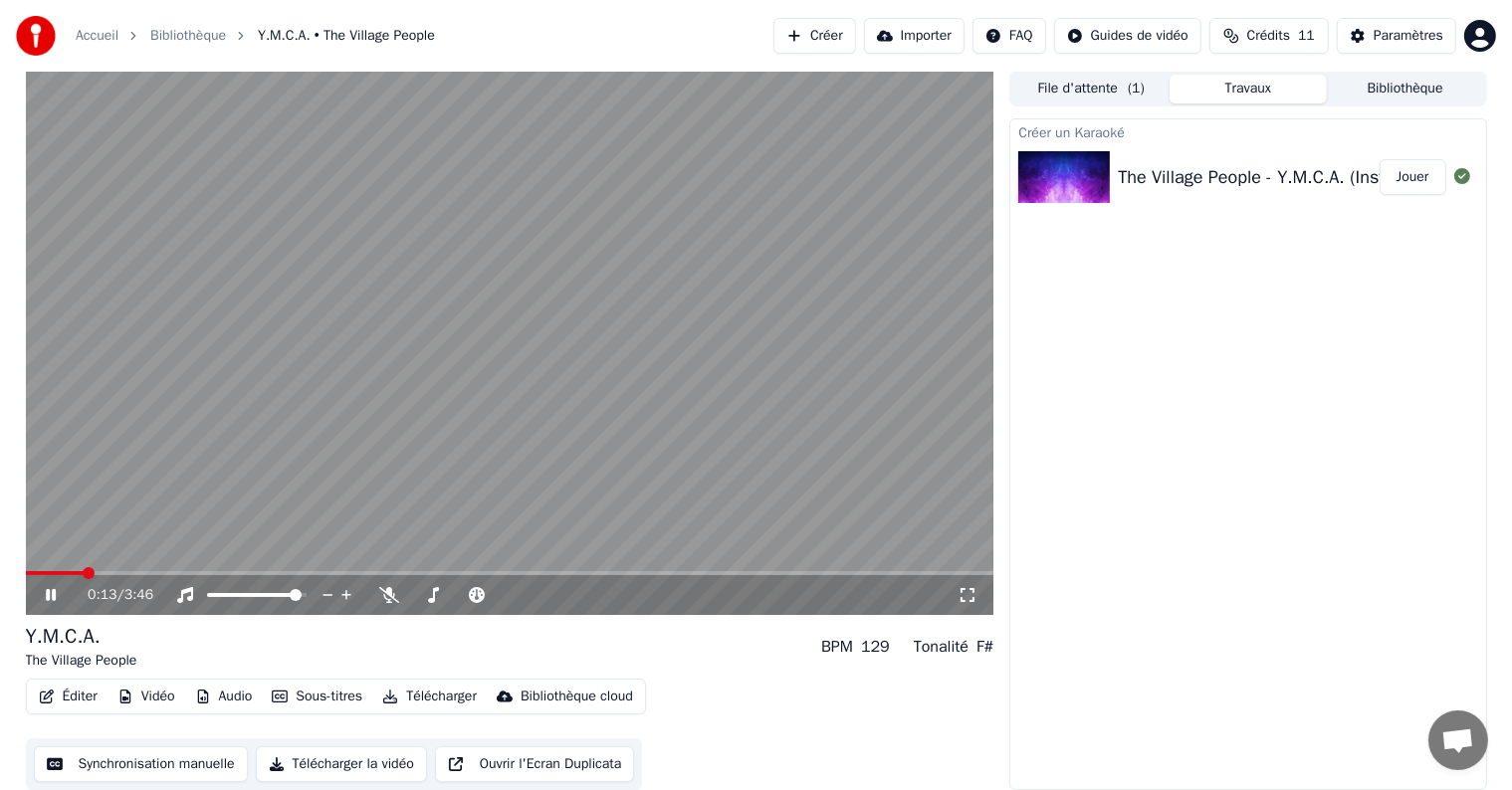click 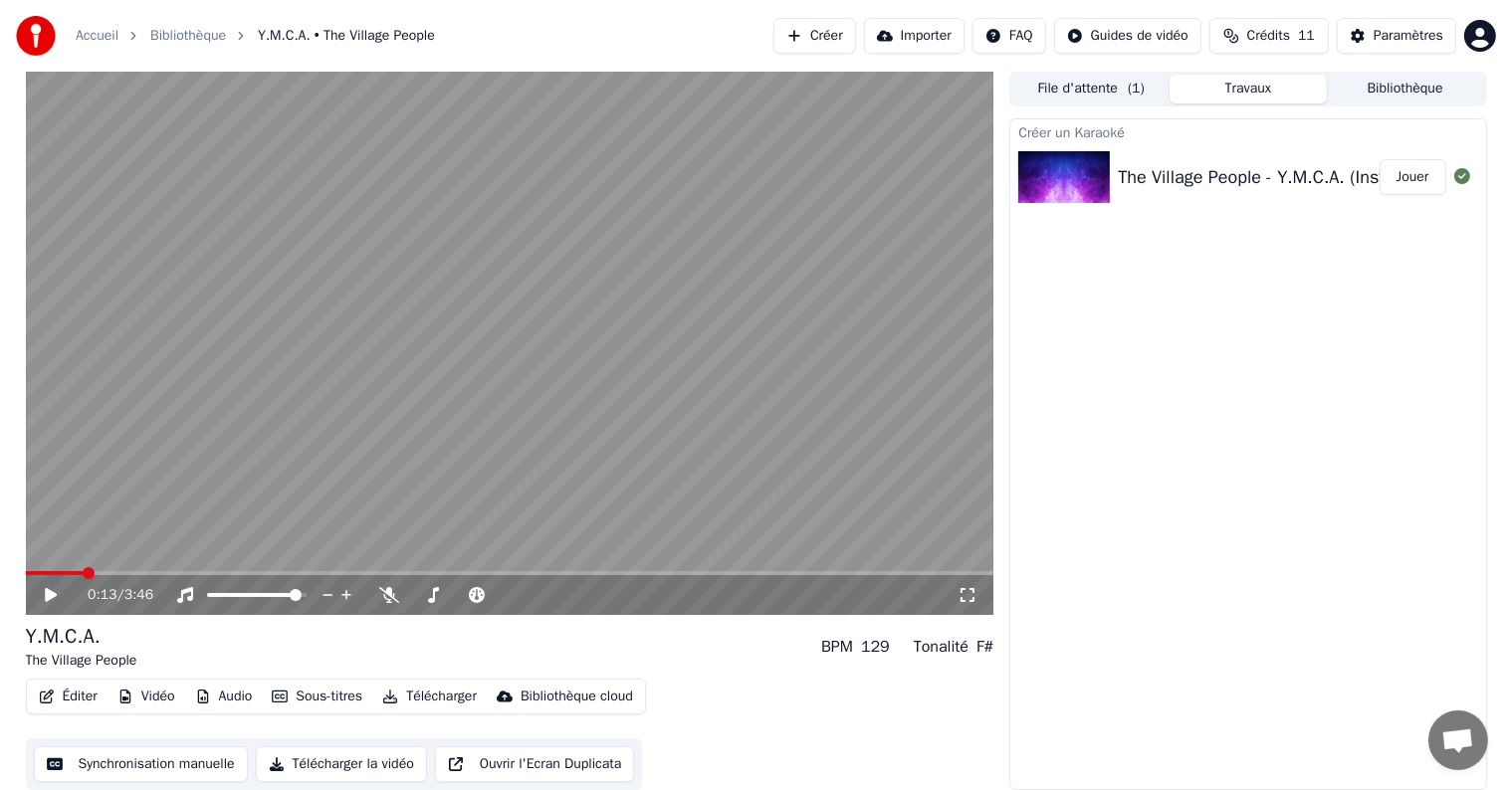 click 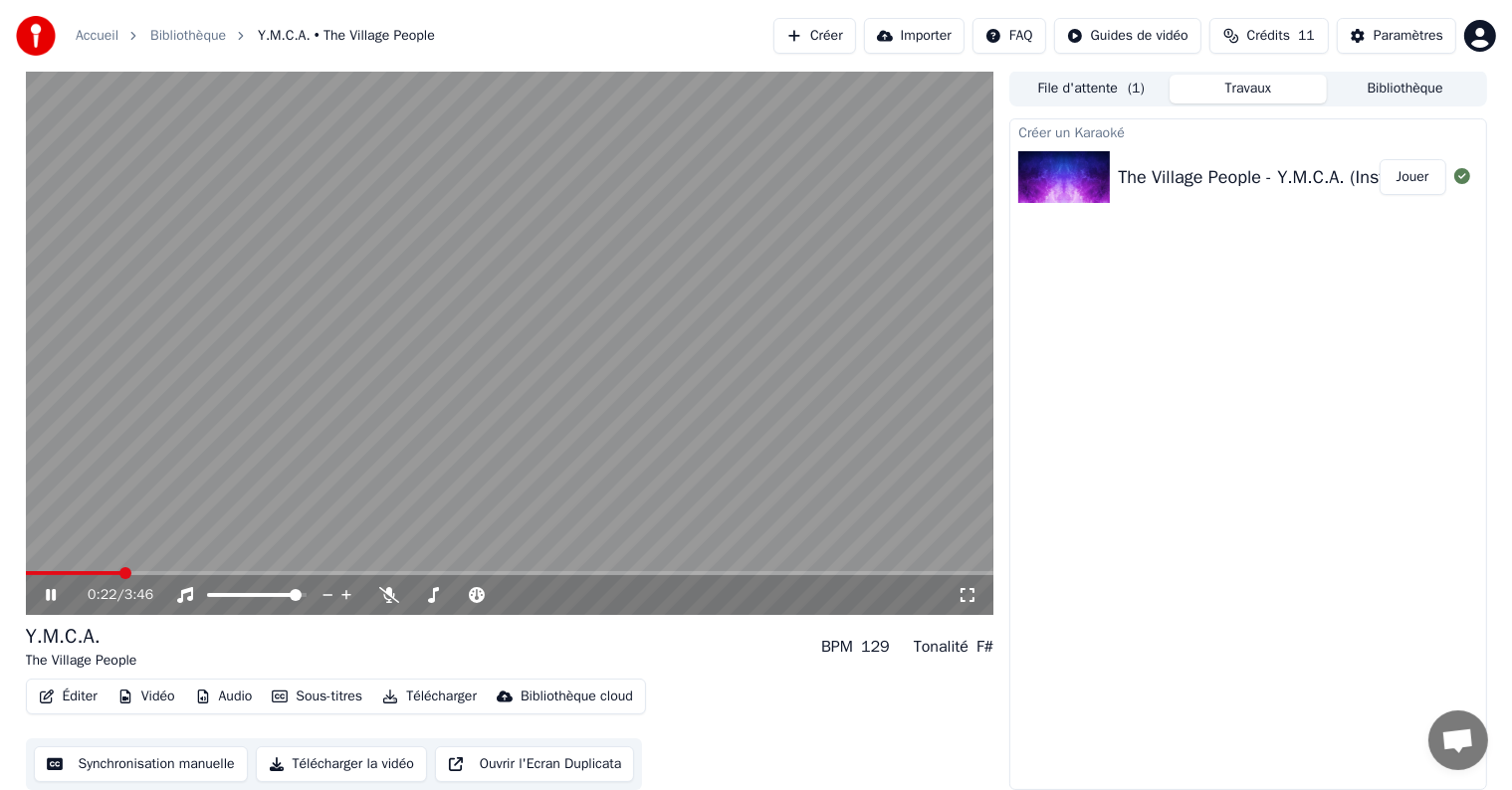 click 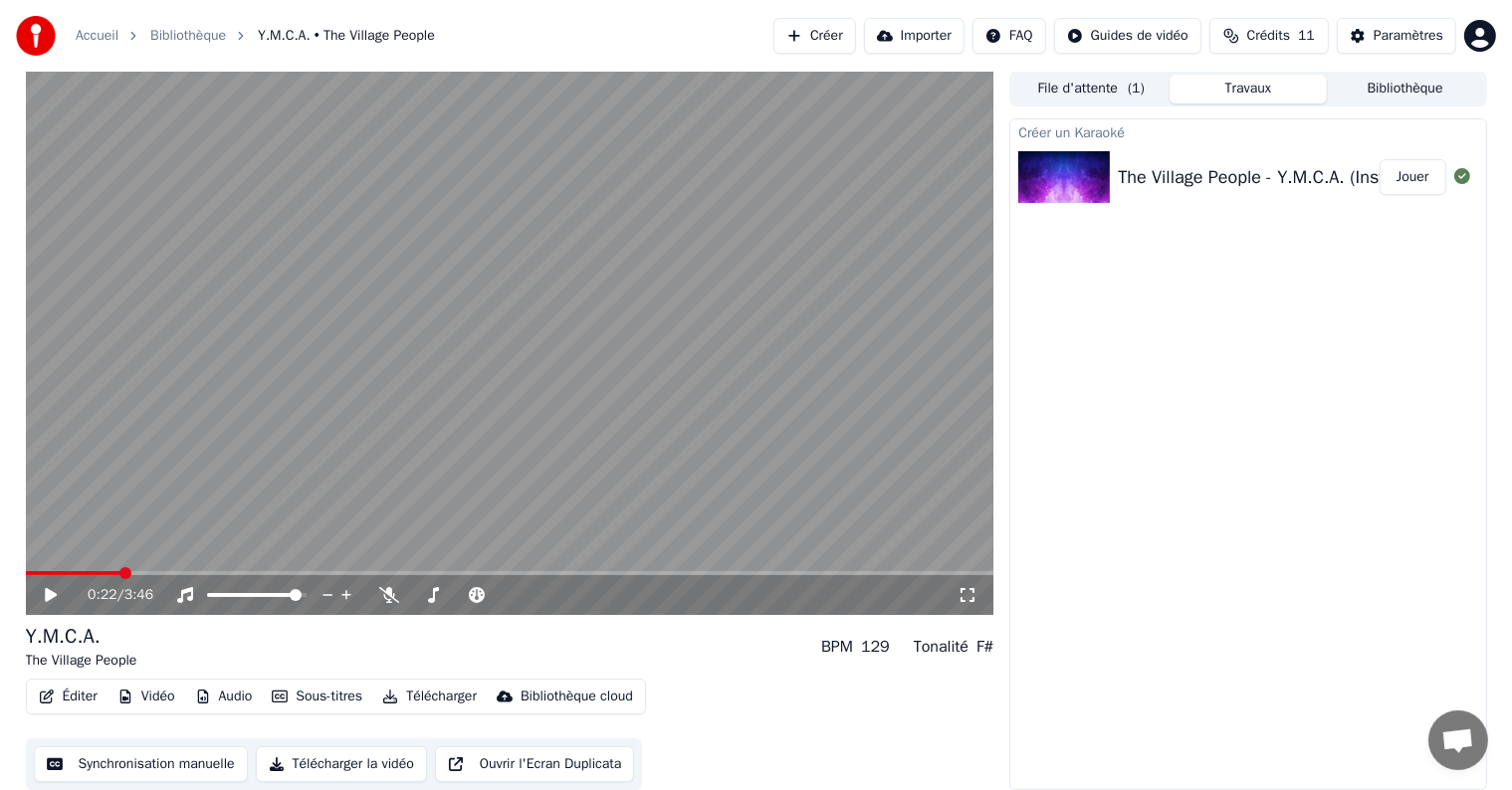 click on "Synchronisation manuelle" at bounding box center (140, 764) 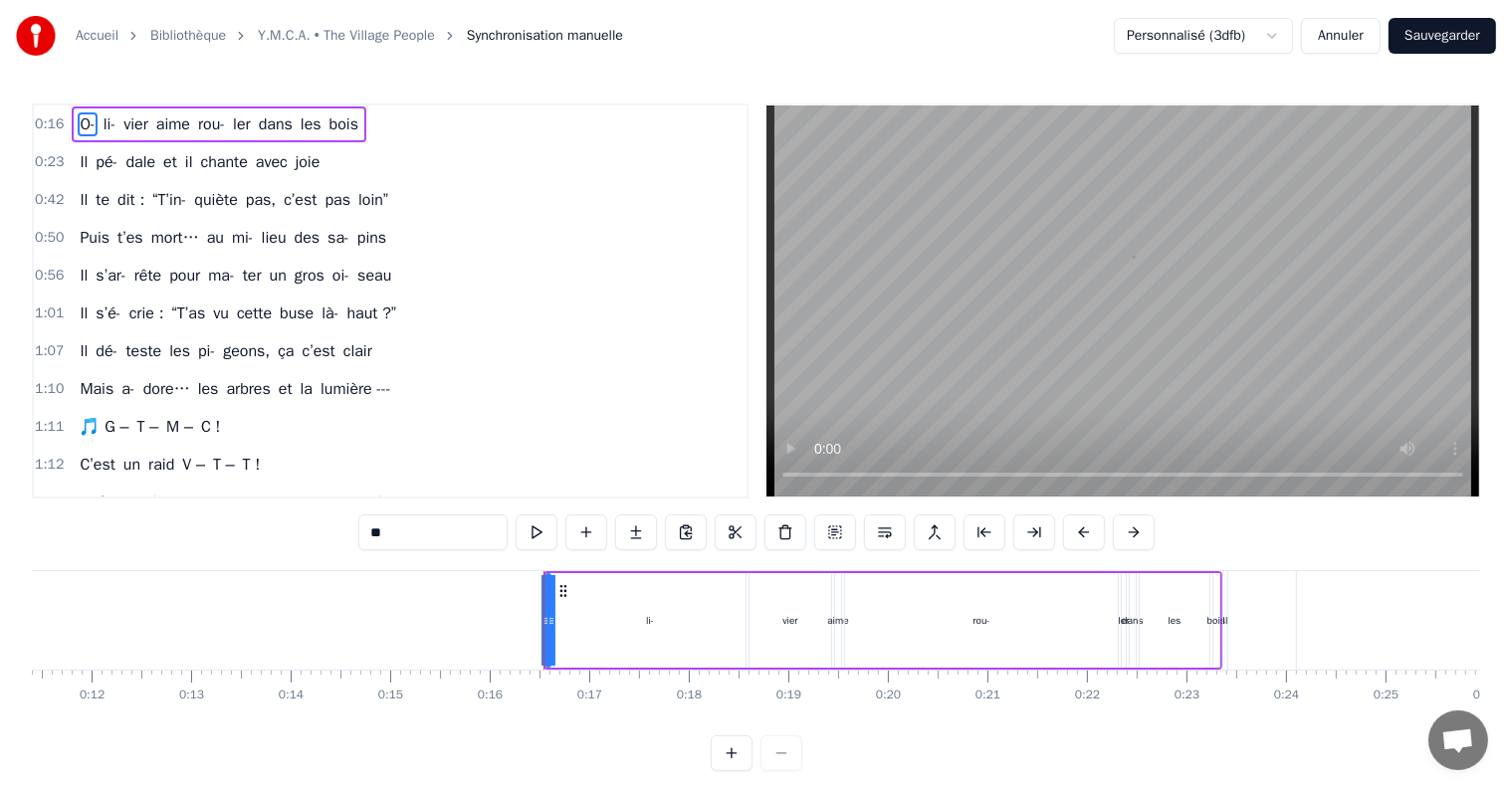 scroll, scrollTop: 0, scrollLeft: 1546, axis: horizontal 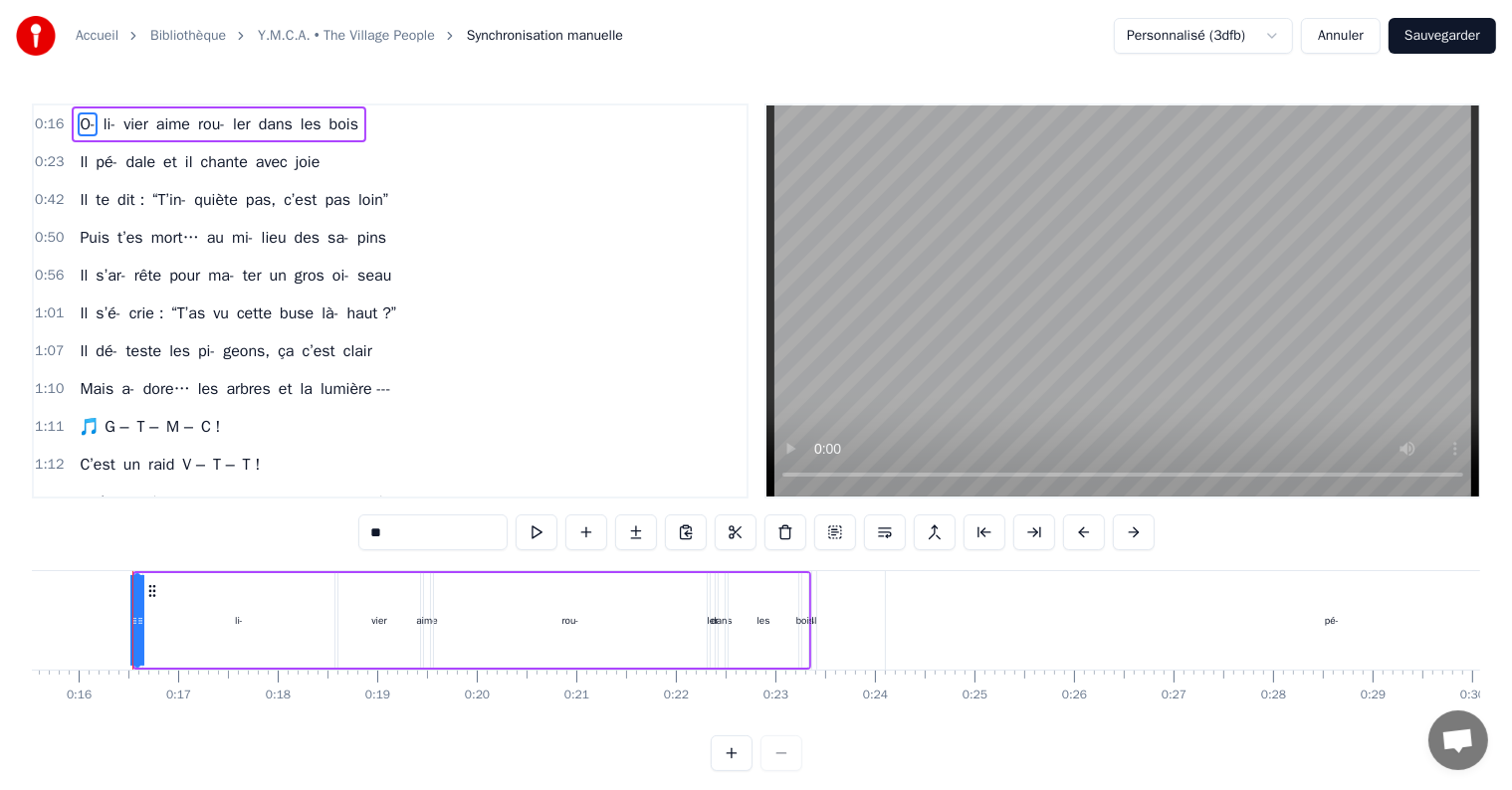click at bounding box center (756, 753) 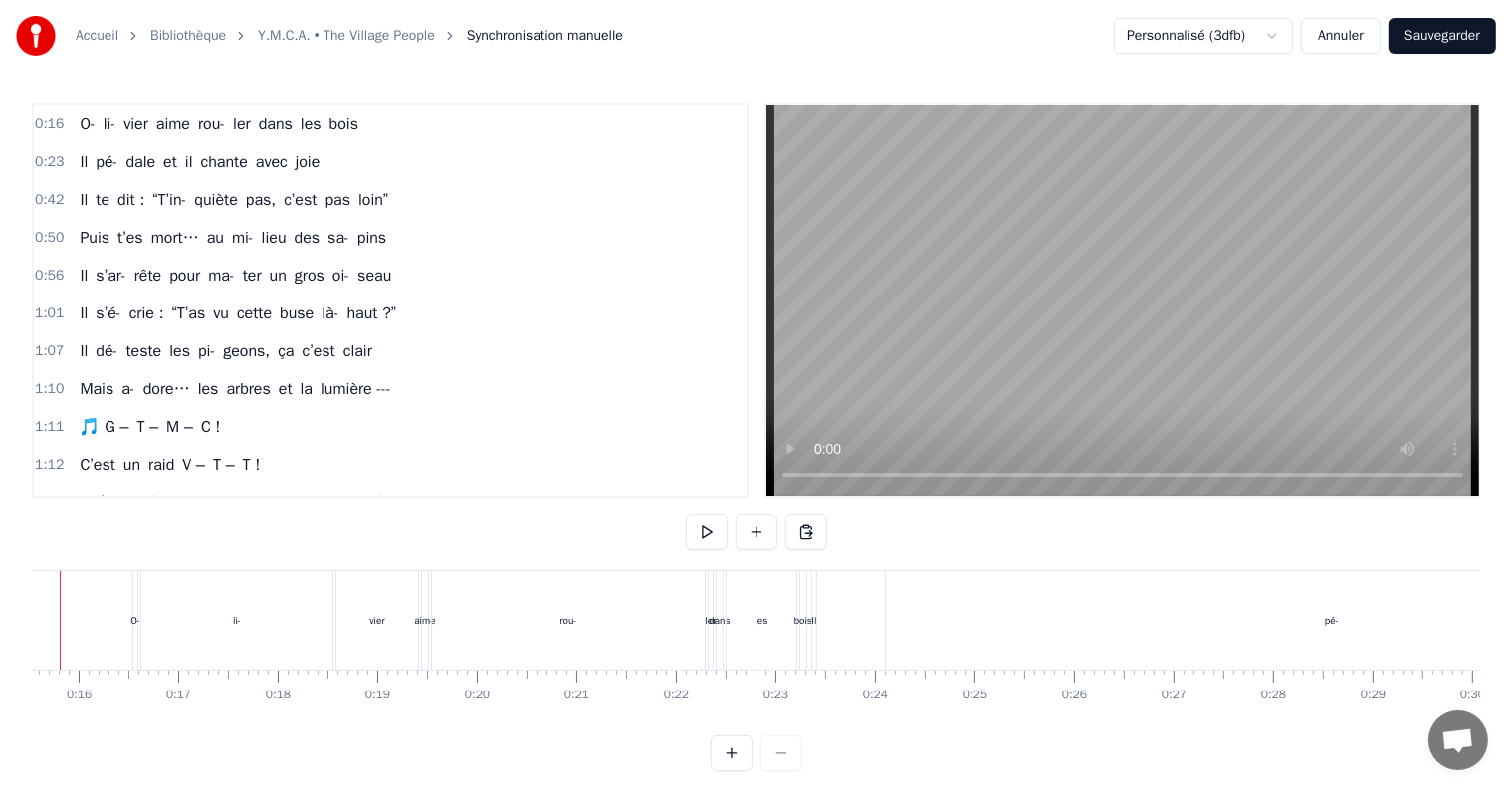 scroll, scrollTop: 0, scrollLeft: 1473, axis: horizontal 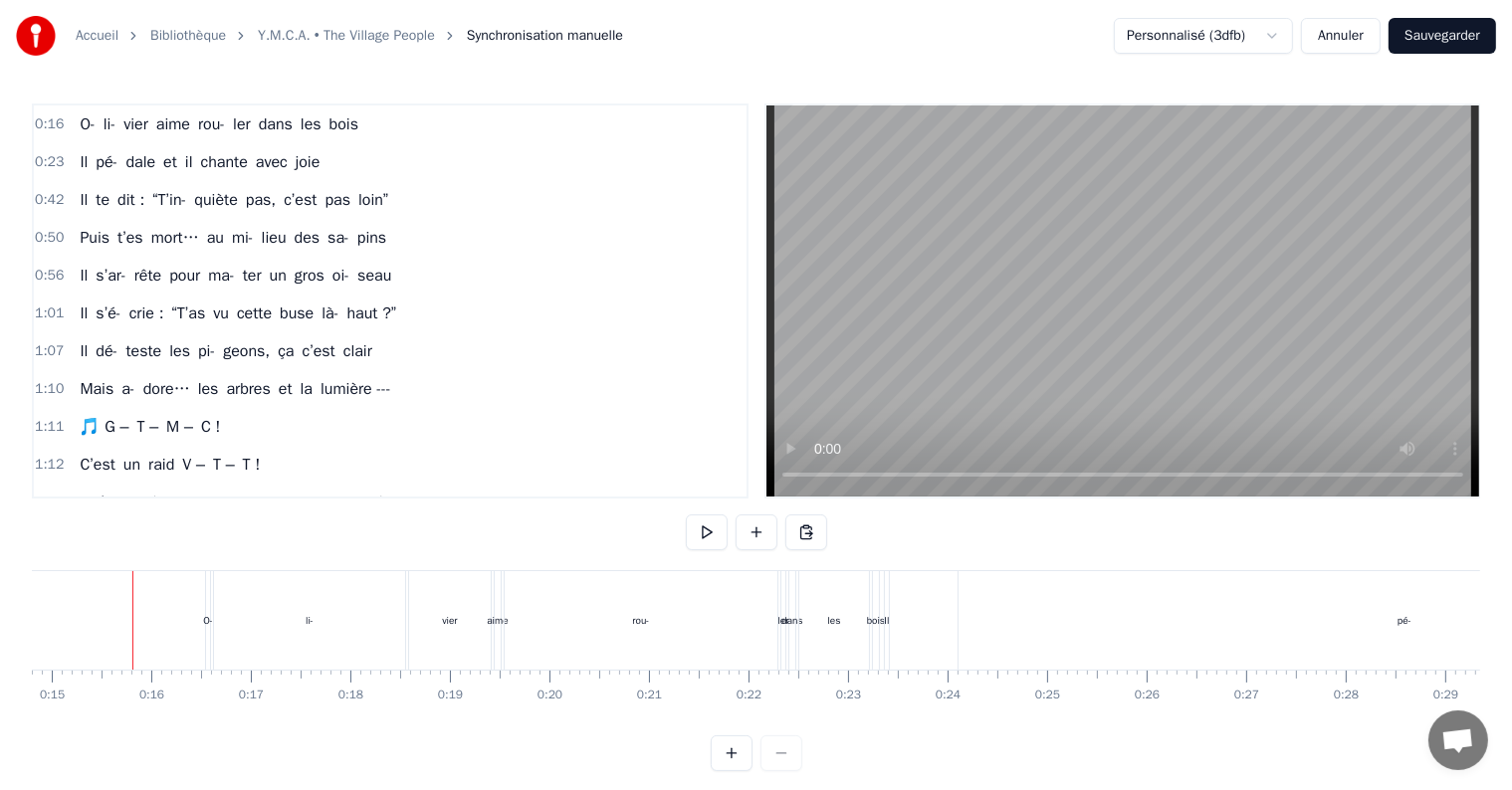 click at bounding box center [9813, 620] 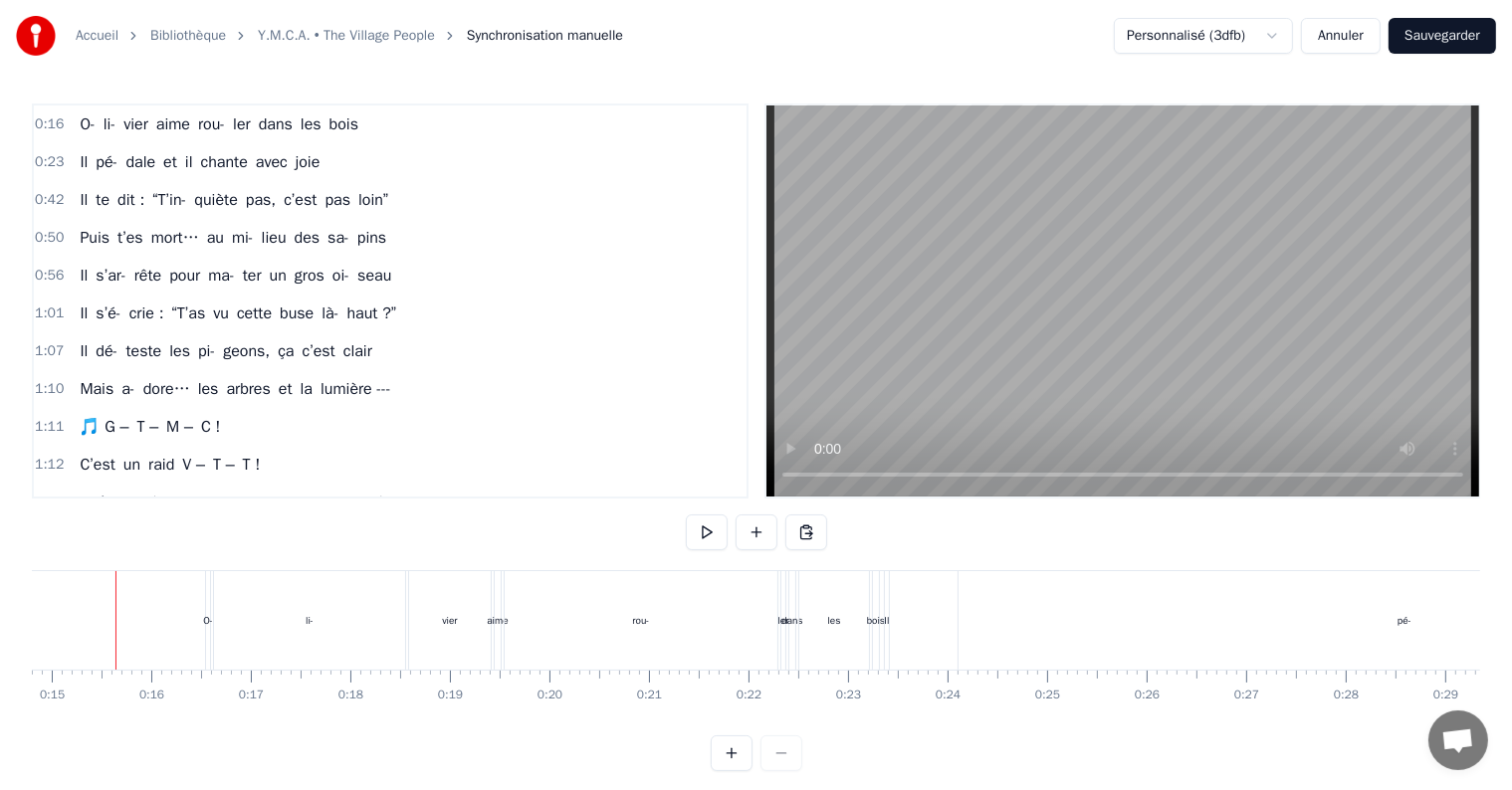 scroll, scrollTop: 0, scrollLeft: 1457, axis: horizontal 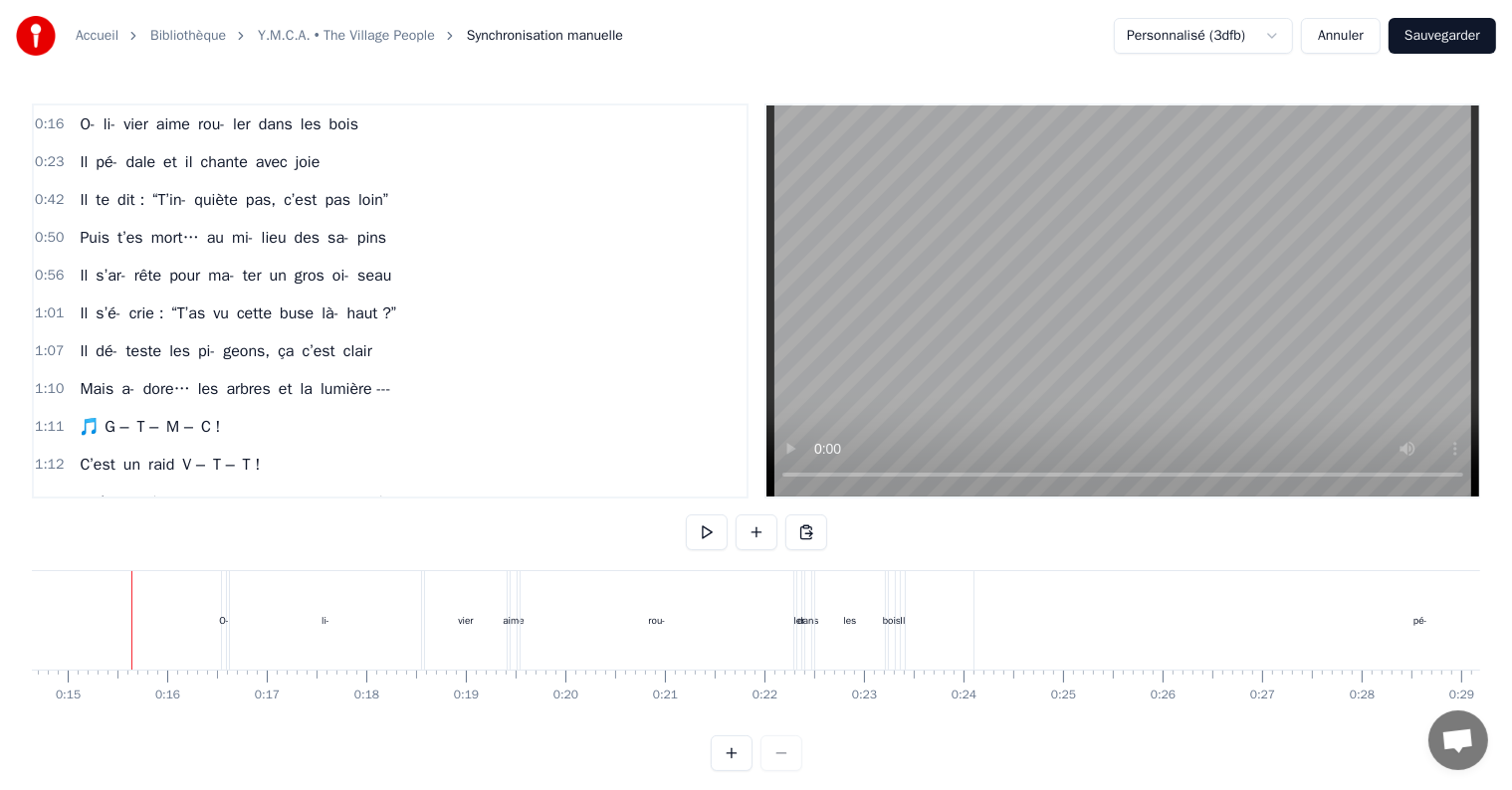 drag, startPoint x: 176, startPoint y: 737, endPoint x: 127, endPoint y: 728, distance: 49.819675 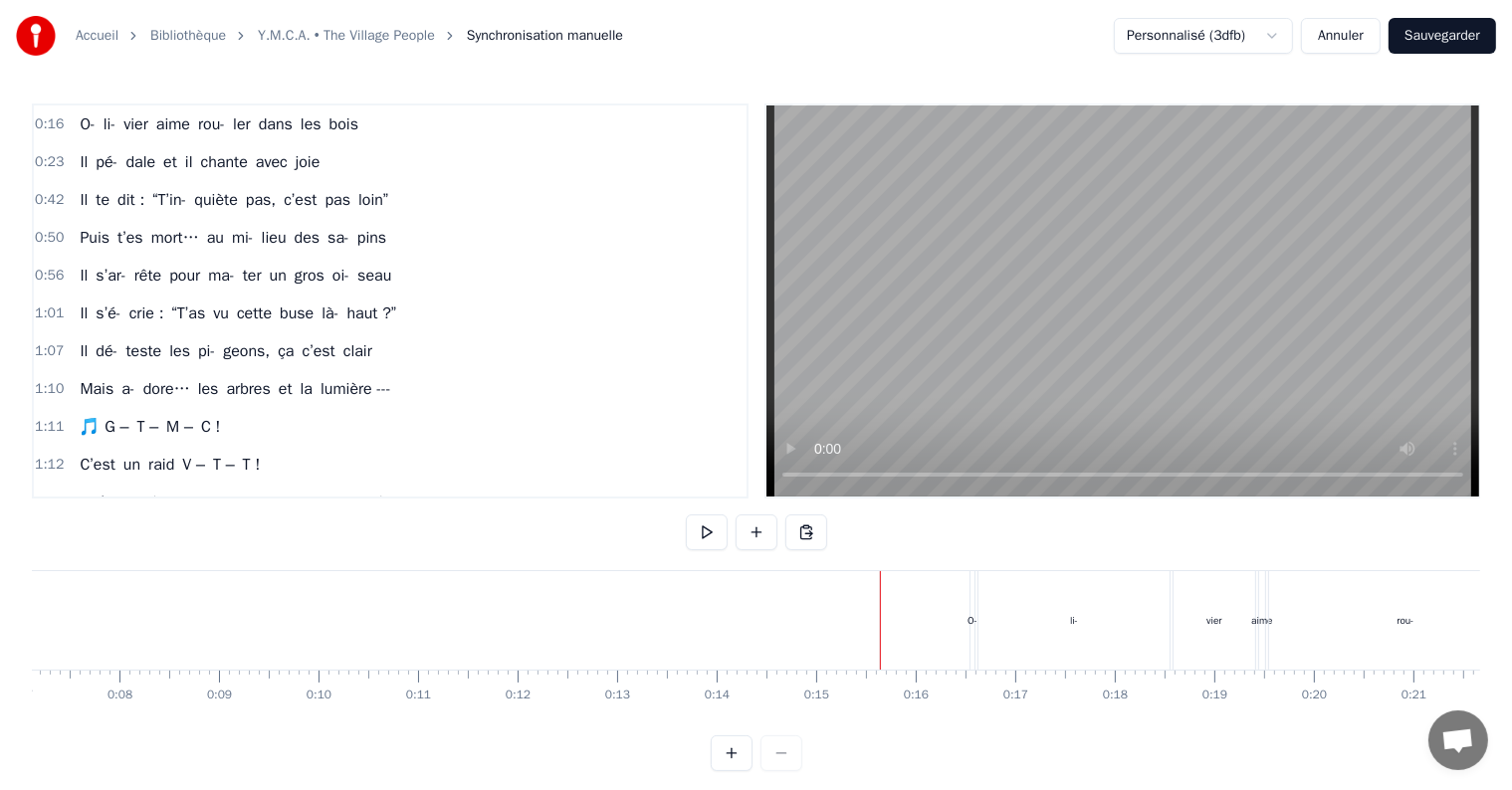scroll, scrollTop: 0, scrollLeft: 0, axis: both 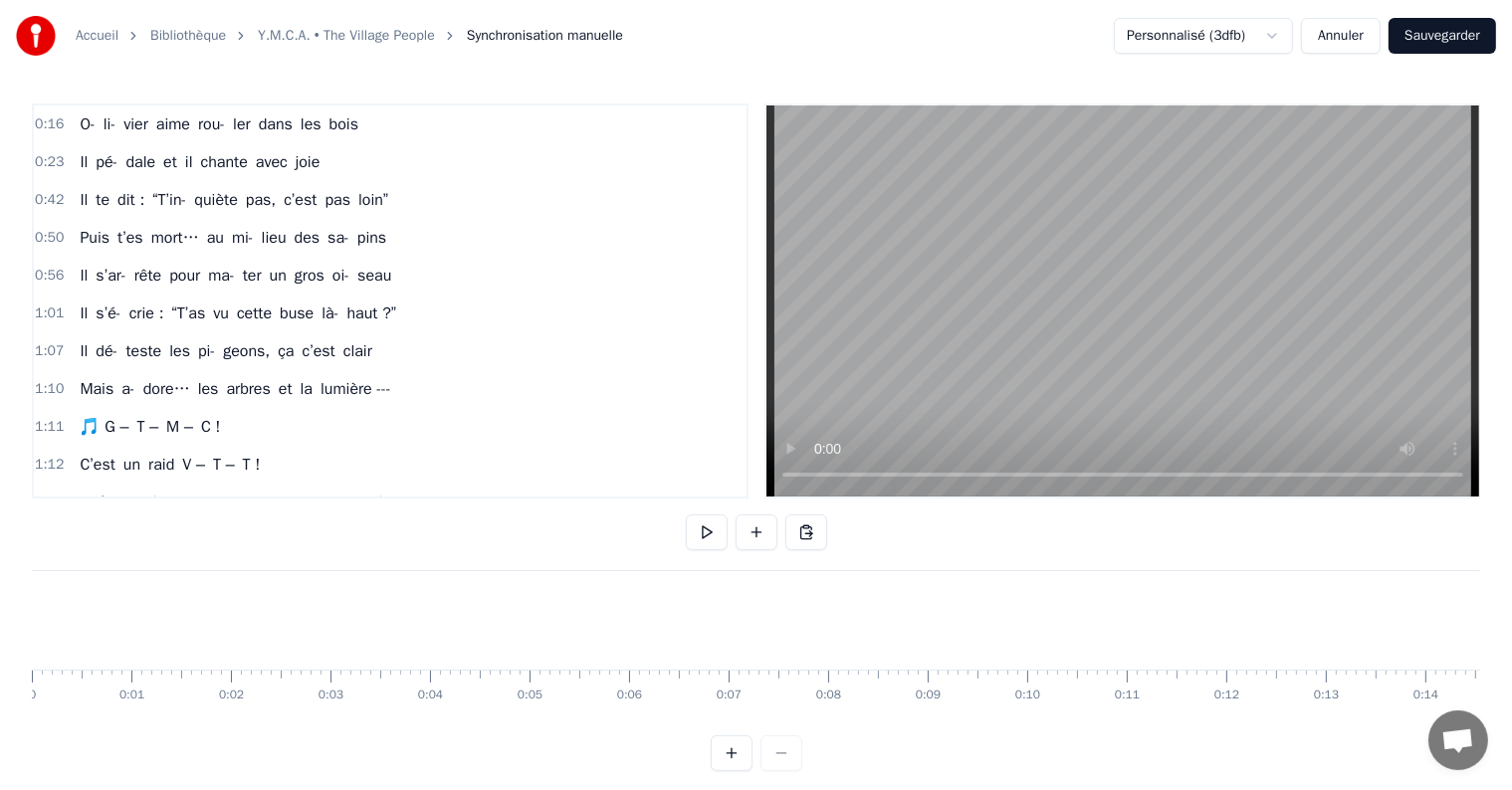 click on "0 0:01 0:02 0:03 0:04 0:05 0:06 0:07 0:08 0:09 0:10 0:11 0:12 0:13 0:14 0:15 0:16 0:17 0:18 0:19 0:20 0:21 0:22 0:23 0:24 0:25 0:26 0:27 0:28 0:29 0:30 0:31 0:32 0:33 0:34 0:35 0:36 0:37 0:38 0:39 0:40 0:41 0:42 0:43 0:44 0:45 0:46 0:47 0:48 0:49 0:50 0:51 0:52 0:53 0:54 0:55 0:56 0:57 0:58 0:59 1:00 1:01 1:02 1:03 1:04 1:05 1:06 1:07 1:08 1:09 1:10 1:11 1:12 1:13 1:14 1:15 1:16 1:17 1:18 1:19 1:20 1:21 1:22 1:23 1:24 1:25 1:26 1:27 1:28 1:29 1:30 1:31 1:32 1:33 1:34 1:35 1:36 1:37 1:38 1:39 1:40 1:41 1:42 1:43 1:44 1:45 1:46 1:47 1:48 1:49 1:50 1:51 1:52 1:53 1:54 1:55 1:56 1:57 1:58 1:59 2:00 2:01 2:02 2:03 2:04 2:05 2:06 2:07 2:08 2:09 2:10 2:11 2:12 2:13 2:14 2:15 2:16 2:17 2:18 2:19 2:20 2:21 2:22 2:23 2:24 2:25 2:26 2:27 2:28 2:29 2:30 2:31 2:32 2:33 2:34 2:35 2:36 2:37 2:38 2:39 2:40 2:41 2:42 2:43 2:44 2:45 2:46 2:47 2:48 2:49 2:50 2:51 2:52 2:53 2:54 2:55 2:56 2:57 2:58 2:59 3:00 3:01 3:02 3:03 3:04 3:05 3:06 3:07 3:08 3:09 3:10 3:11 3:12 3:13 3:14 3:15 3:16 3:17 3:18 3:19 3:20 3:21 3:22 3:23 3:24" at bounding box center (11286, 686) 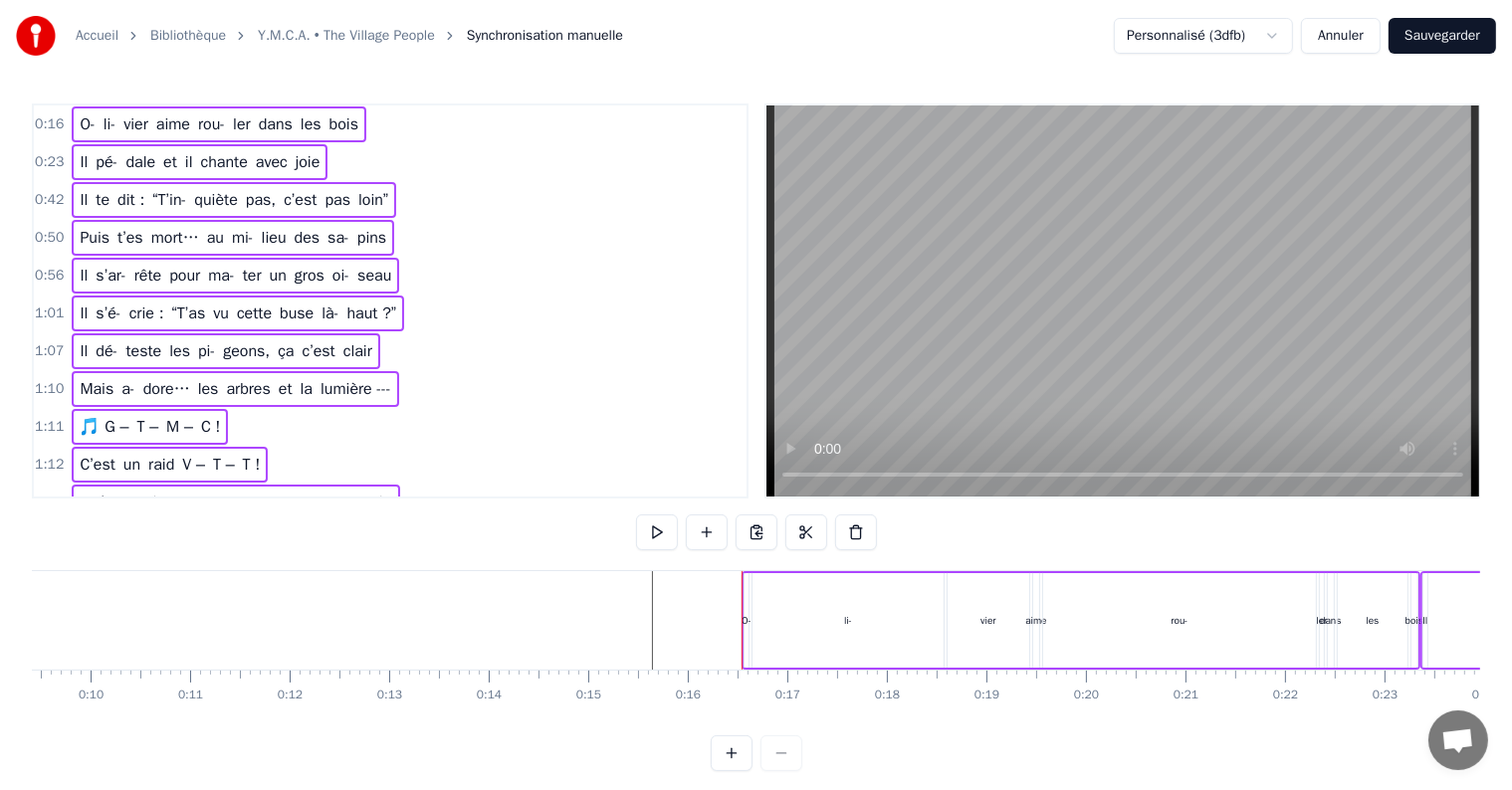 scroll, scrollTop: 0, scrollLeft: 772, axis: horizontal 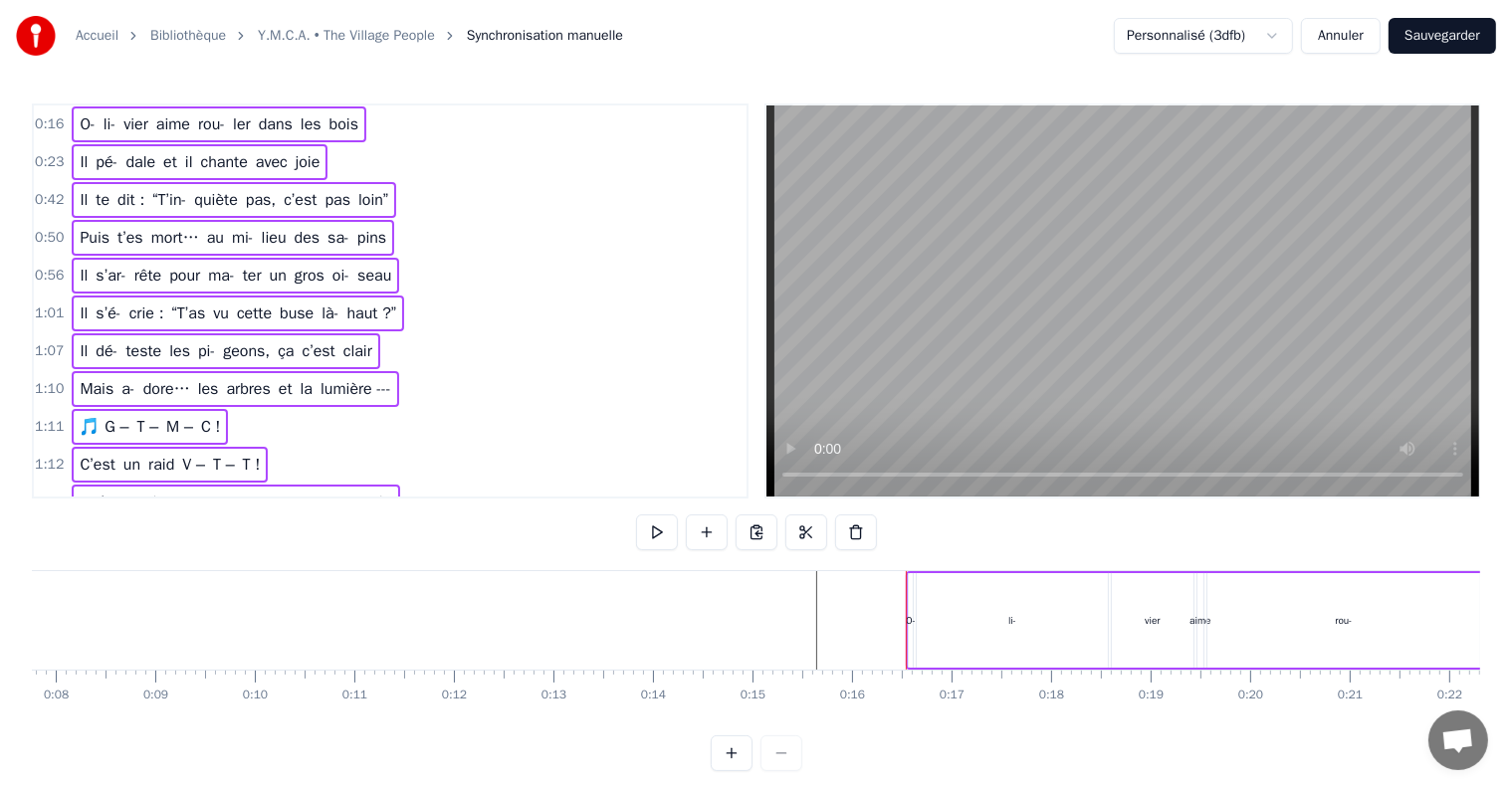 click at bounding box center (756, 753) 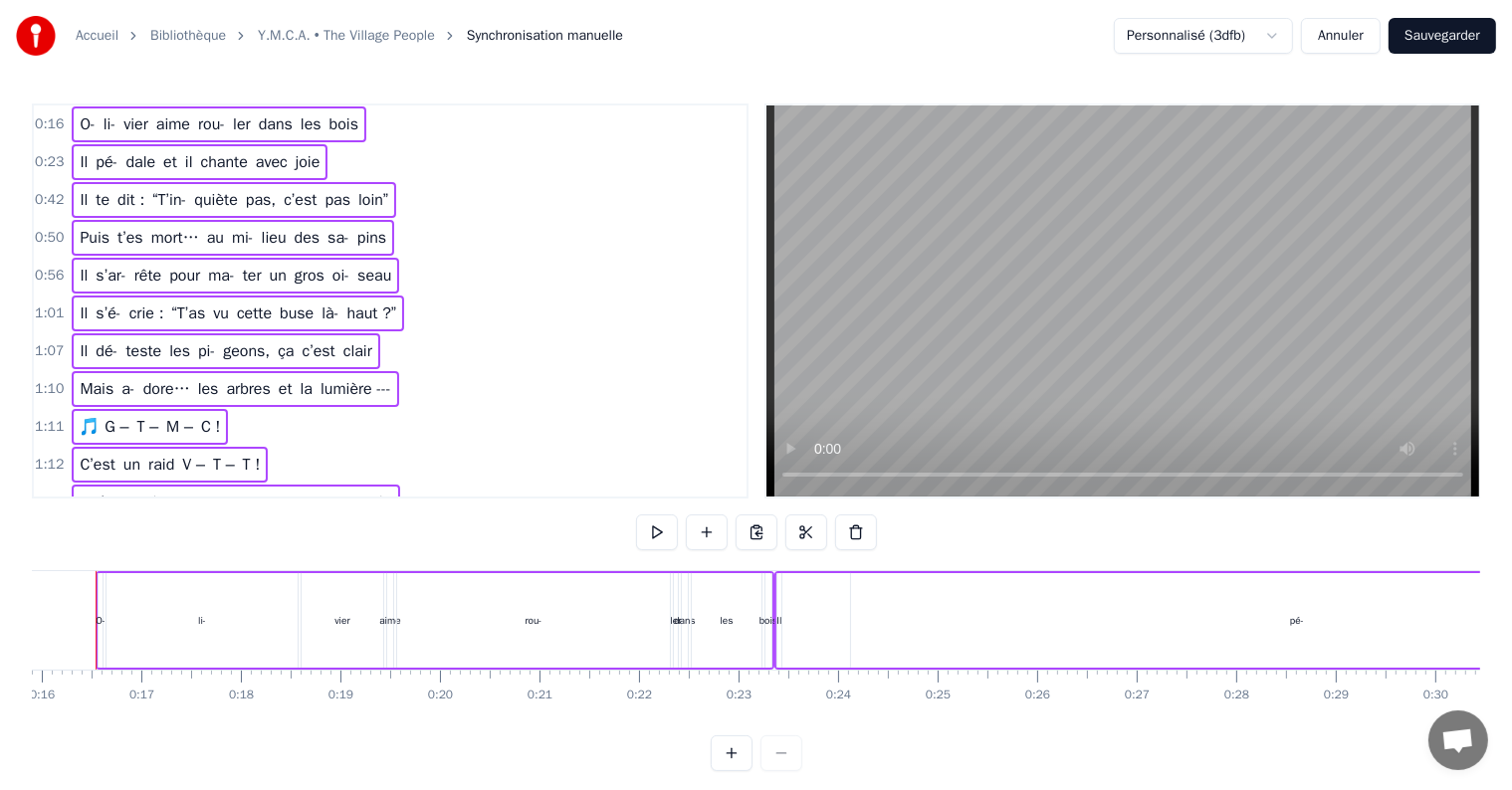 scroll, scrollTop: 0, scrollLeft: 0, axis: both 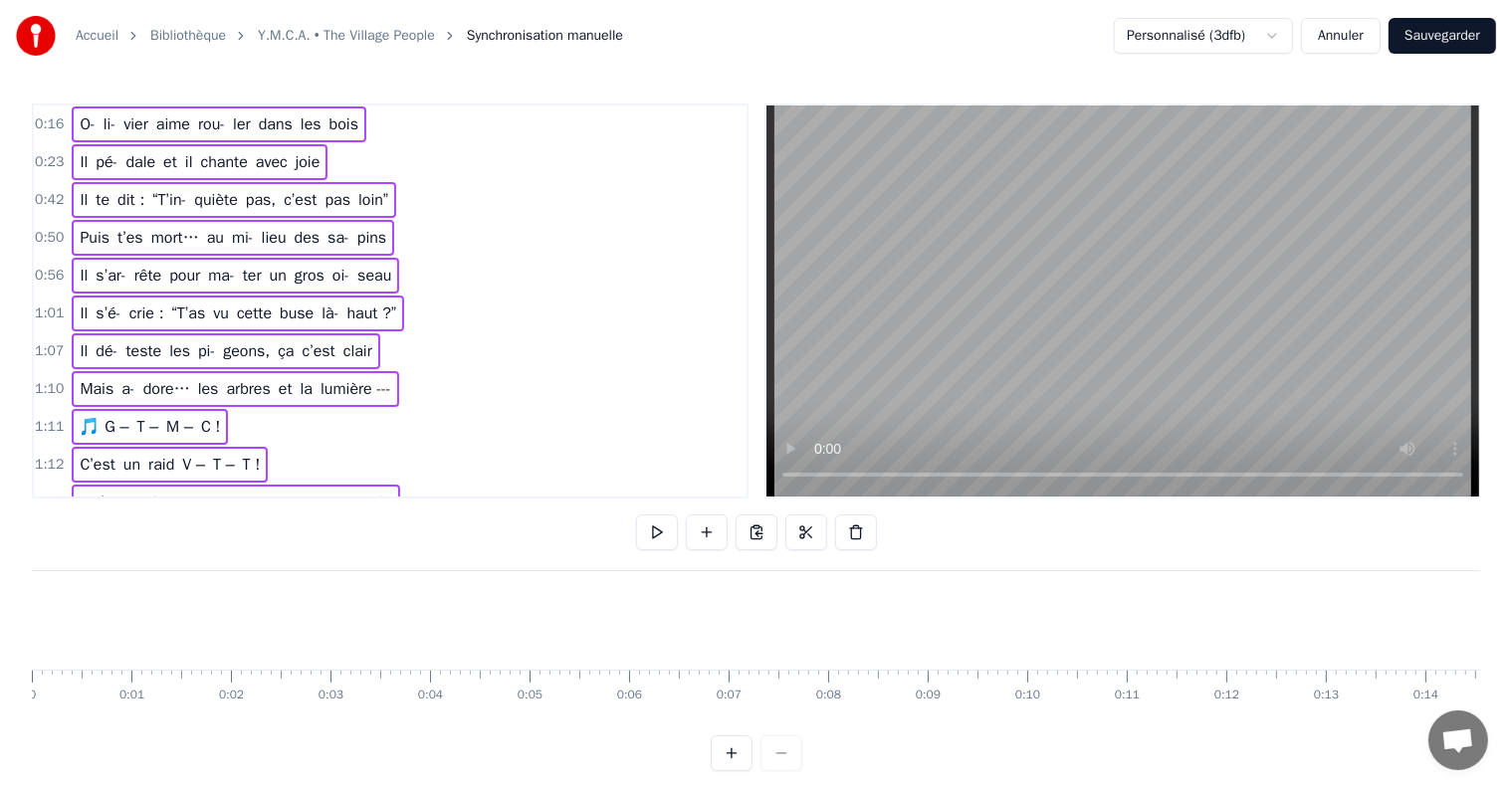 click at bounding box center (11286, 620) 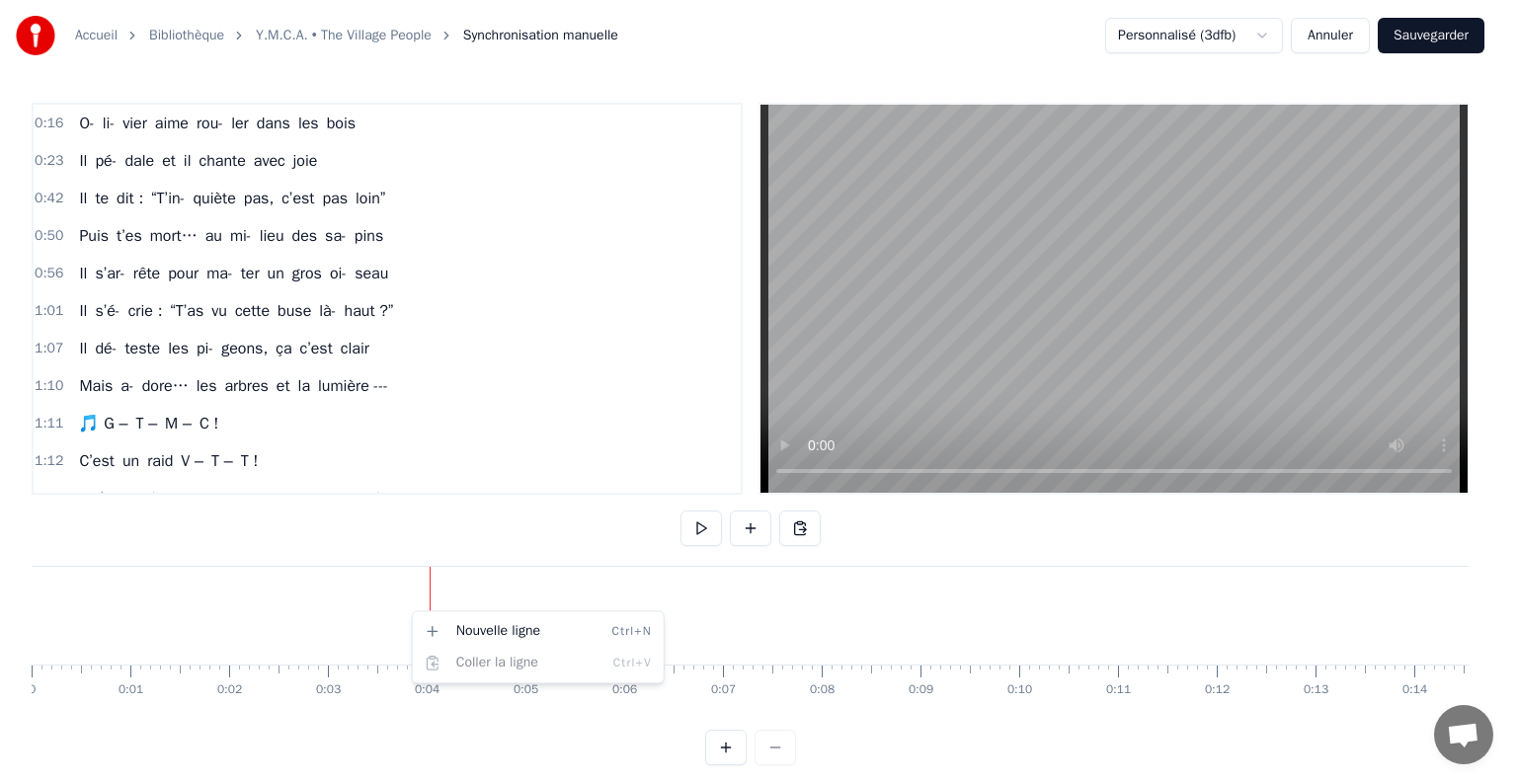 click on "Accueil Bibliothèque Y.M.C.A. • The Village People Synchronisation manuelle Personnalisé (3dfb) Annuler Sauvegarder 0:16 O- [FIRST] aime rou- ler dans les bois 0:23 Il pé- dale et il chante avec joie 0:42 Il te dit : “T’in- quiète pas, c’est pas loin” 0:50 Puis t’es mort… au mi- lieu des sa- pins 0:56 Il s’ar- rête pour ma- ter un gros oi- seau 1:01 Il s’é- crie : “T’as vu cette buse là- haut ?” 1:07 Il dé- teste les pi- geons, ça c’est clair 1:10 Mais a- dore… les arbres et la lumière
--- 1:11 🎵 G – T – M – C ! 1:12 C’est un raid V – T – T ! 1:12 Il t’em- mène sur les che- mins pau- més 1:13 Où les che- vreuils viennent te saluer 1:16 🎵 G – T – M – C ! 1:20 Oublie ton G – P – S cas- sé 1:21 Tu fe- ras bien trente bor- nes de plus 1:22 Mais t’au- ras… vu des a- beilles en plus 🐝
--- 1:23 **\[Couplet 1:23 Il é- coute Ba- shung sous les ti- lleuls 1:24 Et s’en- dort en dix se- condes dans l’sol 1:25 Il cui- sine ses pa- tates" at bounding box center (758, 398) 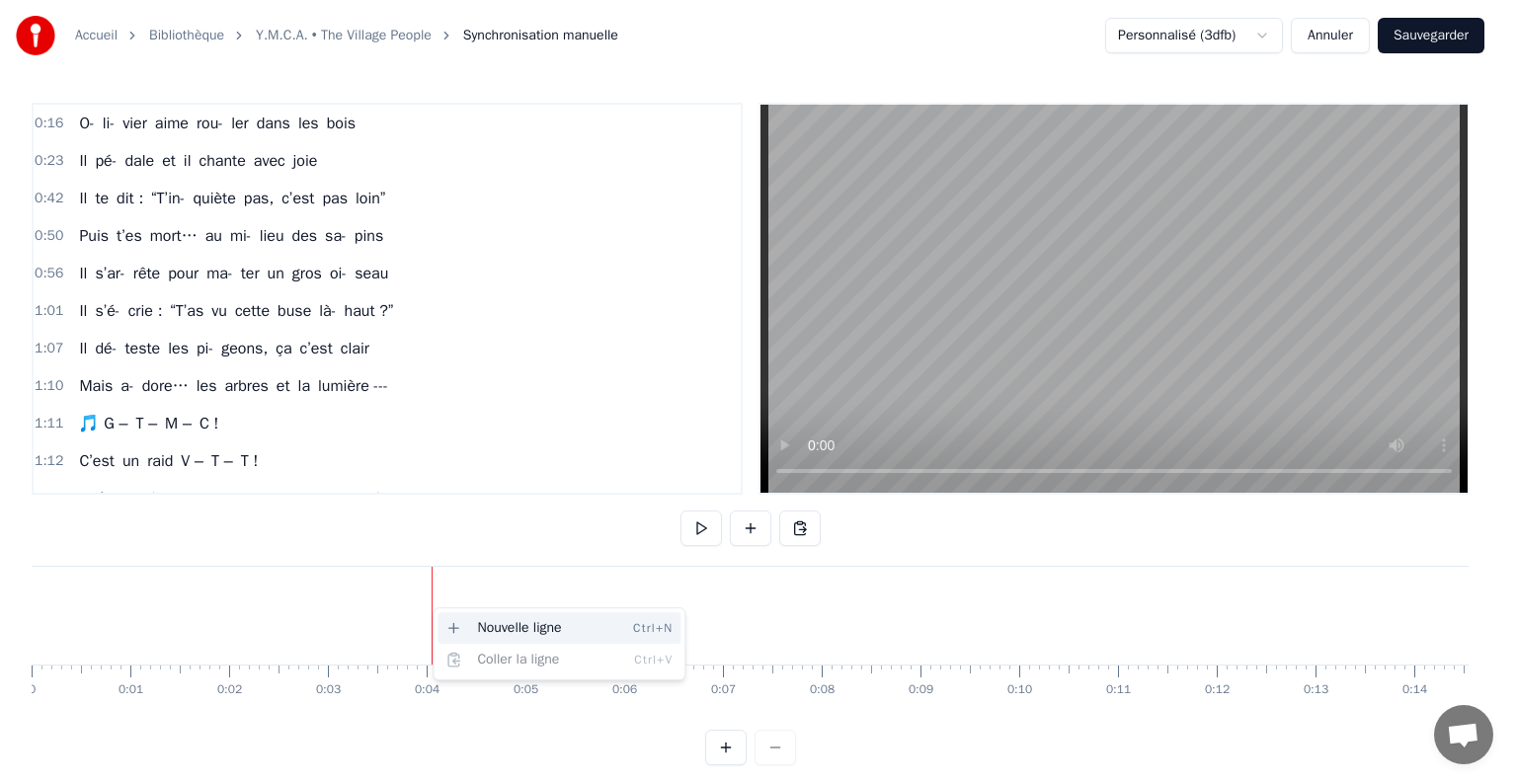 click on "Nouvelle ligne Ctrl+N" at bounding box center (559, 628) 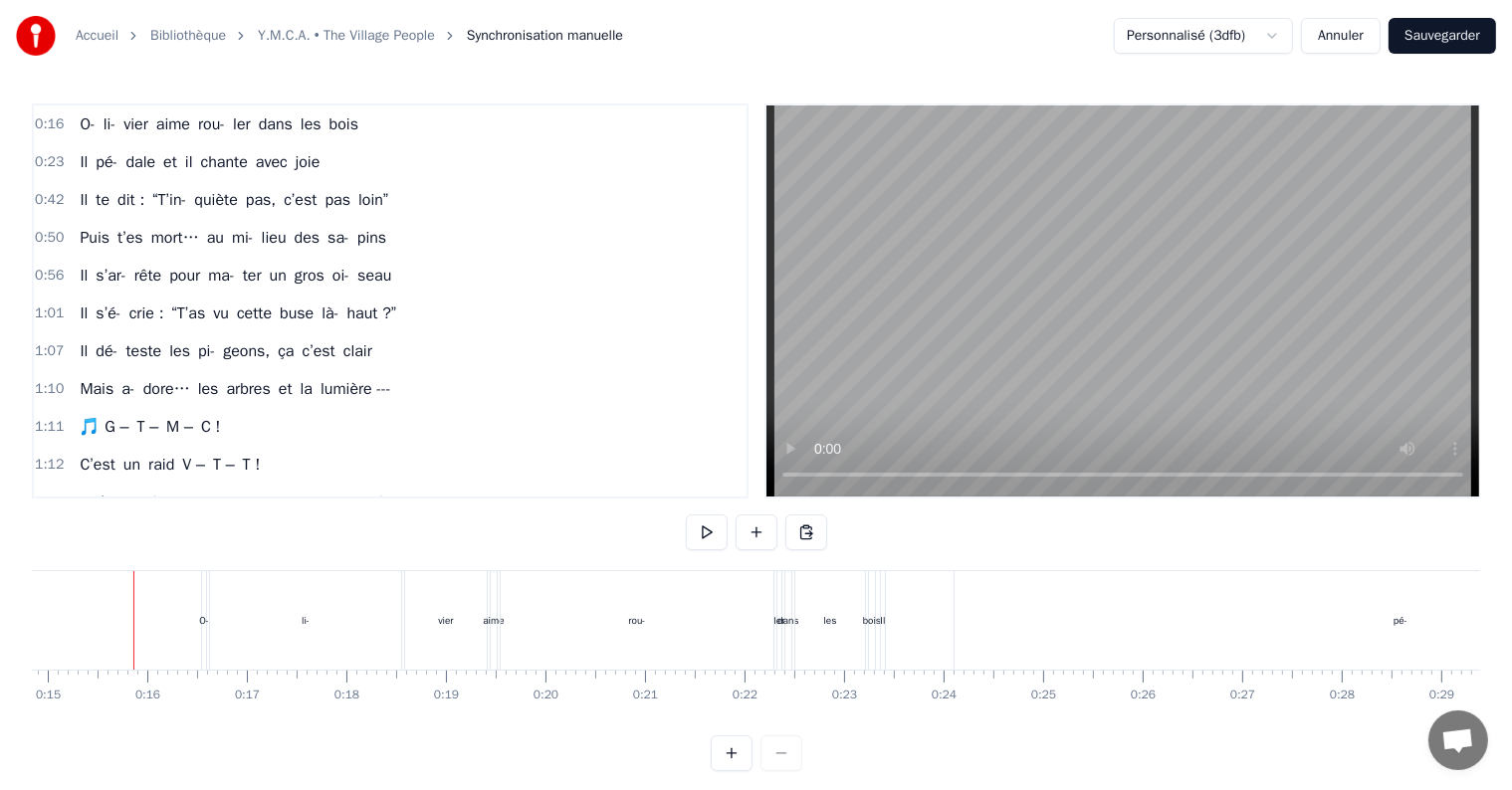 scroll, scrollTop: 0, scrollLeft: 963, axis: horizontal 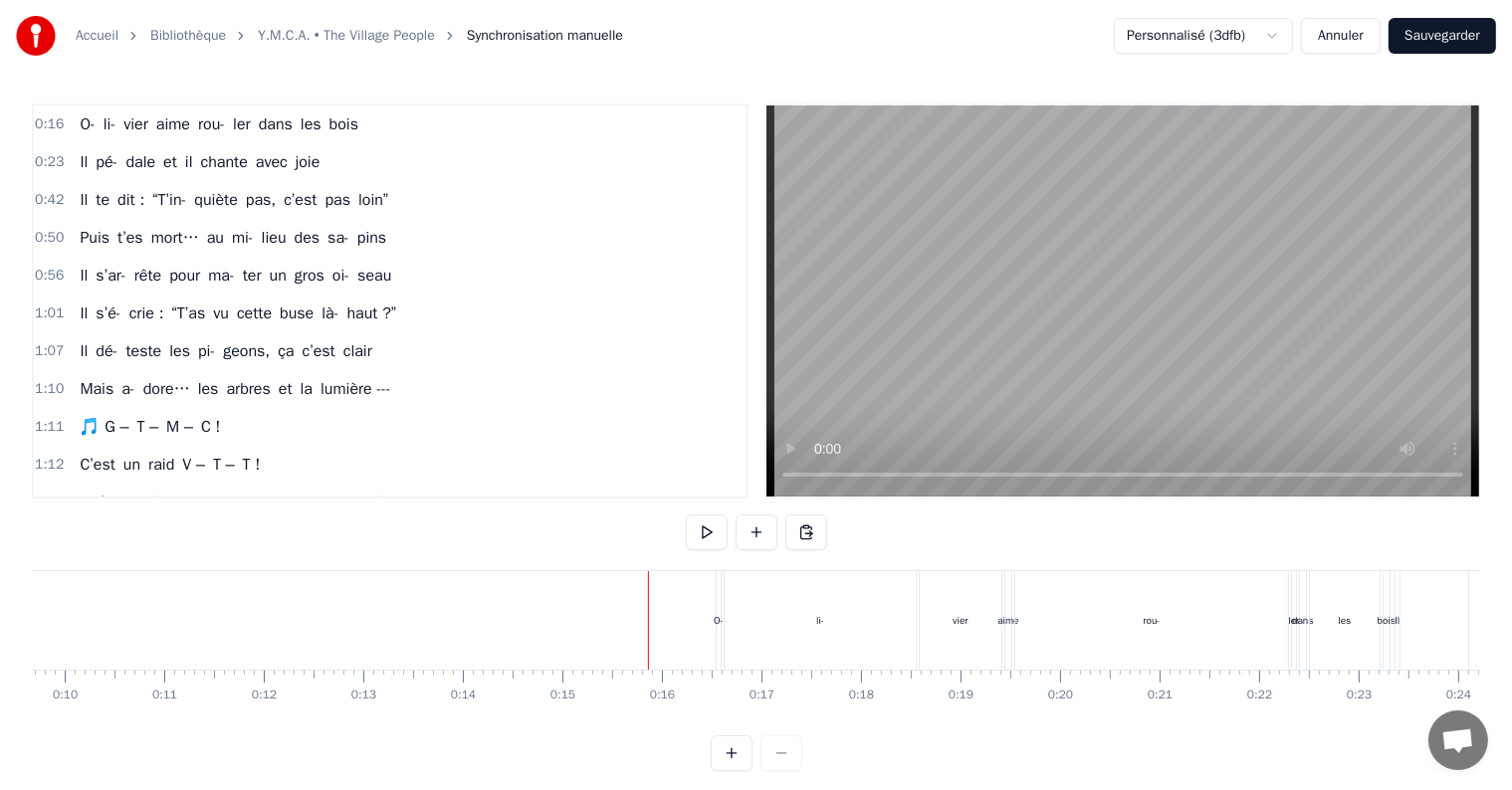 click on "O-" at bounding box center (719, 620) 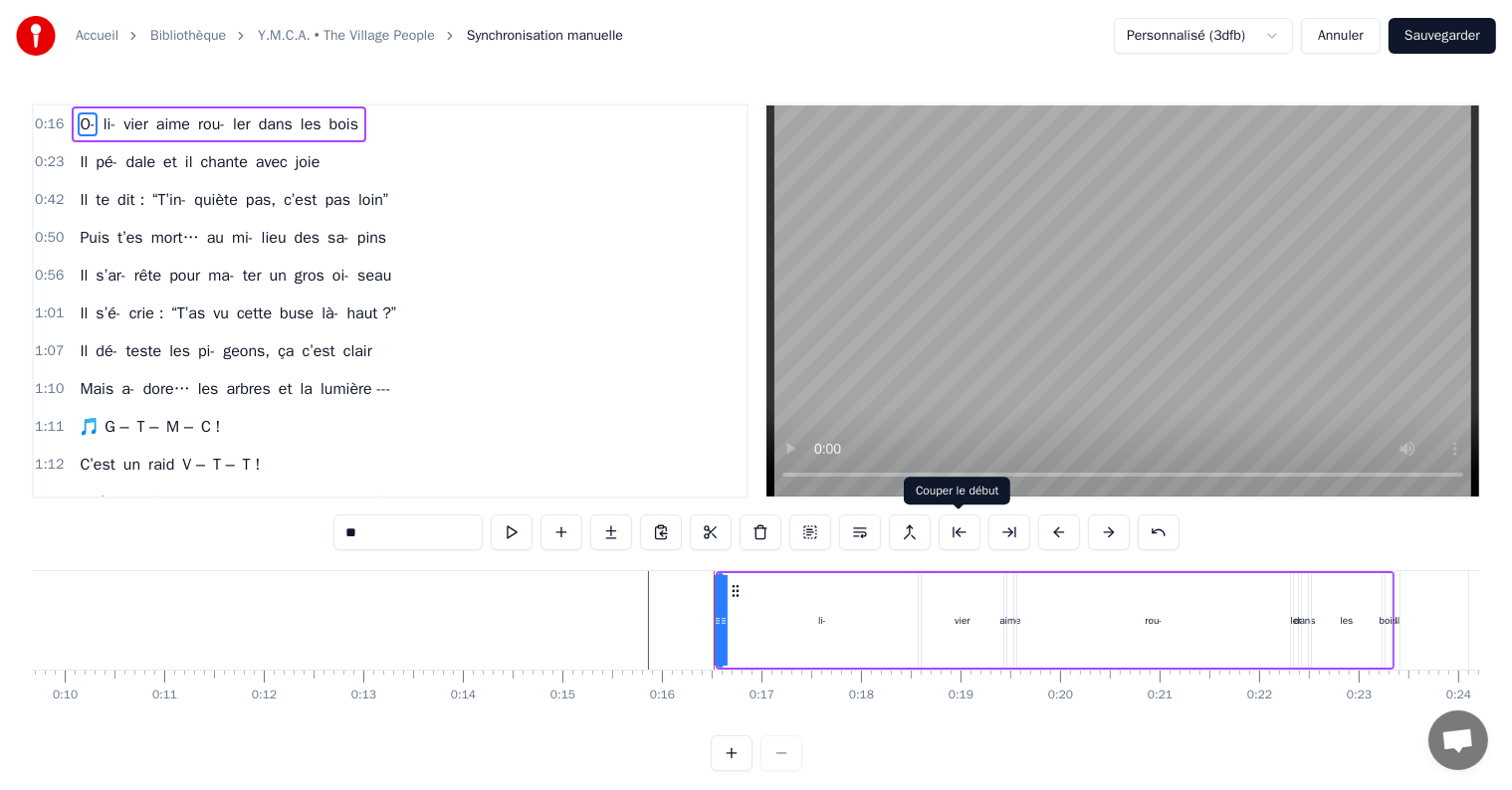 click at bounding box center [960, 532] 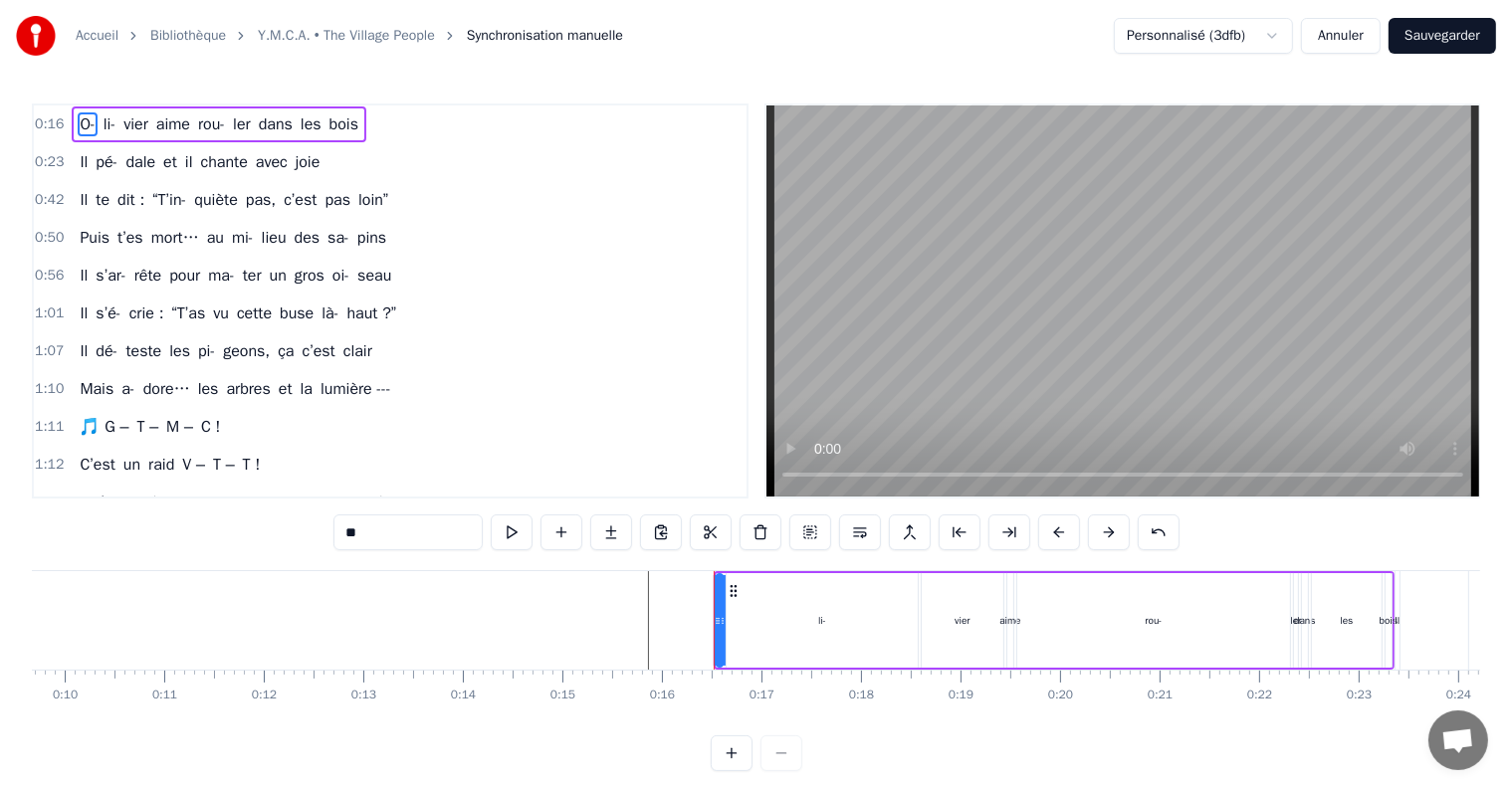 click at bounding box center [960, 532] 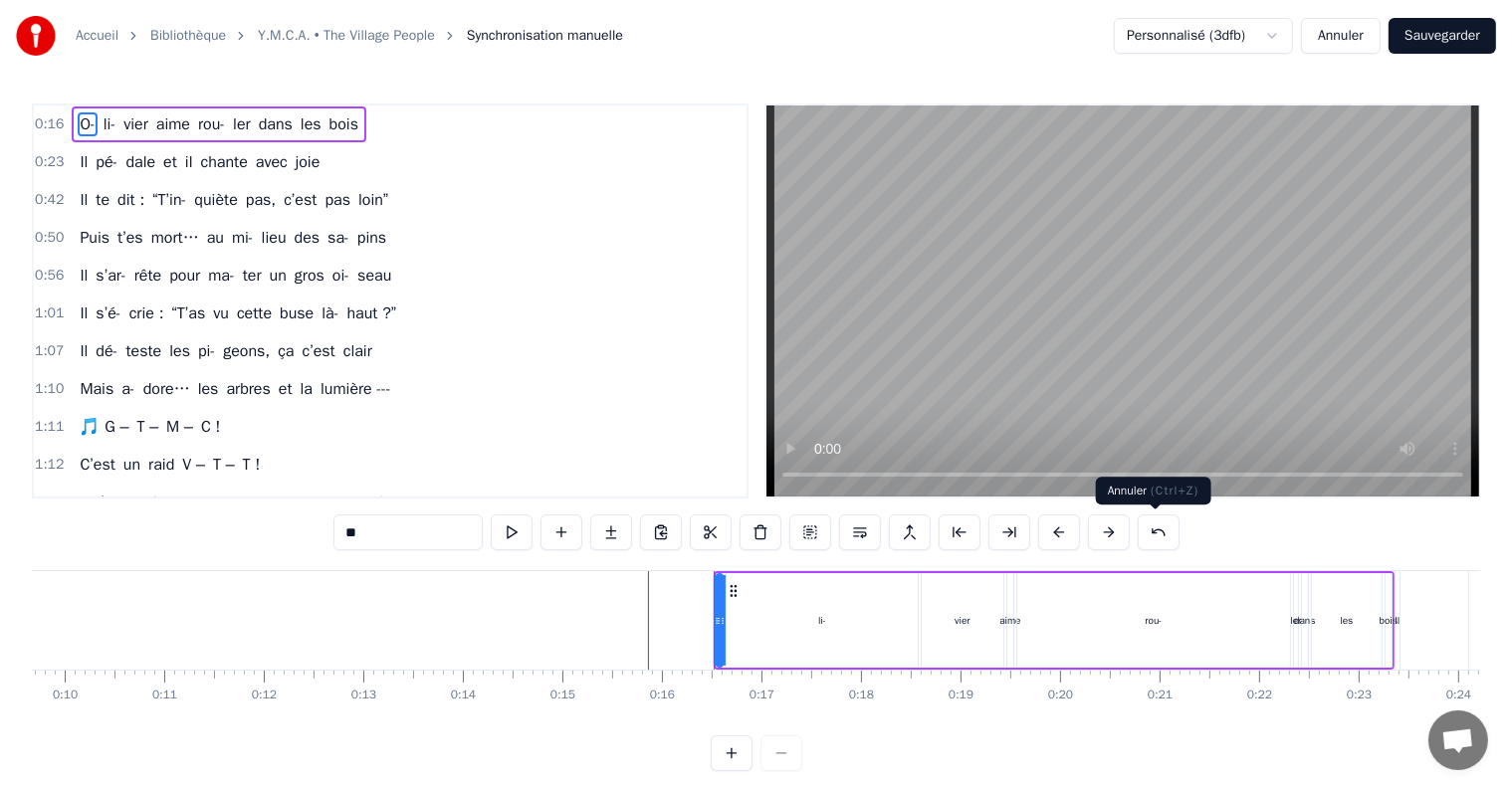 click at bounding box center [1159, 532] 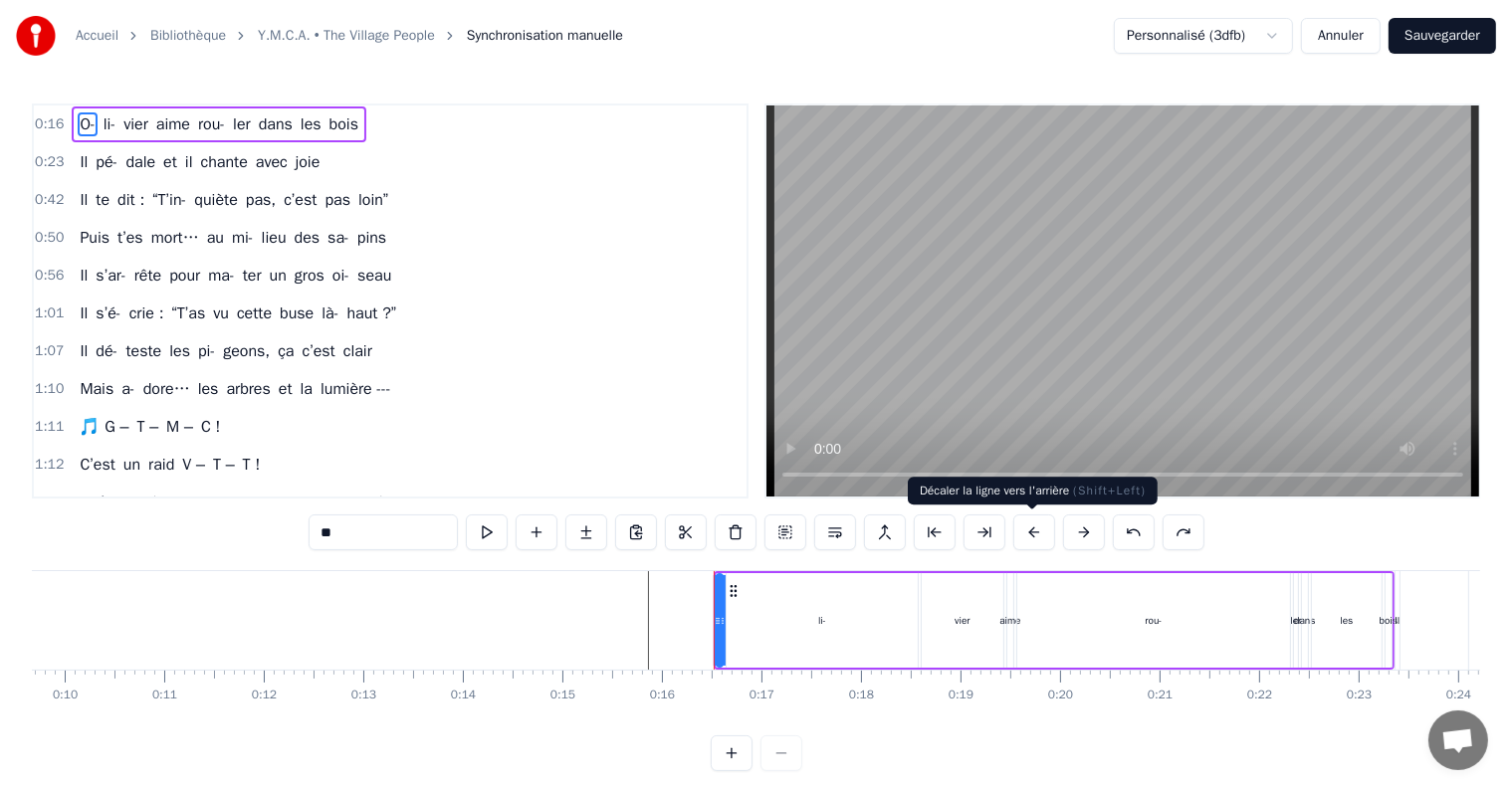 click at bounding box center [1034, 532] 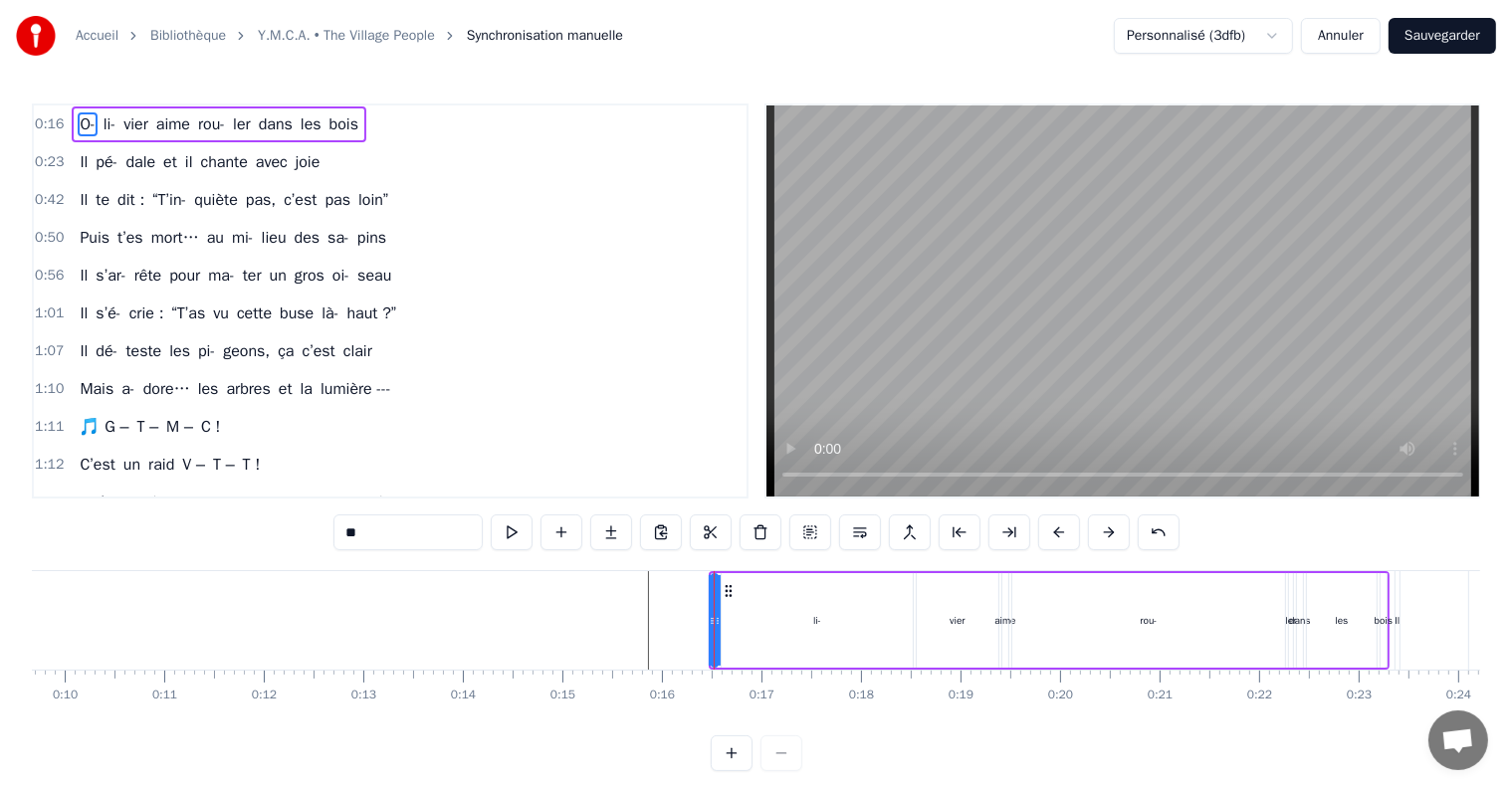 click at bounding box center [1059, 532] 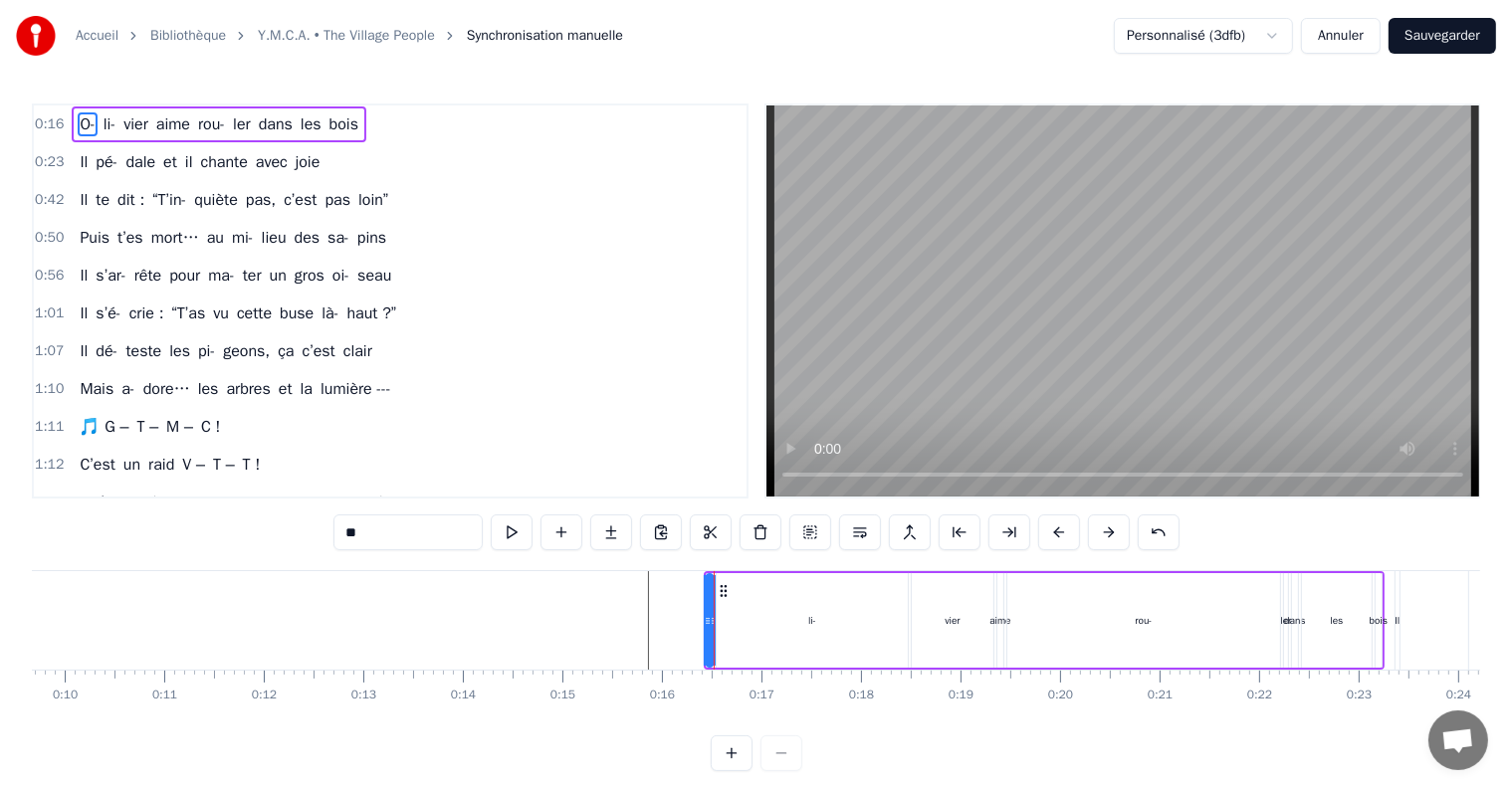 click at bounding box center (1059, 532) 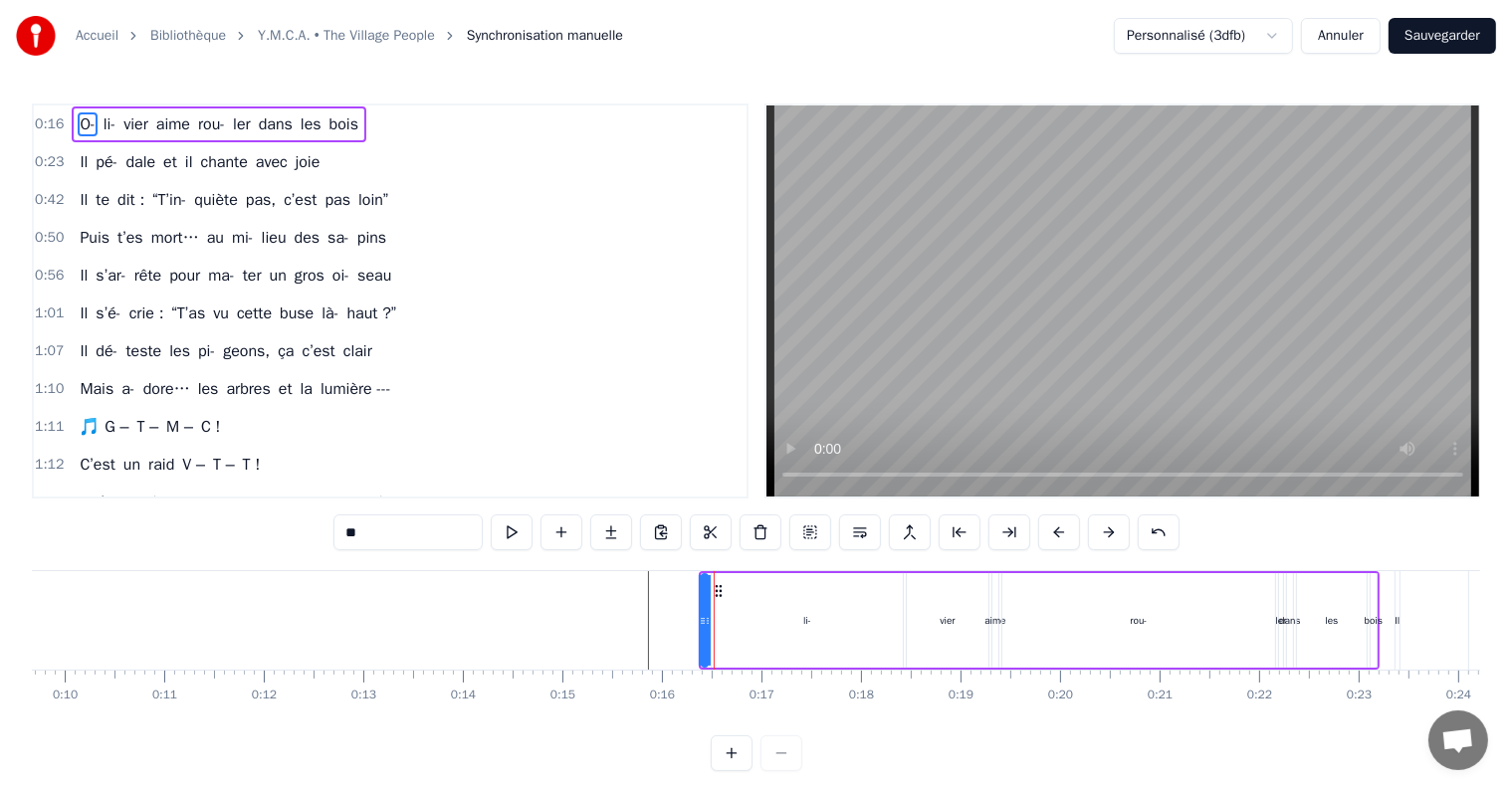 click at bounding box center [1059, 532] 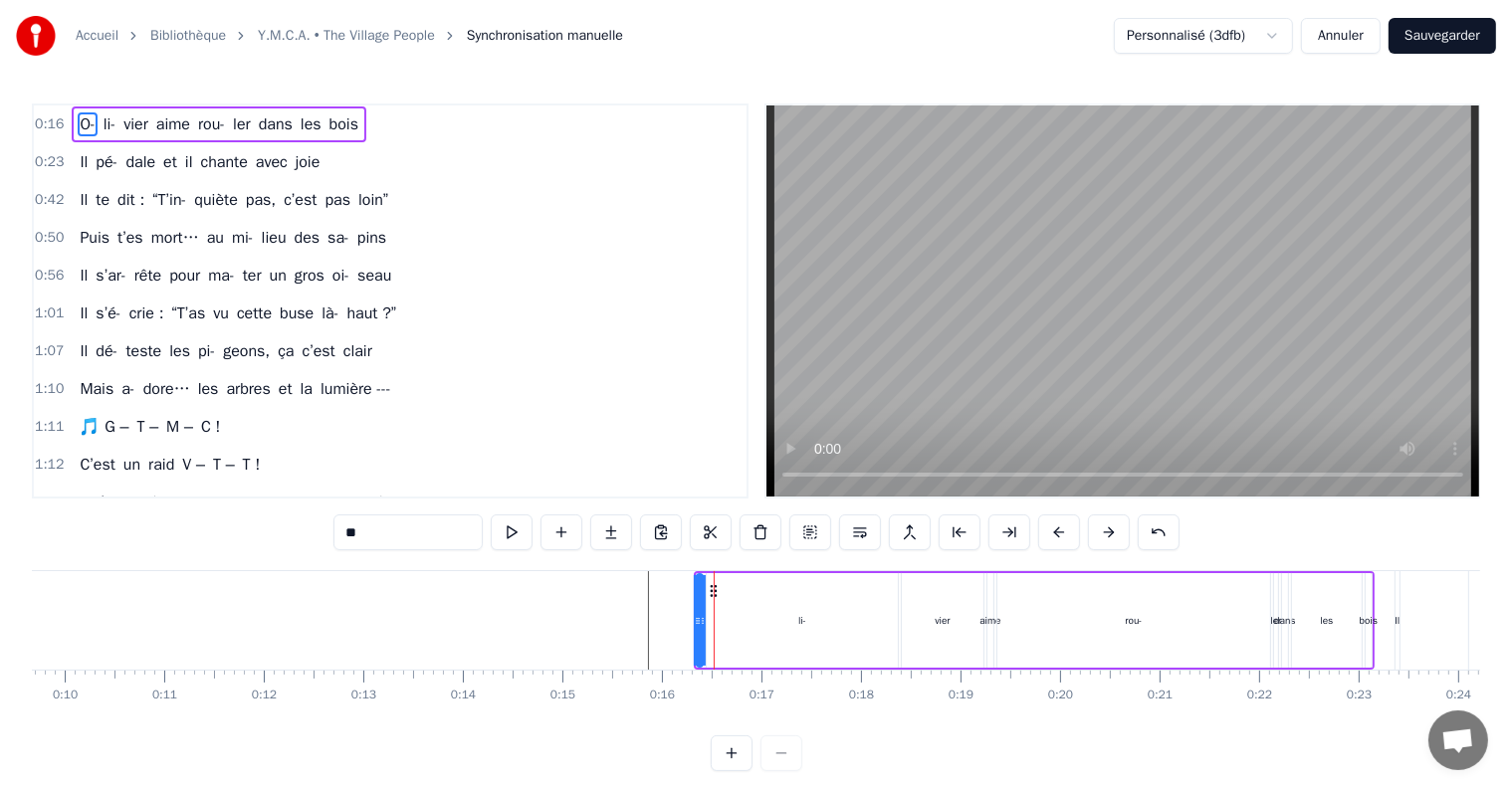 click at bounding box center (1059, 532) 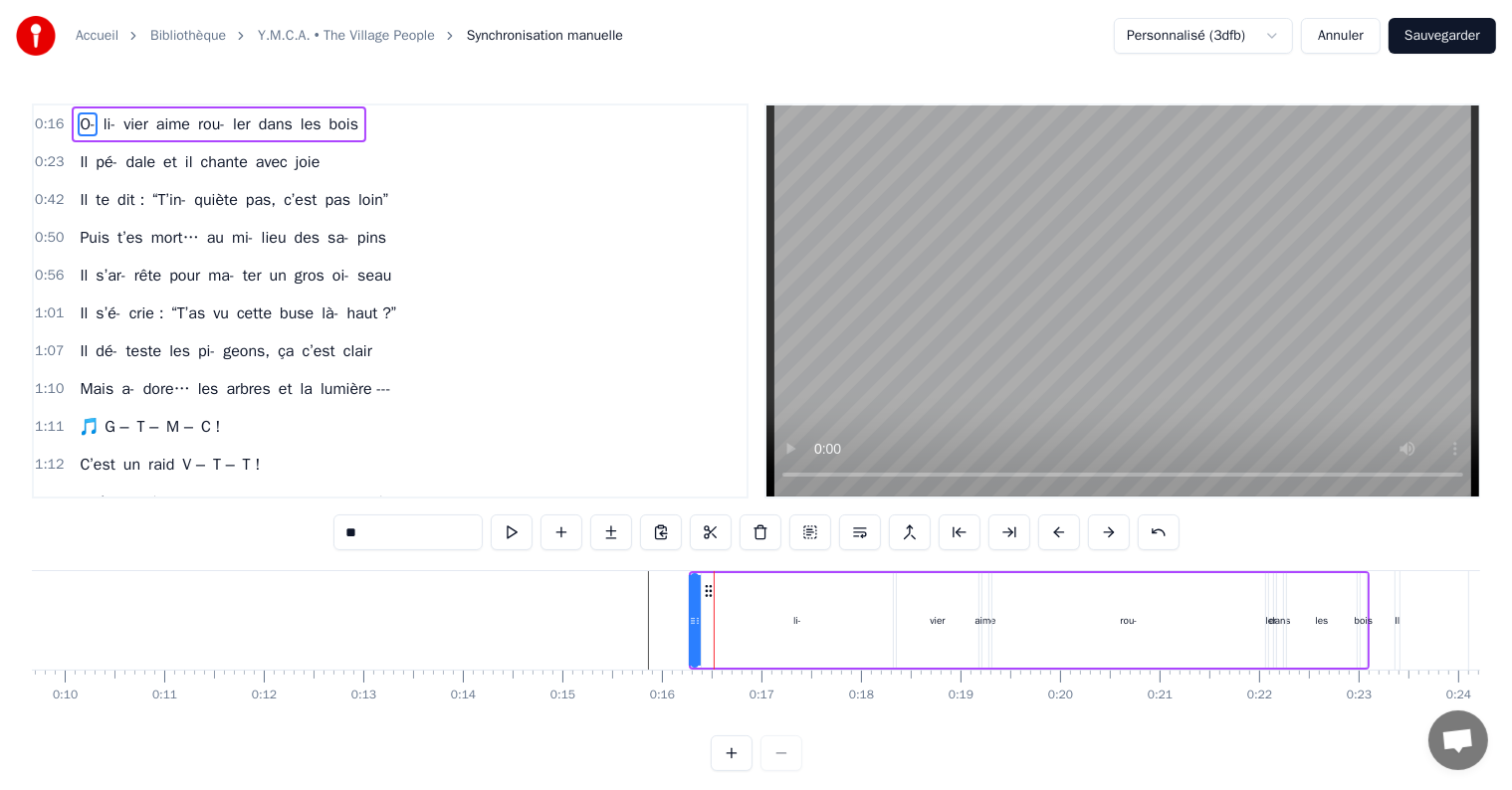 click at bounding box center [1059, 532] 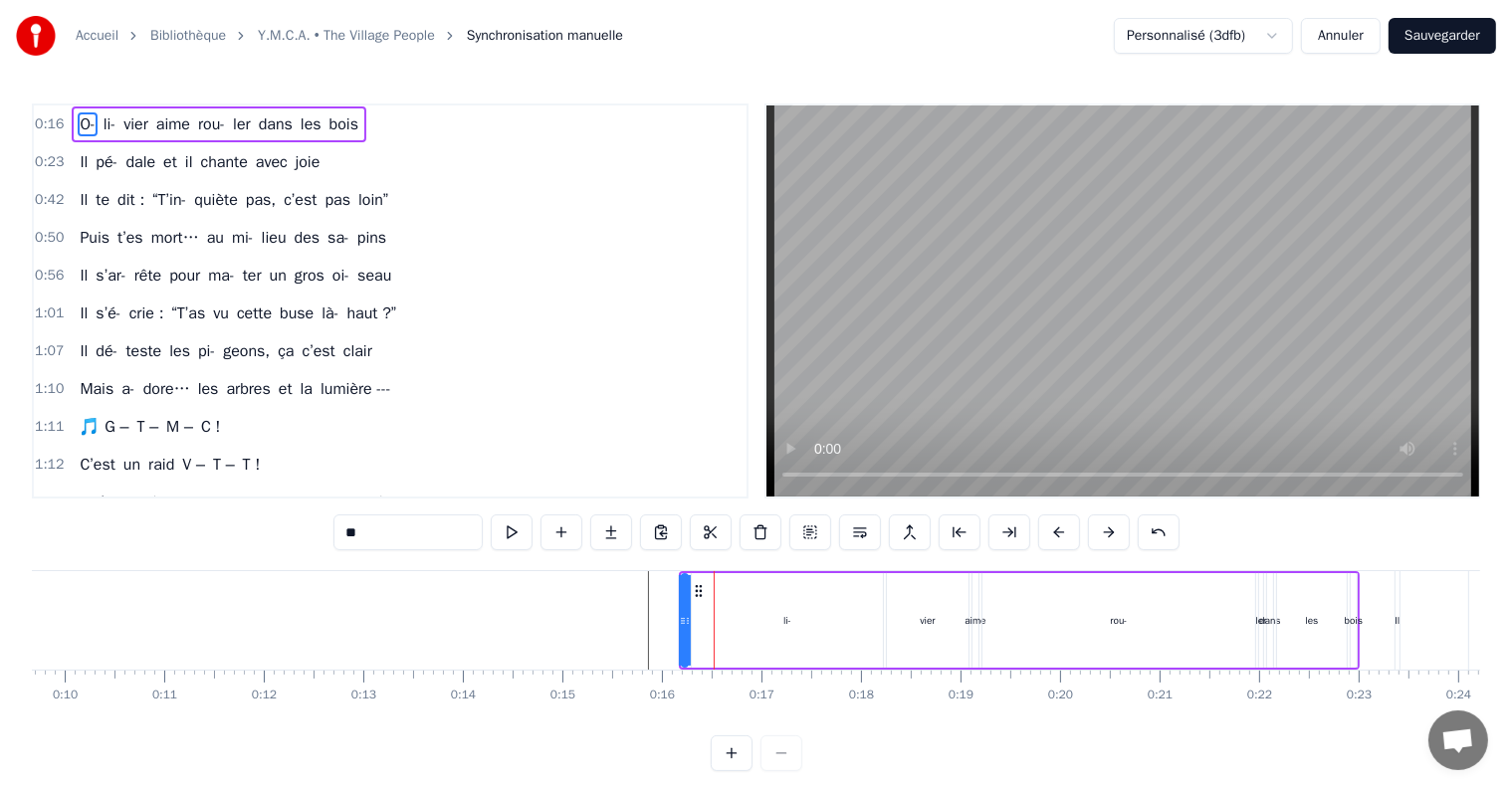 click at bounding box center (1059, 532) 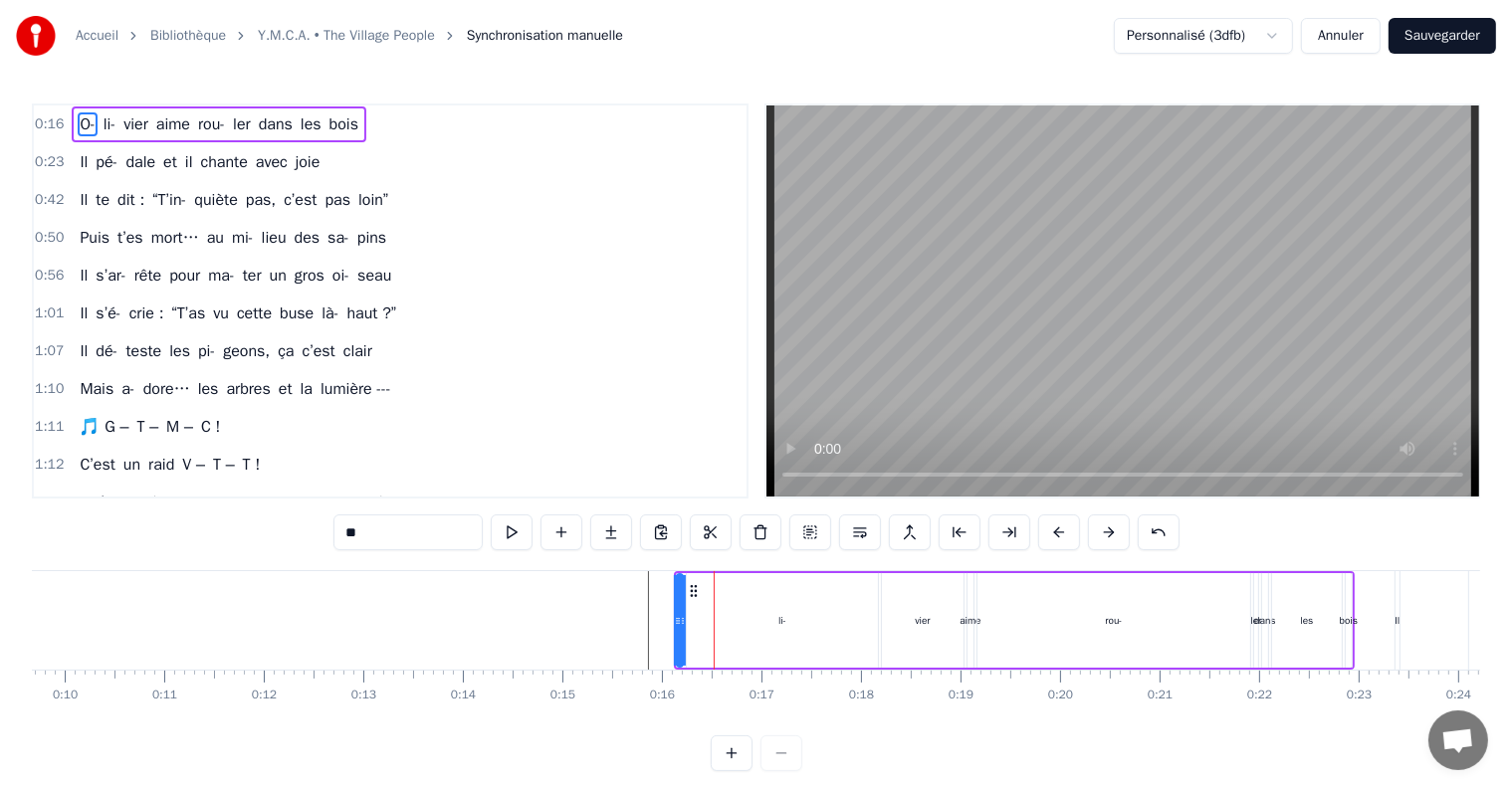 click at bounding box center (1059, 532) 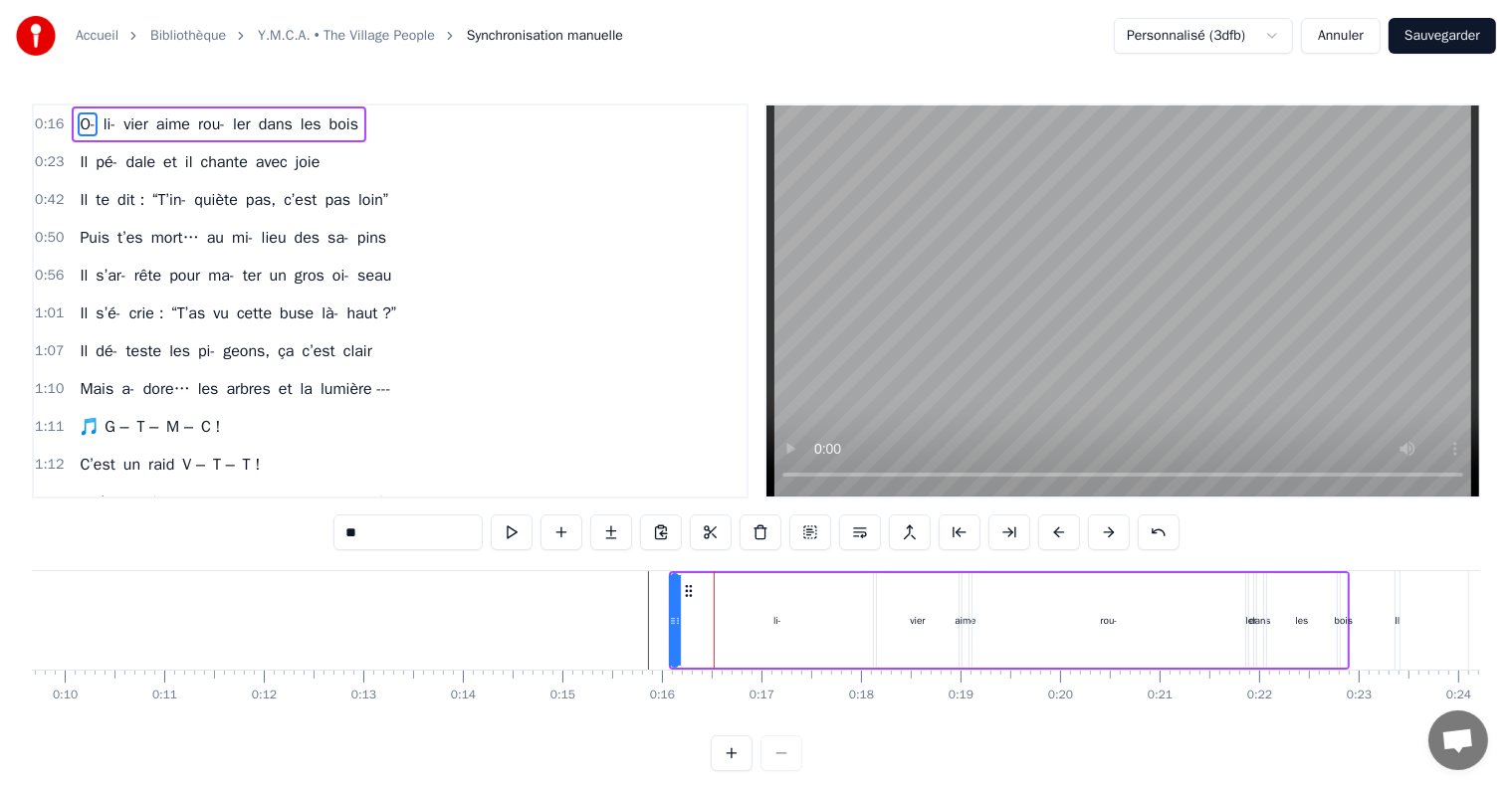 click at bounding box center [1059, 532] 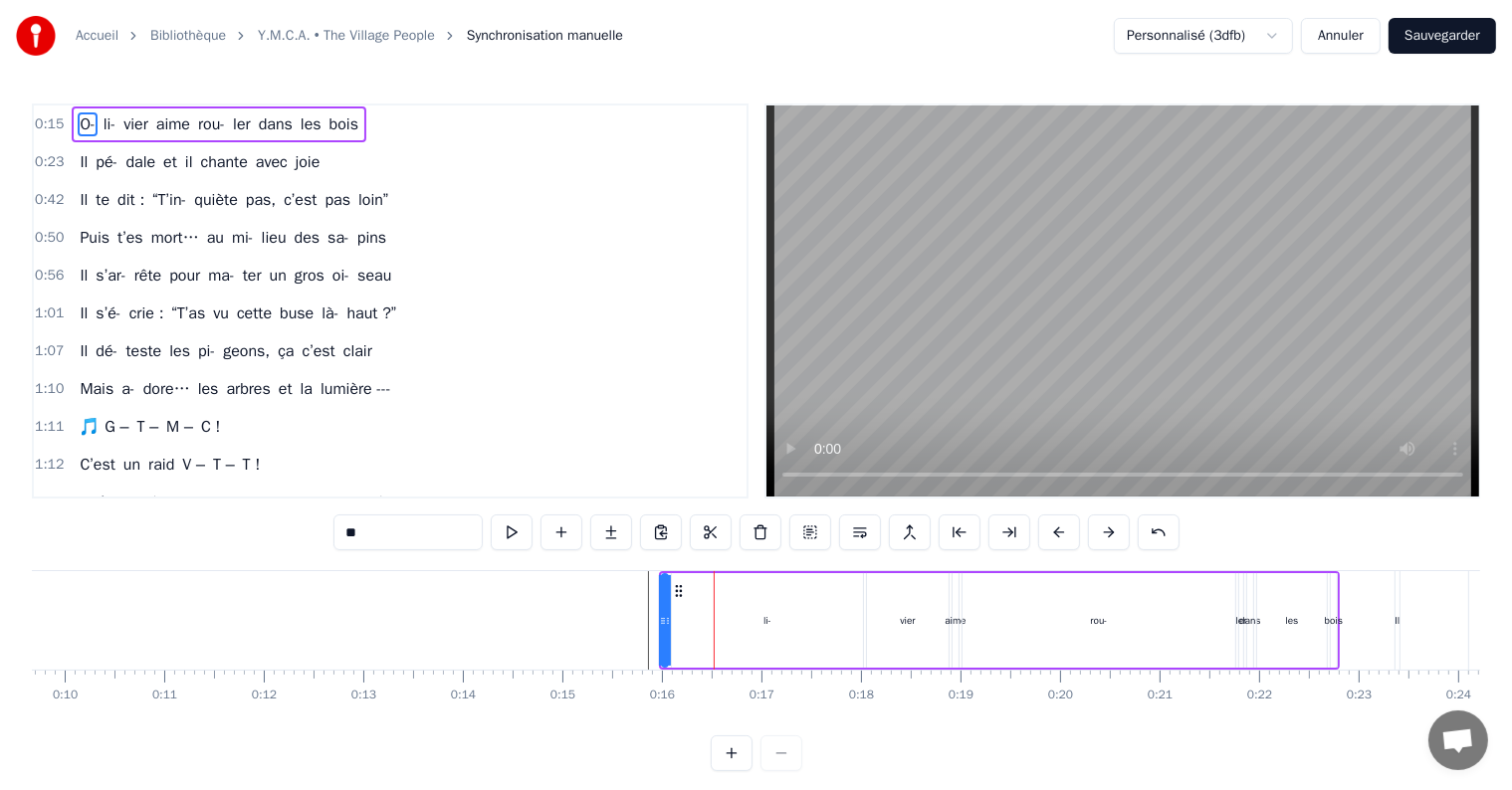 click at bounding box center (1059, 532) 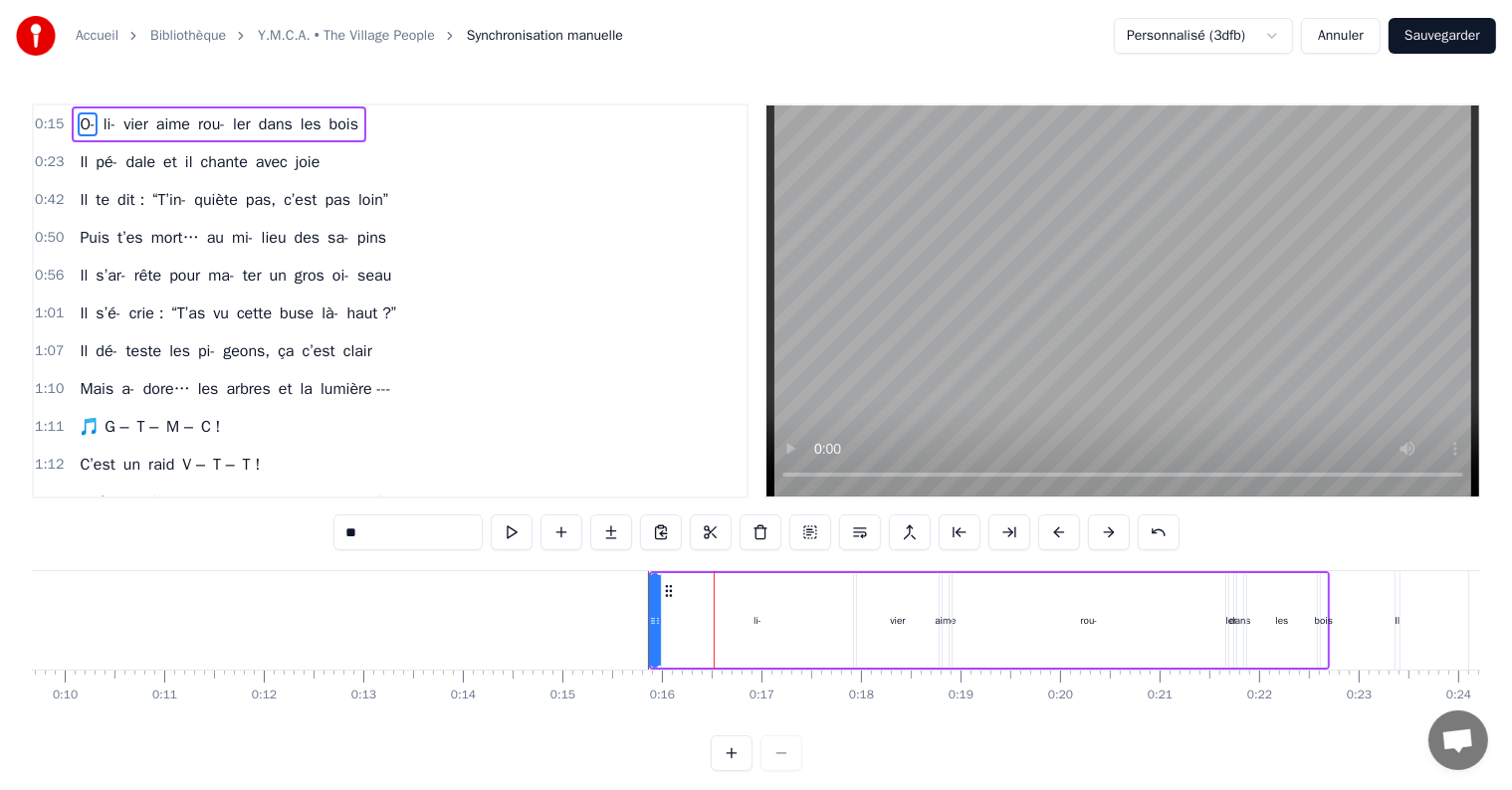 click at bounding box center [1059, 532] 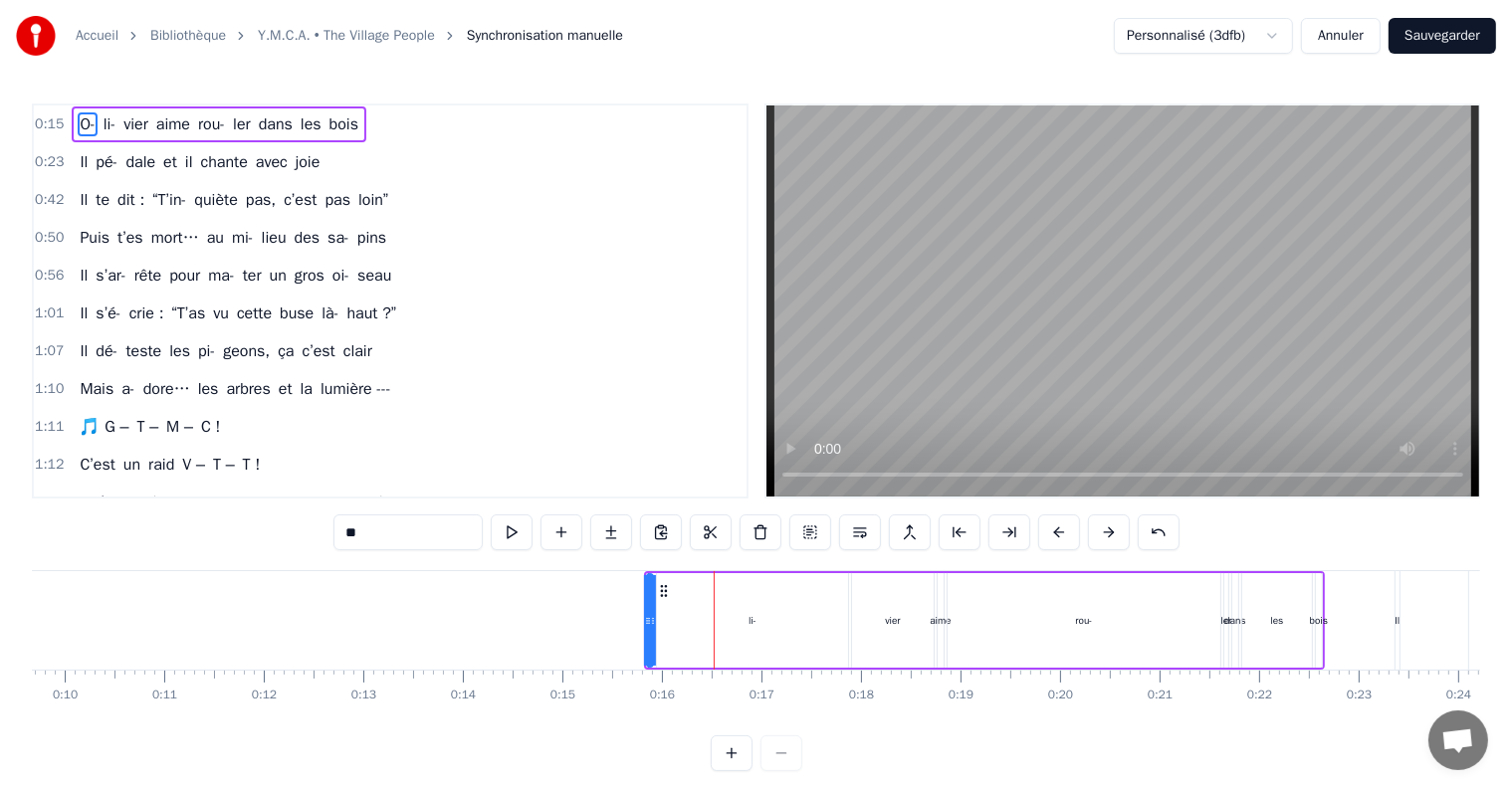 click at bounding box center (1059, 532) 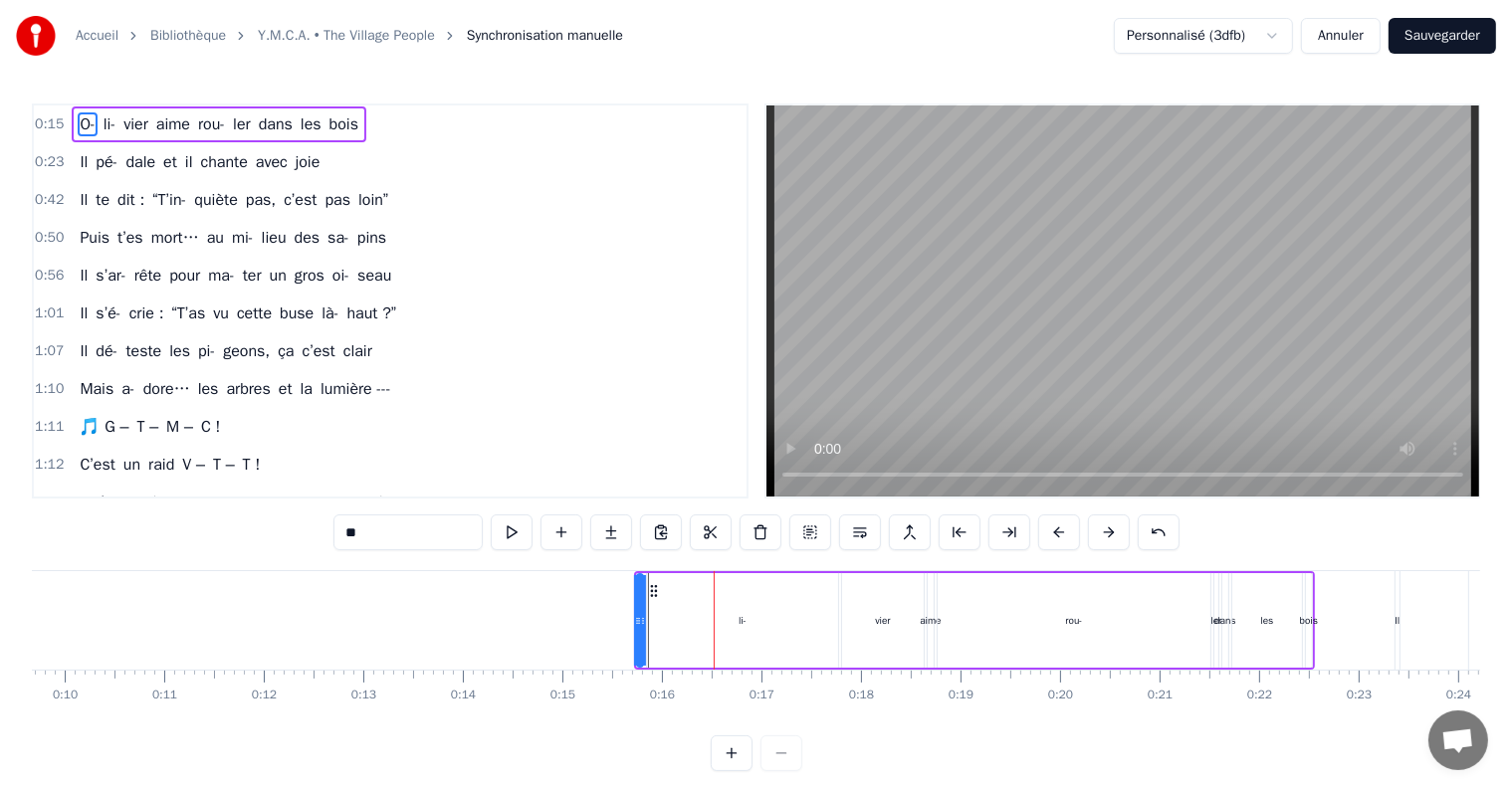 click at bounding box center [1059, 532] 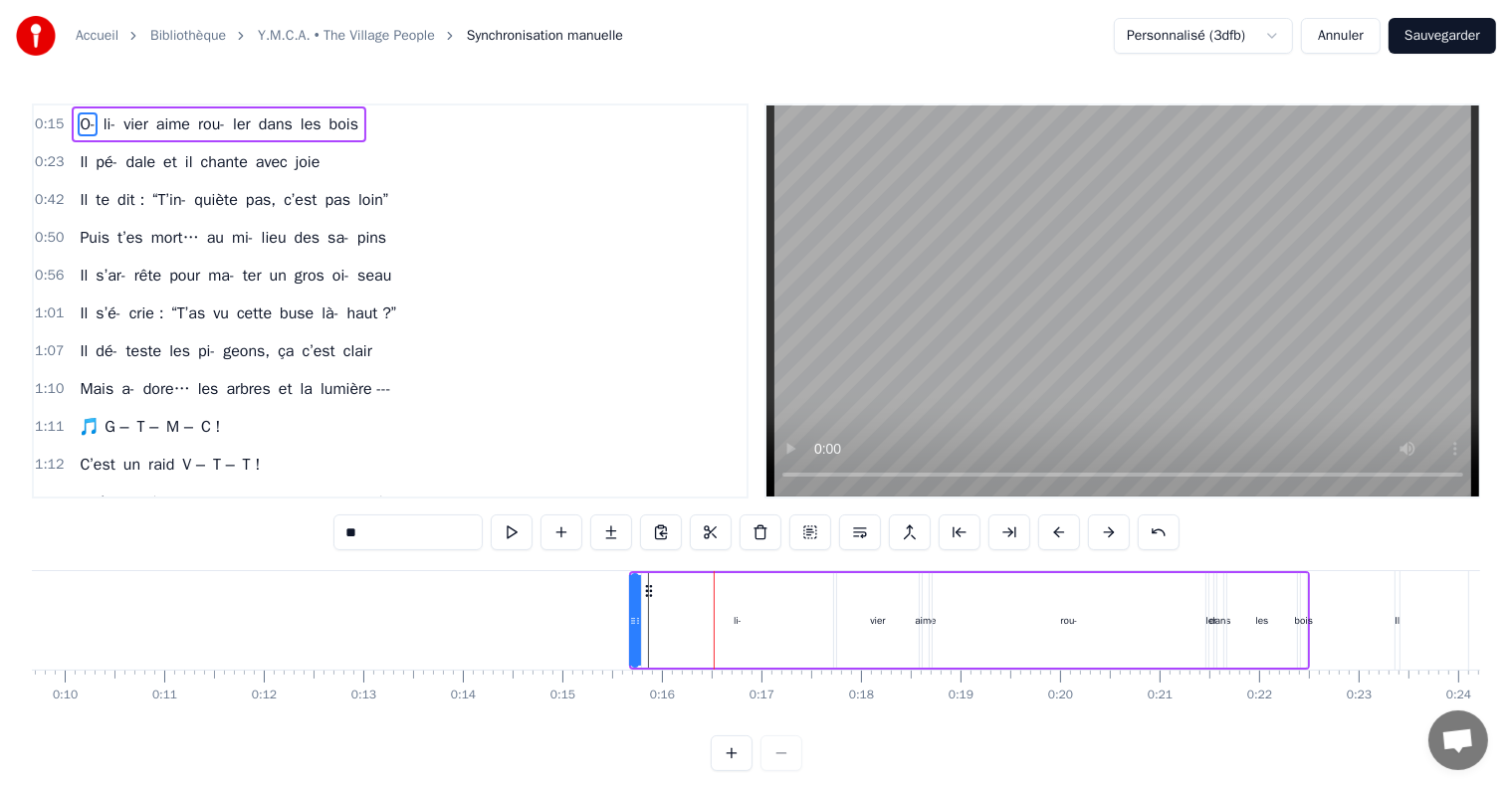click at bounding box center (1059, 532) 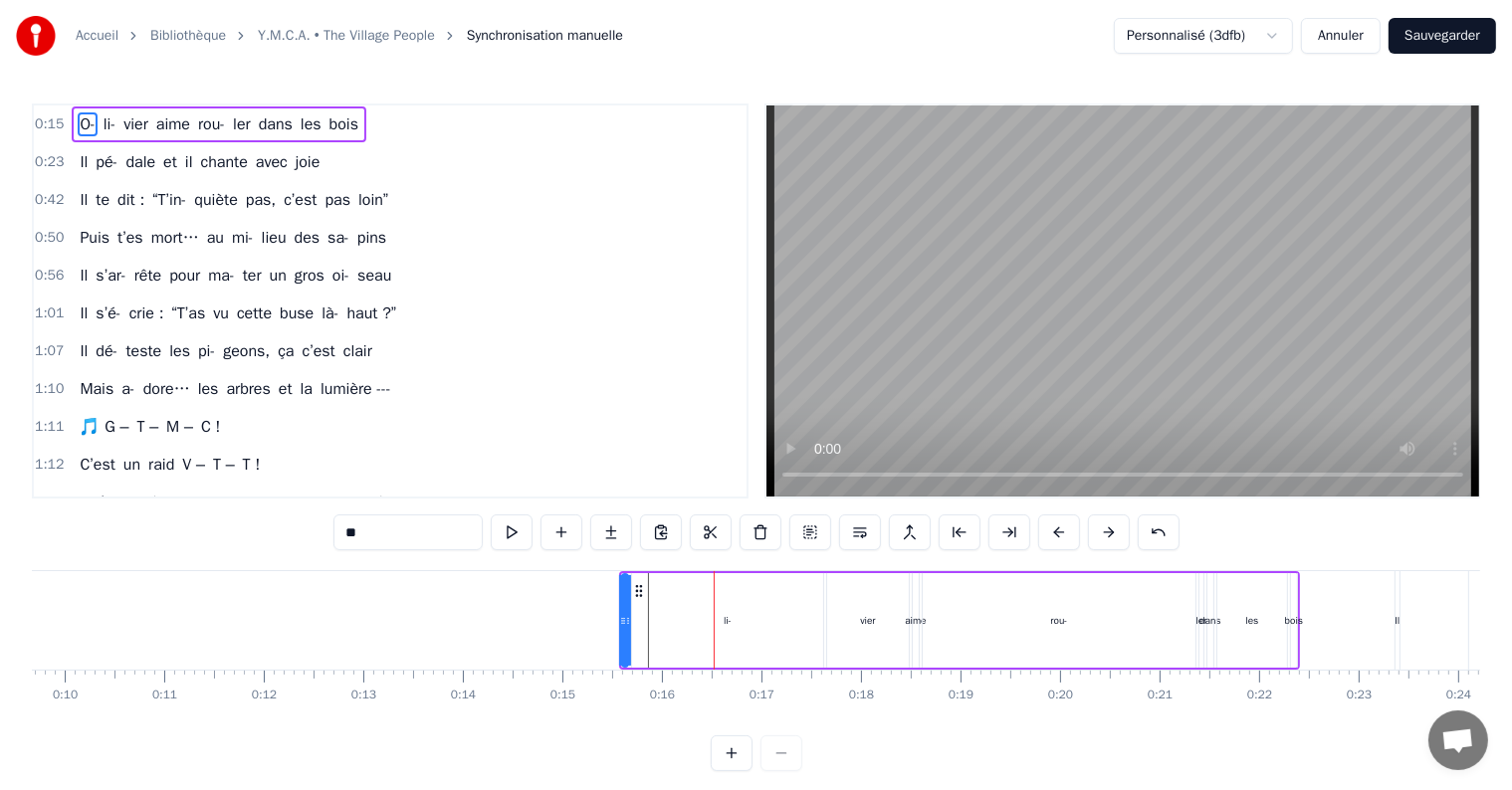 click at bounding box center (1059, 532) 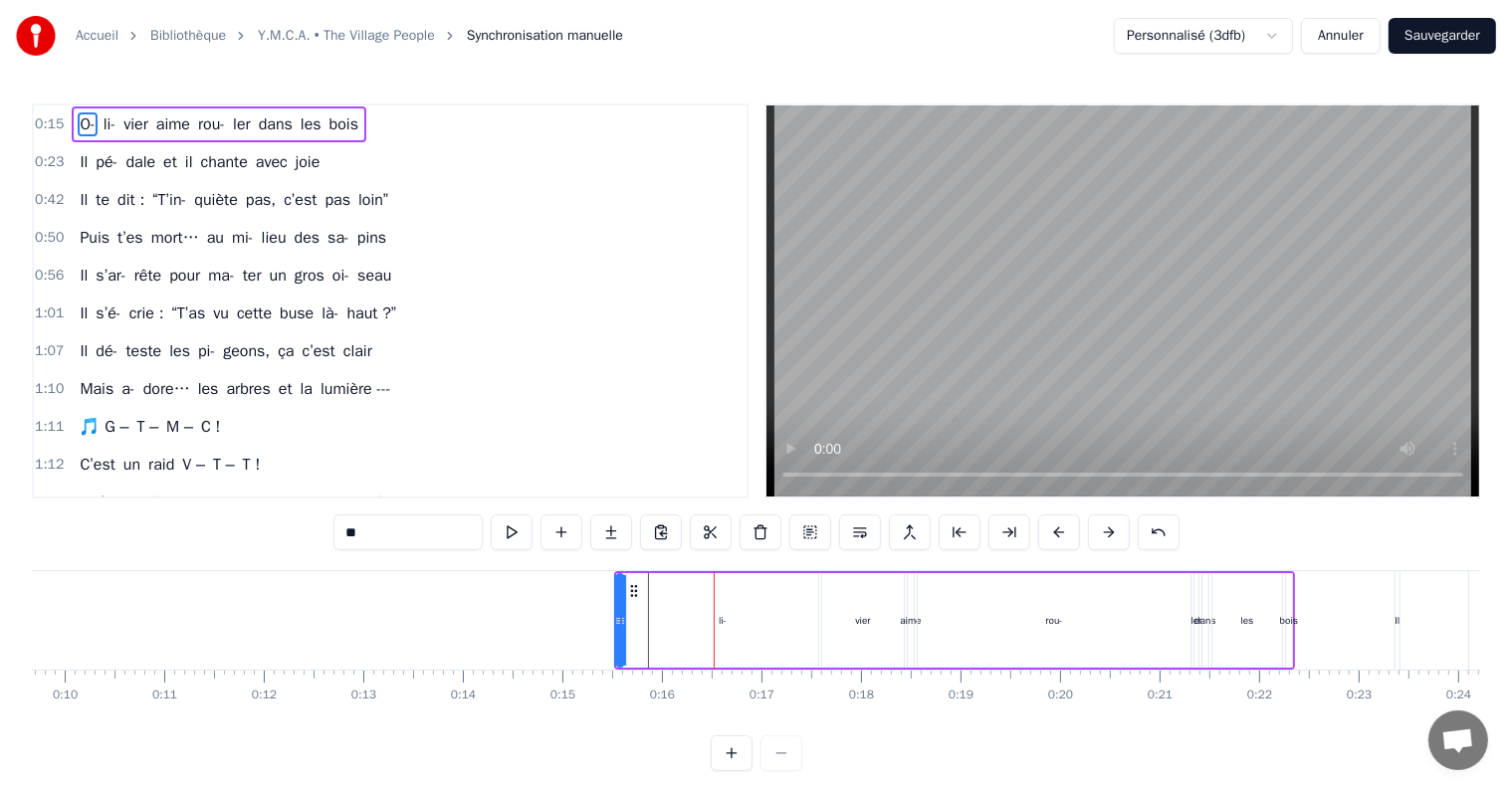 click at bounding box center (1059, 532) 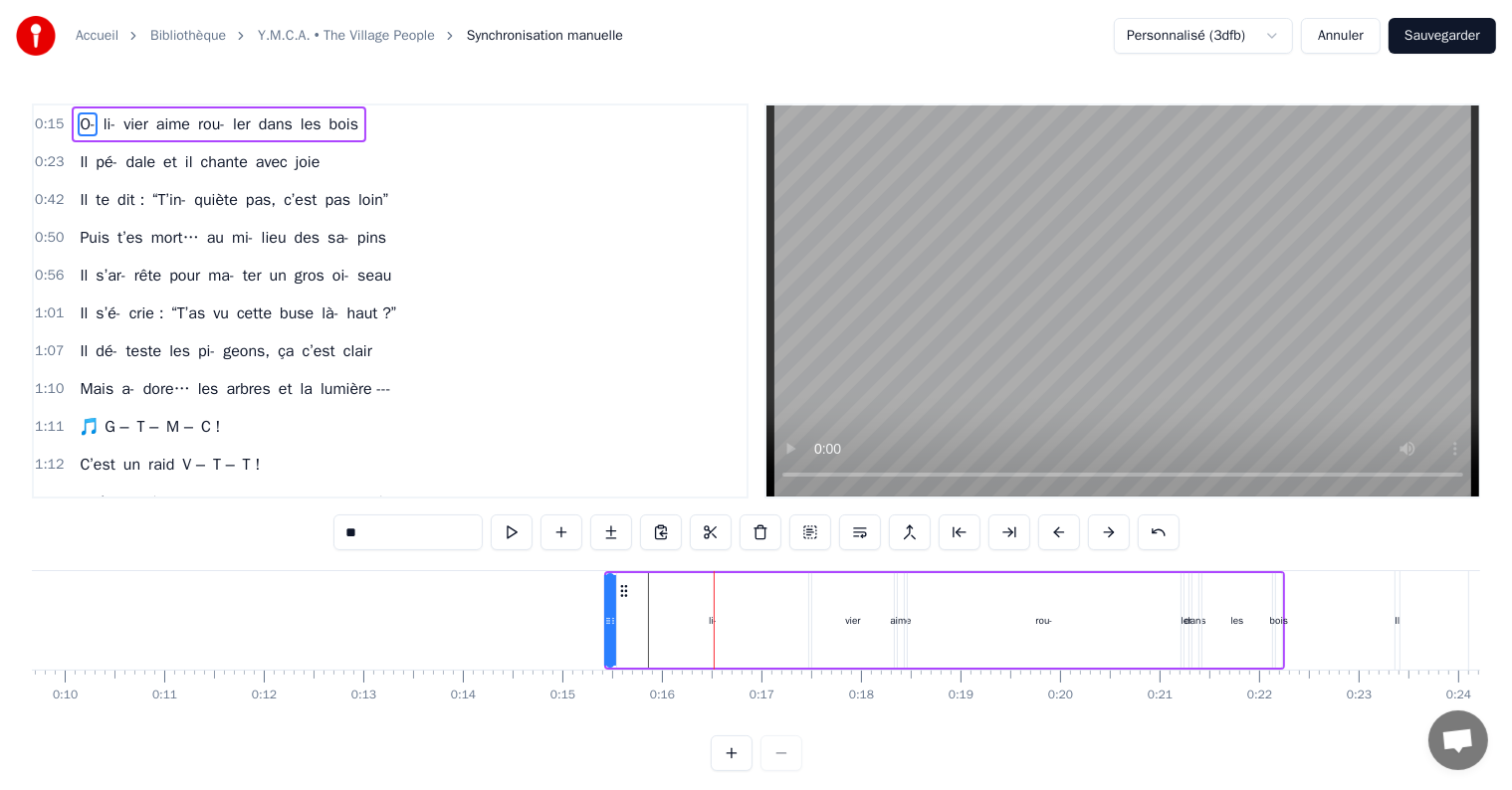 click at bounding box center (1059, 532) 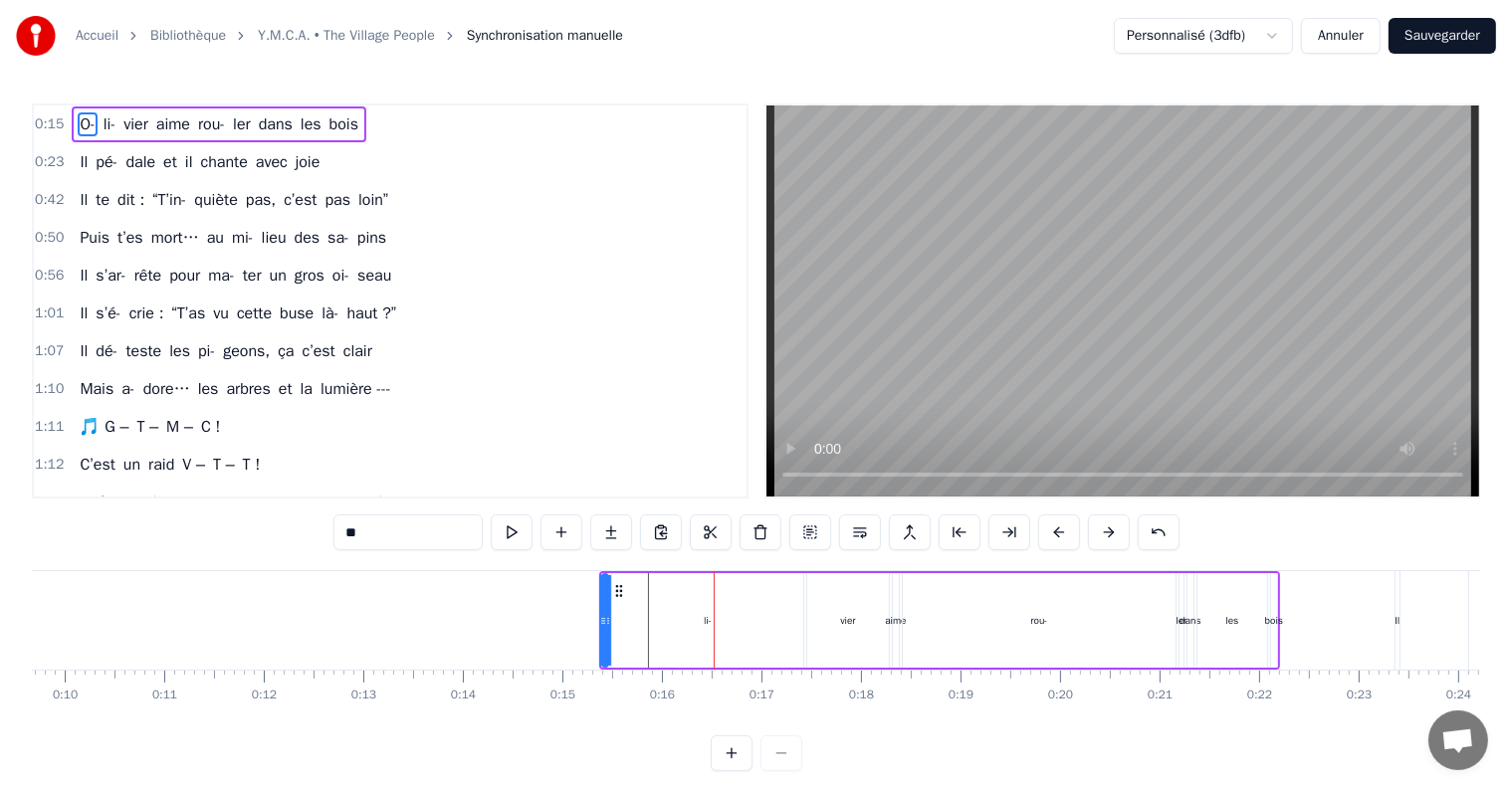 click at bounding box center [1059, 532] 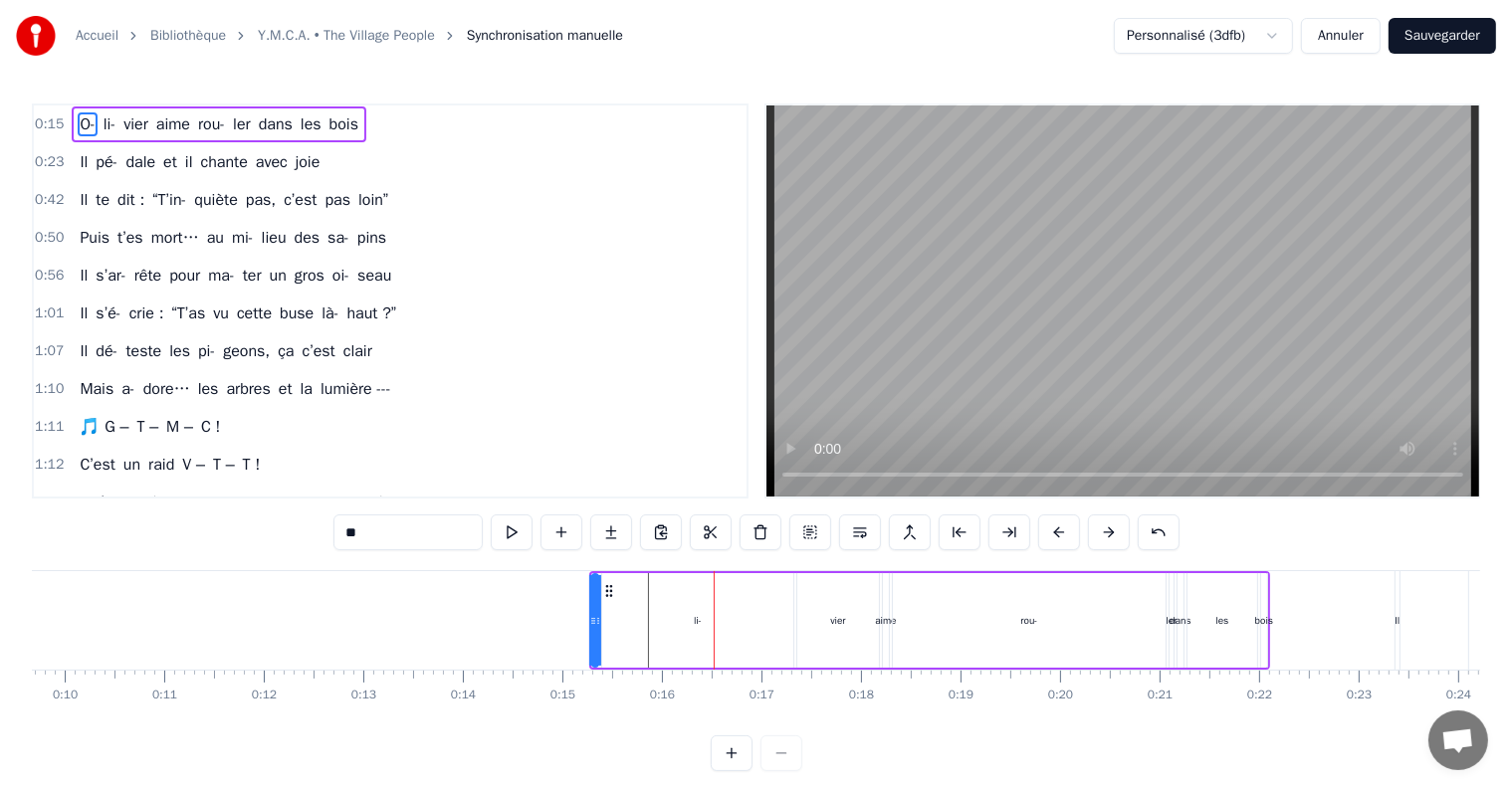 click at bounding box center [1059, 532] 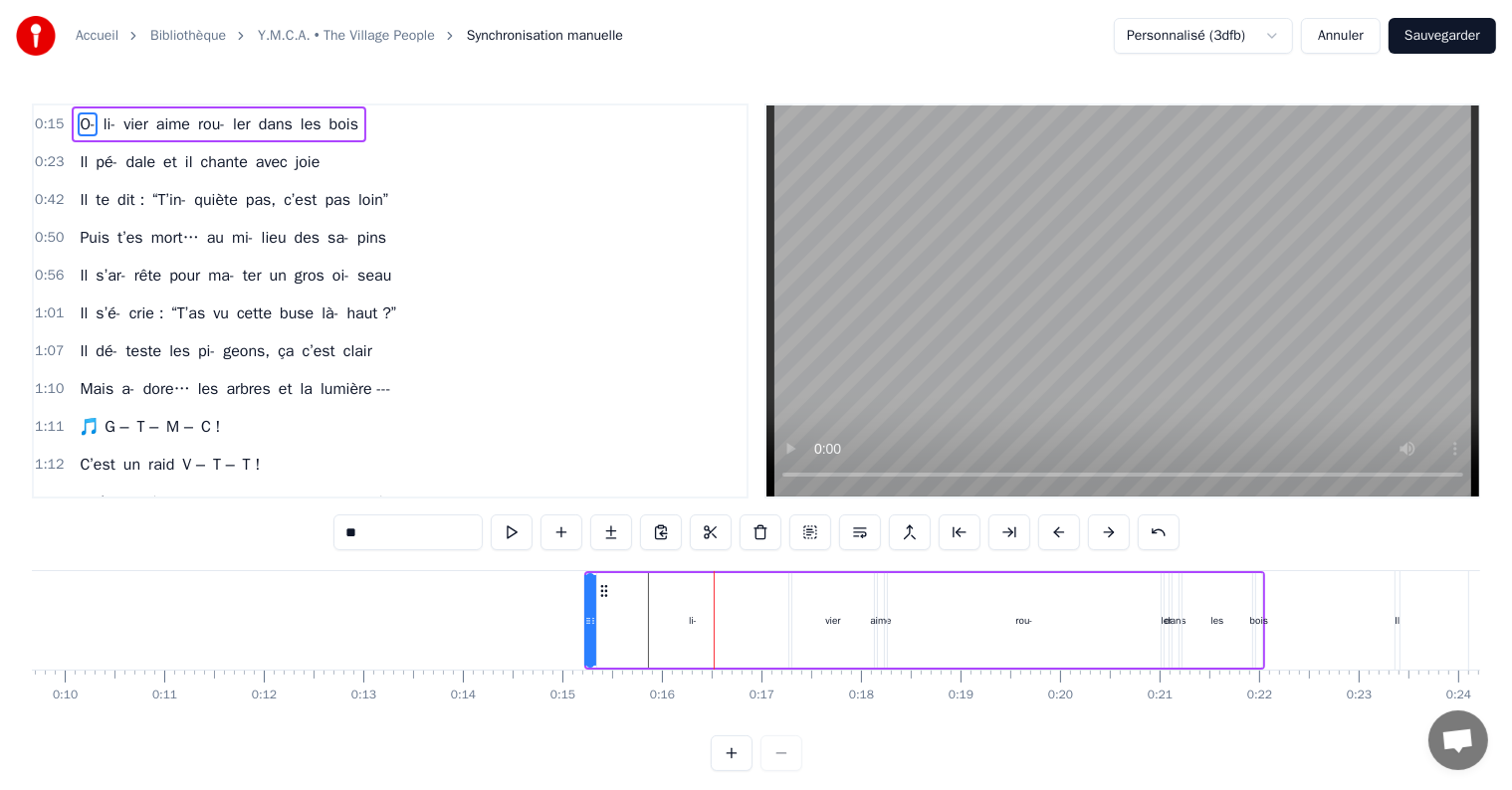 click at bounding box center (1059, 532) 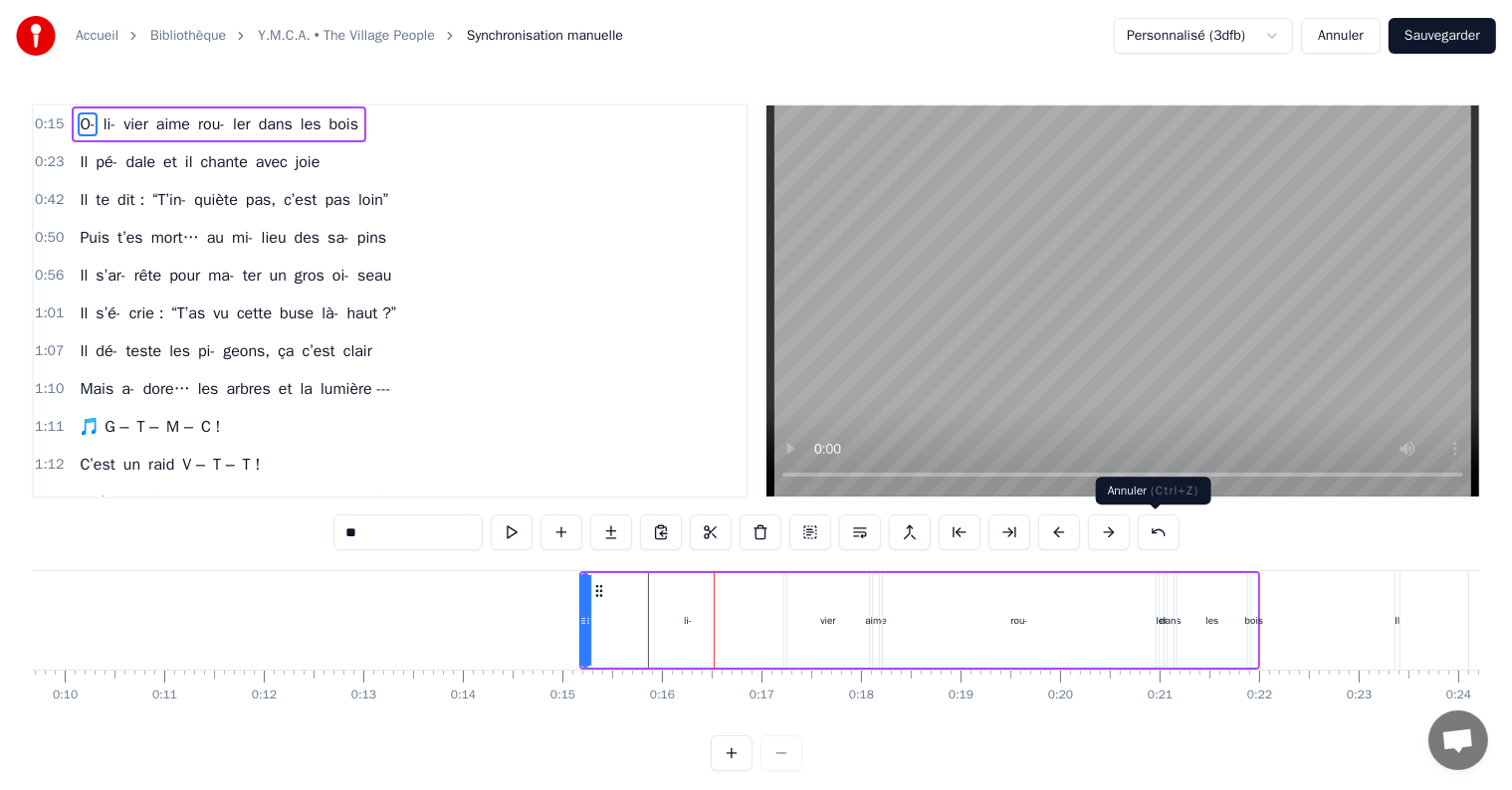 click at bounding box center (1159, 532) 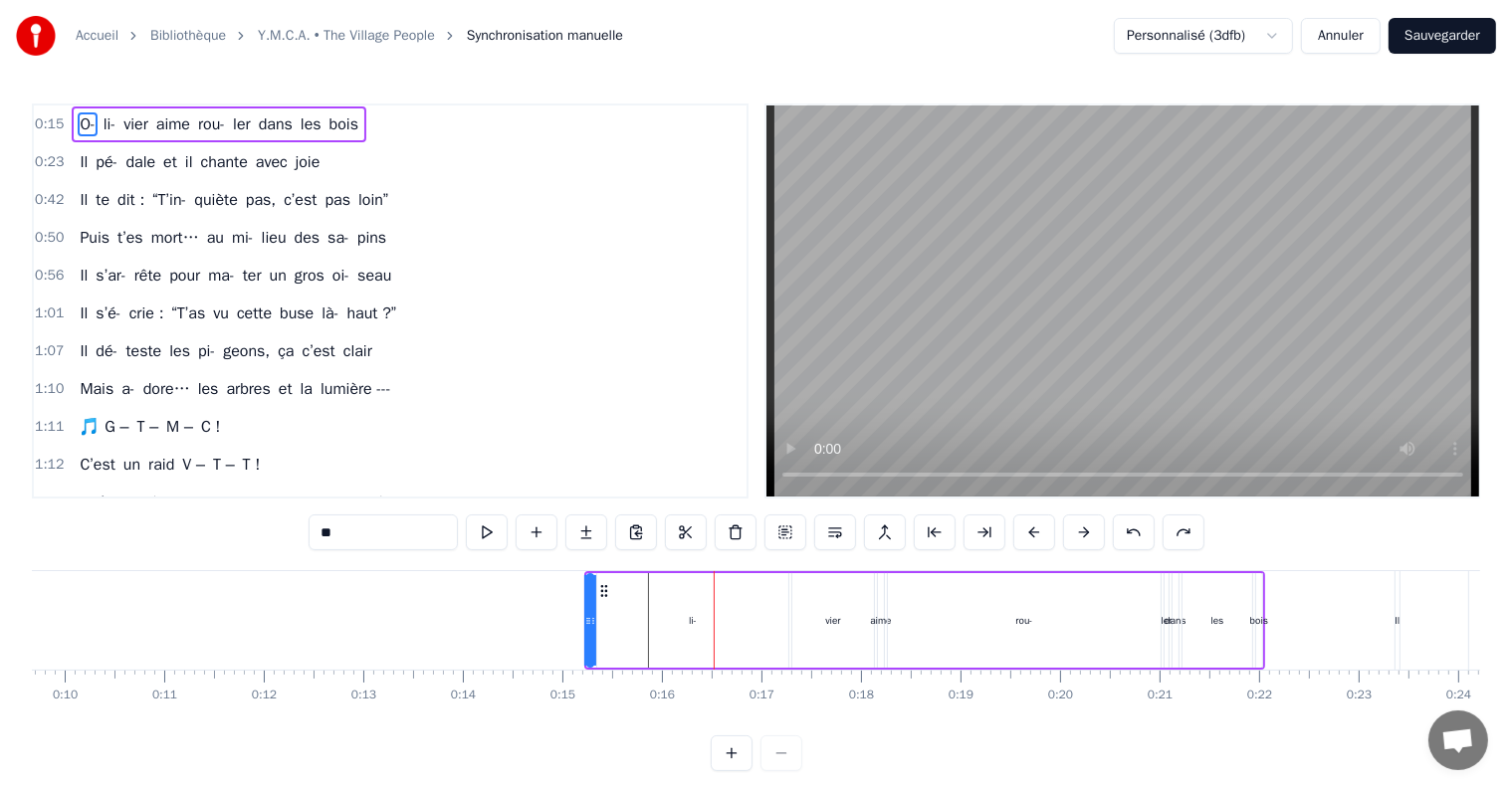 click at bounding box center (1184, 532) 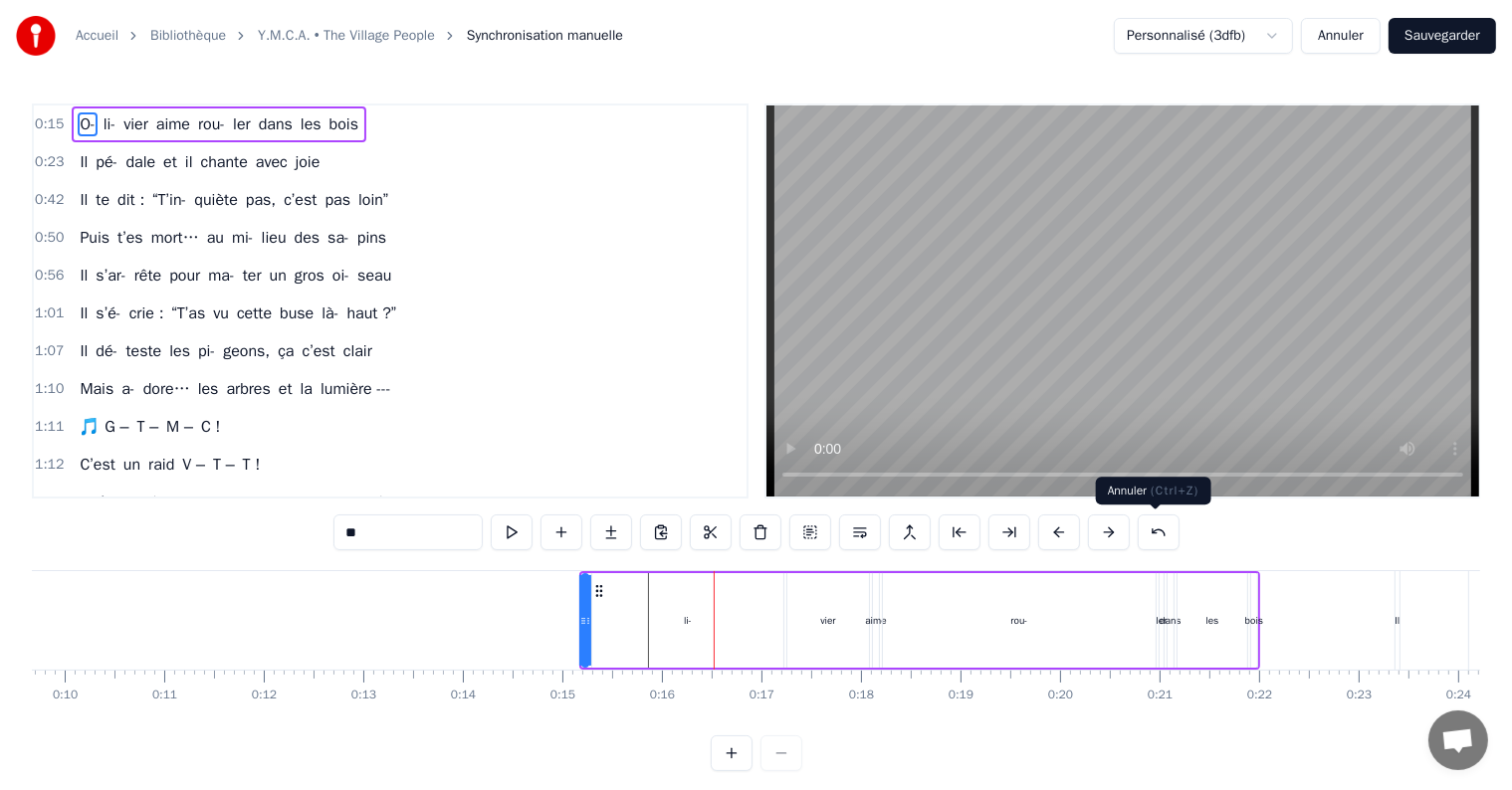 click at bounding box center (1159, 532) 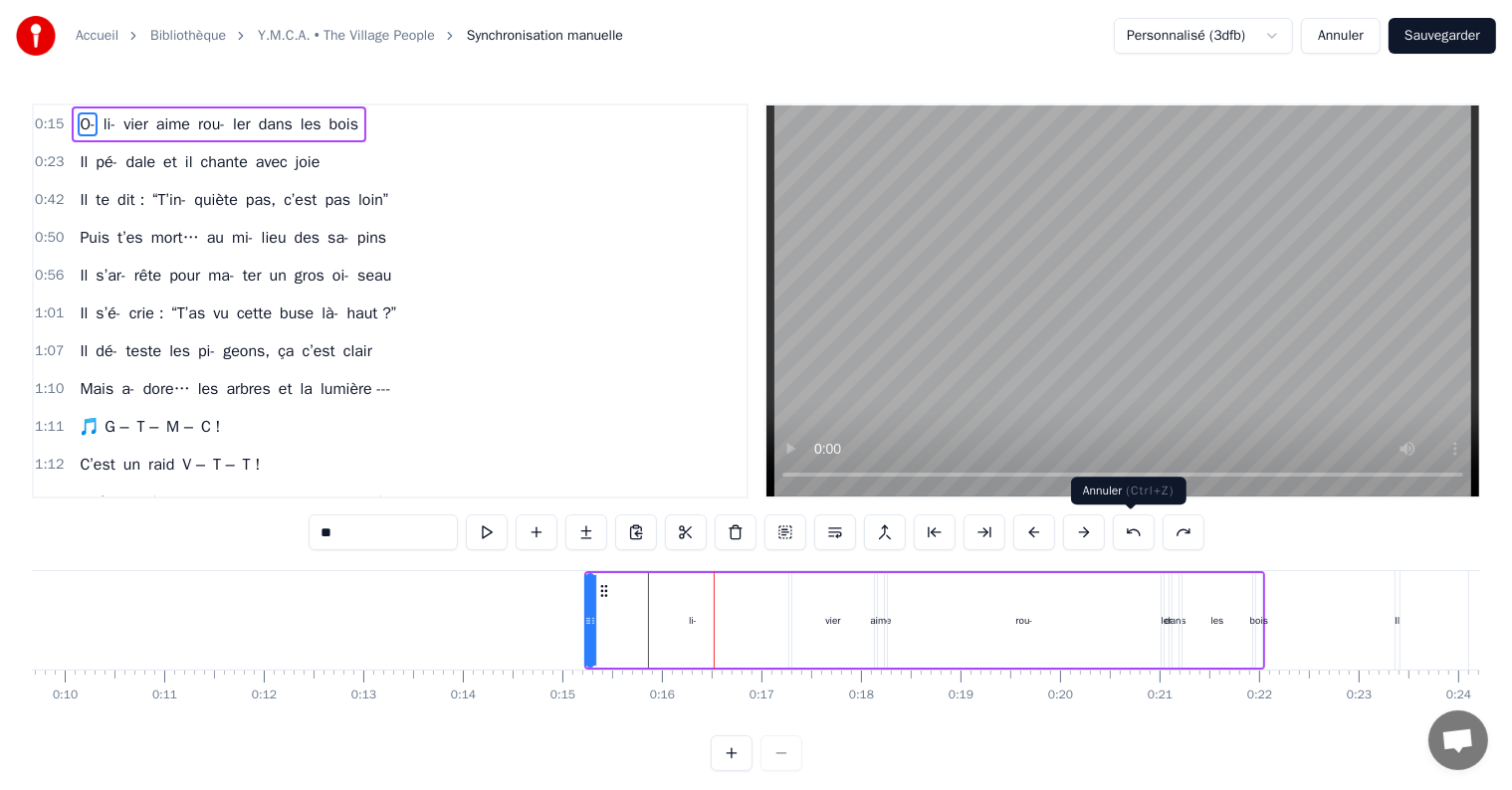click at bounding box center (1134, 532) 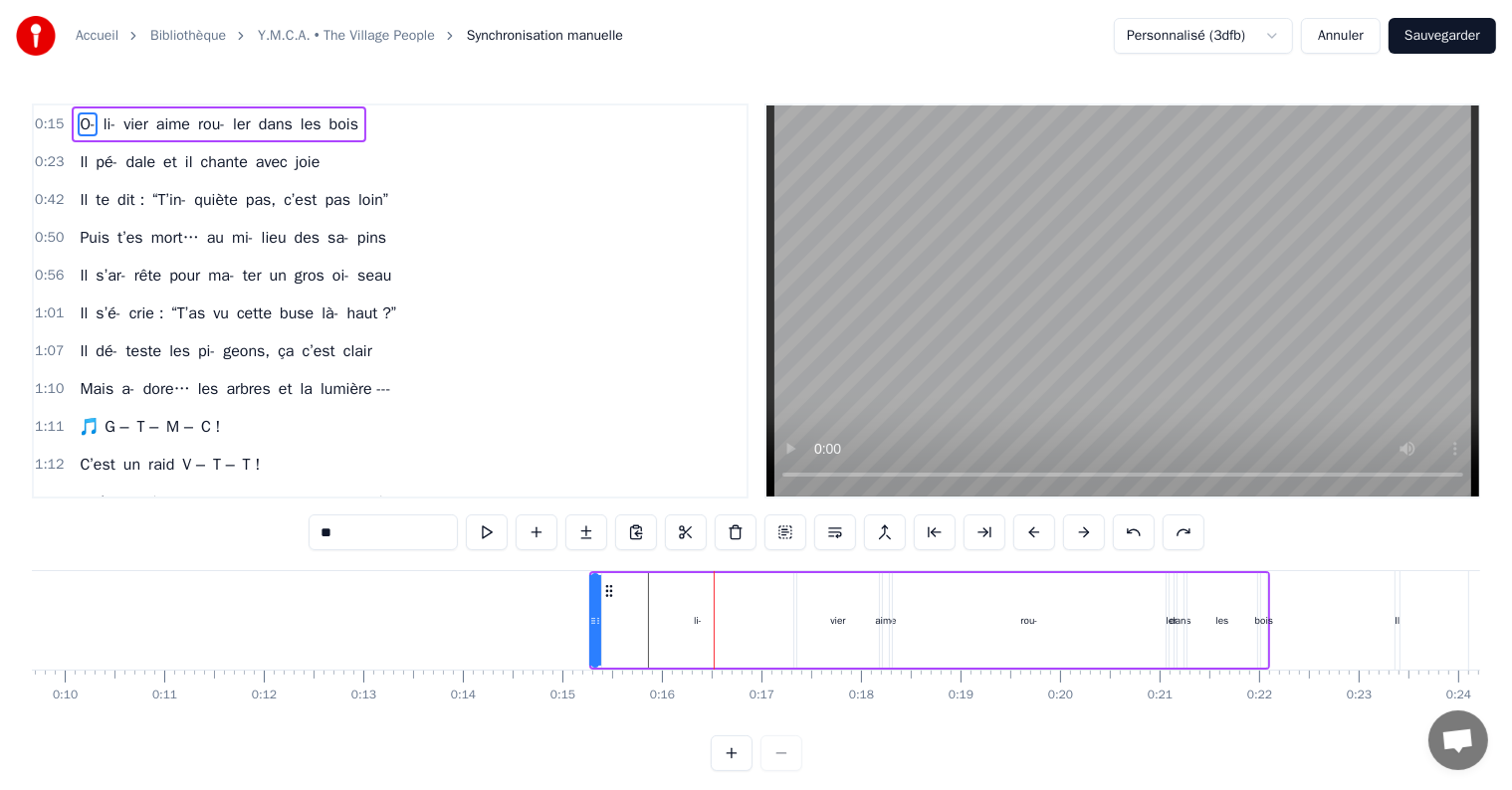 click at bounding box center [1134, 532] 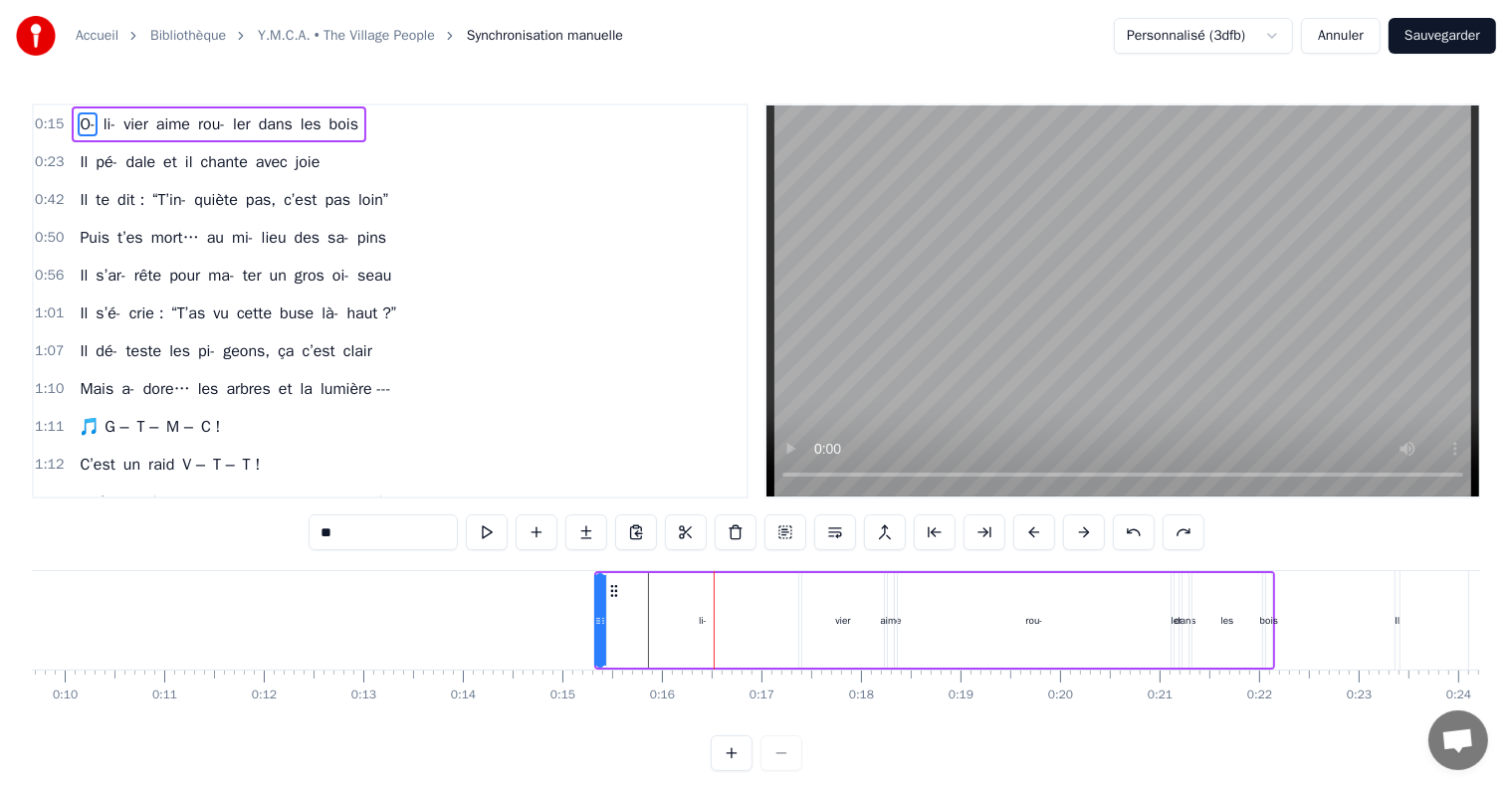 click at bounding box center (1134, 532) 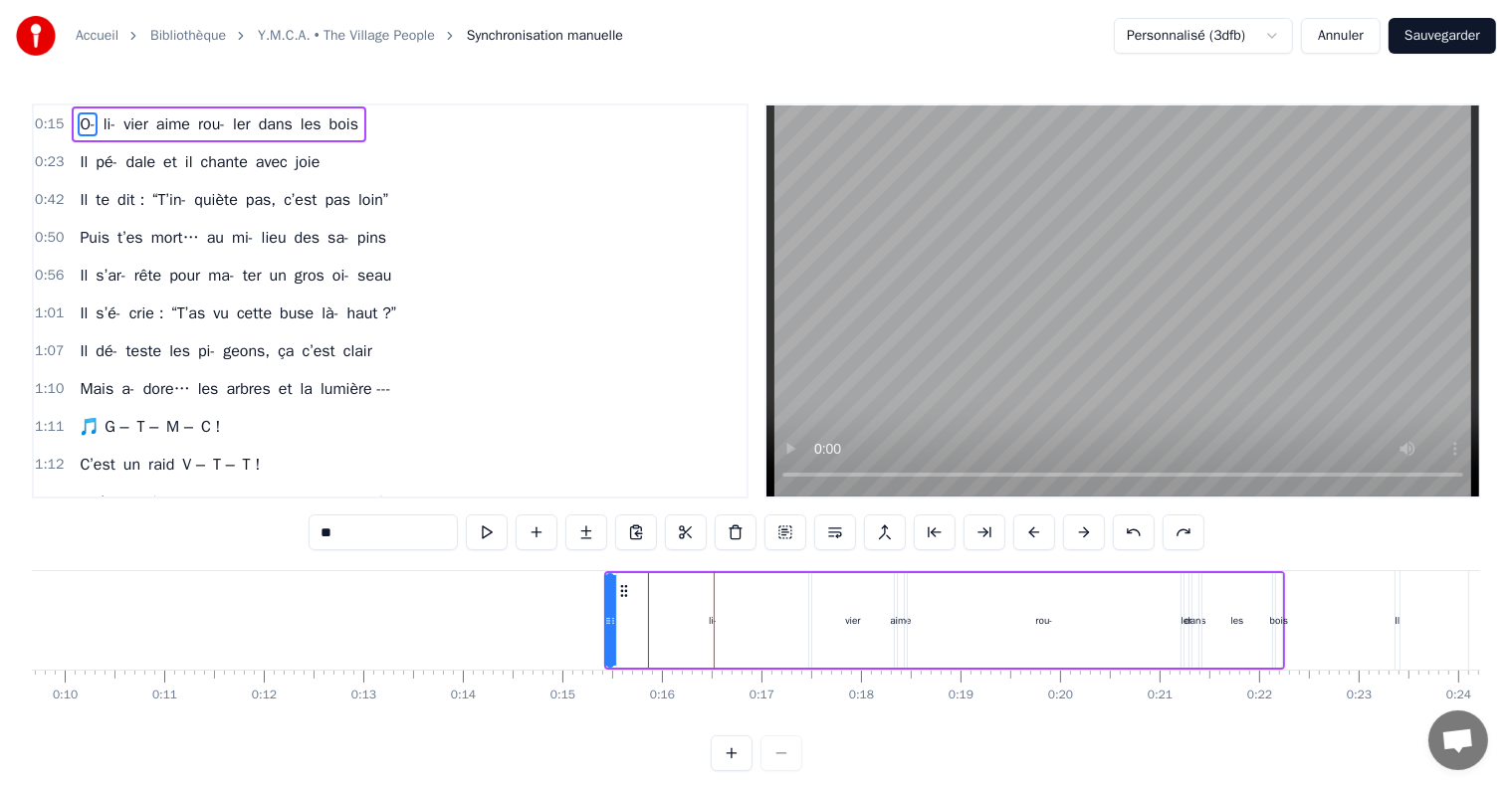 click at bounding box center (1134, 532) 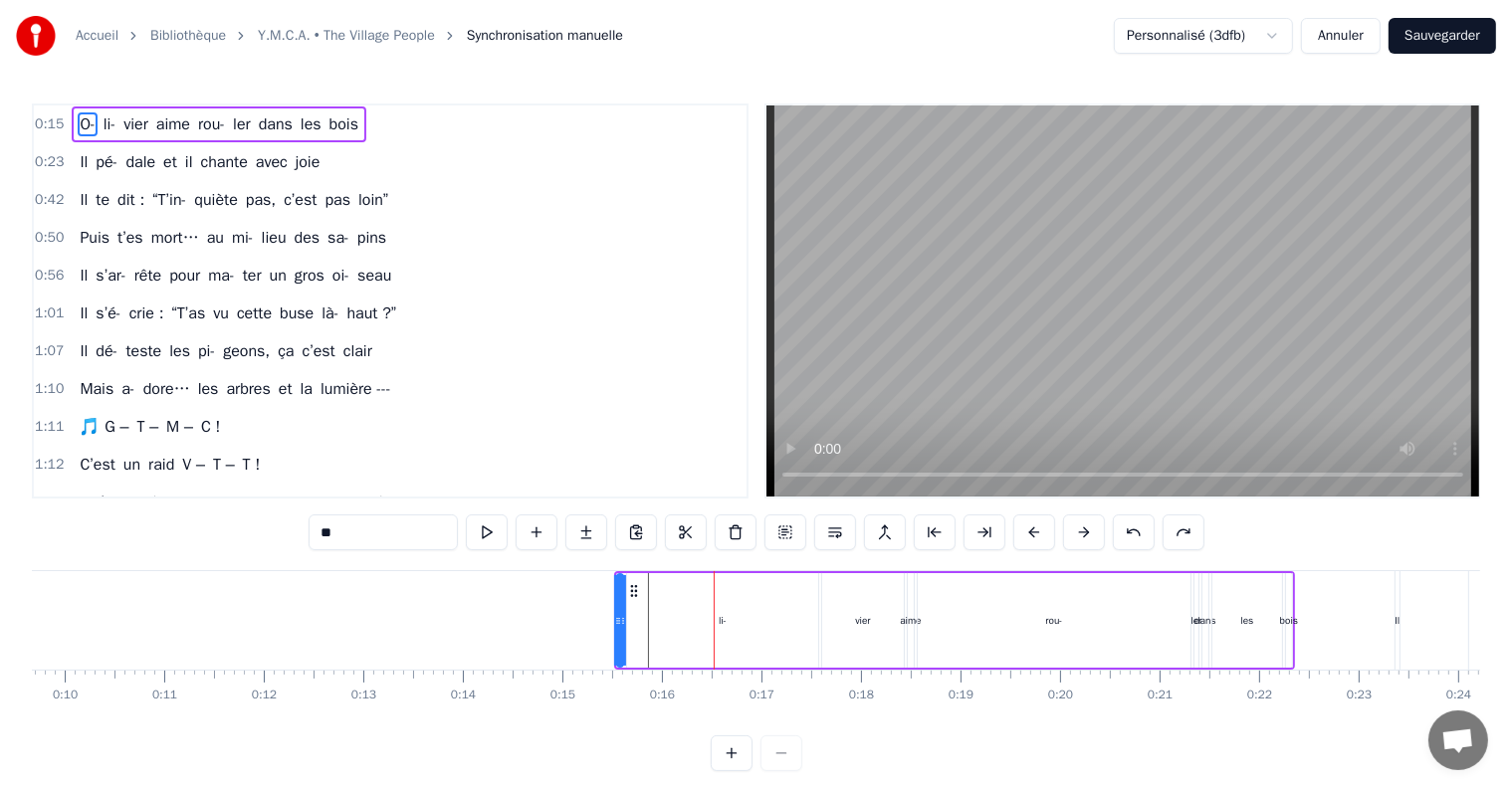 click at bounding box center (1134, 532) 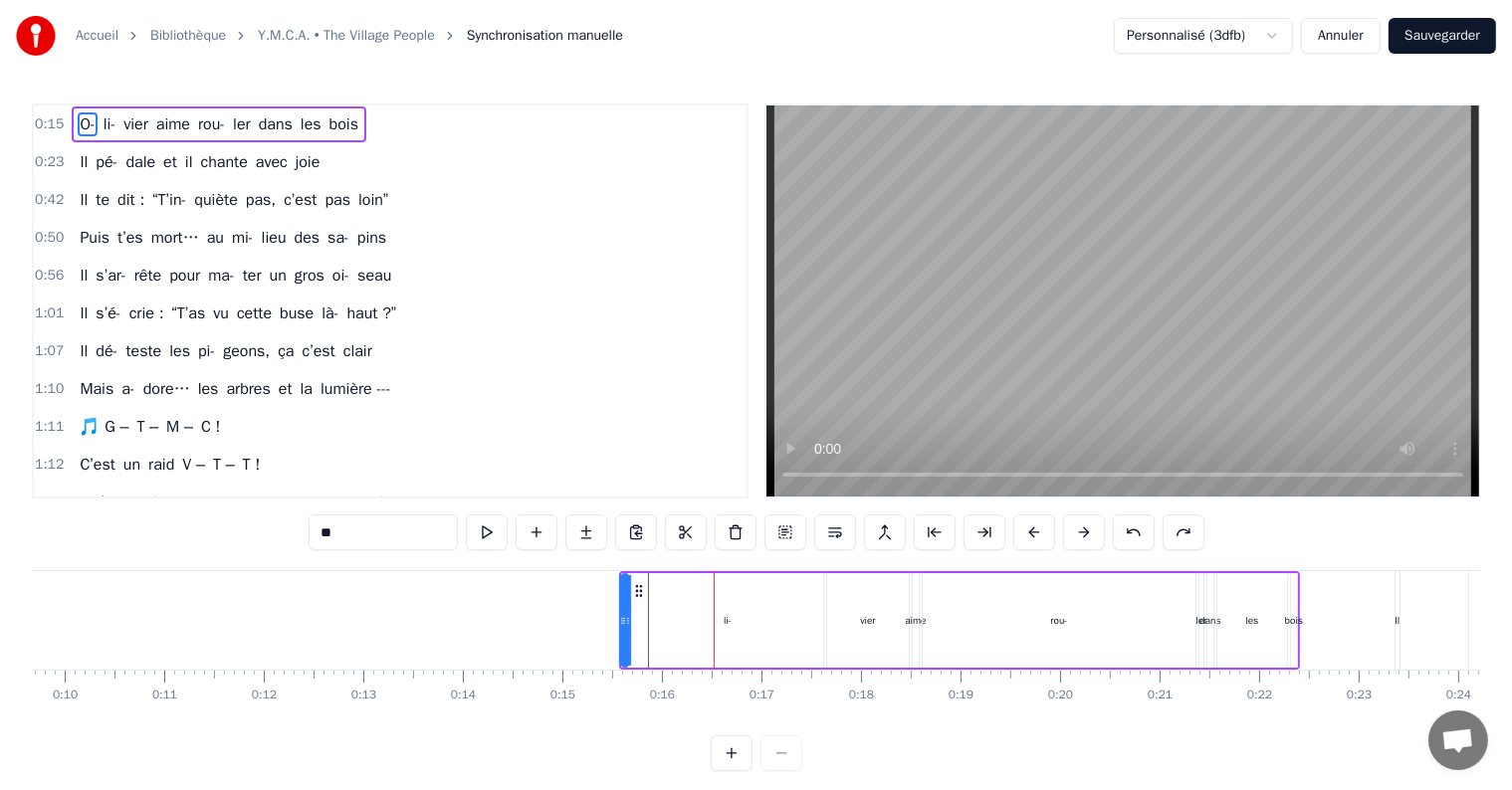 click at bounding box center [1134, 532] 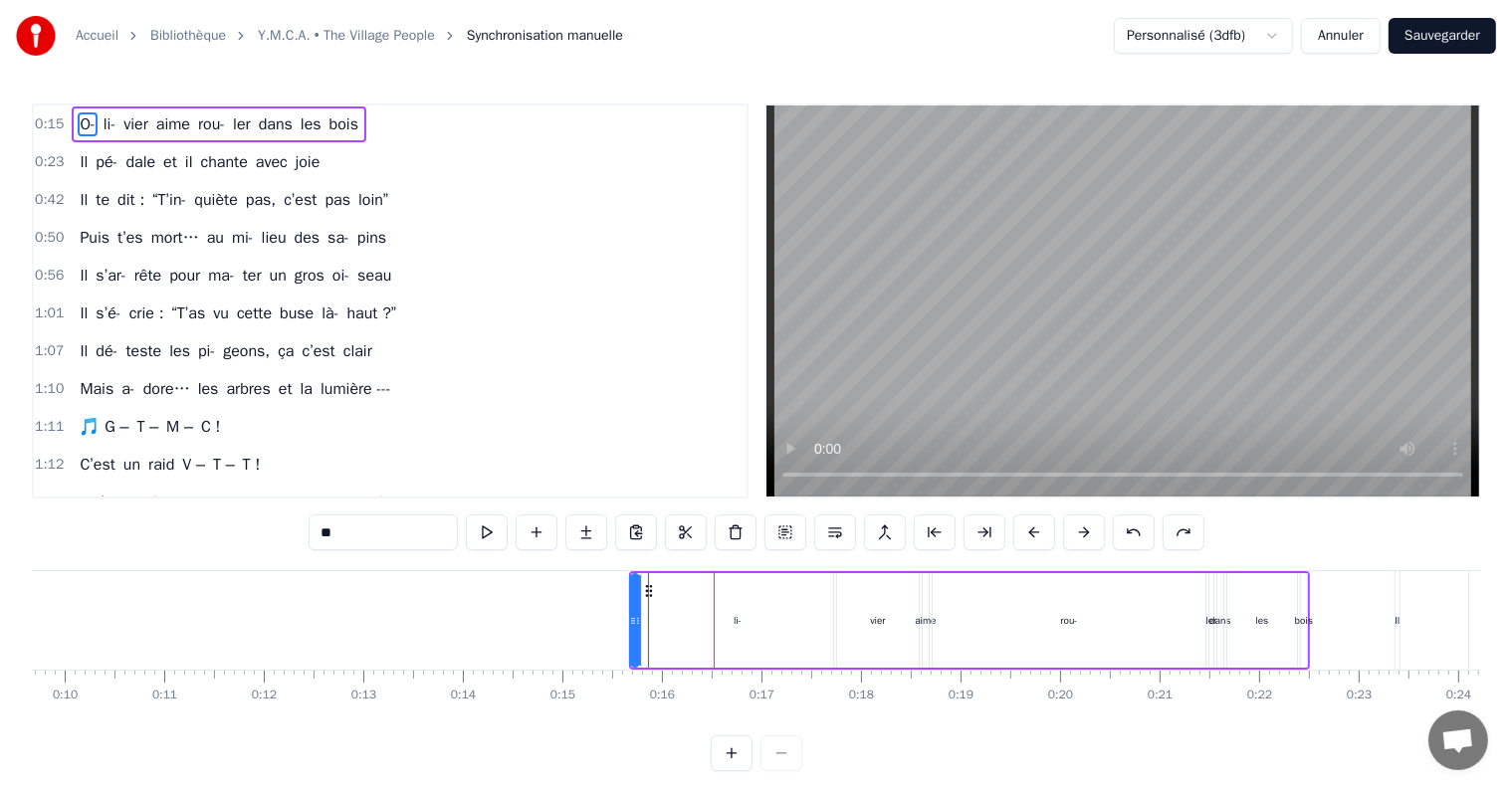 click at bounding box center [1134, 532] 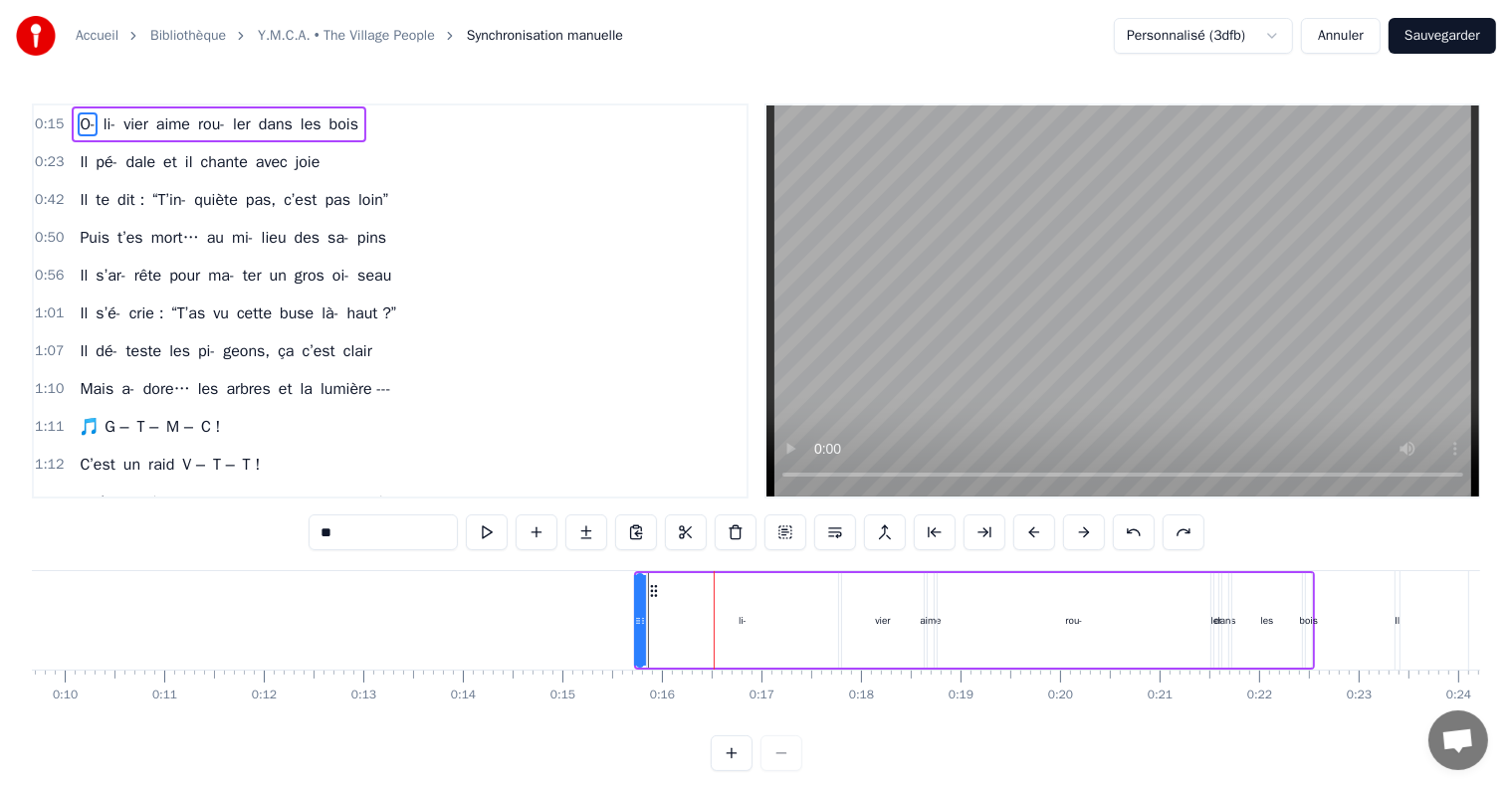 click at bounding box center [1134, 532] 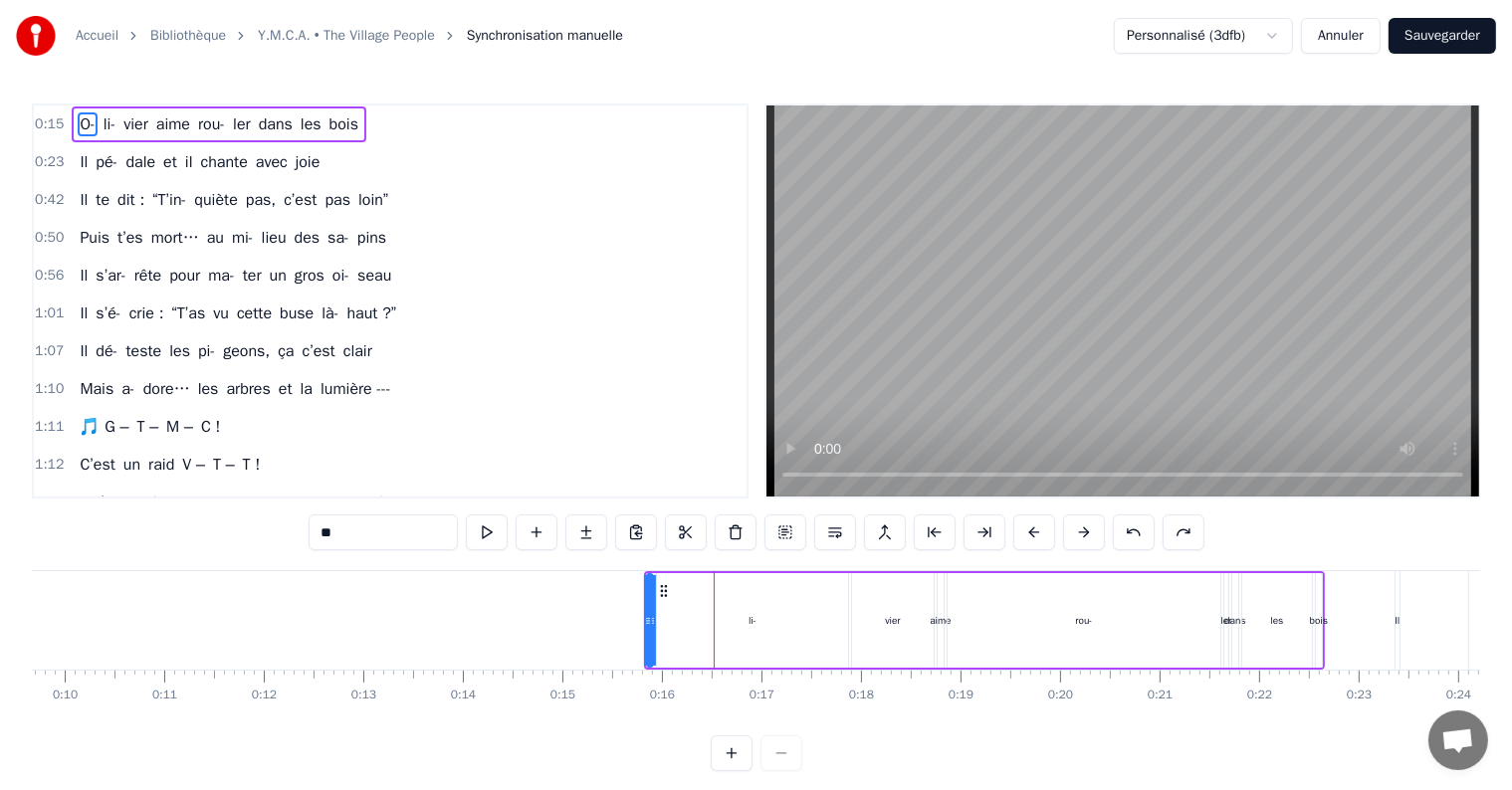 click at bounding box center [1134, 532] 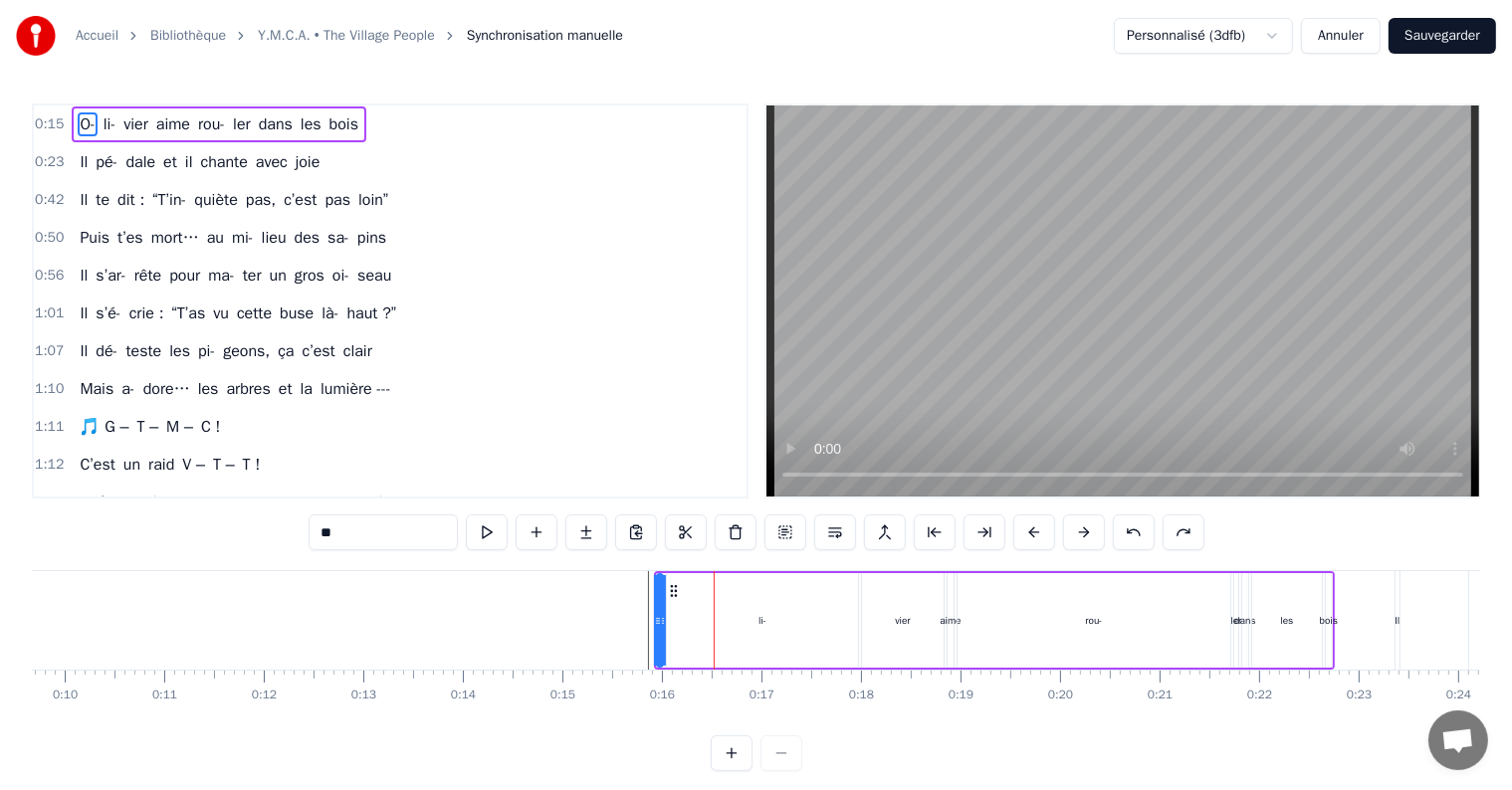 click at bounding box center [1134, 532] 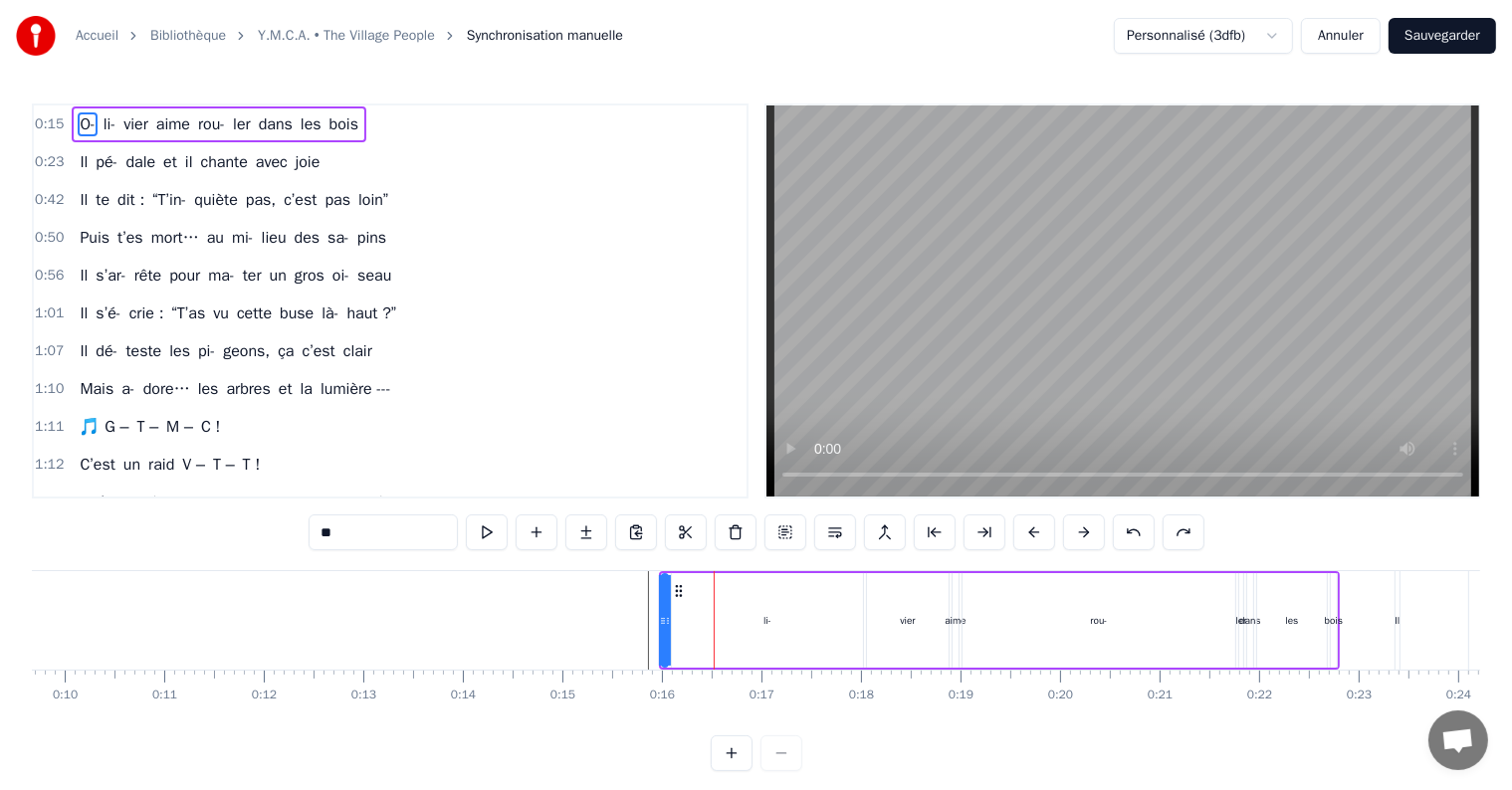 click at bounding box center (1134, 532) 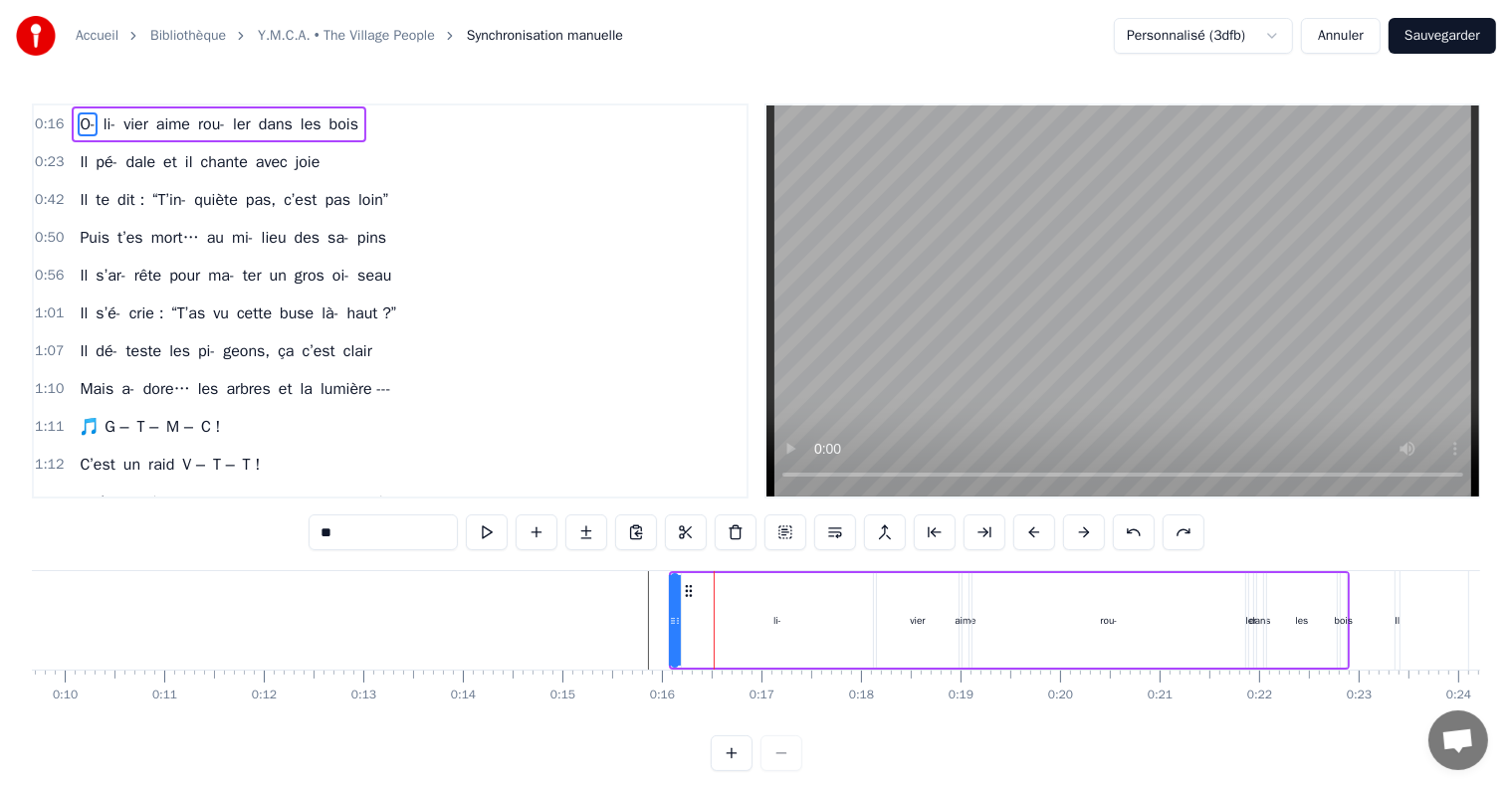 click at bounding box center (1134, 532) 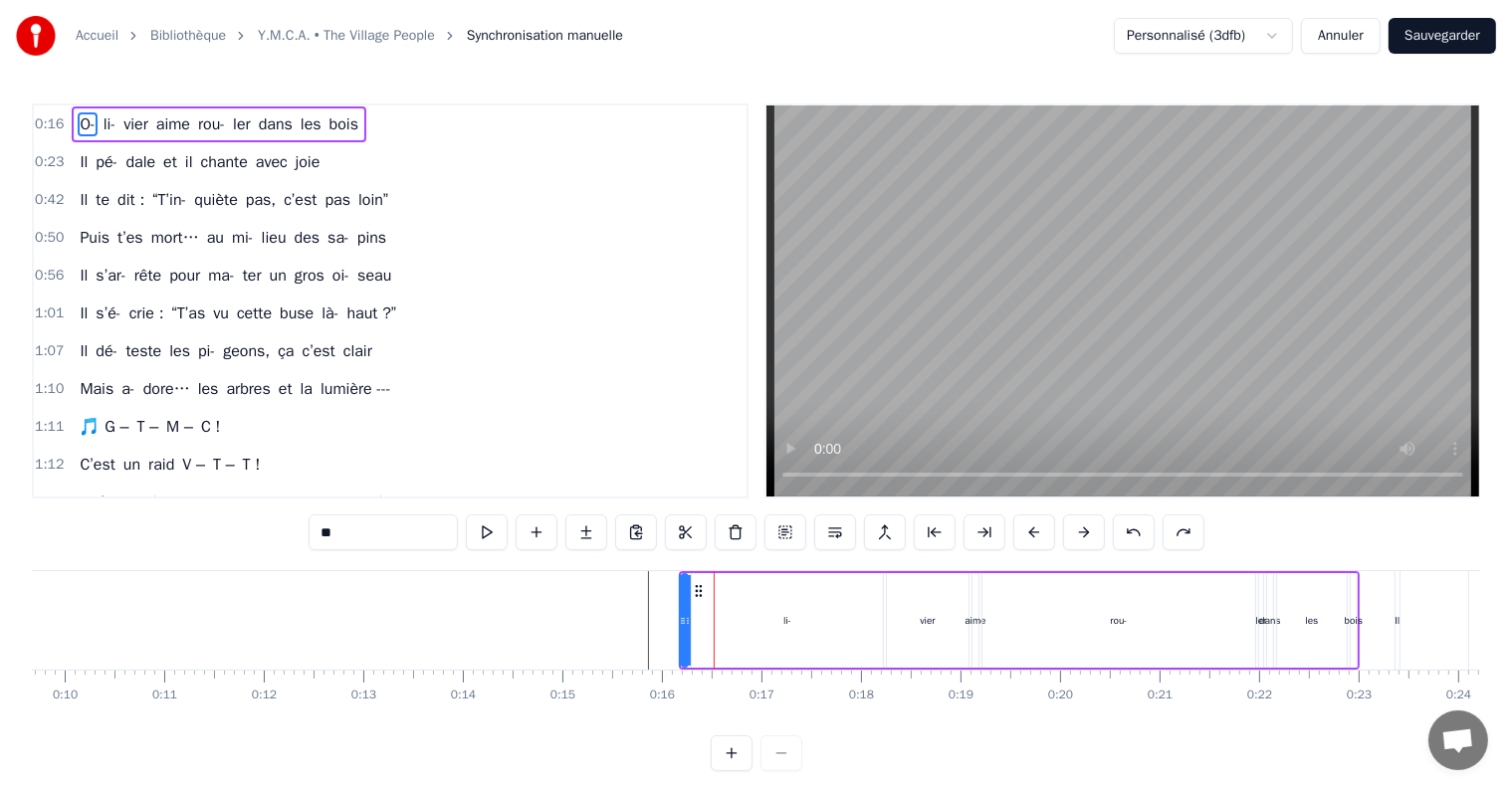 click at bounding box center (1134, 532) 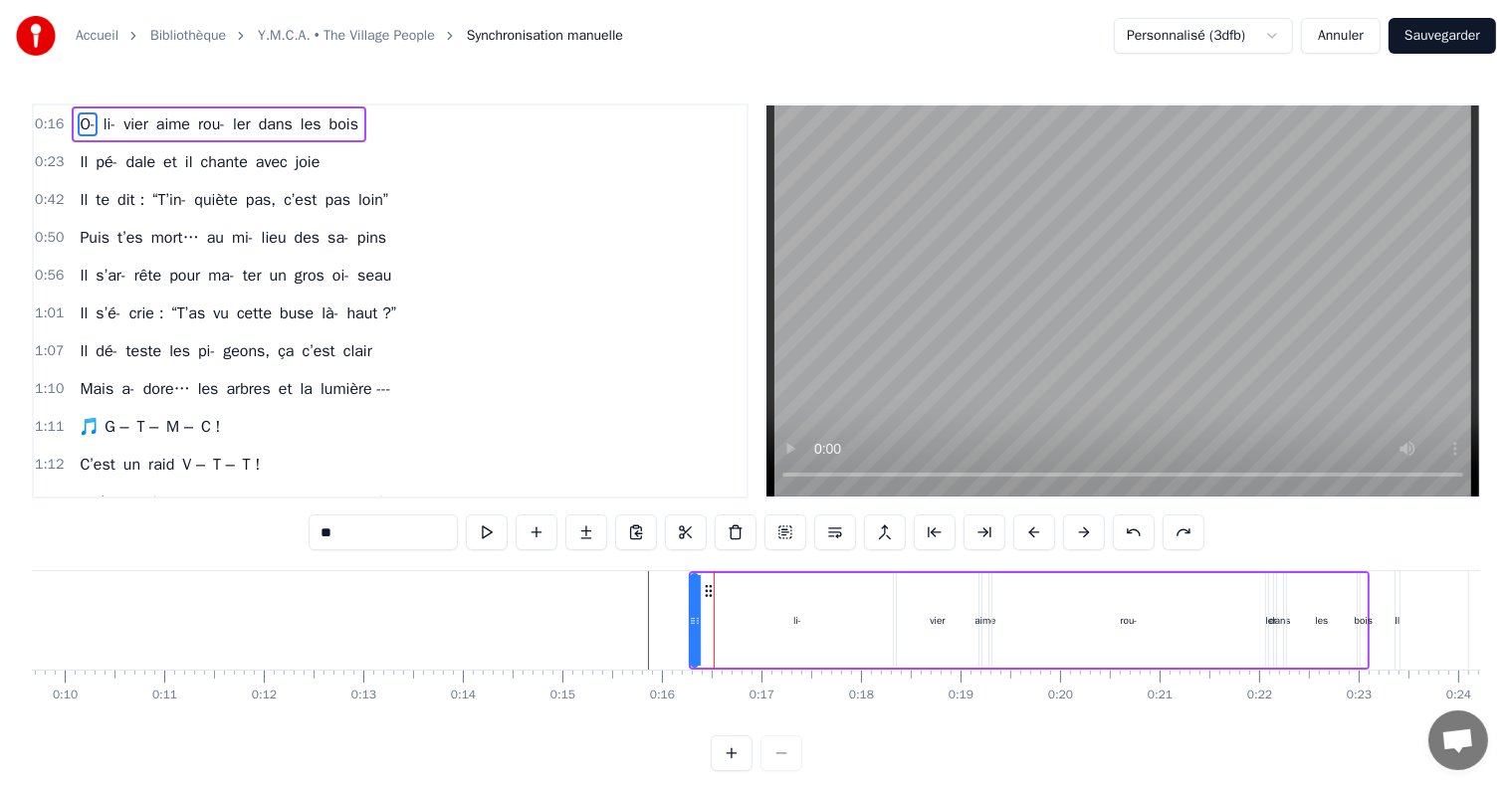 click at bounding box center [1134, 532] 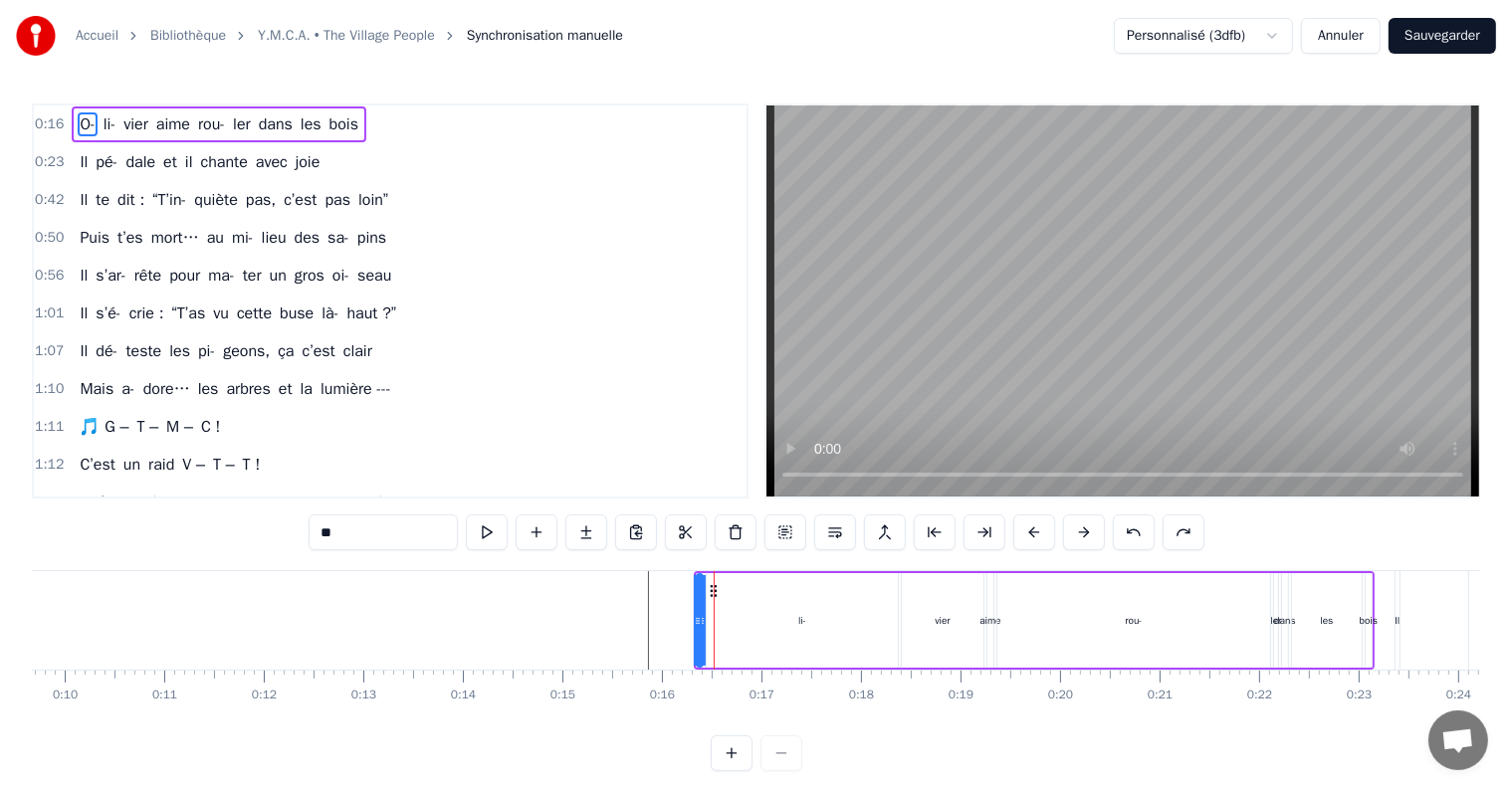 click at bounding box center [1134, 532] 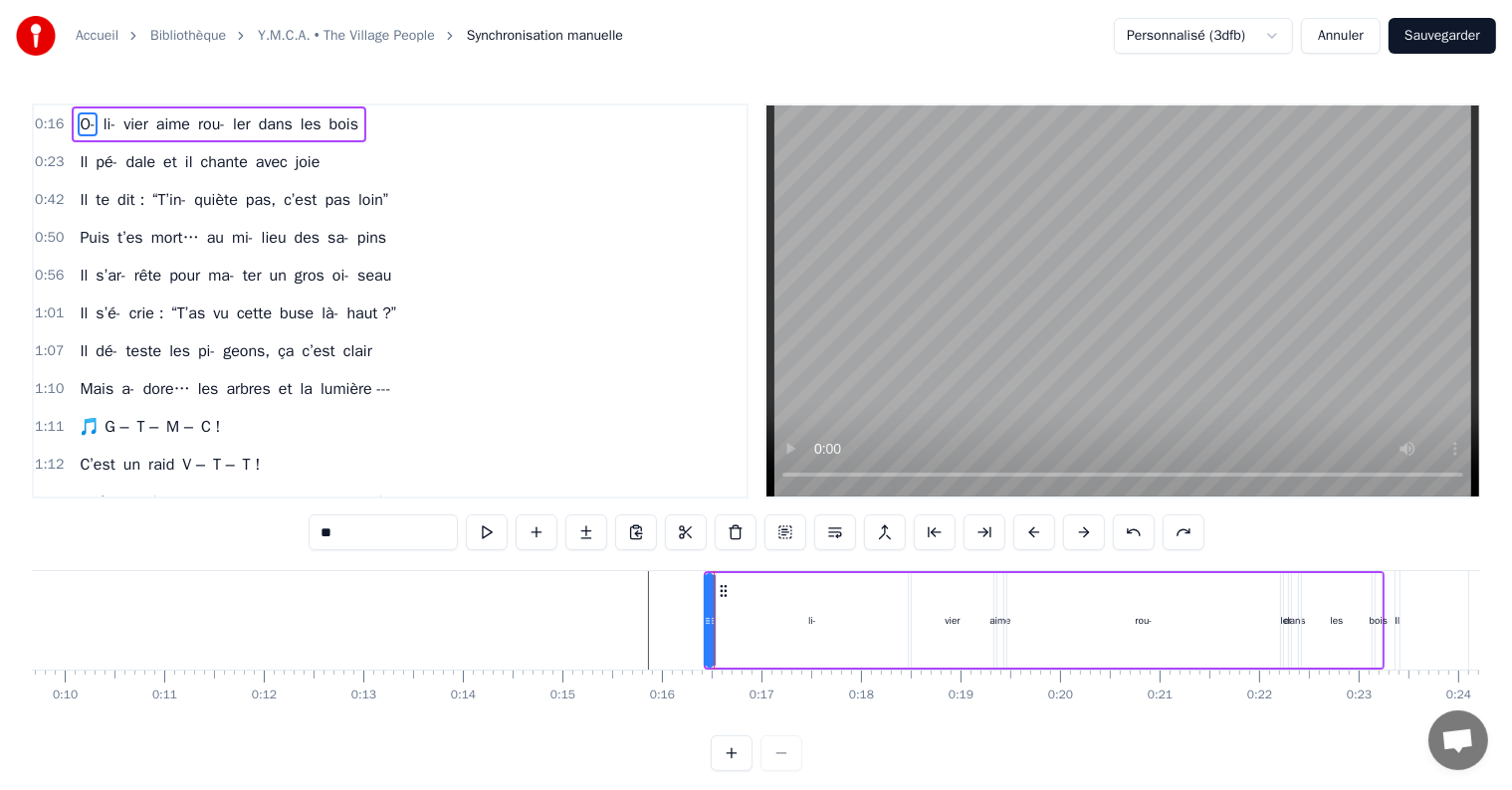 click at bounding box center [1134, 532] 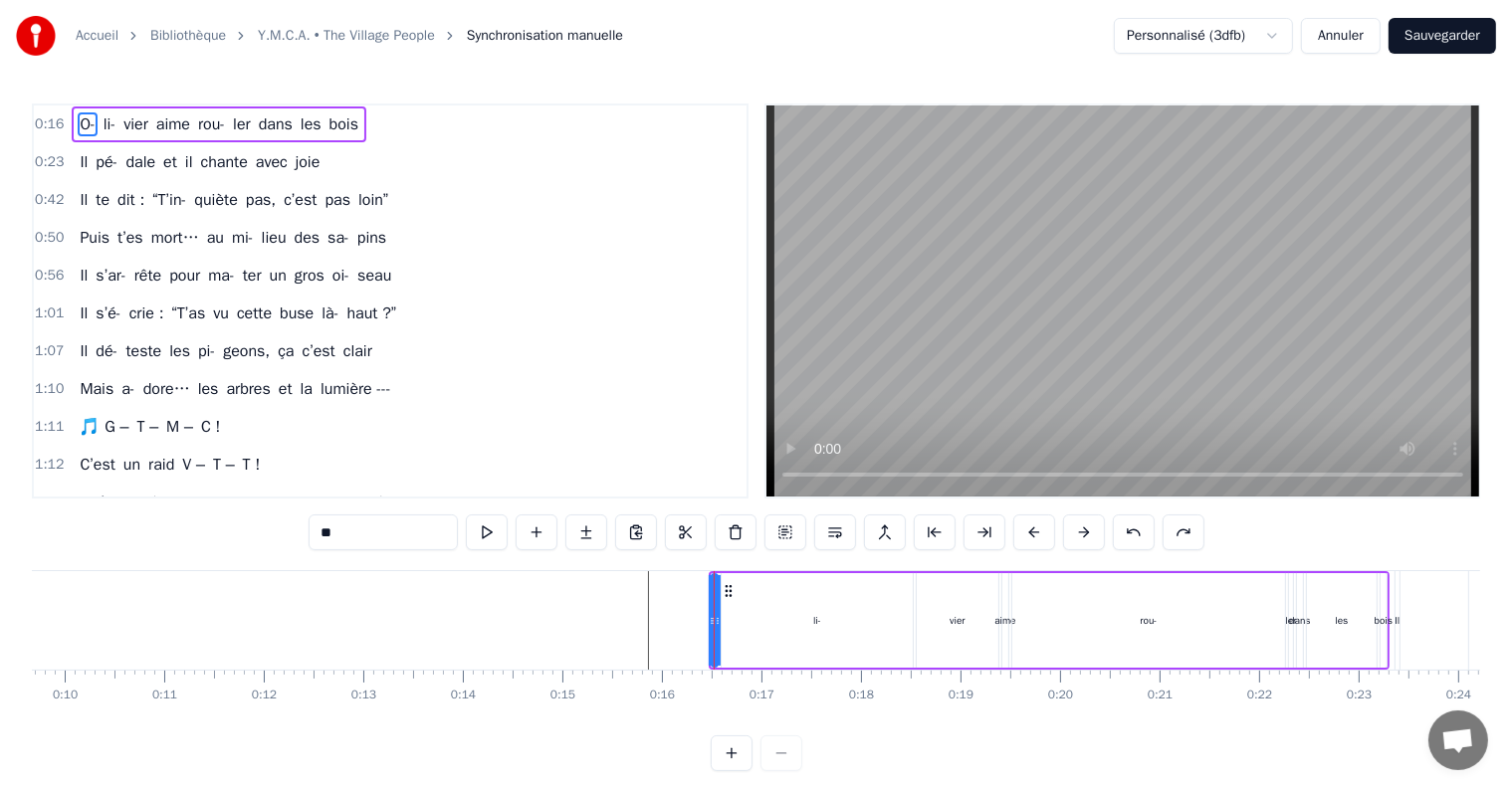 click at bounding box center [1134, 532] 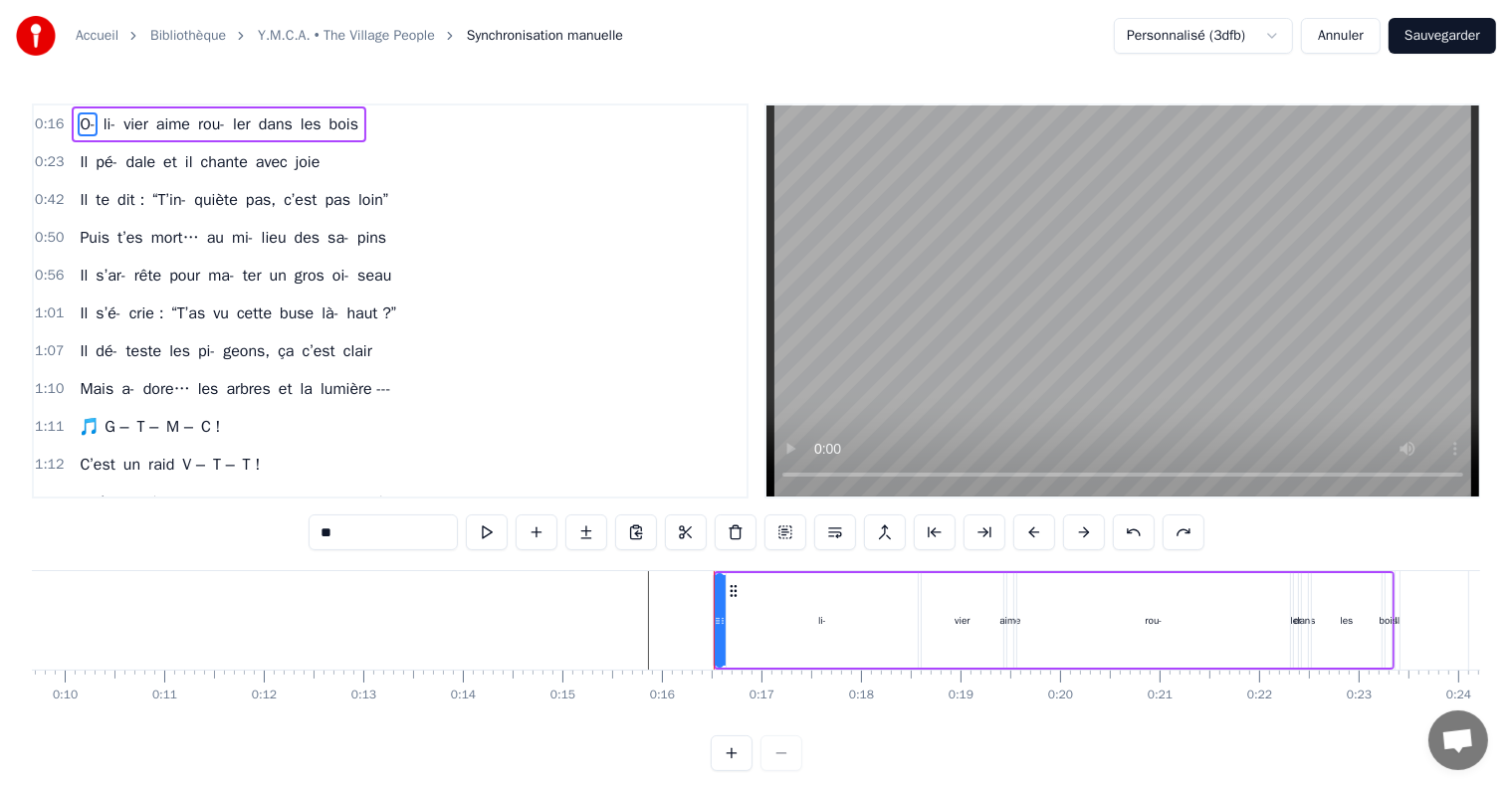 click at bounding box center (1134, 532) 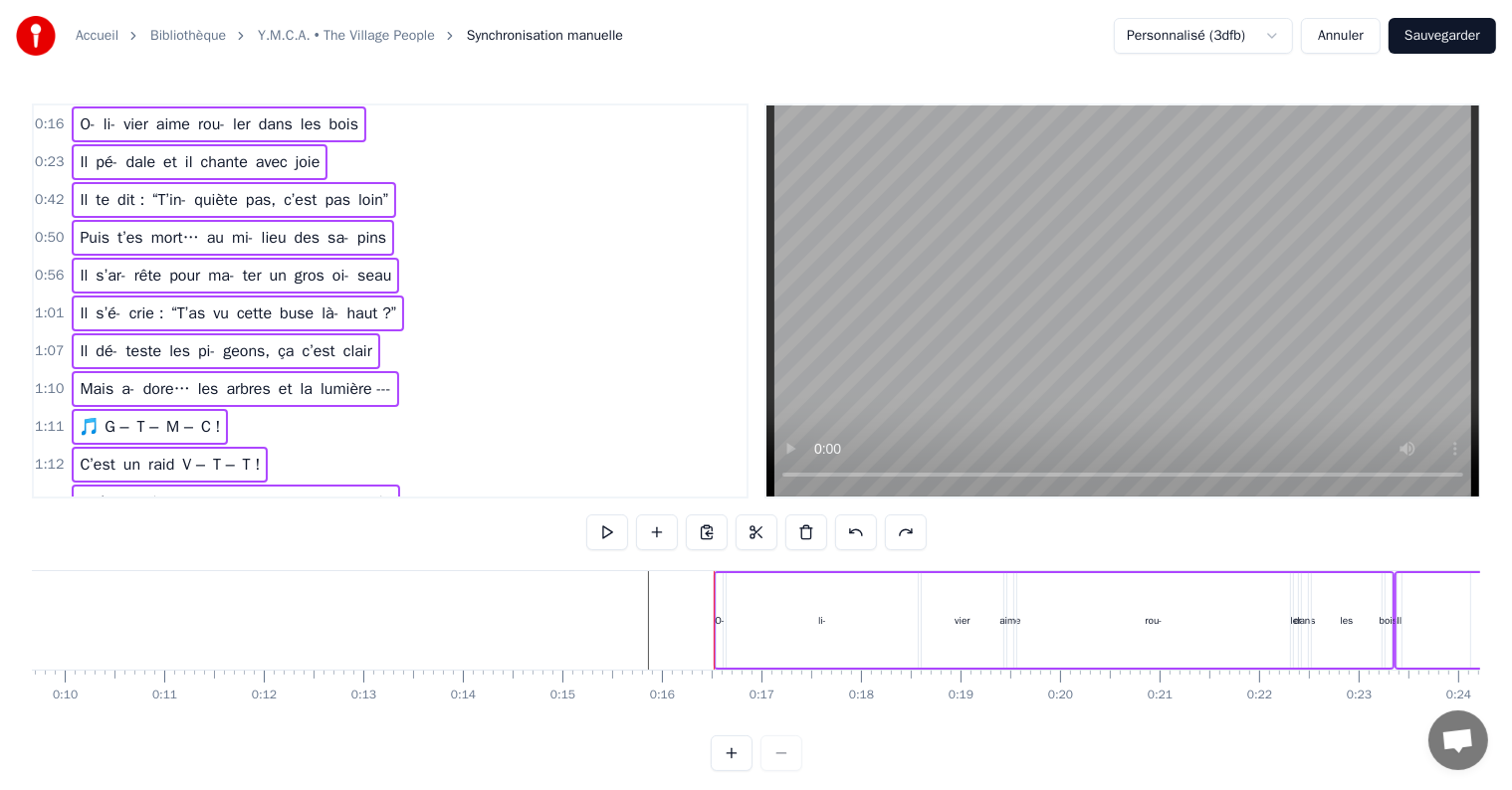 drag, startPoint x: 1209, startPoint y: 521, endPoint x: 1127, endPoint y: 577, distance: 99.29753 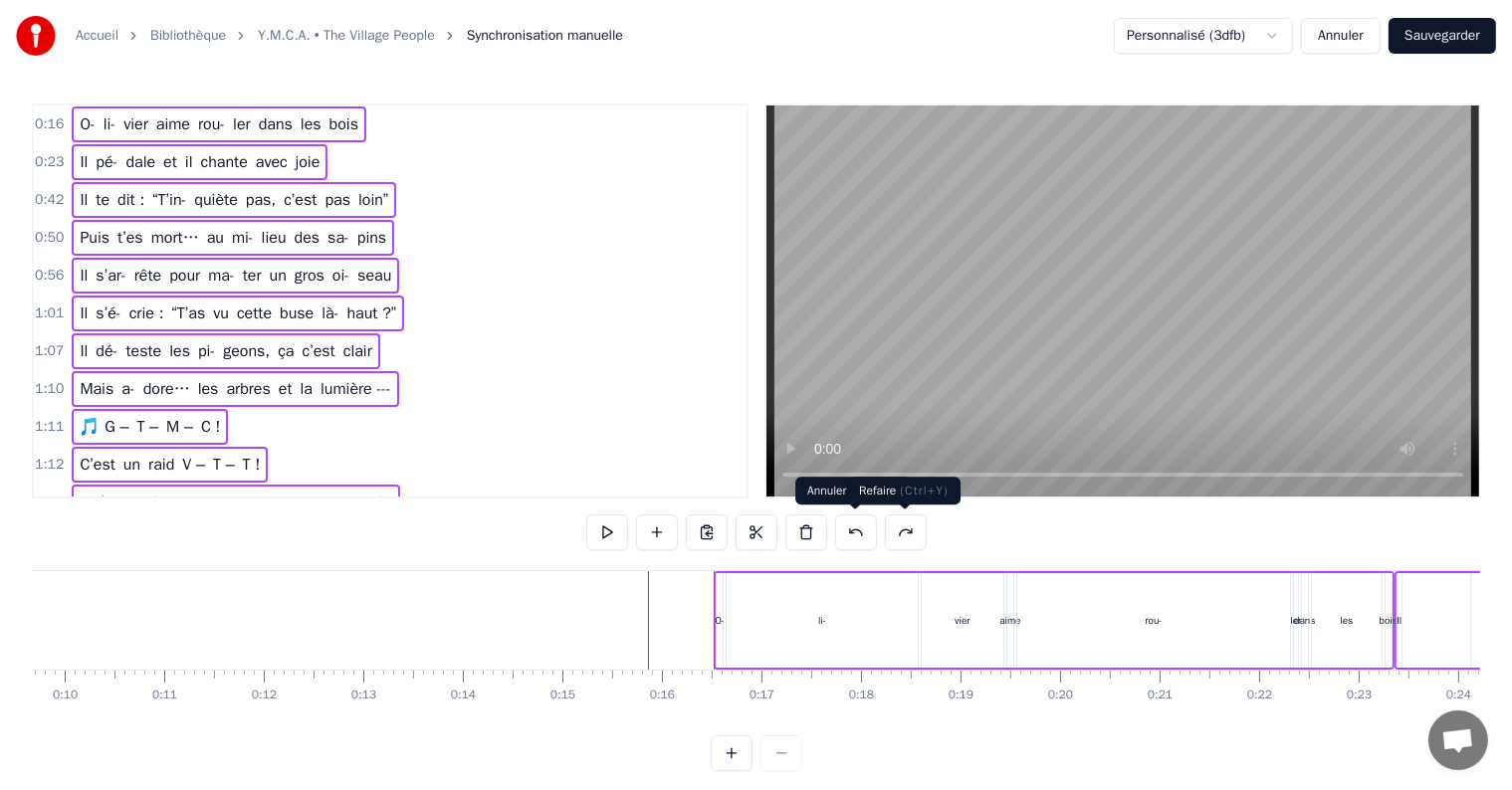 click on "li-" at bounding box center (822, 620) 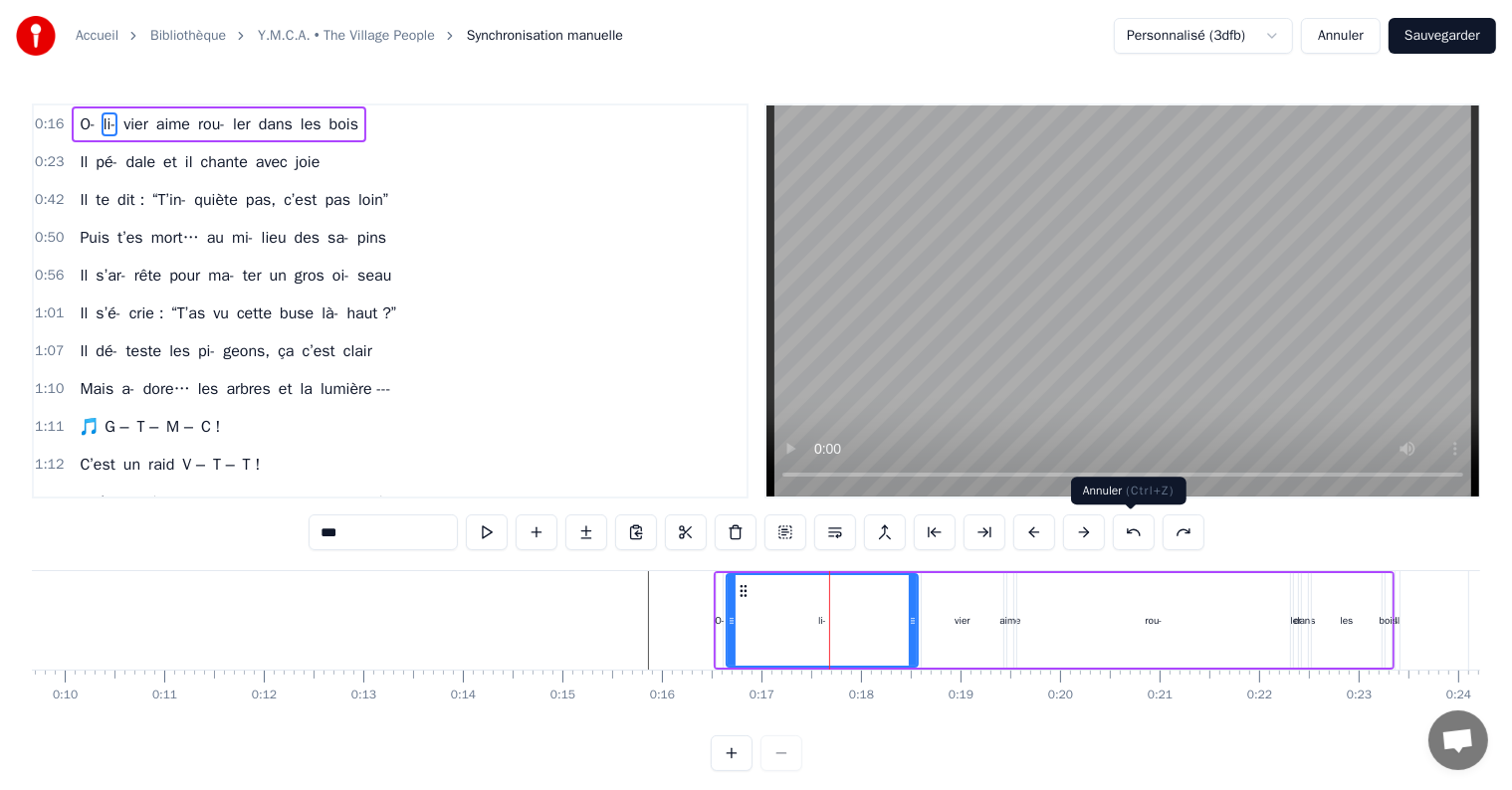 click at bounding box center [1134, 532] 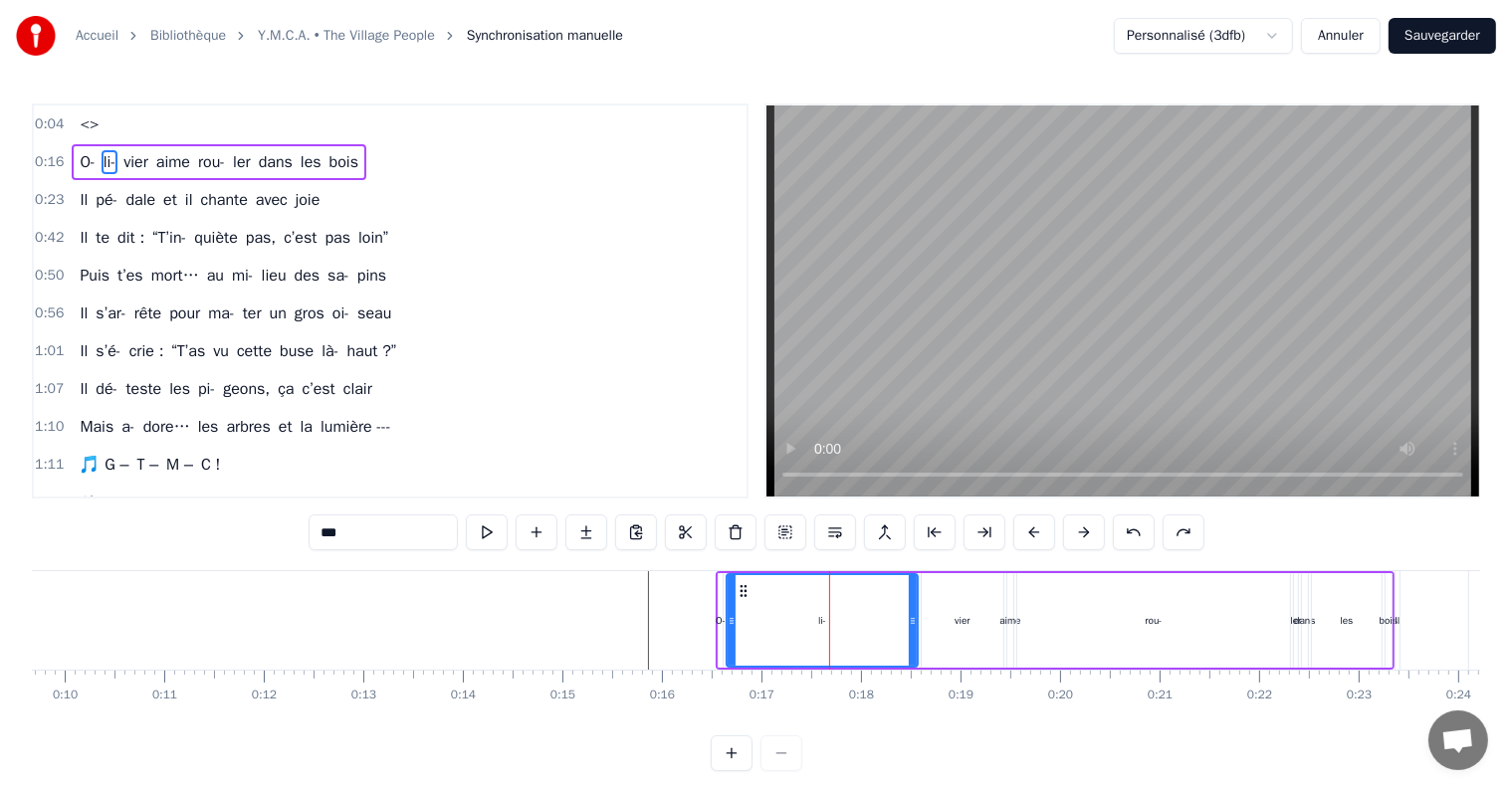 click at bounding box center [1134, 532] 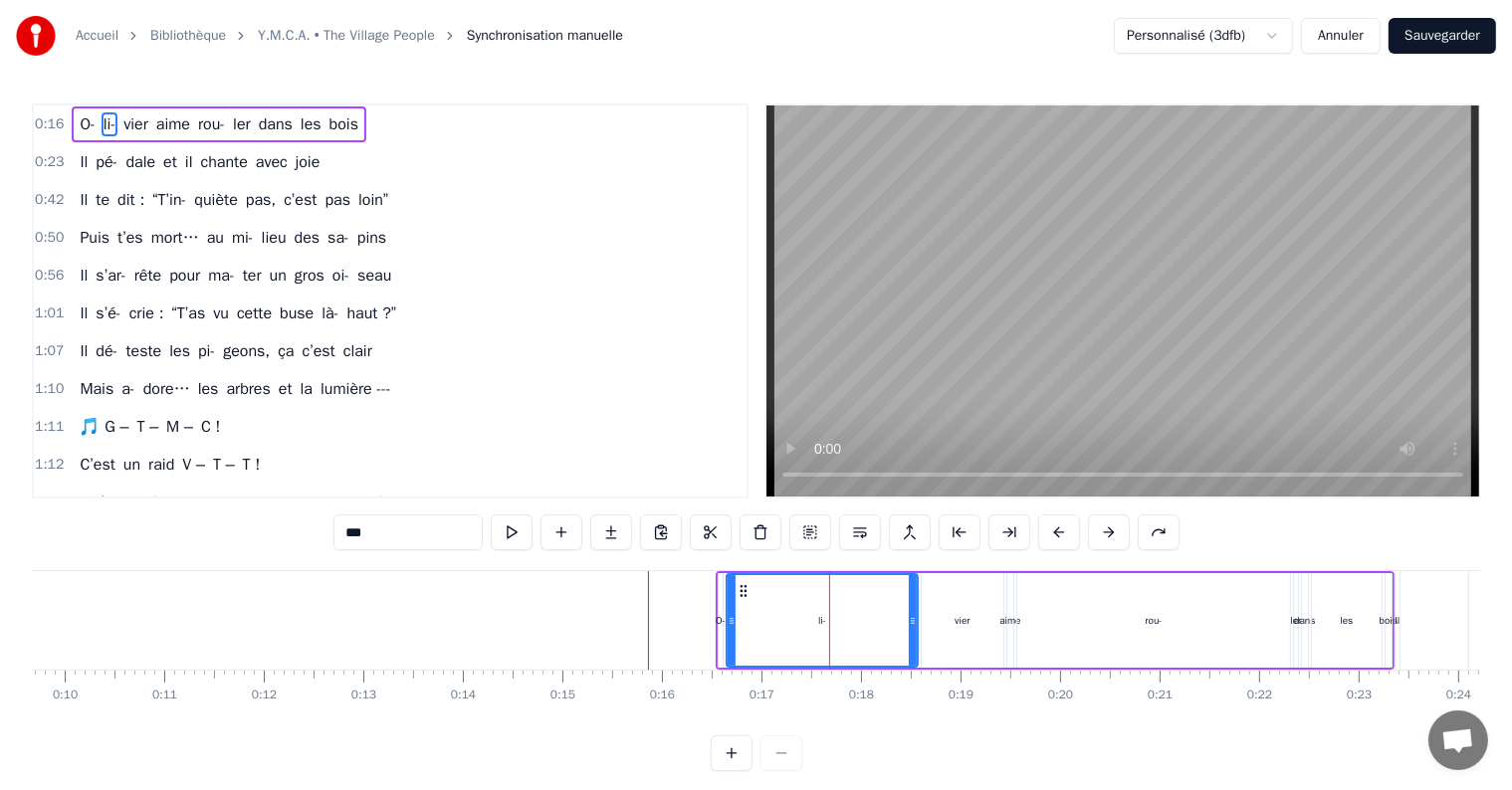 click at bounding box center (1109, 532) 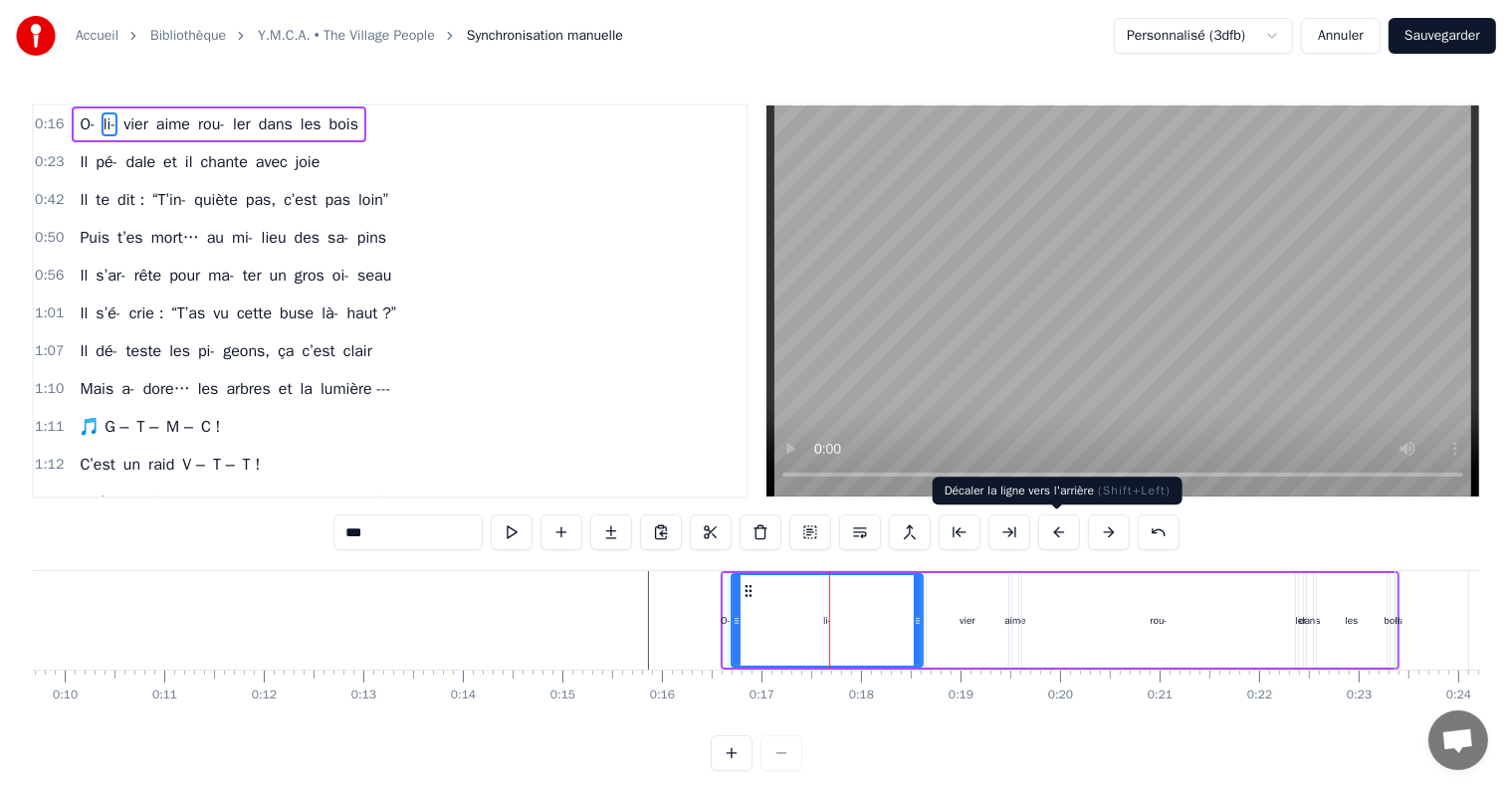 click at bounding box center (1059, 532) 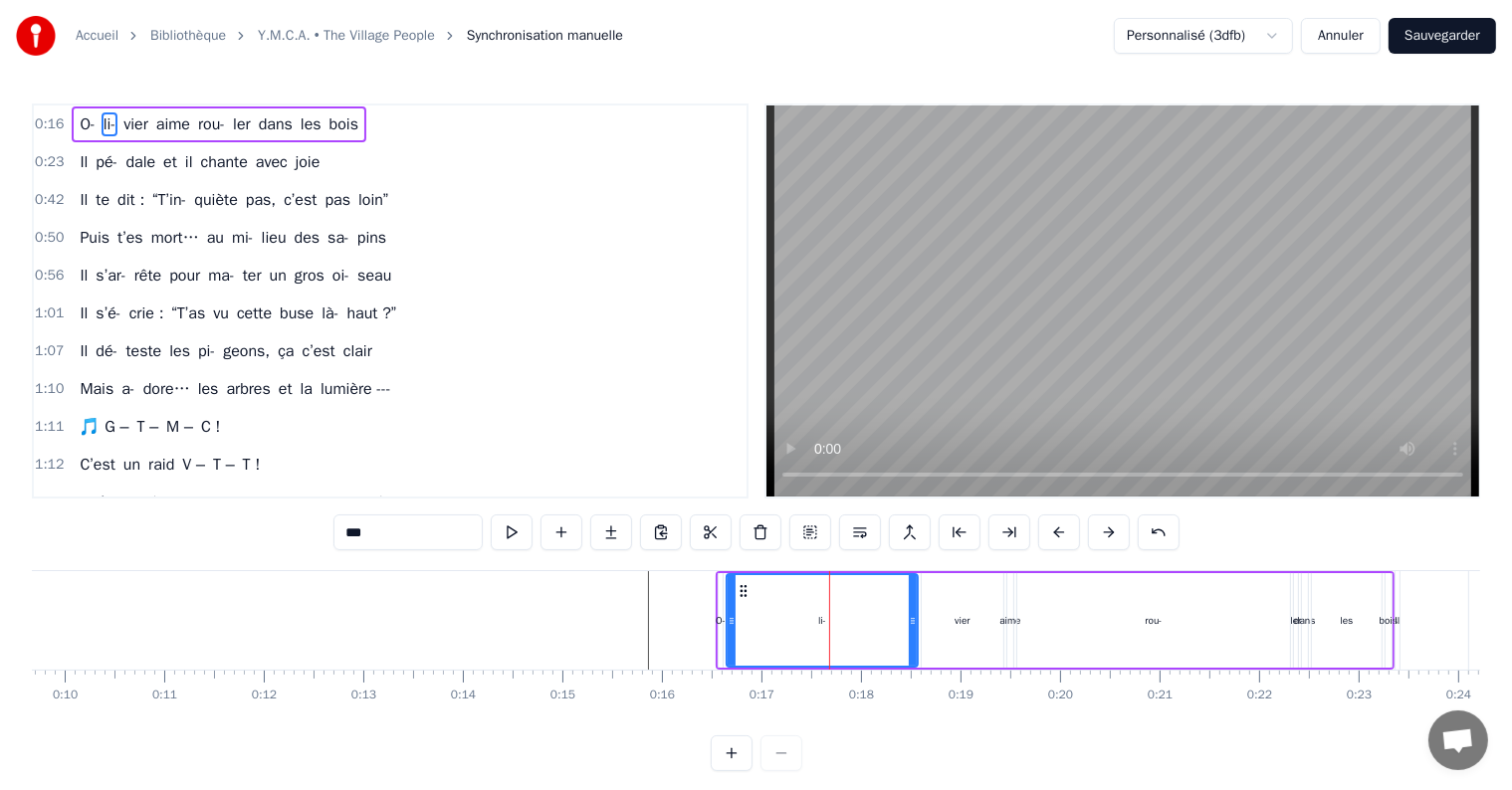 click at bounding box center (1059, 532) 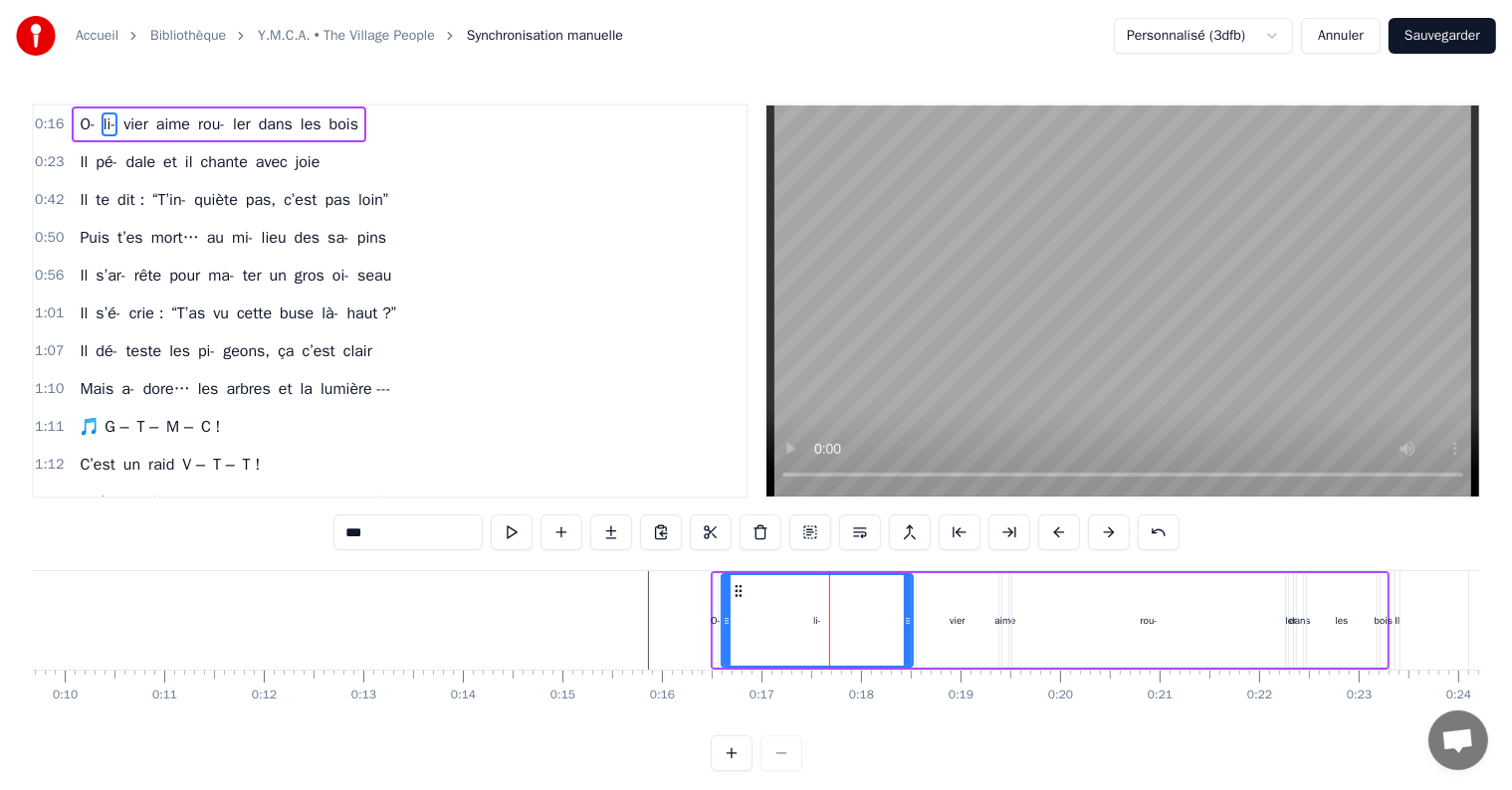 click at bounding box center (1059, 532) 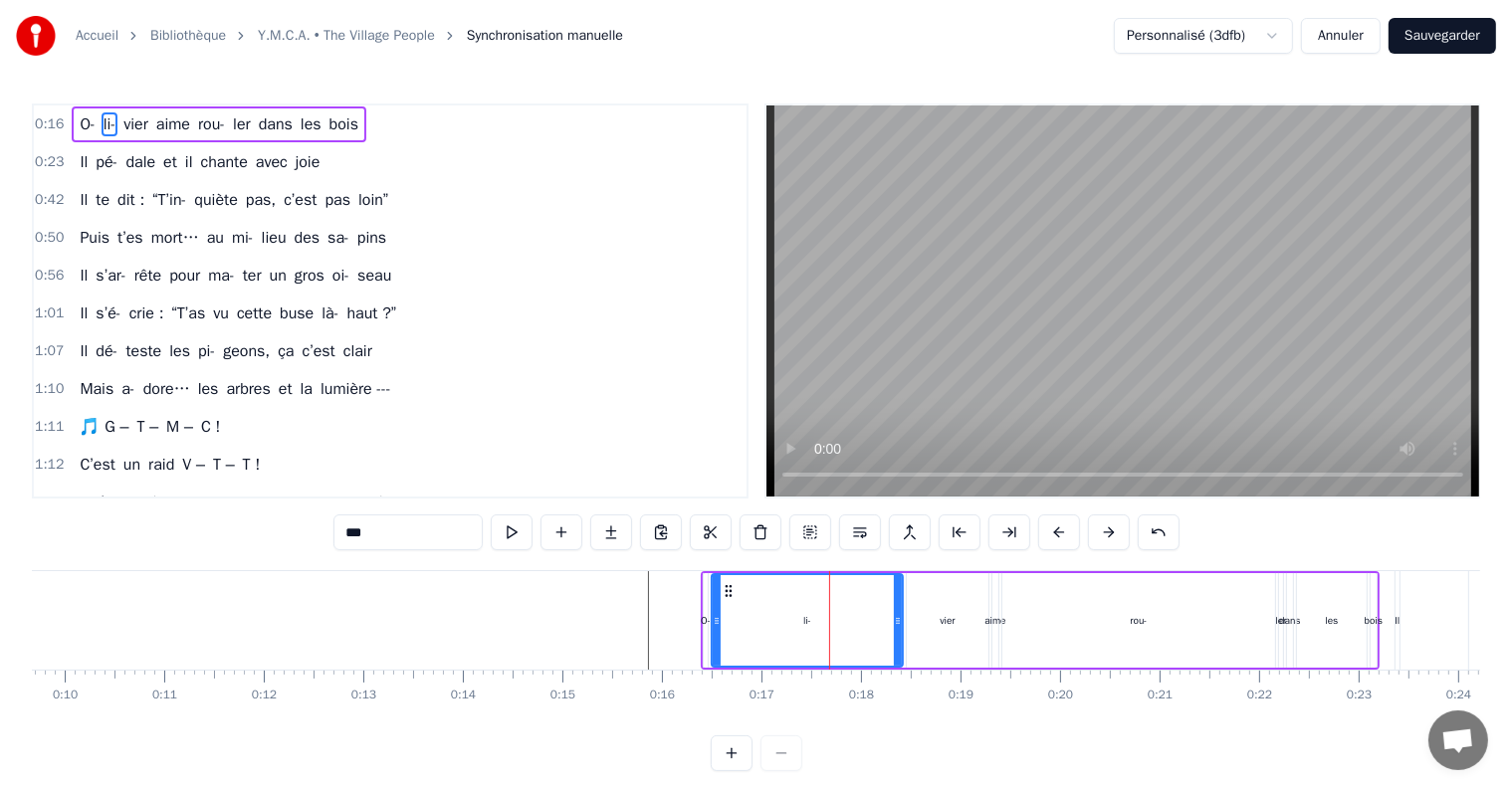 click at bounding box center (1059, 532) 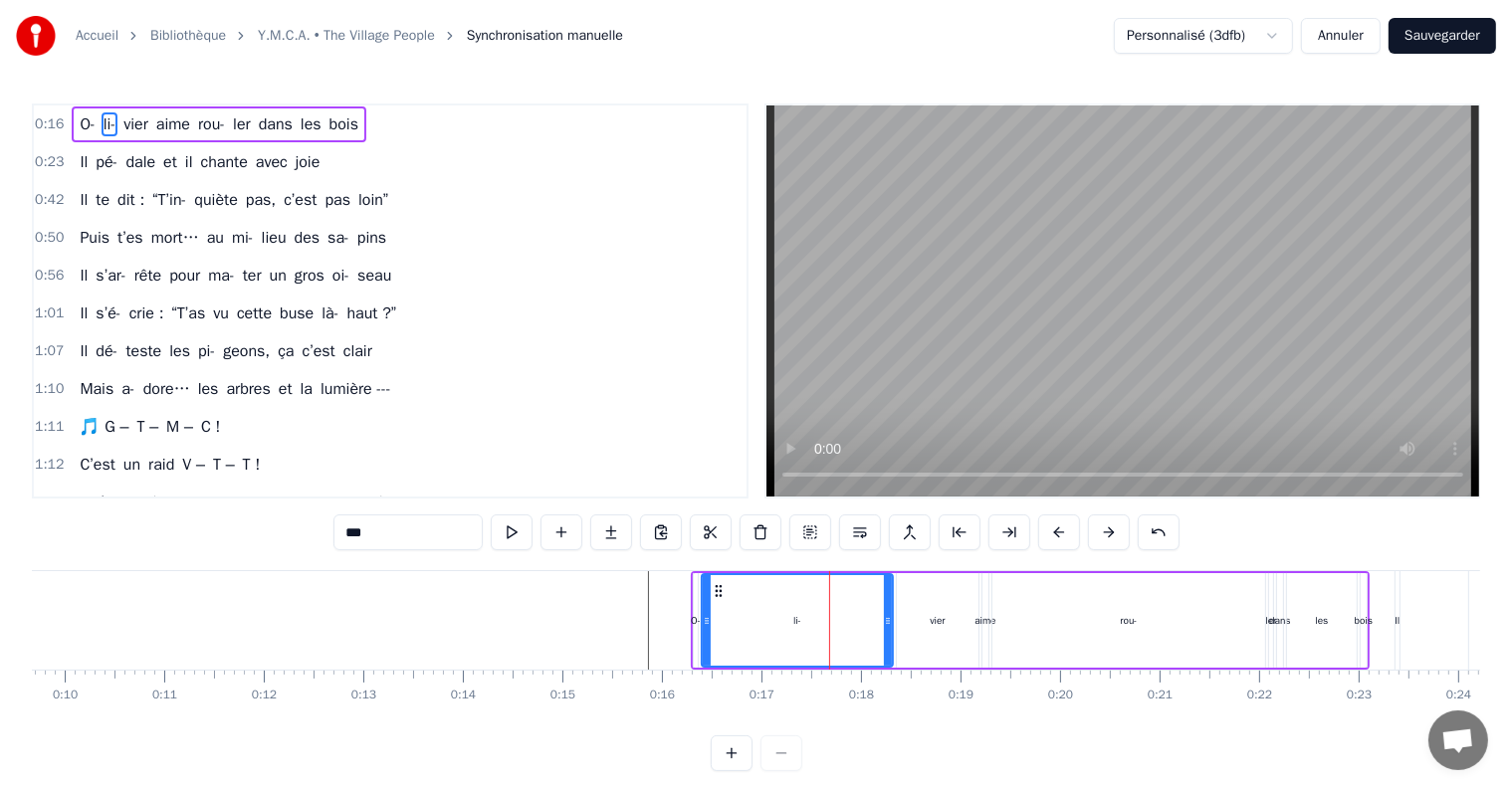 click at bounding box center [1059, 532] 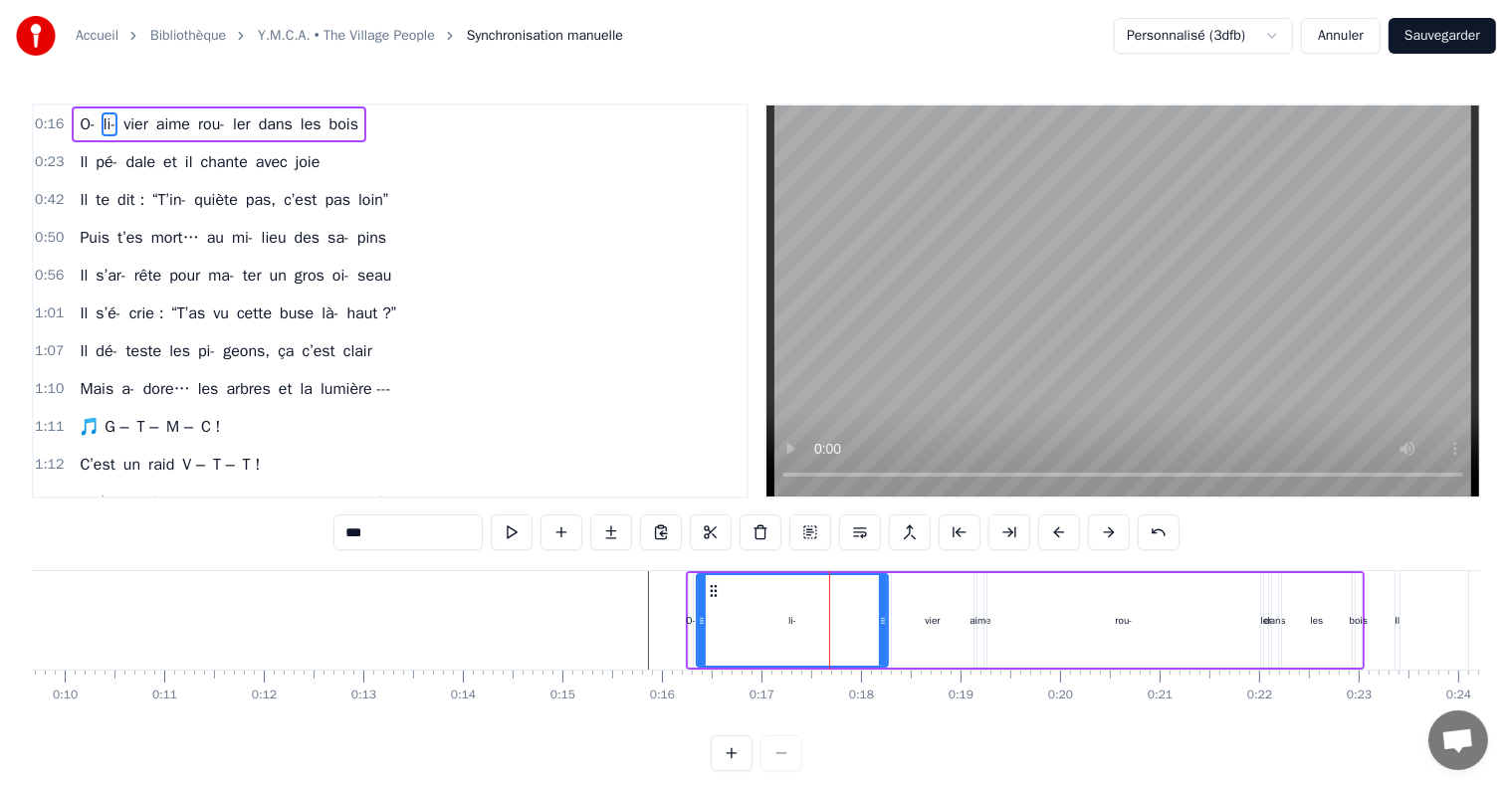 click at bounding box center [1059, 532] 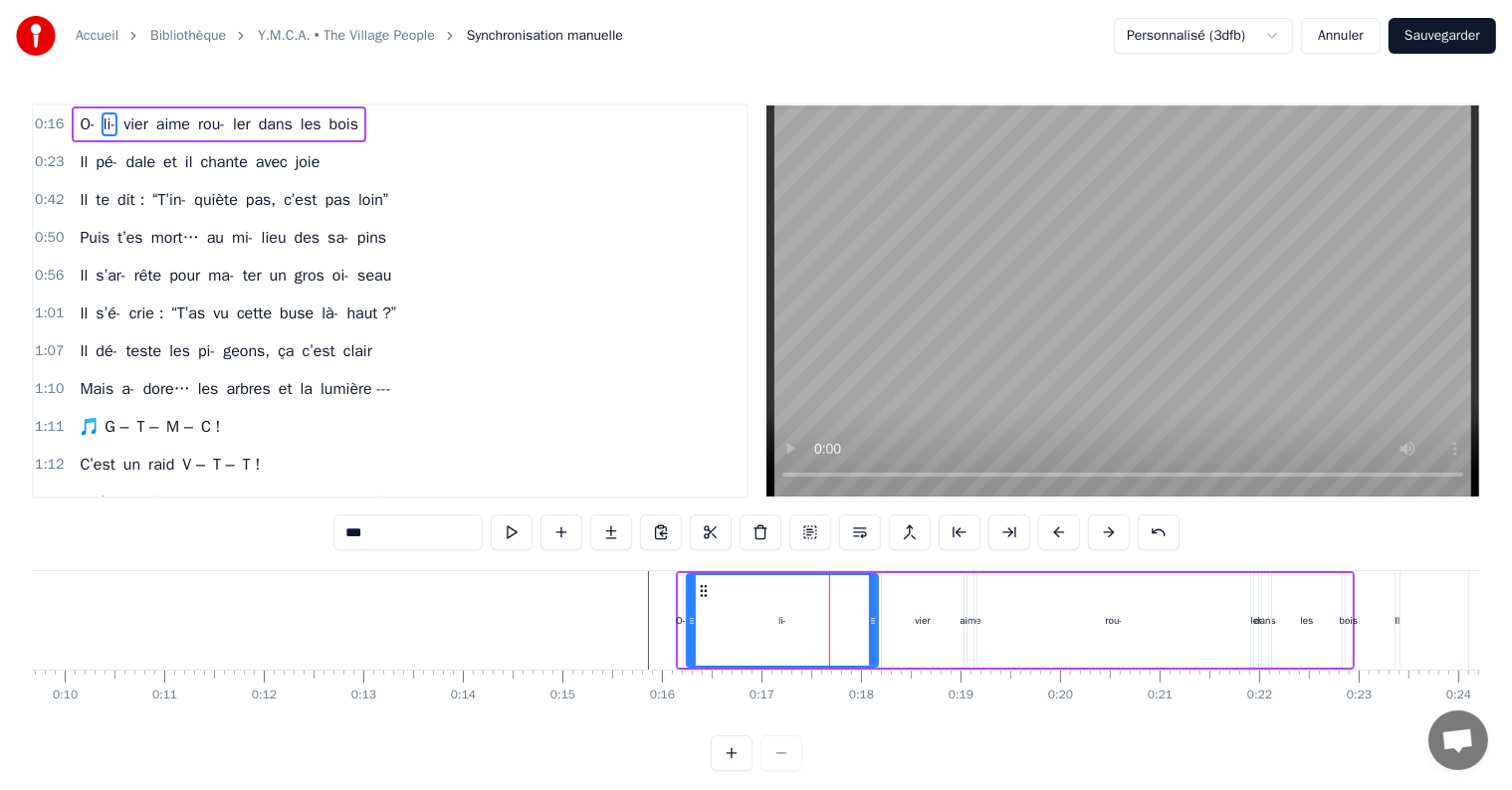 click at bounding box center (1059, 532) 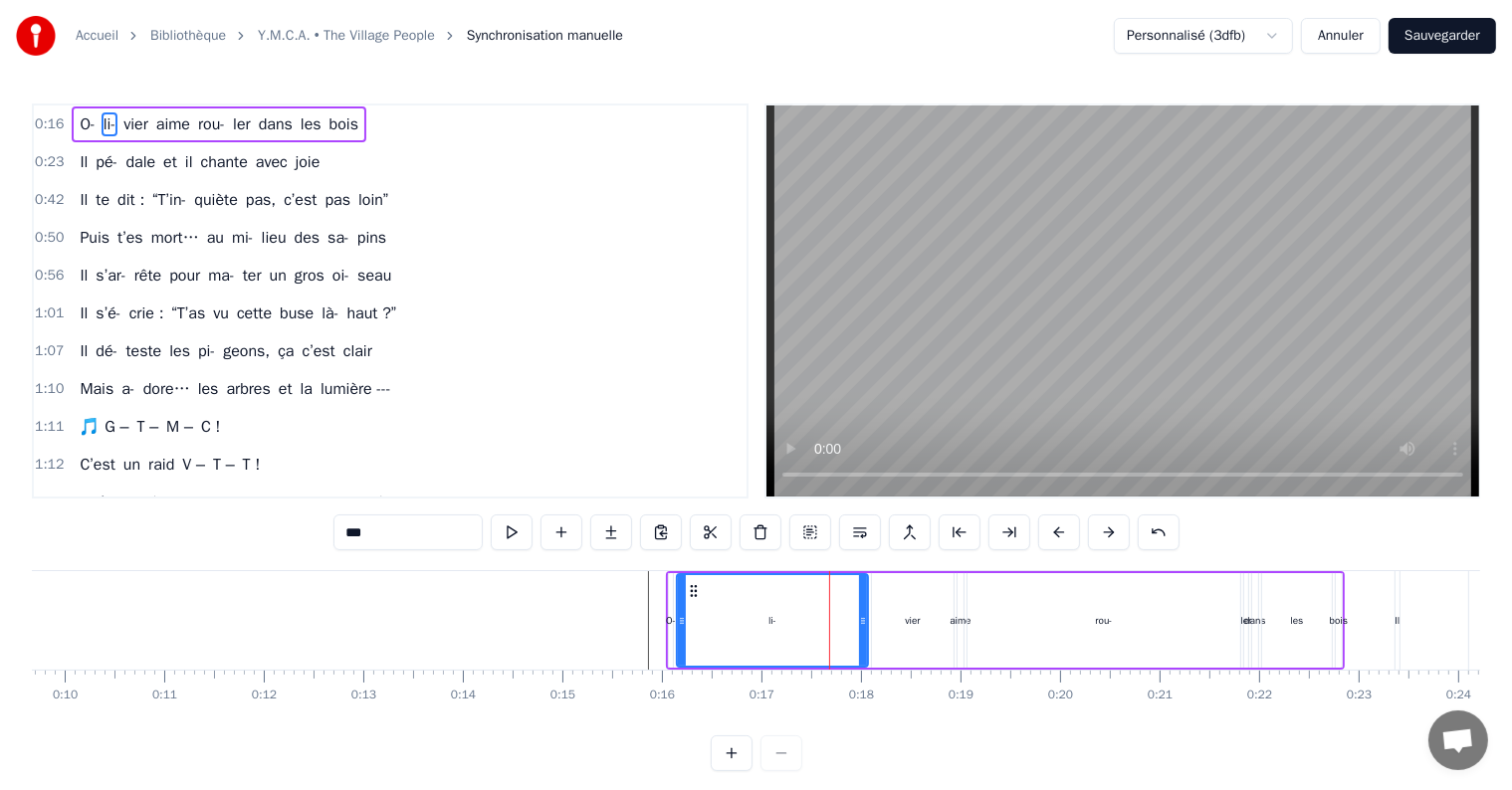 click at bounding box center (1059, 532) 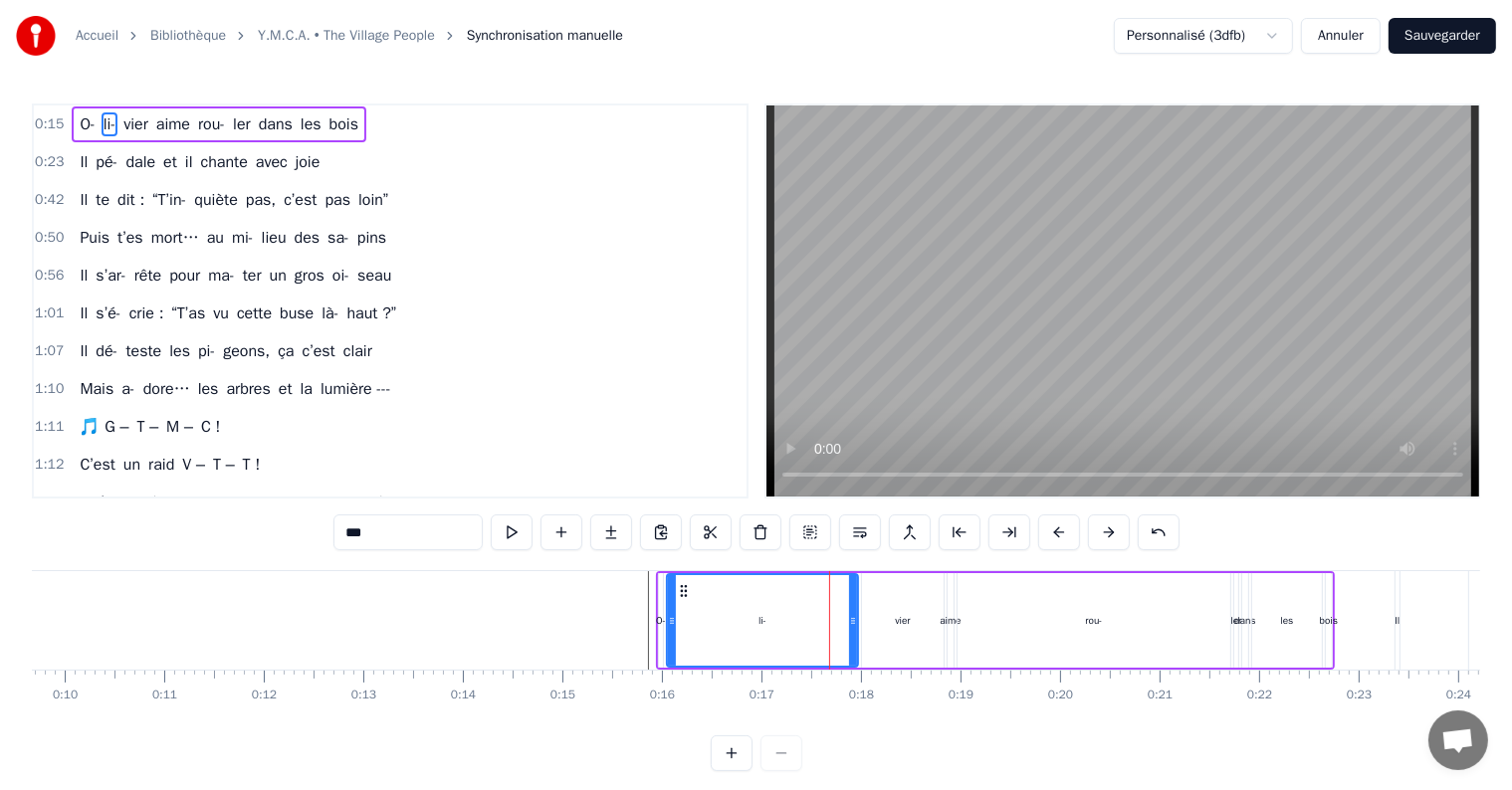 click at bounding box center (1059, 532) 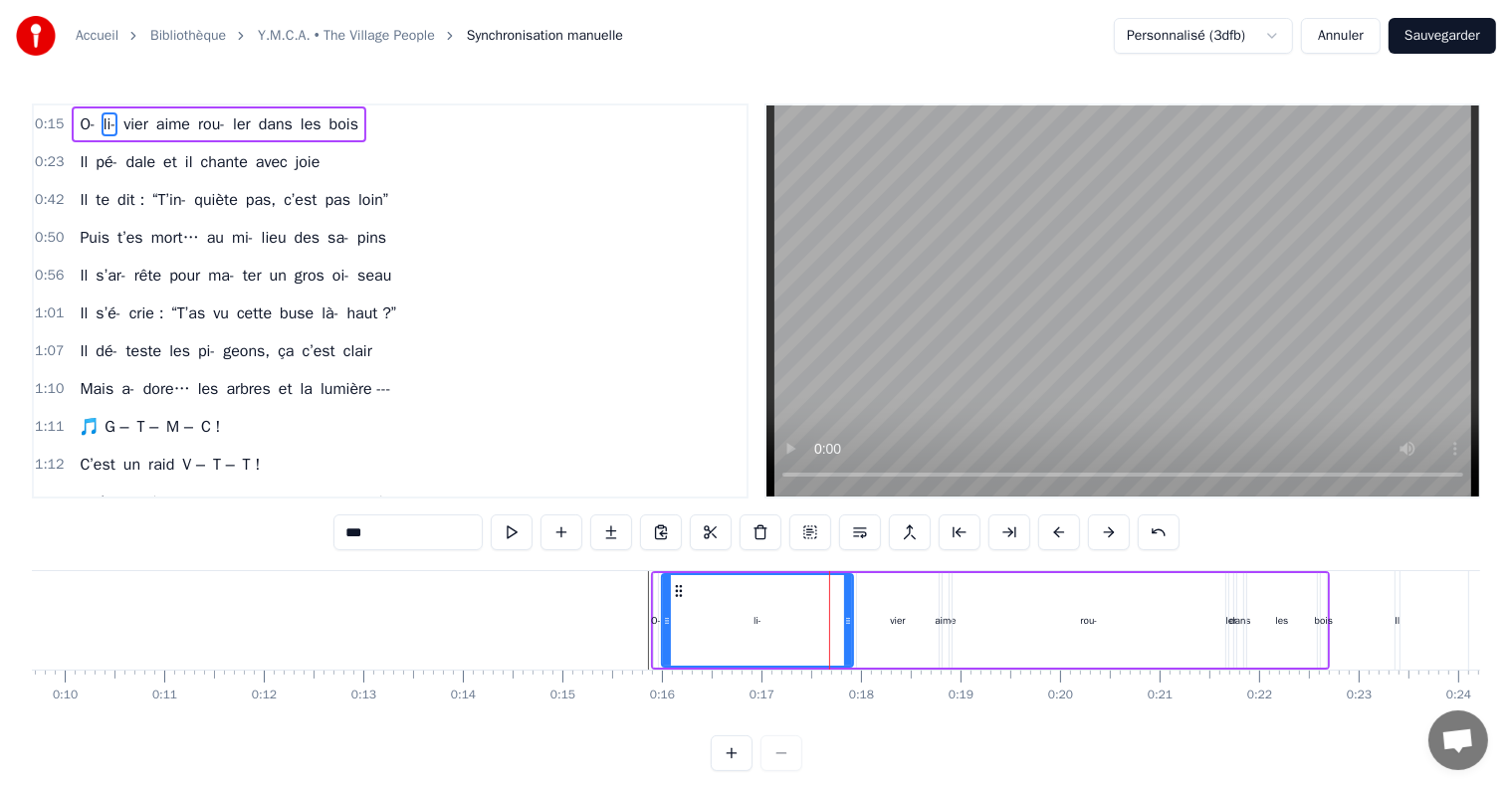 click at bounding box center (1059, 532) 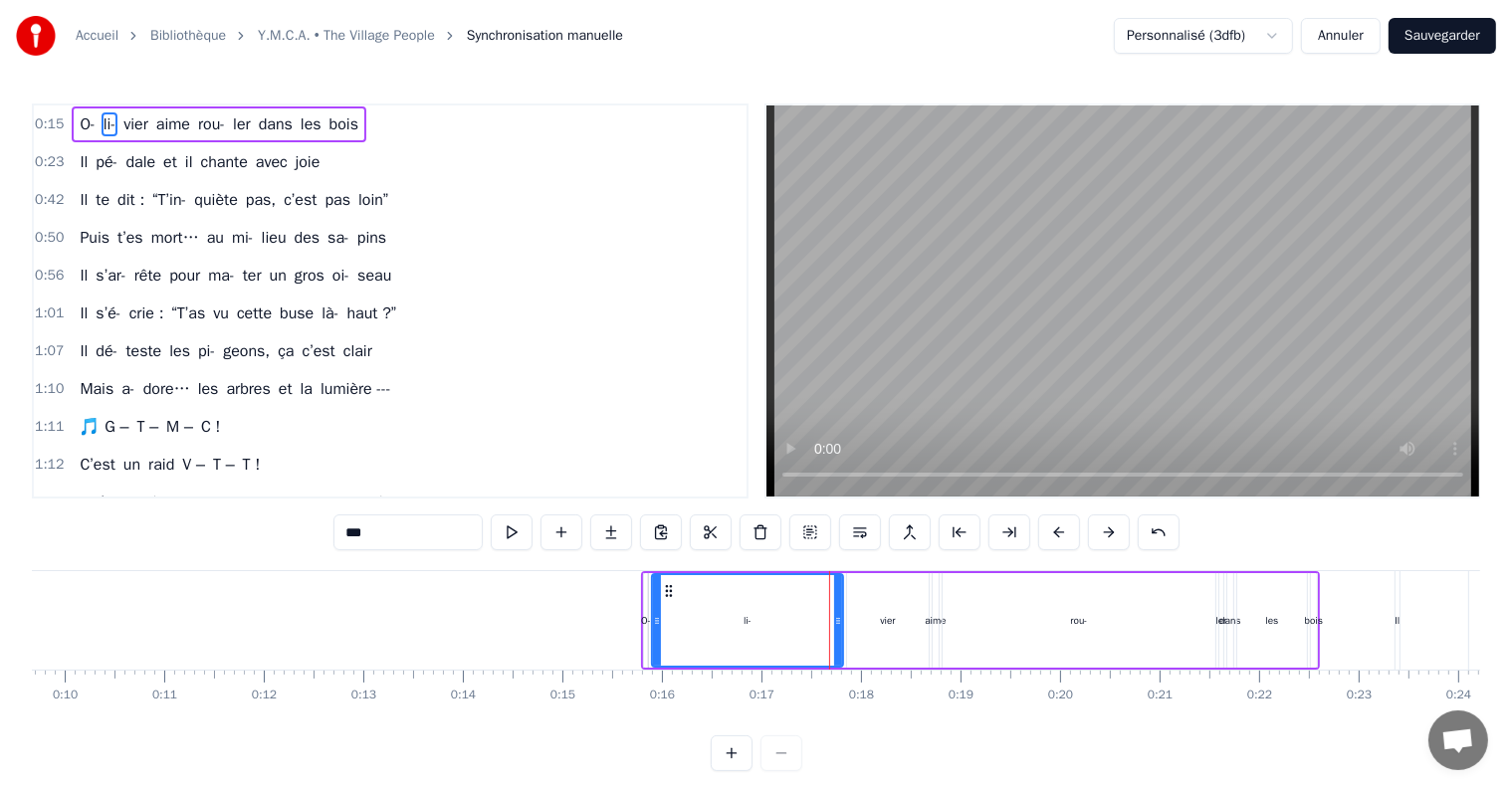 click at bounding box center (1059, 532) 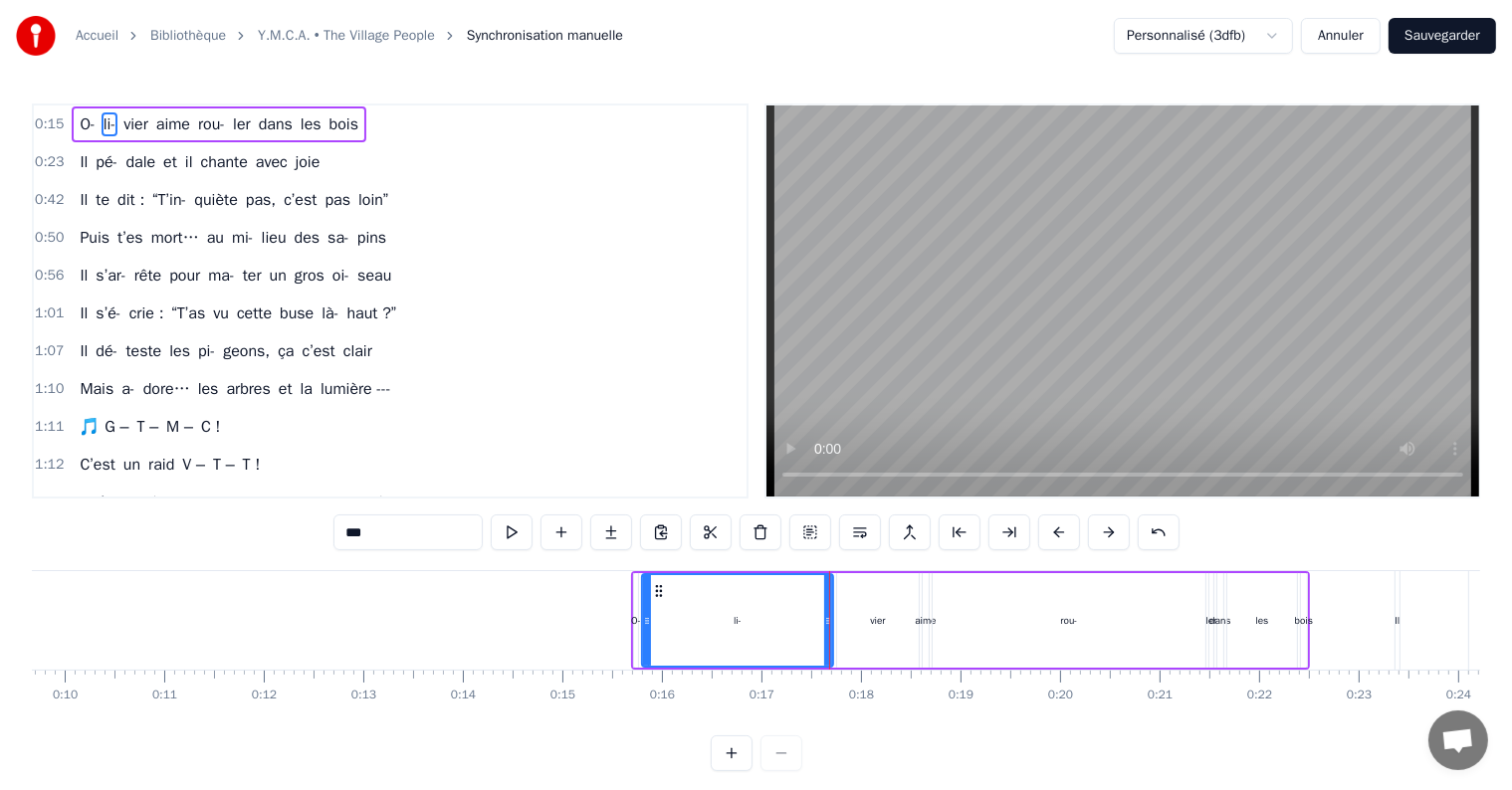 click at bounding box center (1059, 532) 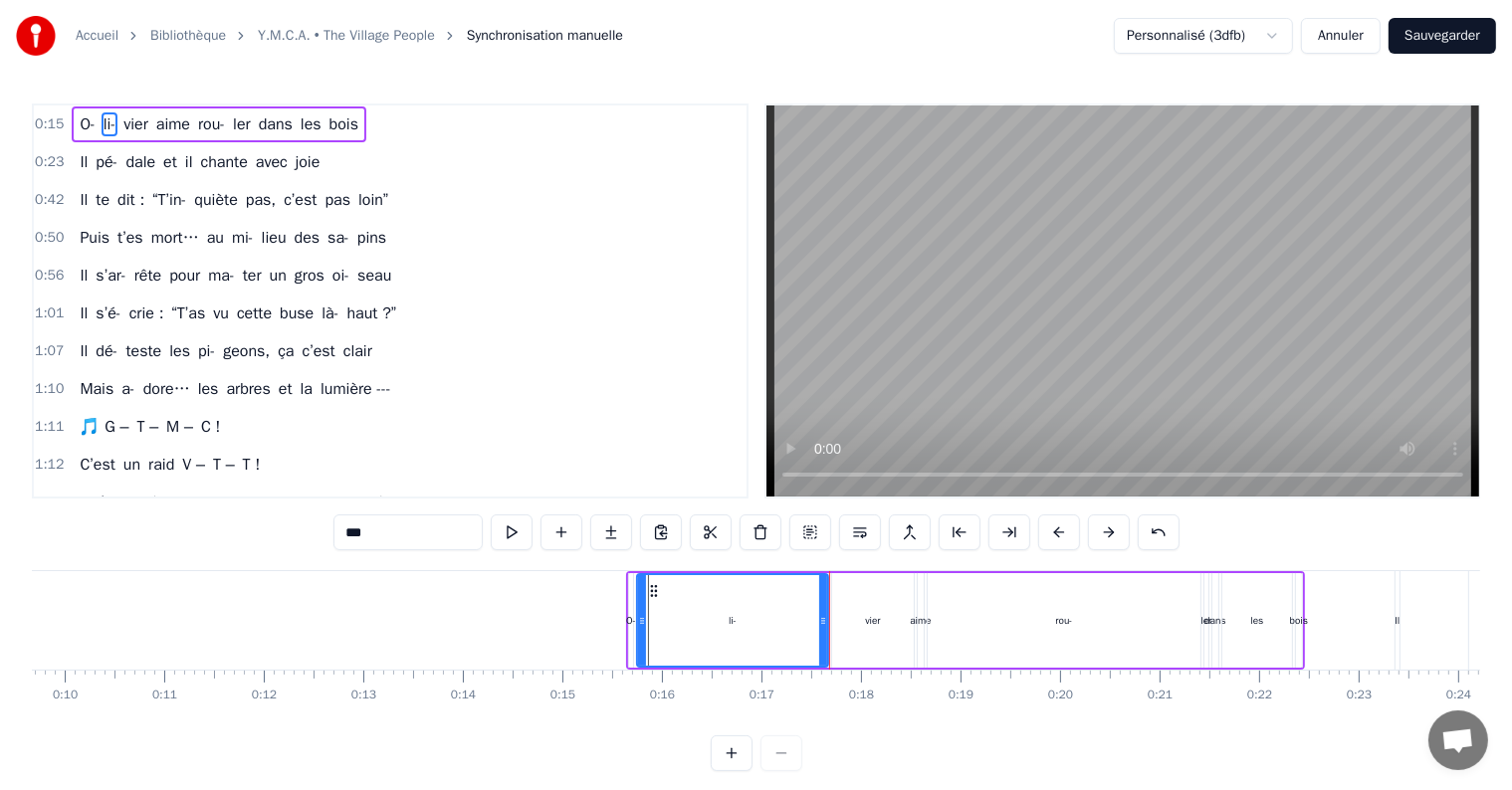 click at bounding box center (1059, 532) 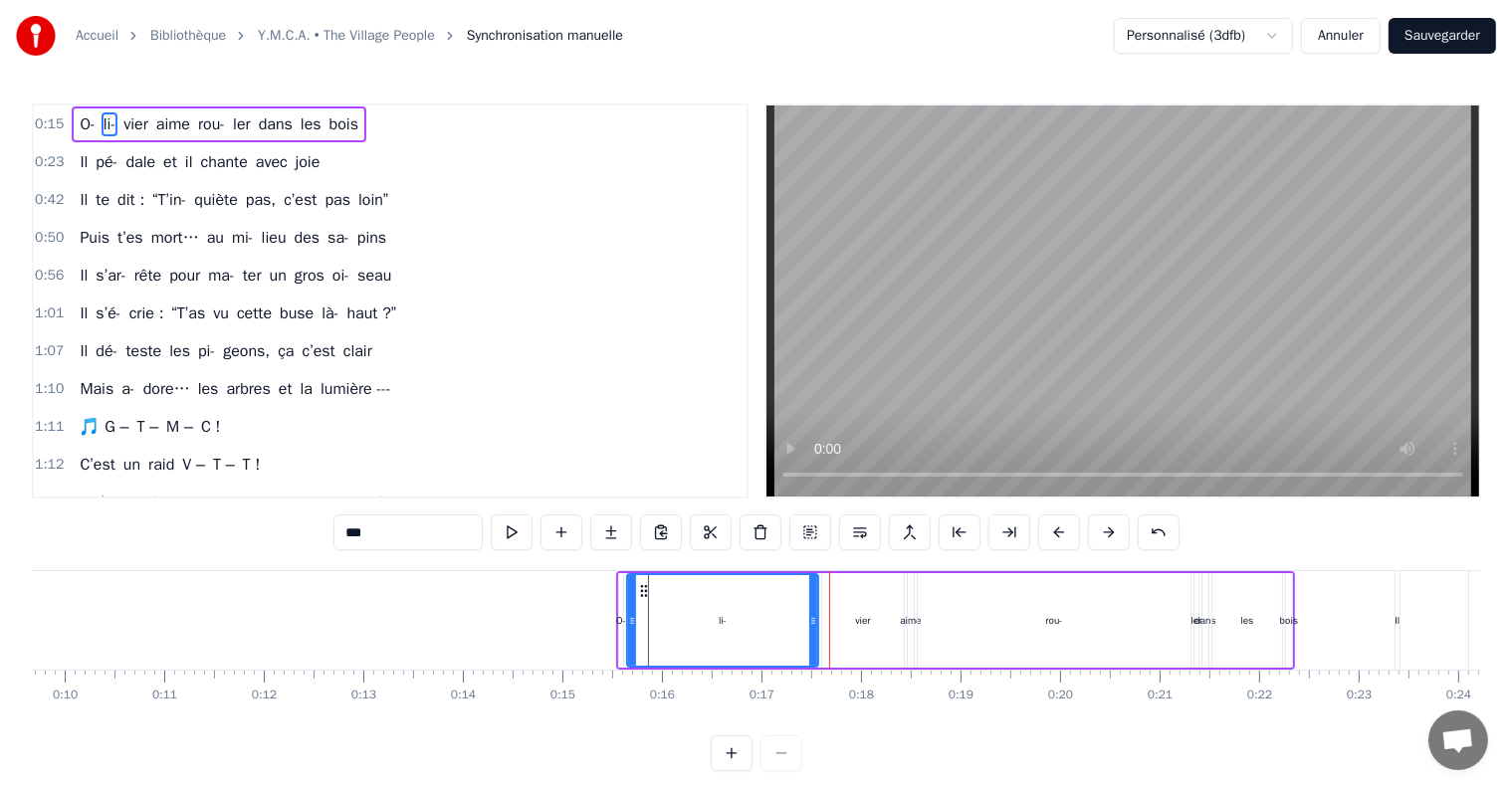 click at bounding box center [1059, 532] 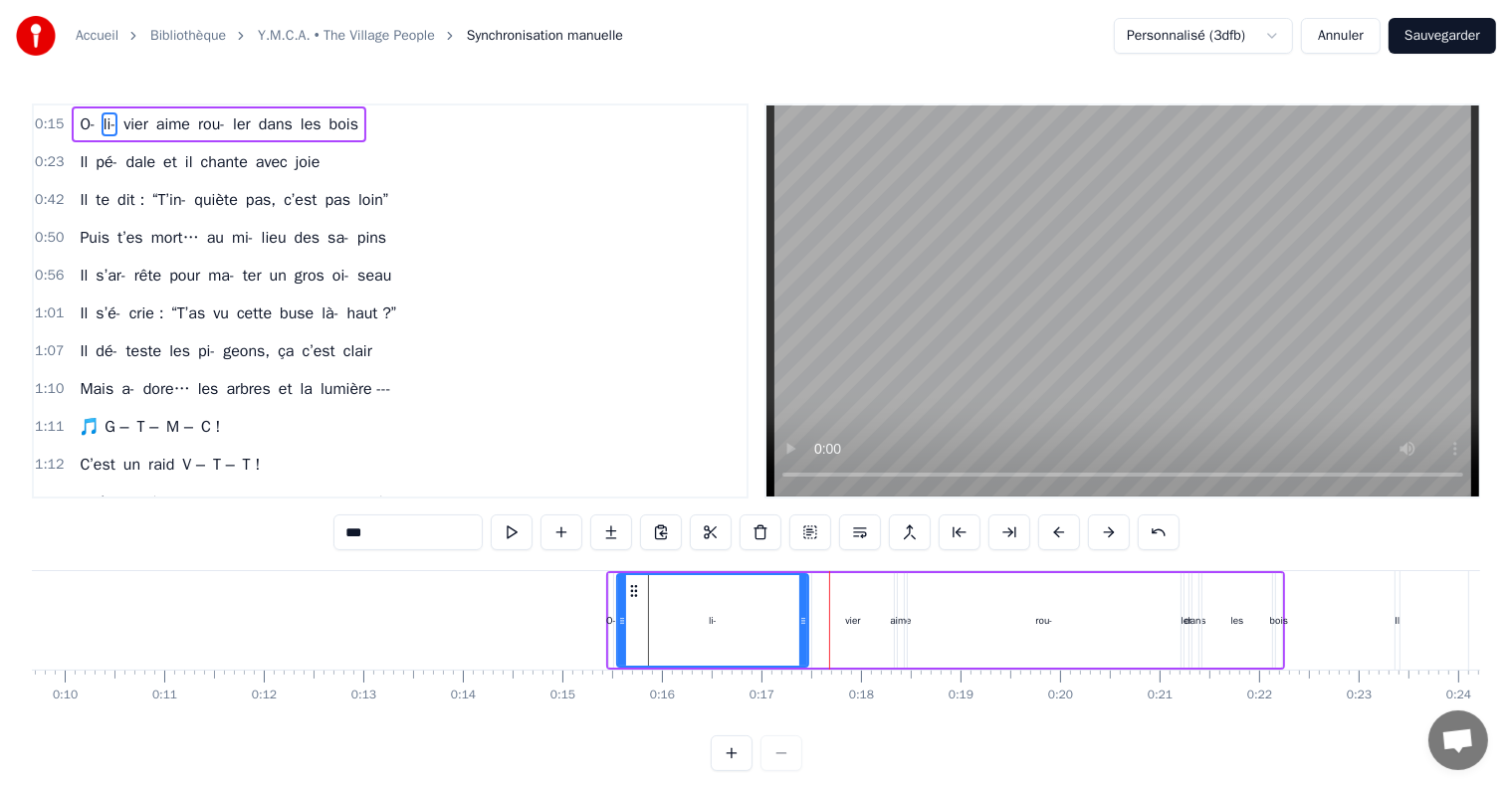 click at bounding box center [1059, 532] 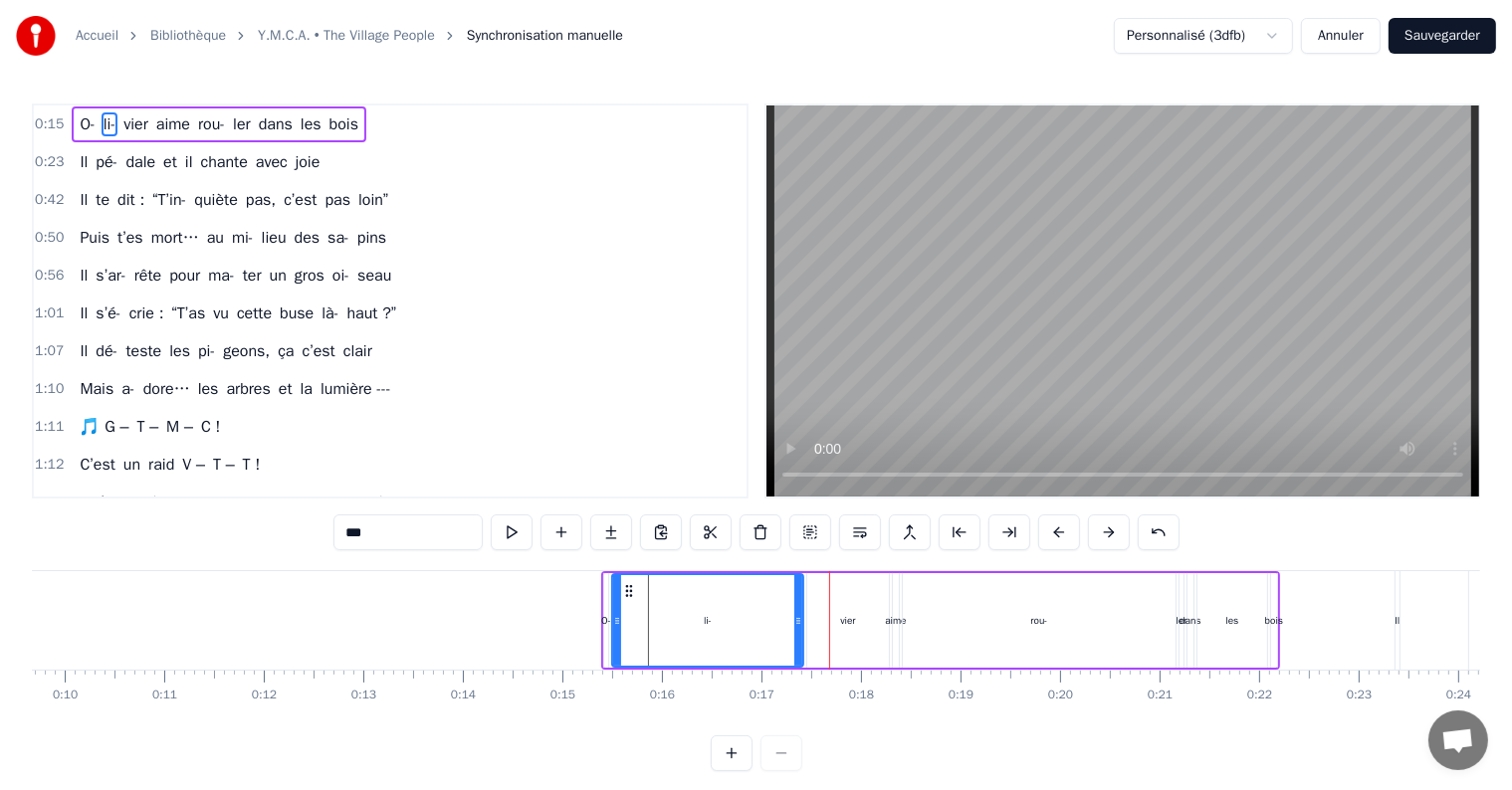 click at bounding box center [1059, 532] 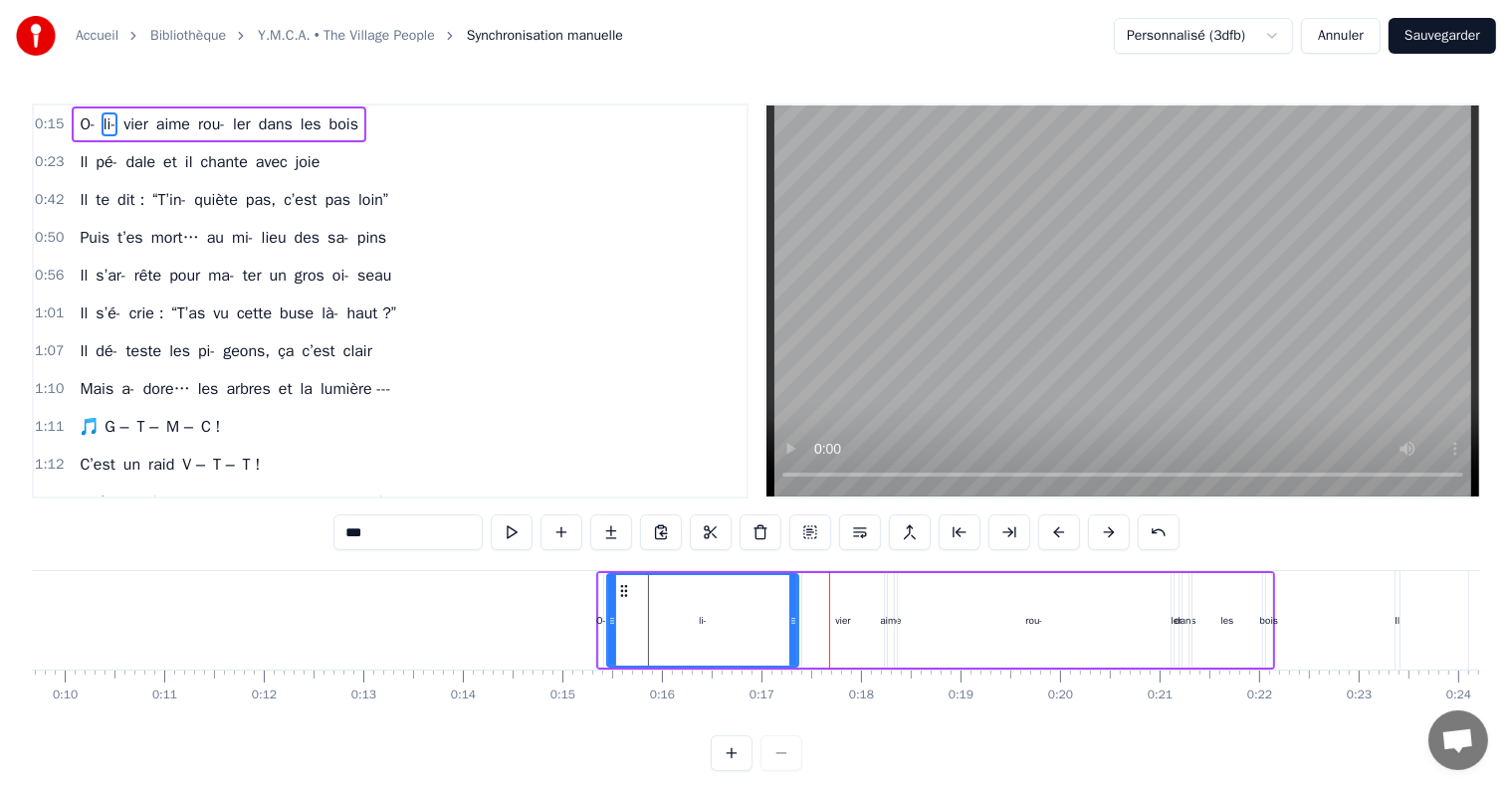 click at bounding box center (1059, 532) 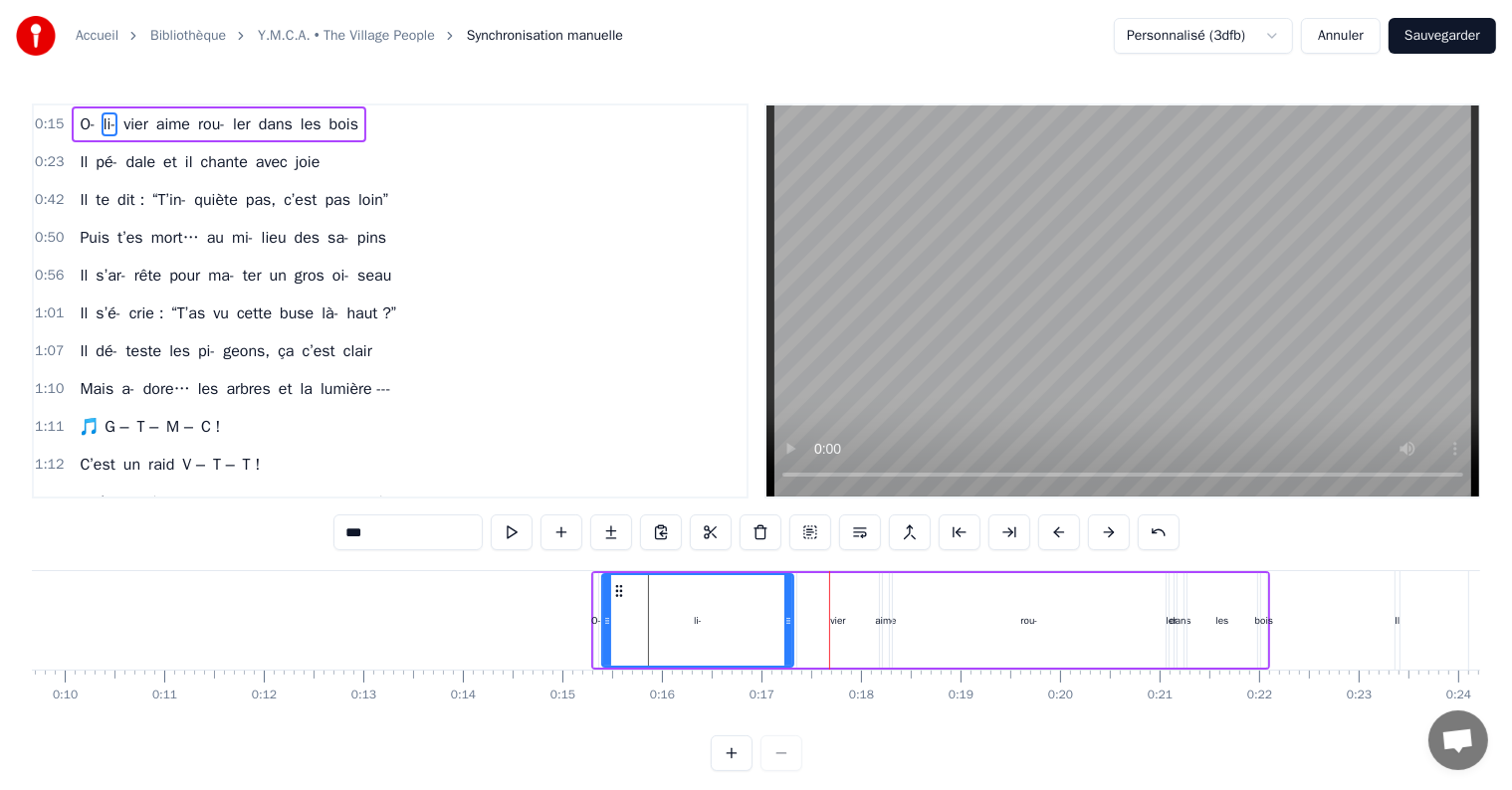 click at bounding box center [1059, 532] 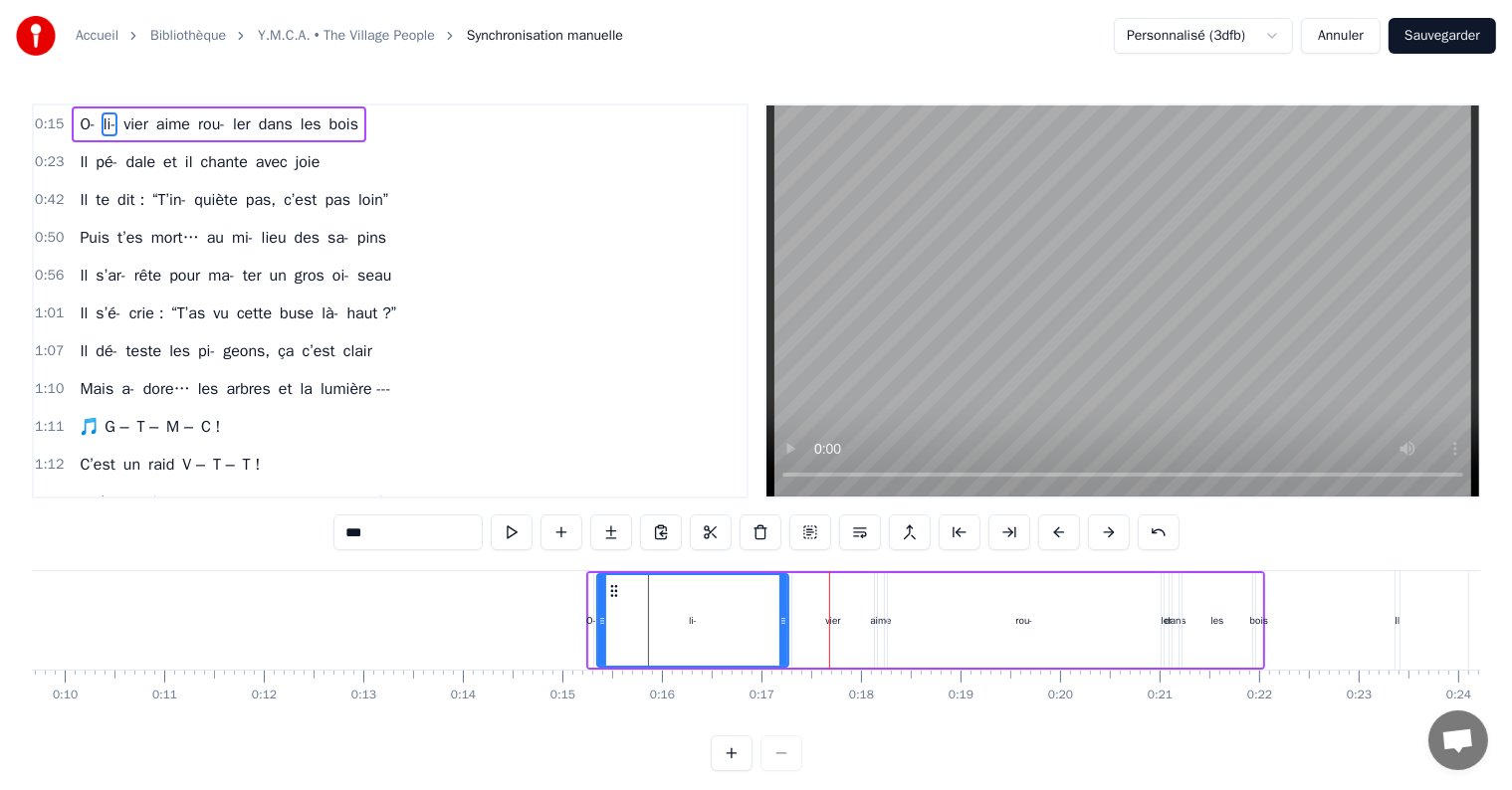 click at bounding box center (1059, 532) 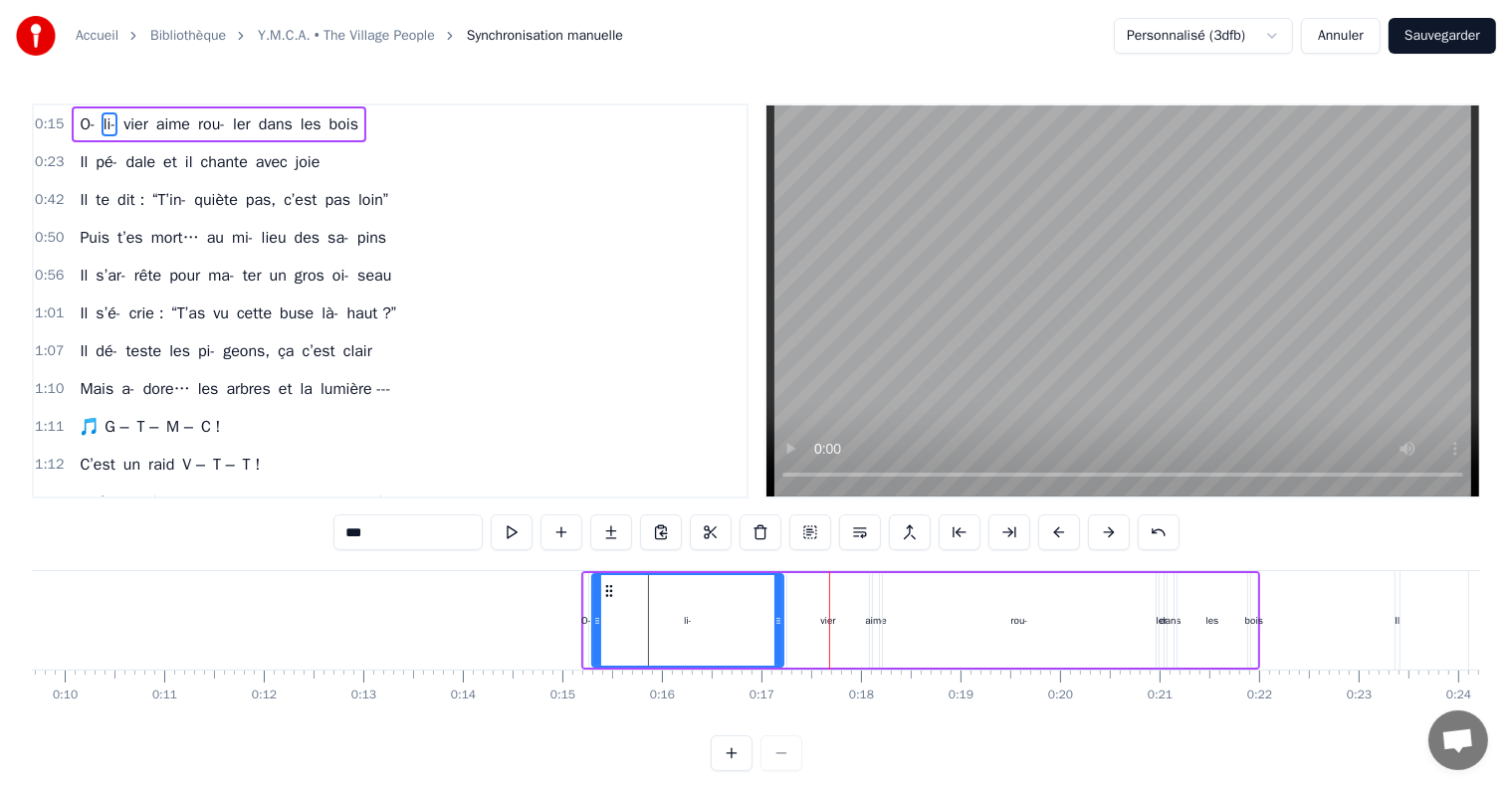 click at bounding box center [1059, 532] 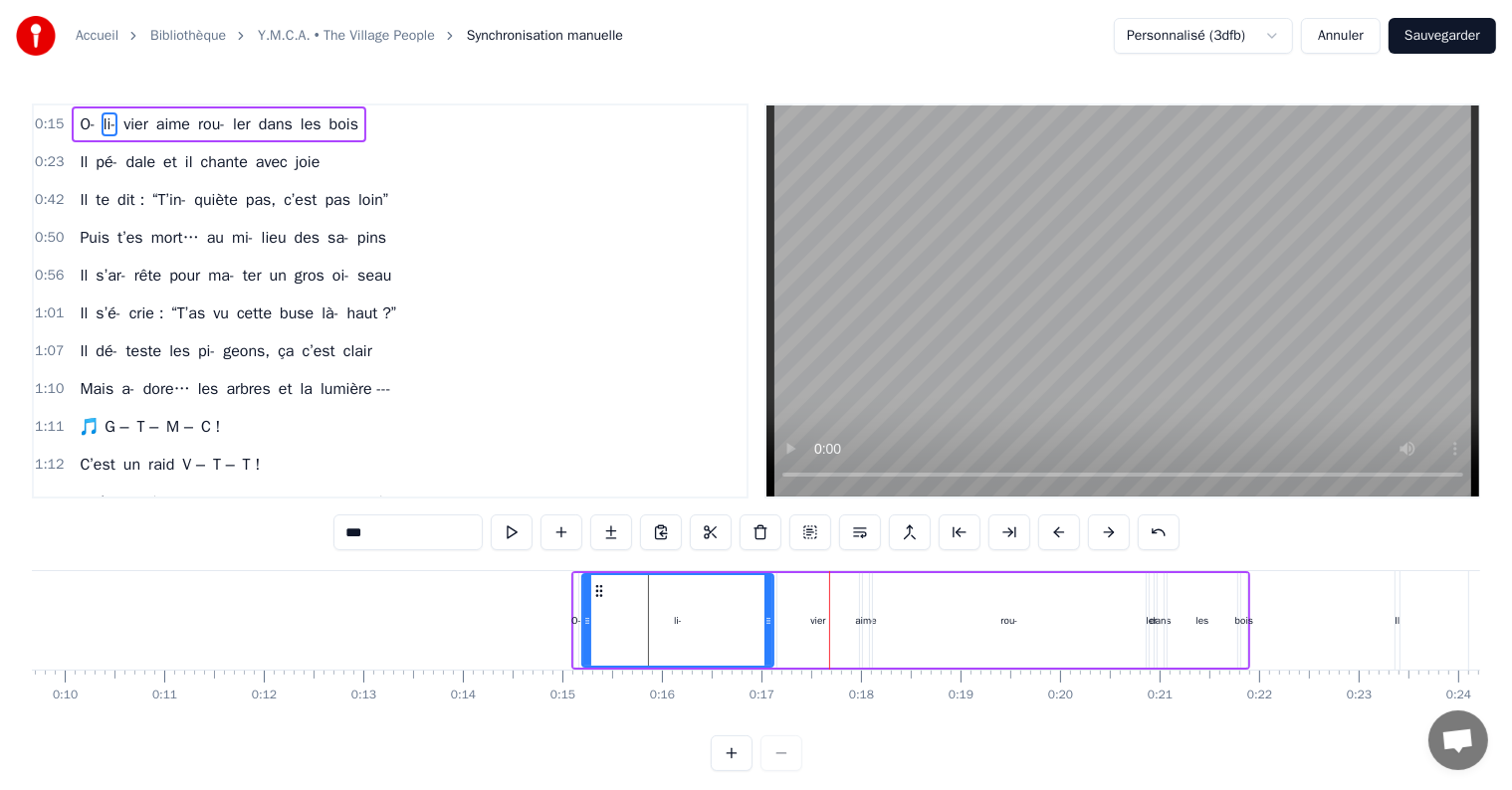 click at bounding box center [1059, 532] 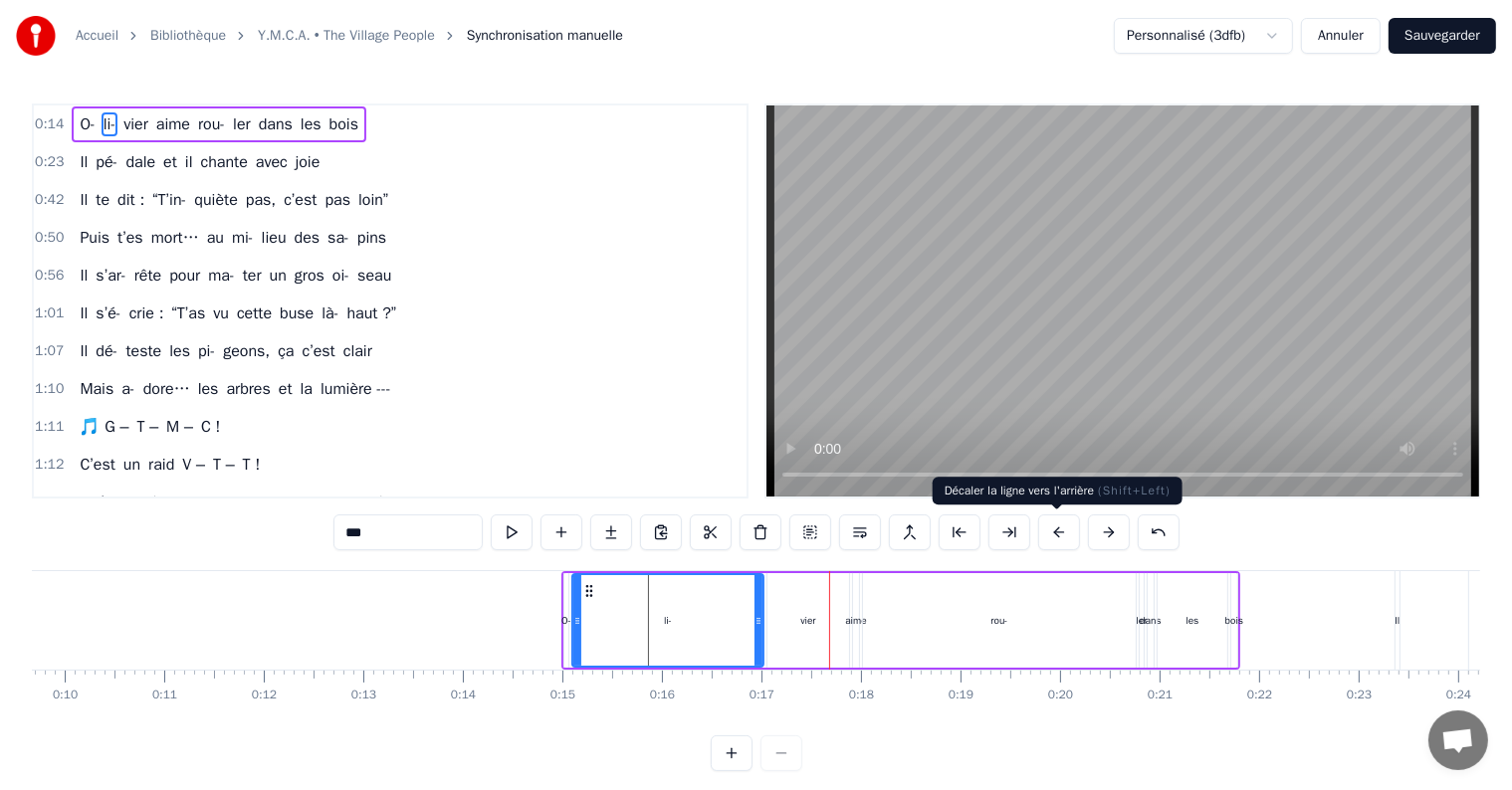 click at bounding box center (1059, 532) 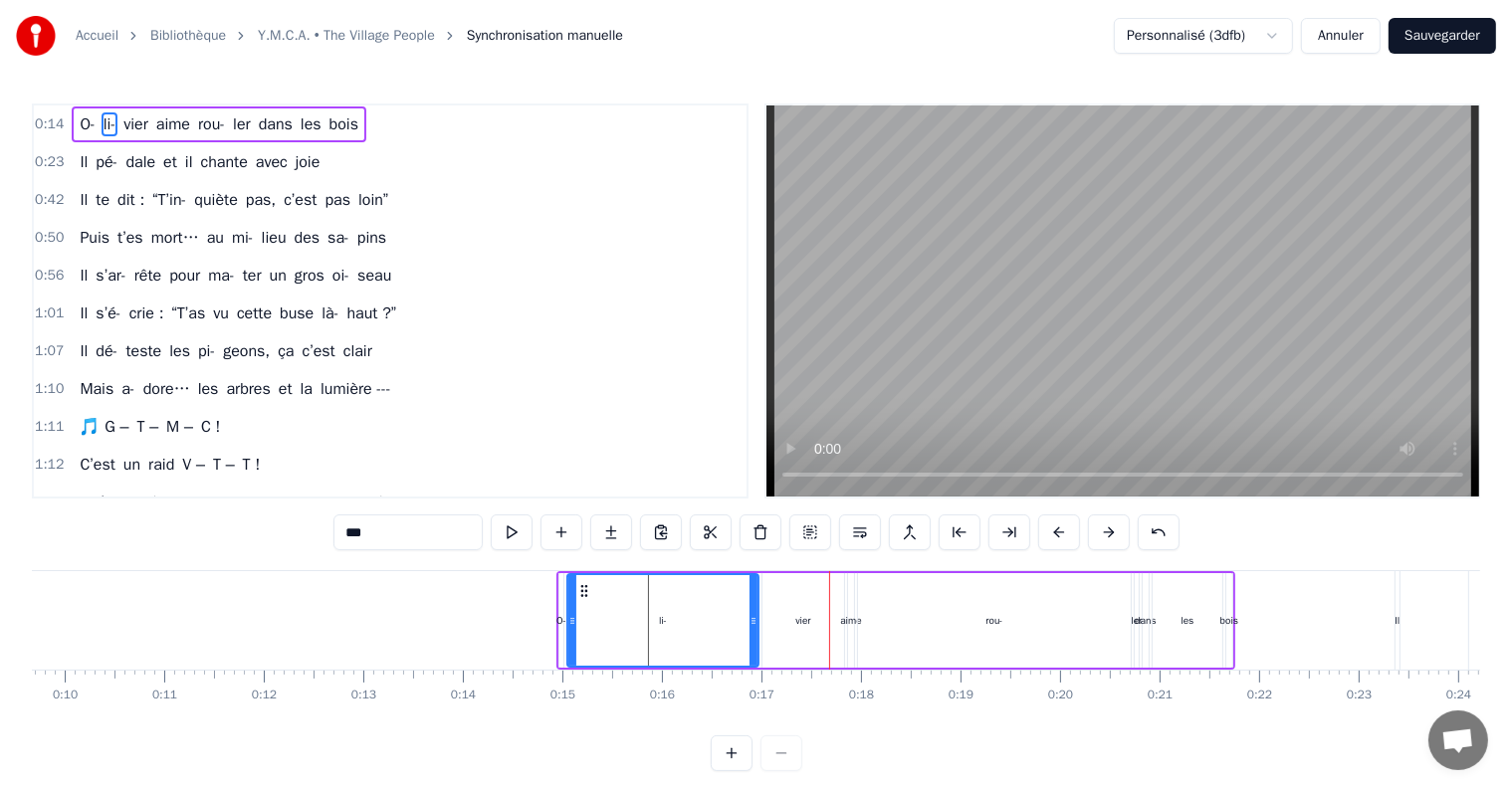 drag, startPoint x: 1054, startPoint y: 600, endPoint x: 1022, endPoint y: 601, distance: 32.01562 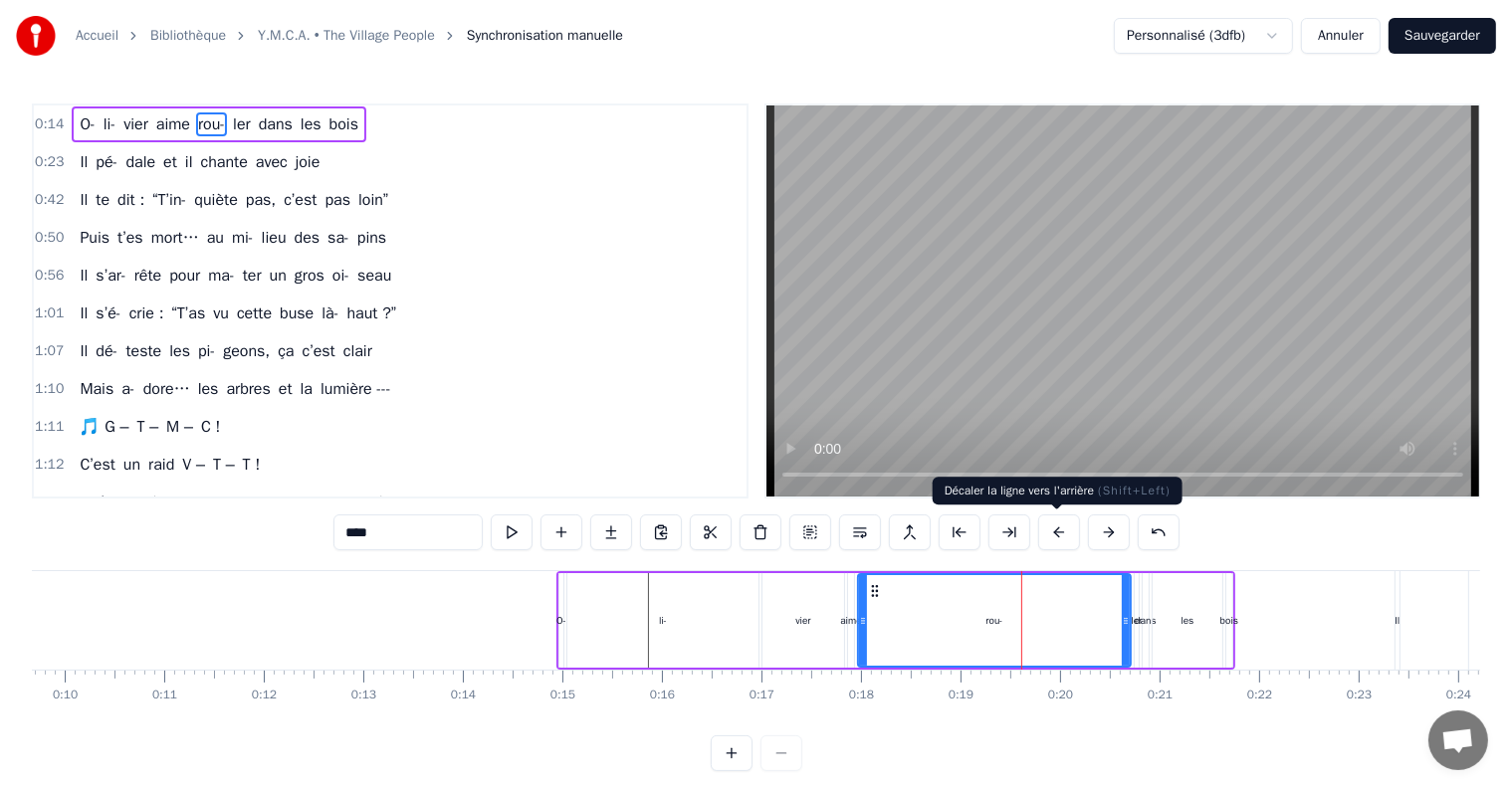click at bounding box center (1059, 532) 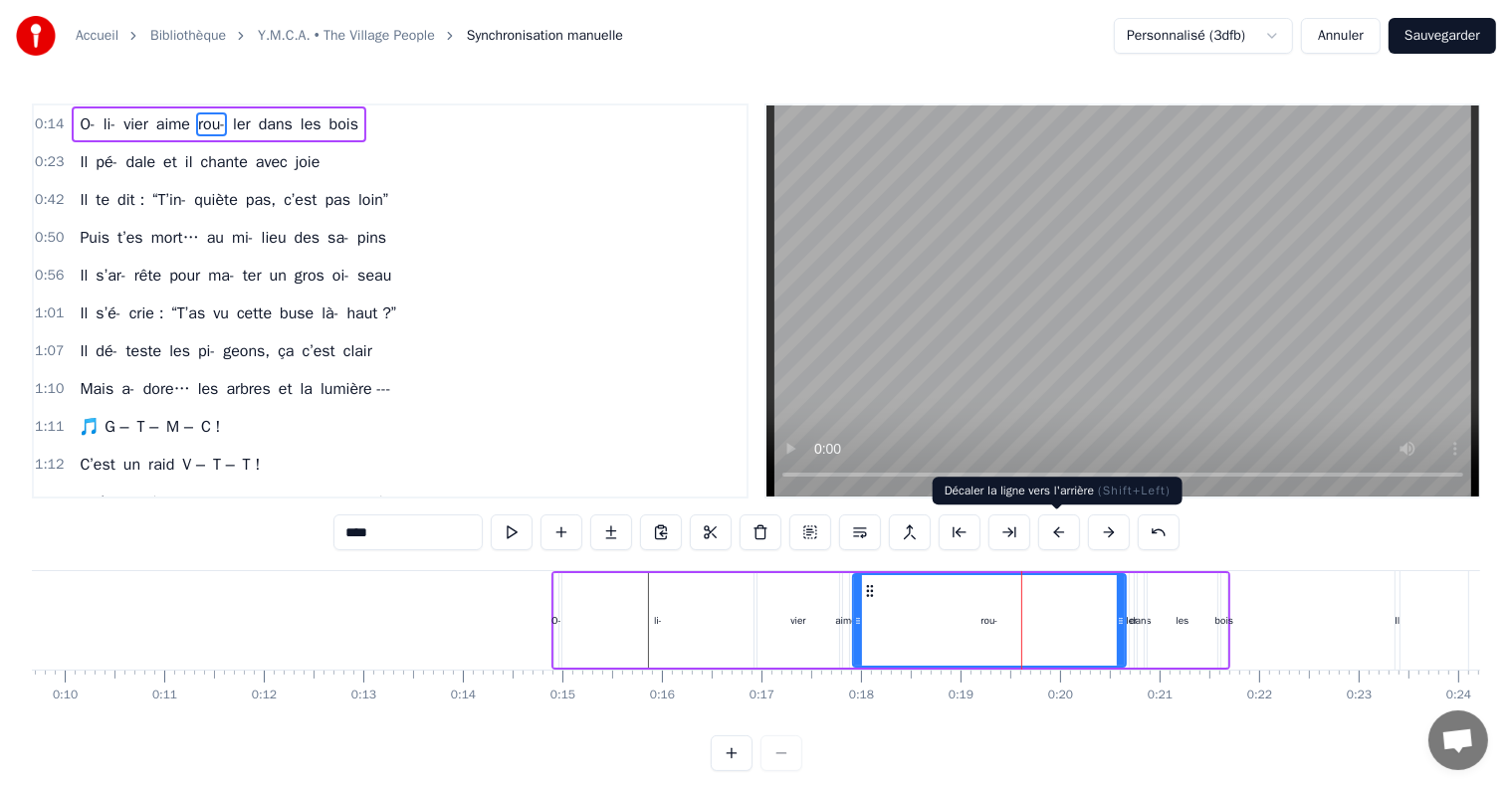 click at bounding box center (1059, 532) 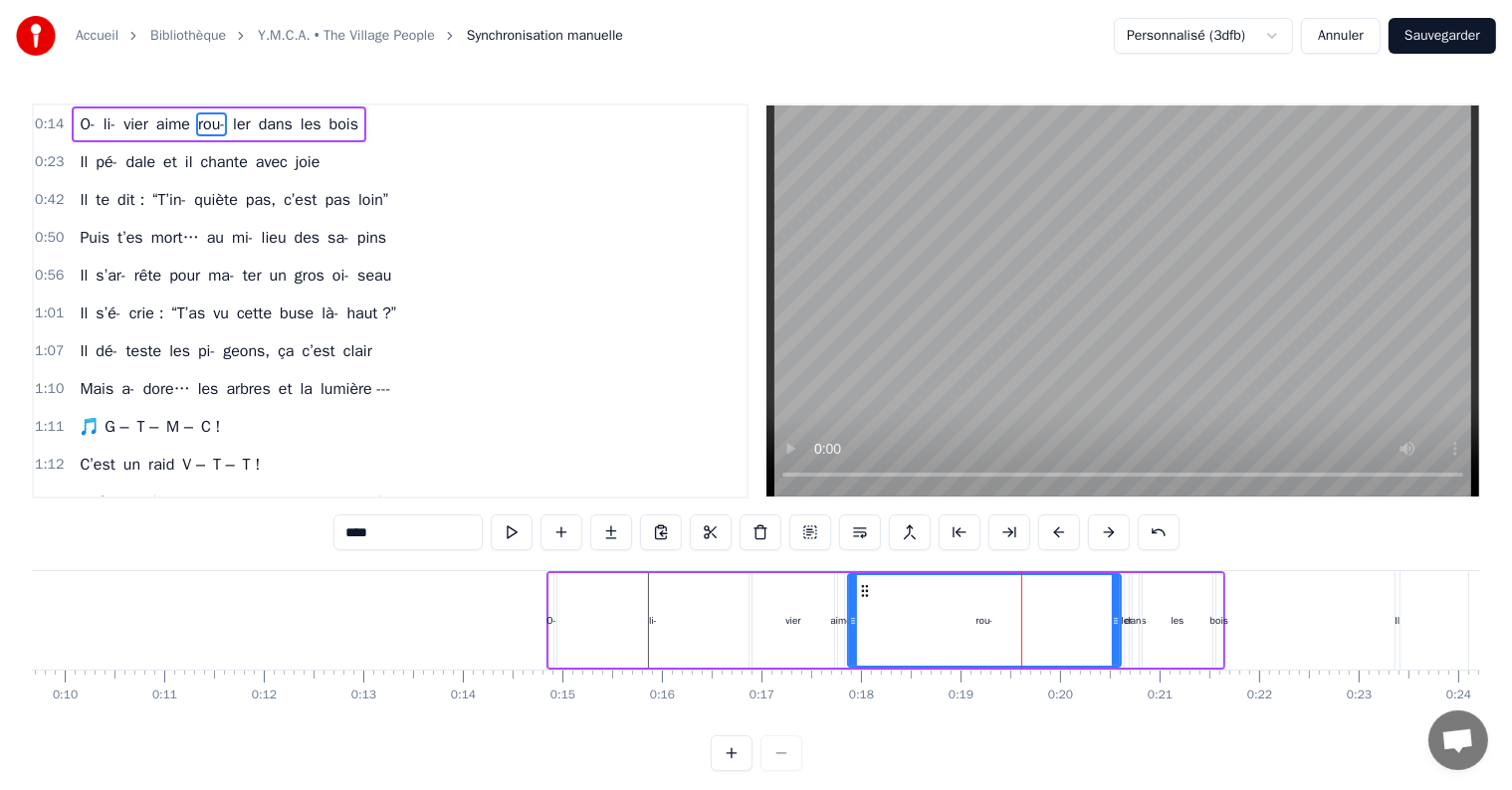 click at bounding box center (1059, 532) 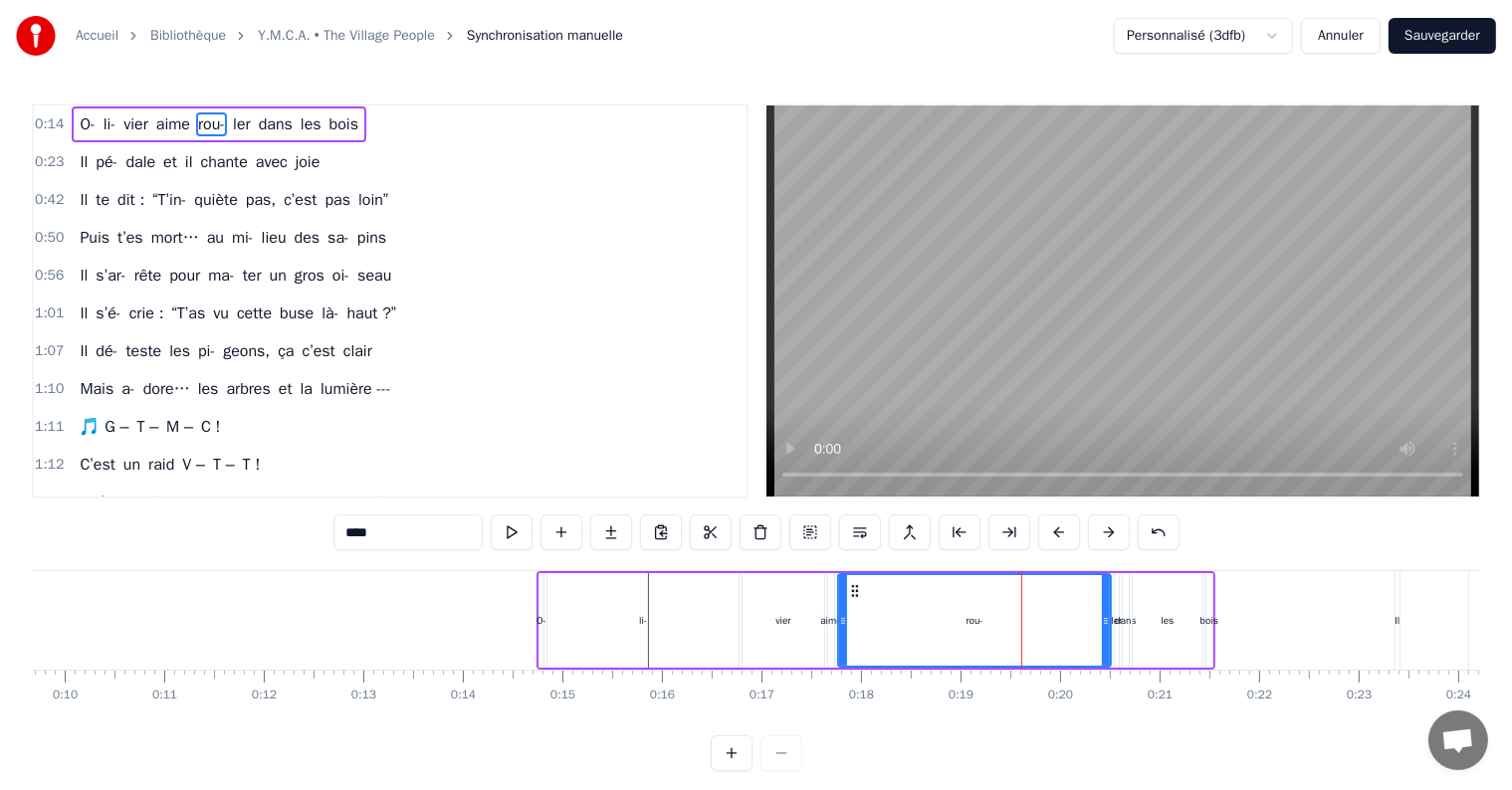 click at bounding box center (1059, 532) 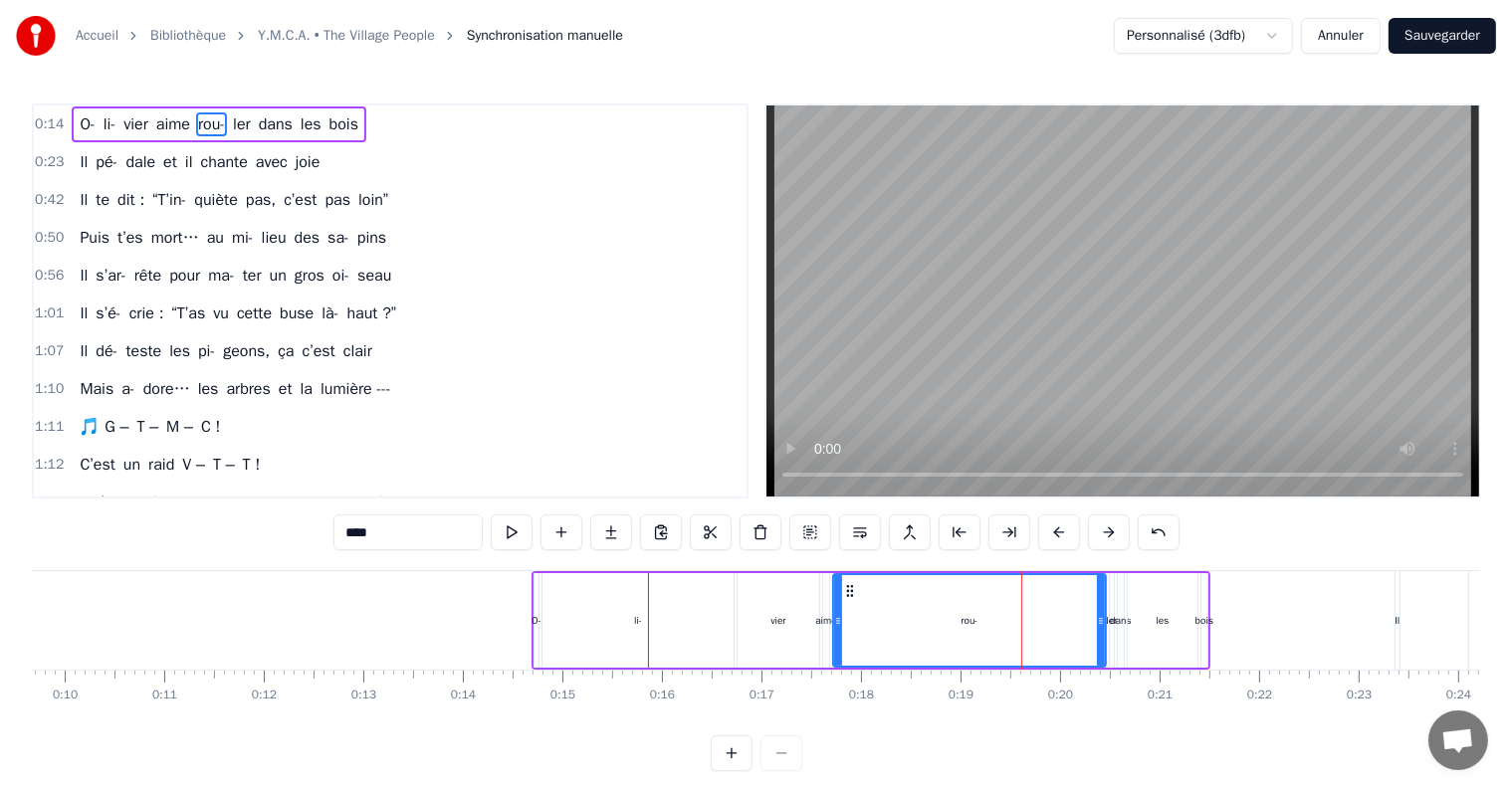 click at bounding box center [1059, 532] 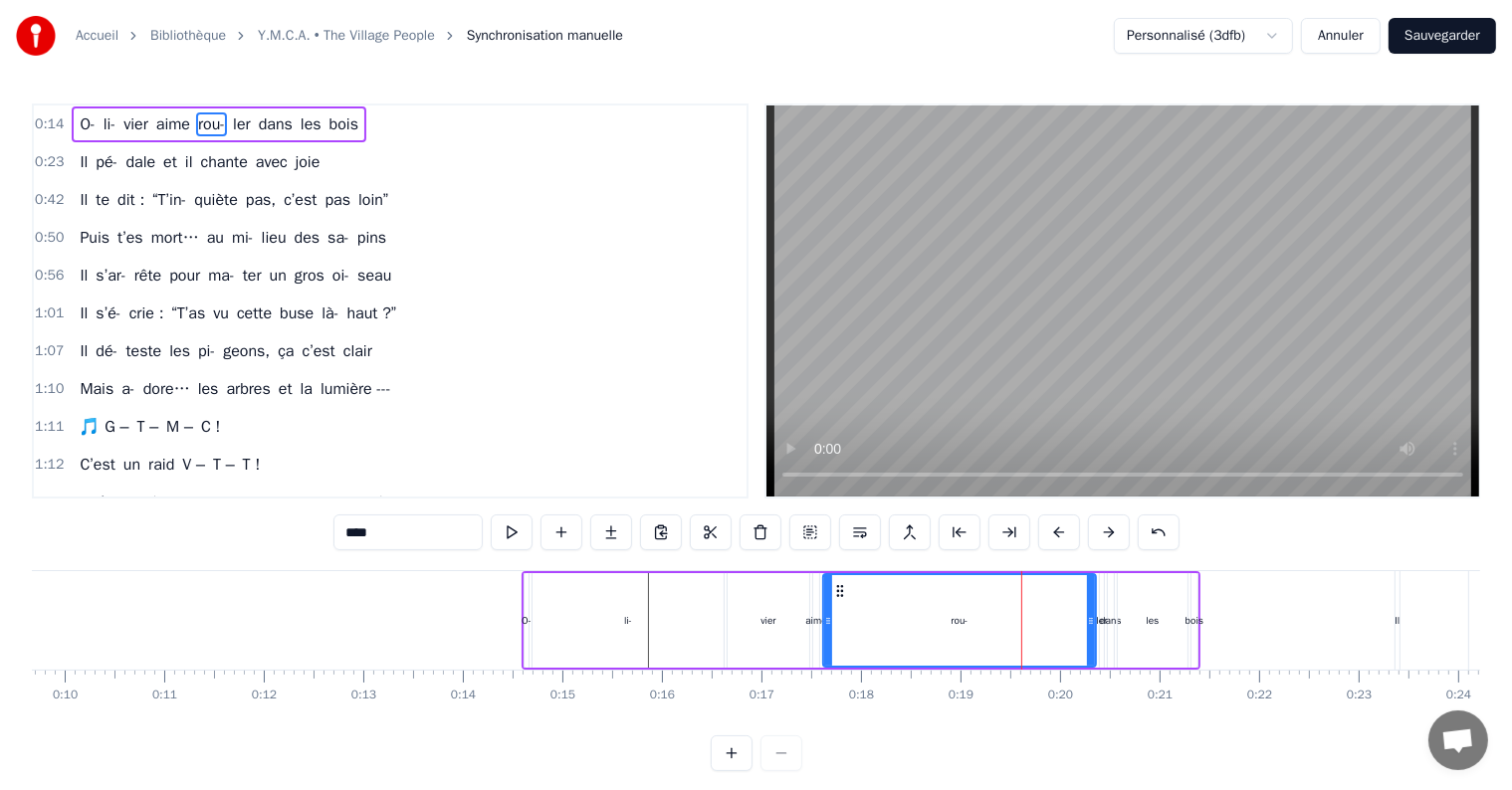 click at bounding box center (1059, 532) 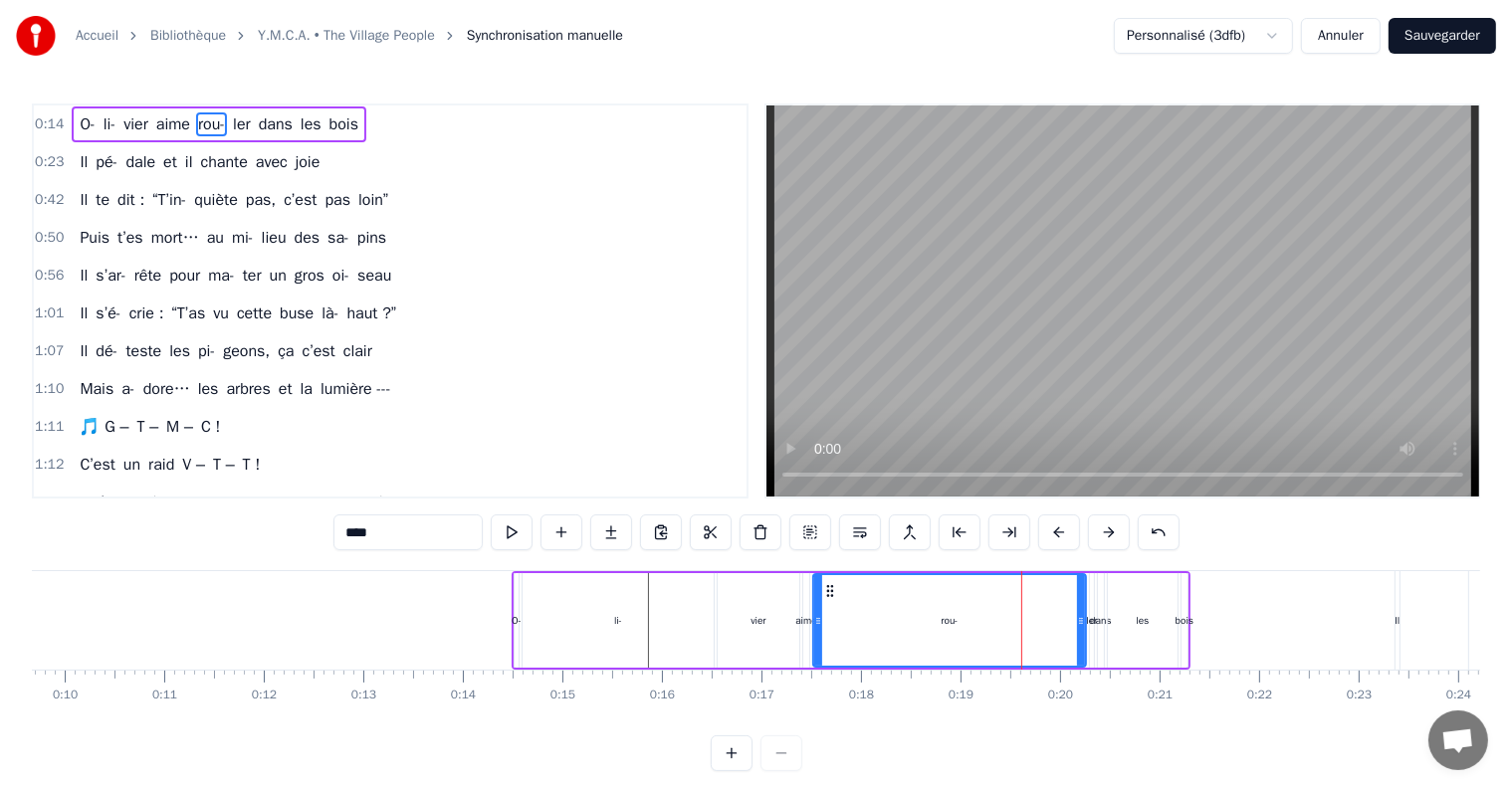 click at bounding box center [1059, 532] 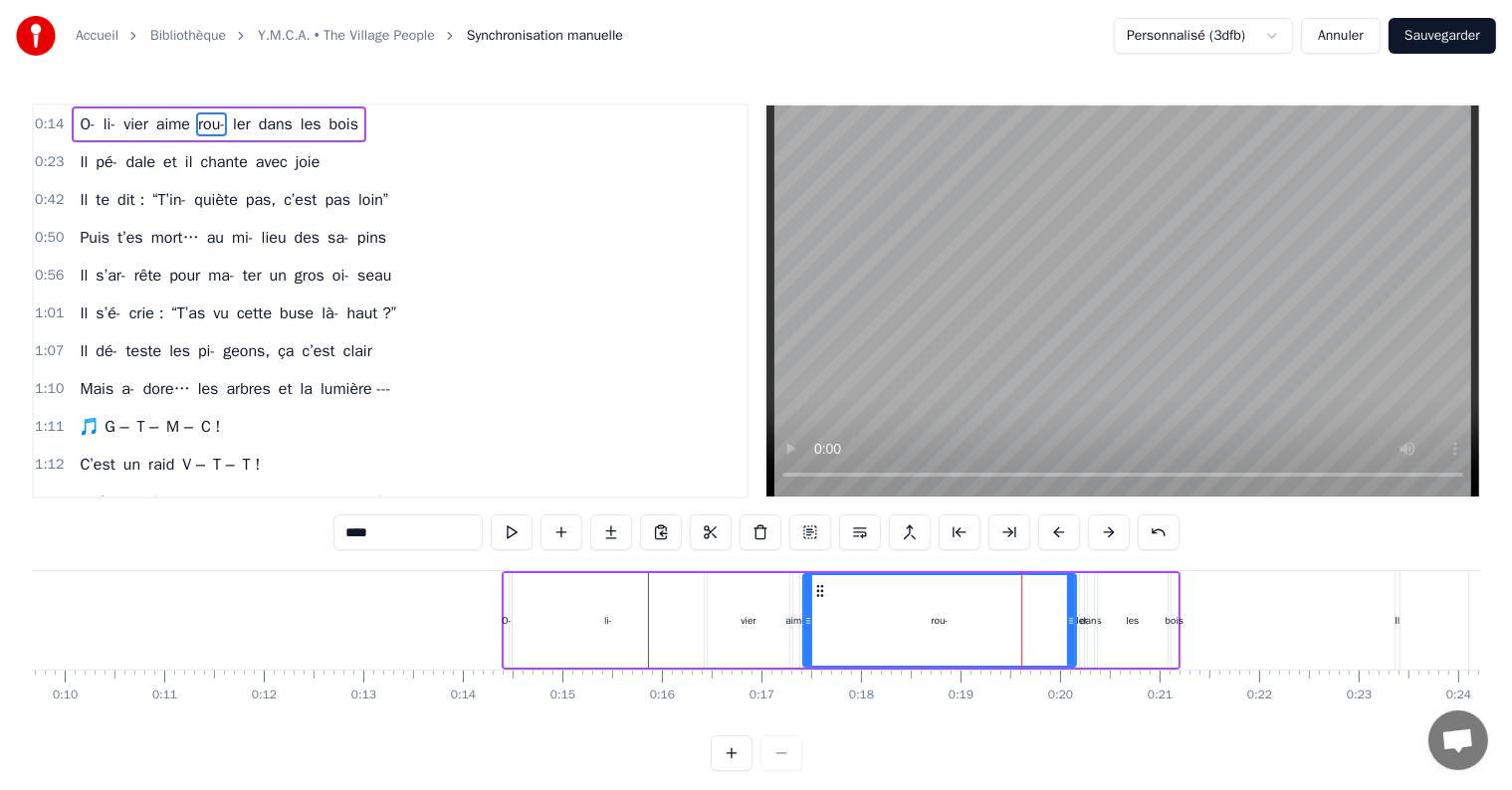 click at bounding box center (1059, 532) 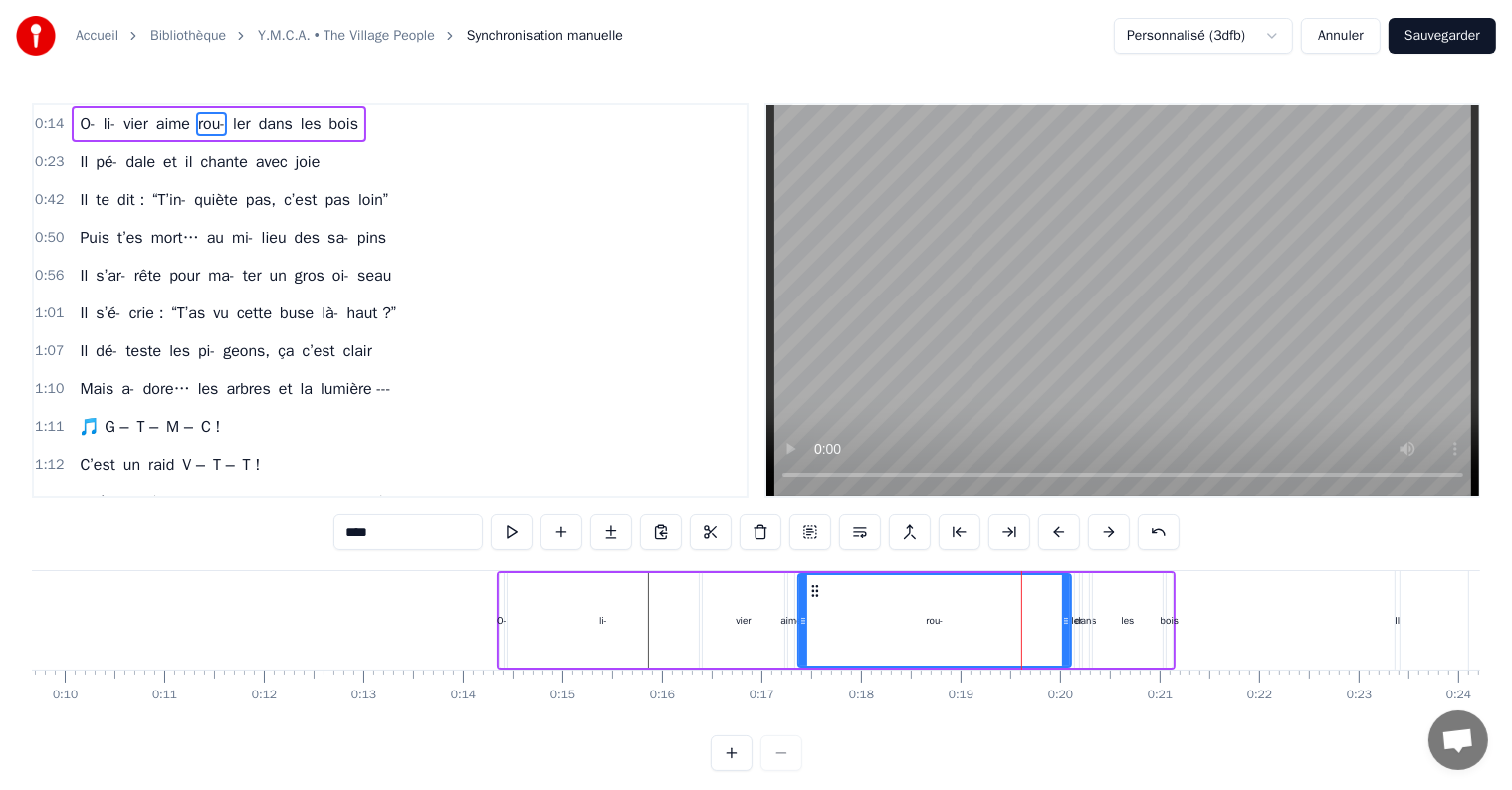 click at bounding box center [1059, 532] 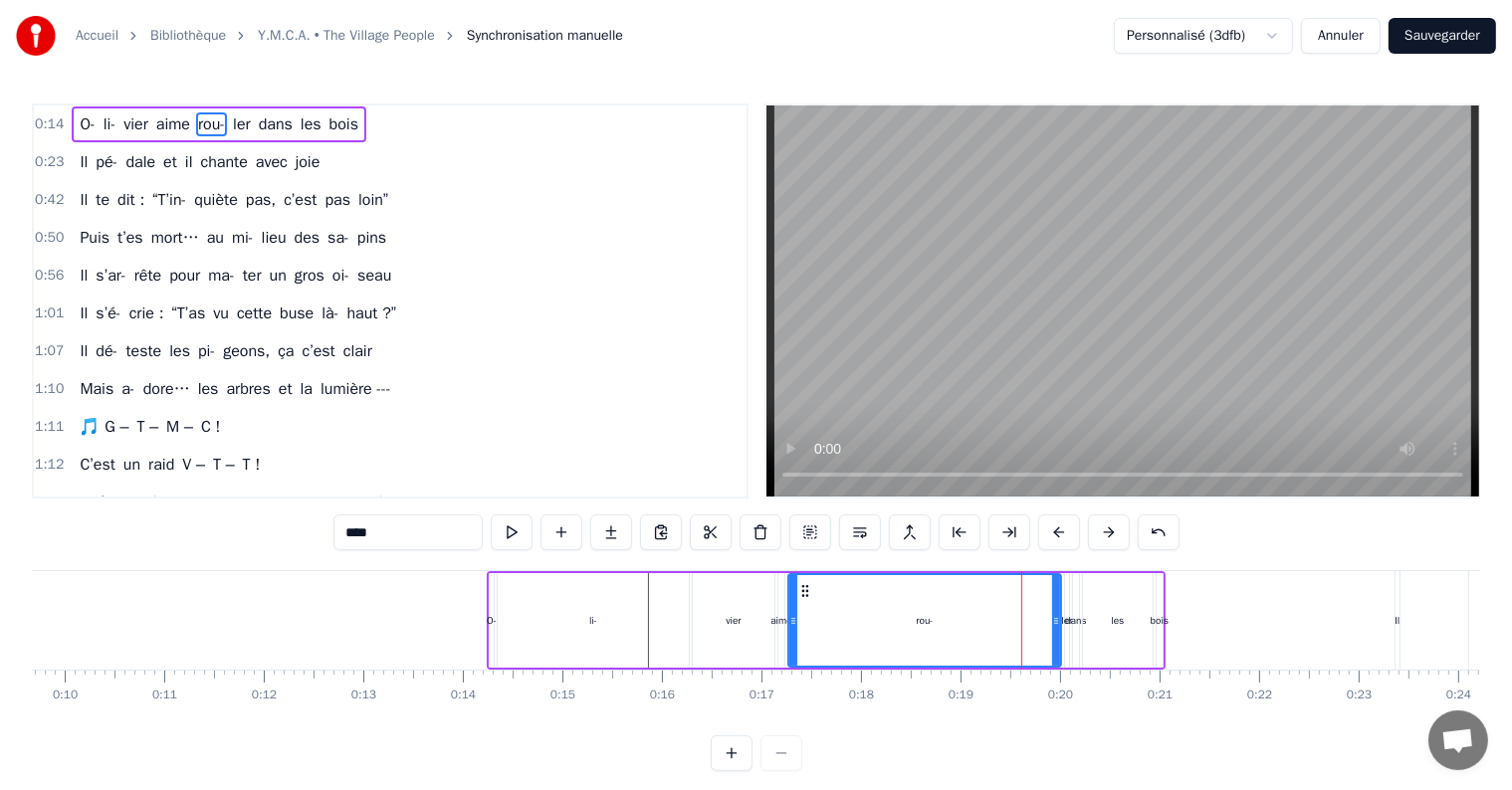 click at bounding box center [1059, 532] 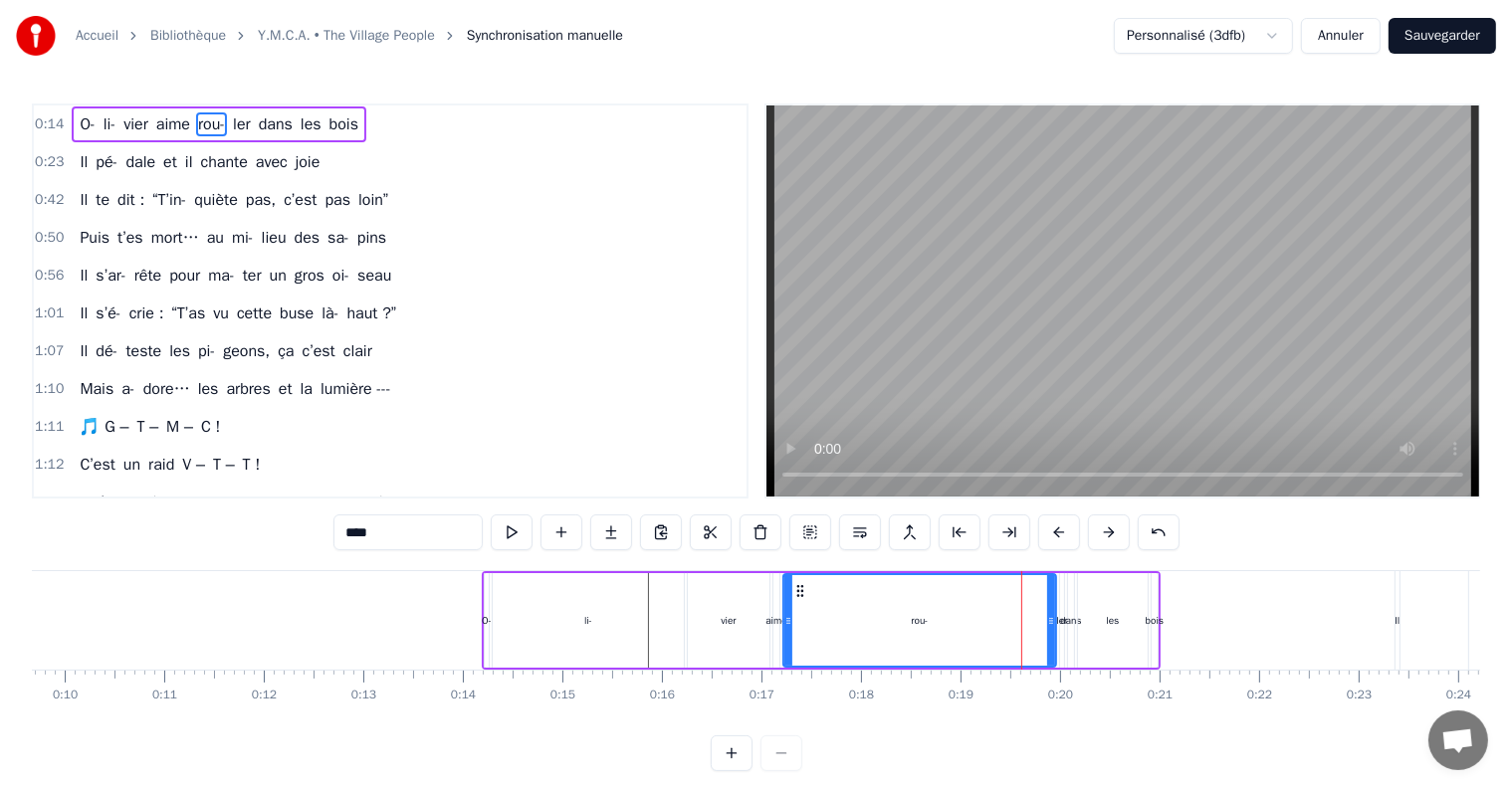 click at bounding box center [1059, 532] 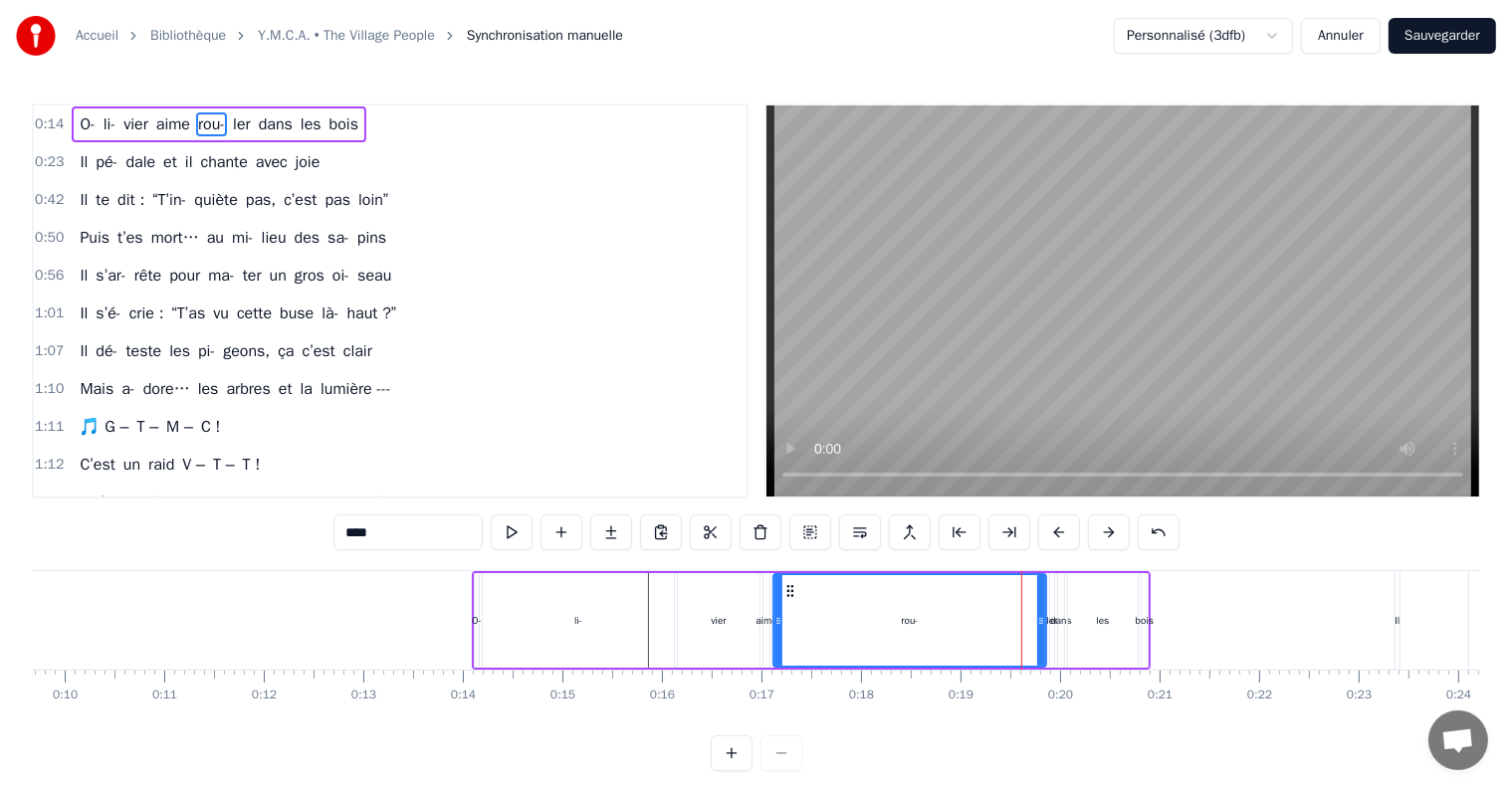 click at bounding box center (1059, 532) 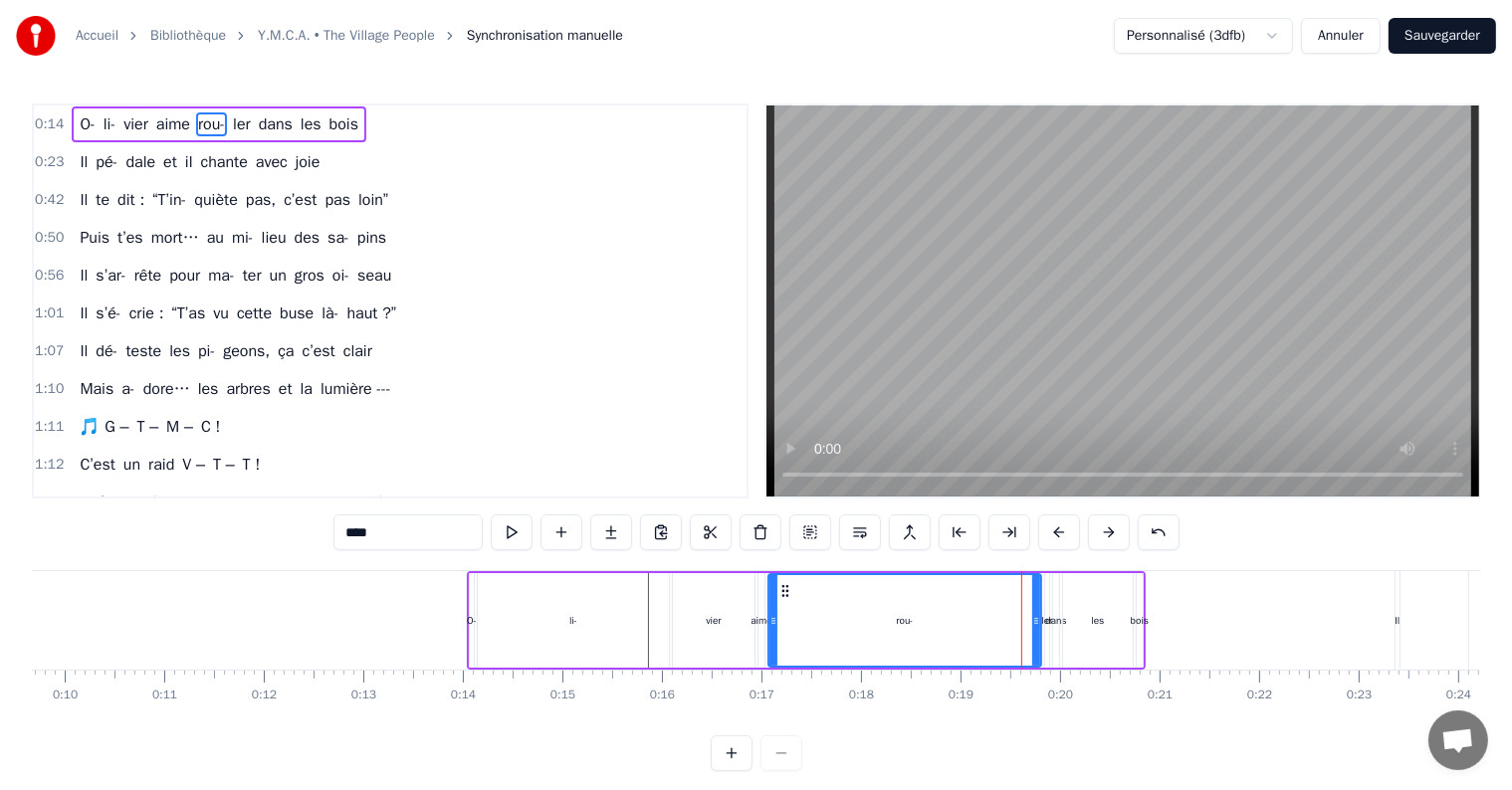 click at bounding box center (1059, 532) 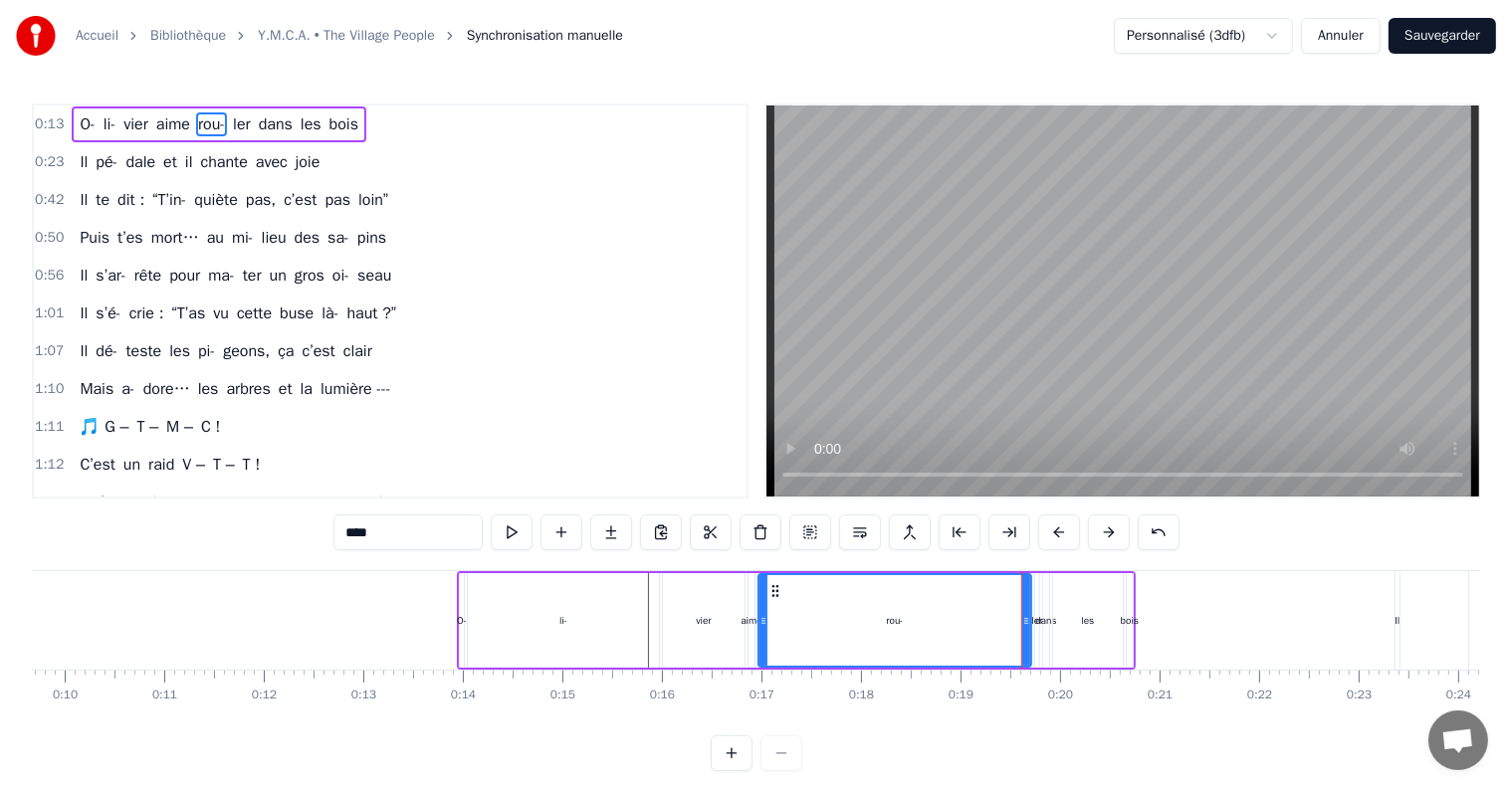 click at bounding box center [1059, 532] 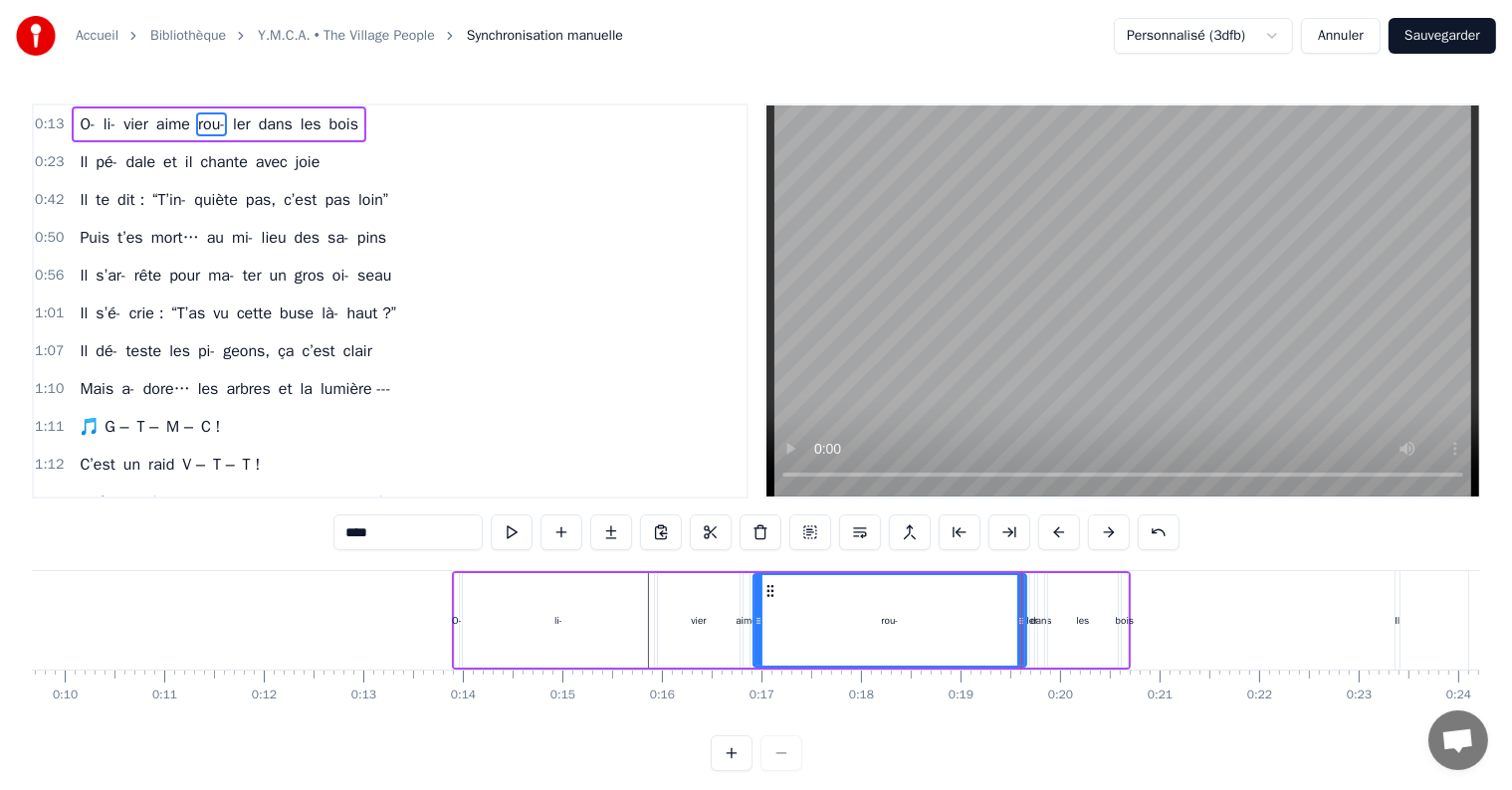 click at bounding box center [1059, 532] 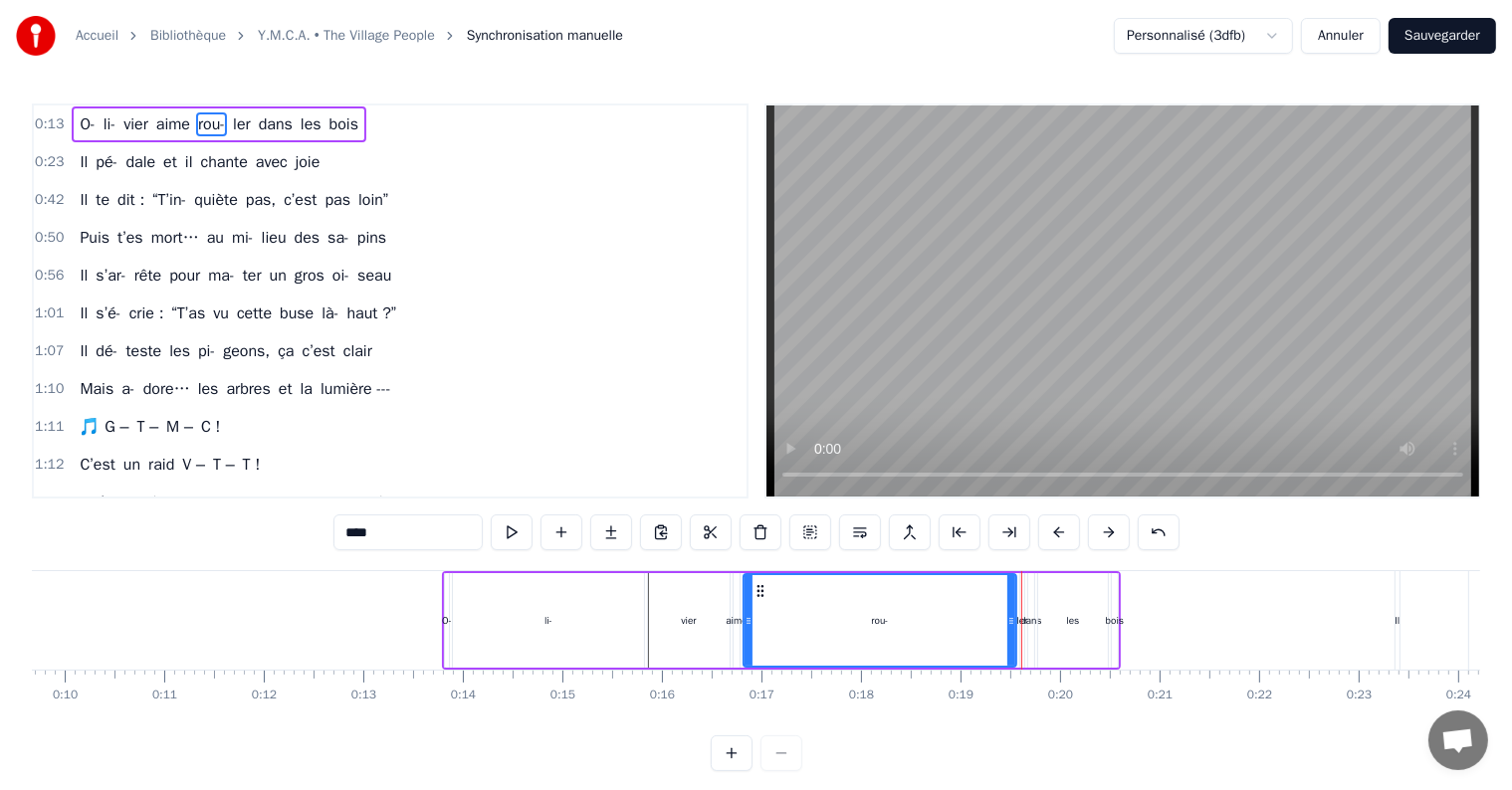 click at bounding box center [1059, 532] 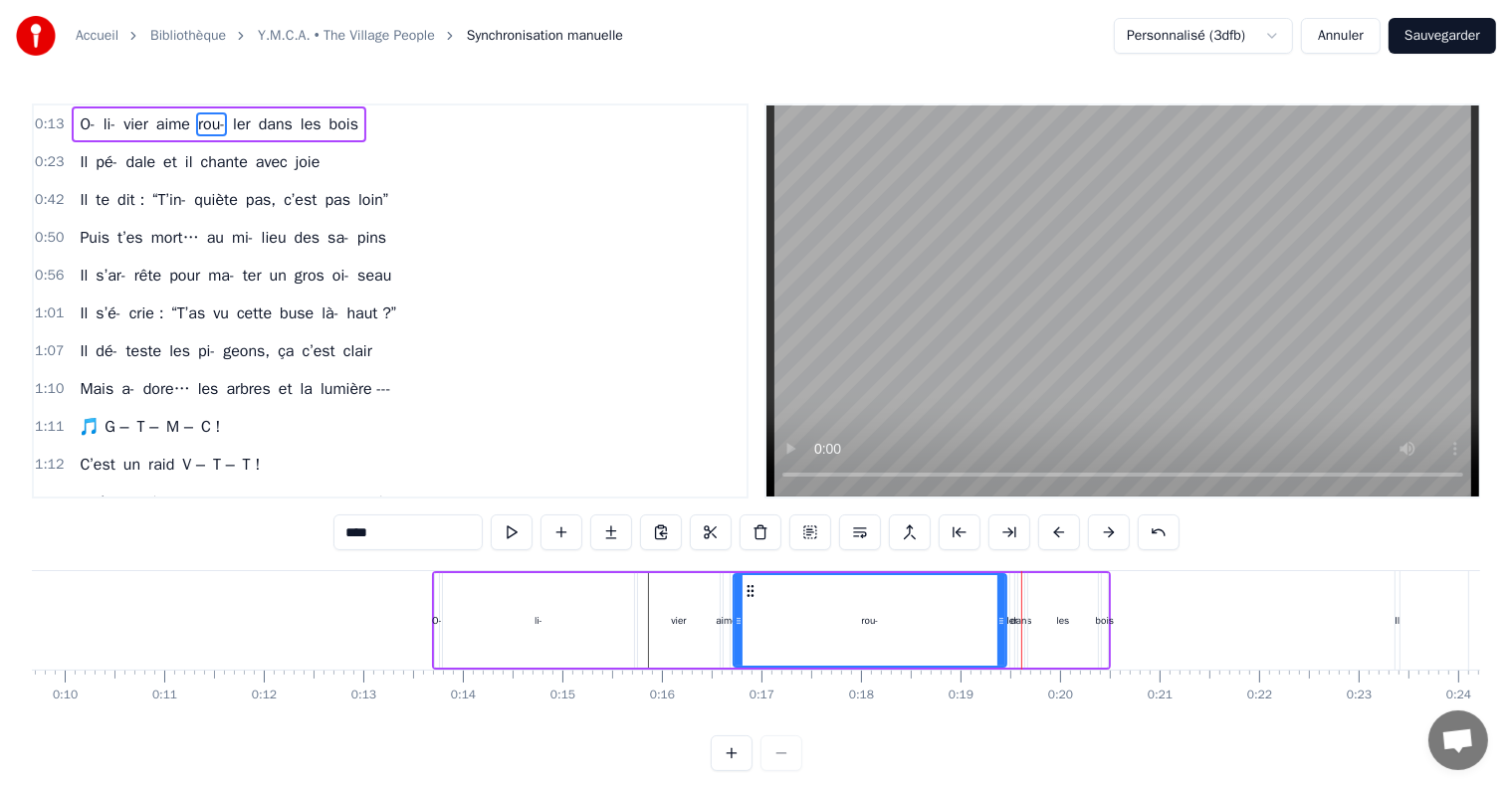 click at bounding box center [1059, 532] 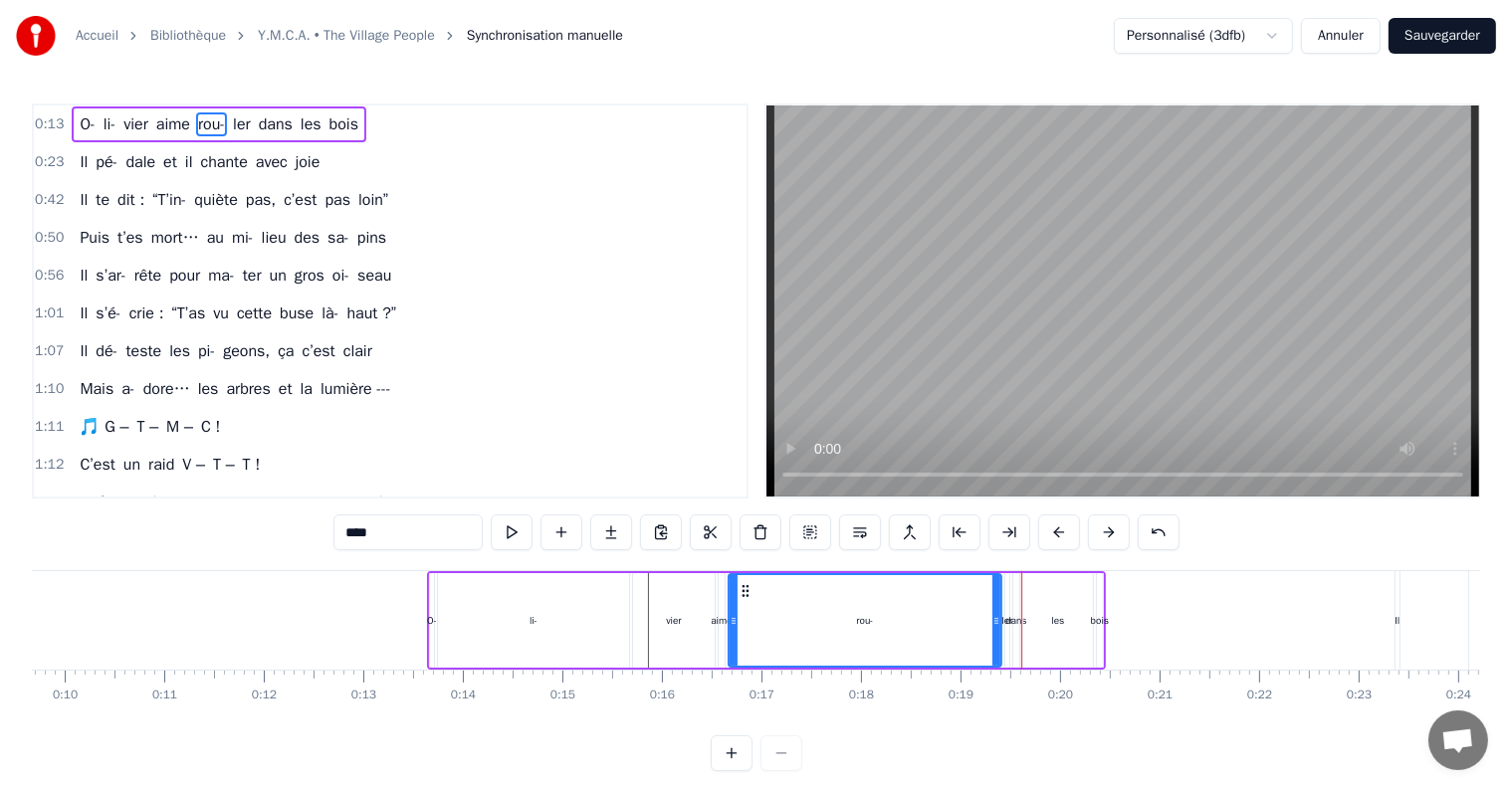 click at bounding box center [1059, 532] 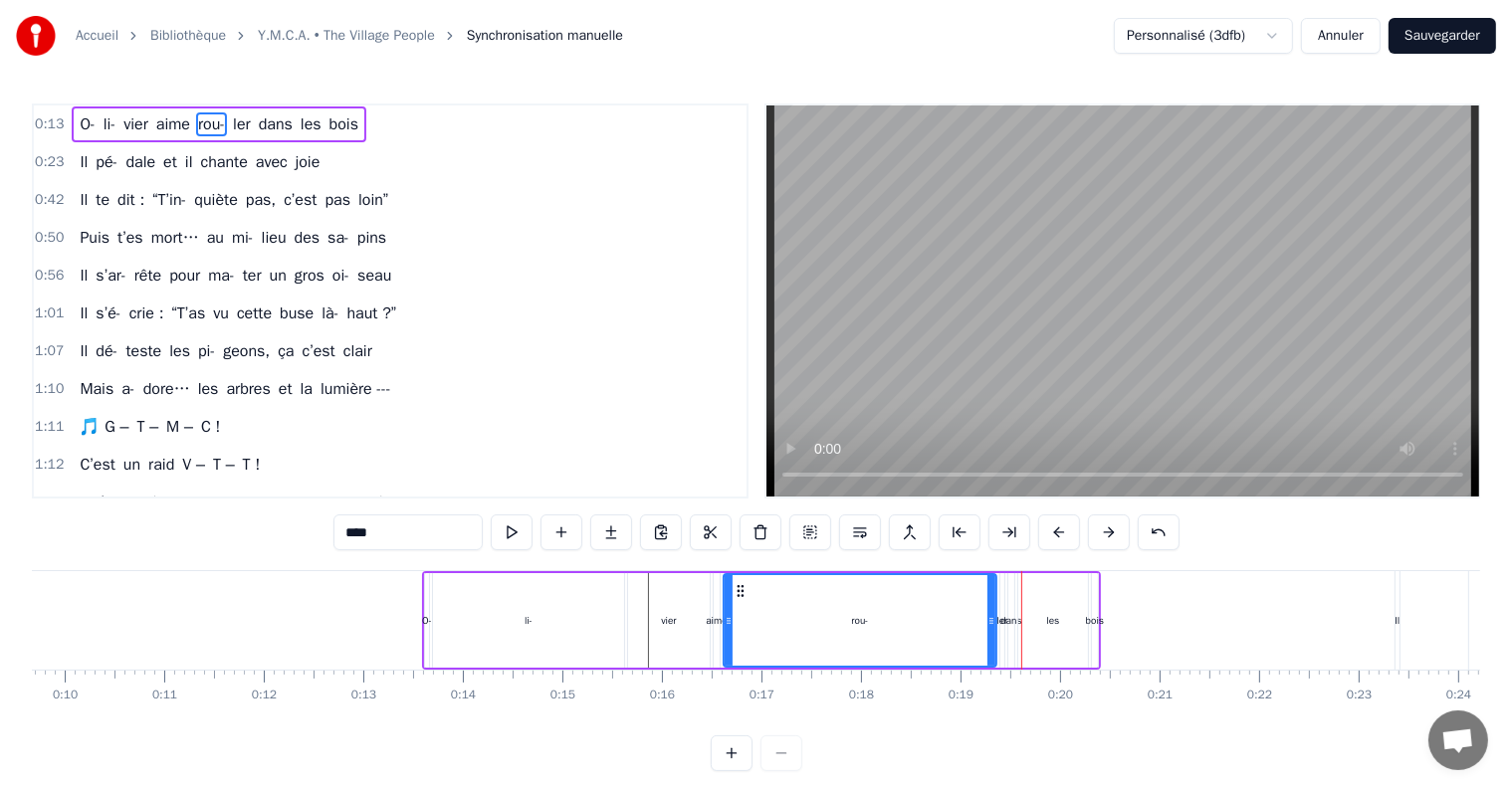 click at bounding box center [1059, 532] 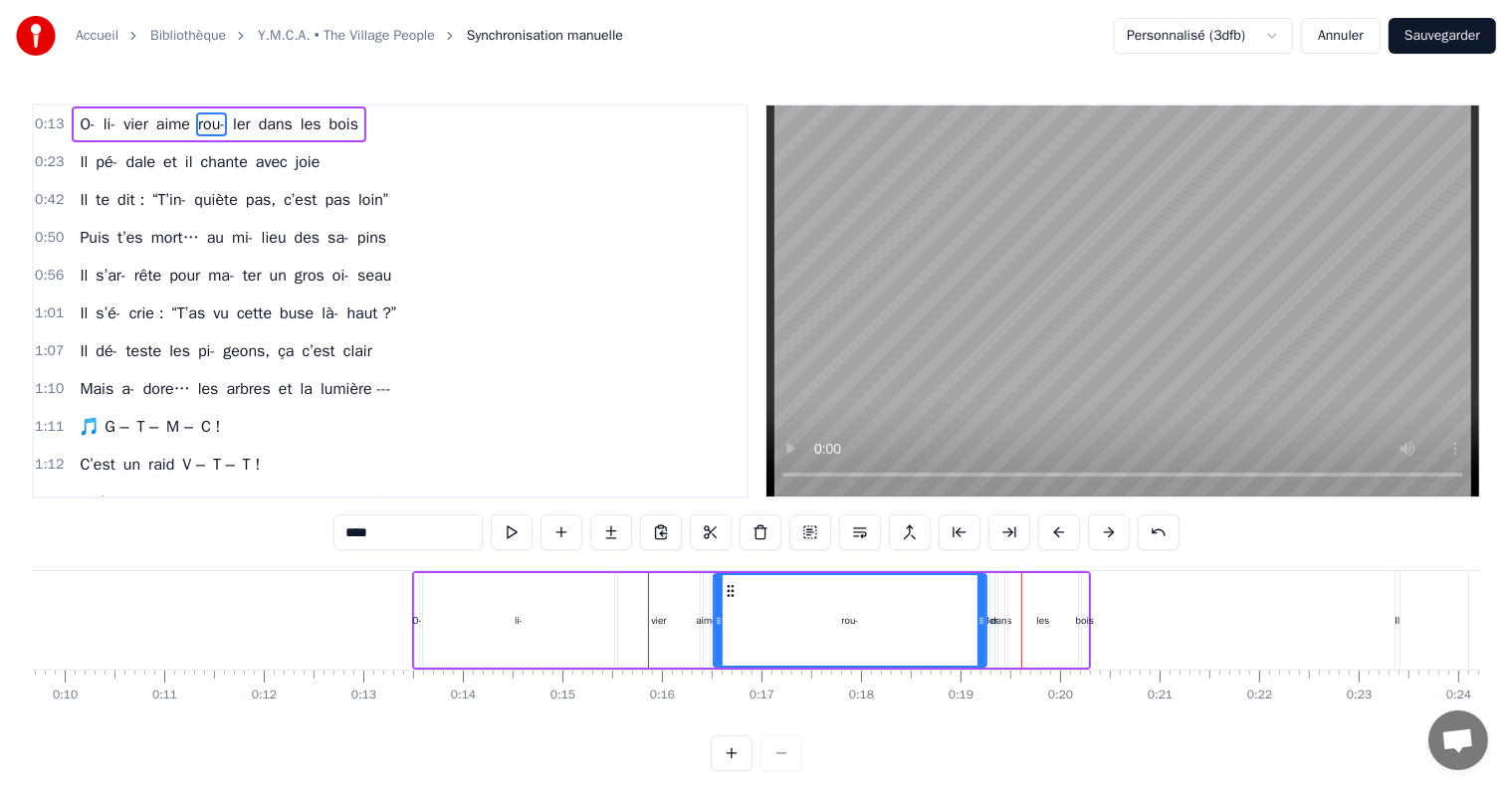 click at bounding box center (1059, 532) 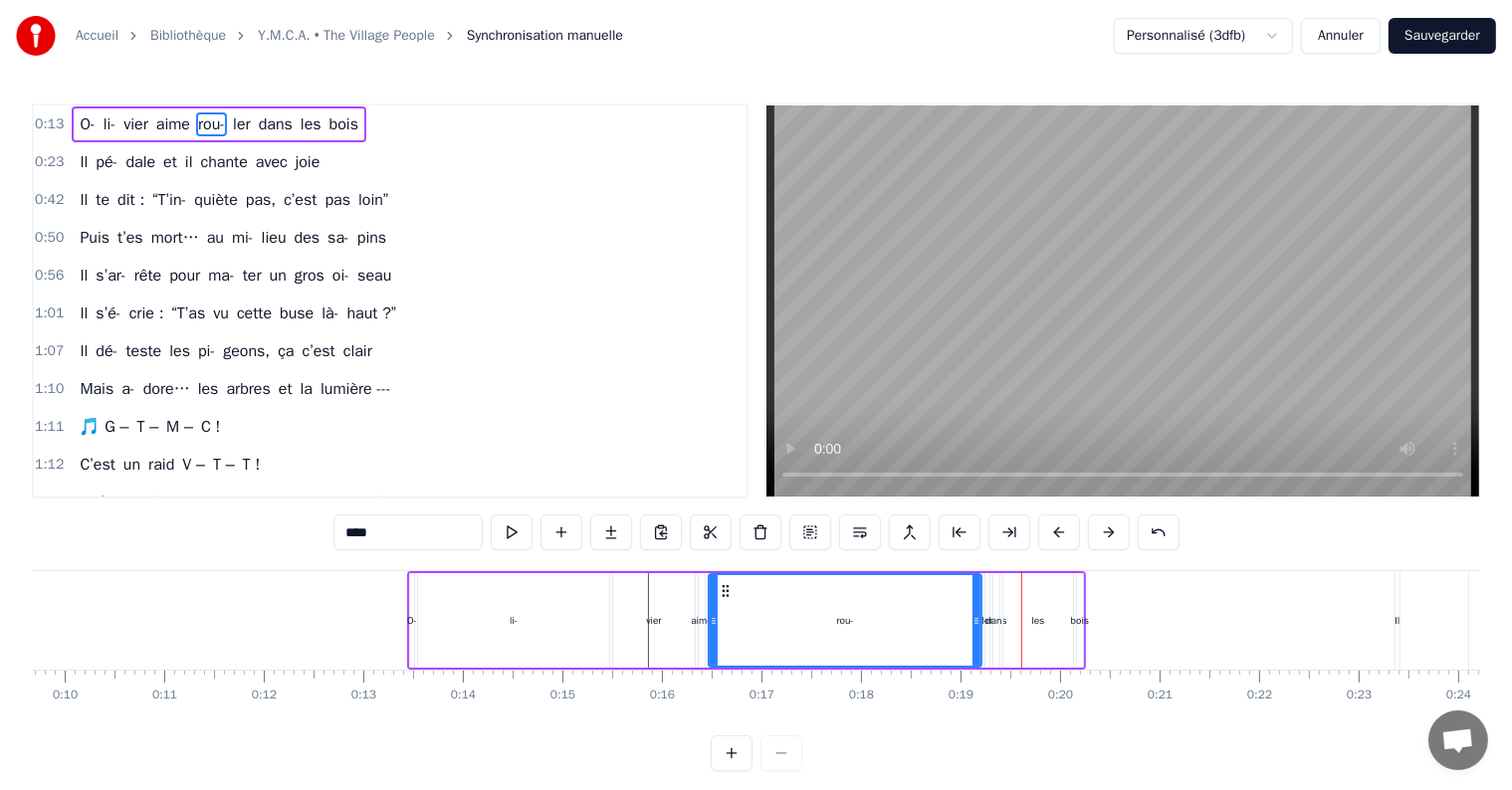 click at bounding box center (1059, 532) 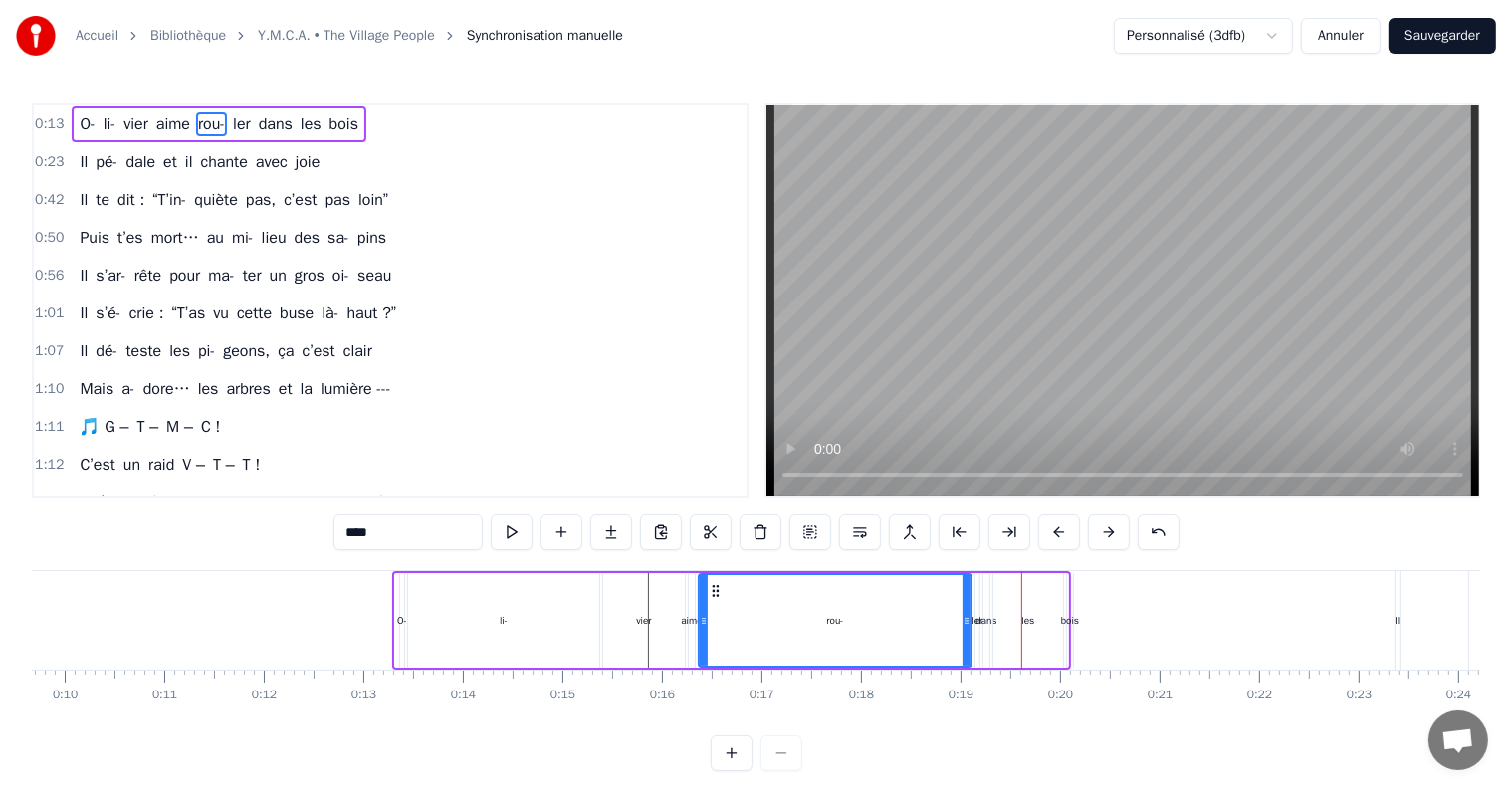 click at bounding box center [1059, 532] 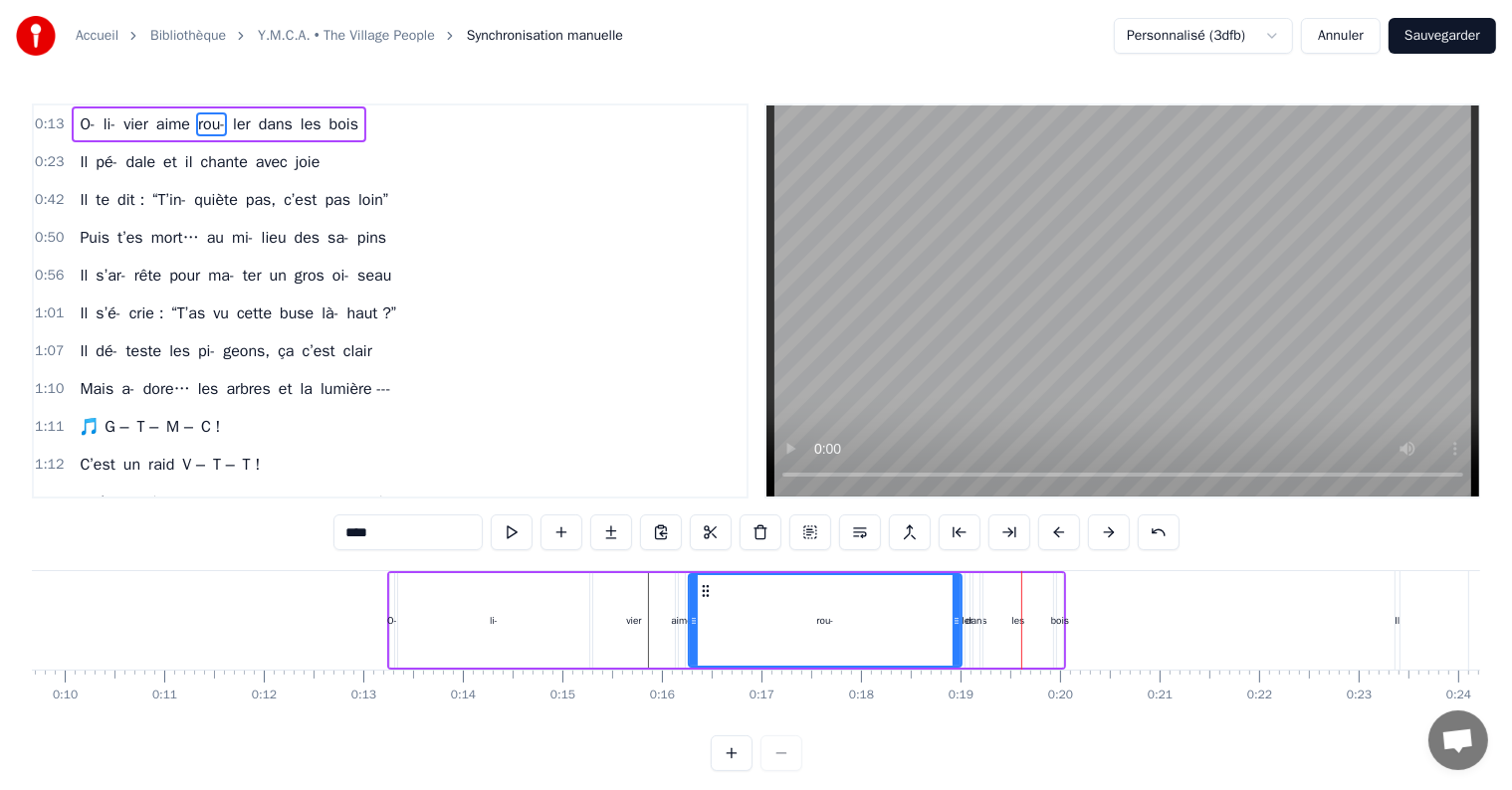 click at bounding box center [1059, 532] 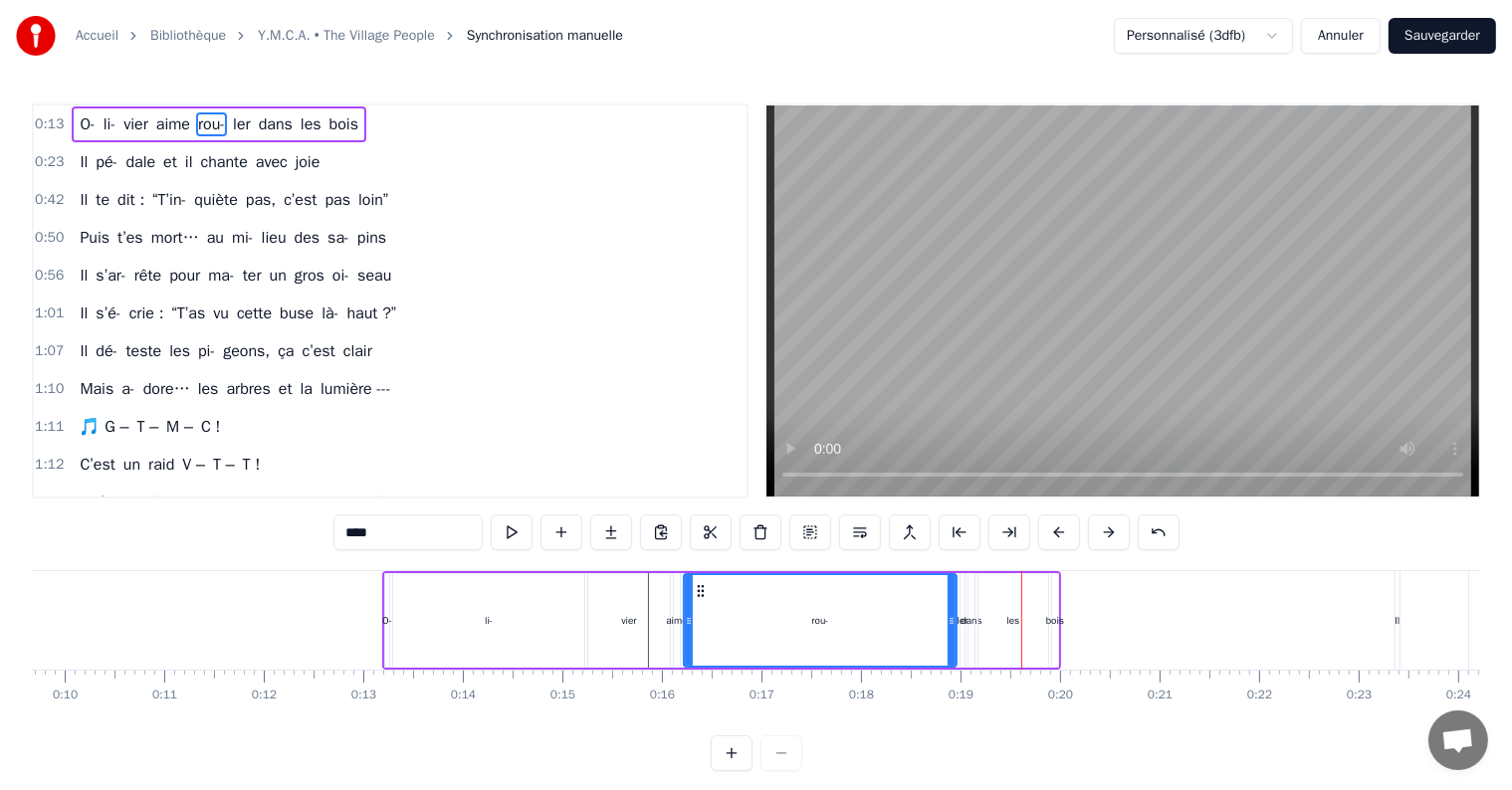 click at bounding box center [1059, 532] 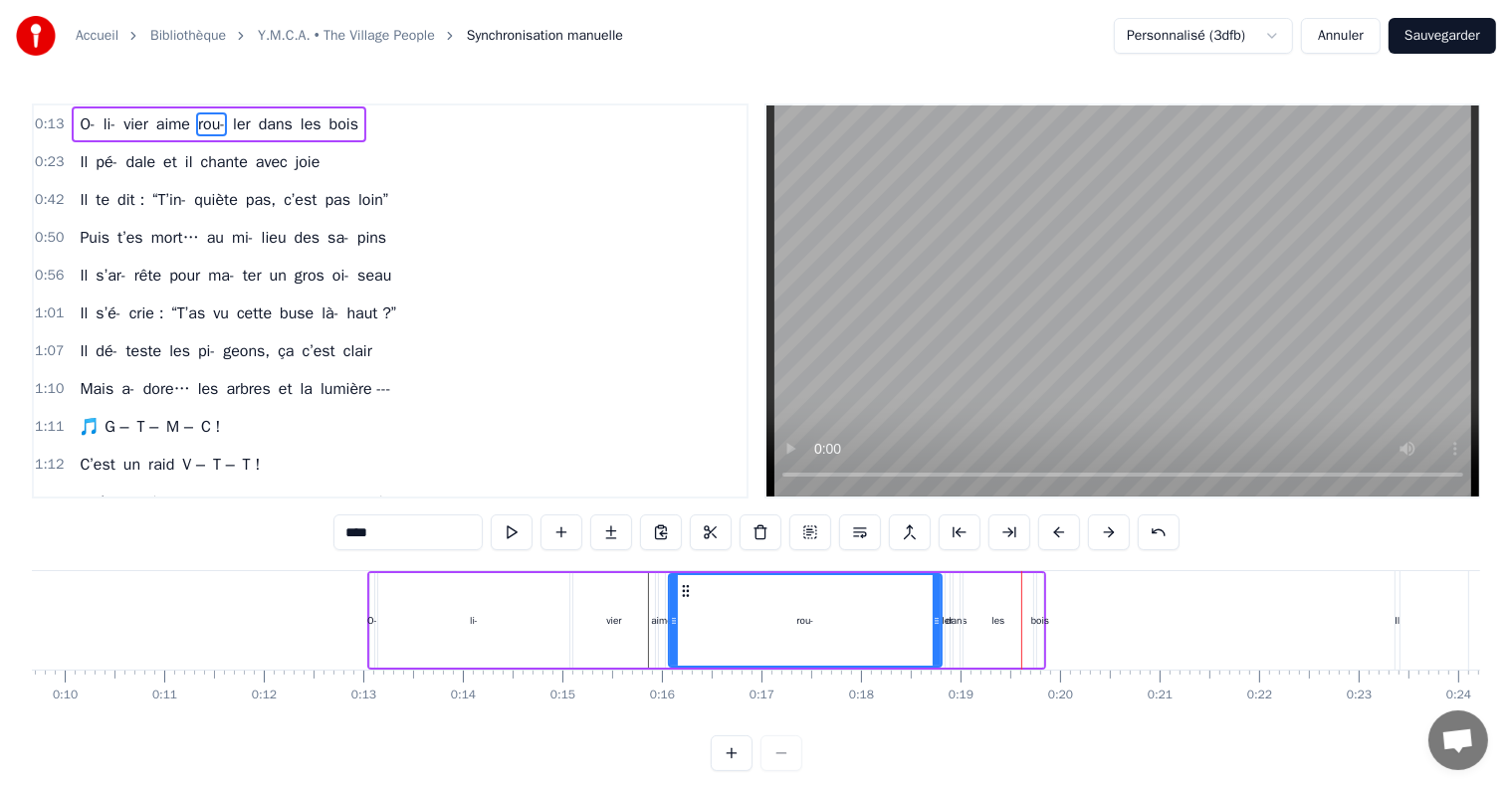 click at bounding box center (1059, 532) 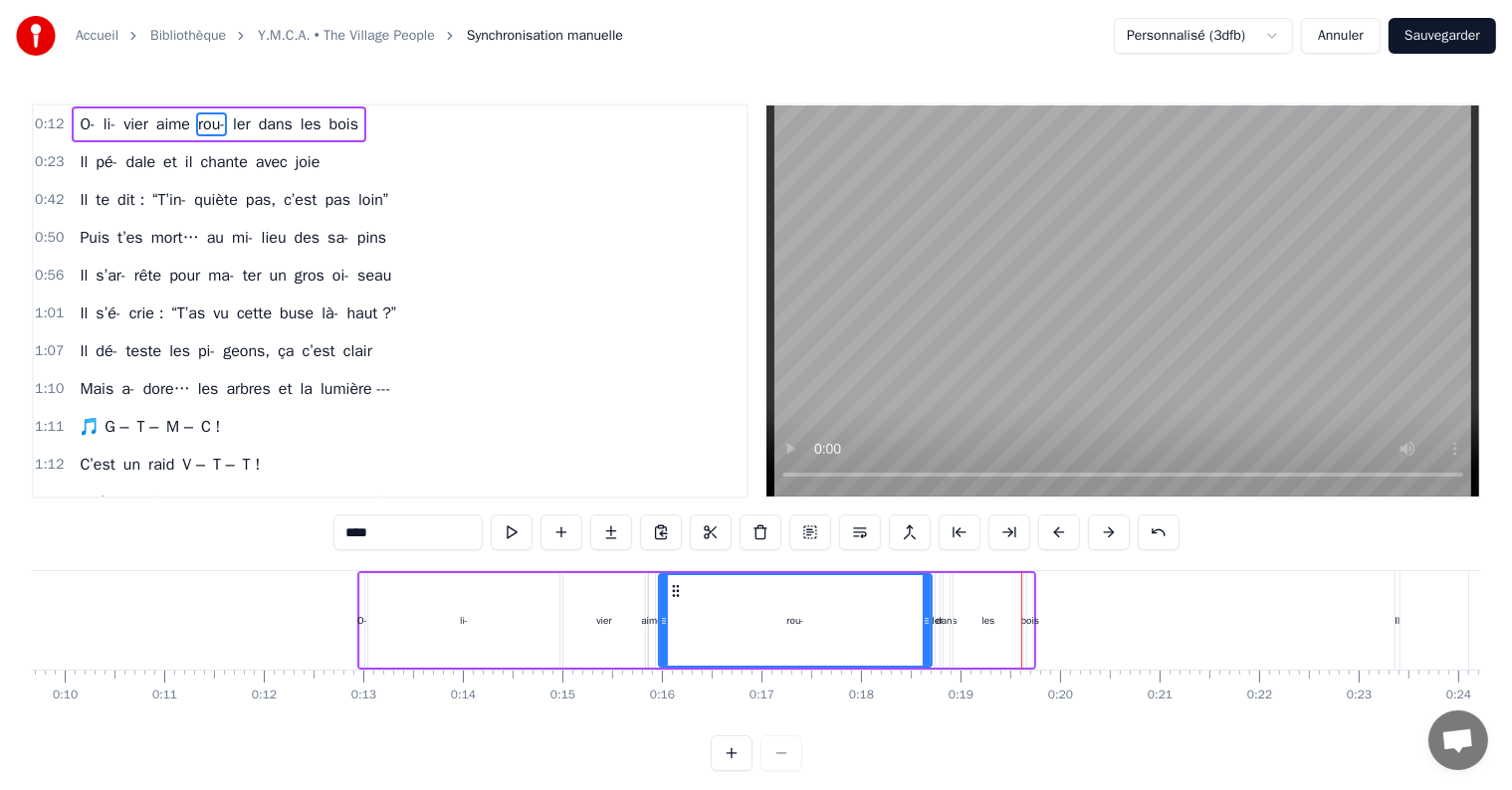 click at bounding box center [1059, 532] 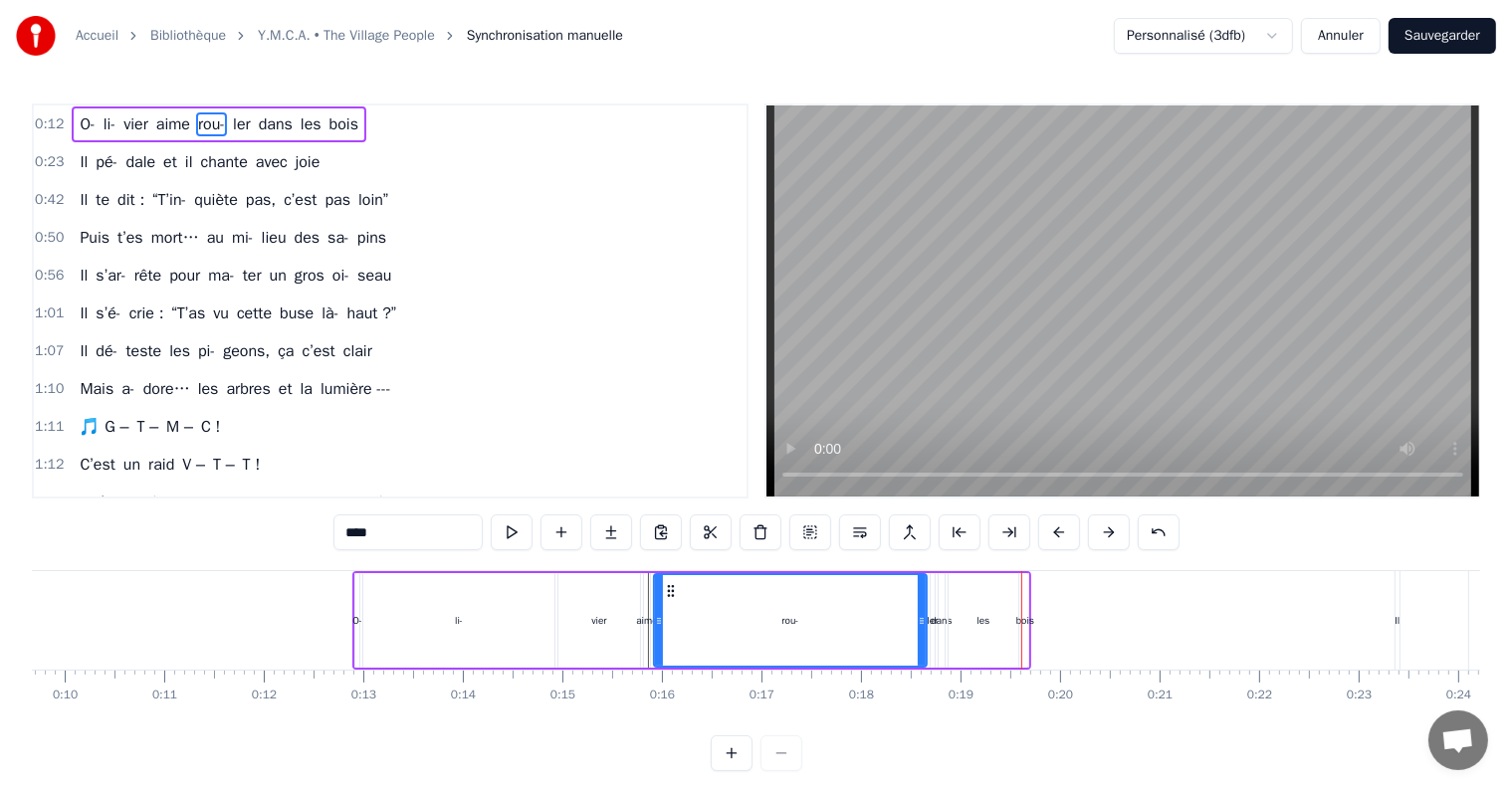 click at bounding box center (1059, 532) 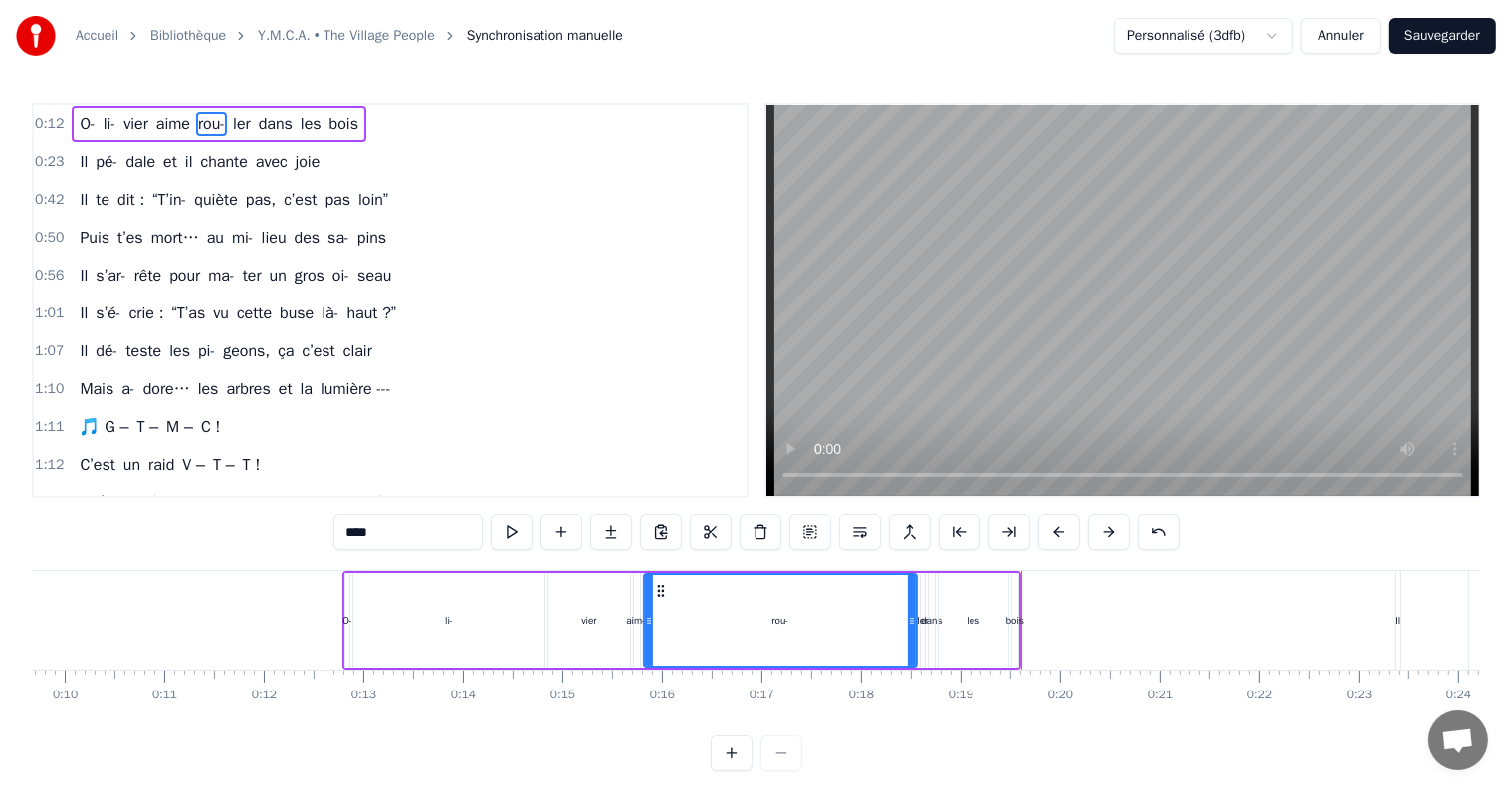 click at bounding box center (1059, 532) 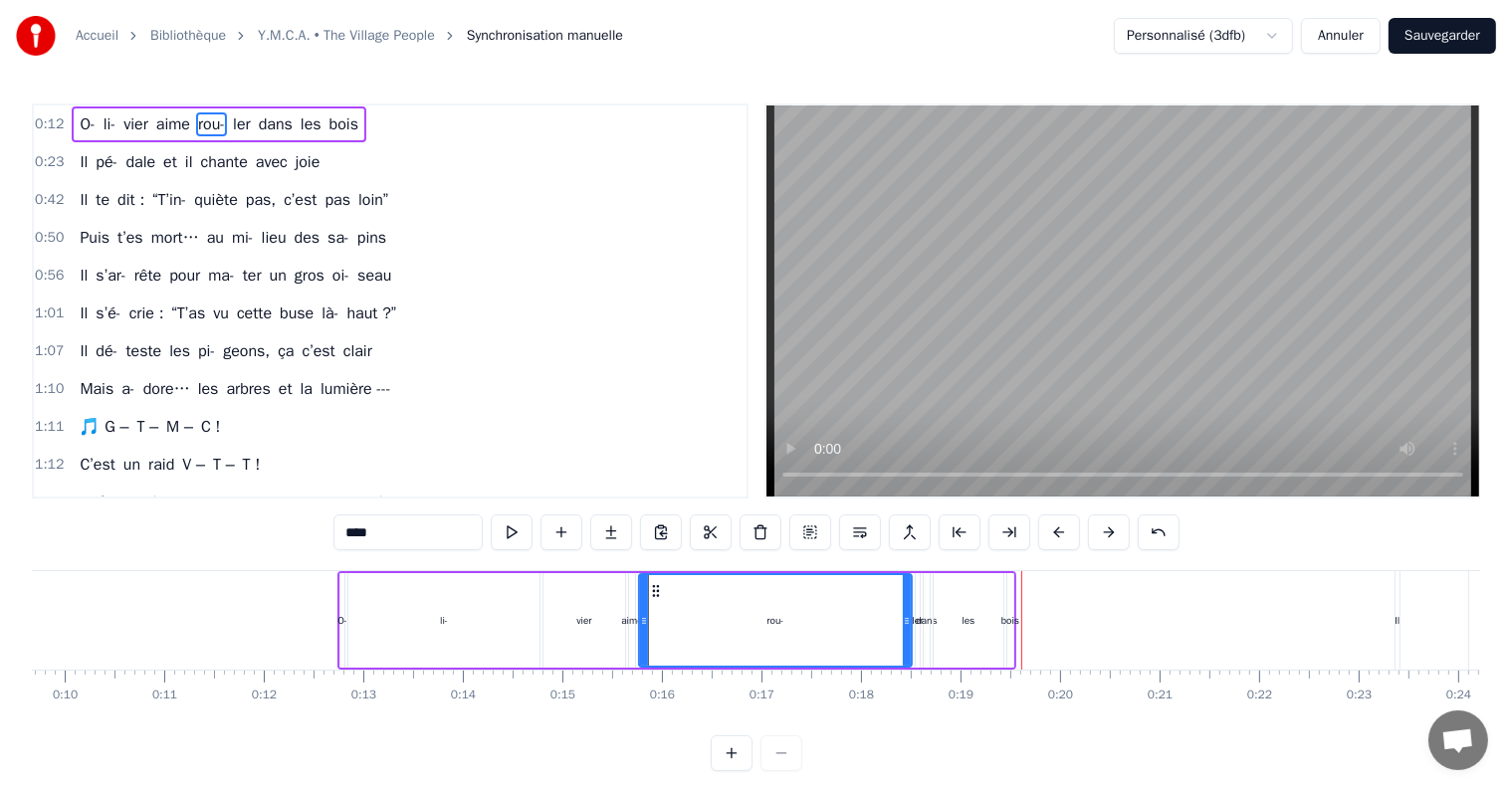 click at bounding box center [1059, 532] 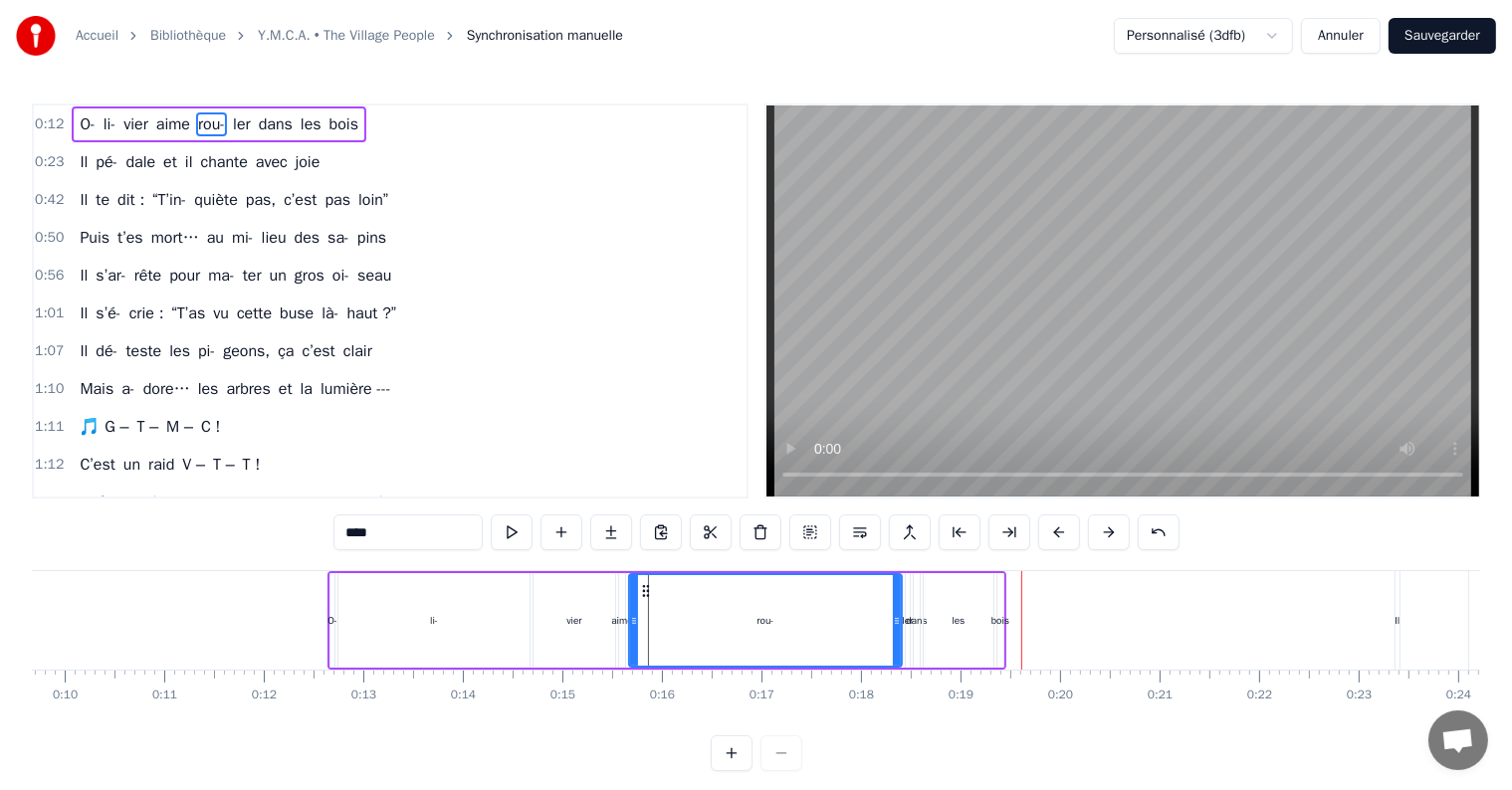 click at bounding box center [1059, 532] 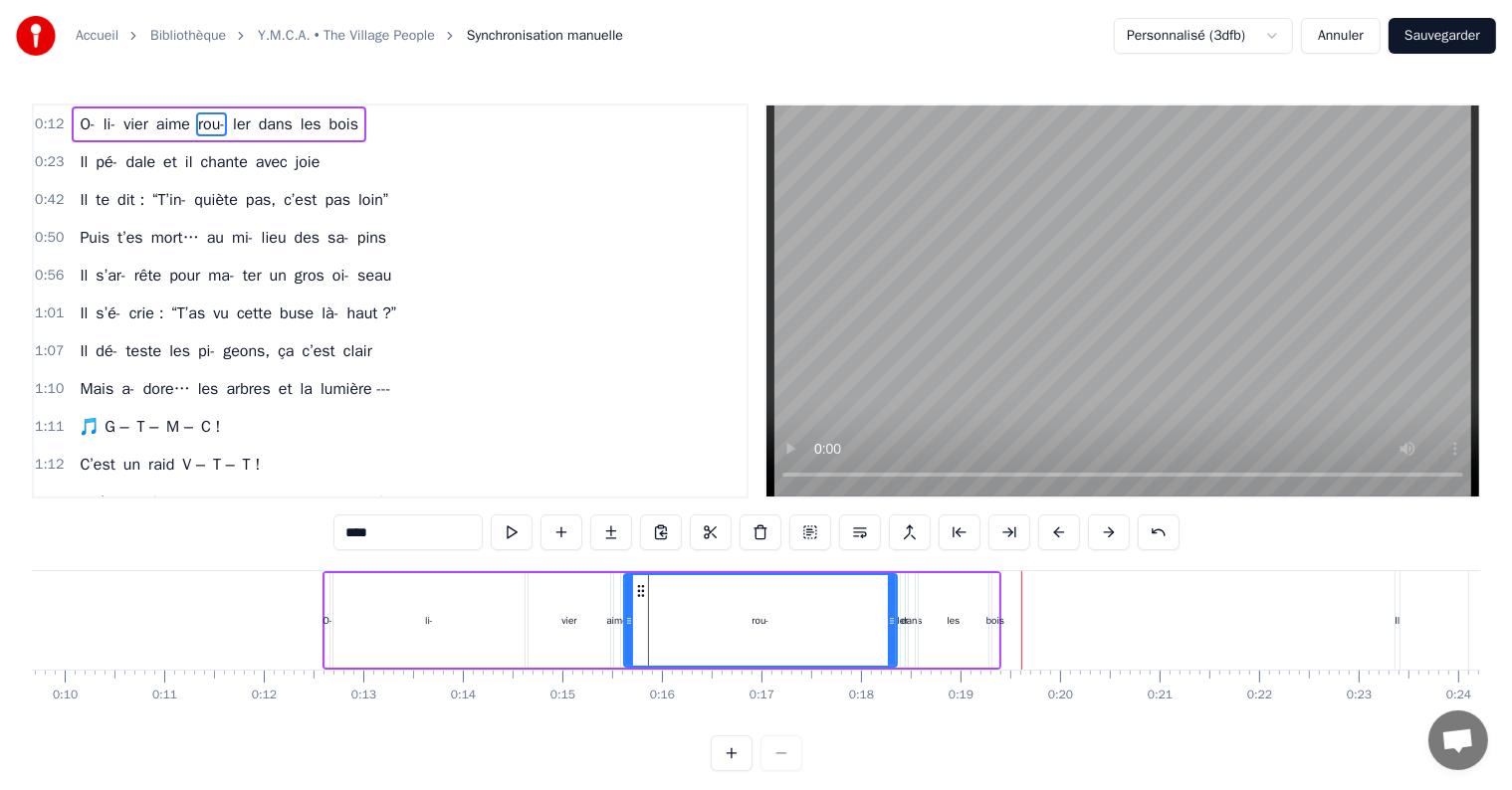 click at bounding box center (1059, 532) 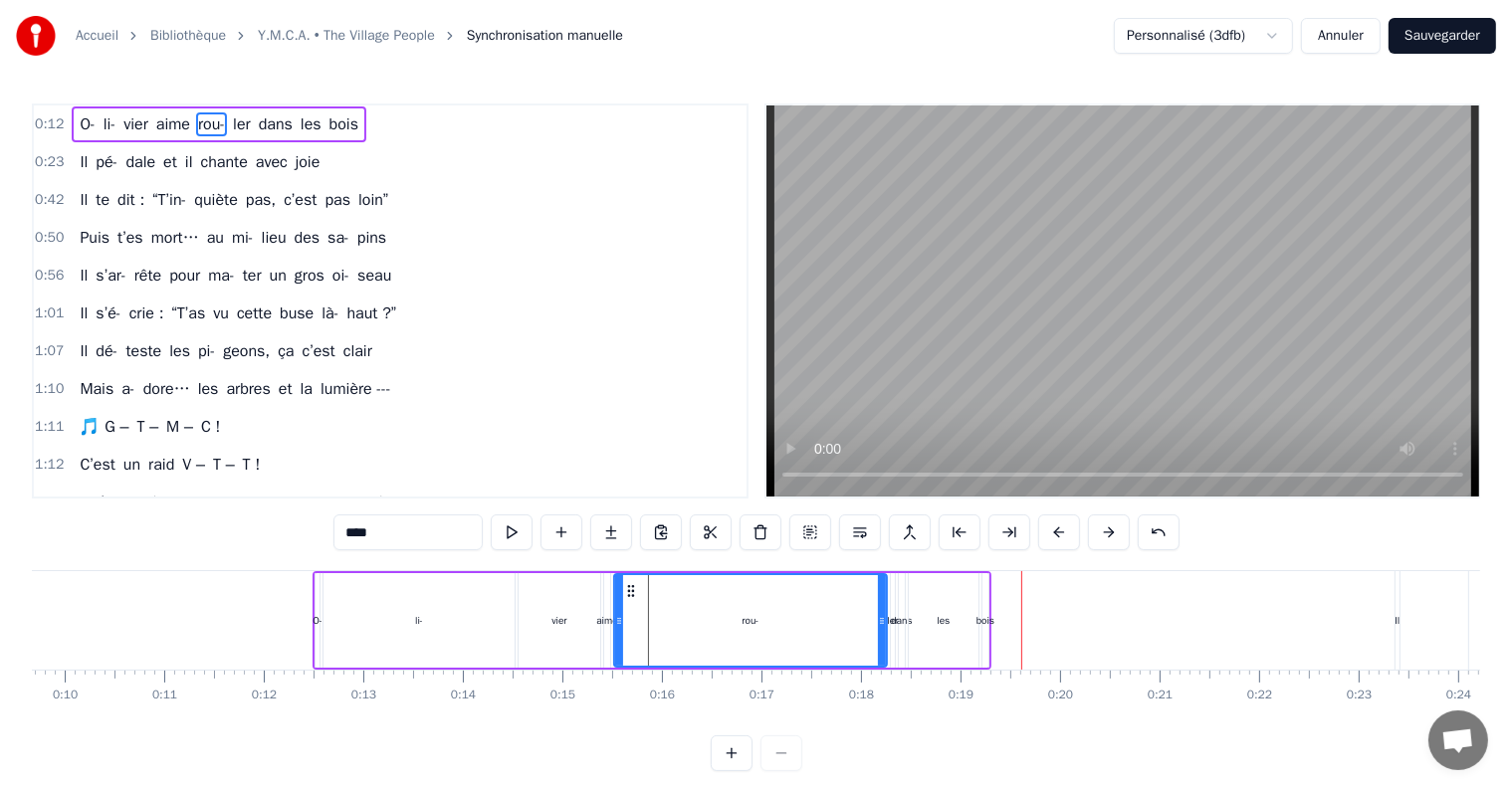 click at bounding box center (1059, 532) 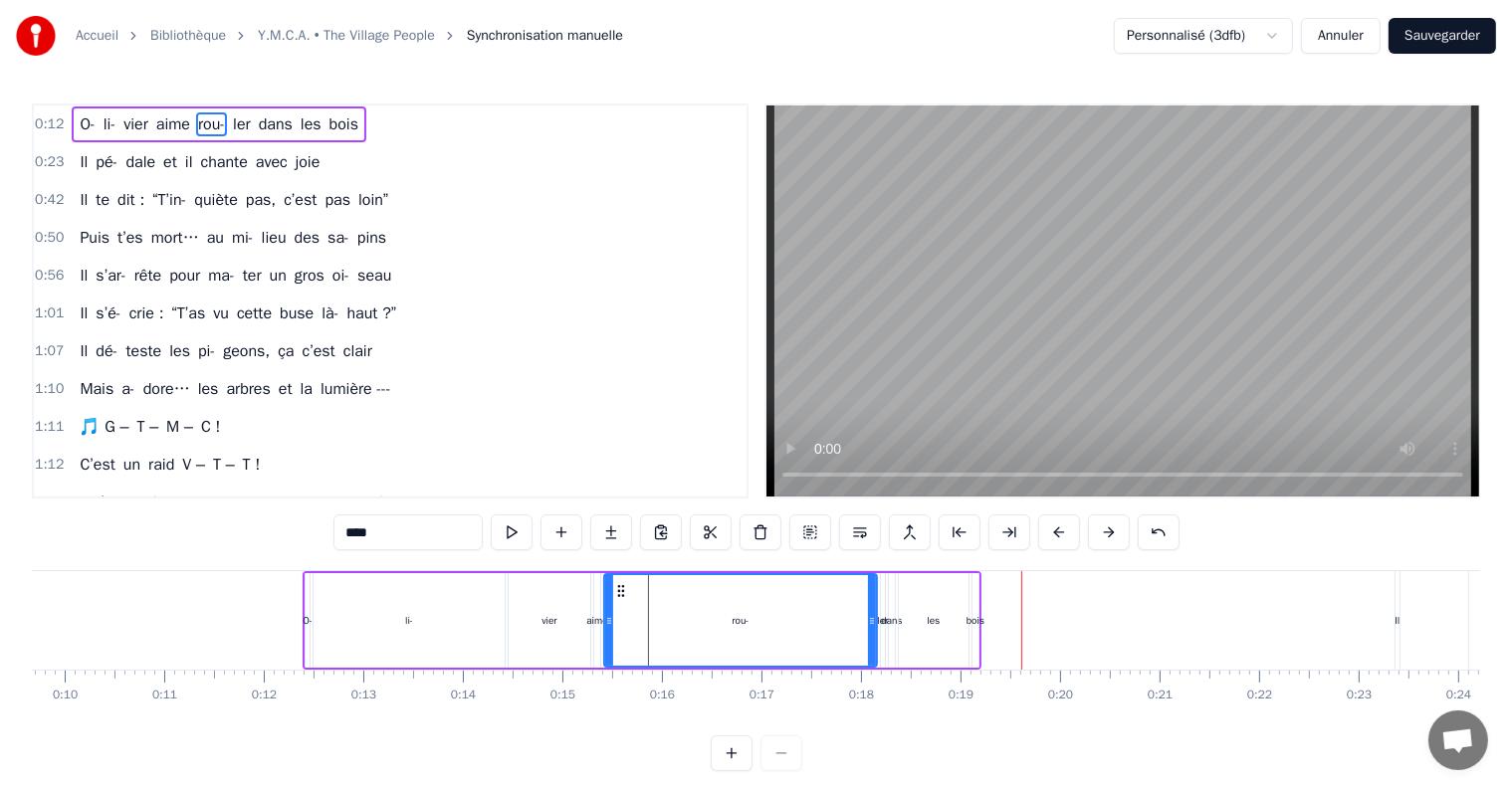 click at bounding box center [1059, 532] 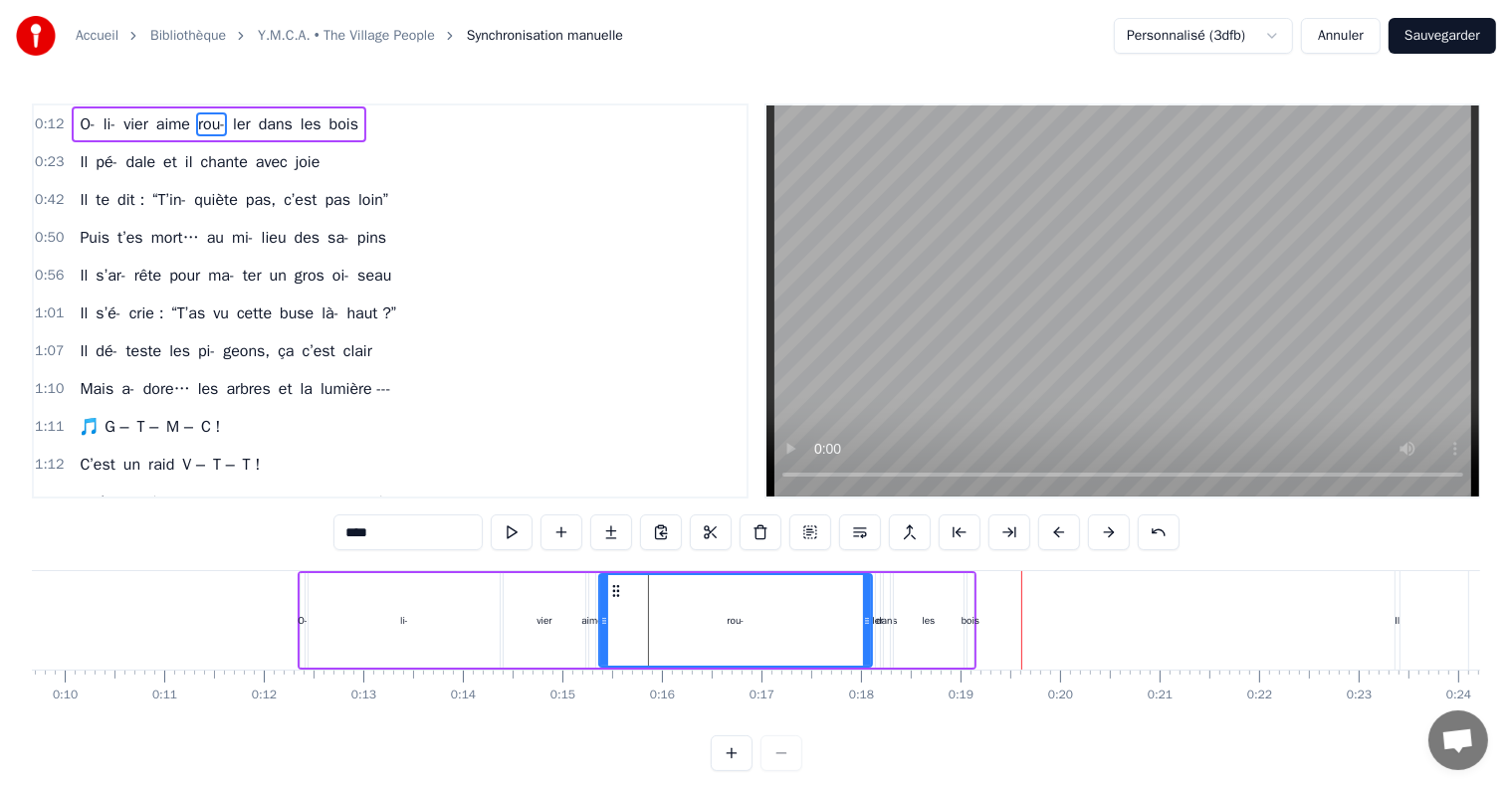 click at bounding box center [1059, 532] 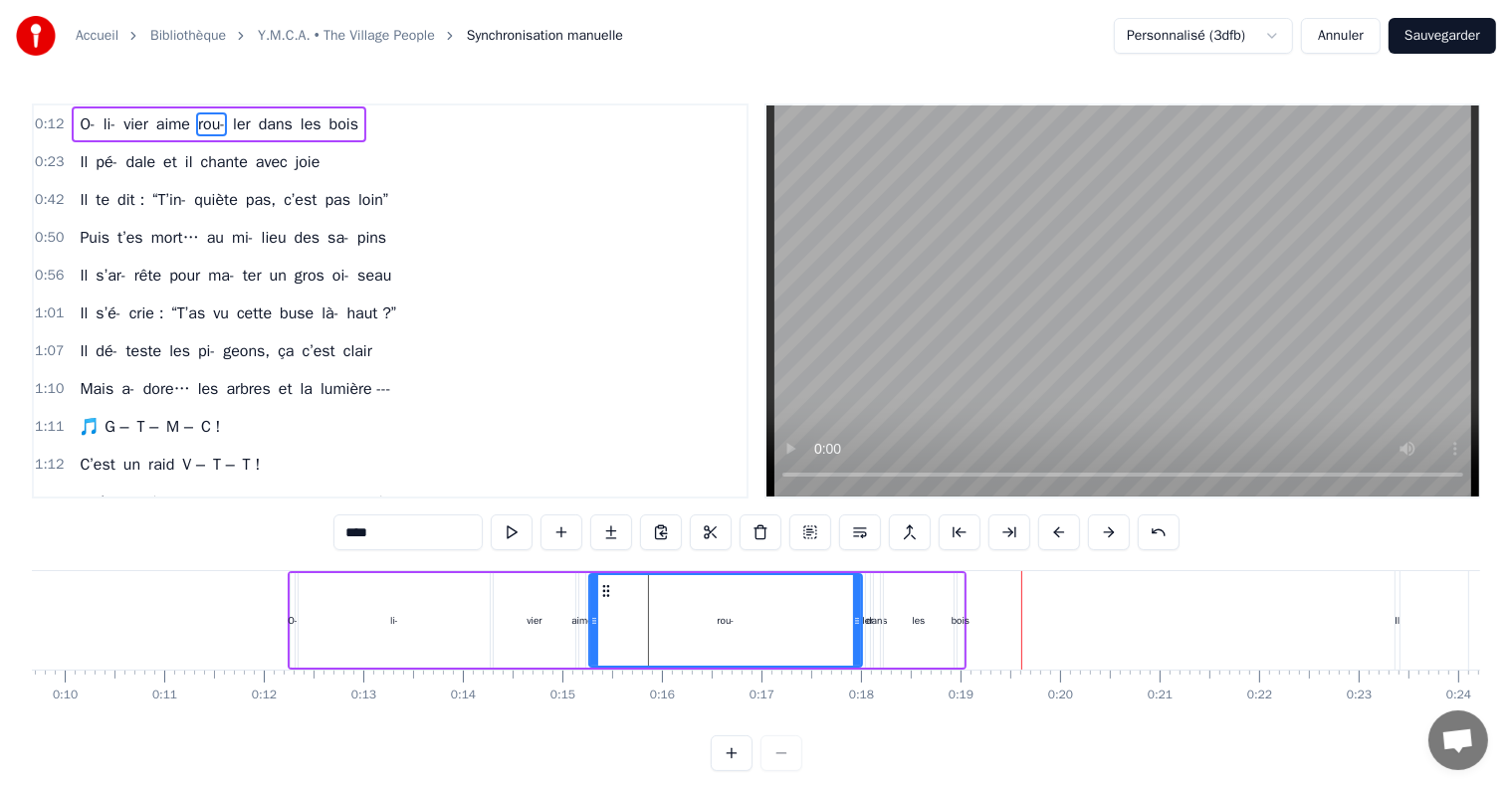 click at bounding box center (1059, 532) 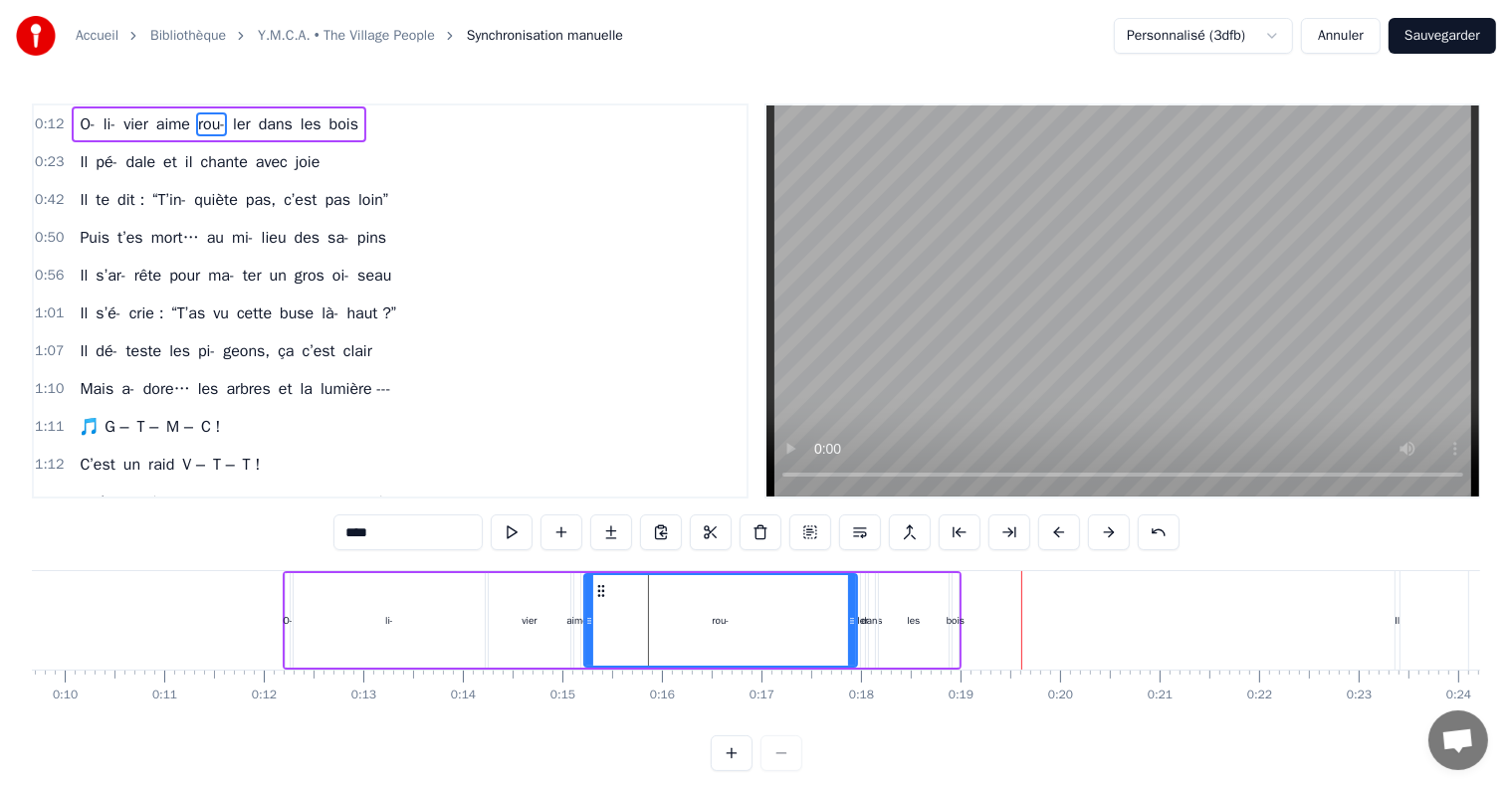 click at bounding box center (1059, 532) 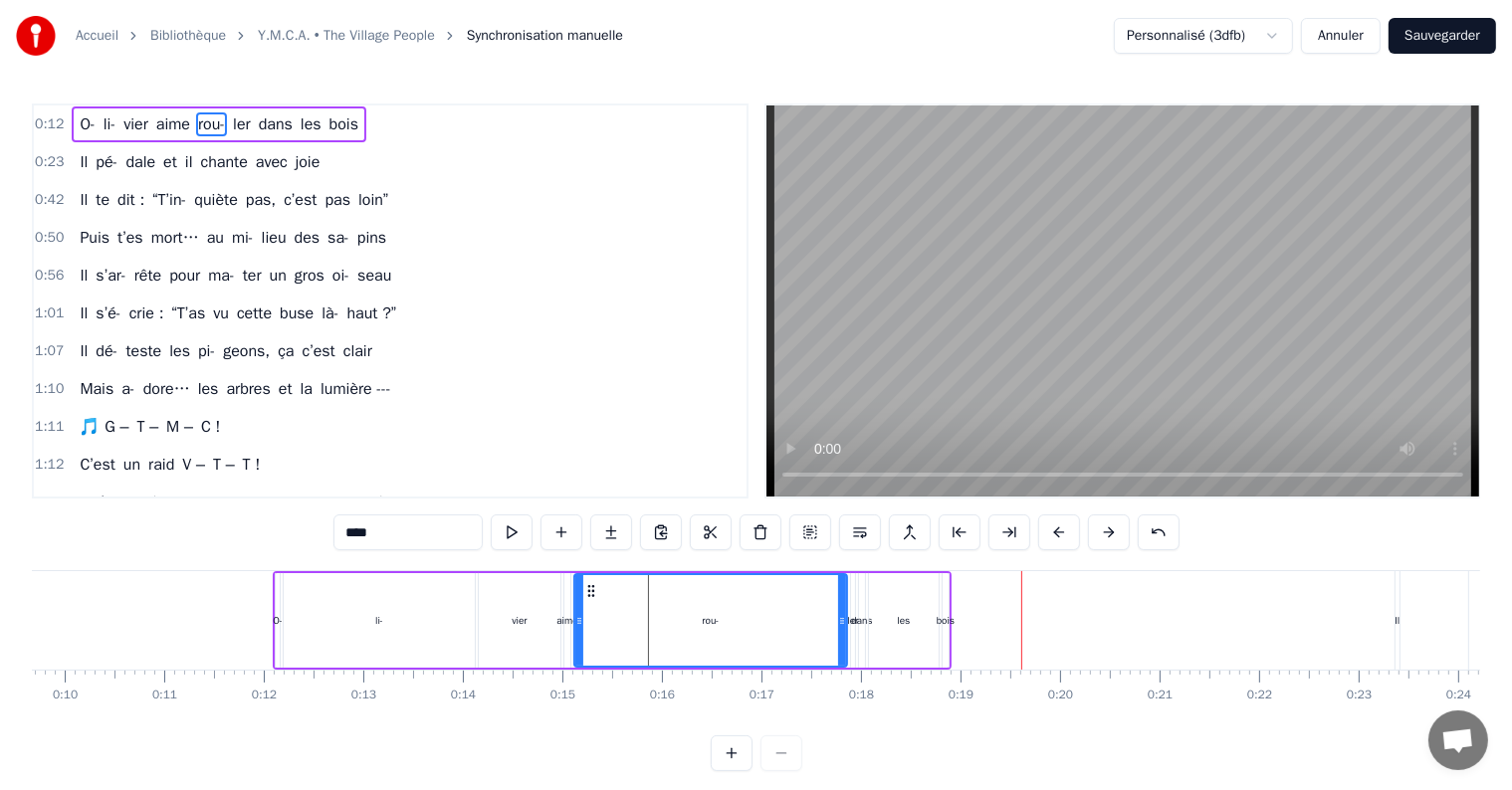 click at bounding box center [1059, 532] 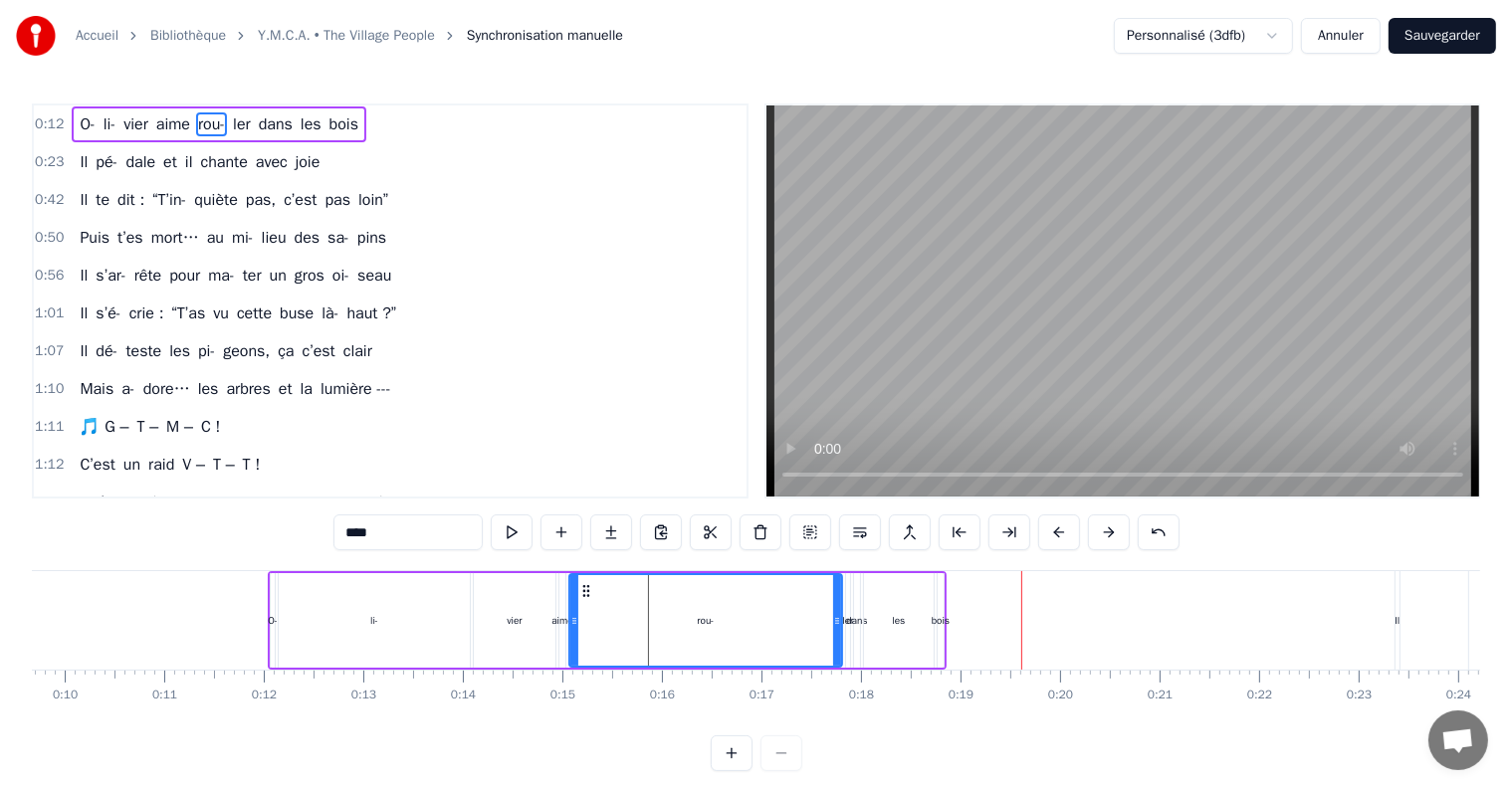 click at bounding box center (1059, 532) 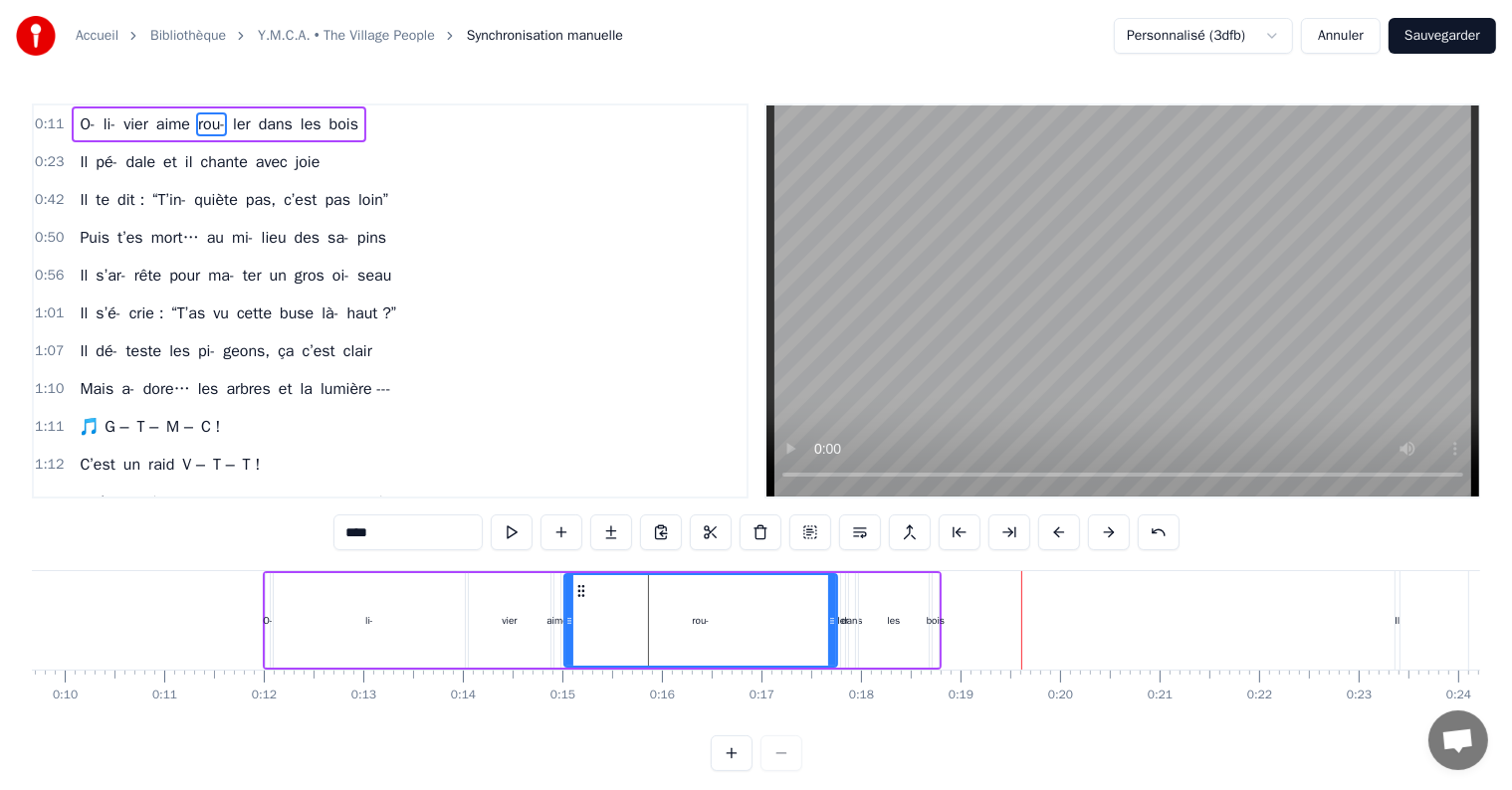 click at bounding box center (1059, 532) 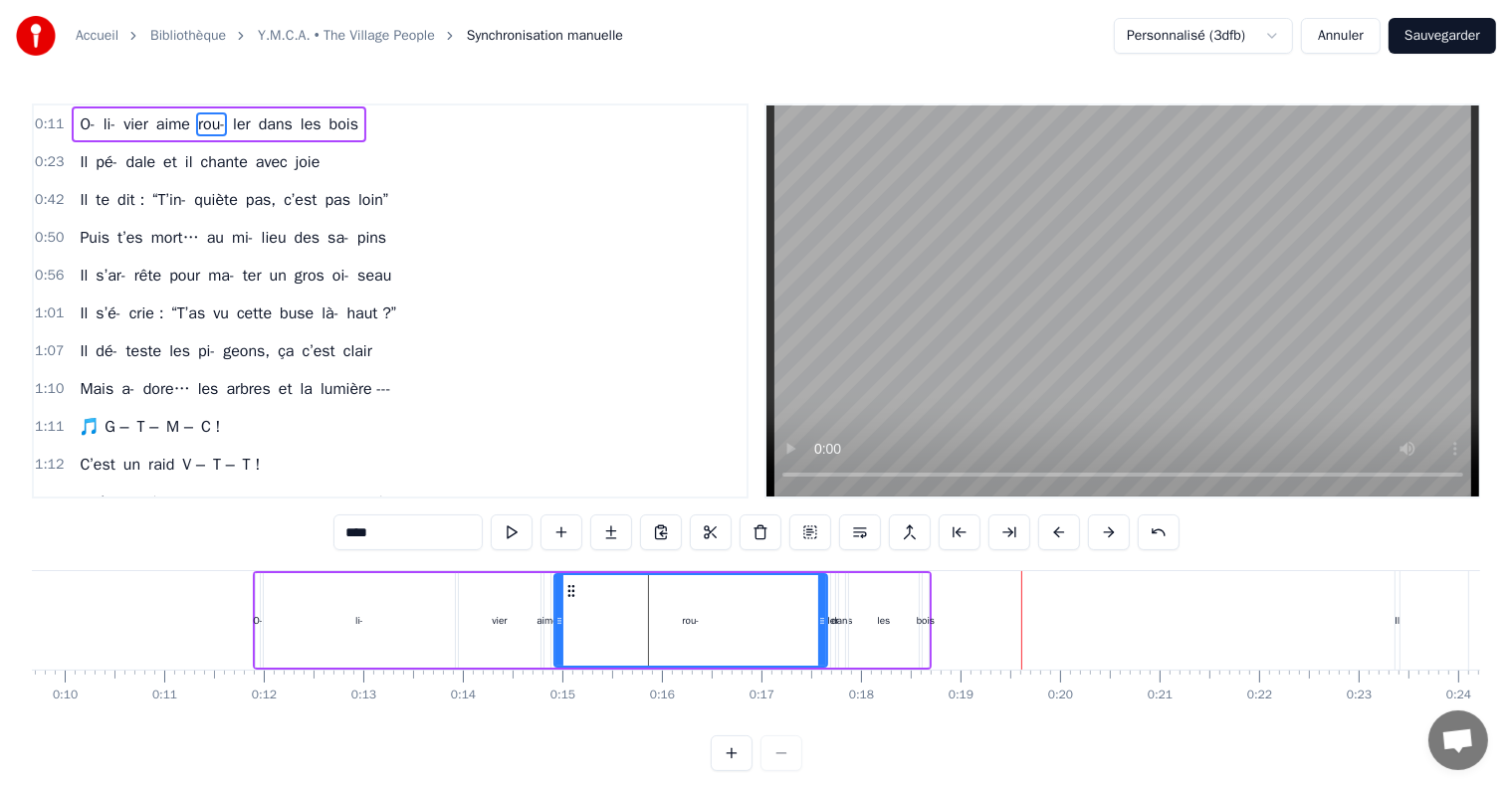 click at bounding box center [1059, 532] 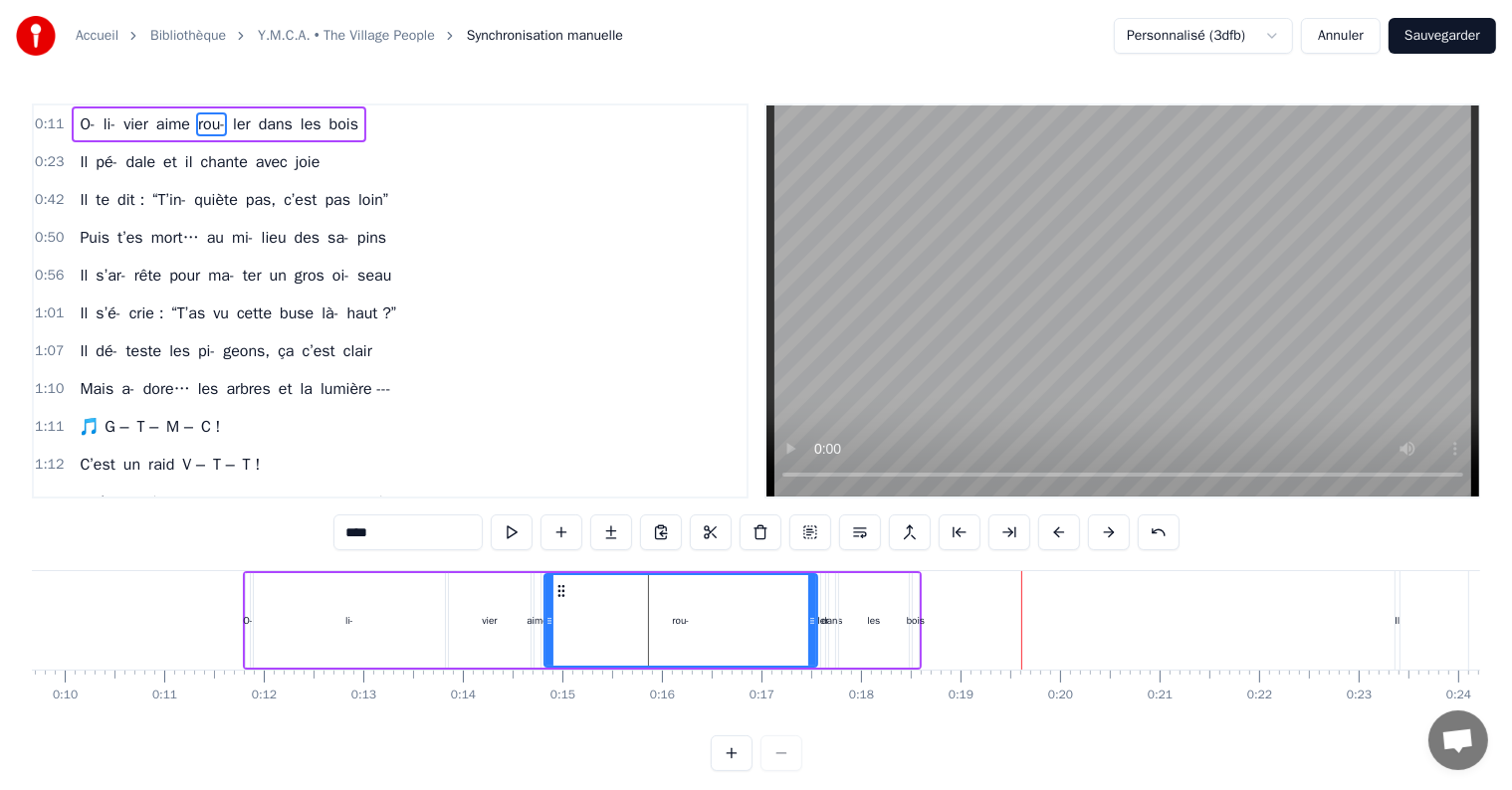 click at bounding box center (1059, 532) 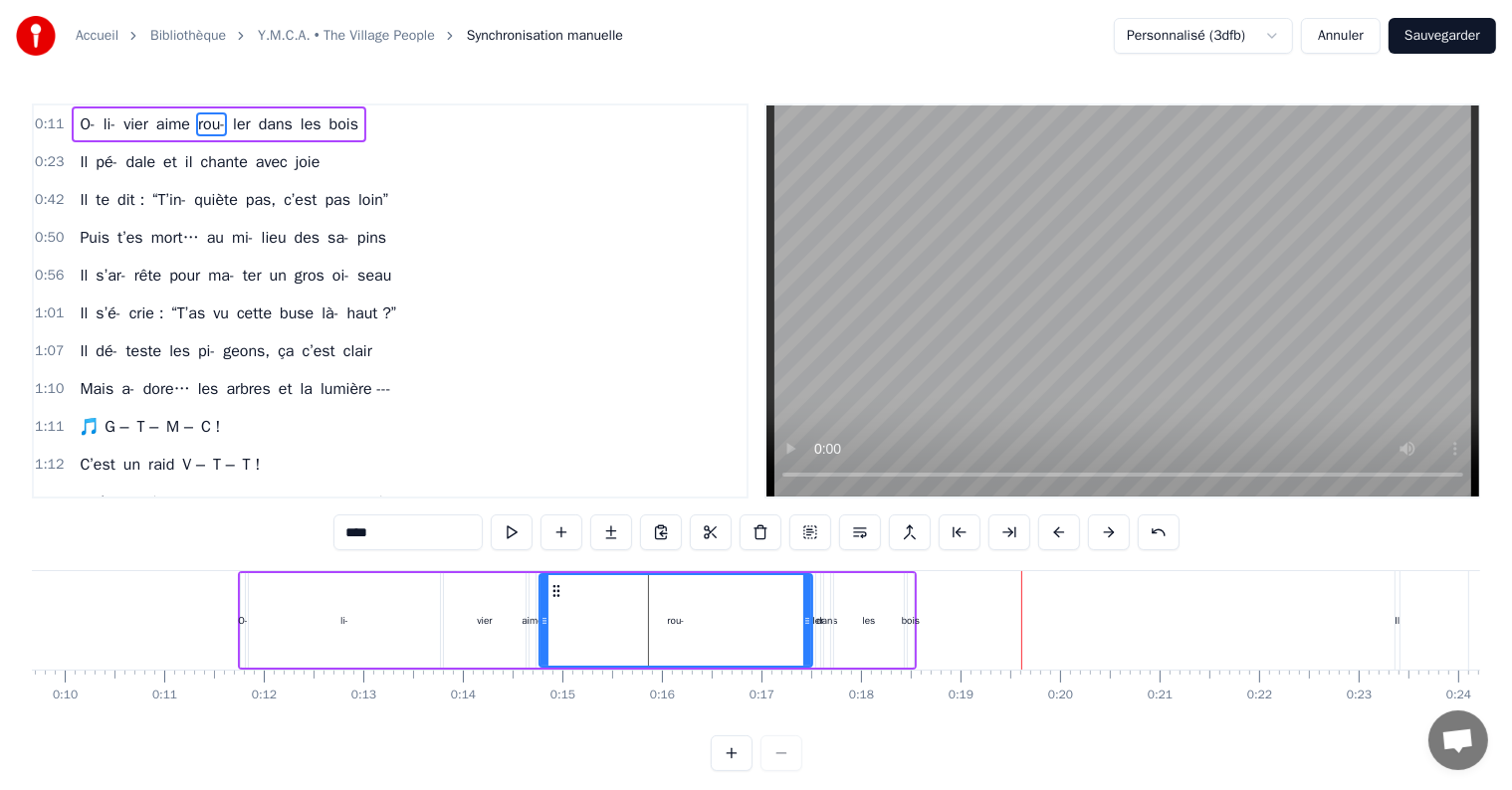 click at bounding box center (1059, 532) 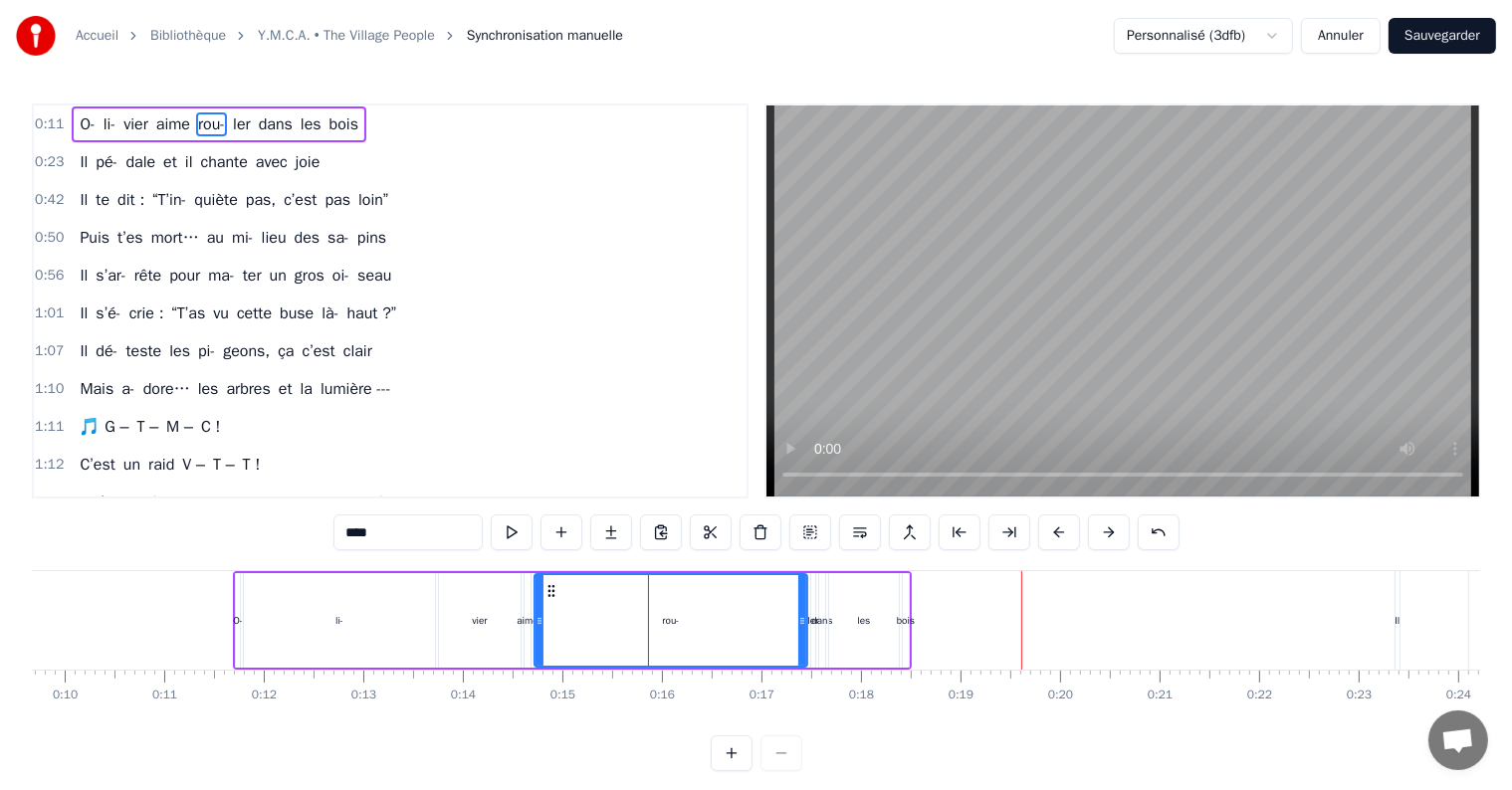 click at bounding box center [1059, 532] 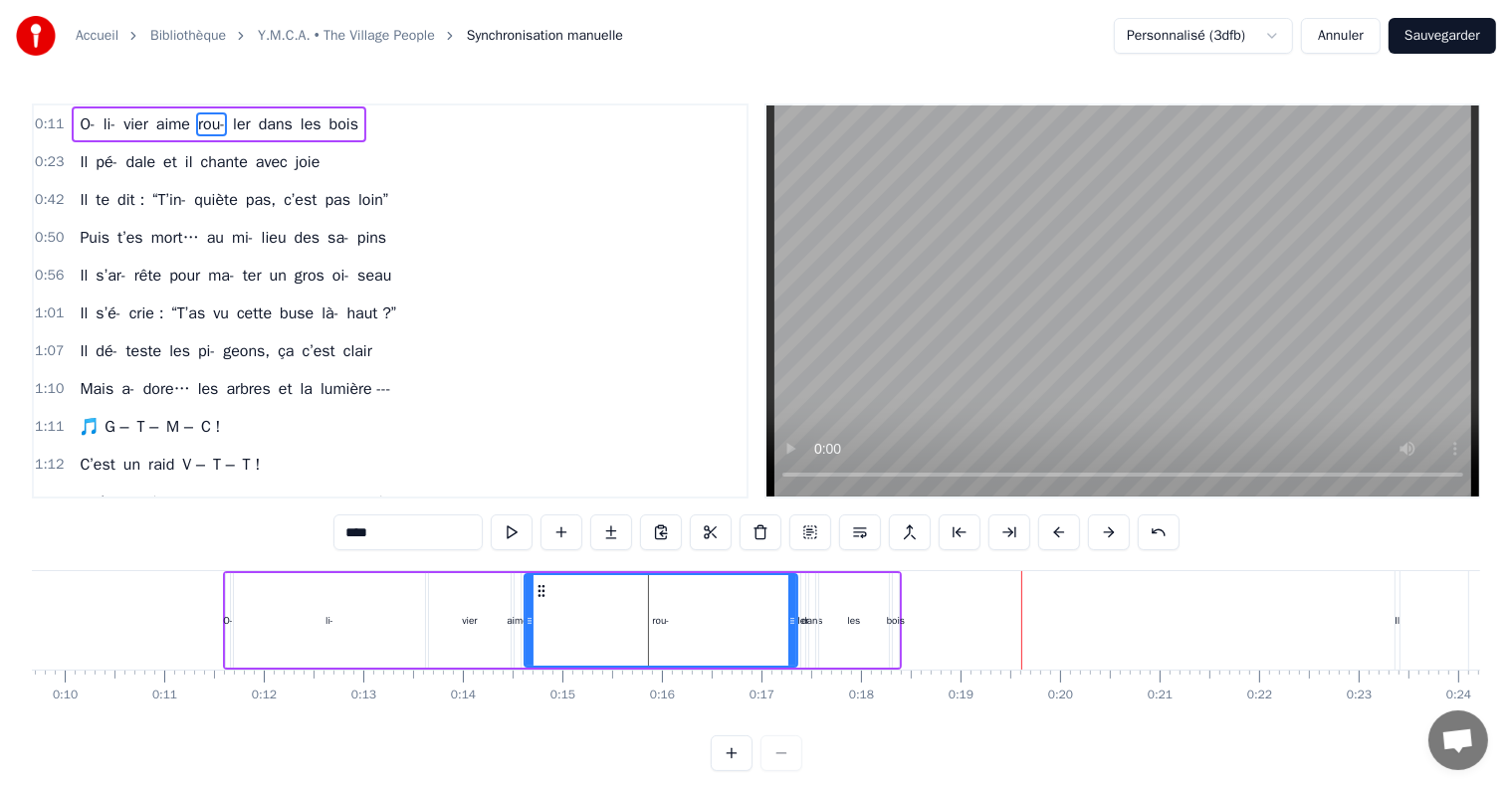 click at bounding box center (1059, 532) 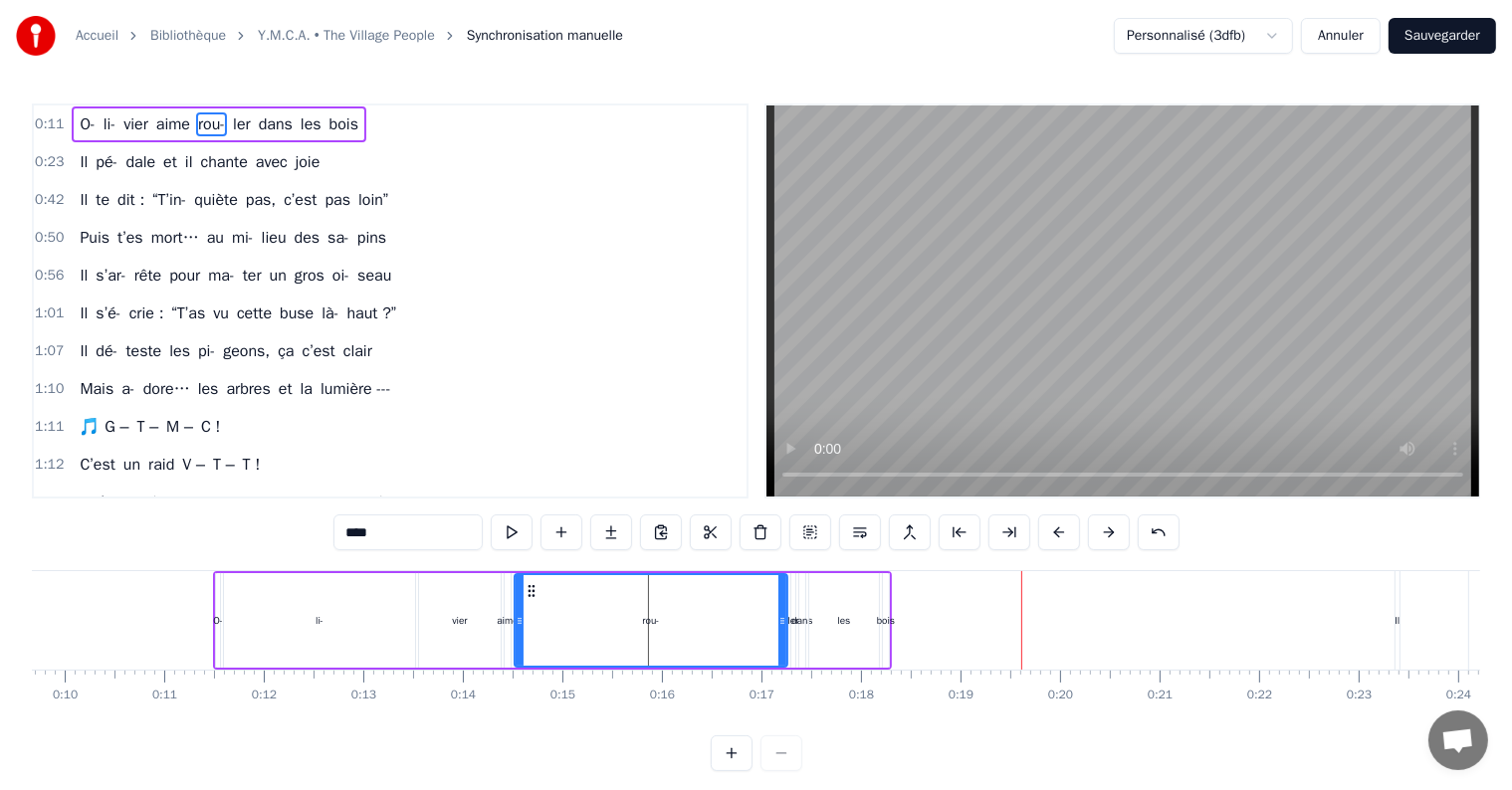 click on "Il pé- dale et il chante avec joie" at bounding box center [2233, 620] 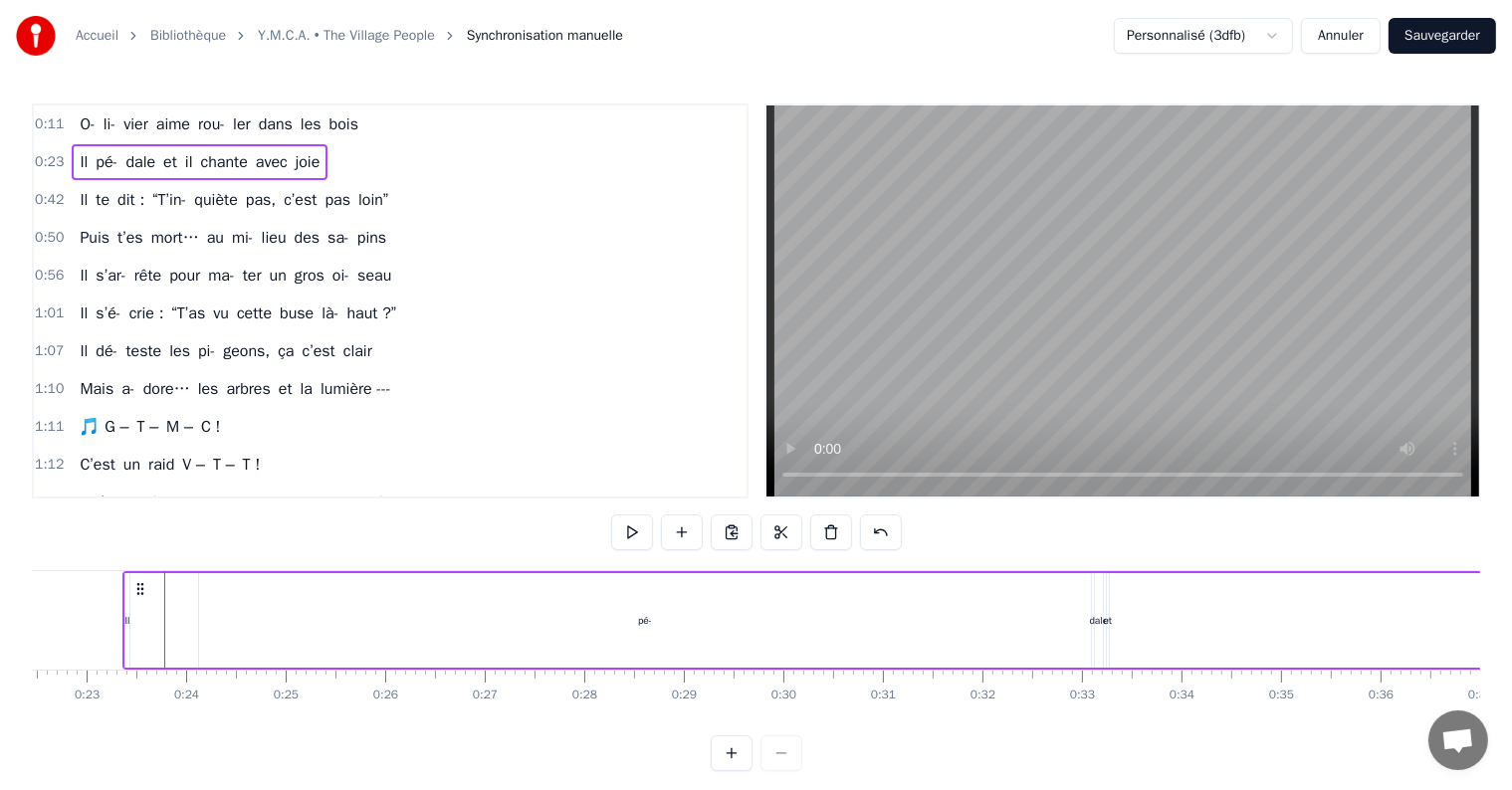scroll, scrollTop: 0, scrollLeft: 2267, axis: horizontal 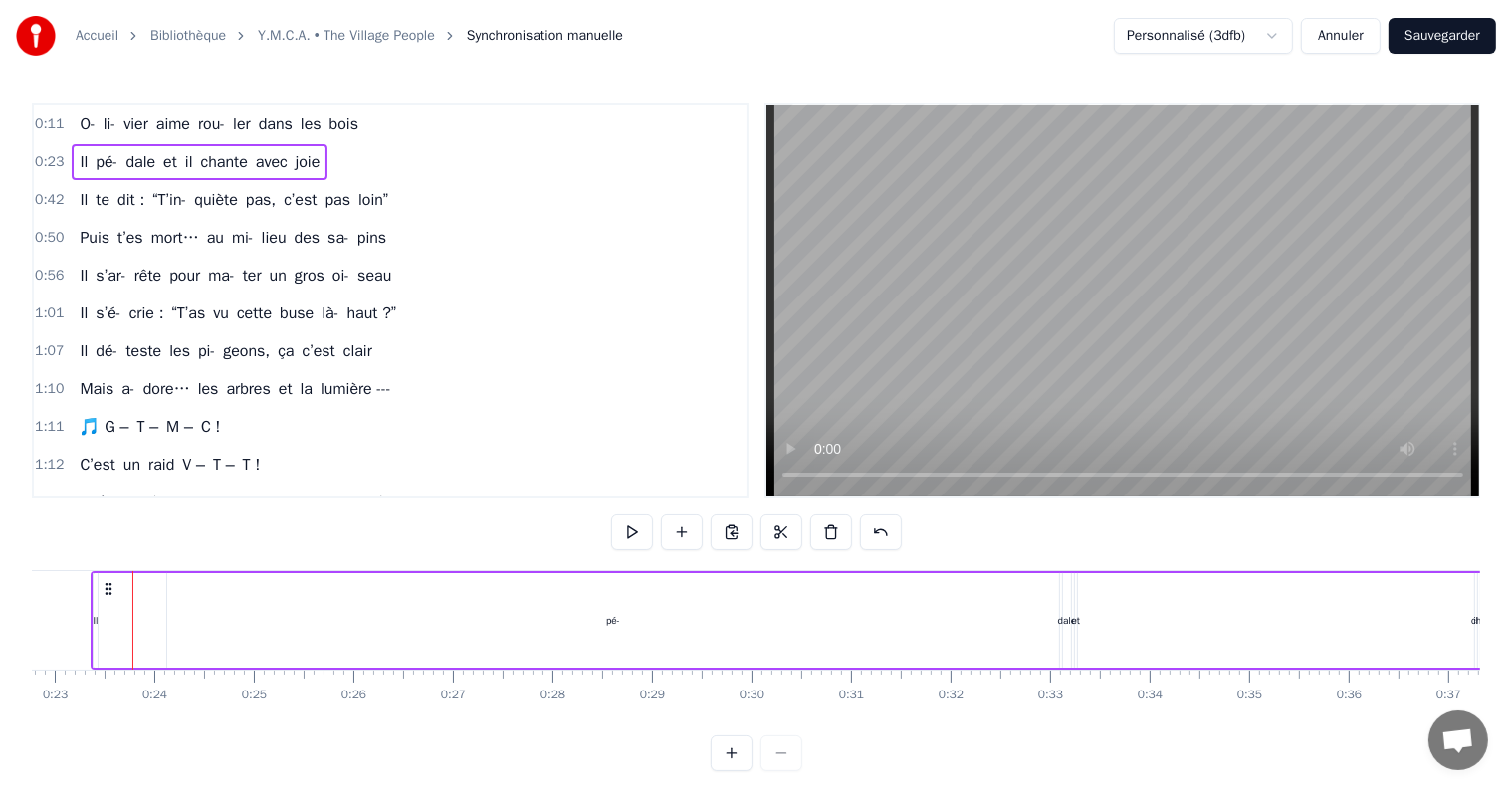 click on "pé-" at bounding box center [613, 620] 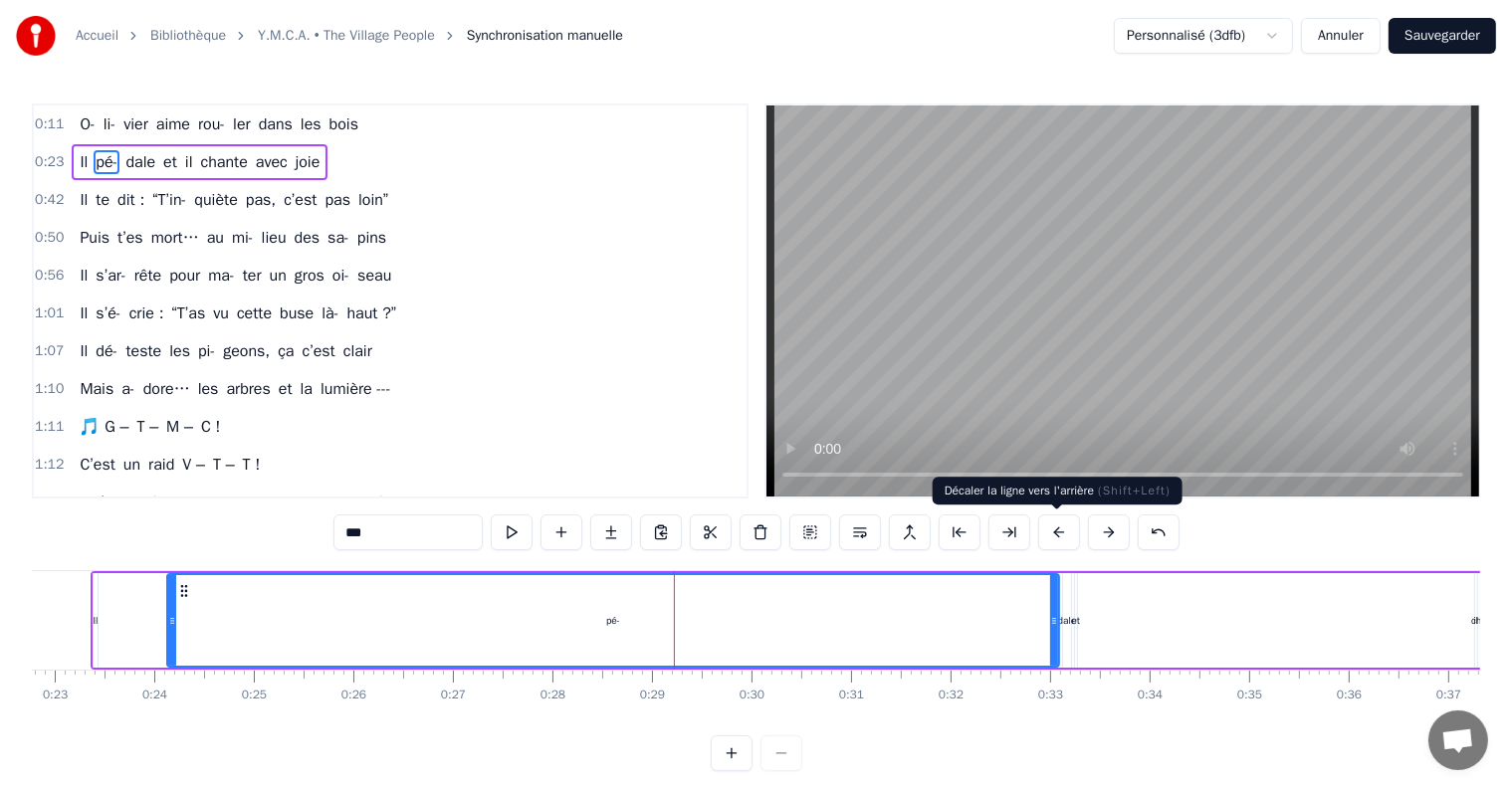 click at bounding box center (1059, 532) 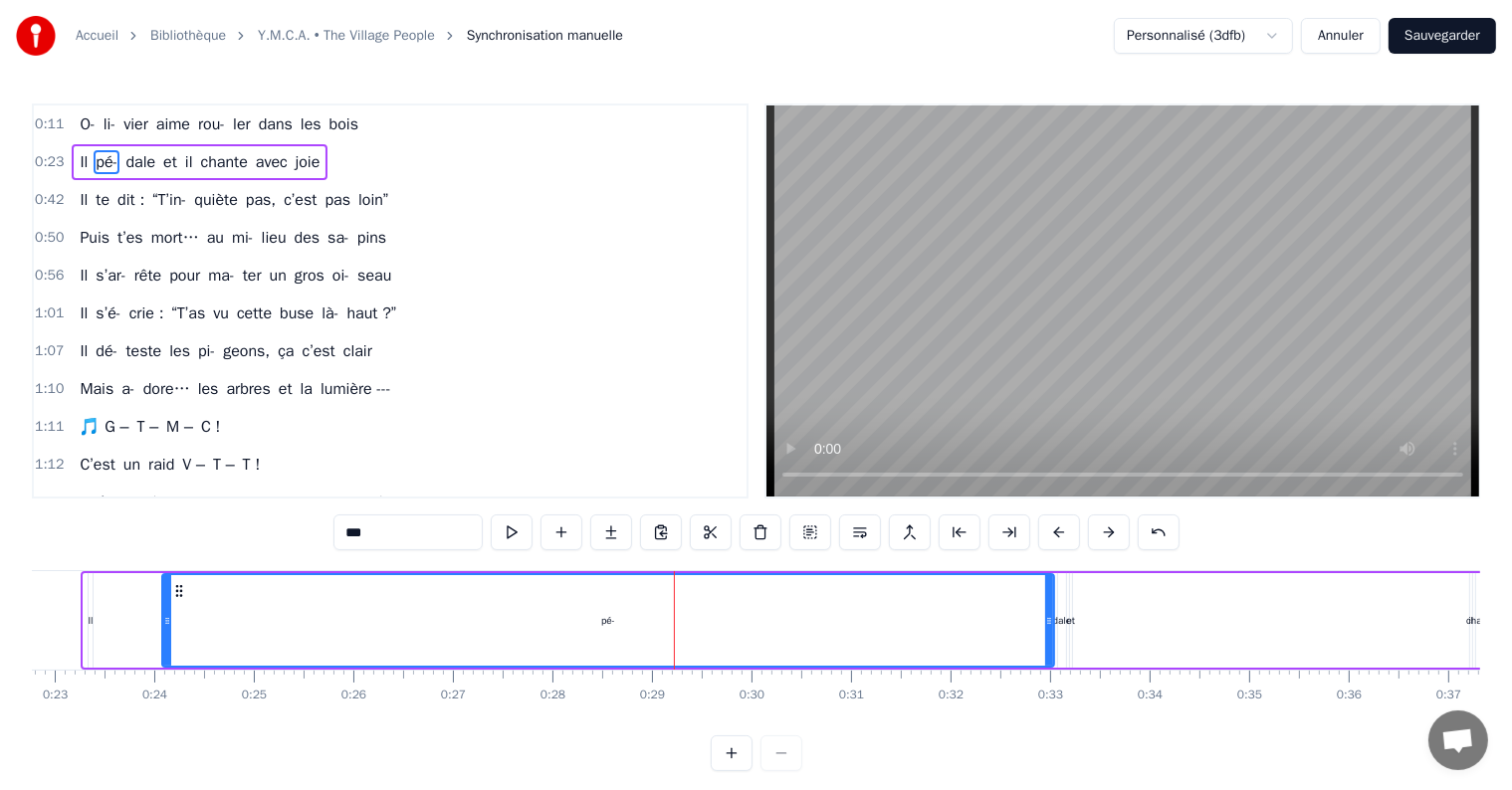 click at bounding box center [1059, 532] 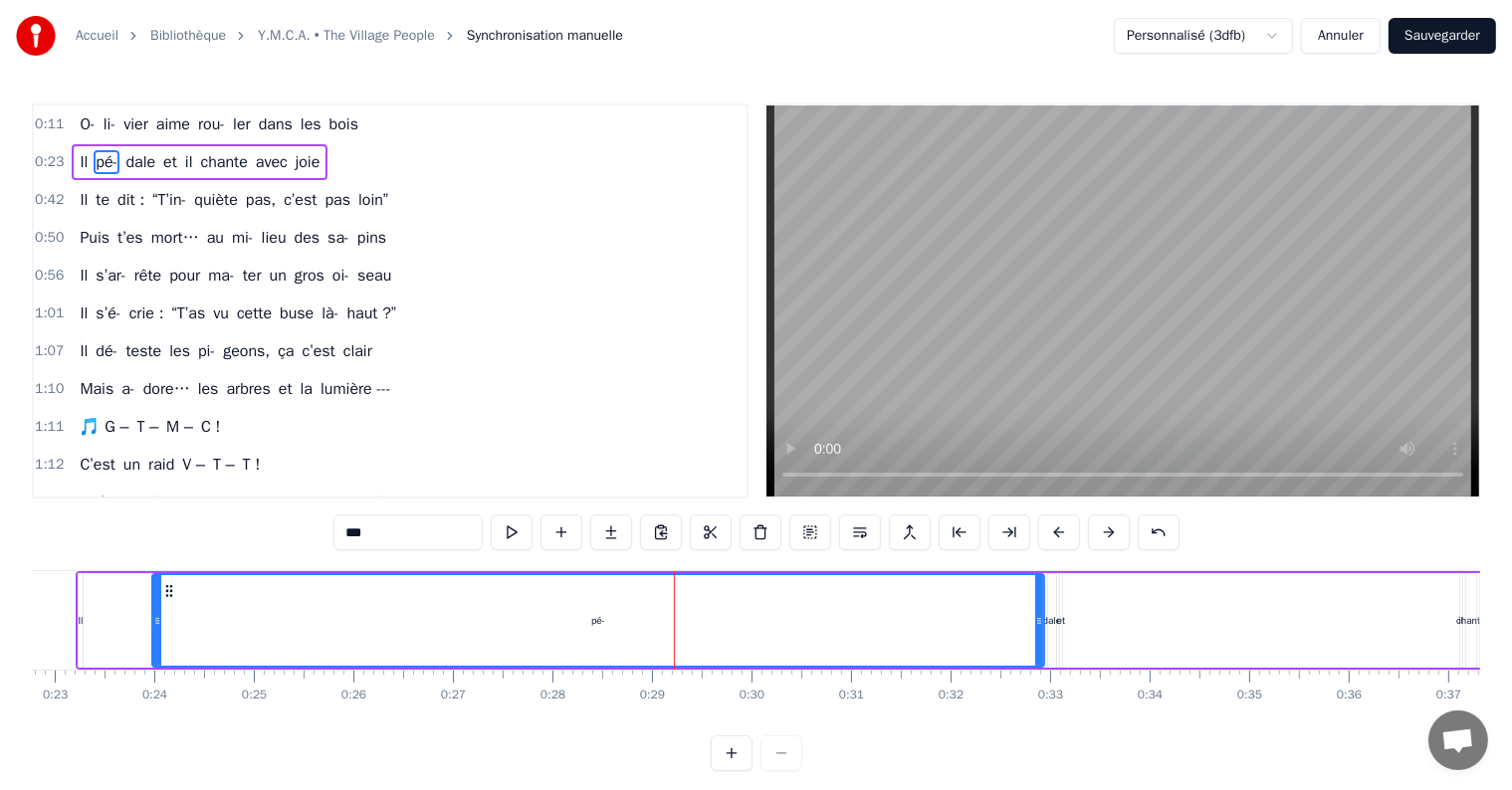 click at bounding box center (1059, 532) 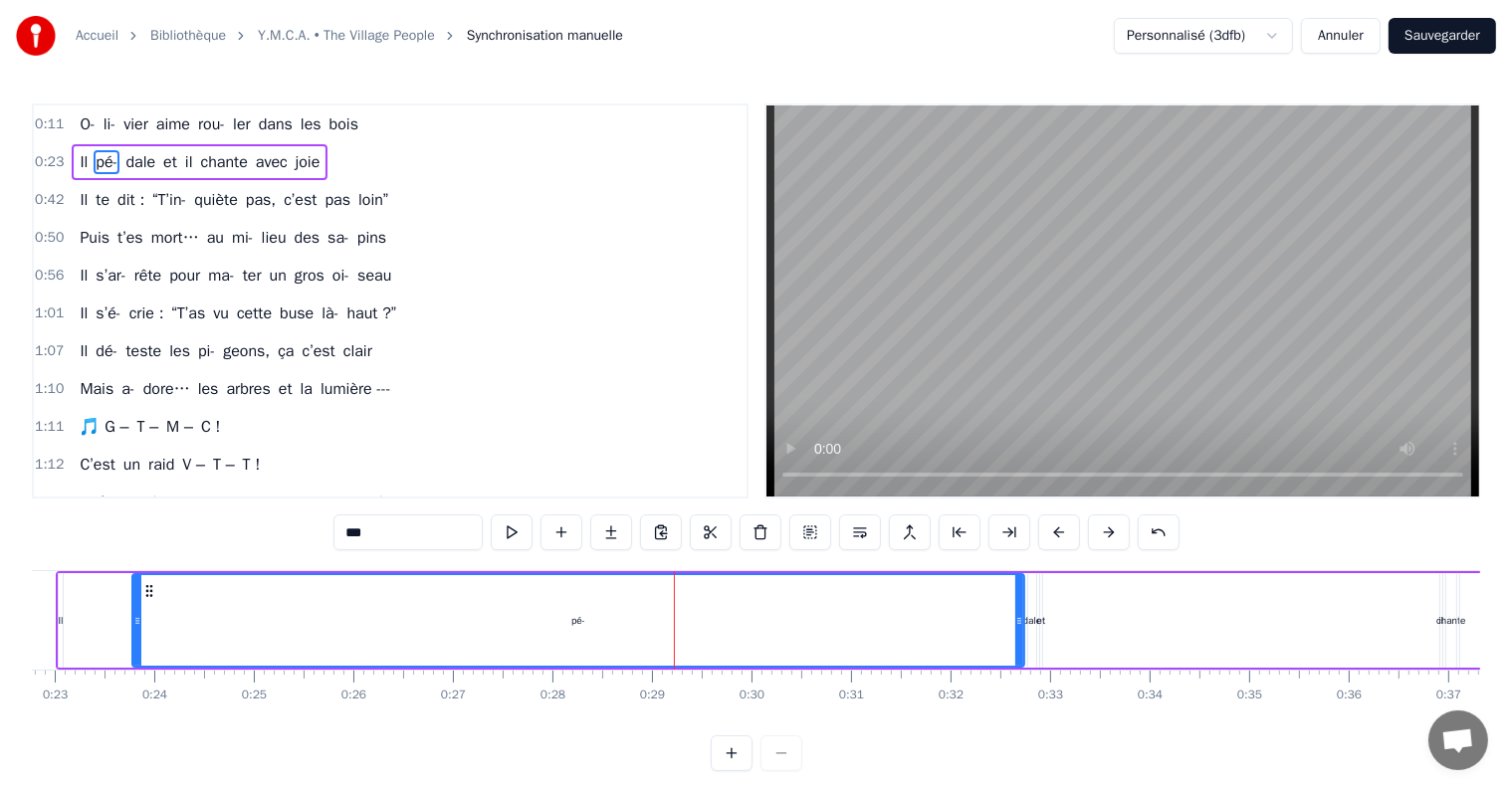 click at bounding box center (756, 753) 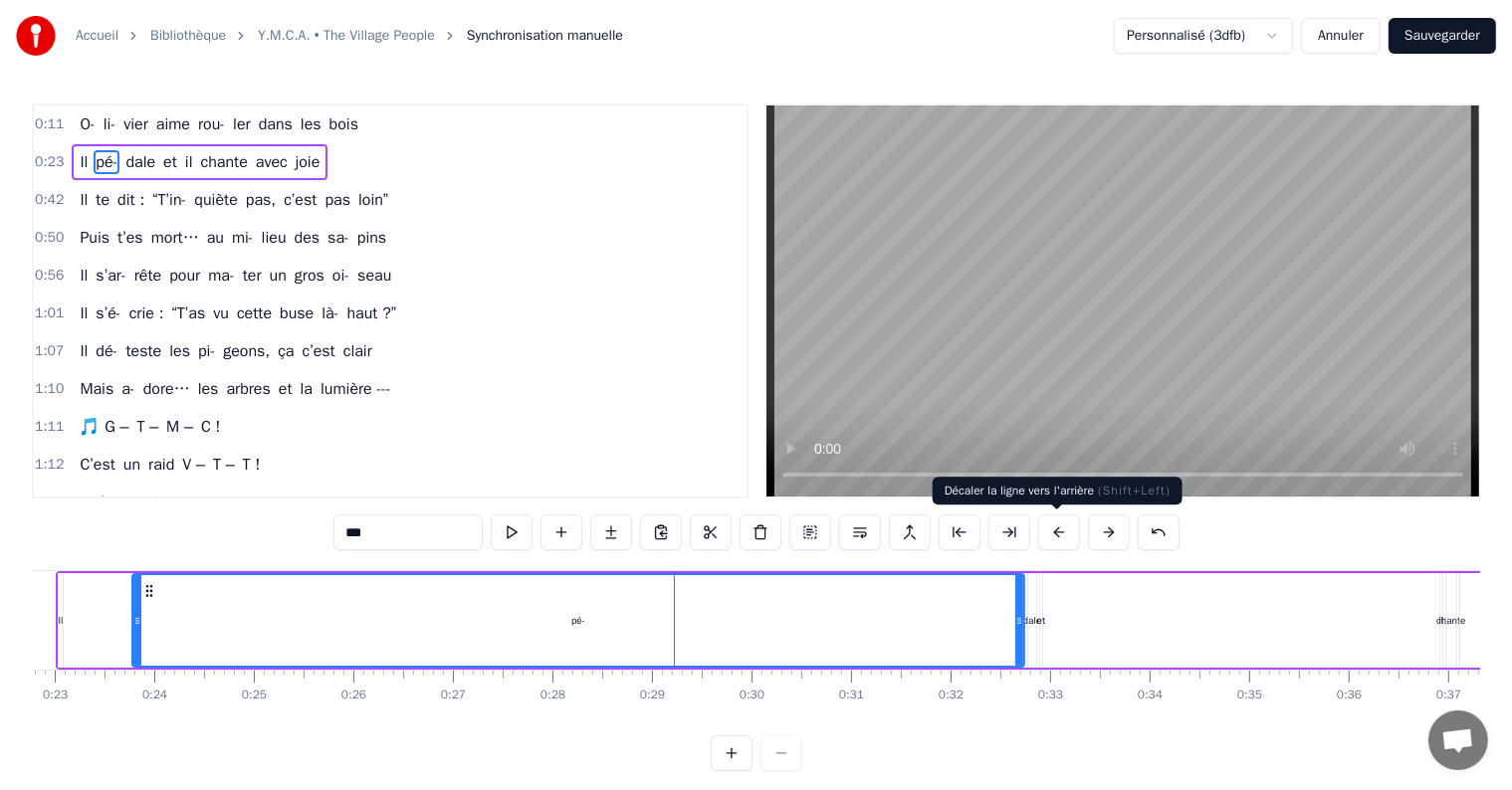 click at bounding box center (1059, 532) 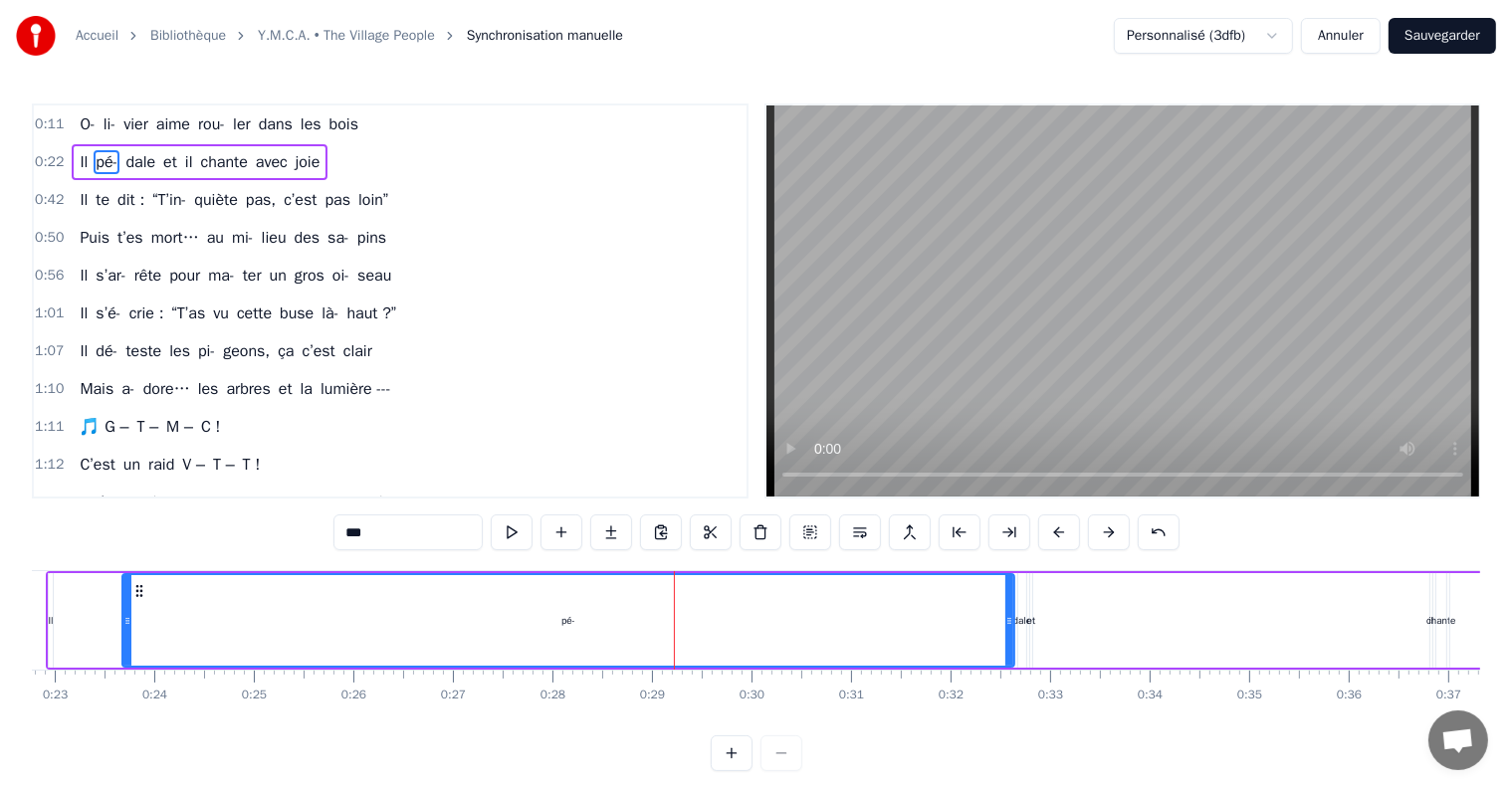 click at bounding box center [1059, 532] 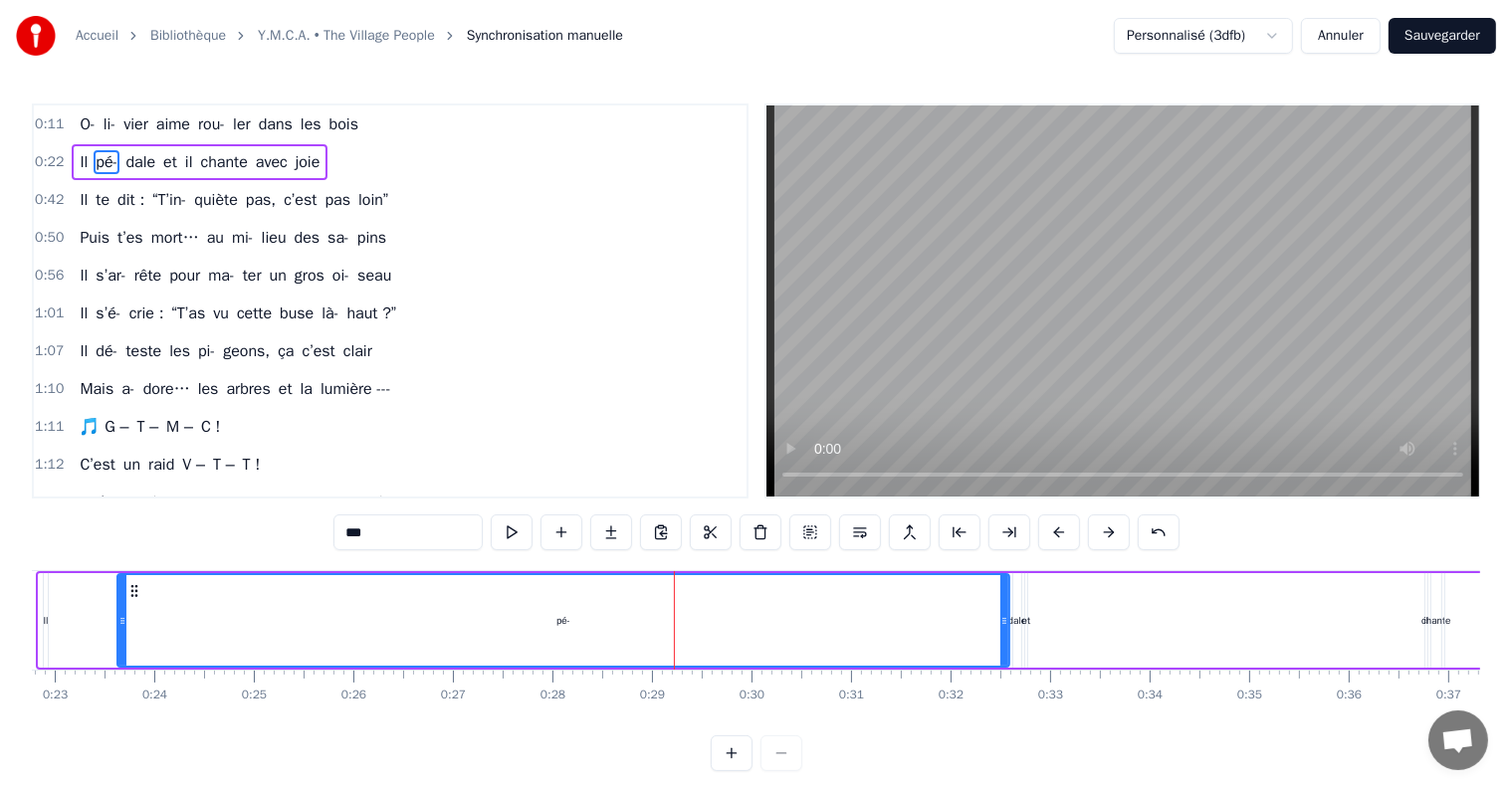 click at bounding box center [1059, 532] 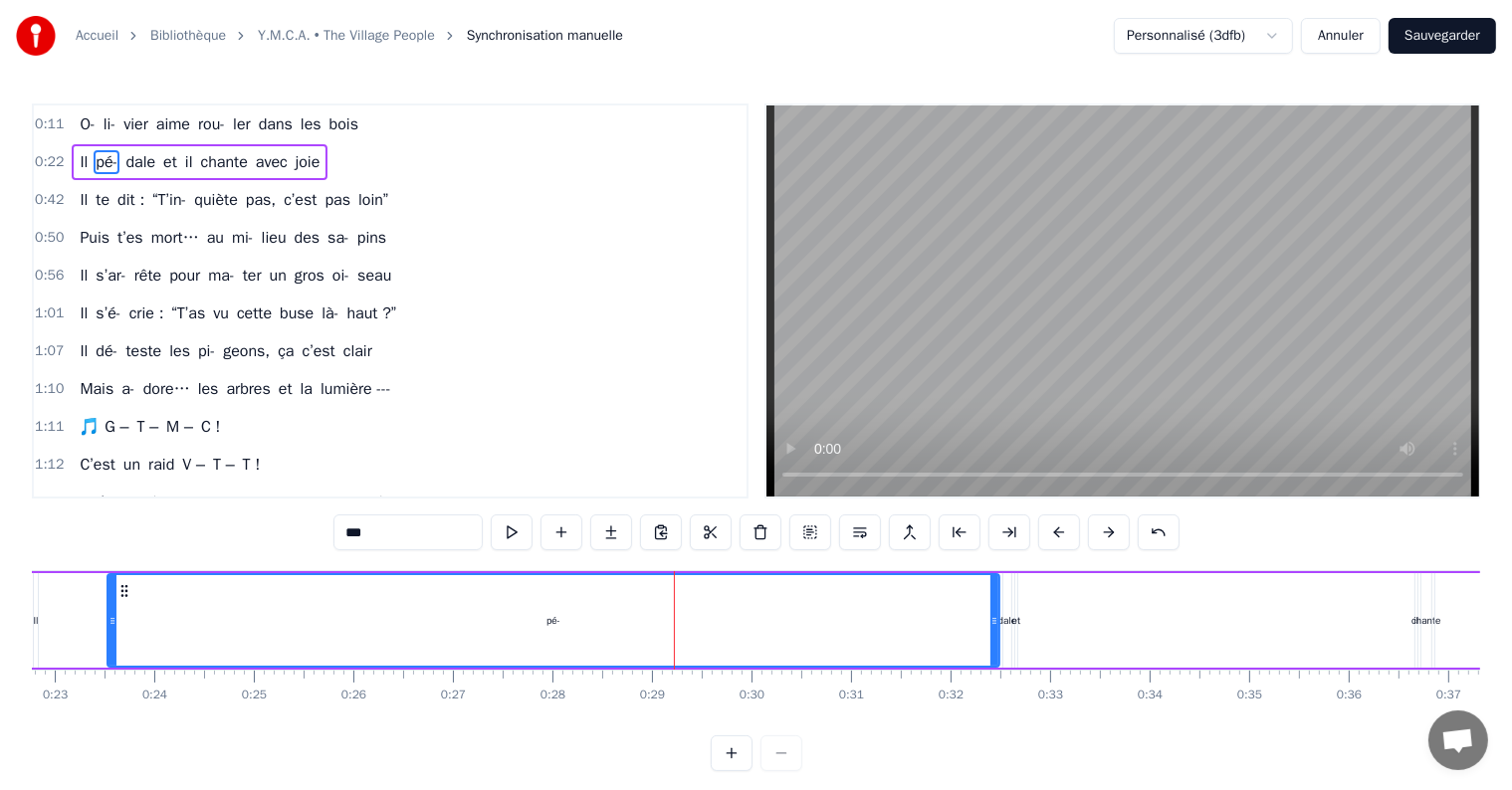 click at bounding box center (1059, 532) 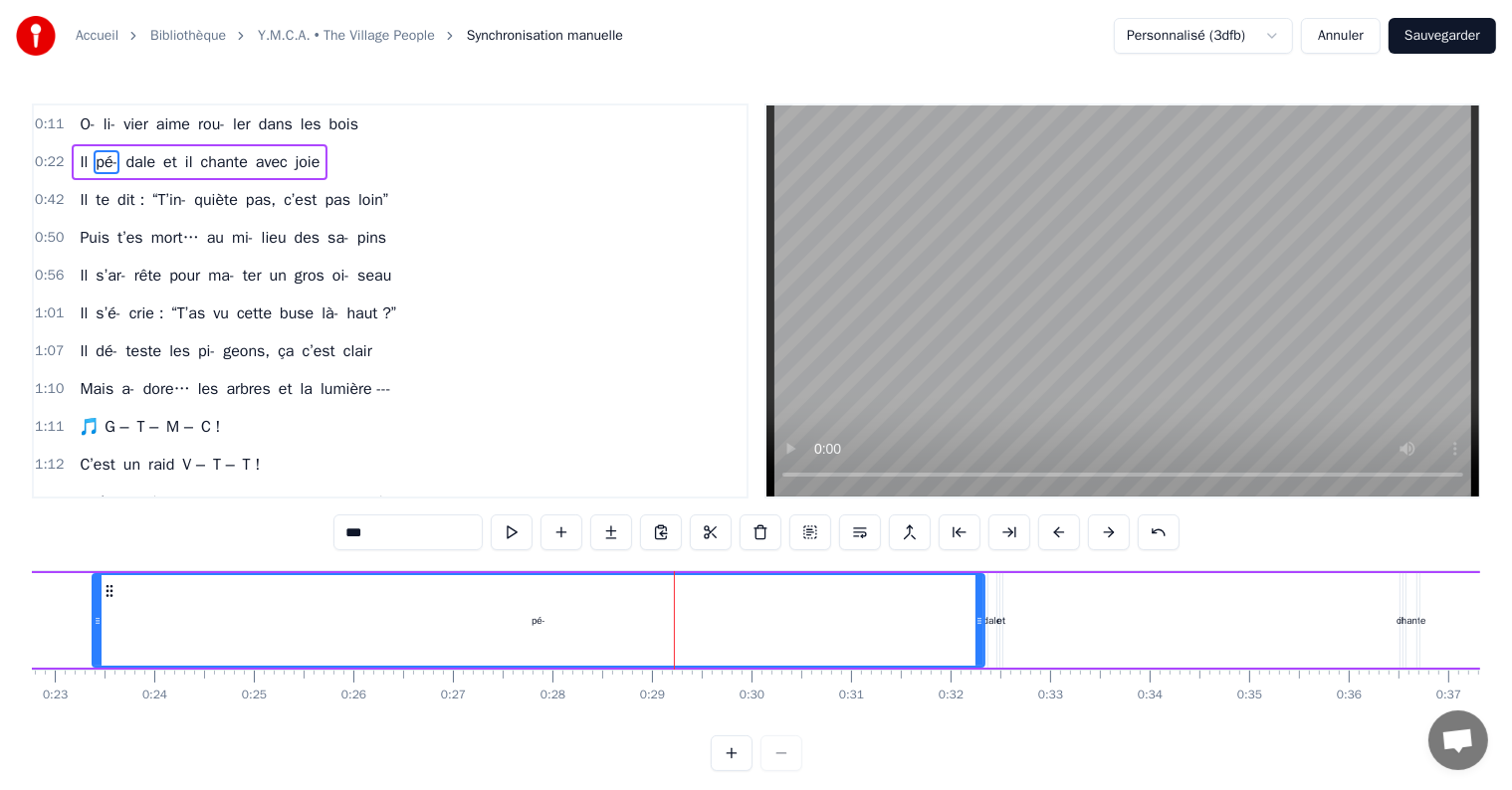 click at bounding box center (1059, 532) 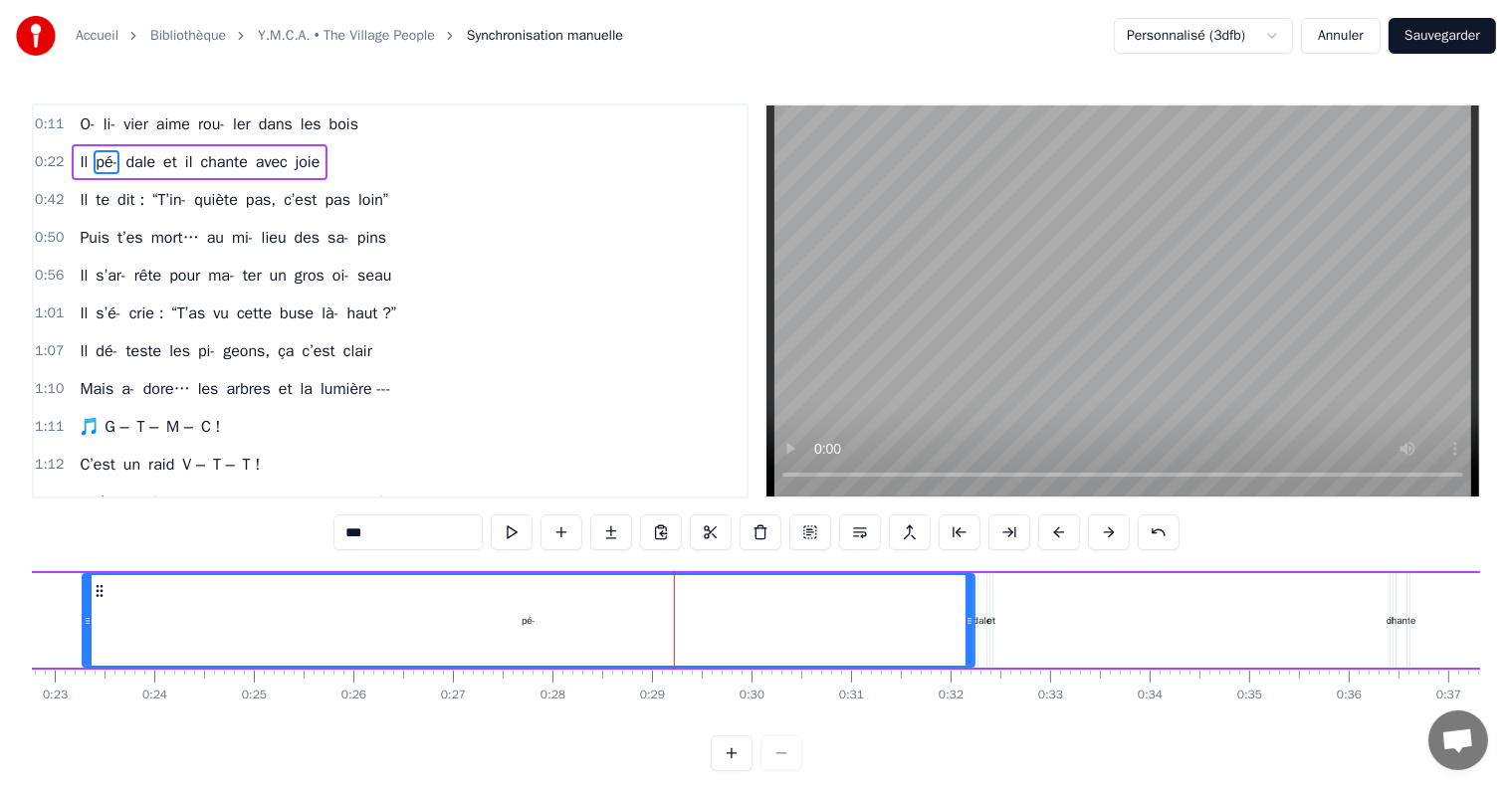 click at bounding box center (1059, 532) 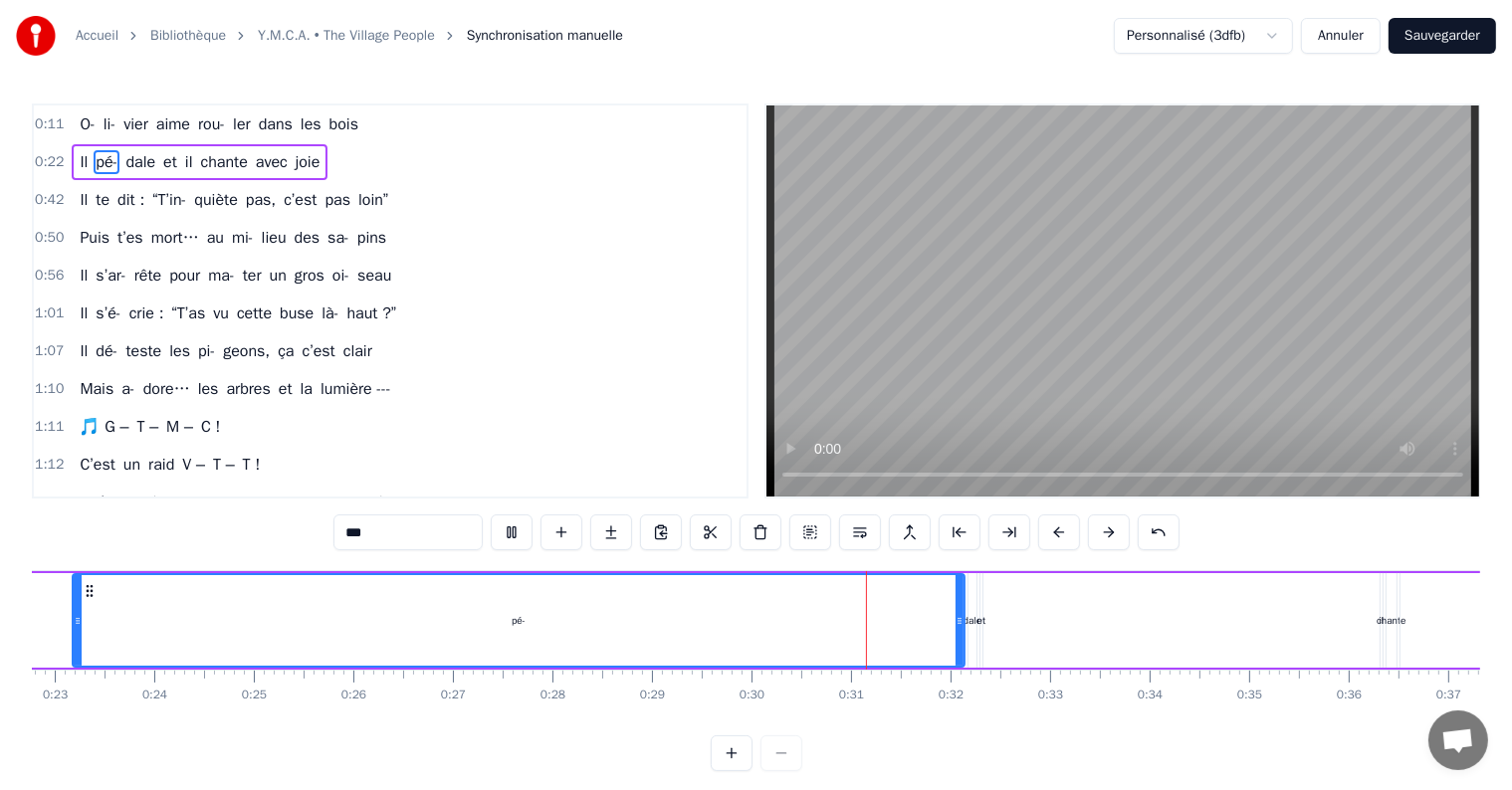 drag, startPoint x: 243, startPoint y: 737, endPoint x: 213, endPoint y: 731, distance: 30.594117 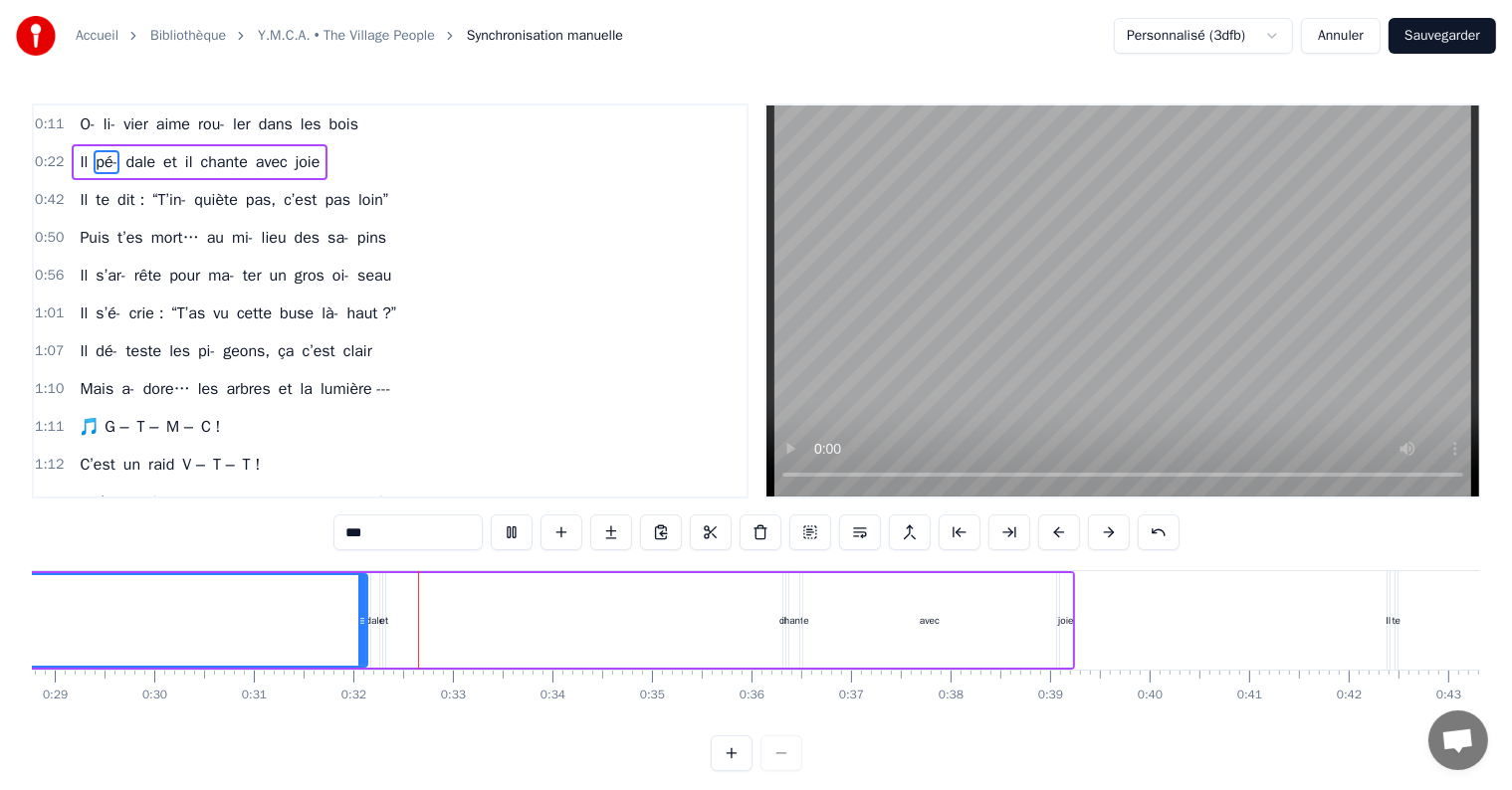 scroll, scrollTop: 0, scrollLeft: 3086, axis: horizontal 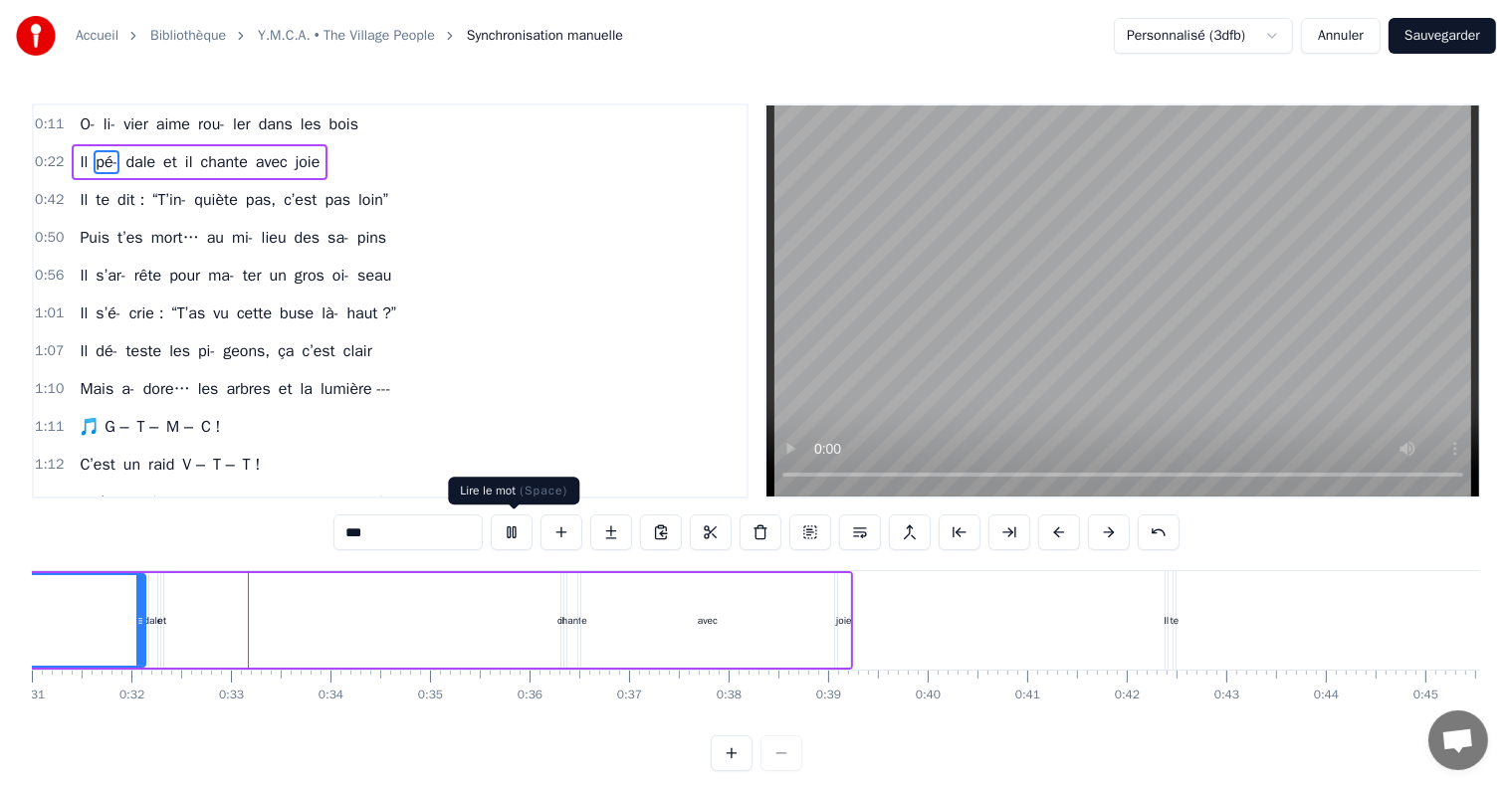 click at bounding box center (512, 532) 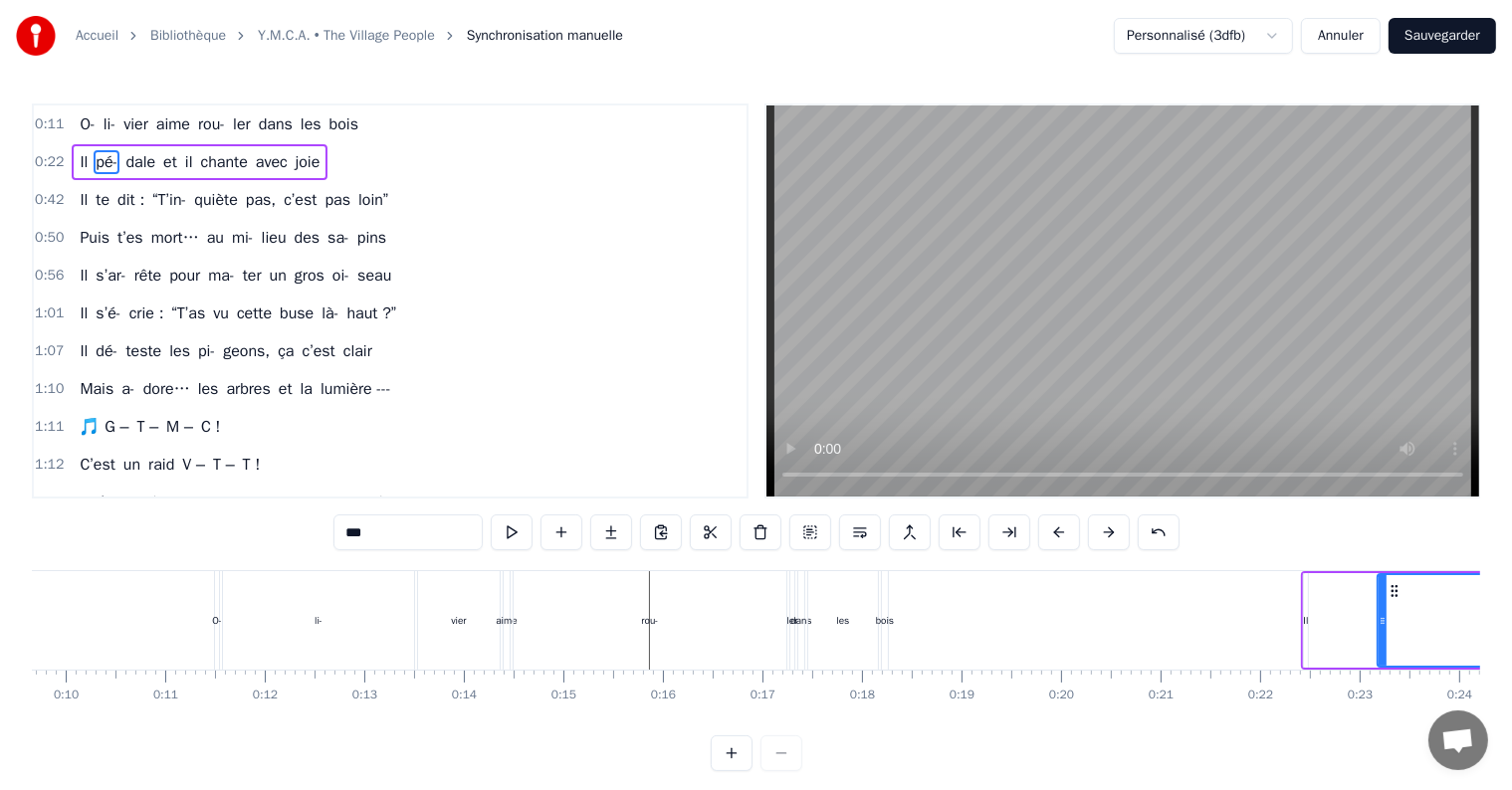 scroll, scrollTop: 0, scrollLeft: 354, axis: horizontal 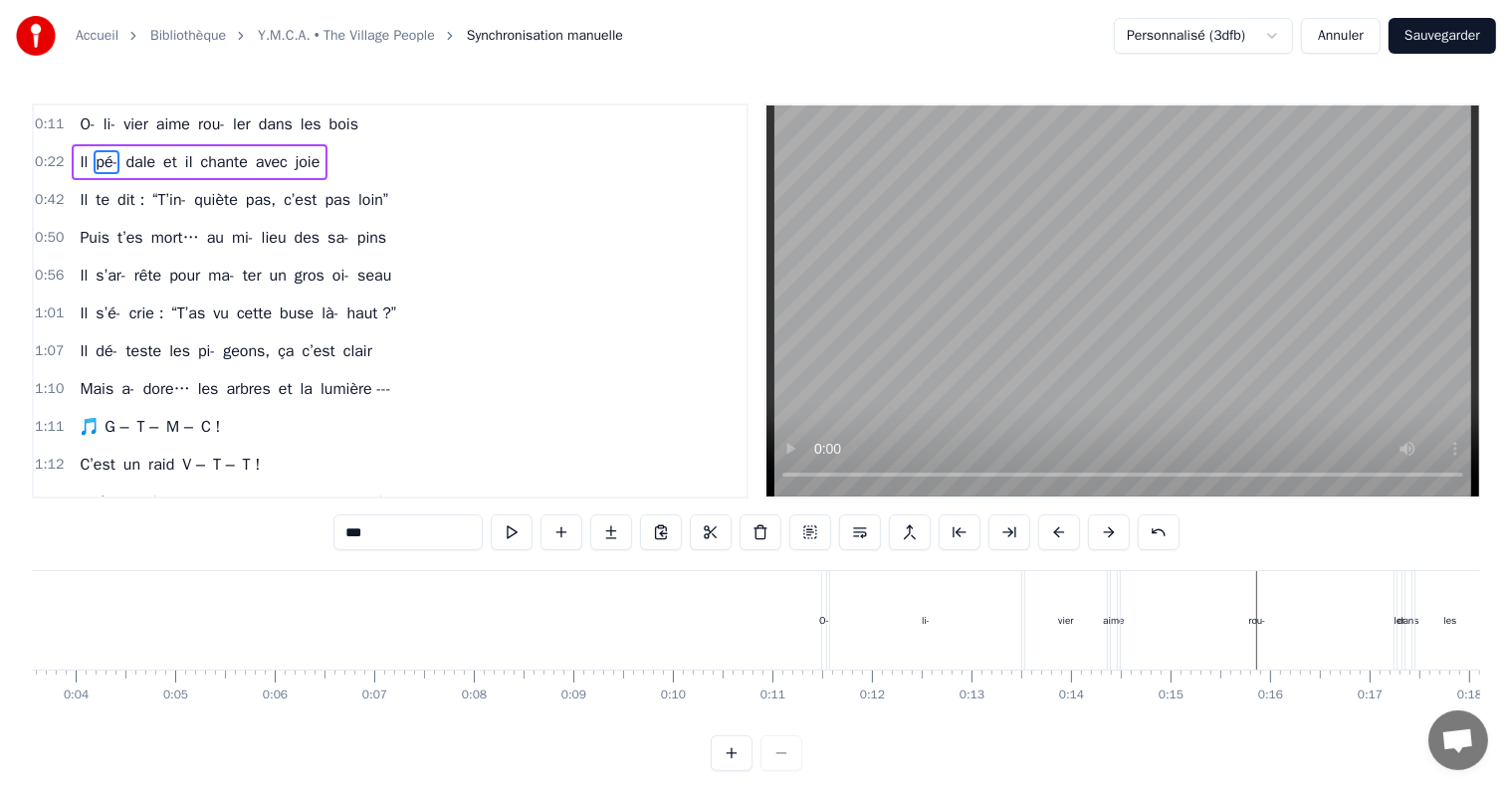 click at bounding box center [10931, 620] 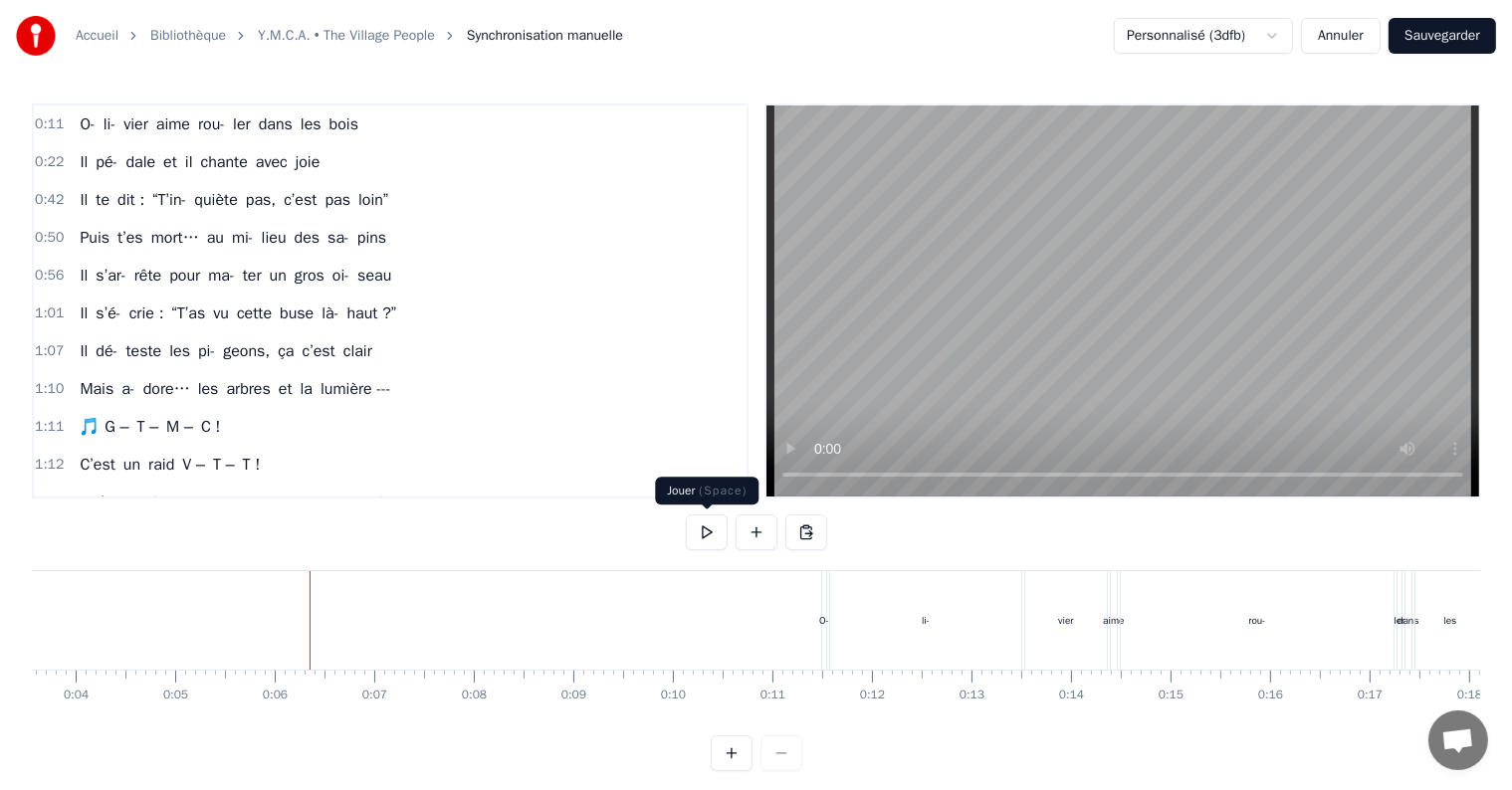 click at bounding box center [707, 532] 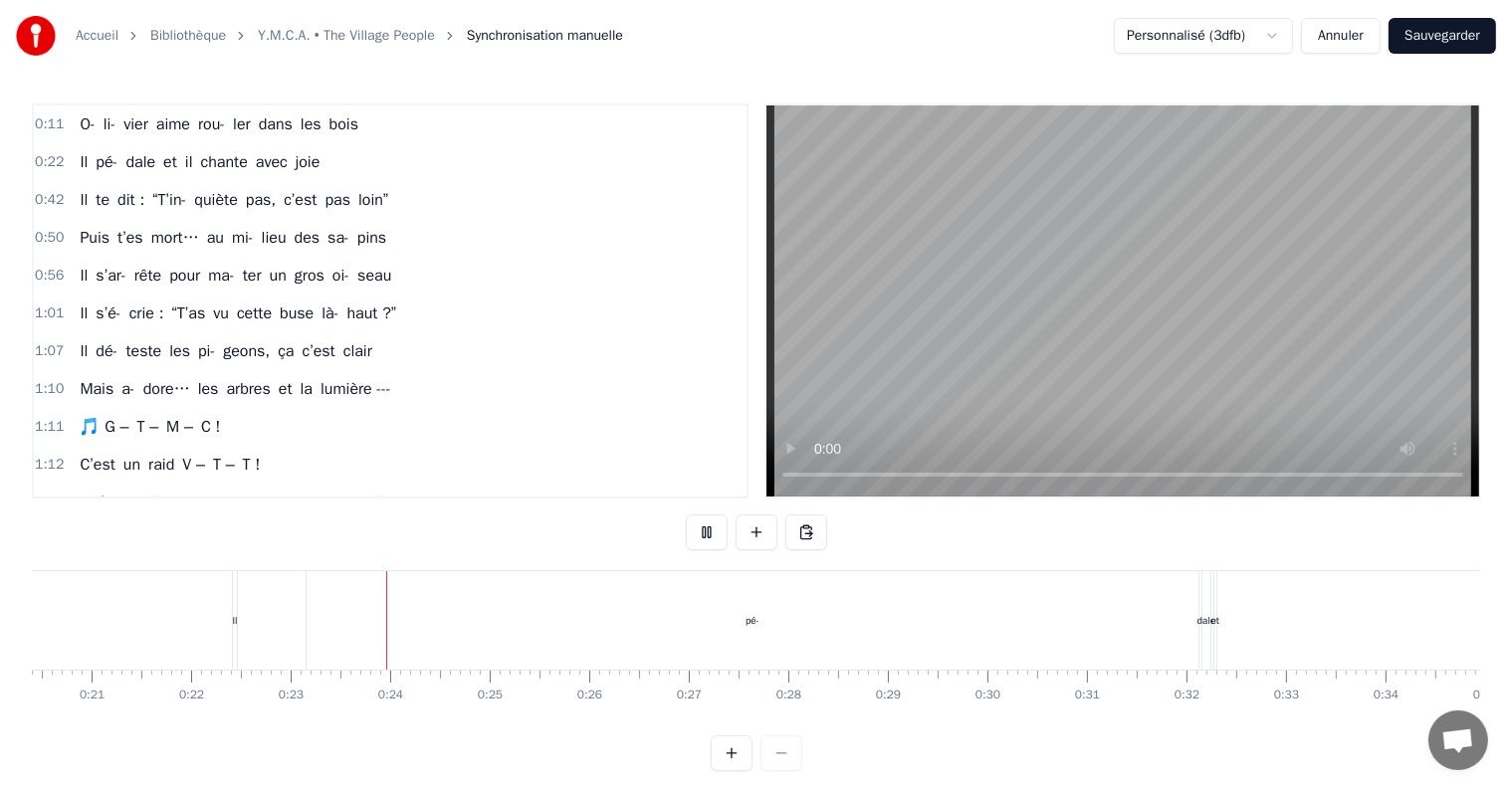 scroll, scrollTop: 0, scrollLeft: 2235, axis: horizontal 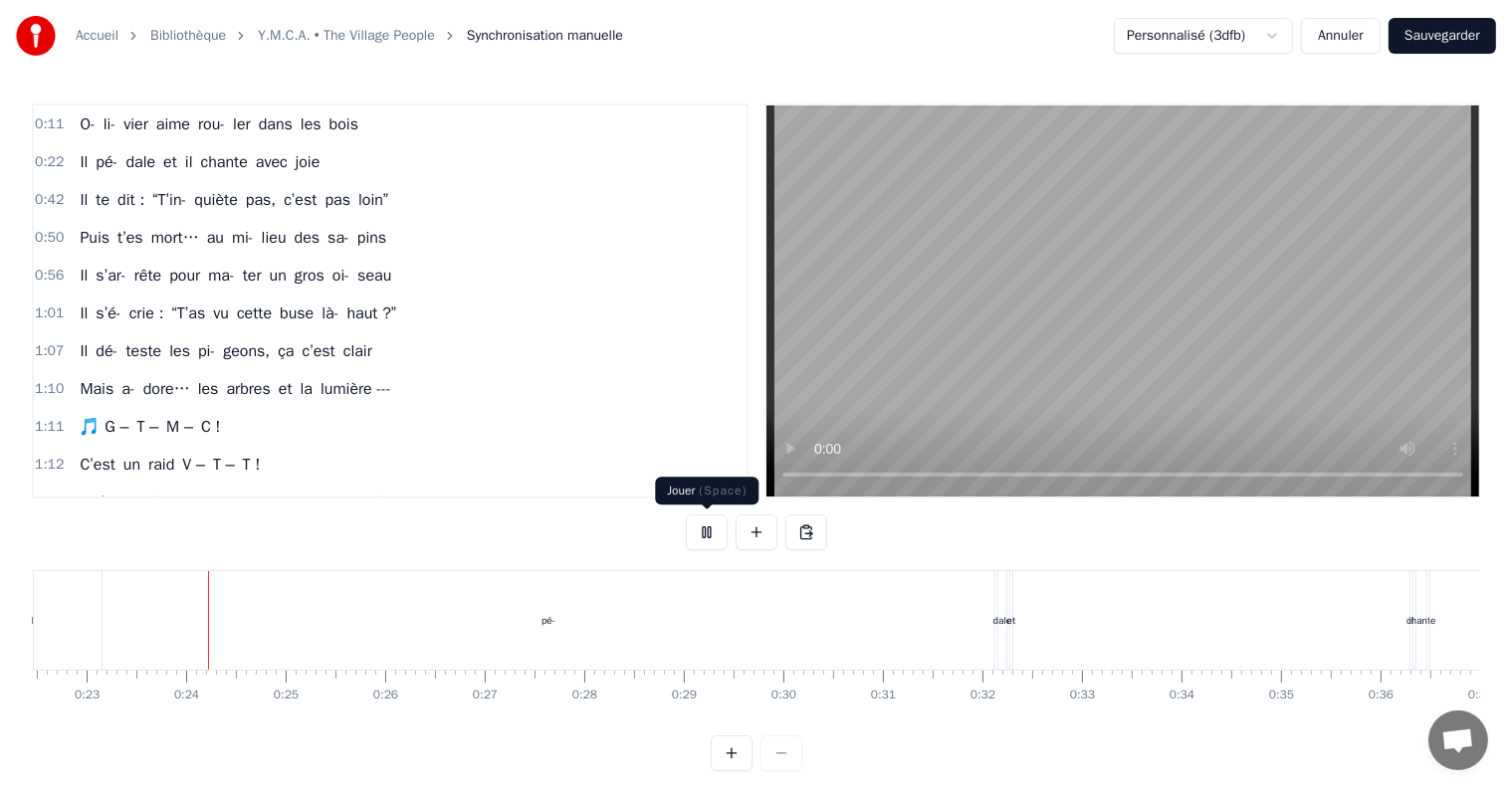 click at bounding box center [707, 532] 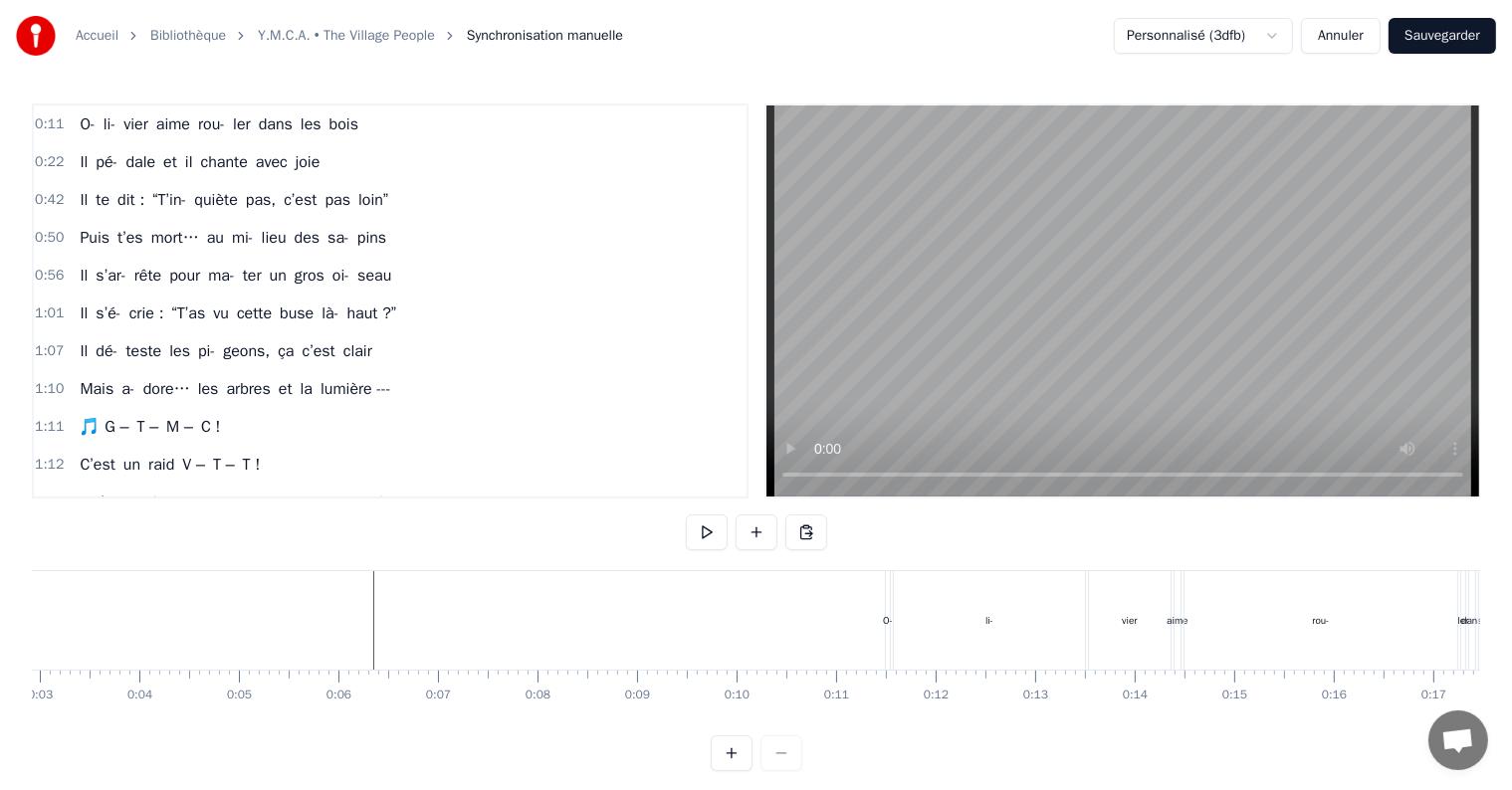 scroll, scrollTop: 0, scrollLeft: 0, axis: both 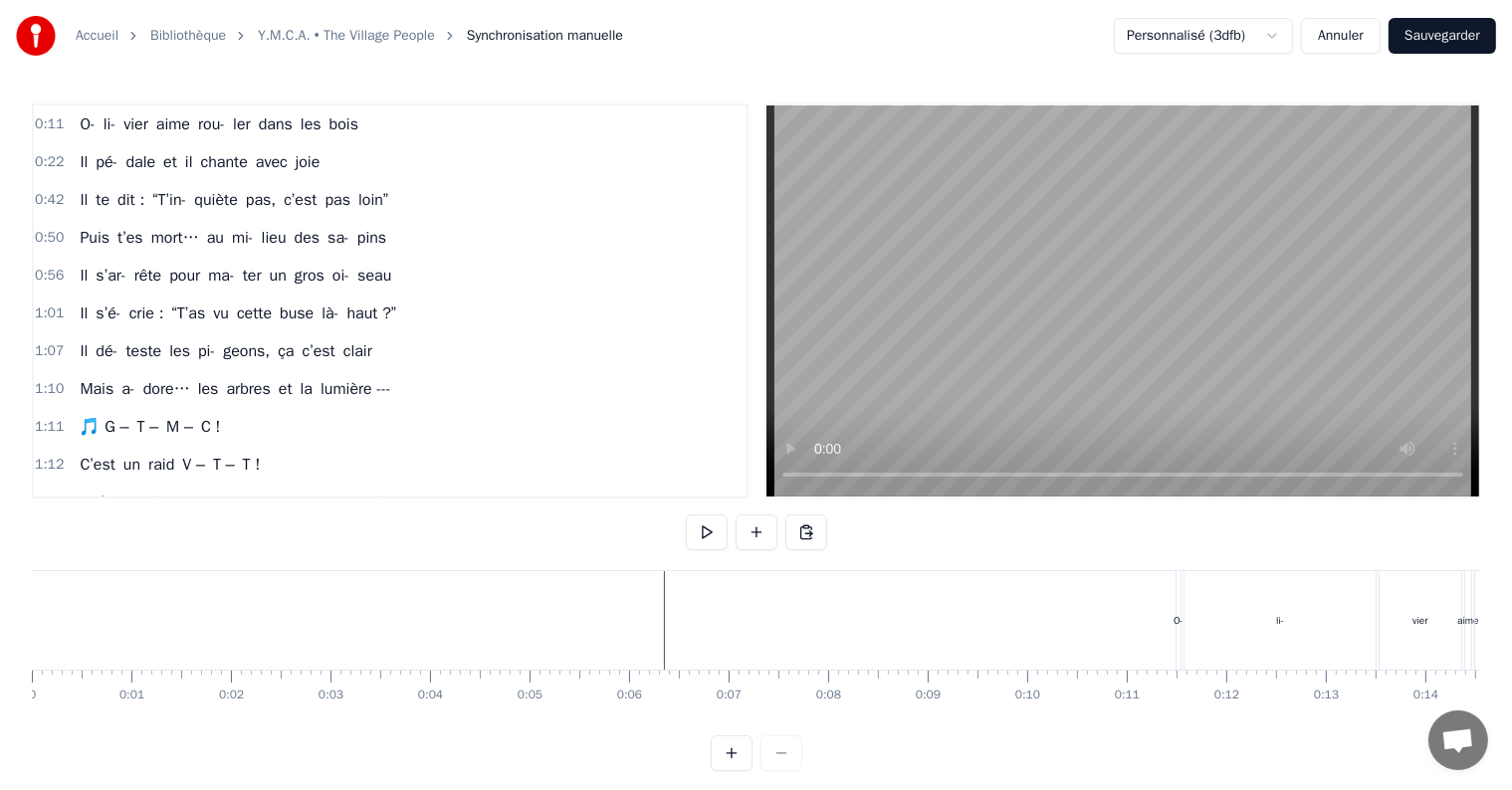 click at bounding box center [11286, 620] 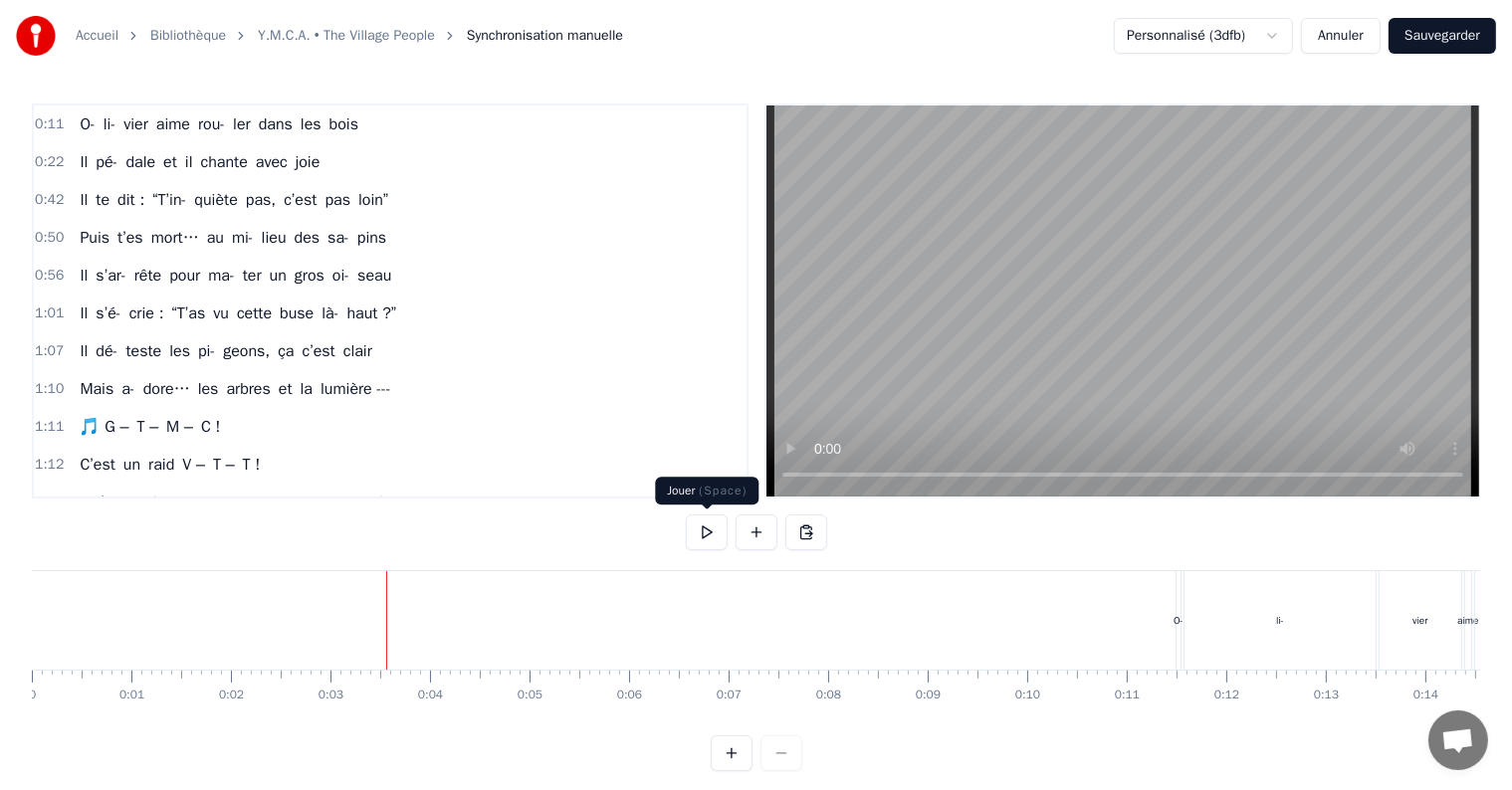 click at bounding box center [707, 532] 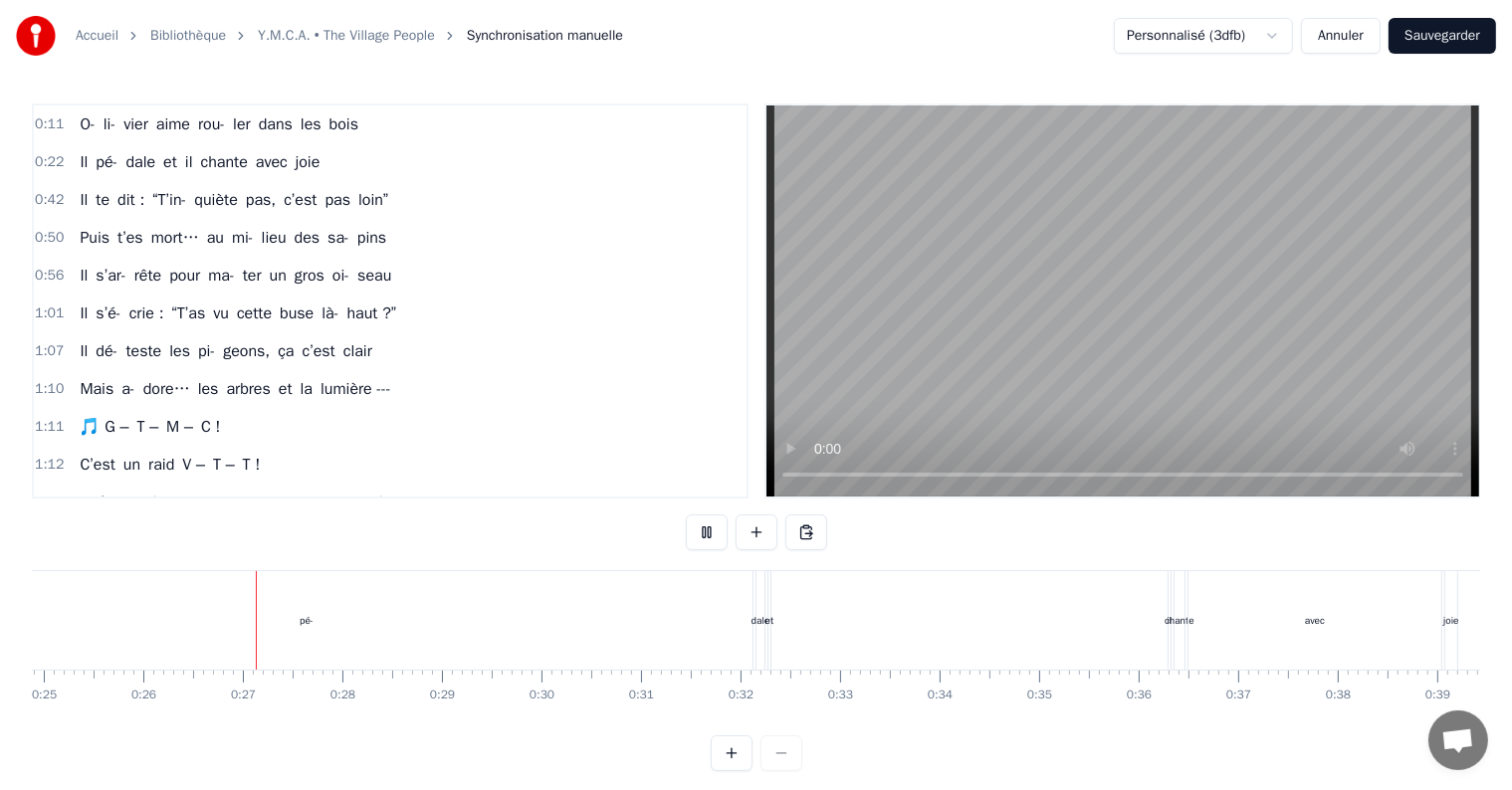 scroll, scrollTop: 0, scrollLeft: 2529, axis: horizontal 